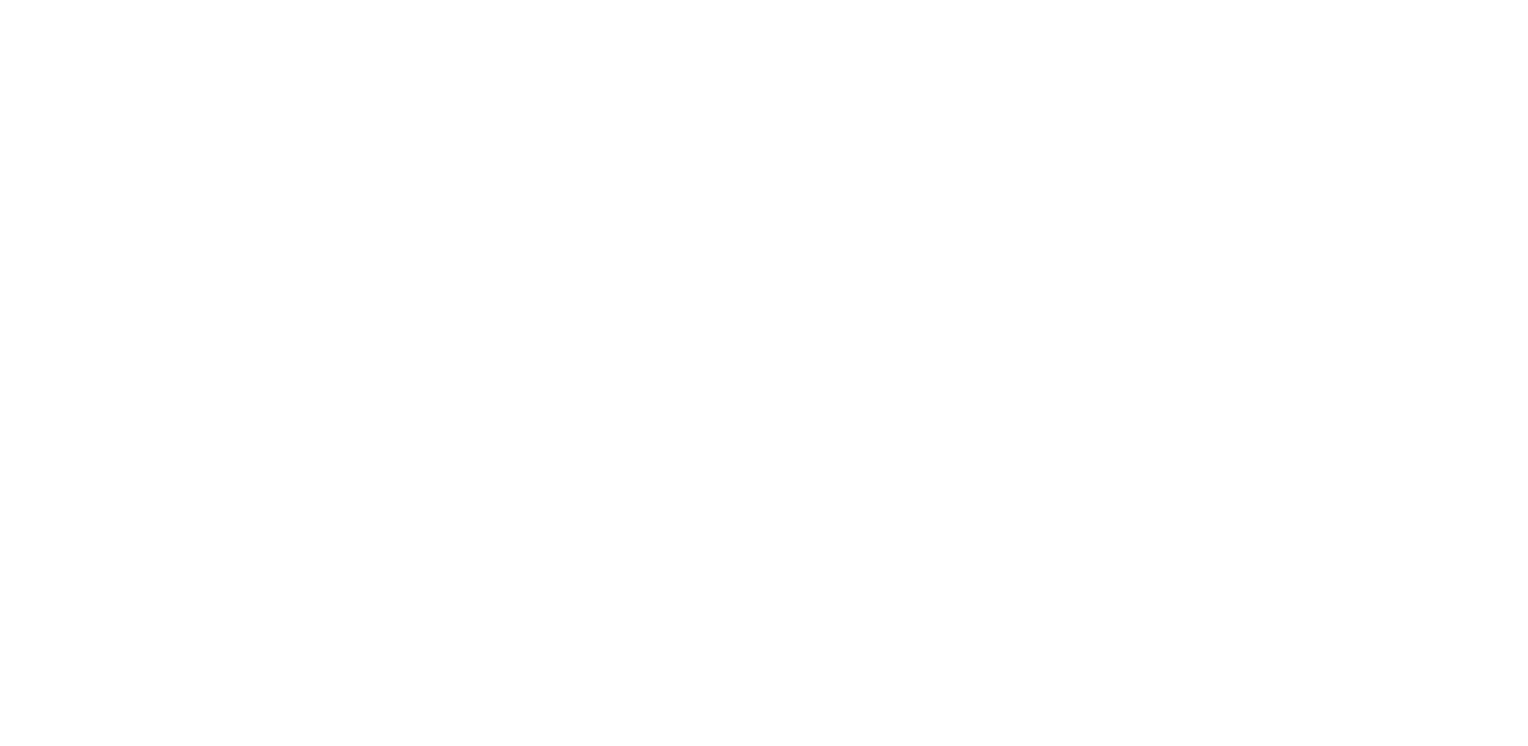 scroll, scrollTop: 0, scrollLeft: 0, axis: both 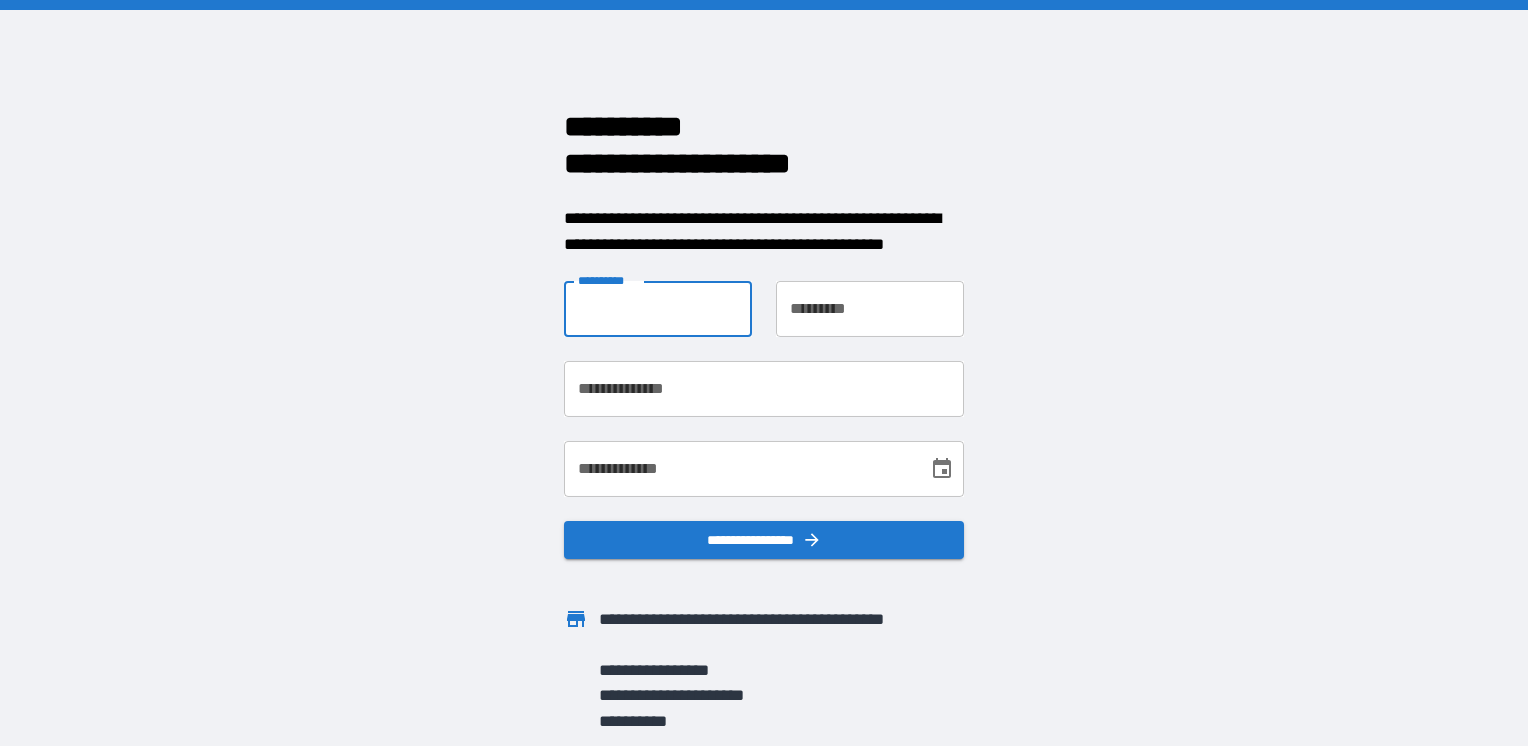 click on "**********" at bounding box center (658, 309) 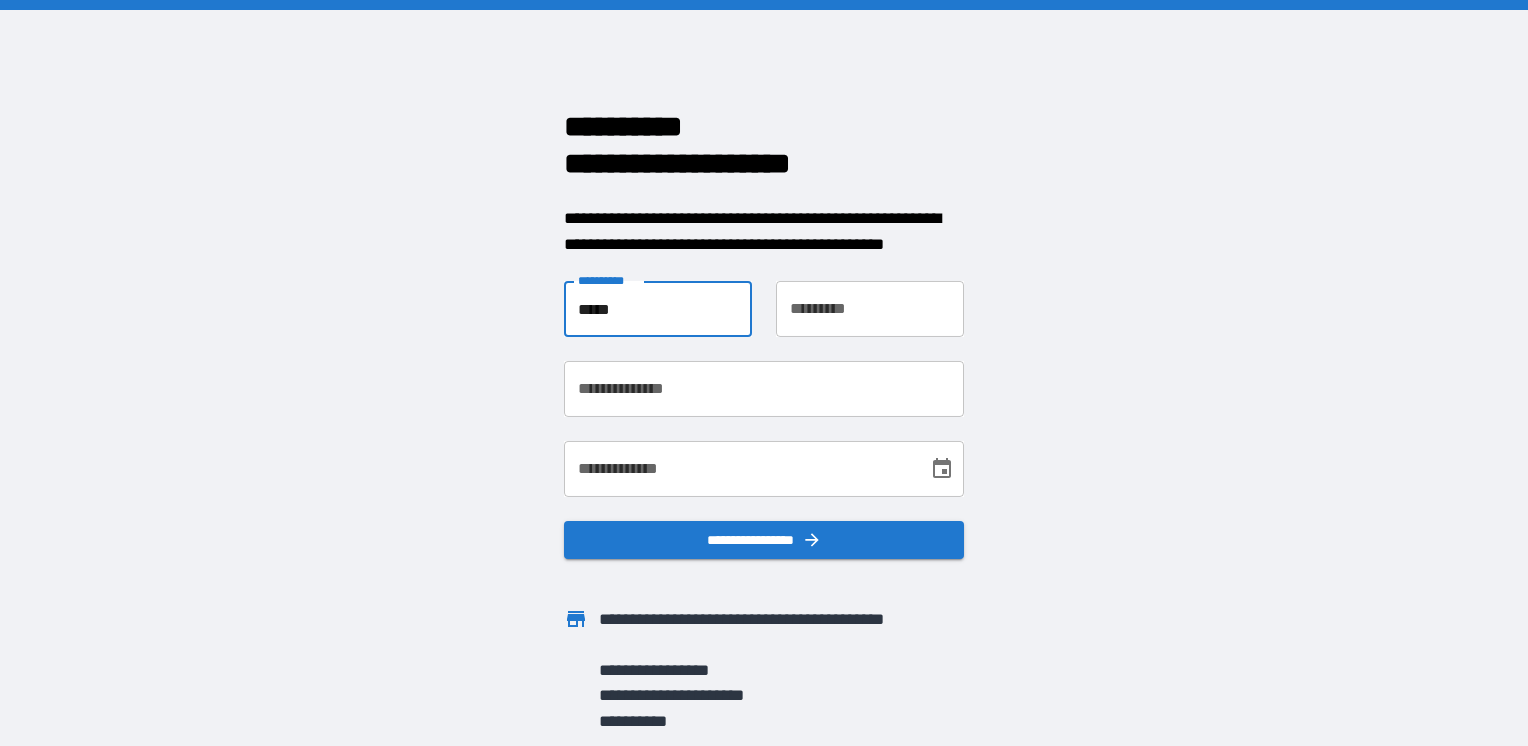 type on "********" 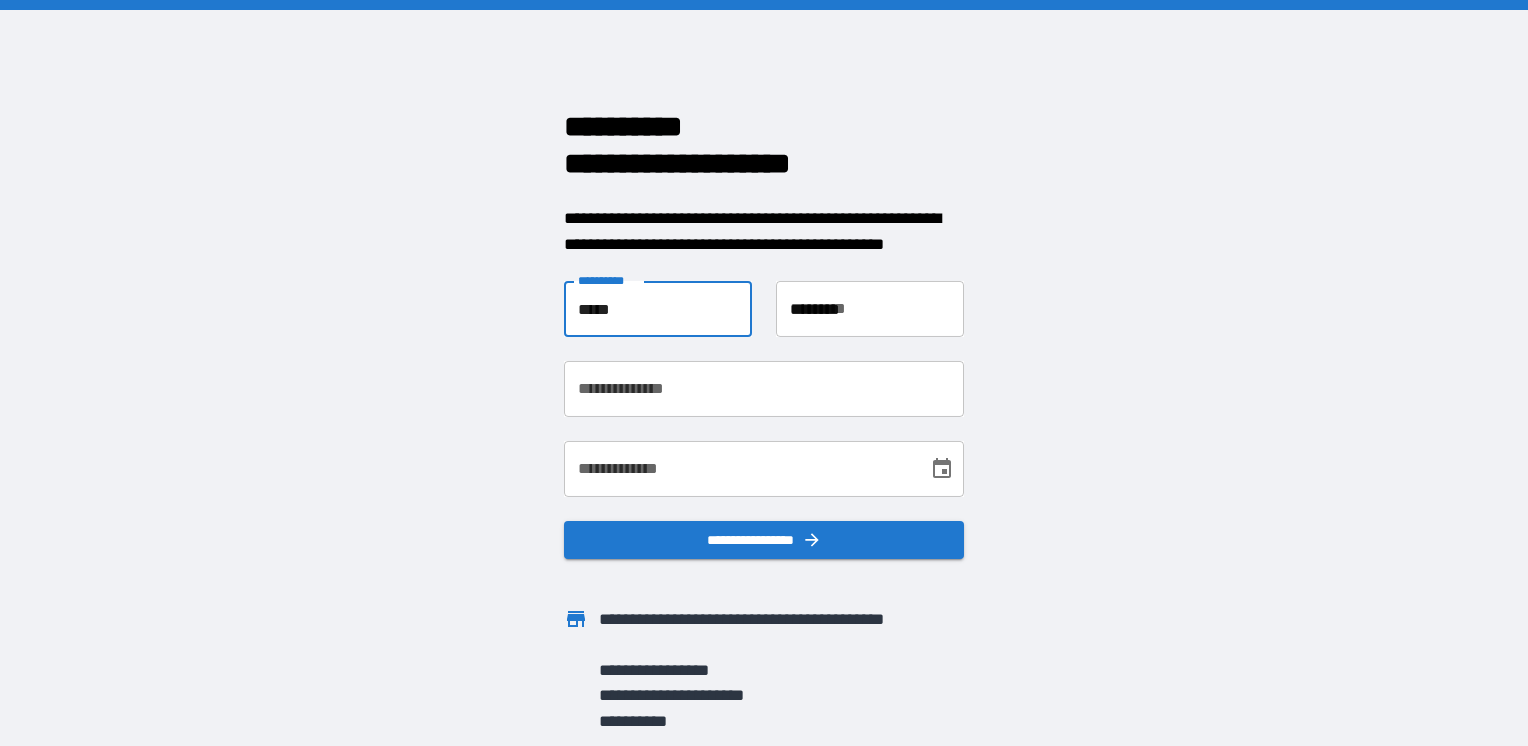 type on "**********" 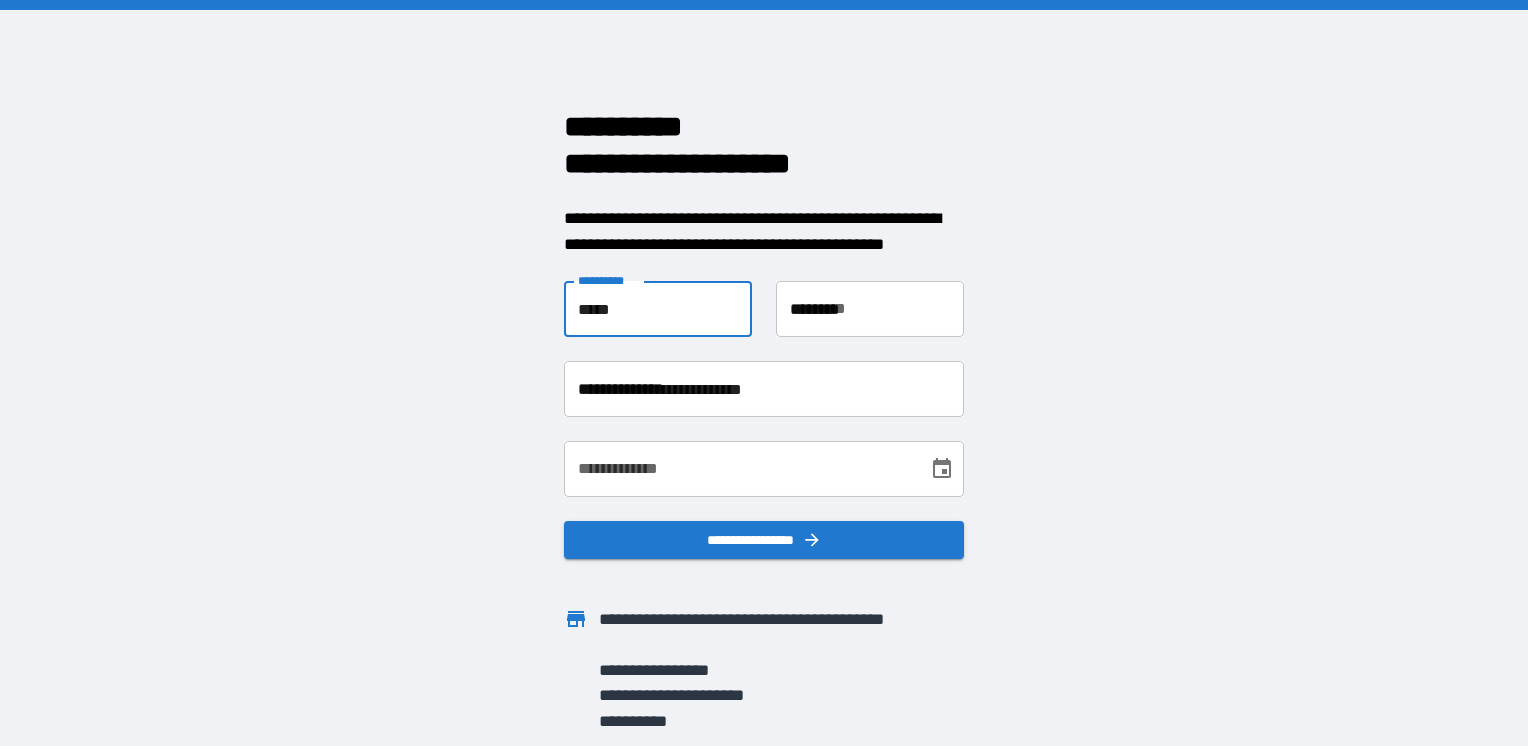 type on "**********" 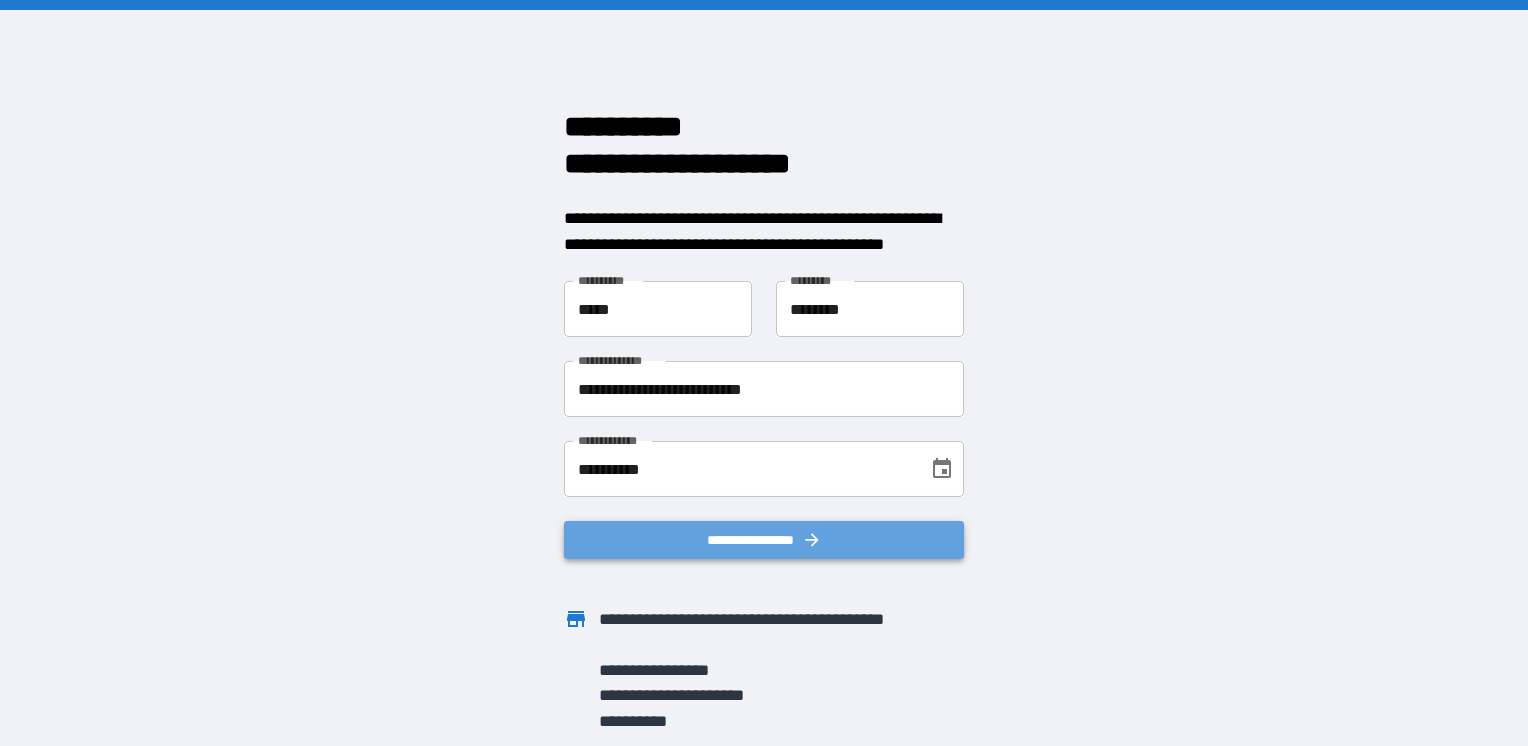click on "**********" at bounding box center (764, 540) 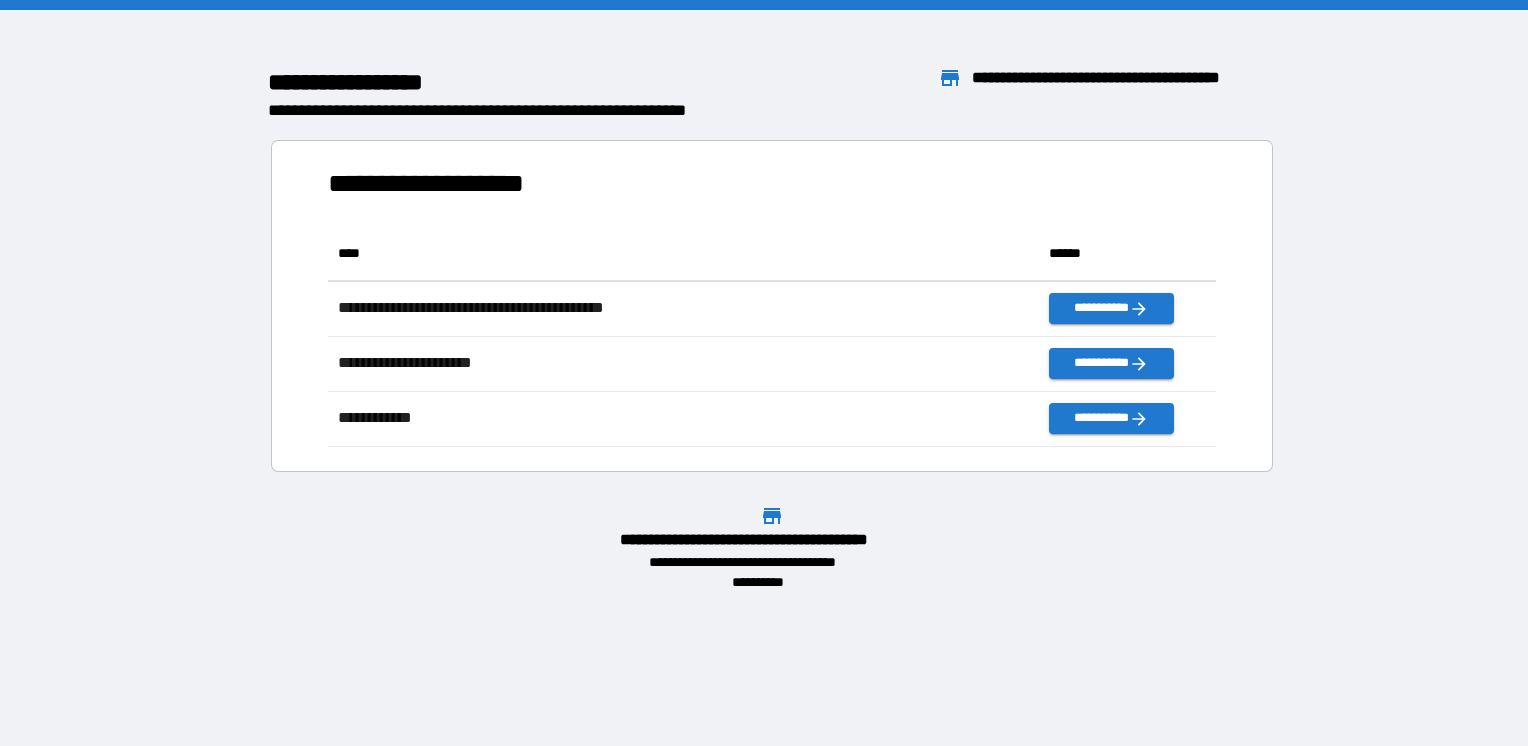 scroll, scrollTop: 16, scrollLeft: 16, axis: both 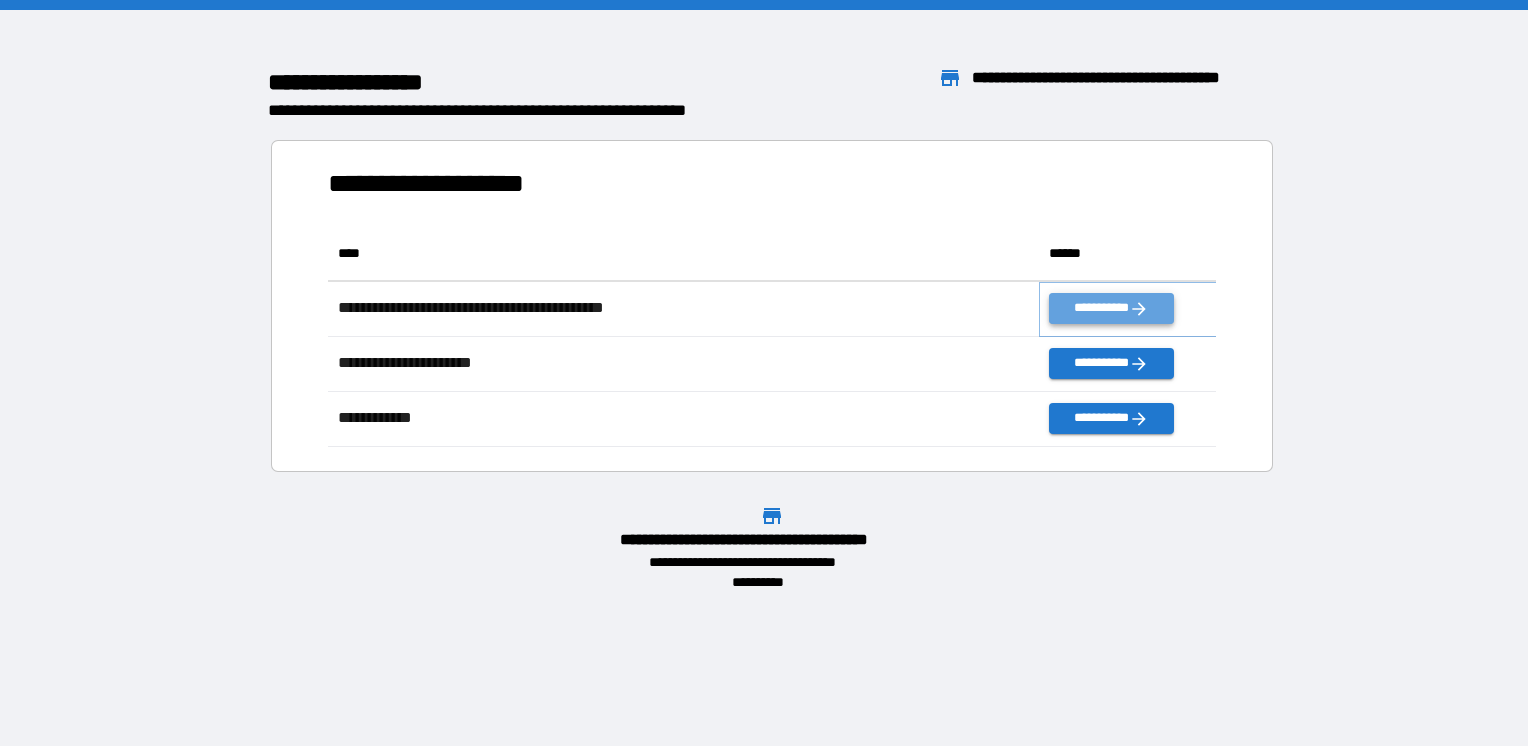 click on "**********" at bounding box center [1111, 308] 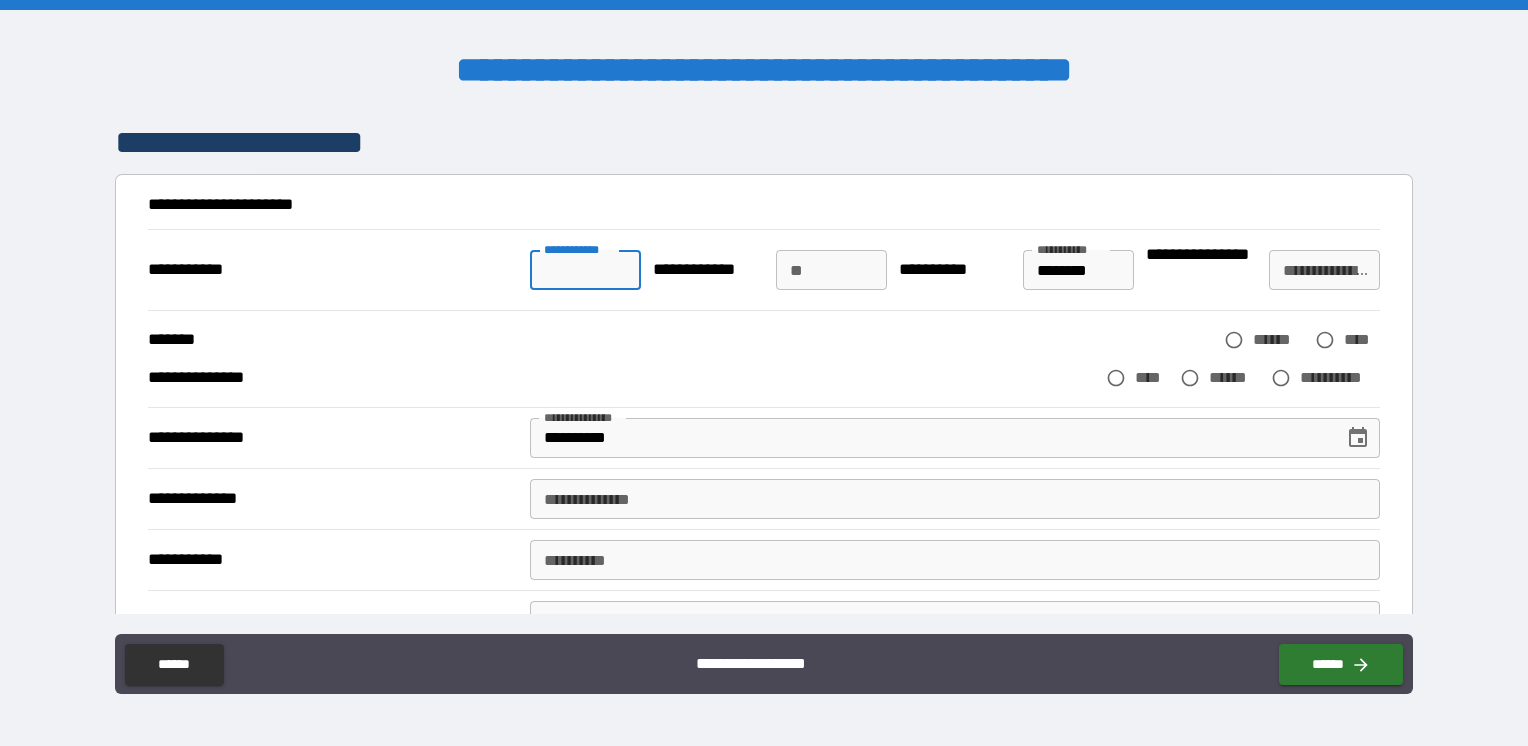 click on "**********" at bounding box center (585, 270) 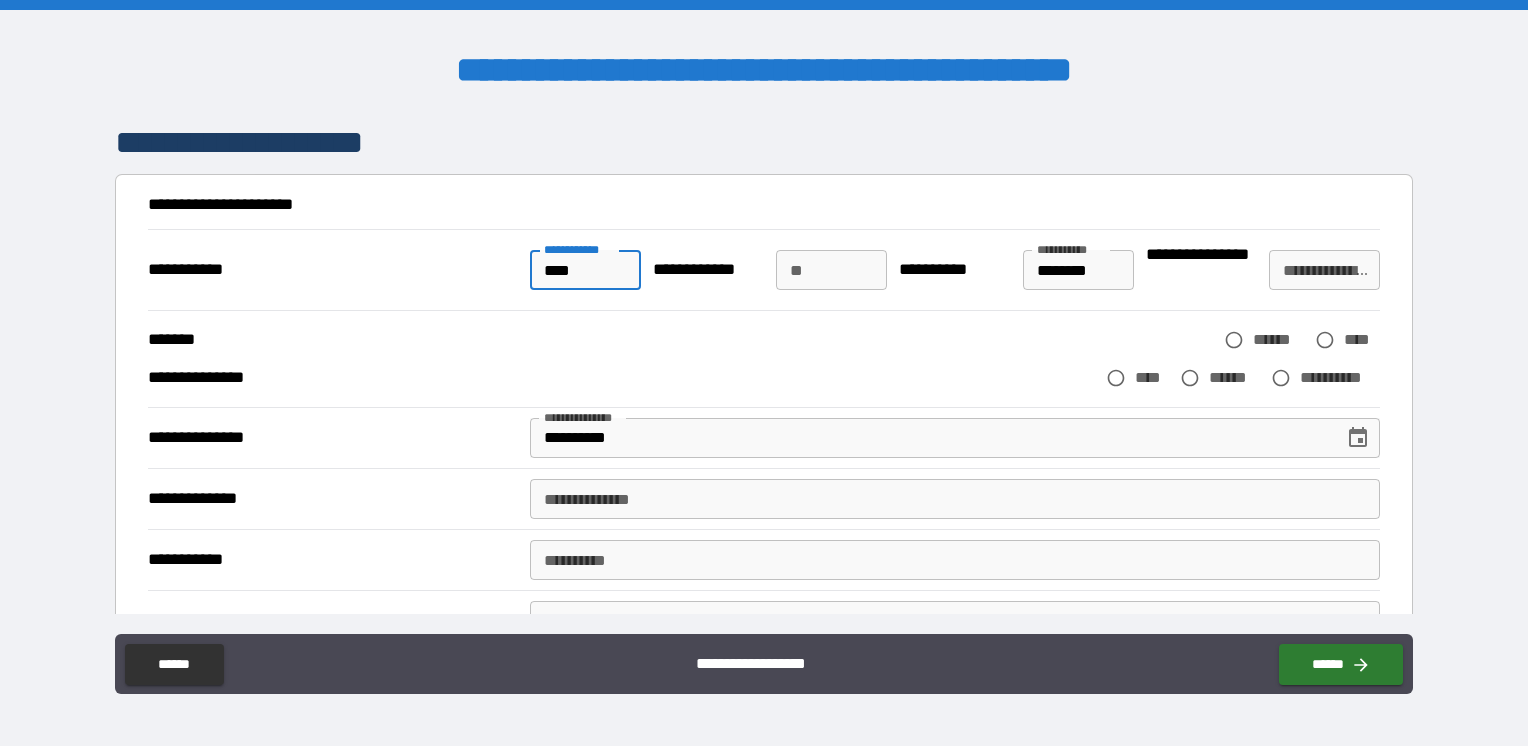 type on "****" 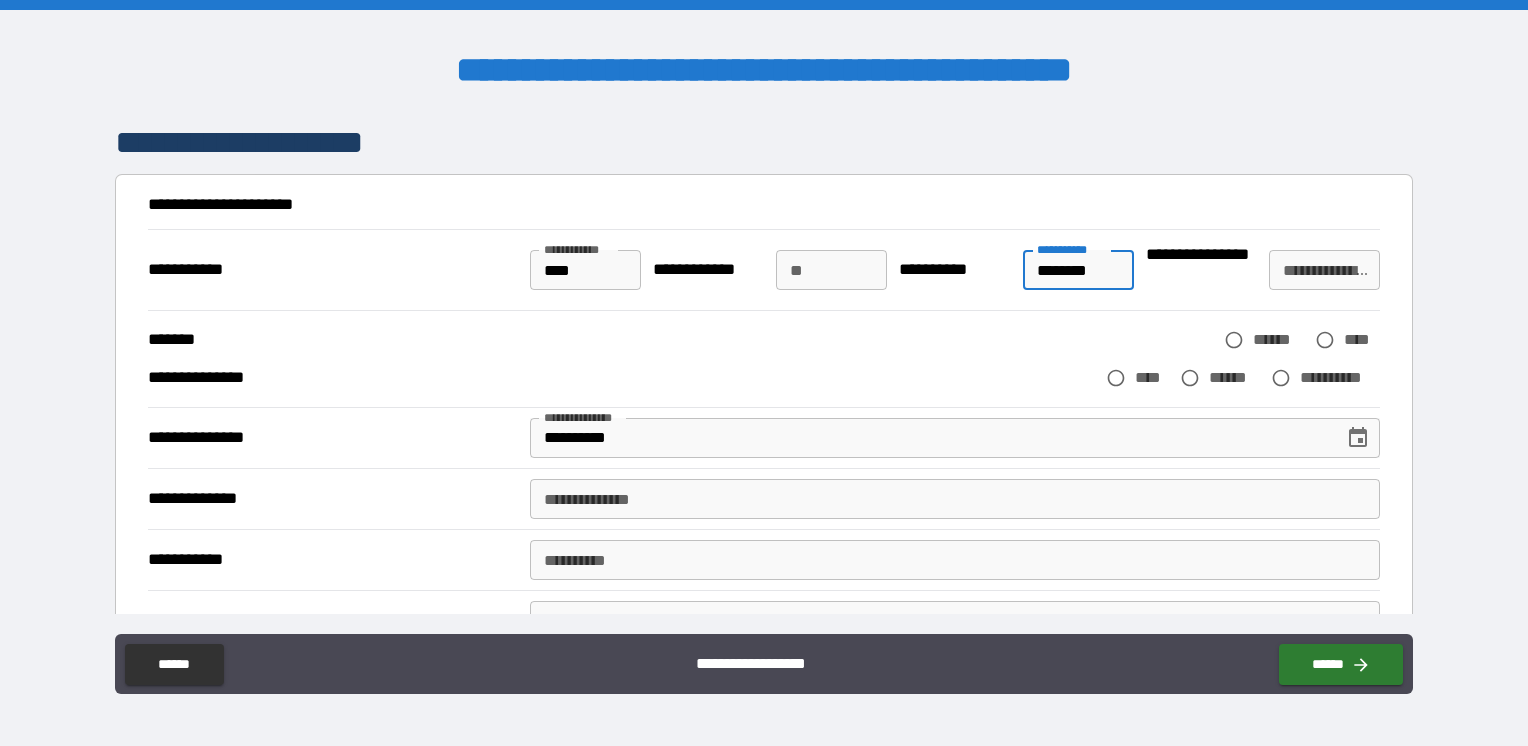 drag, startPoint x: 1053, startPoint y: 272, endPoint x: 1161, endPoint y: 284, distance: 108.66462 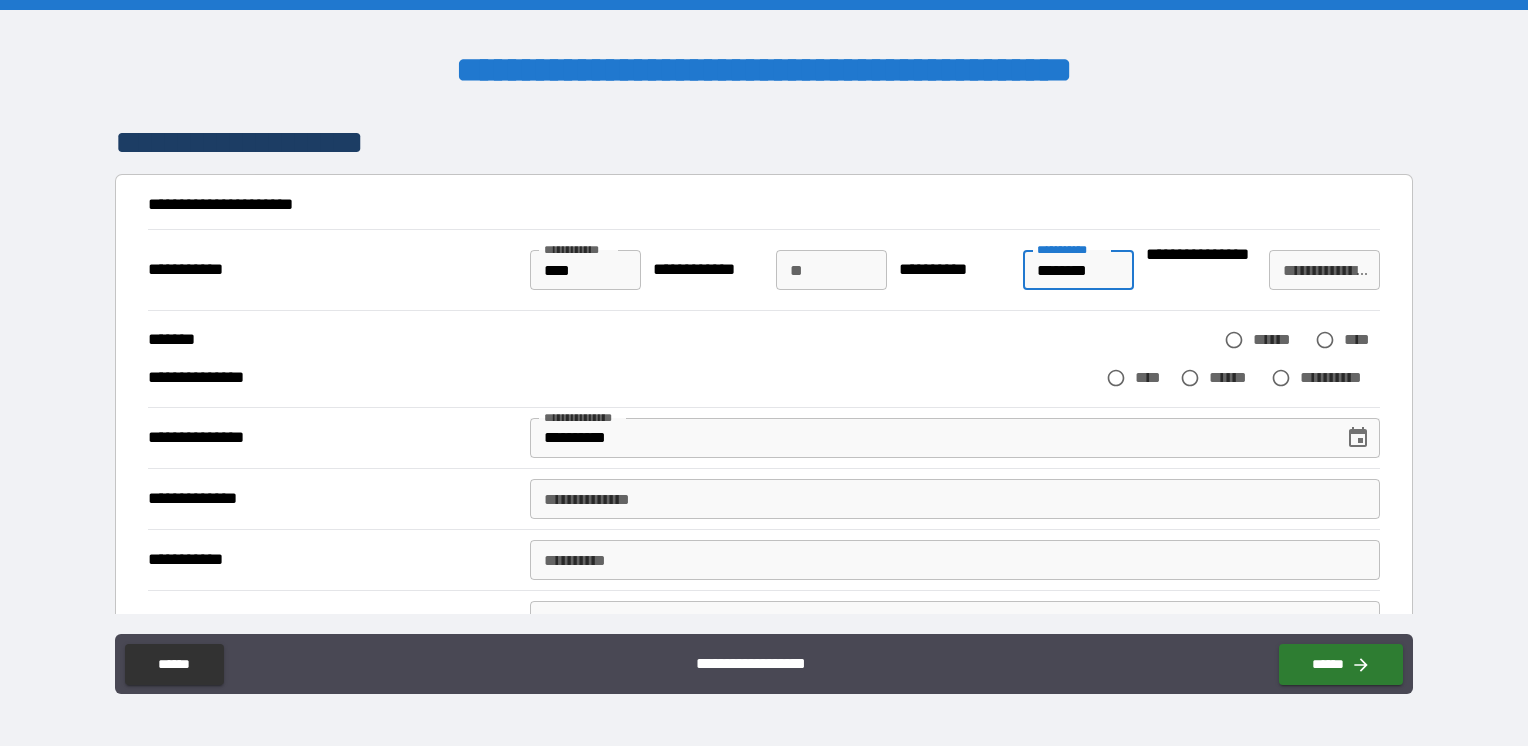 type on "*" 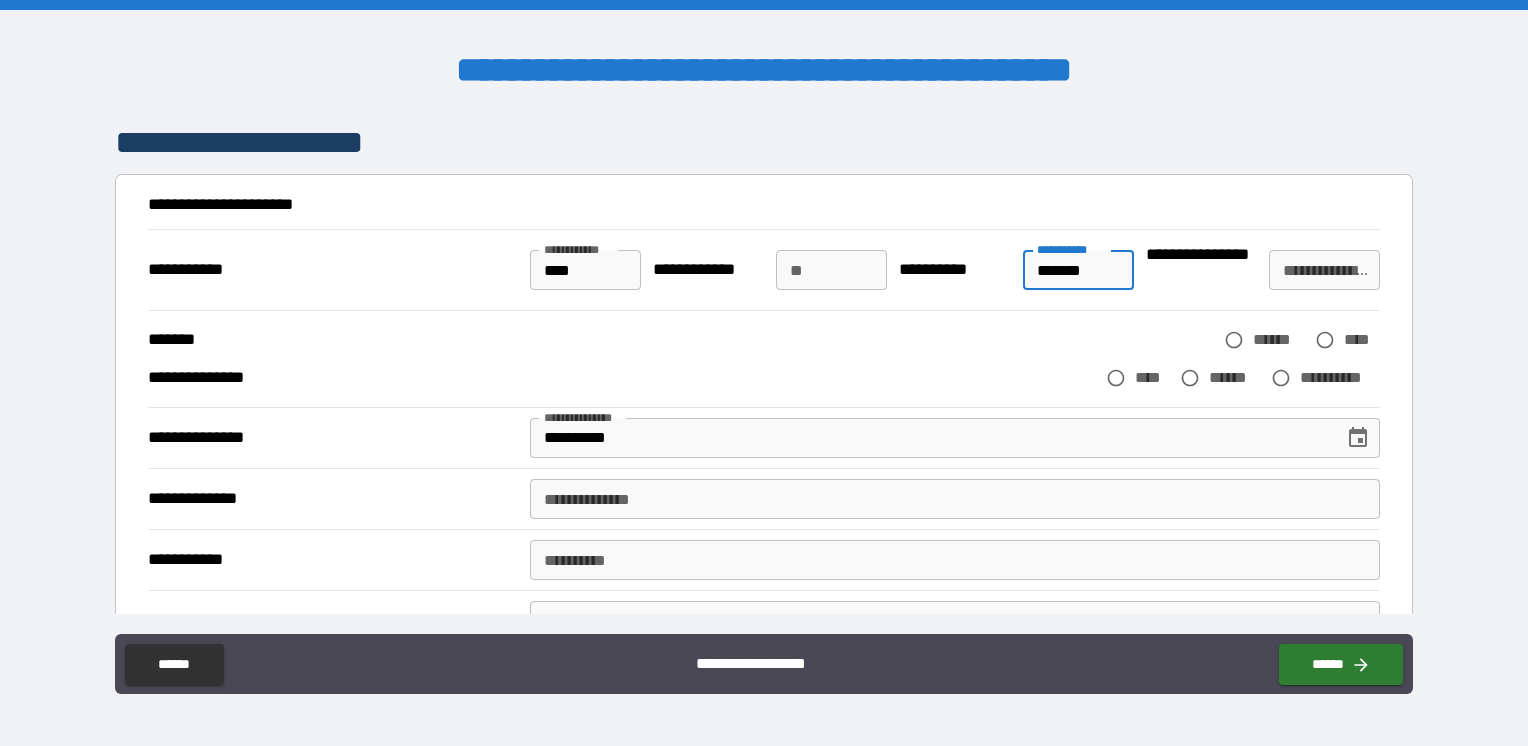 type on "*******" 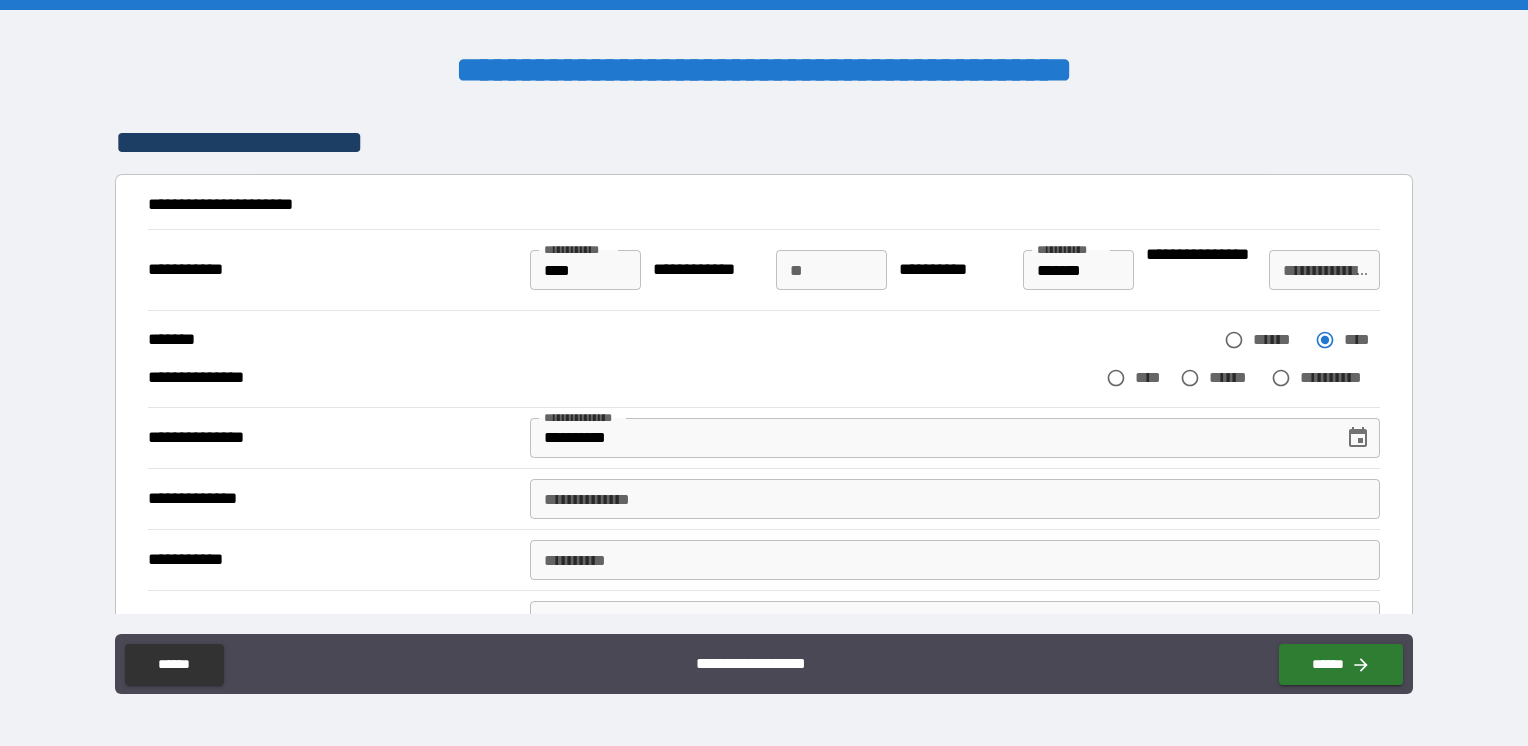 click on "**********" at bounding box center [955, 499] 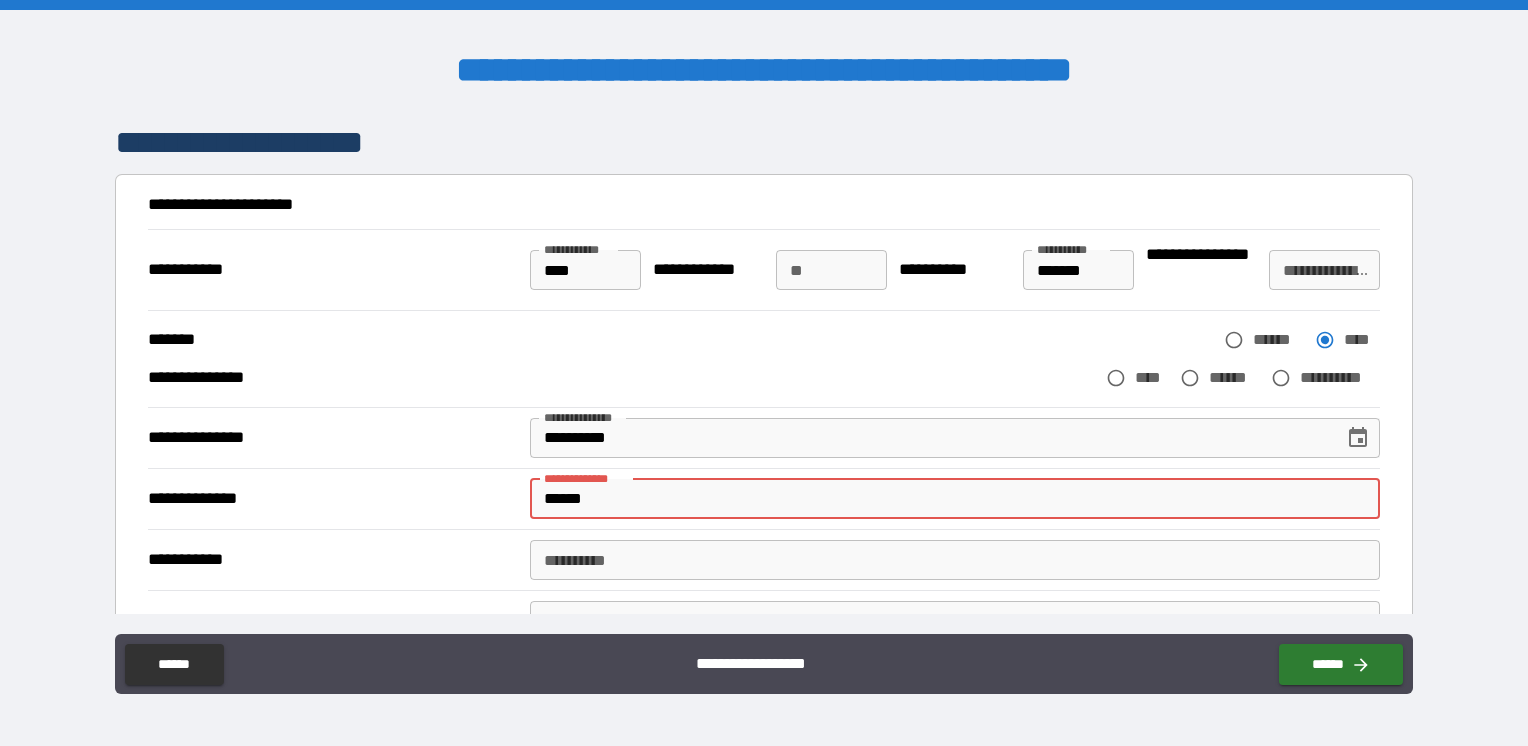 type on "**********" 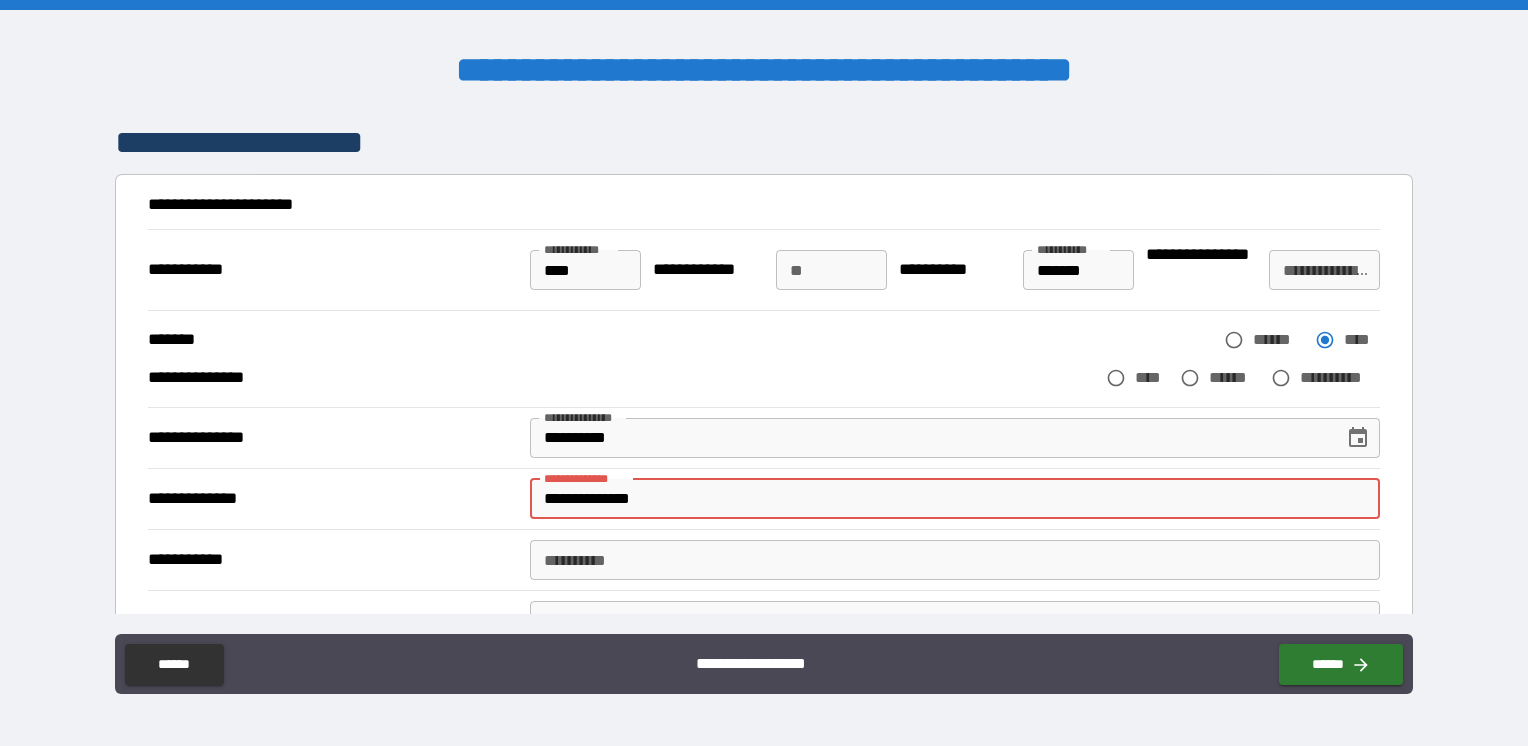 type on "**********" 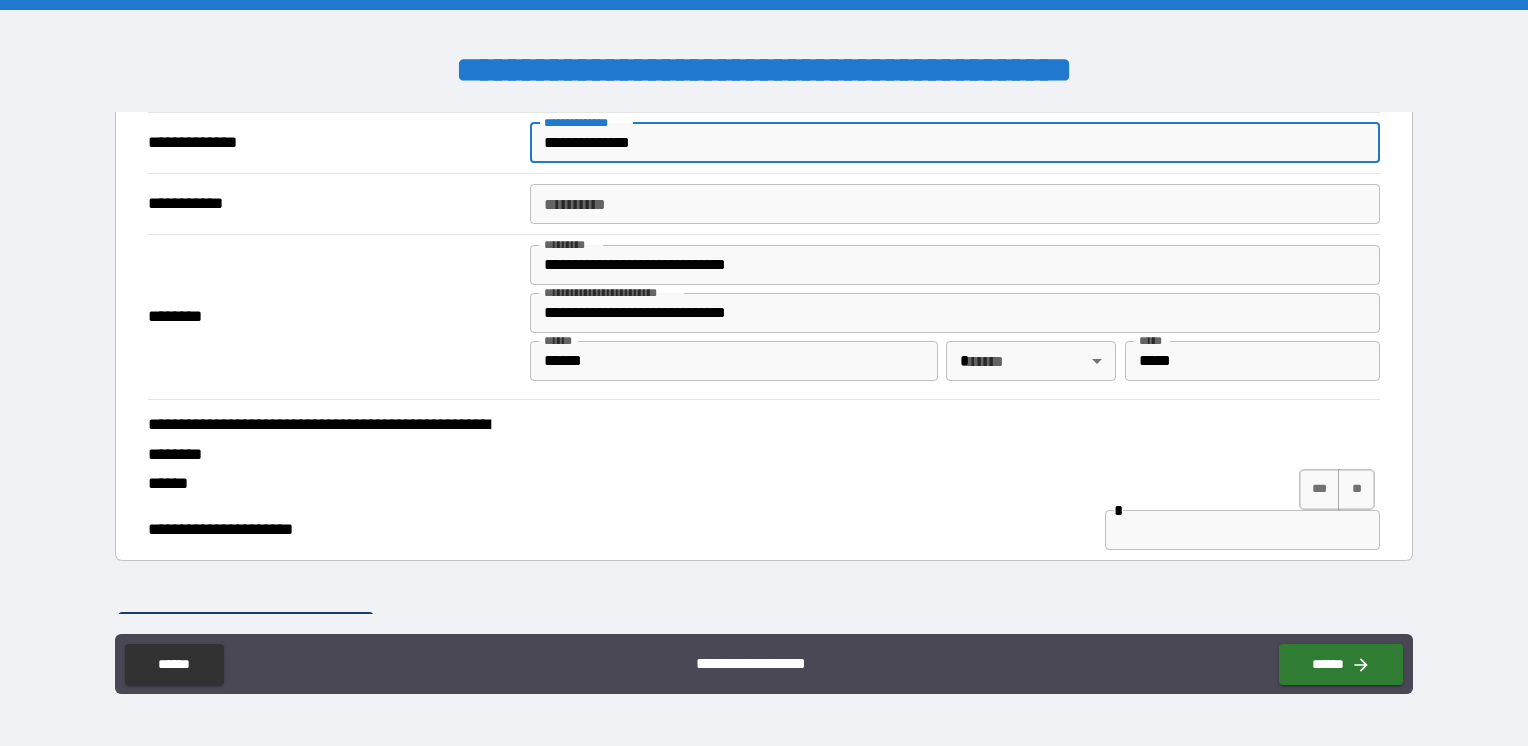 scroll, scrollTop: 400, scrollLeft: 0, axis: vertical 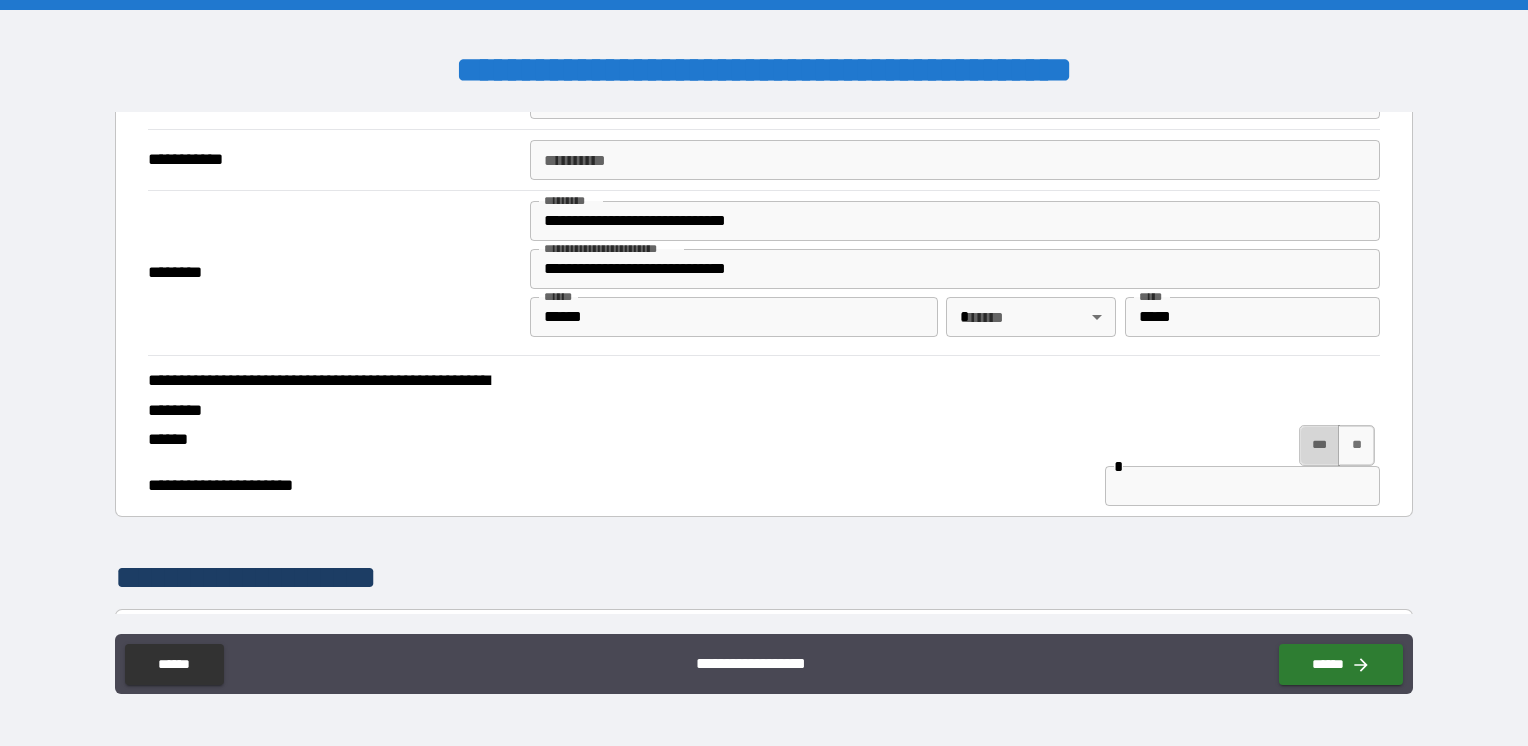 click on "***" at bounding box center (1320, 445) 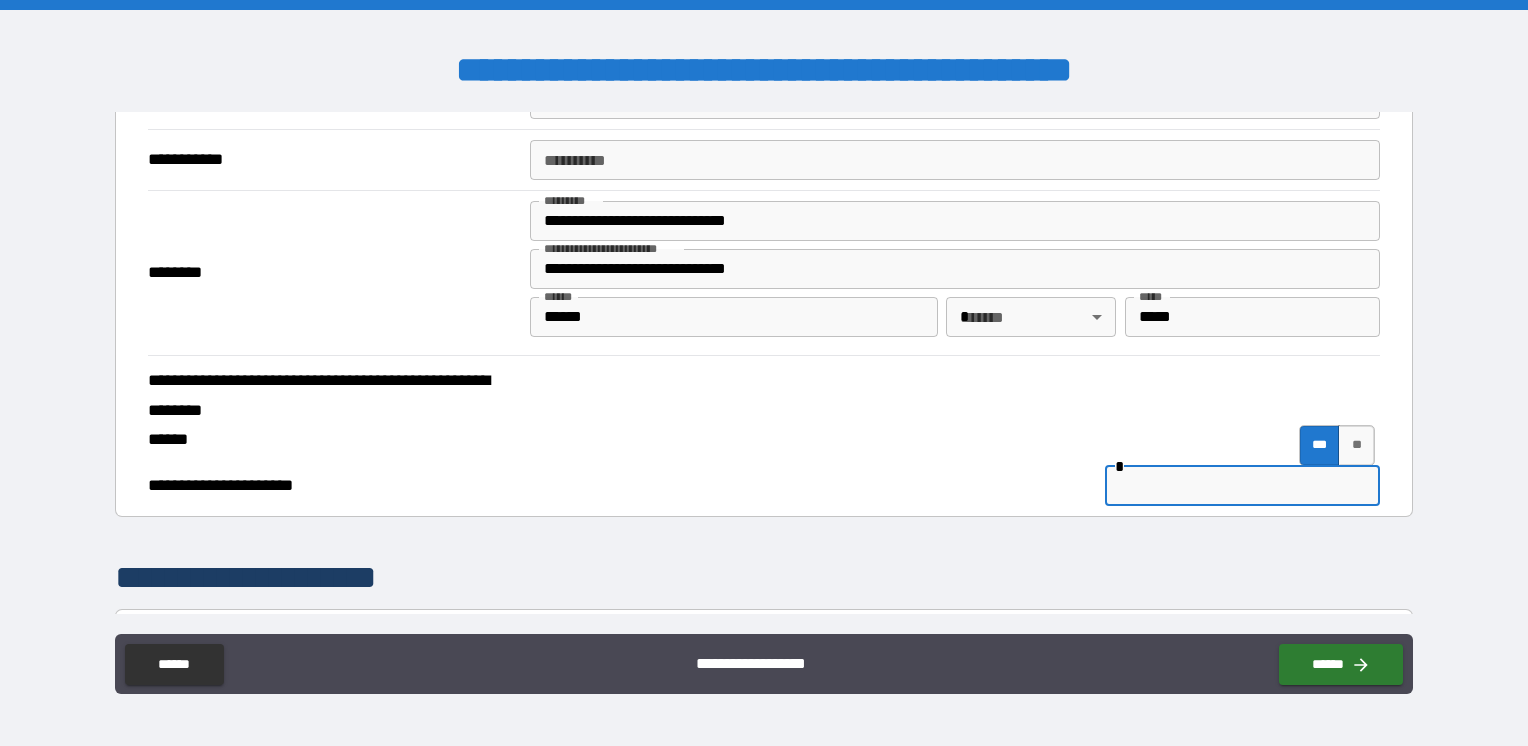 click at bounding box center (1242, 486) 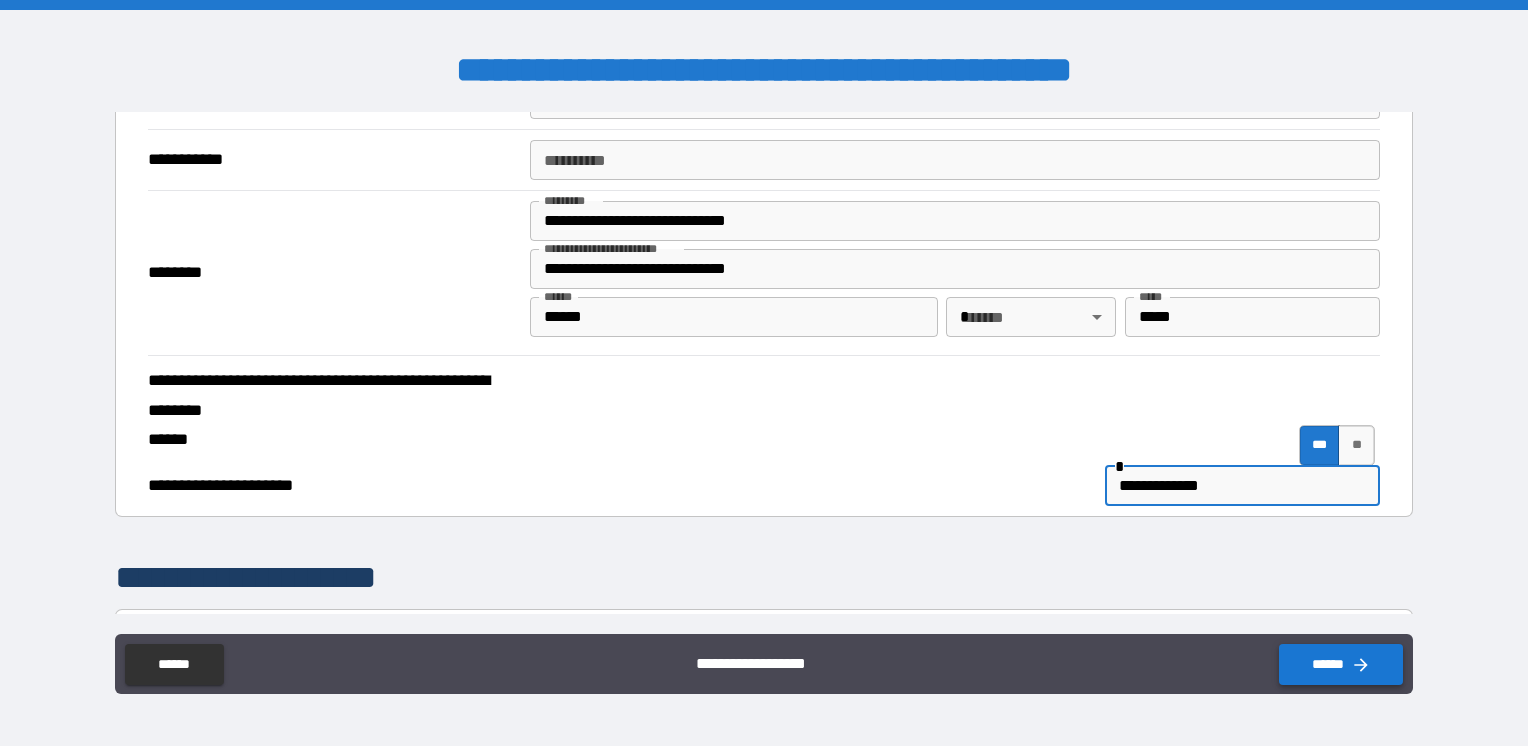 type on "**********" 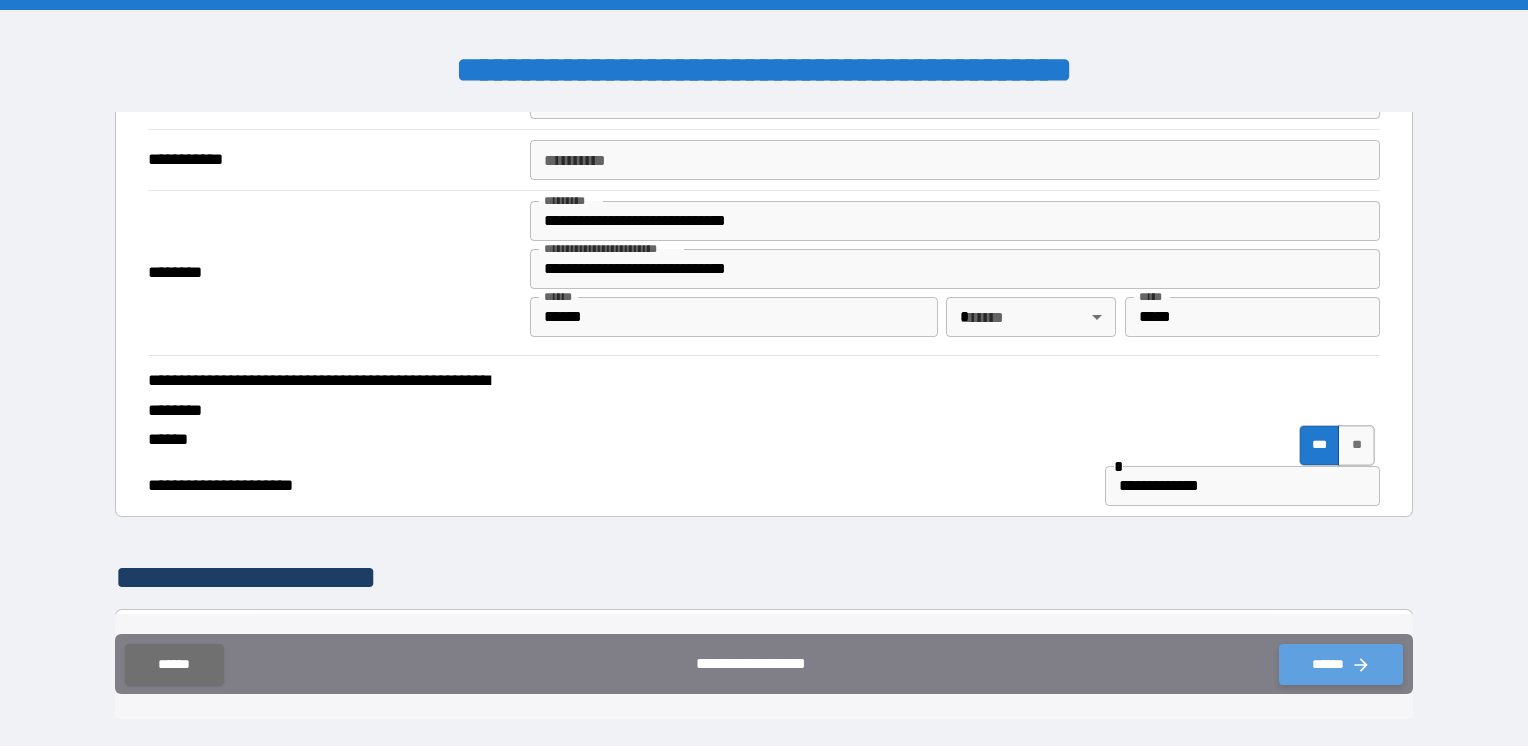 click on "******" at bounding box center (1341, 664) 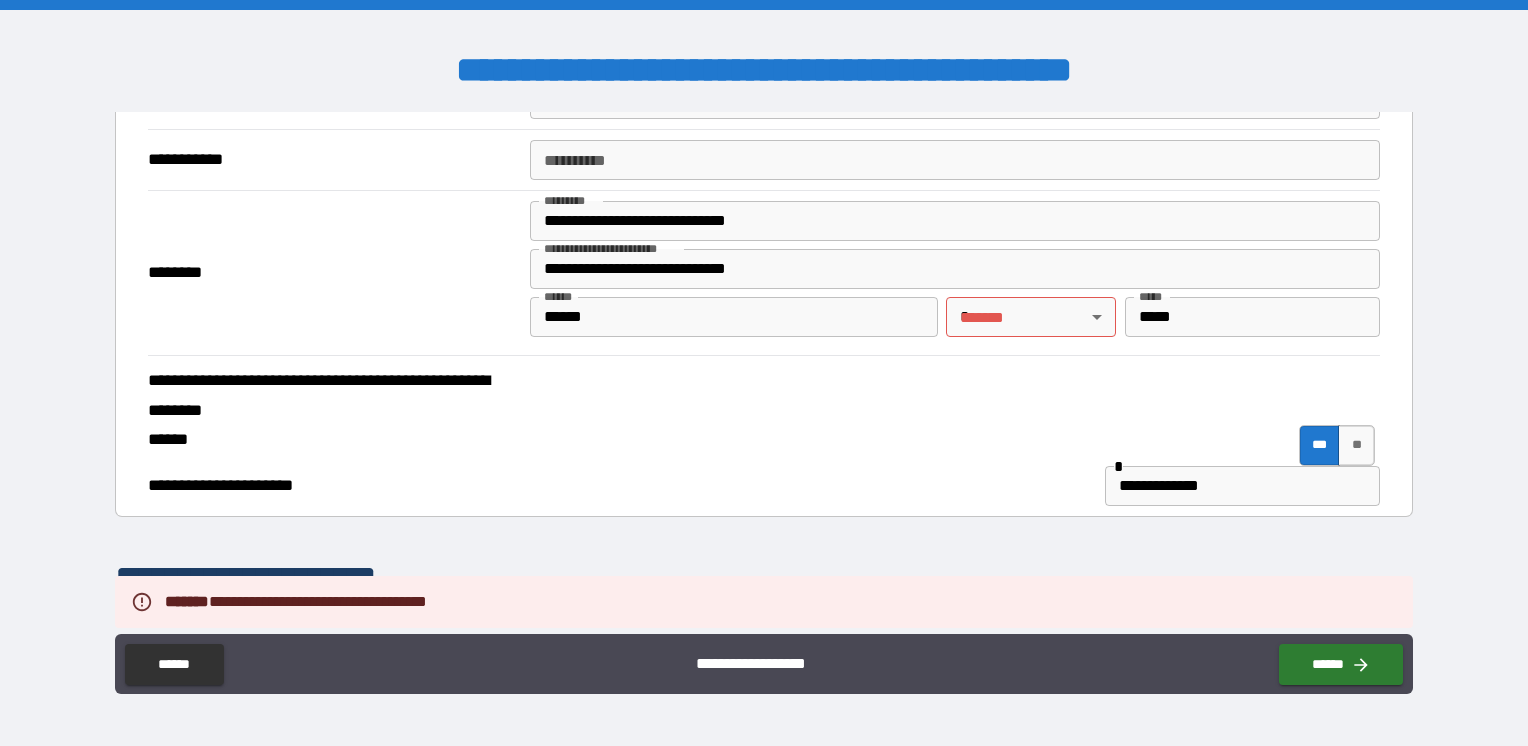 click on "**********" at bounding box center (764, 373) 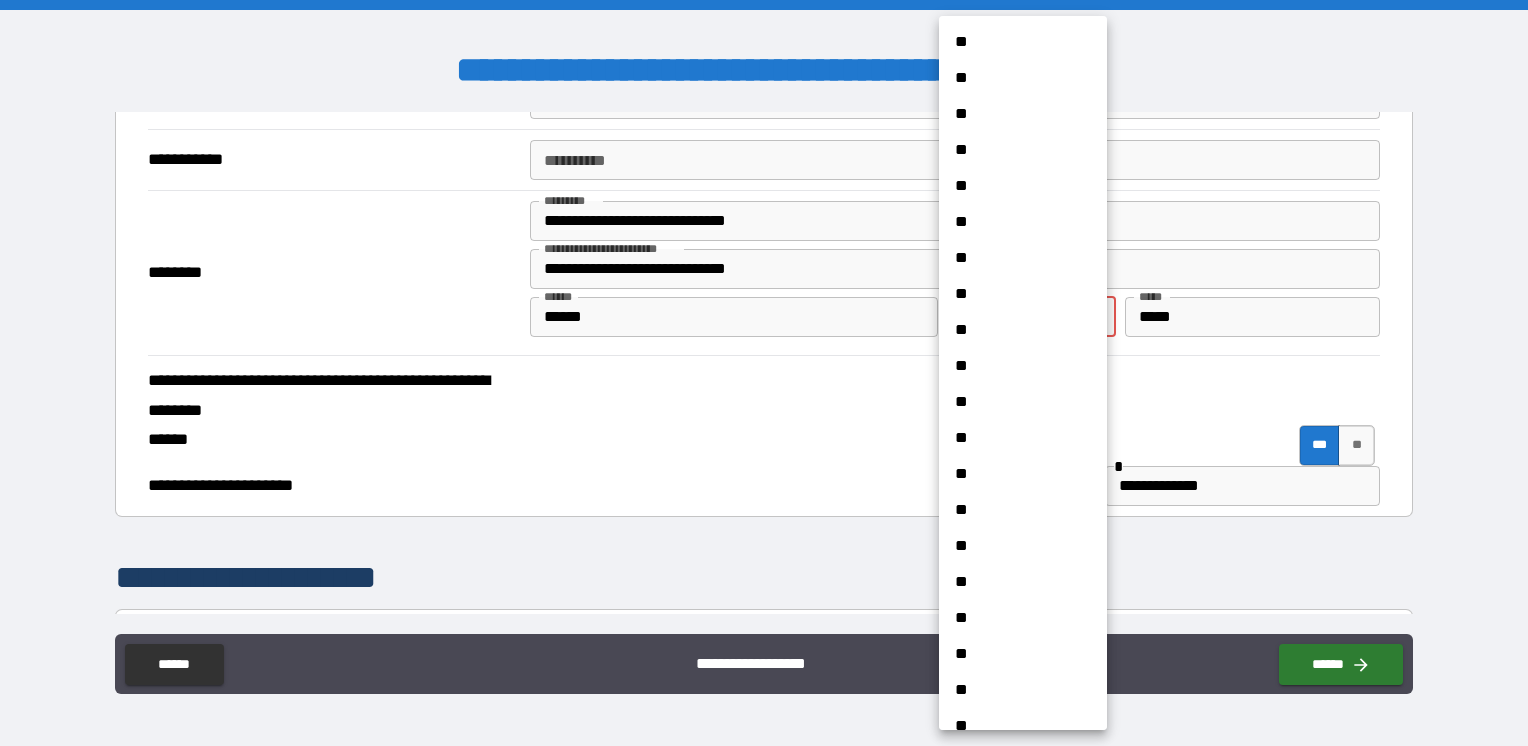 click on "**" at bounding box center (1015, 654) 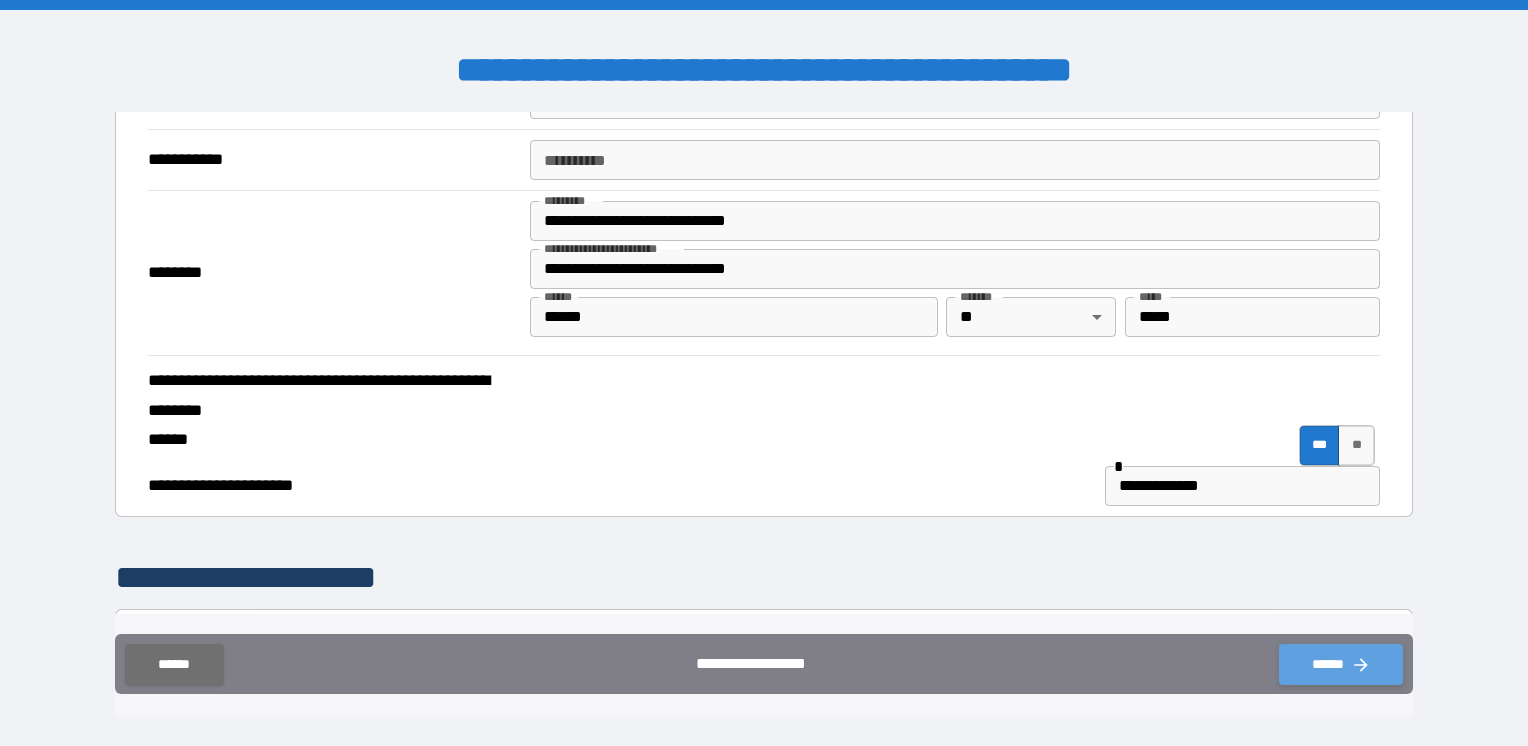 click on "******" at bounding box center [1341, 664] 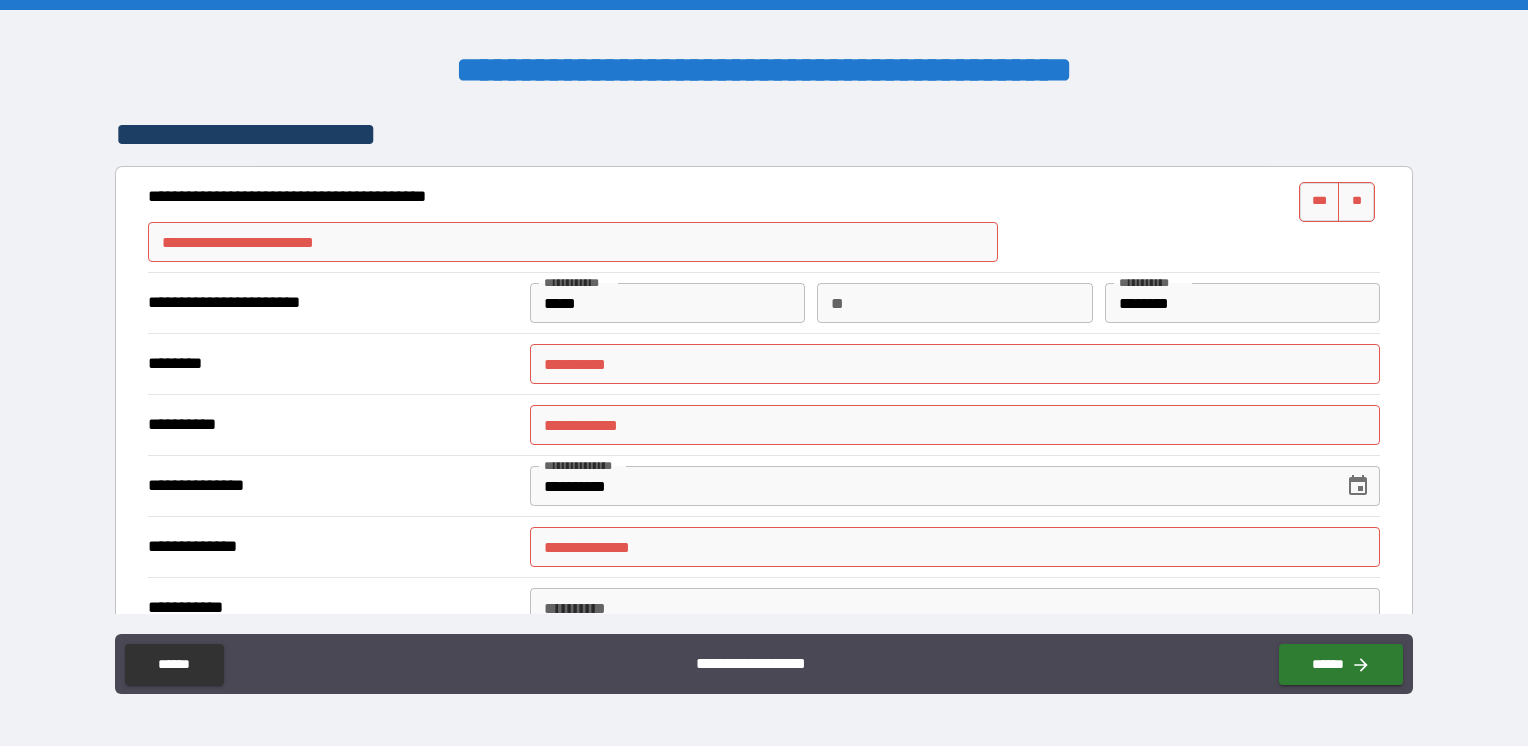 scroll, scrollTop: 900, scrollLeft: 0, axis: vertical 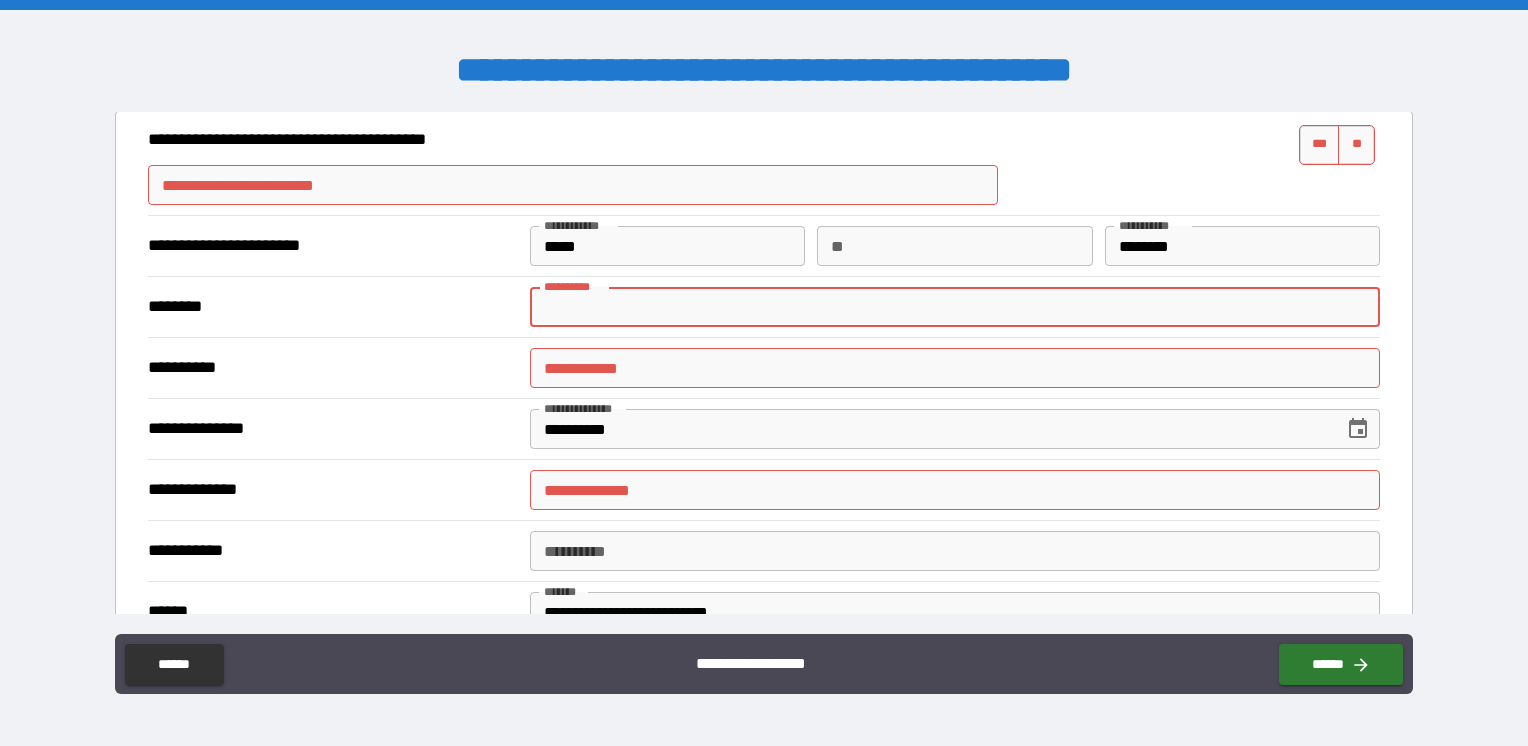click on "********   *" at bounding box center (955, 307) 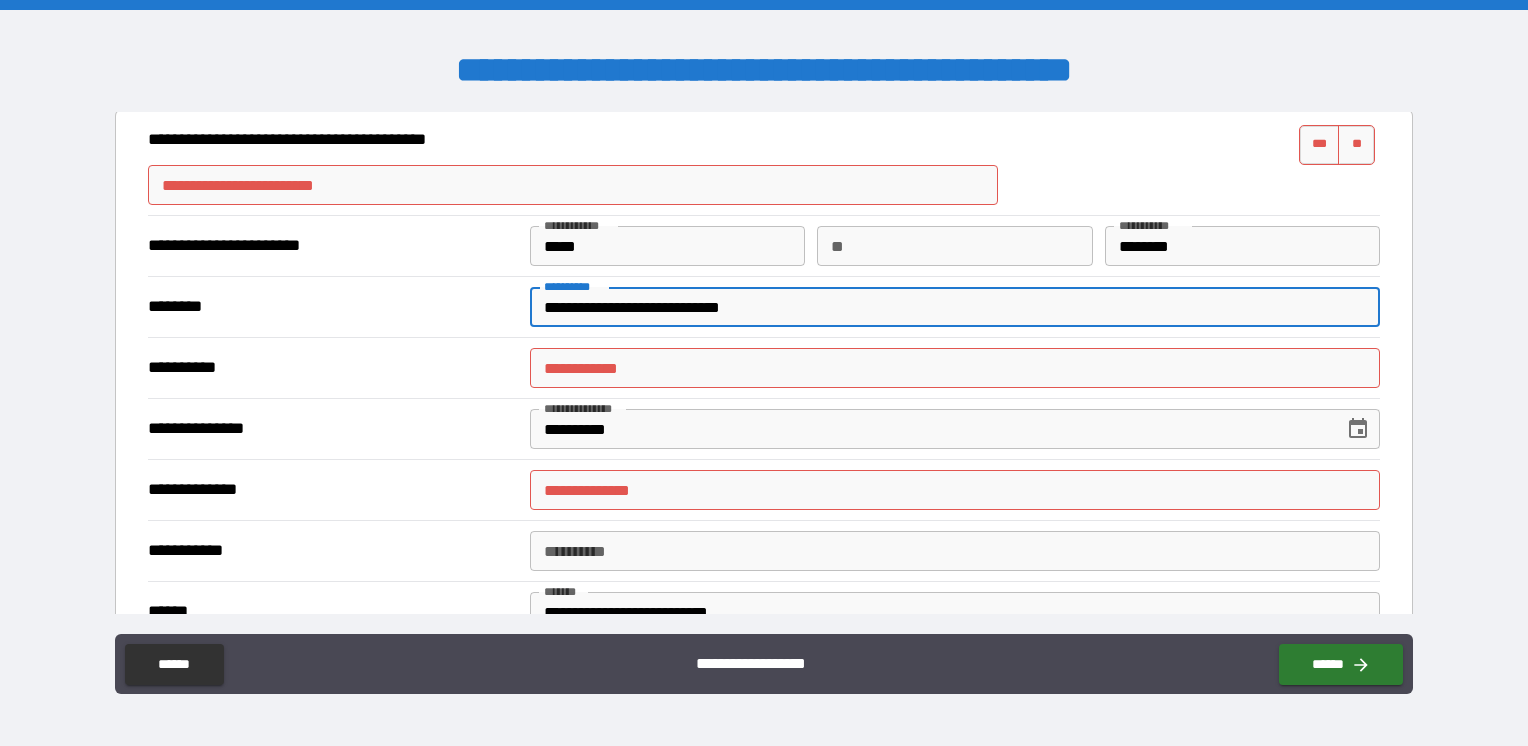 type on "**********" 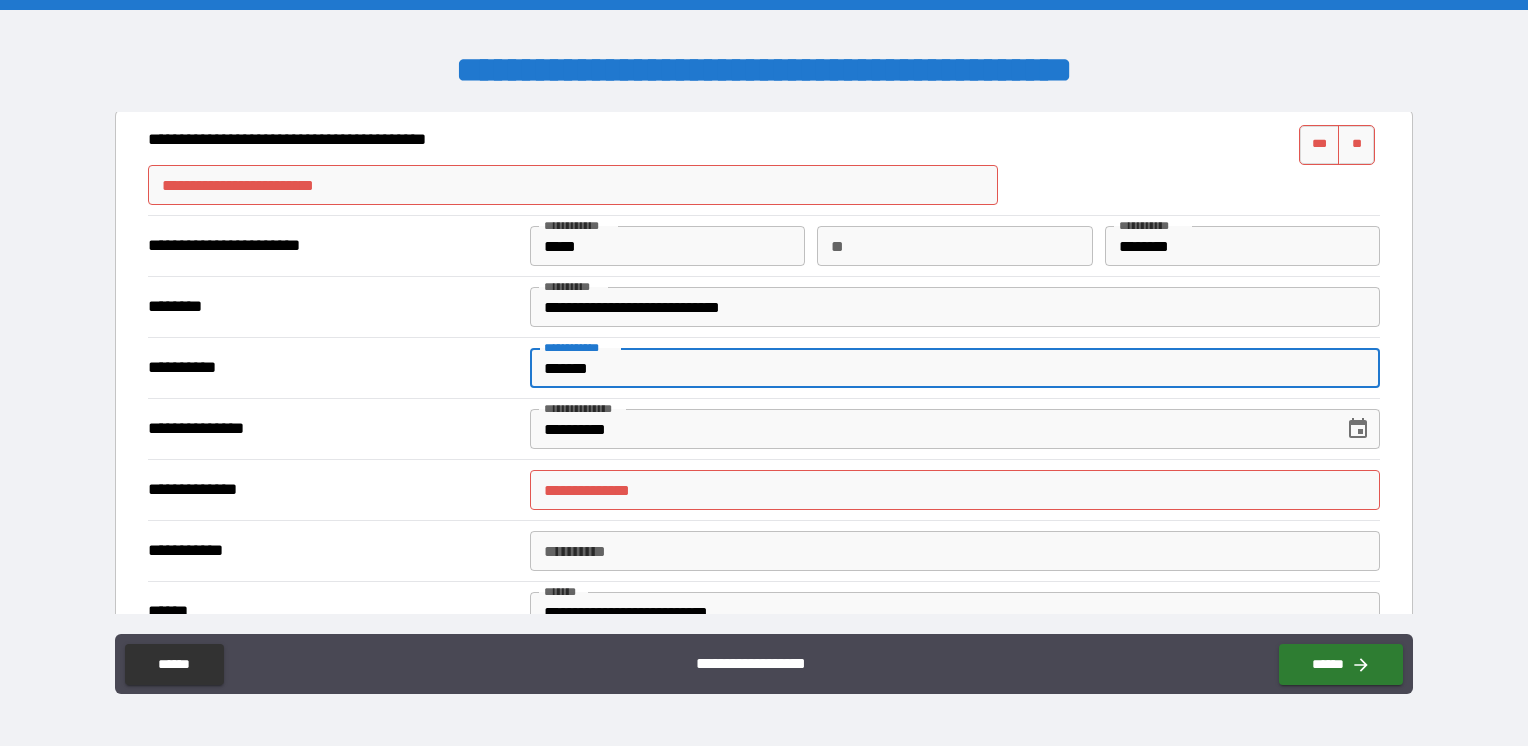 type on "*******" 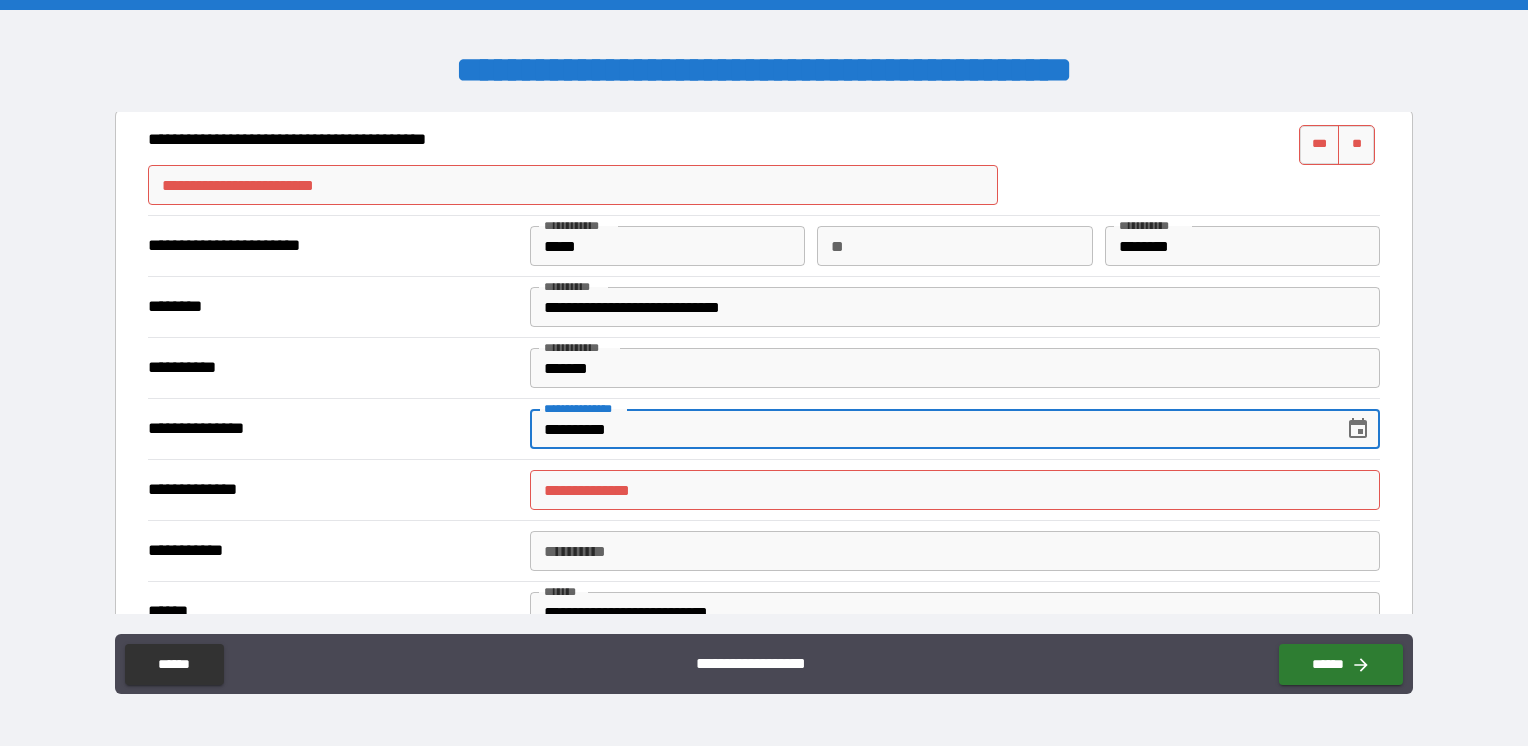 type 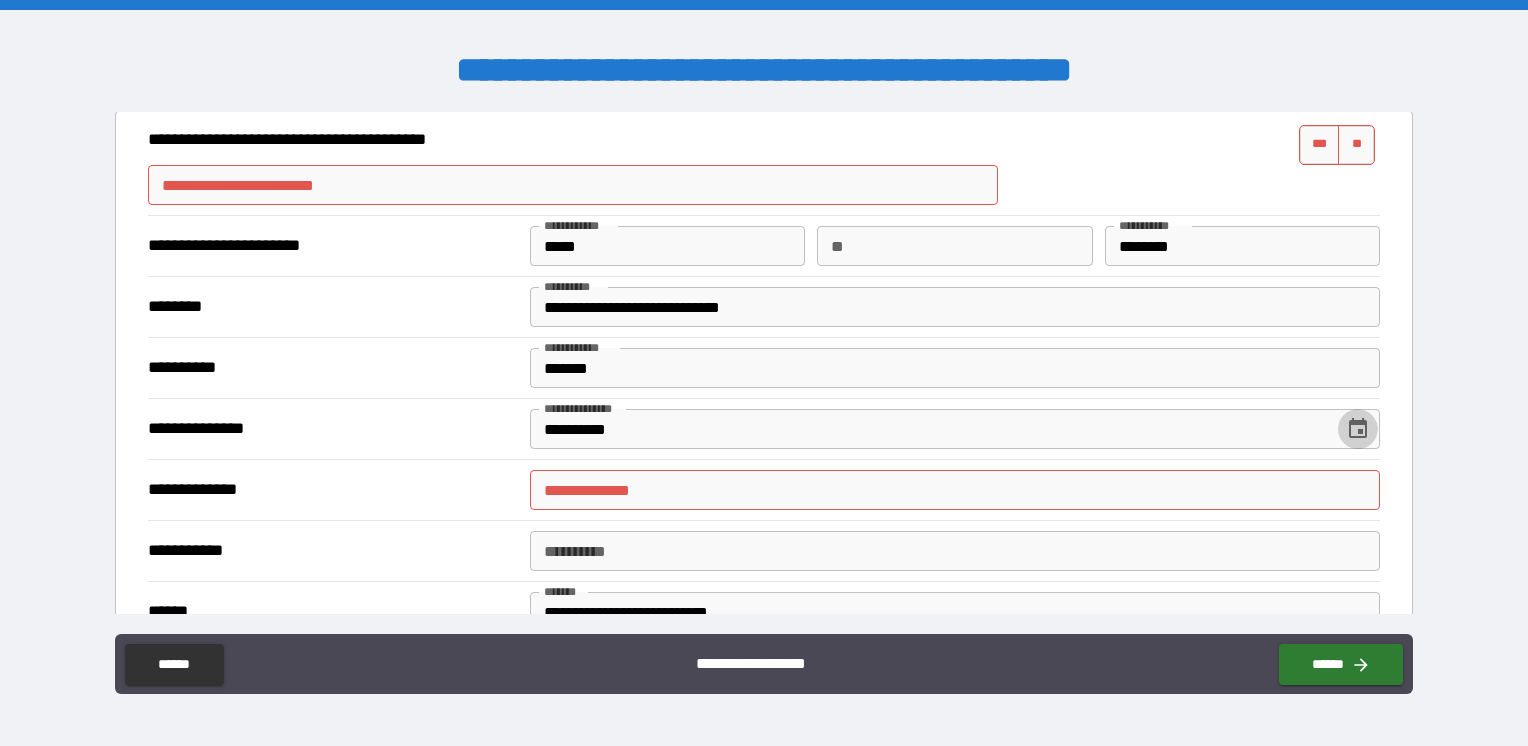 click on "**********" at bounding box center (955, 490) 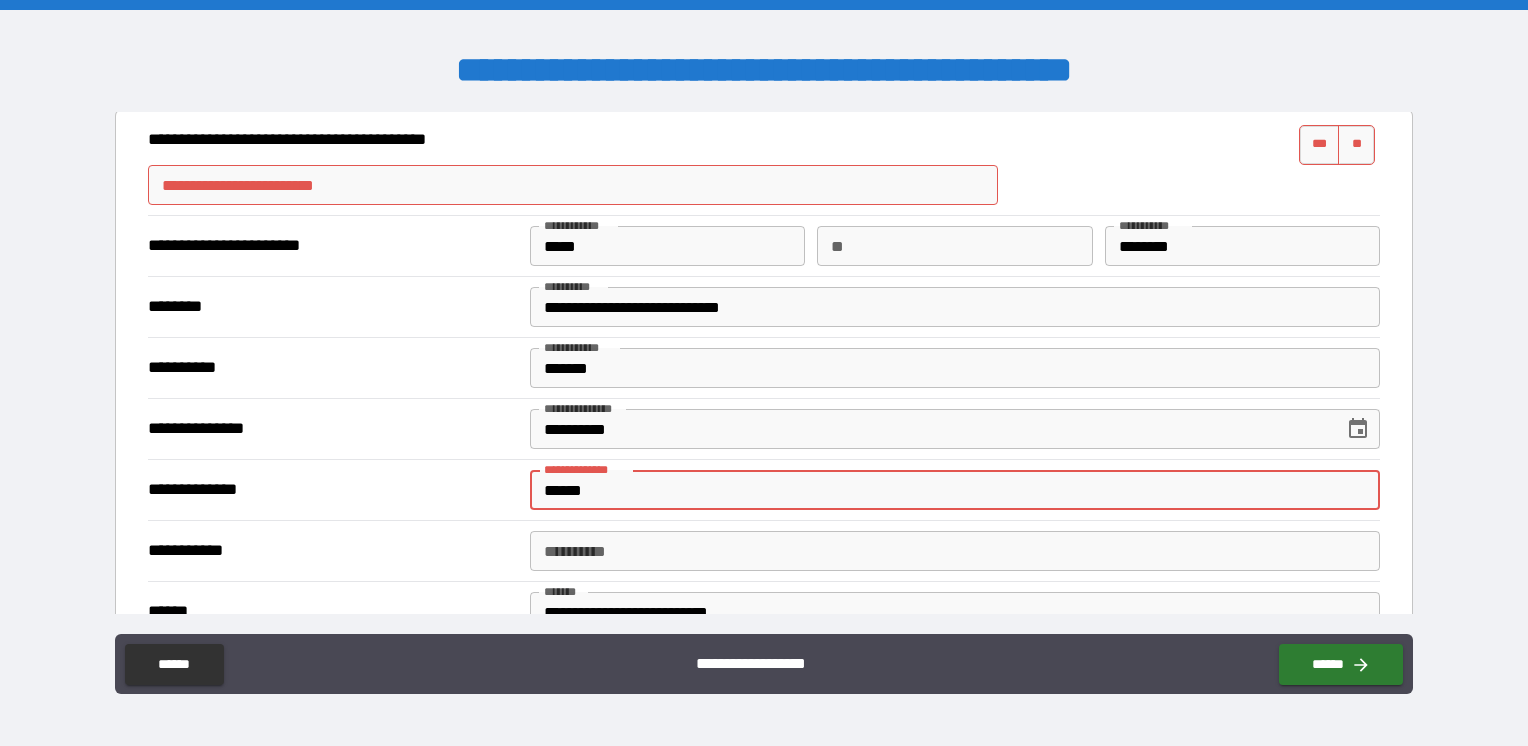 type on "**********" 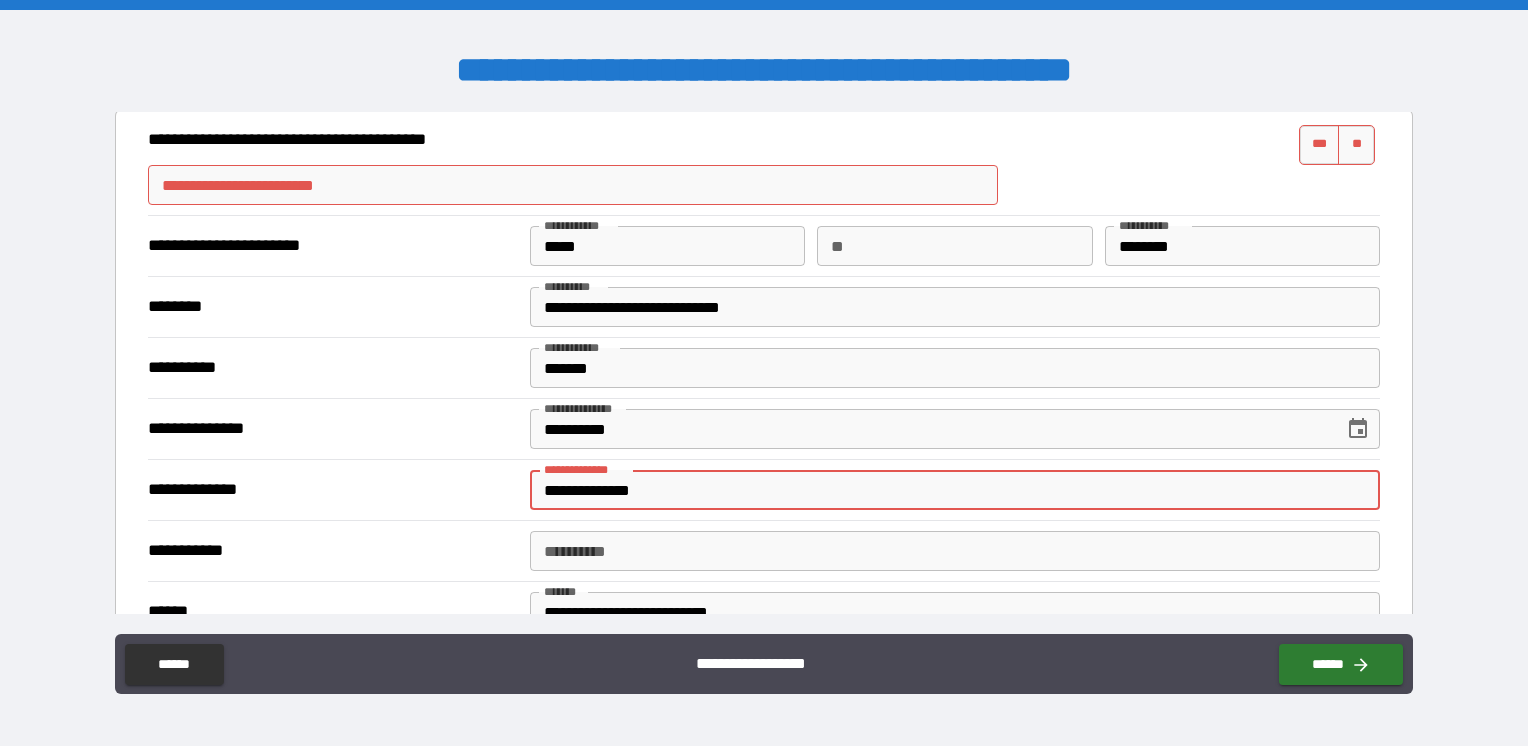 type on "**********" 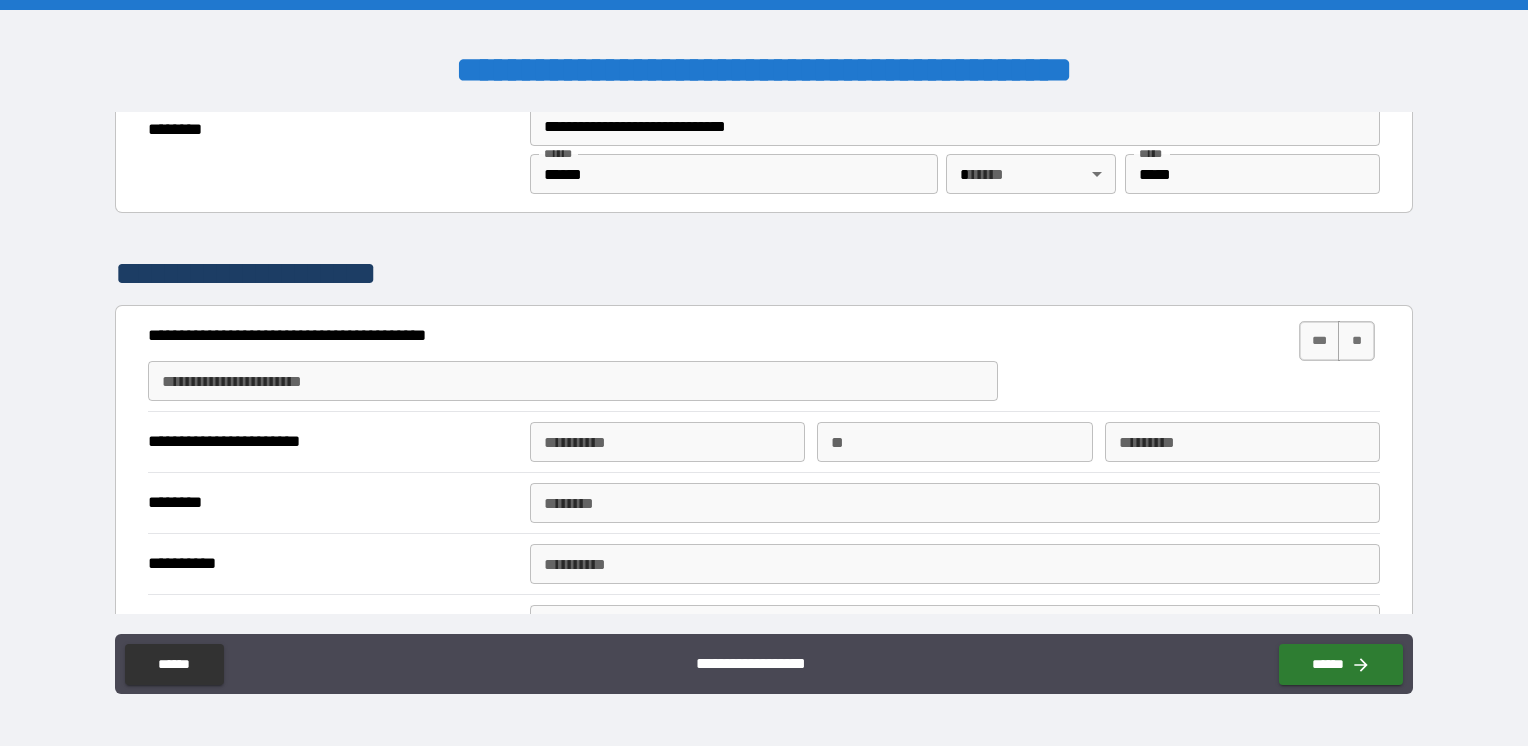 scroll, scrollTop: 1500, scrollLeft: 0, axis: vertical 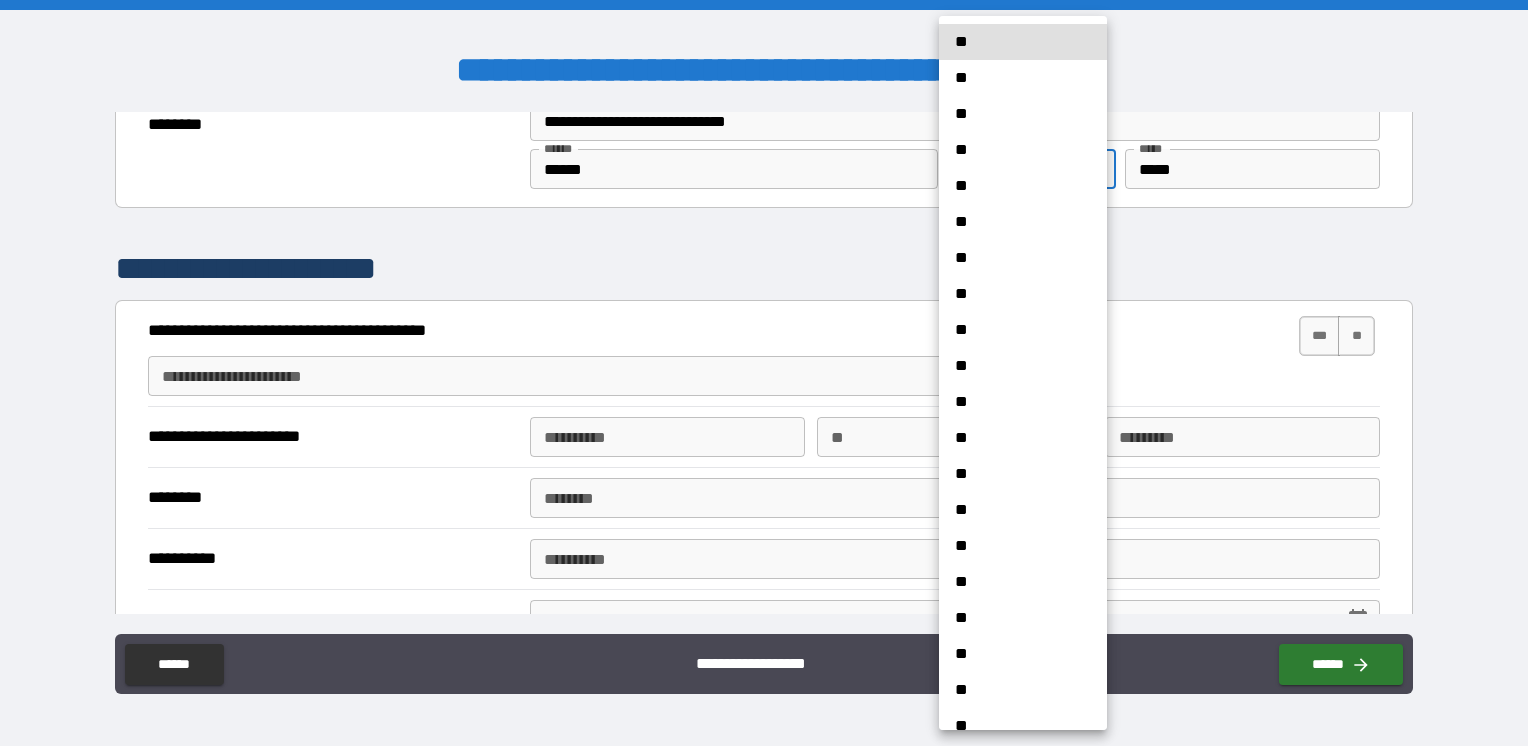 click on "**********" at bounding box center (764, 373) 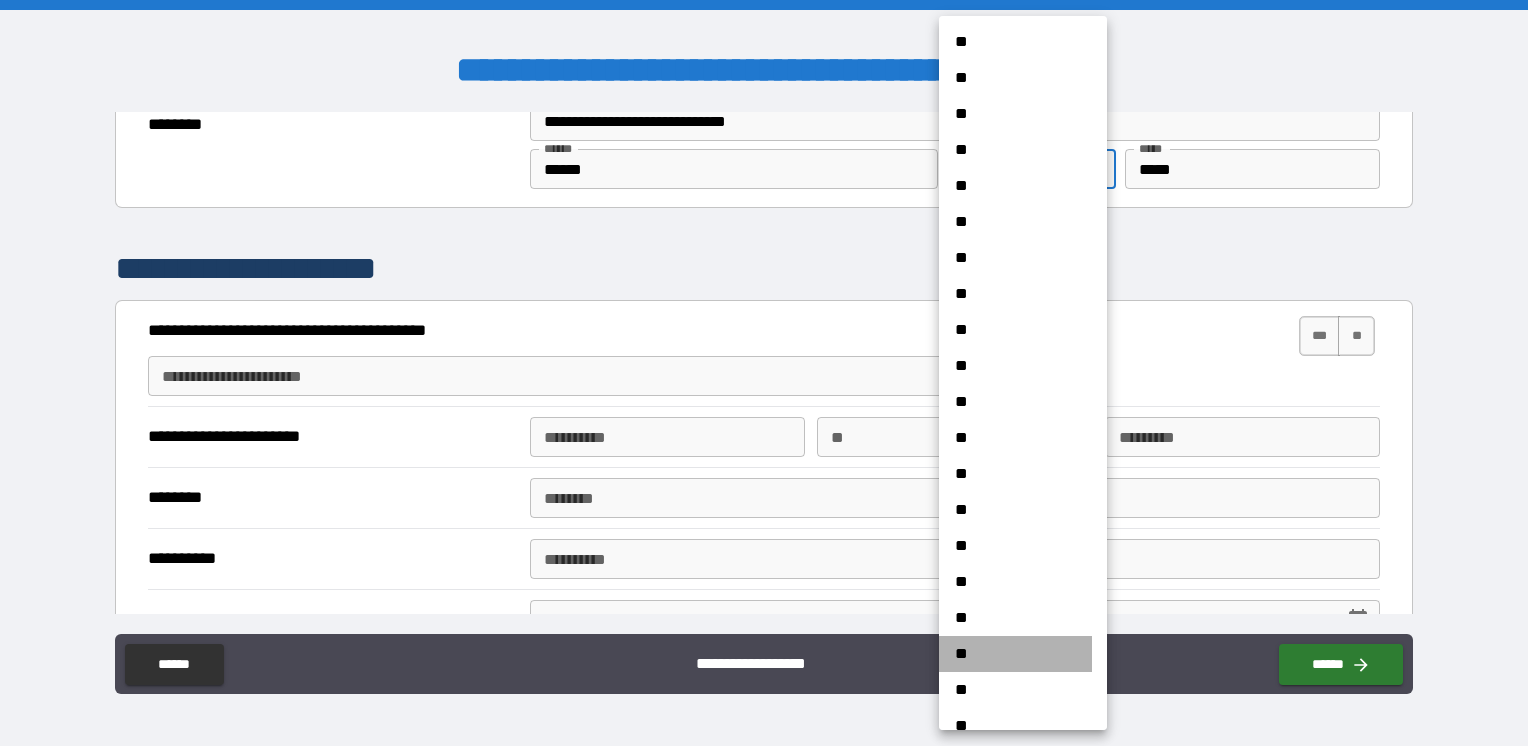 click on "**" at bounding box center (1015, 654) 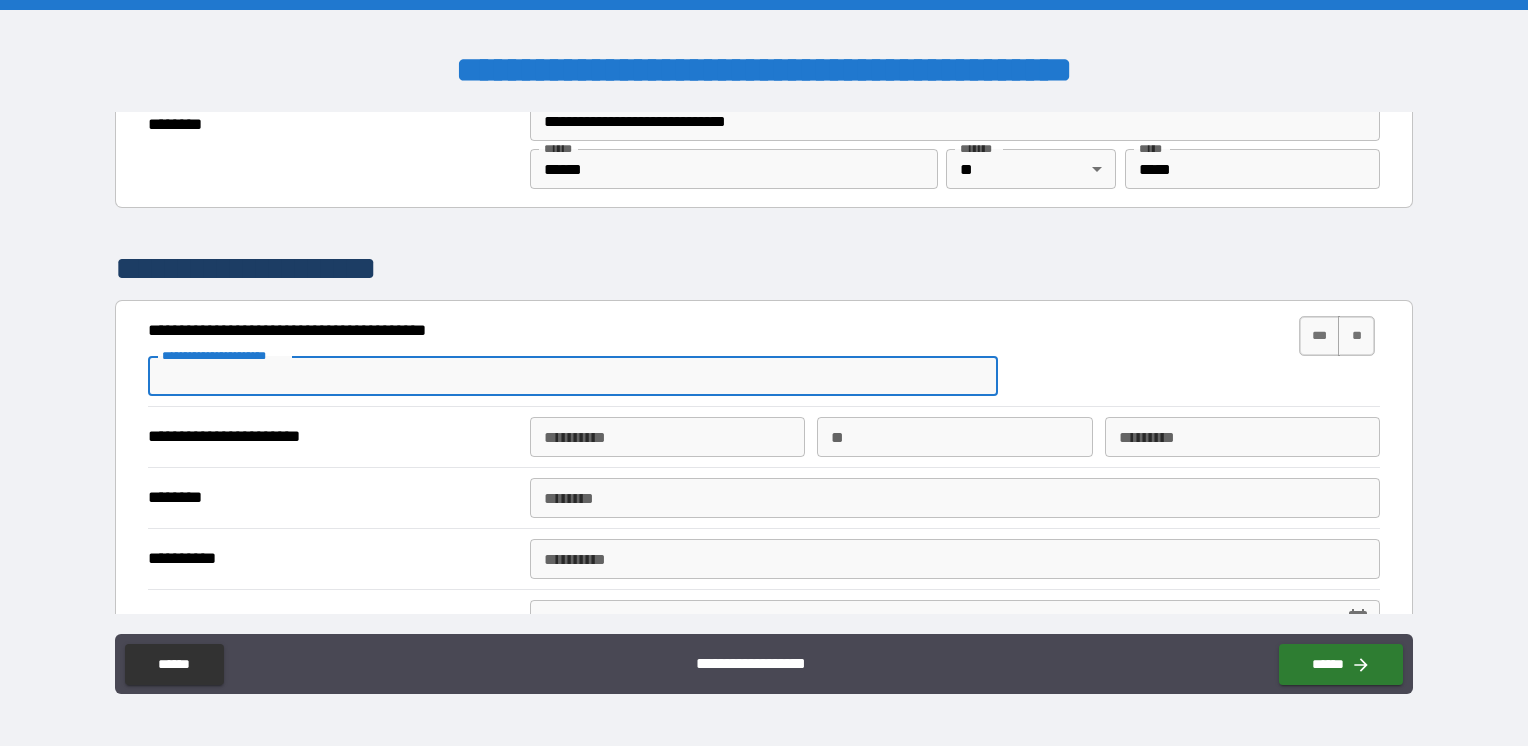 click on "**********" at bounding box center [573, 376] 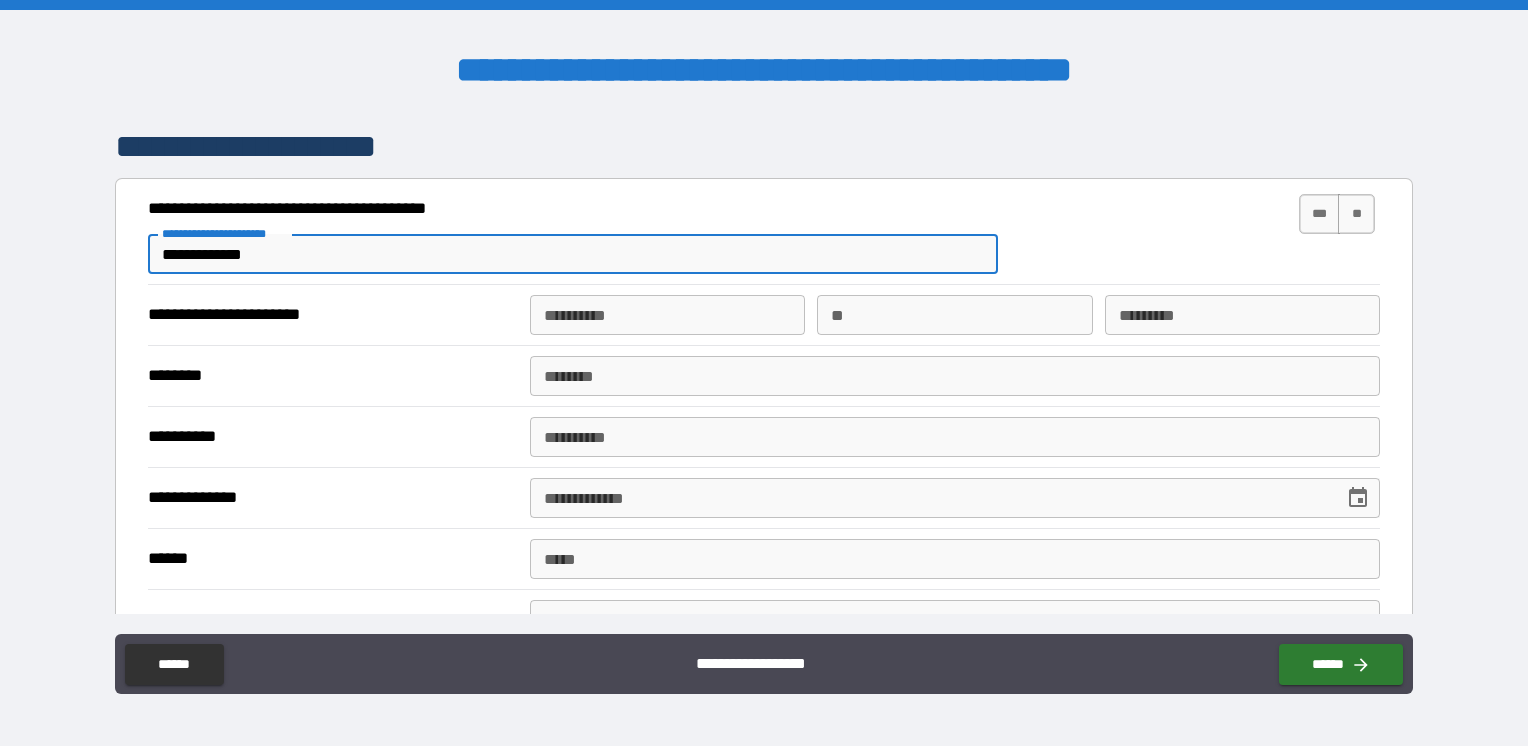 scroll, scrollTop: 1600, scrollLeft: 0, axis: vertical 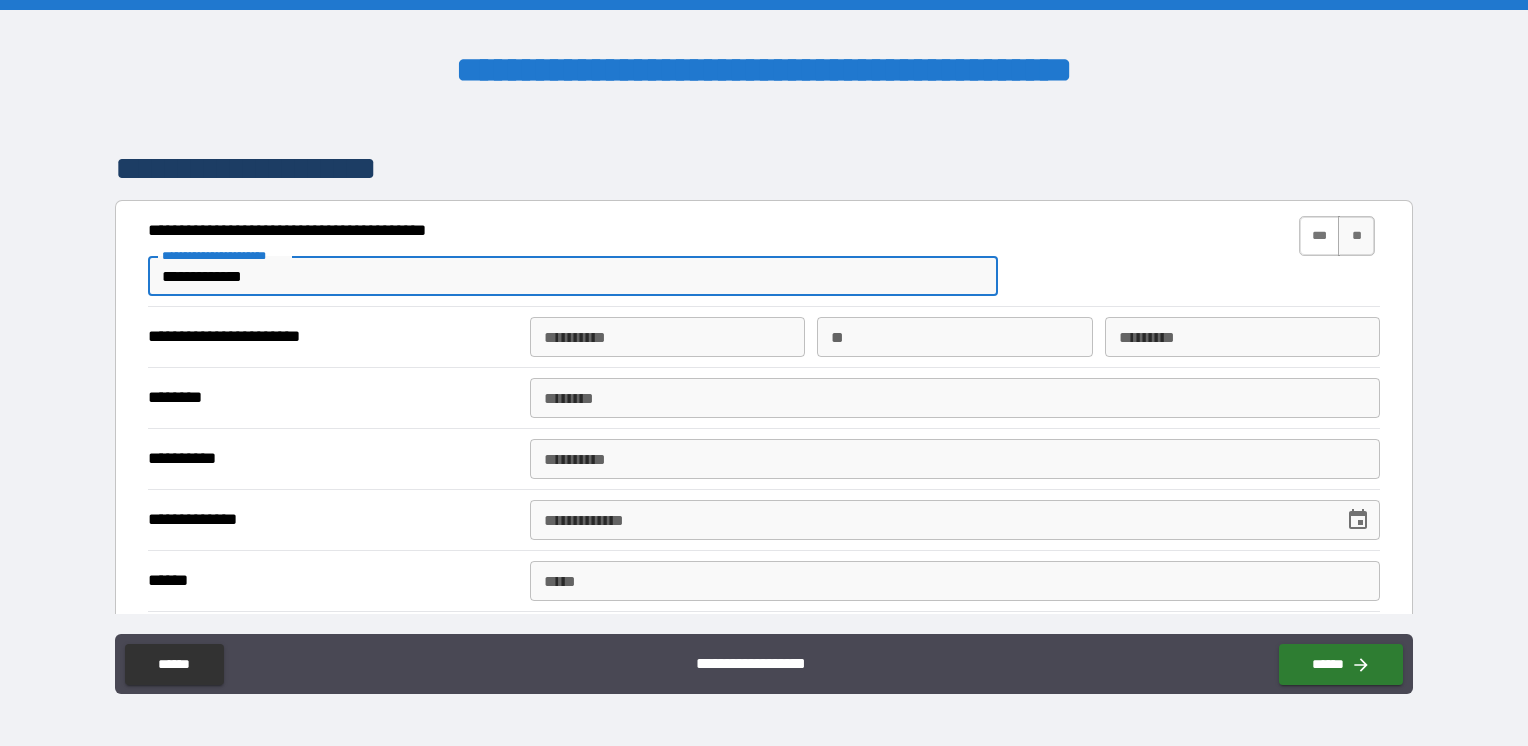 type on "**********" 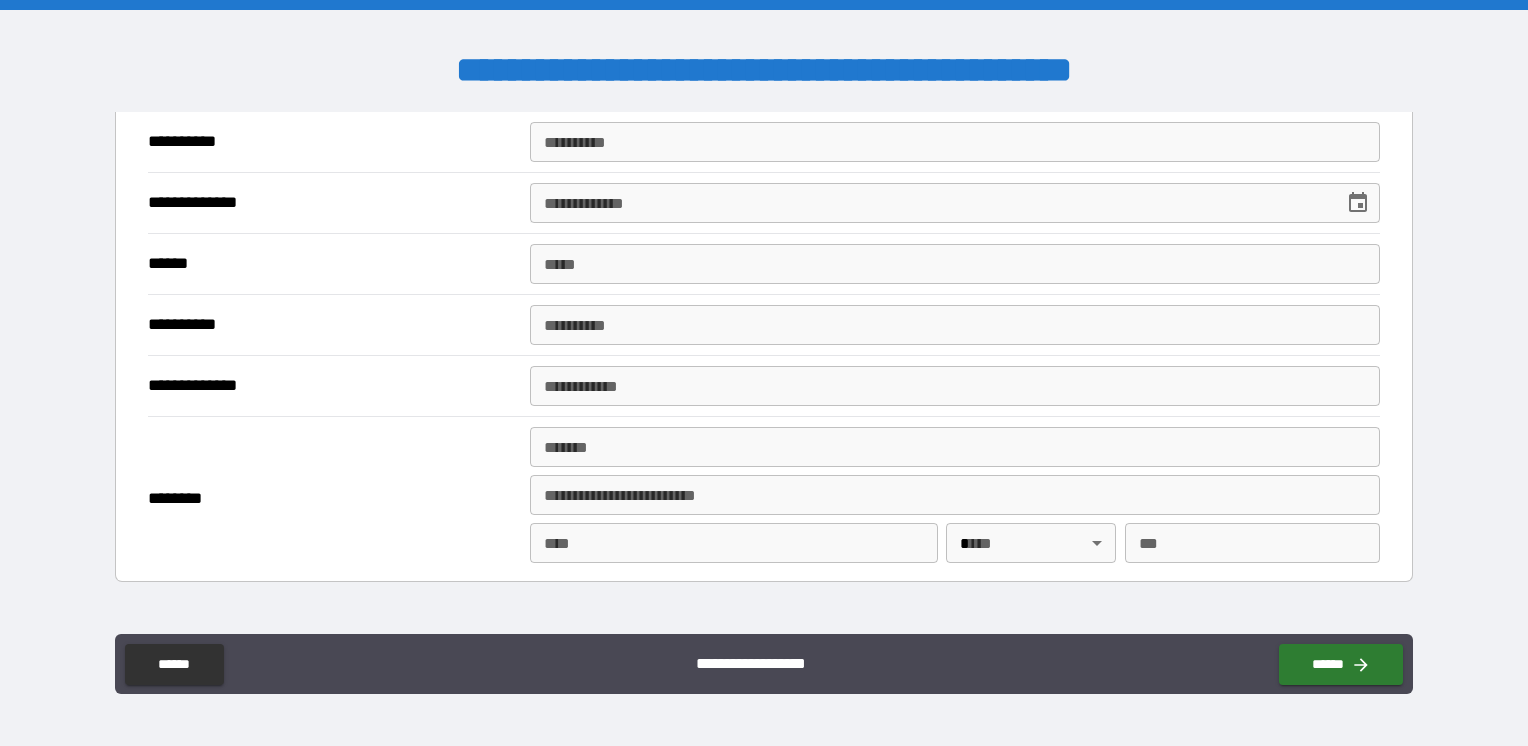 scroll, scrollTop: 2200, scrollLeft: 0, axis: vertical 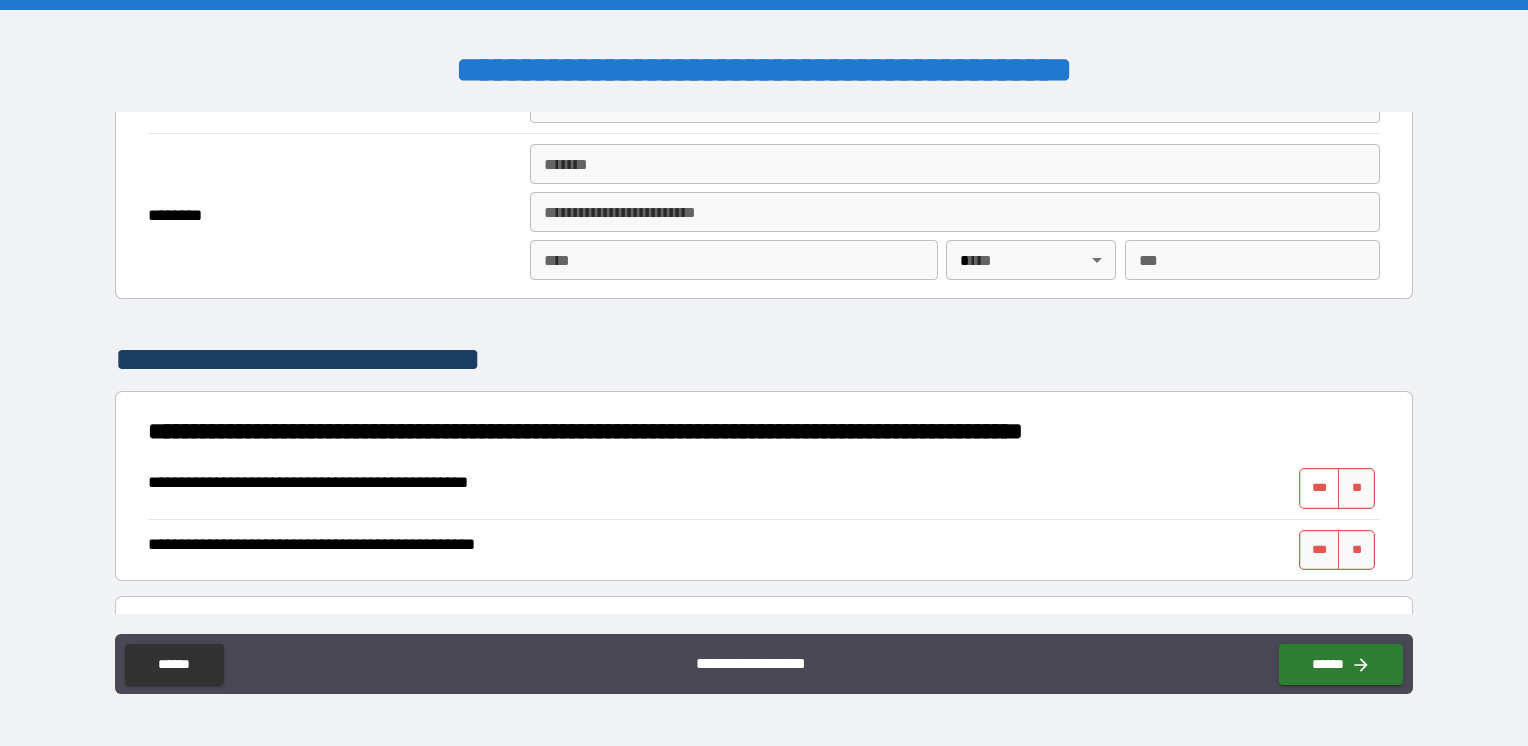 click on "***" at bounding box center [1320, 488] 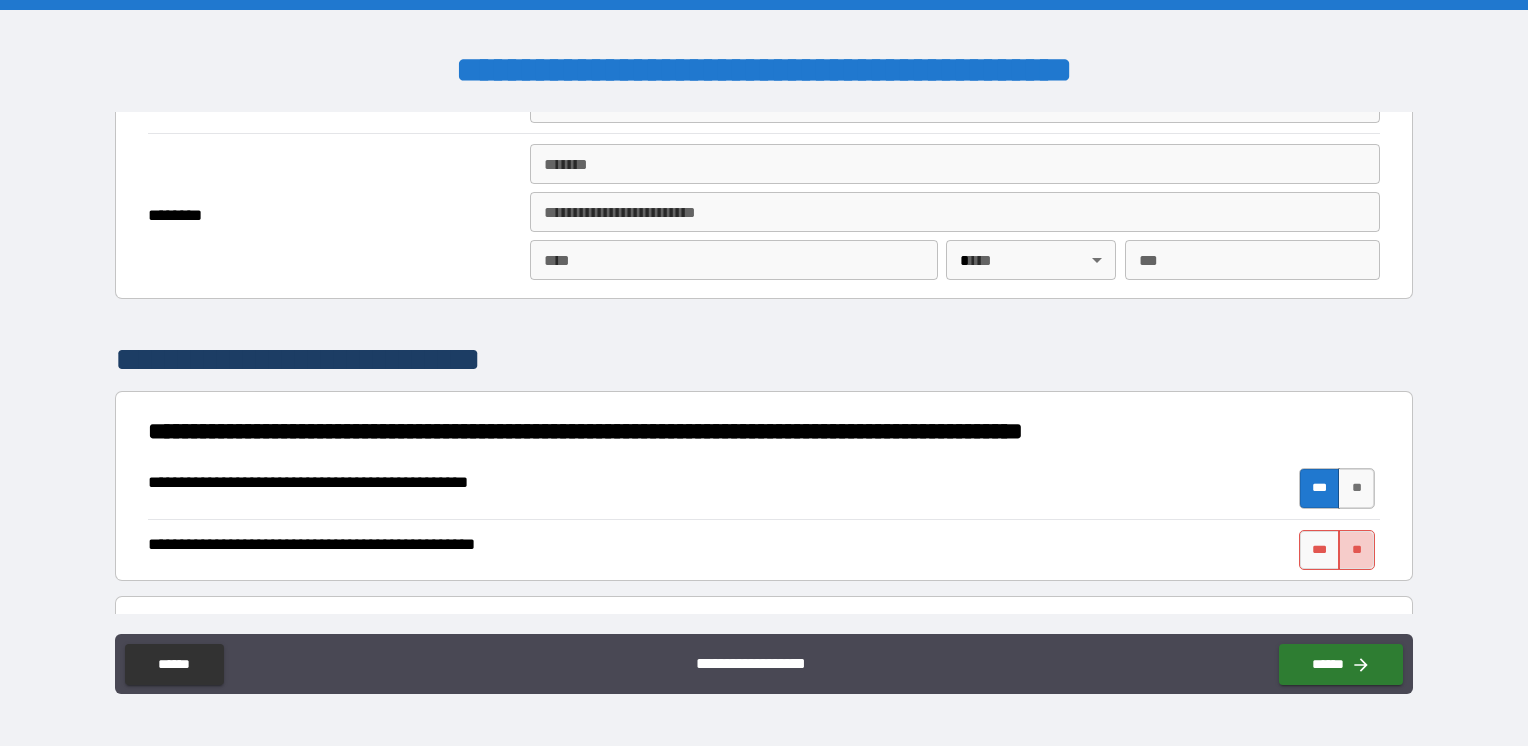 click on "**" at bounding box center [1356, 550] 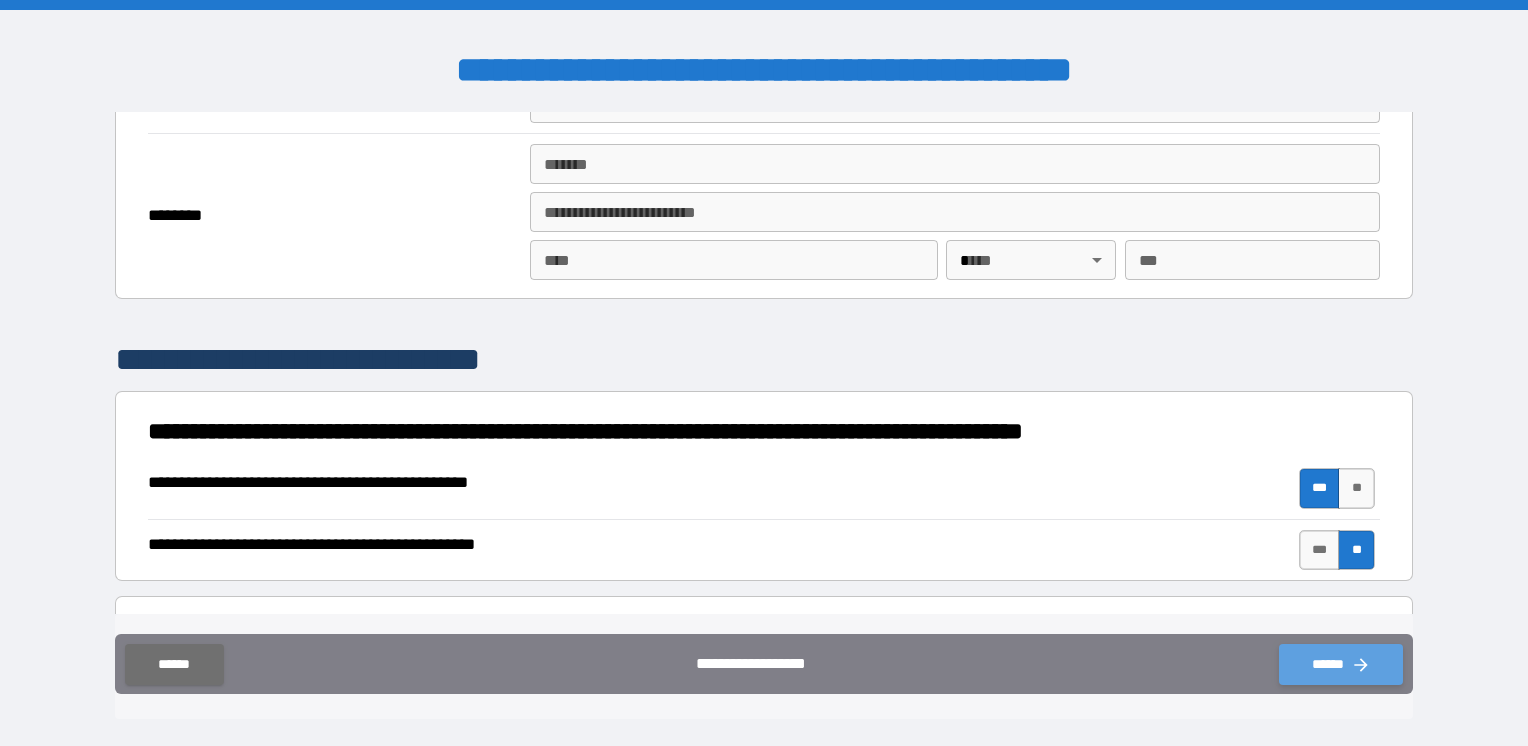 click on "******" at bounding box center [1341, 664] 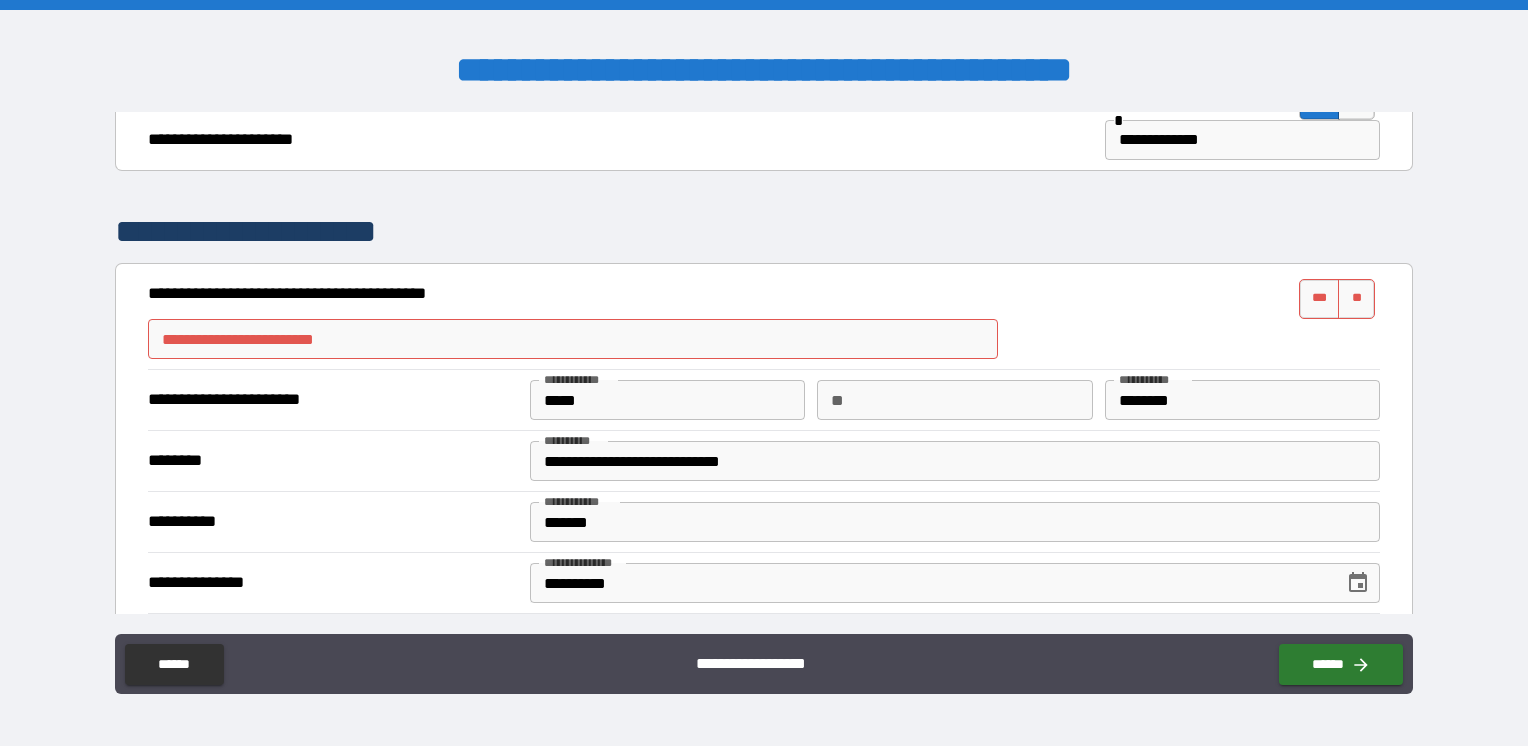 scroll, scrollTop: 500, scrollLeft: 0, axis: vertical 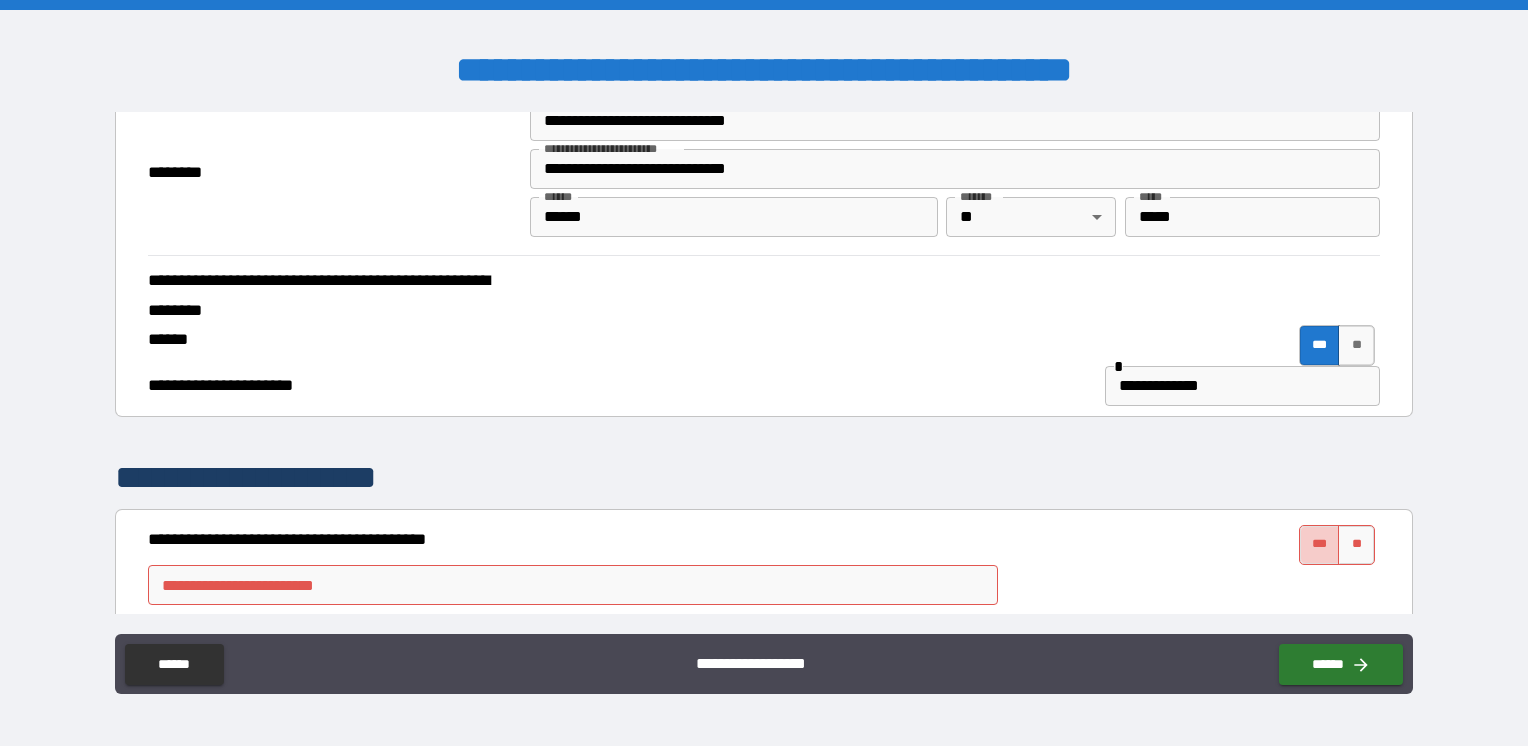 click on "***" at bounding box center (1320, 545) 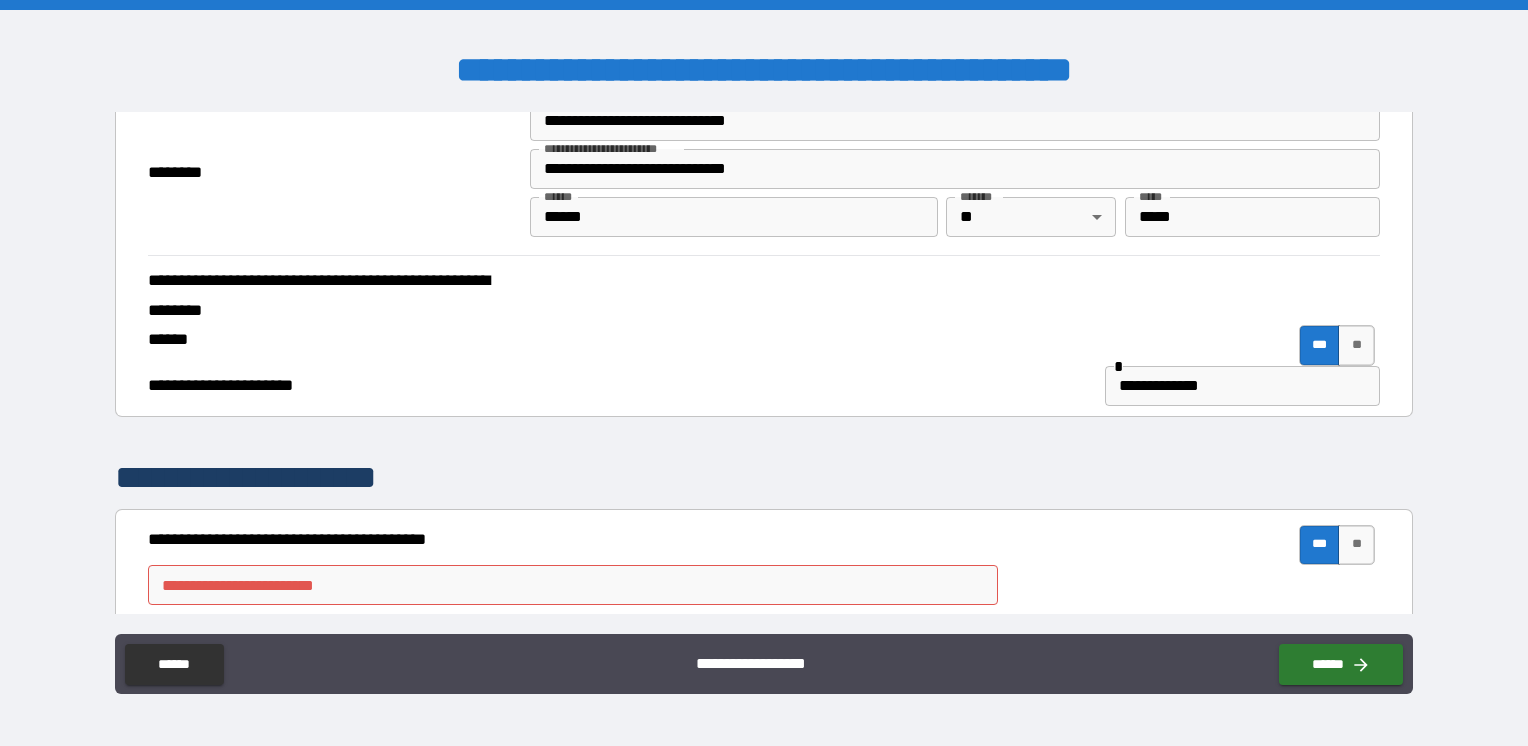 scroll, scrollTop: 900, scrollLeft: 0, axis: vertical 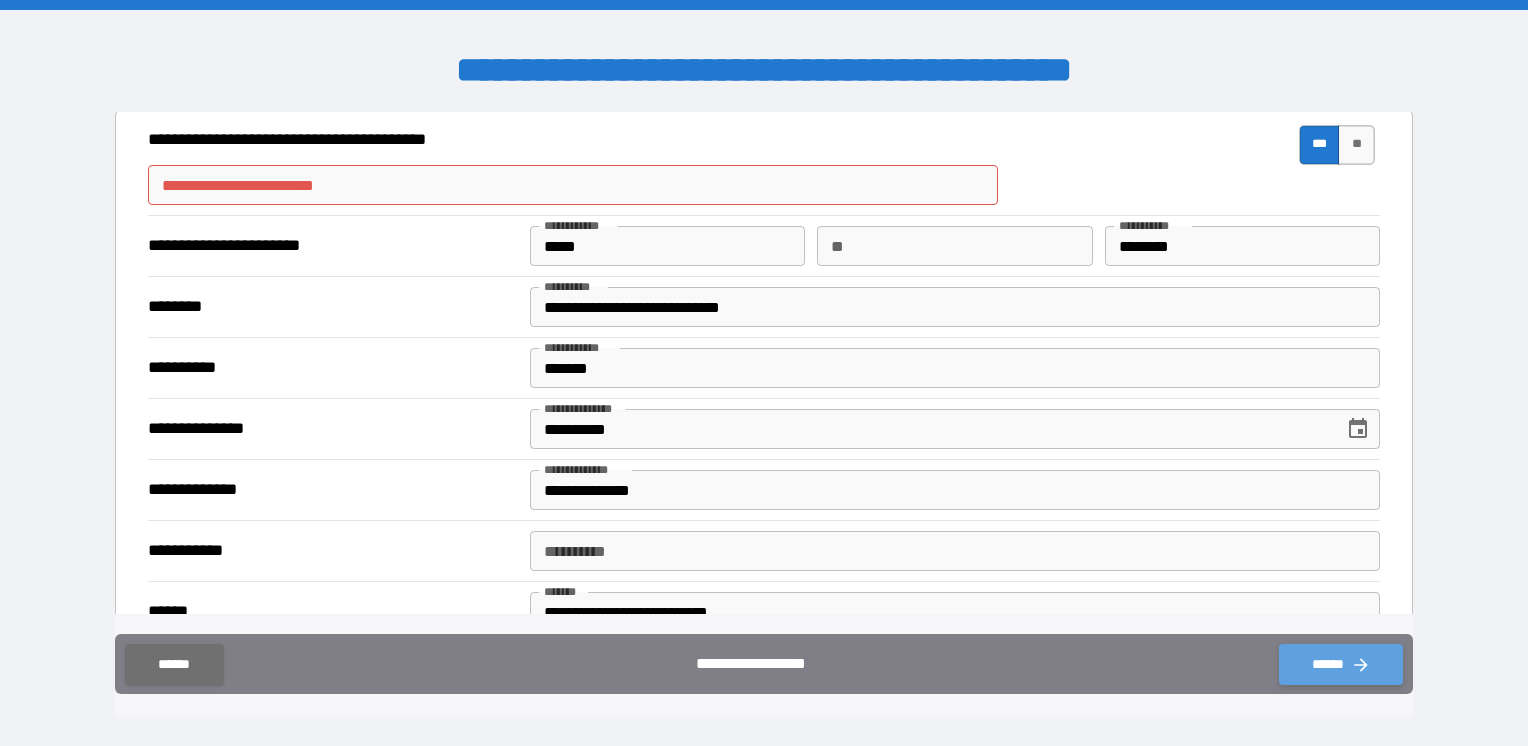 click on "******" at bounding box center (1341, 664) 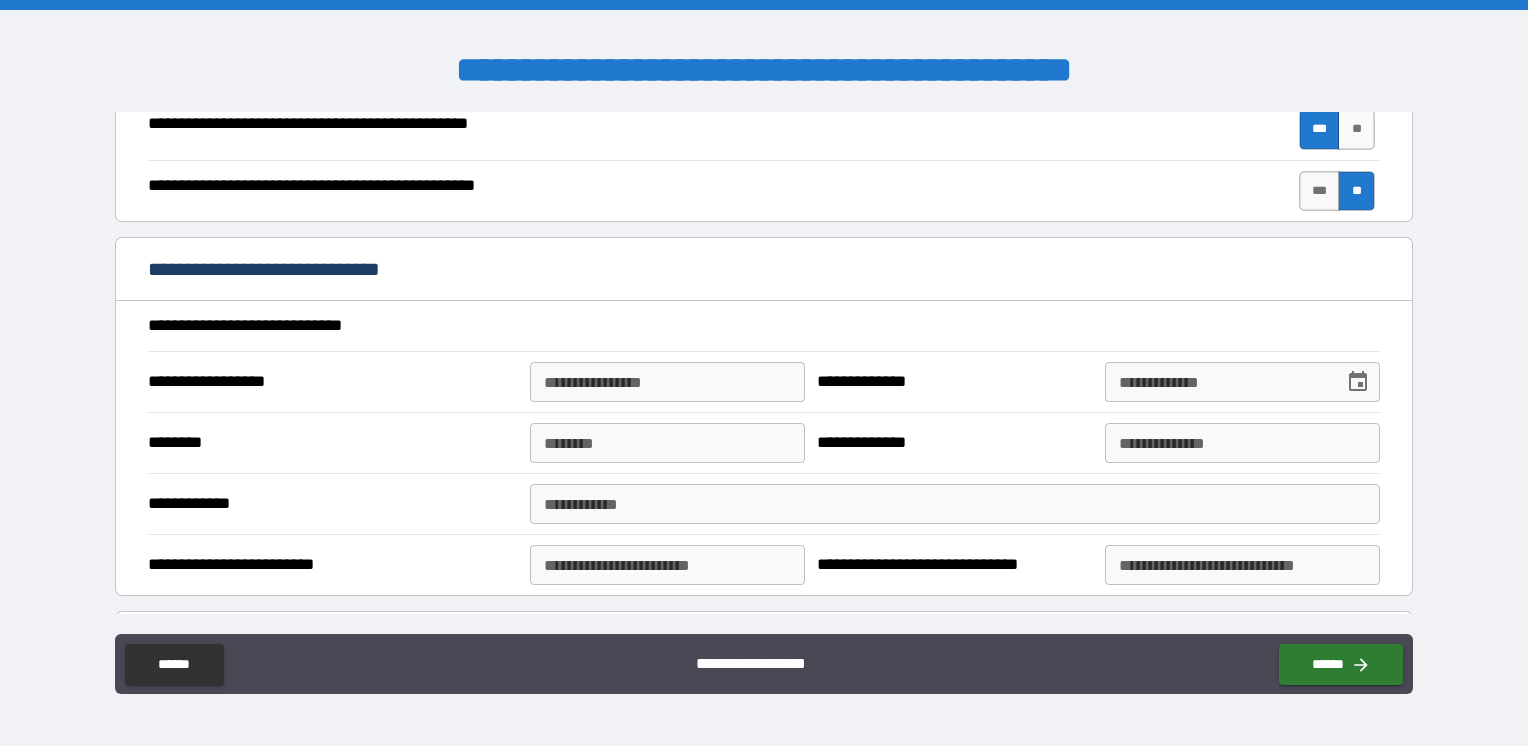 scroll, scrollTop: 2600, scrollLeft: 0, axis: vertical 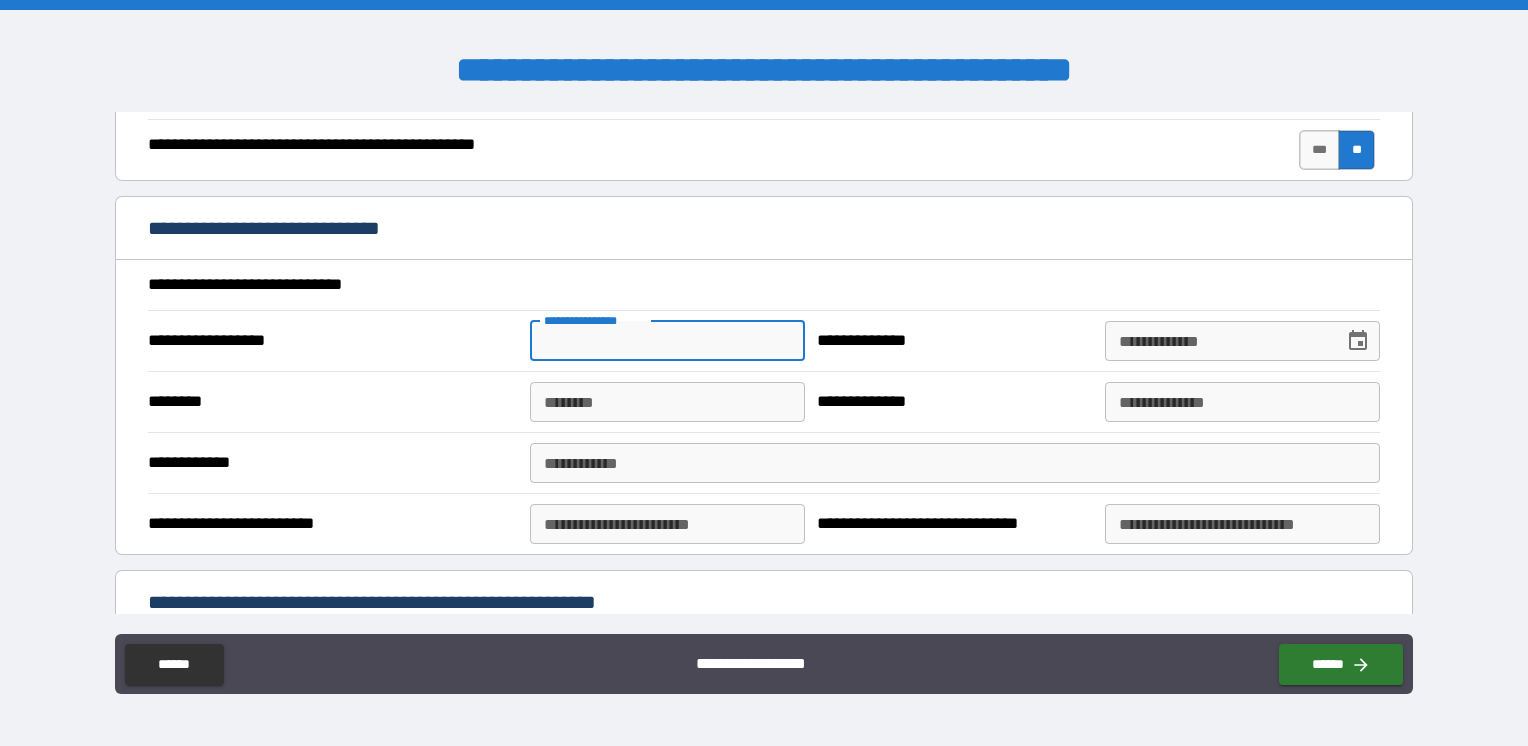 click on "**********" at bounding box center [667, 341] 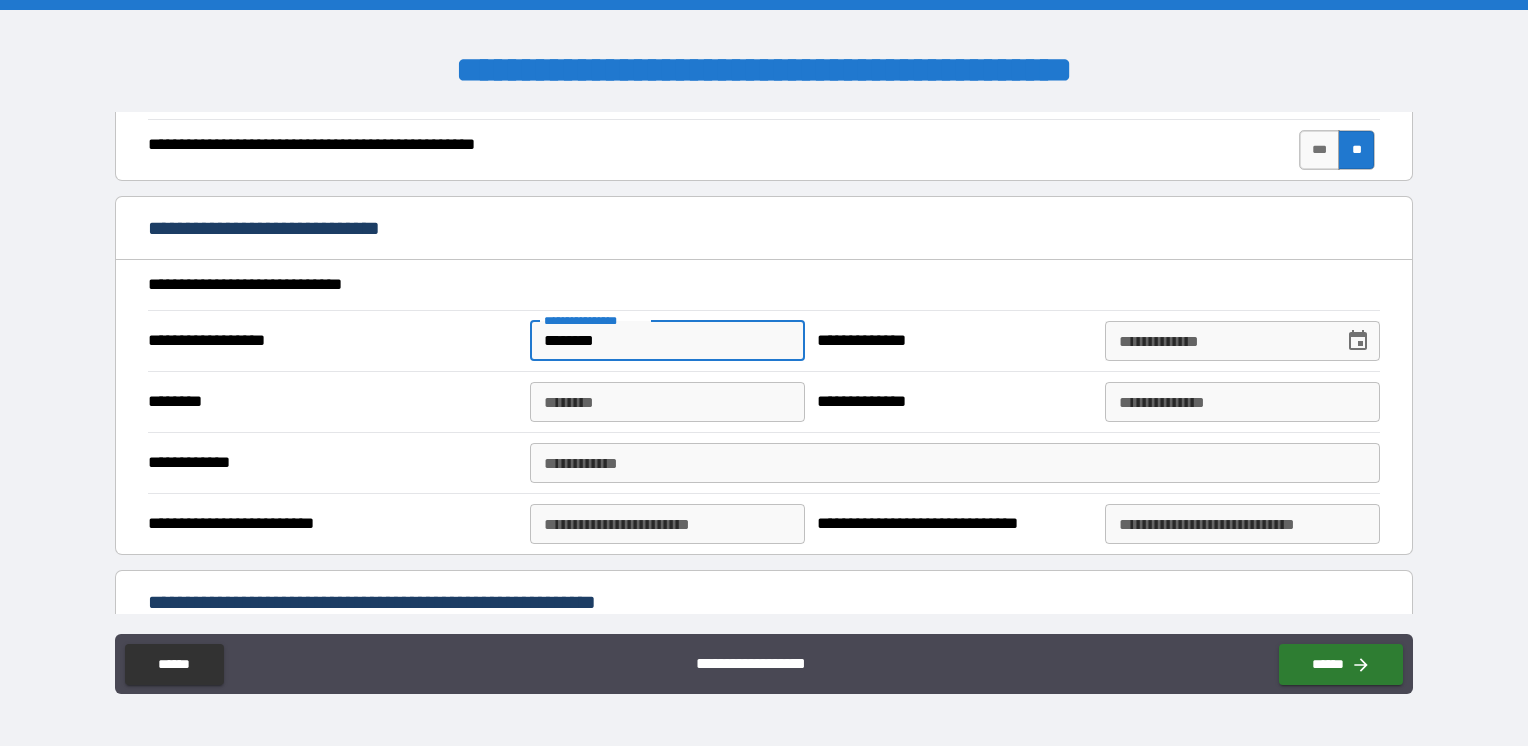 type on "********" 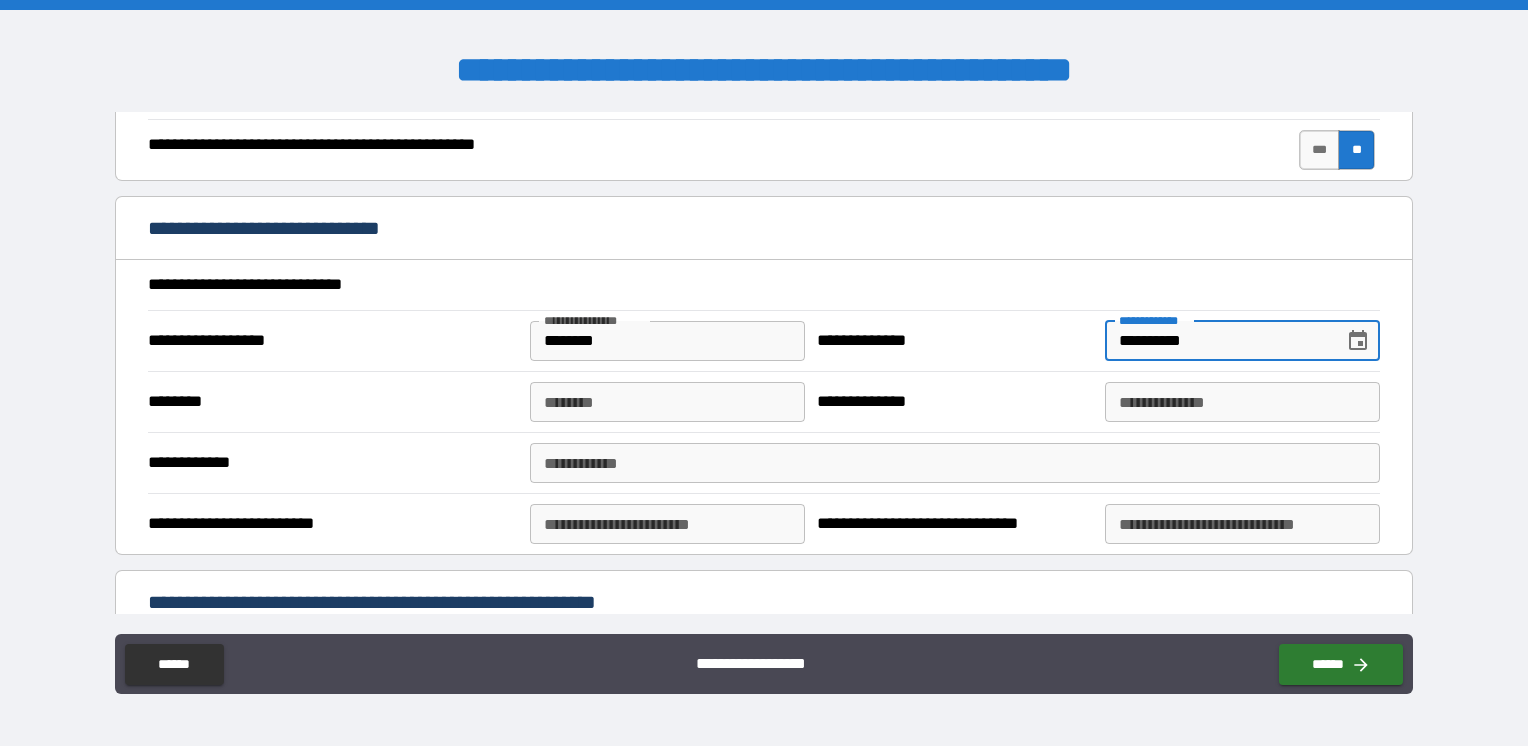type on "**********" 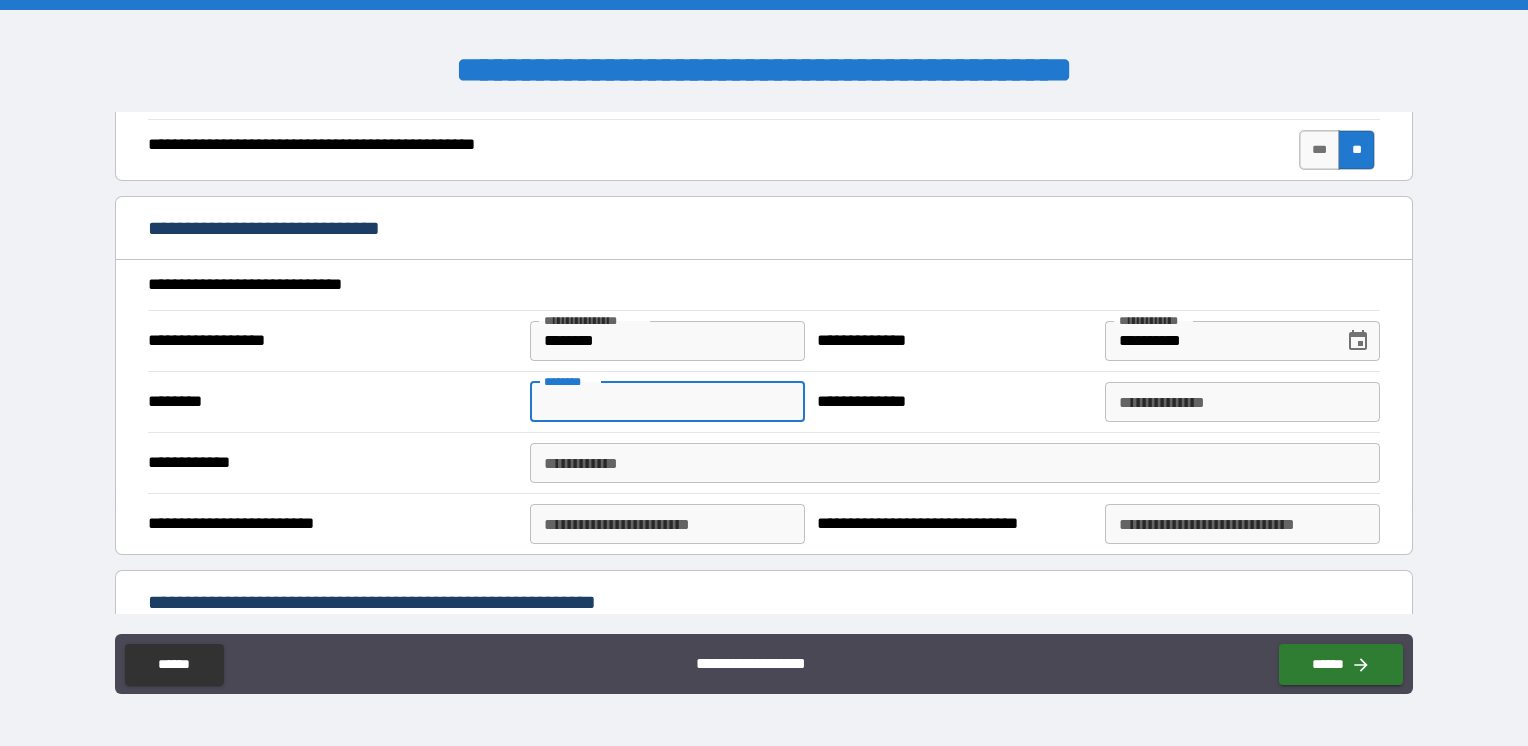 click on "********" at bounding box center (667, 402) 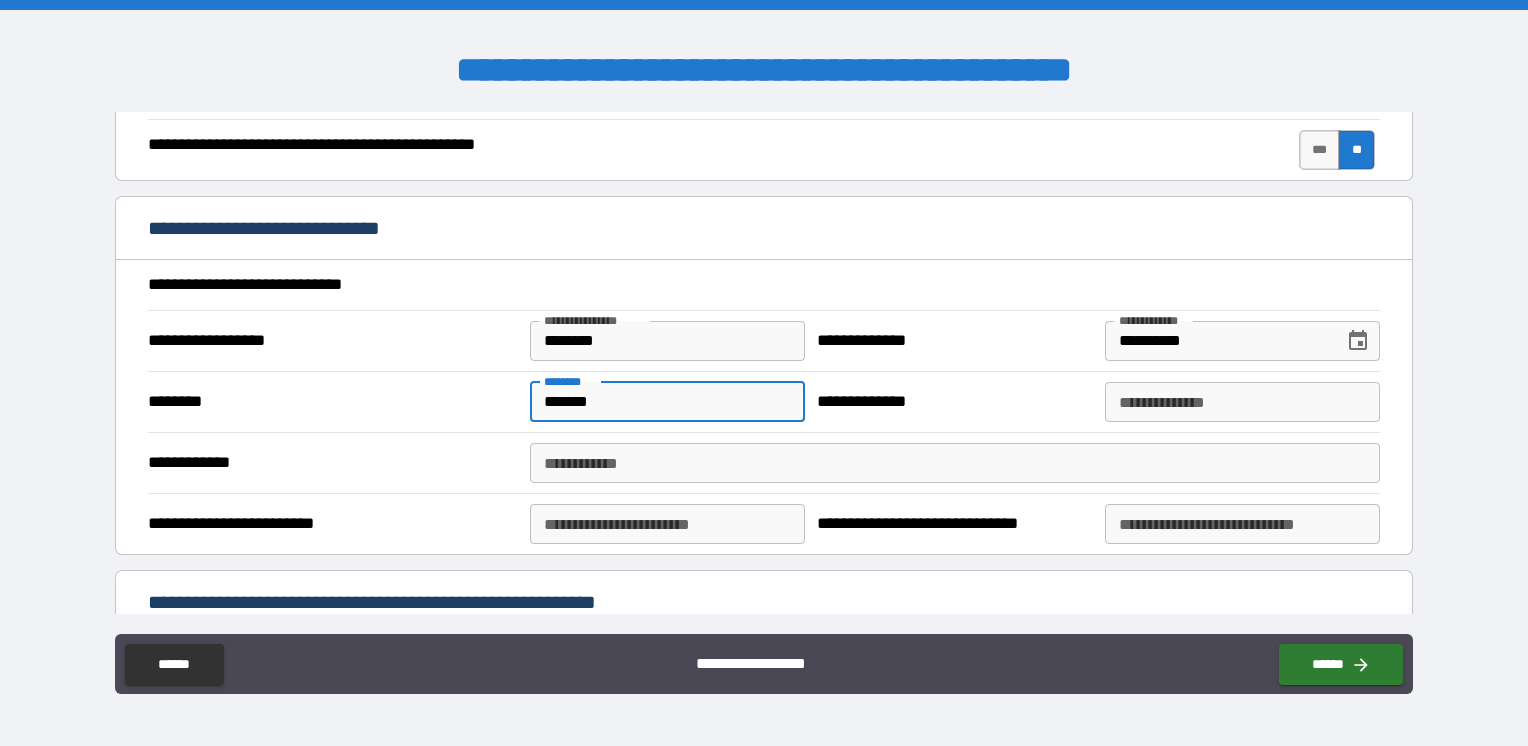 type on "*******" 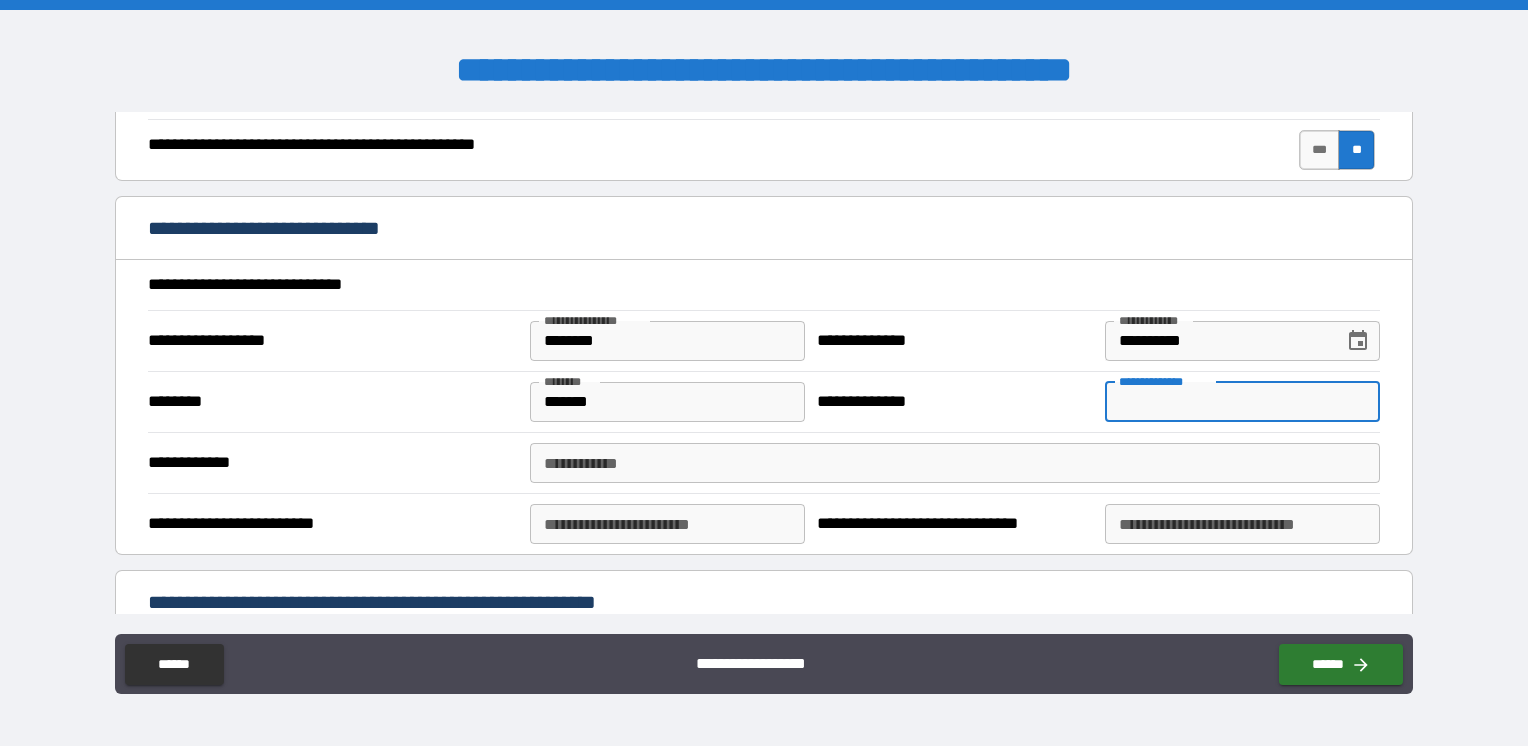 click on "**********" at bounding box center (1242, 402) 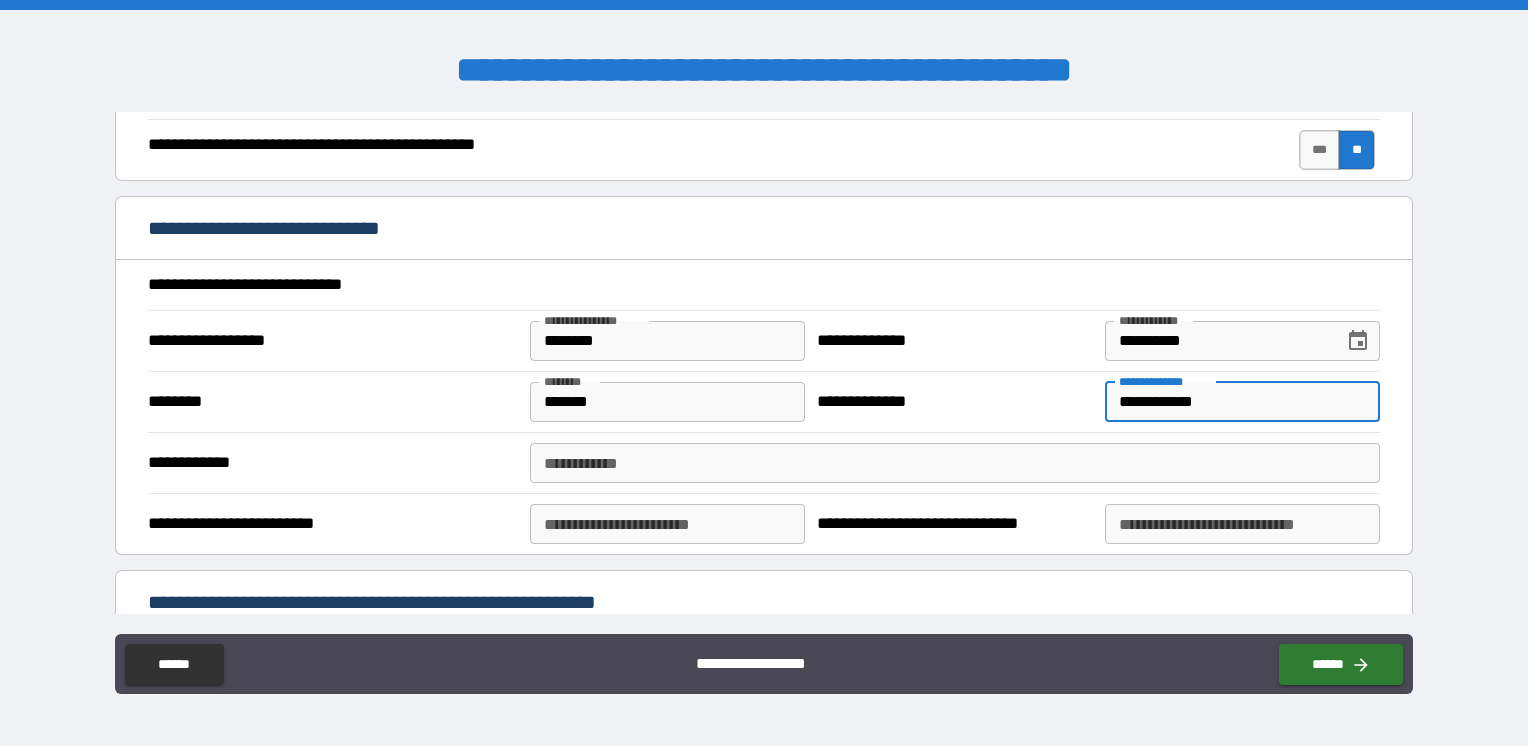 type on "**********" 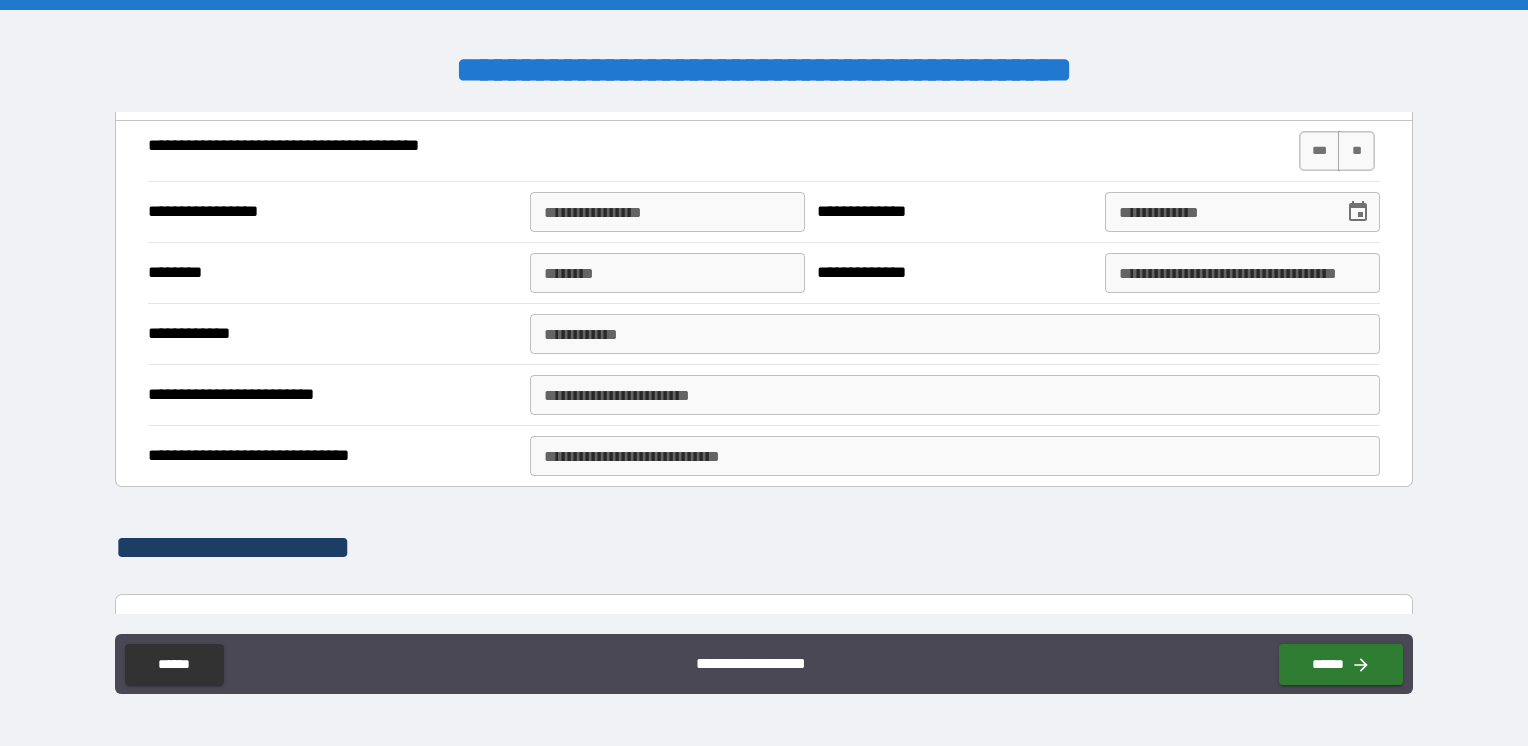 scroll, scrollTop: 2900, scrollLeft: 0, axis: vertical 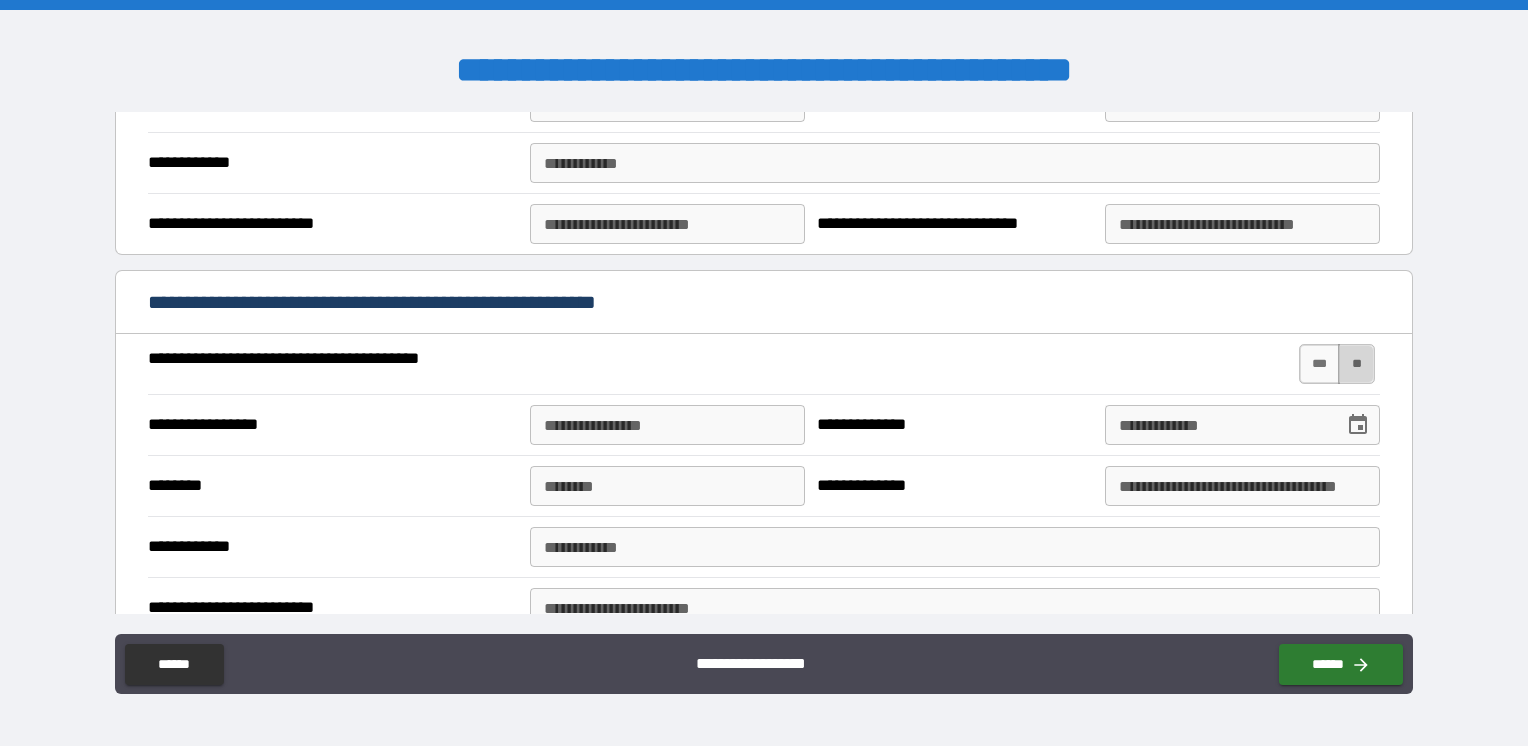 click on "**" at bounding box center (1356, 364) 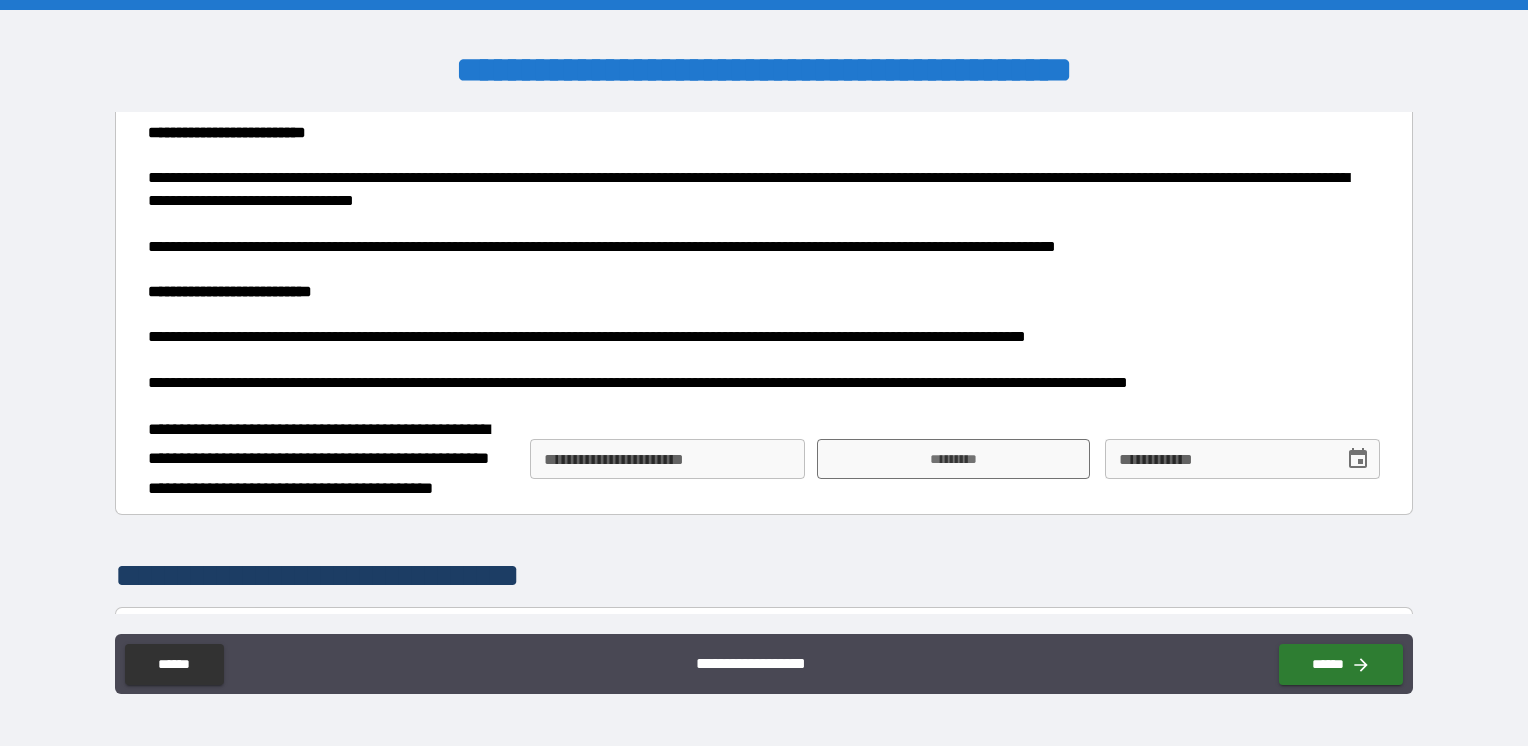 scroll, scrollTop: 3800, scrollLeft: 0, axis: vertical 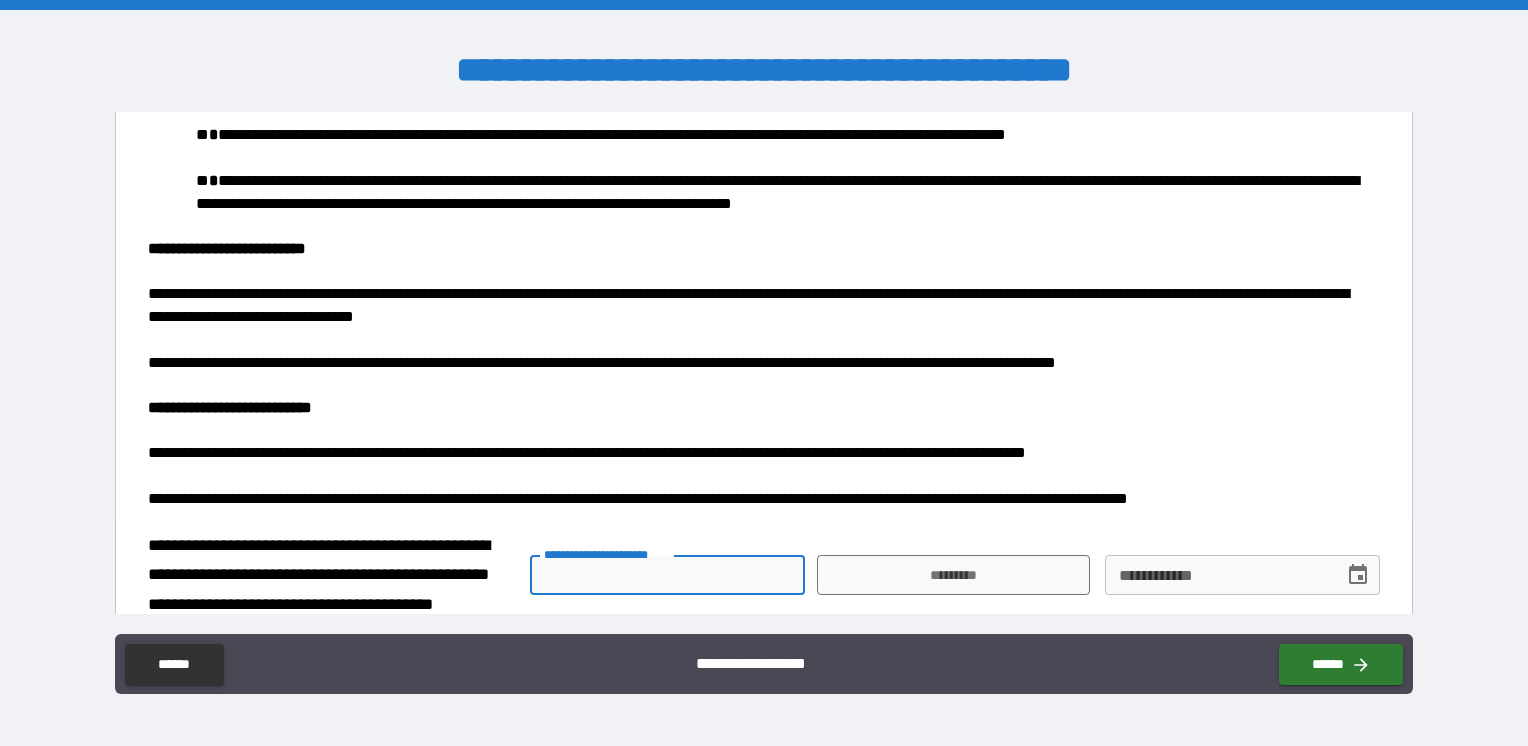 click on "**********" at bounding box center (667, 575) 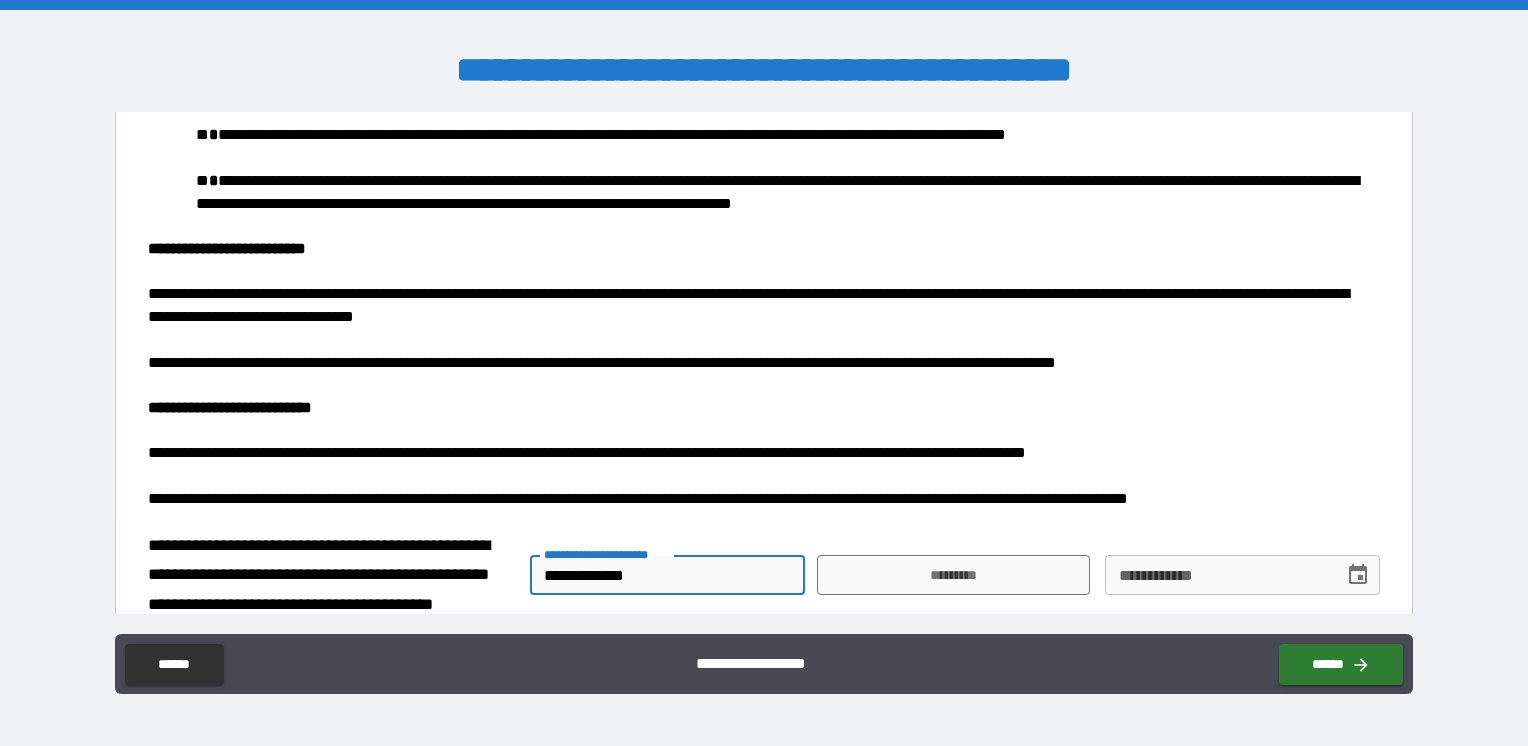 type on "**********" 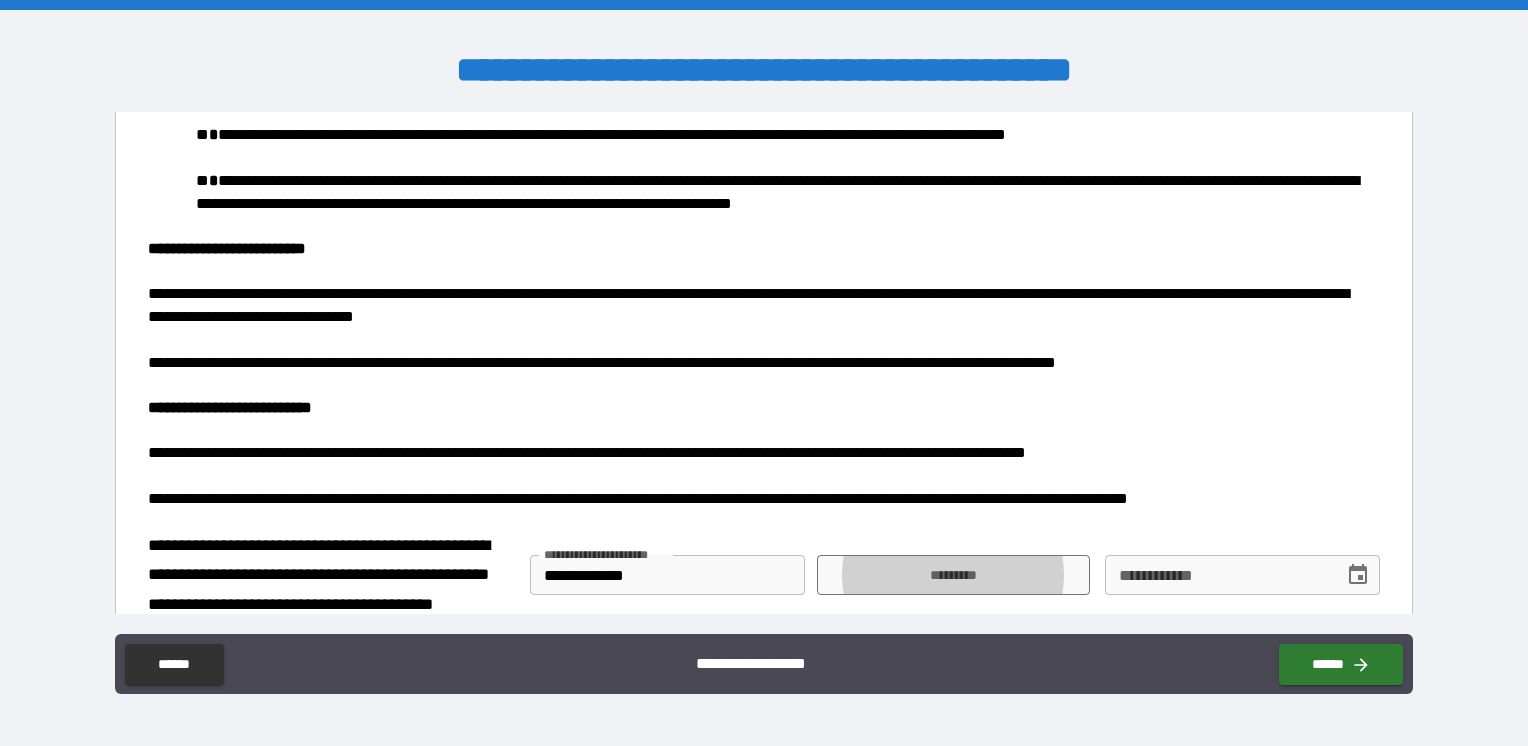 type 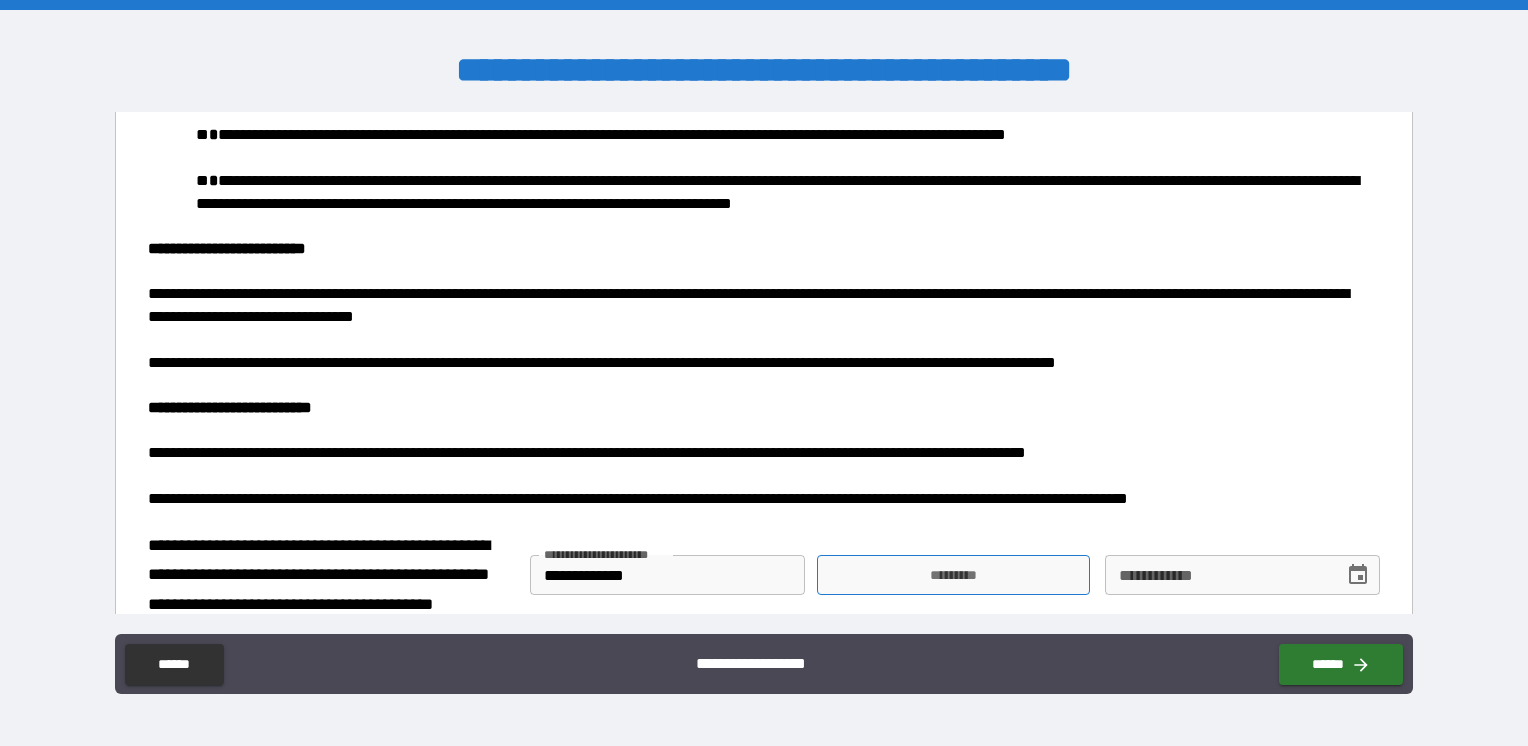 click on "*********" at bounding box center [953, 575] 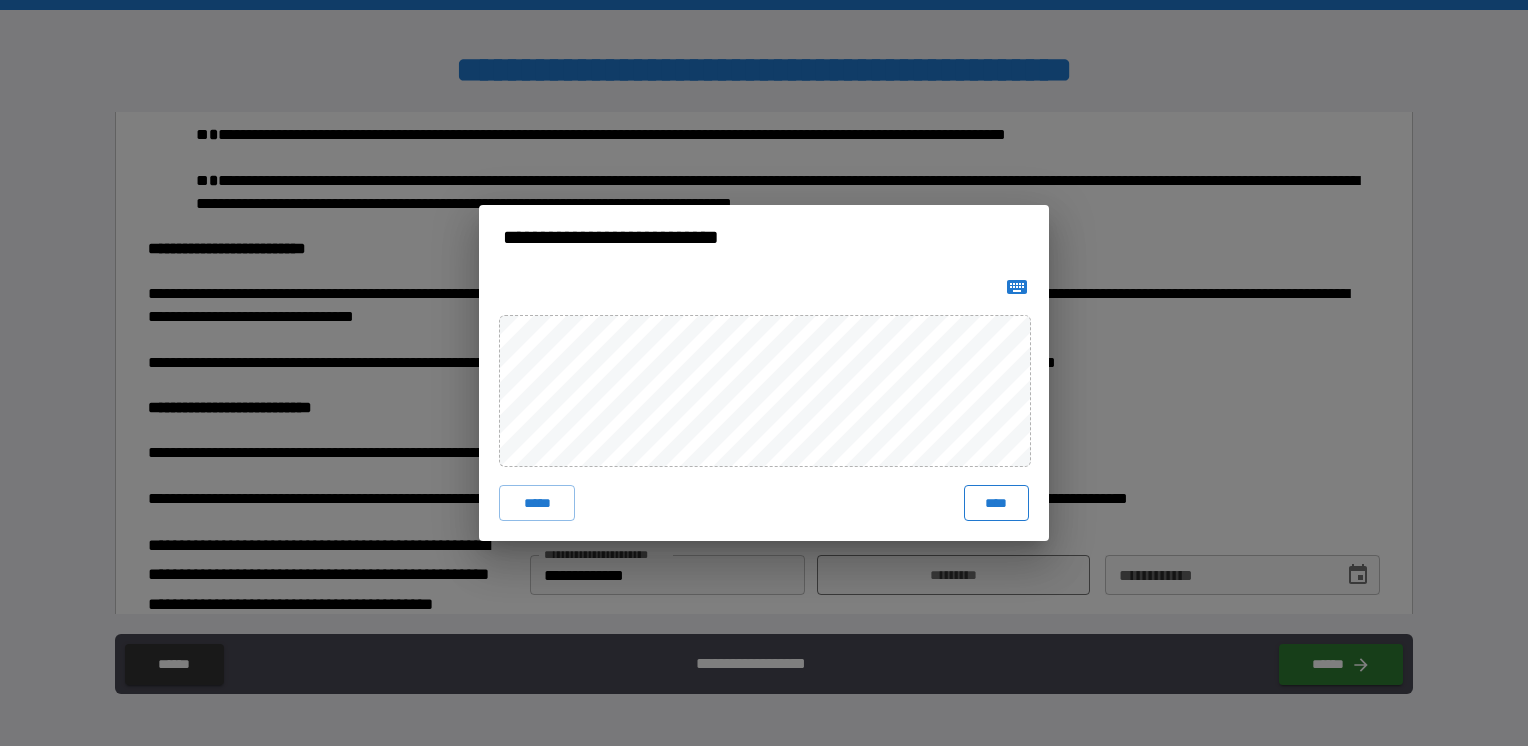 click on "****" at bounding box center (996, 503) 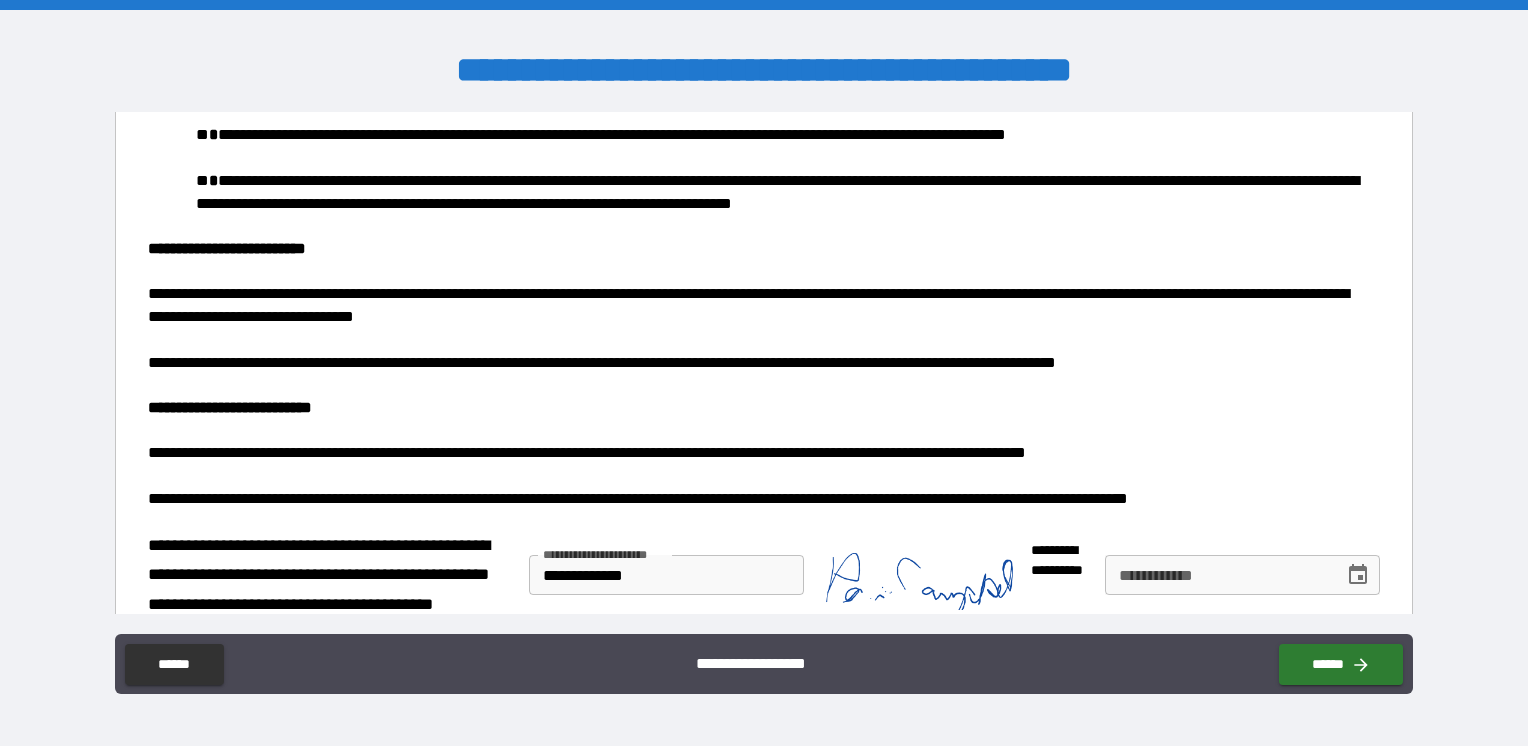 click on "**********" at bounding box center [1217, 575] 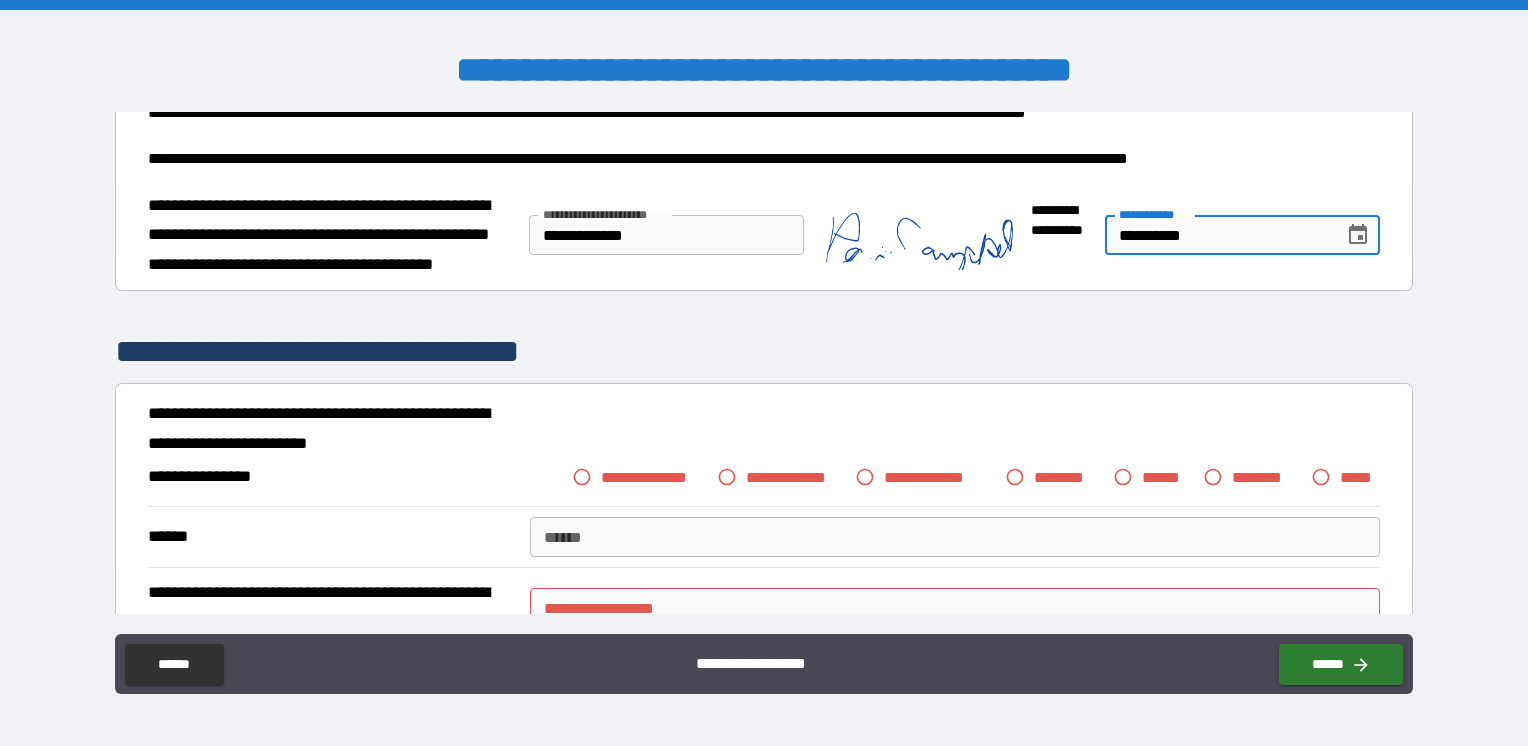 scroll, scrollTop: 4200, scrollLeft: 0, axis: vertical 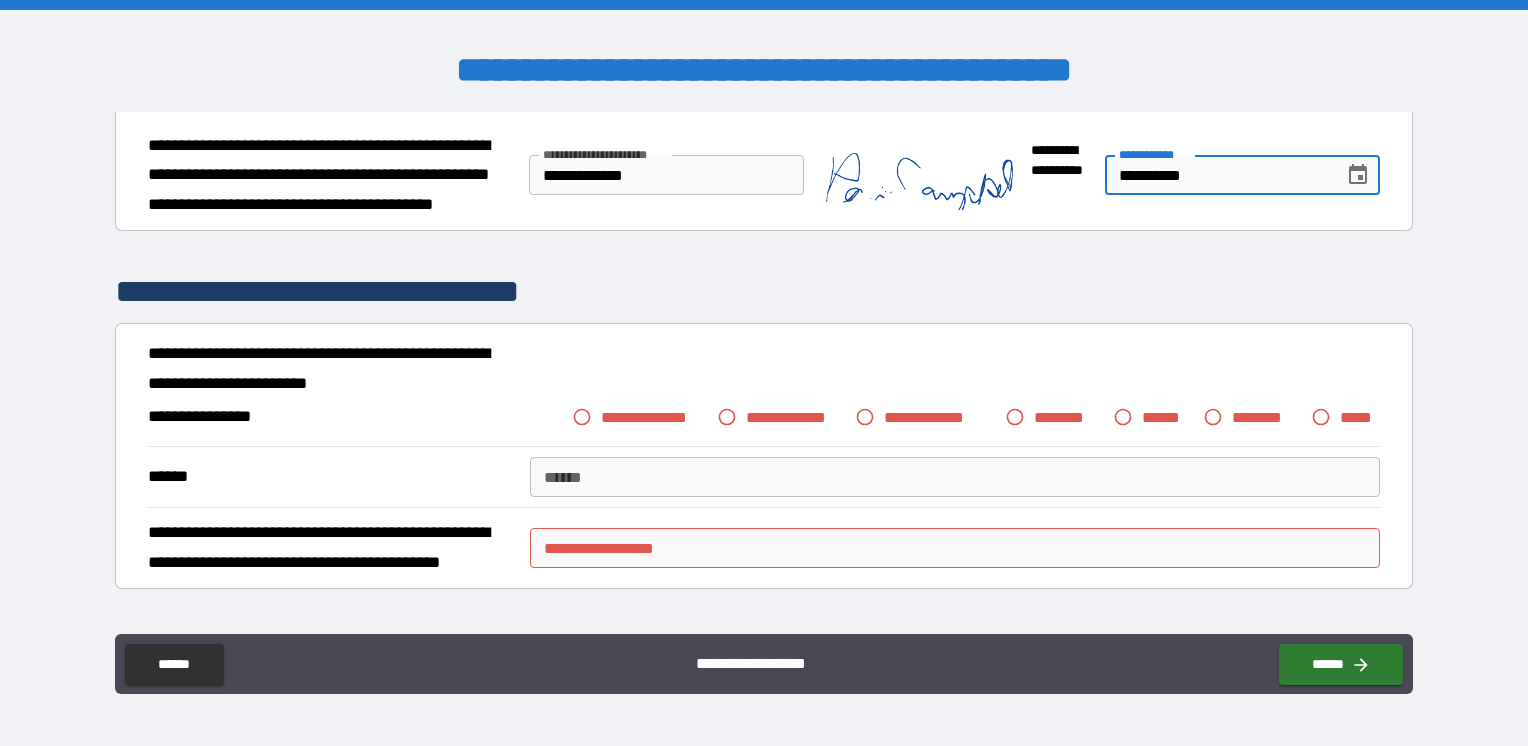 type on "**********" 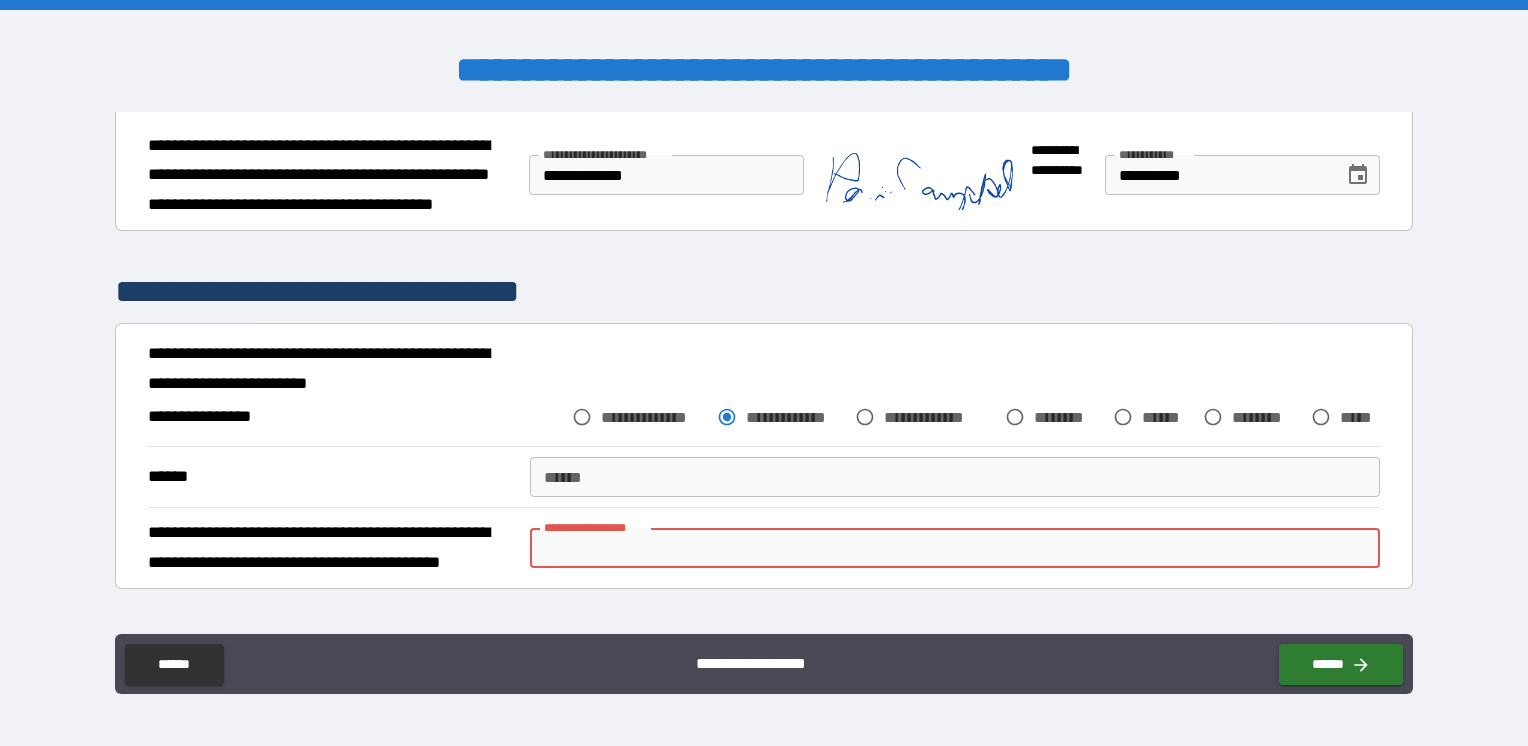 click on "**********" at bounding box center (955, 548) 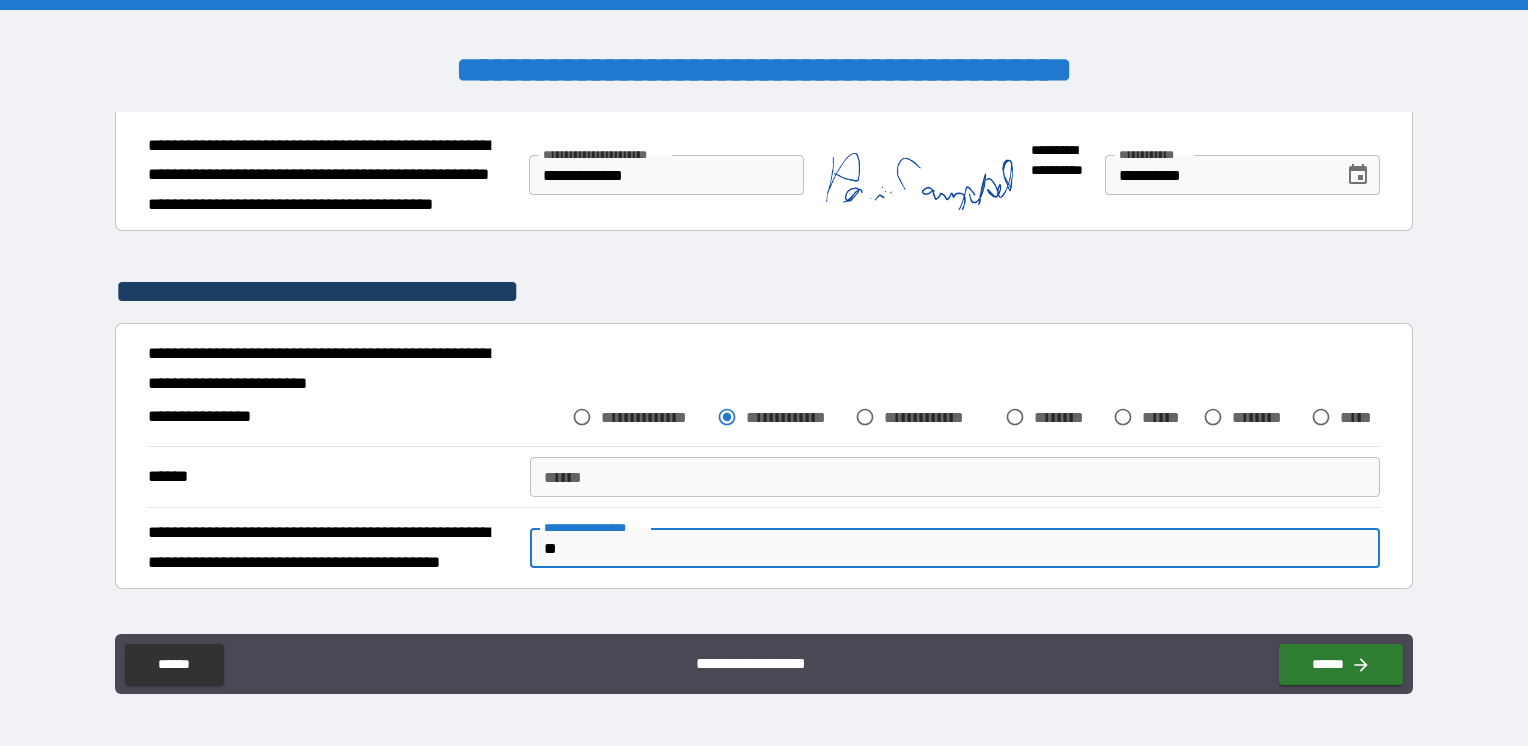 type on "**********" 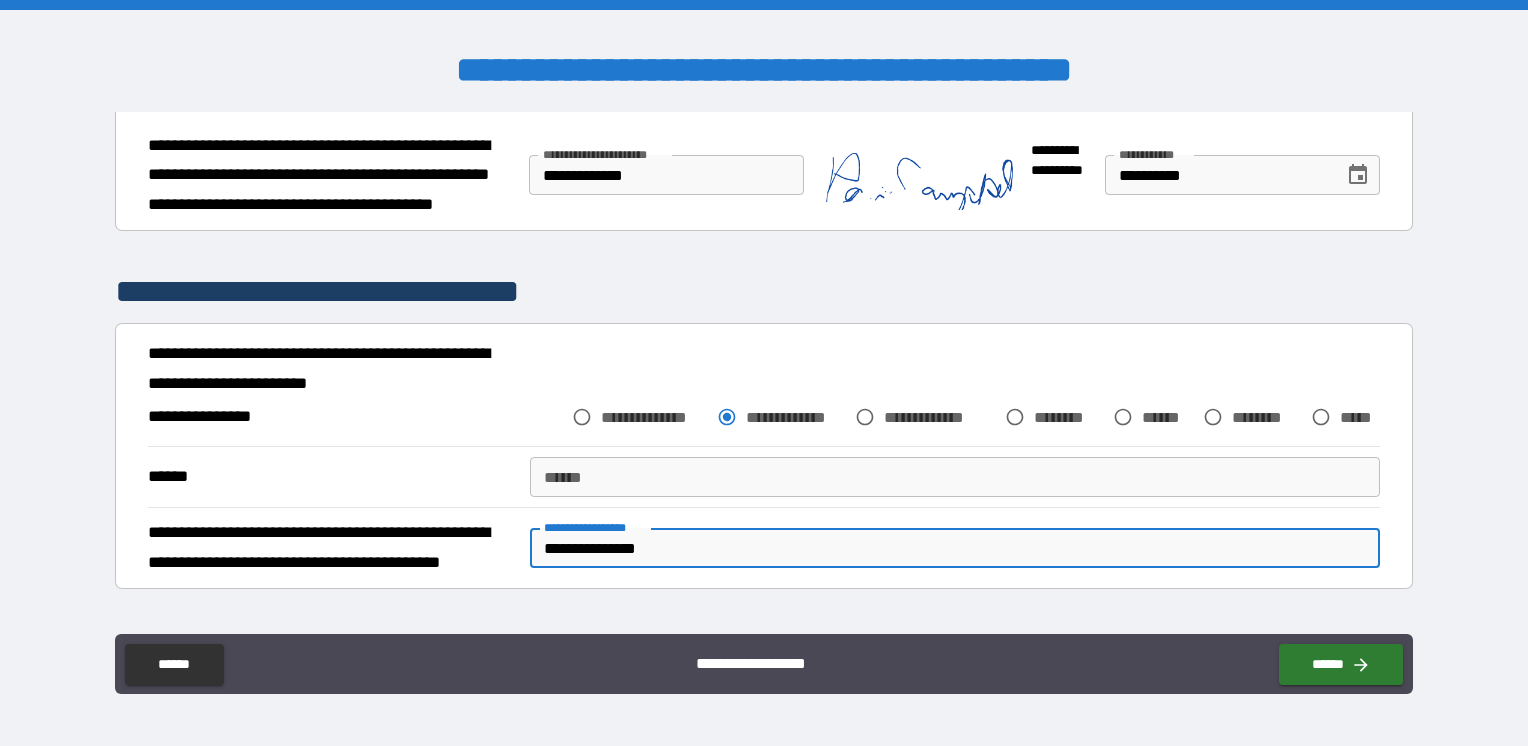 type on "**********" 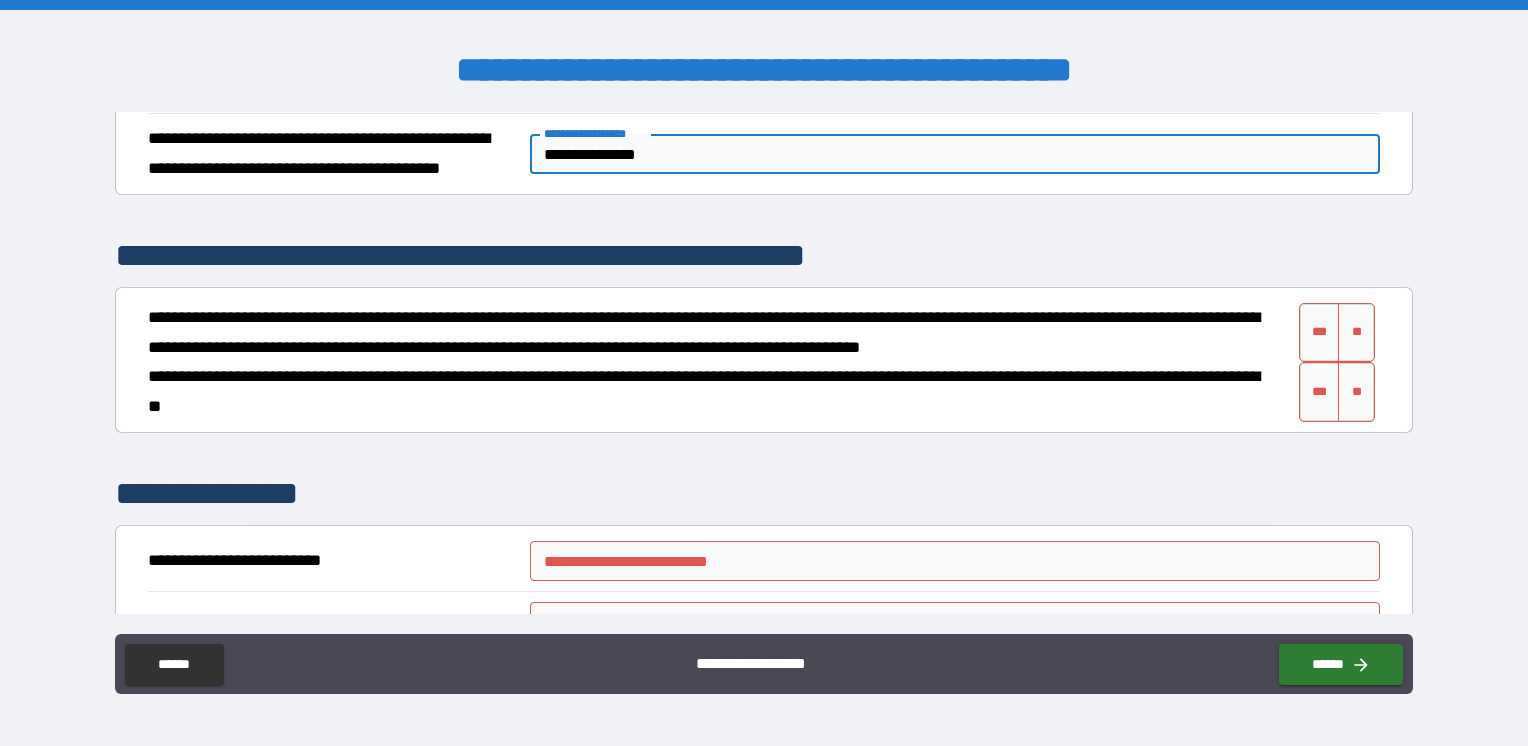 scroll, scrollTop: 4600, scrollLeft: 0, axis: vertical 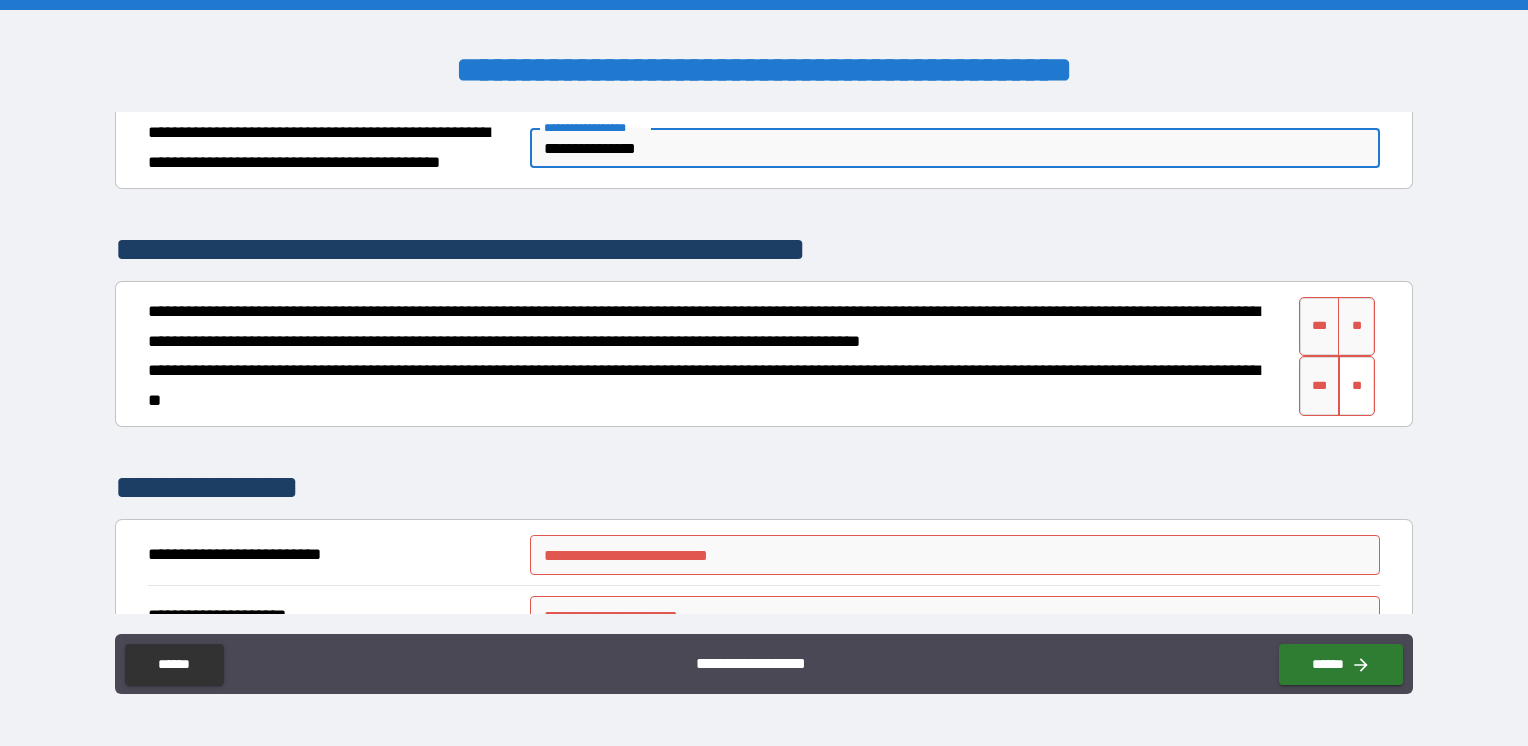 click on "**" at bounding box center [1356, 386] 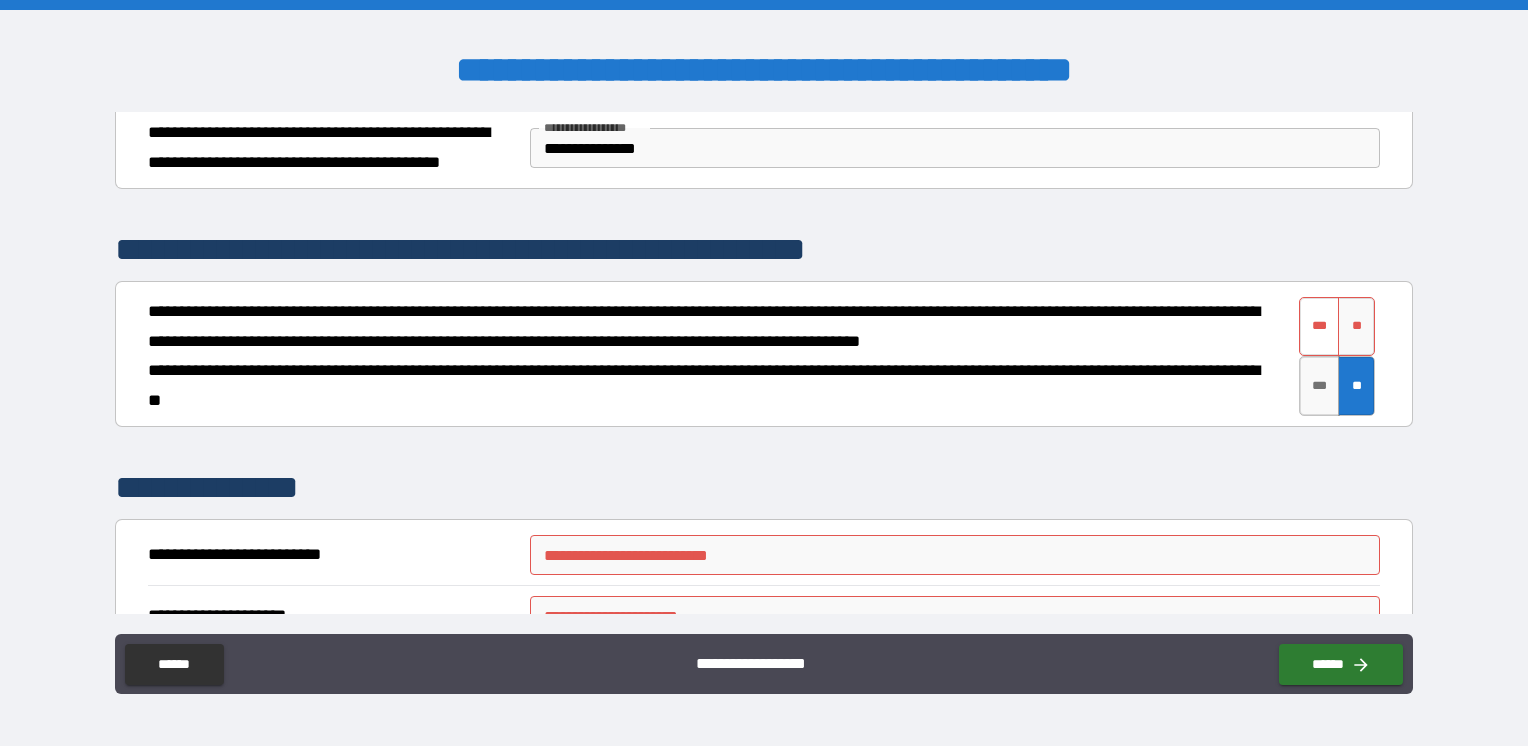 click on "***" at bounding box center (1320, 327) 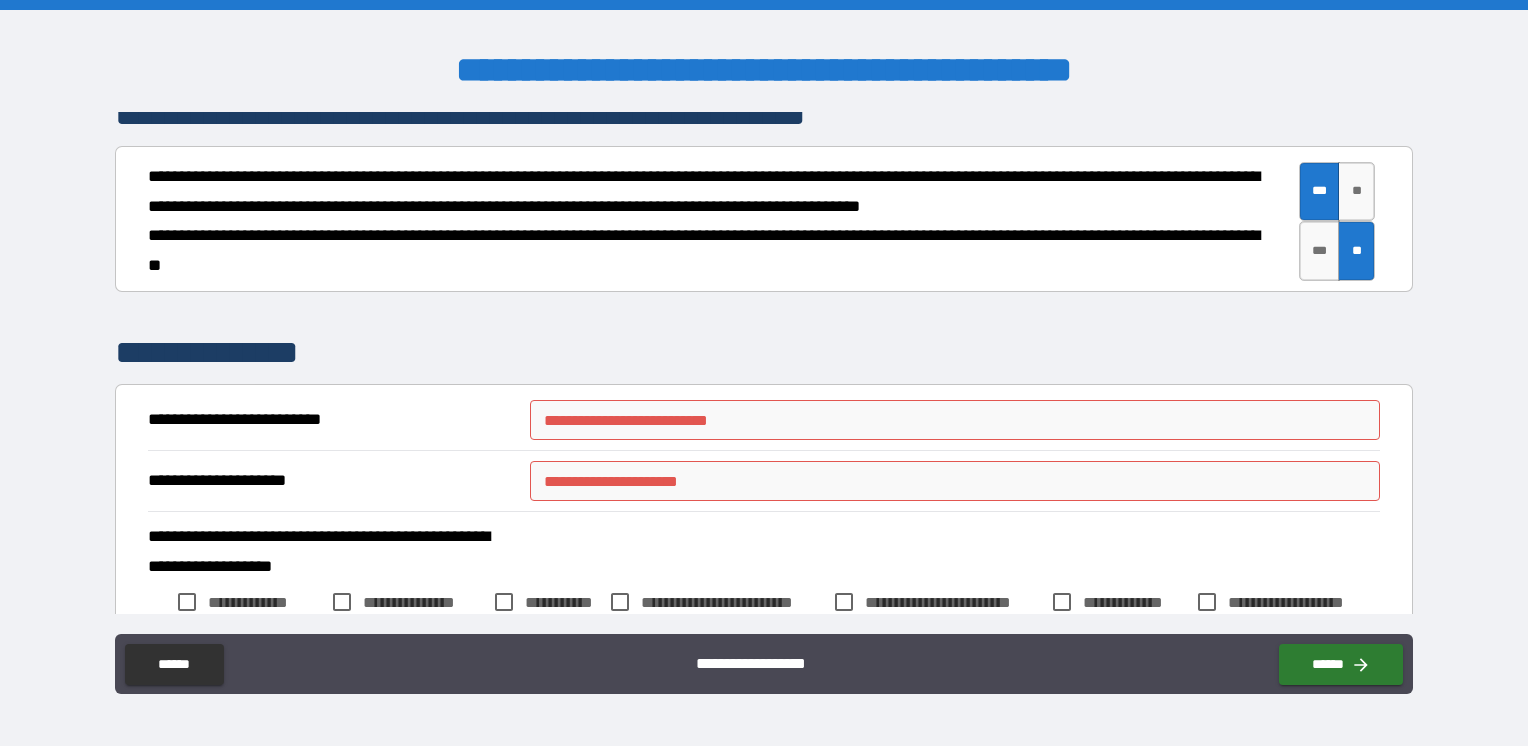 scroll, scrollTop: 4800, scrollLeft: 0, axis: vertical 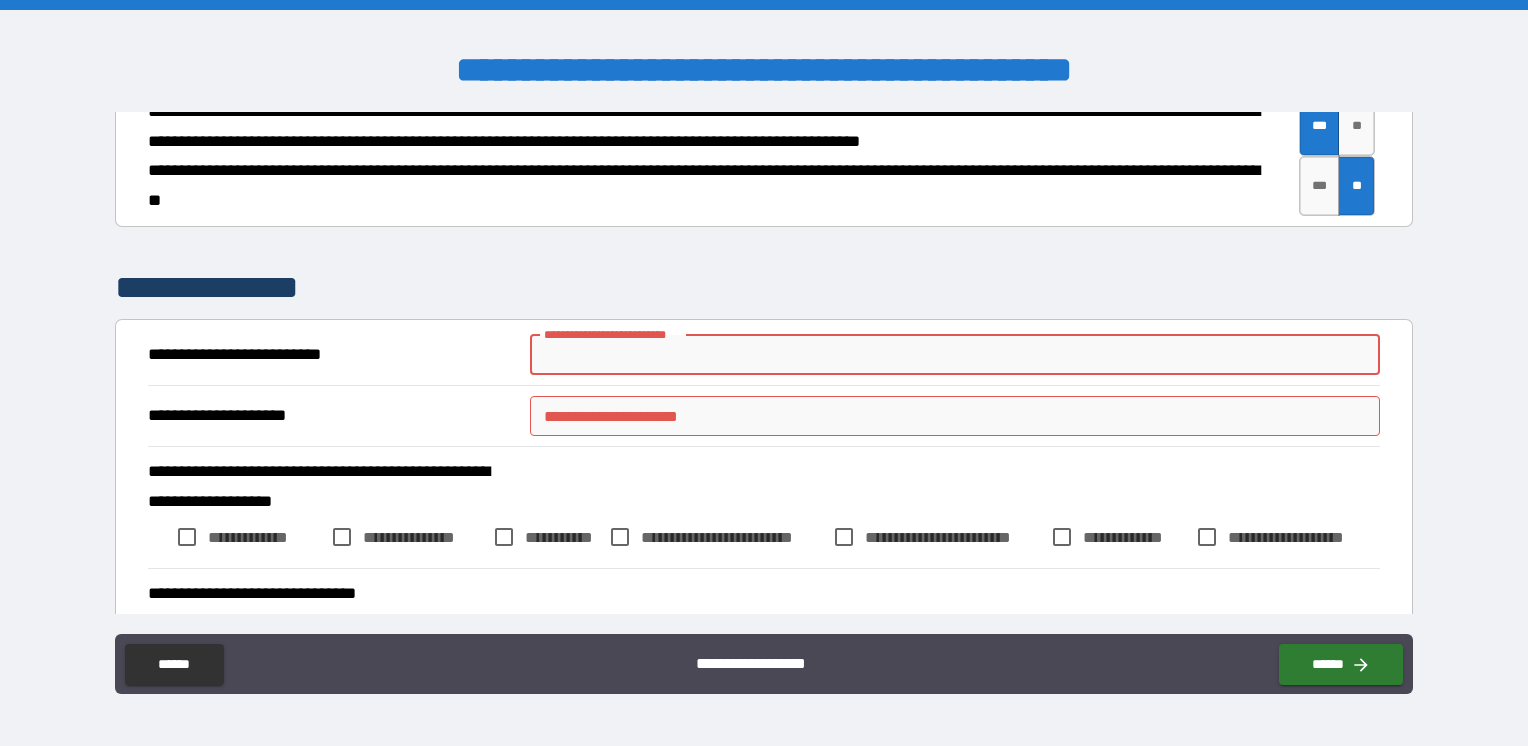 click on "**********" at bounding box center (955, 355) 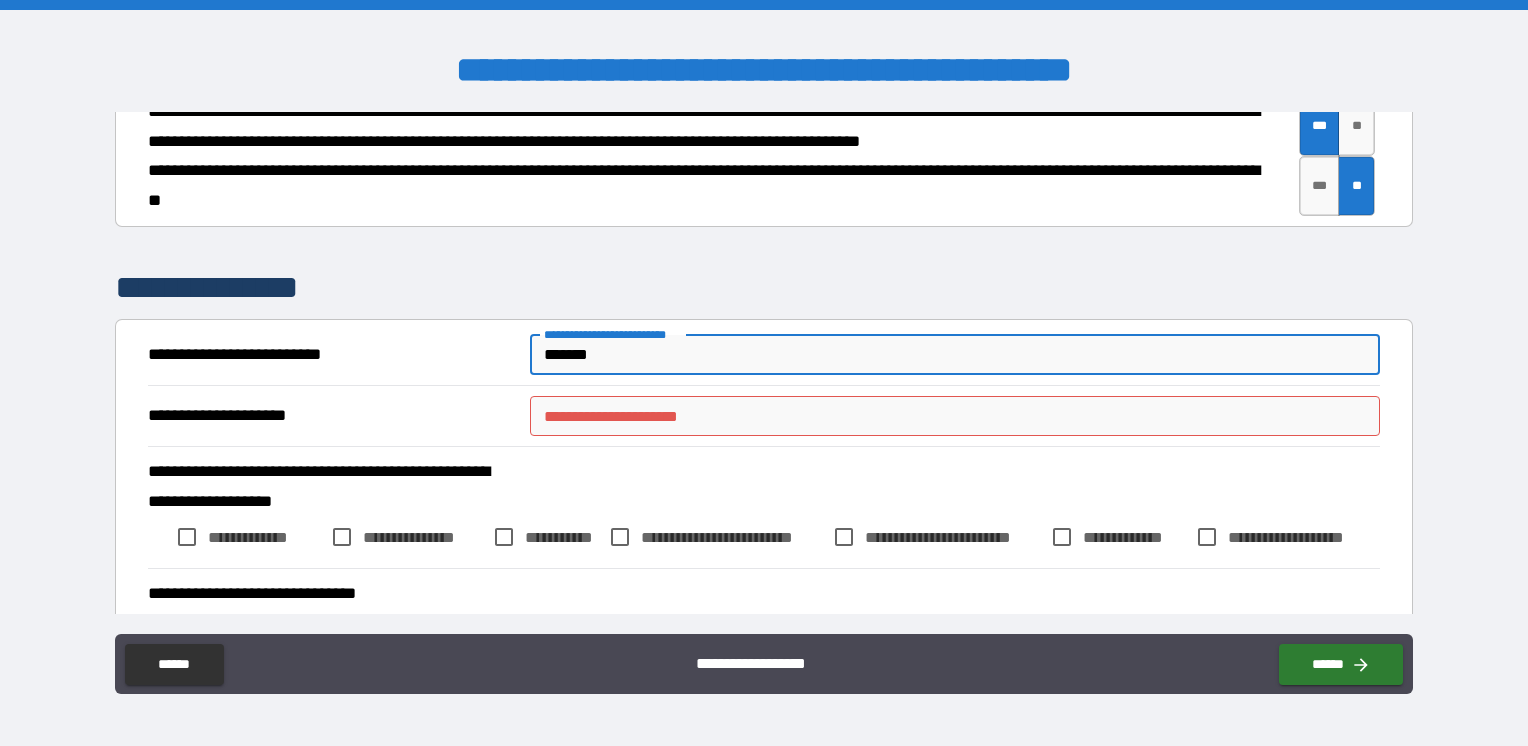 type on "*******" 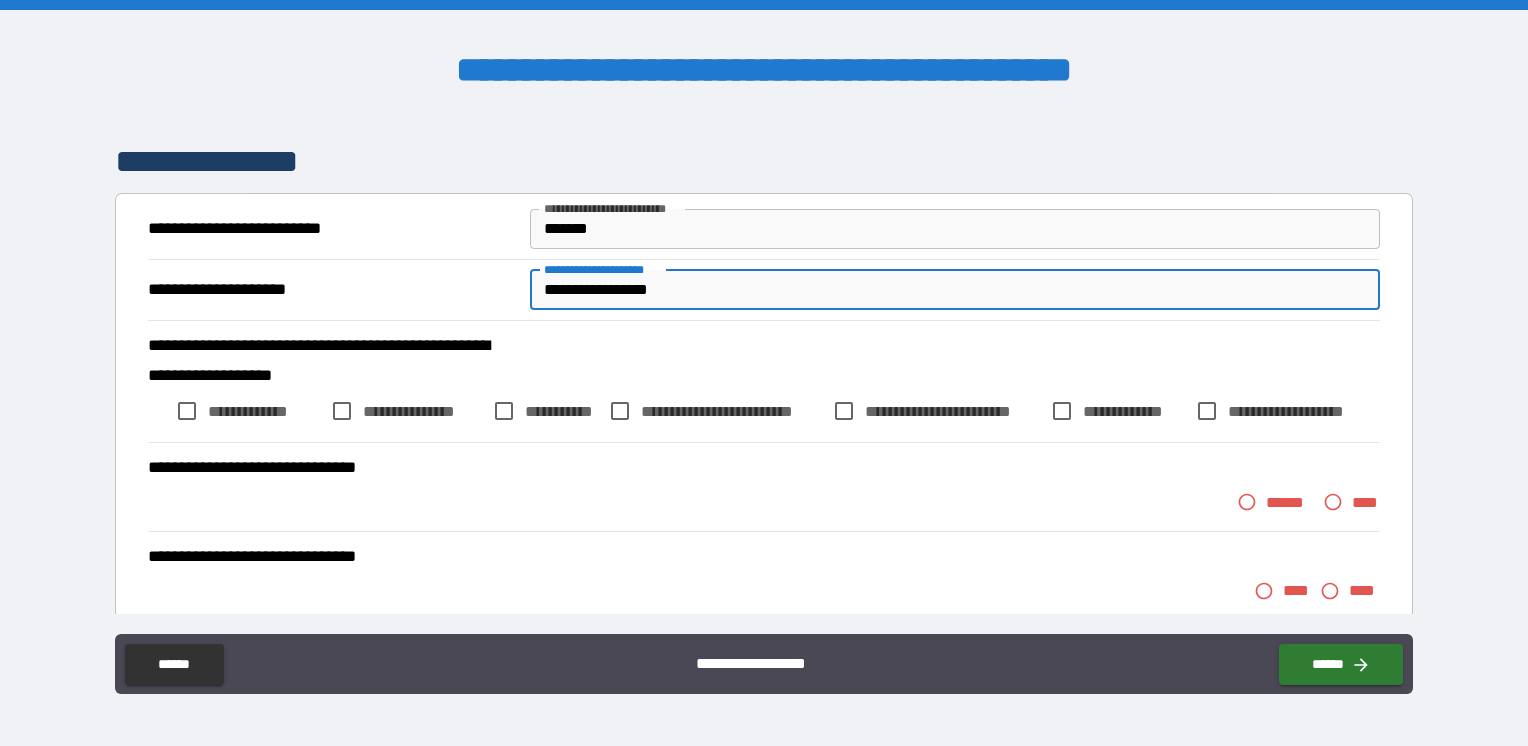 scroll, scrollTop: 5000, scrollLeft: 0, axis: vertical 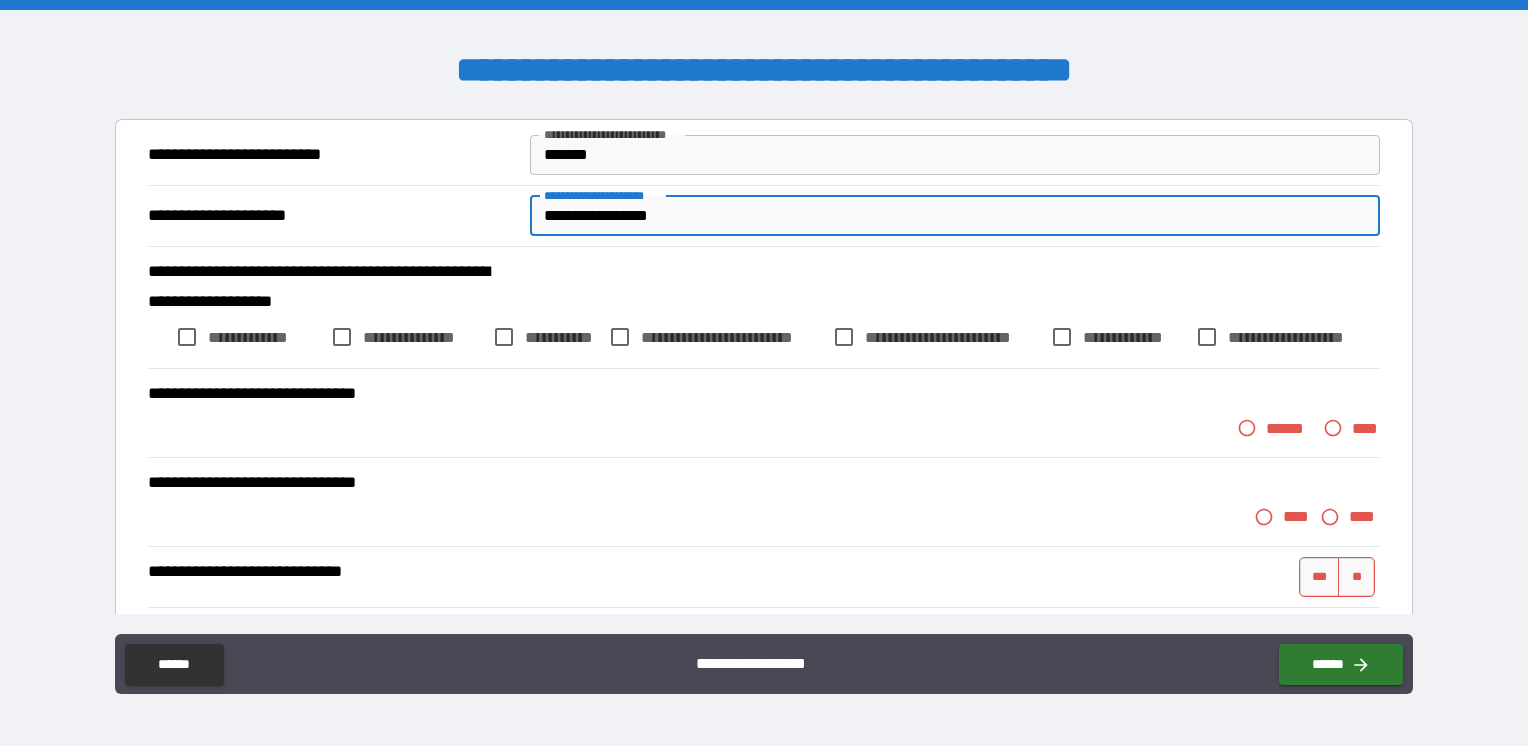 type on "**********" 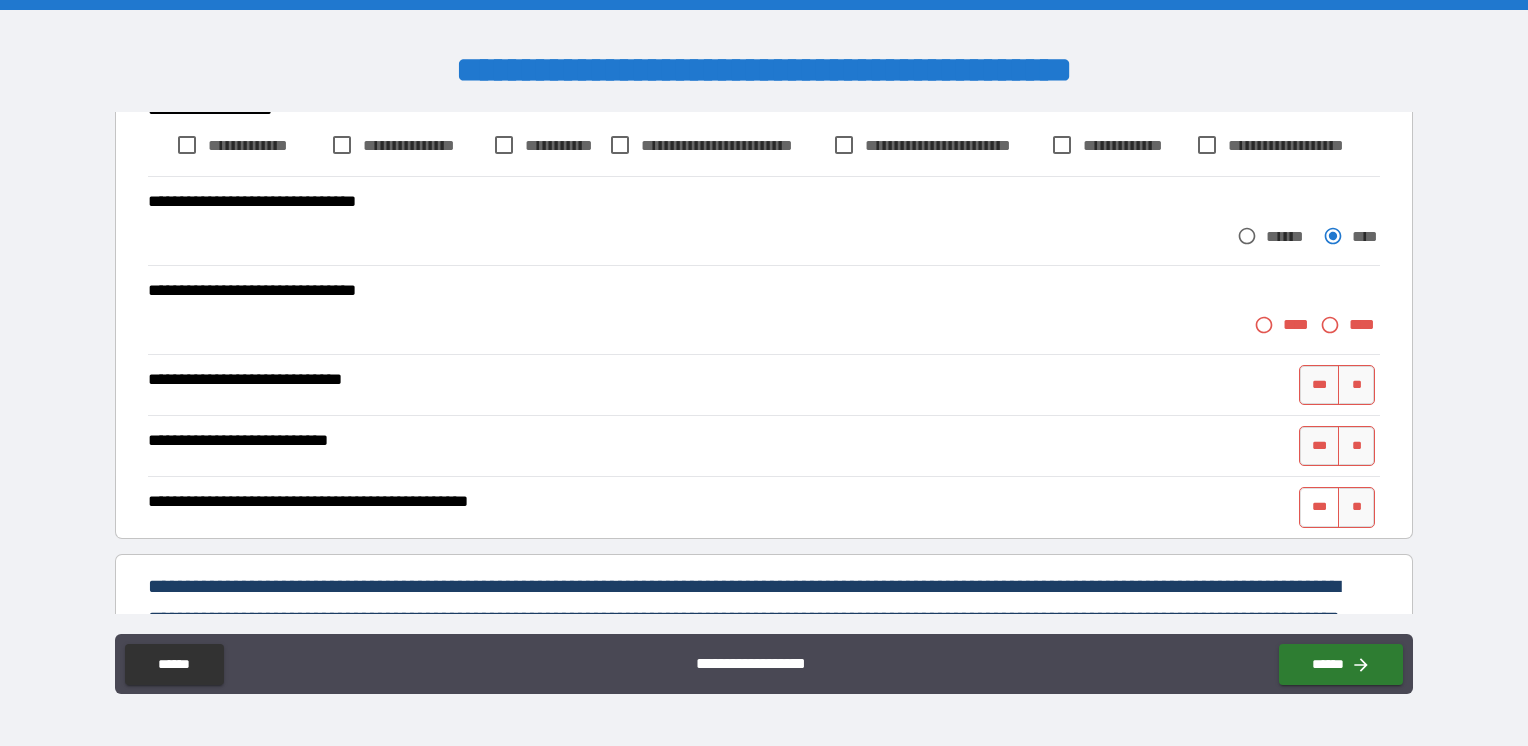 scroll, scrollTop: 5200, scrollLeft: 0, axis: vertical 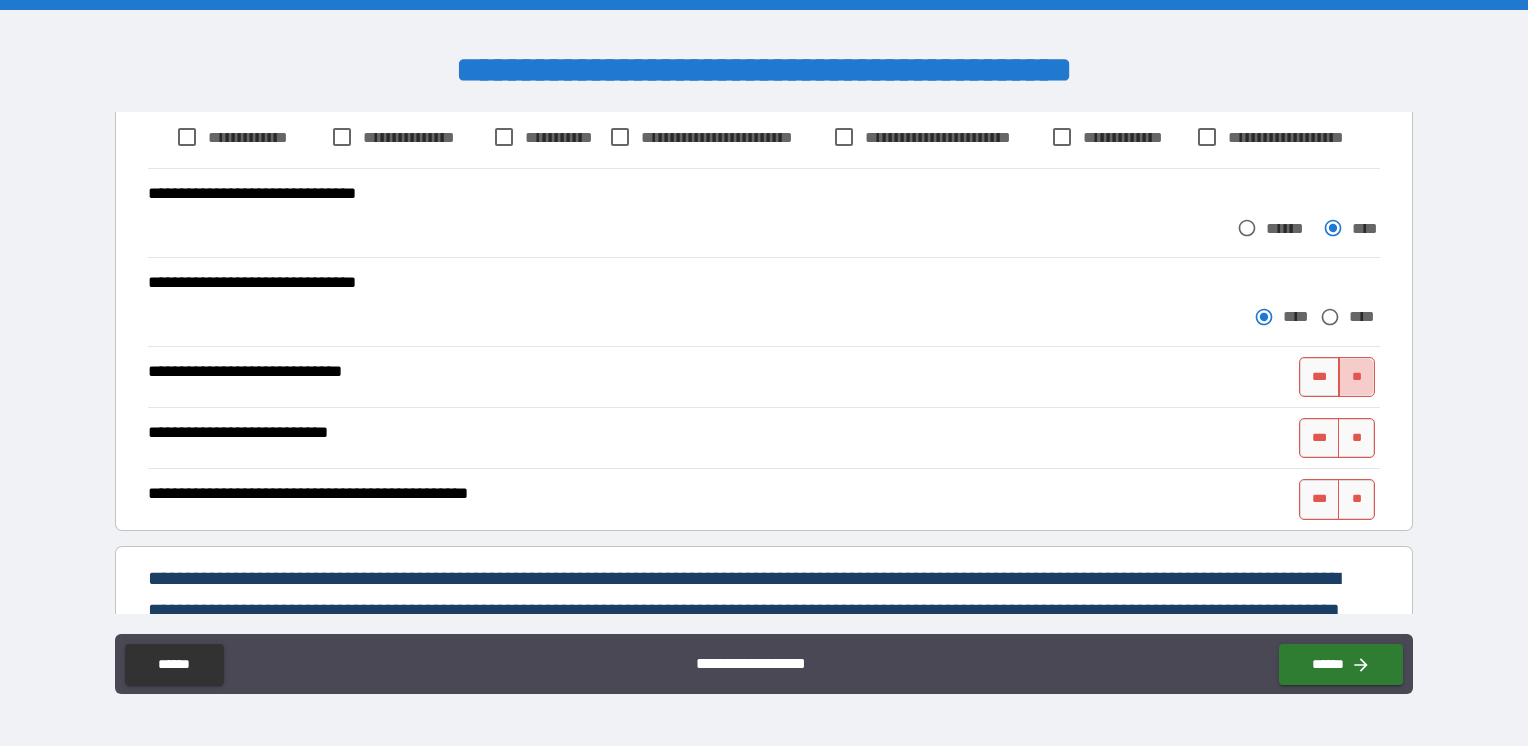 click on "**" at bounding box center (1356, 377) 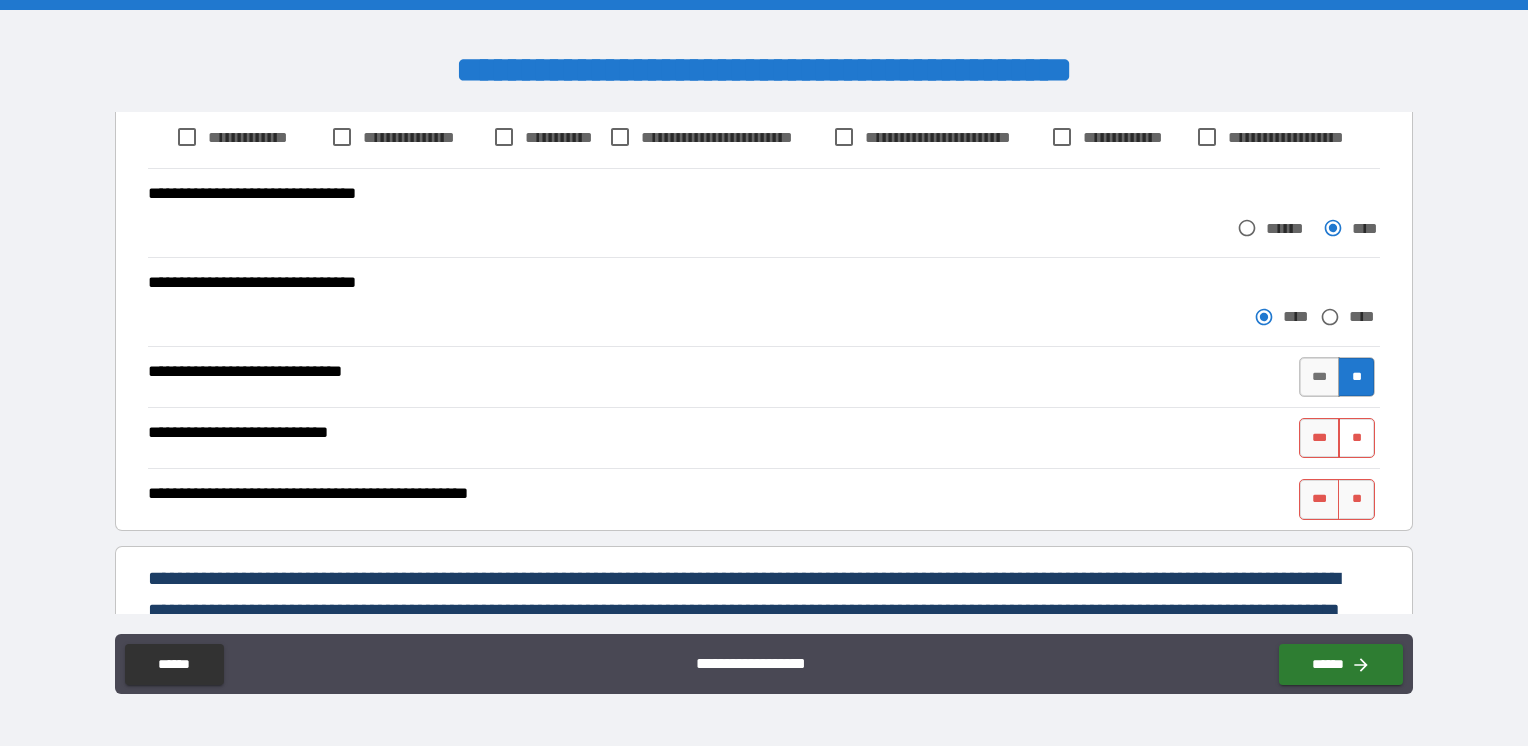 click on "**" at bounding box center [1356, 438] 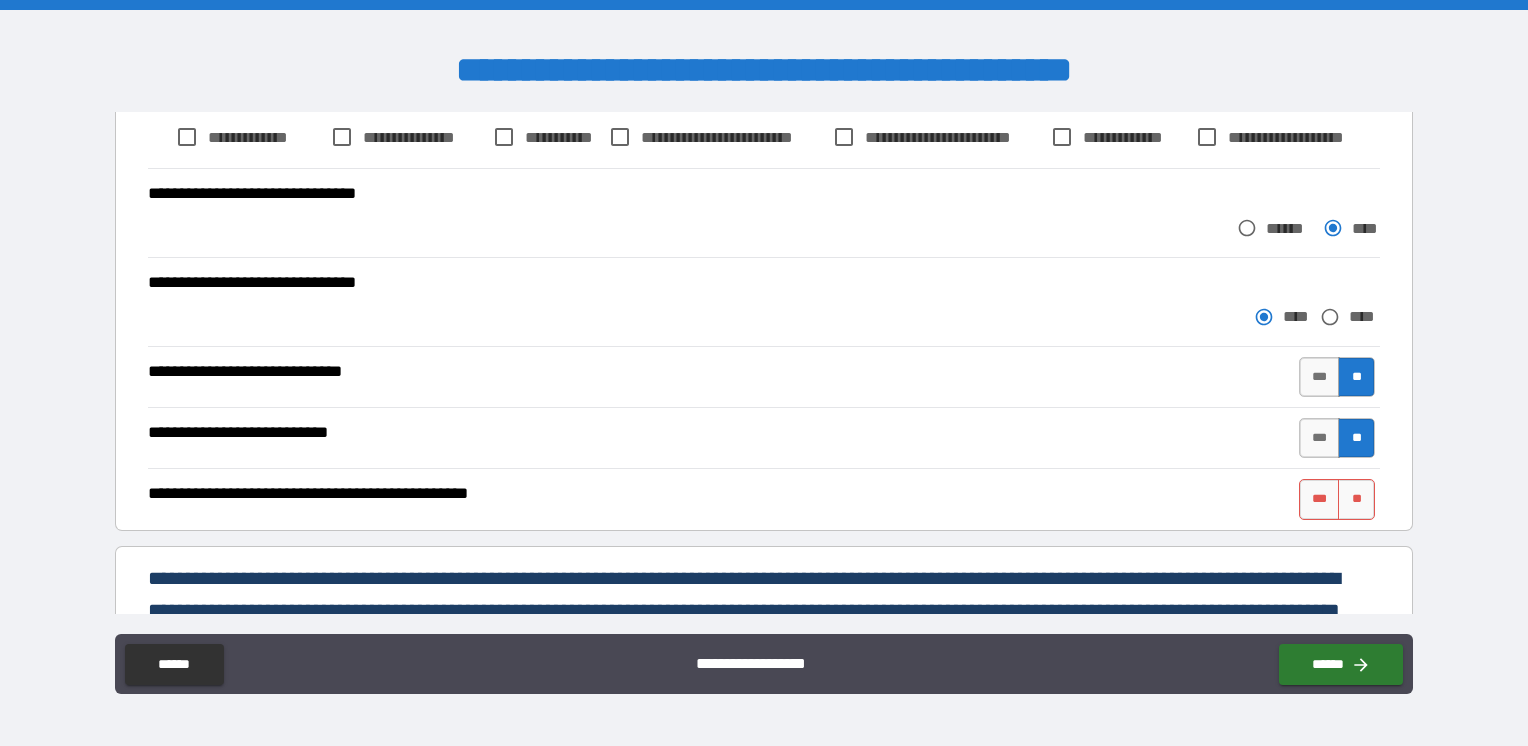 click on "**********" at bounding box center (764, 499) 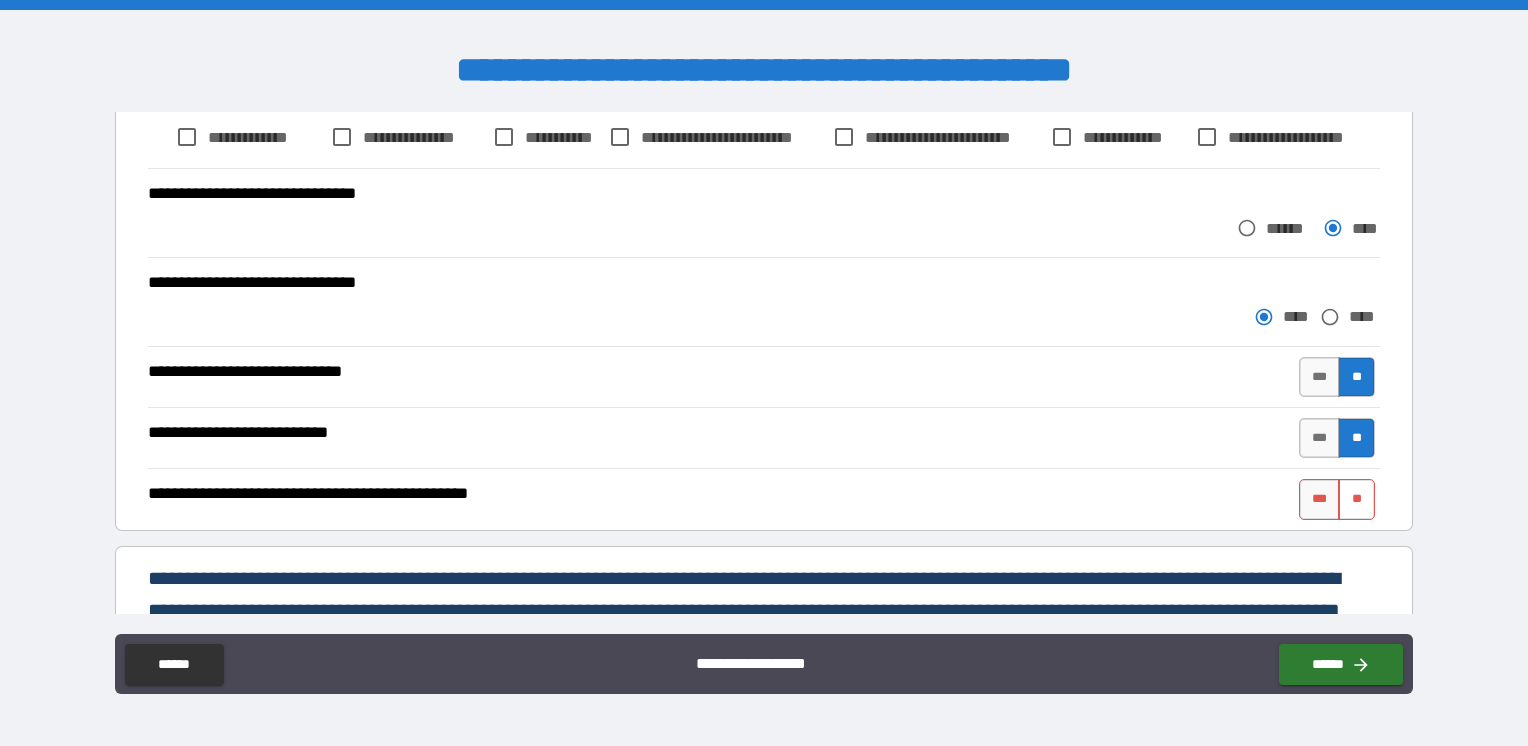 click on "**" at bounding box center [1356, 499] 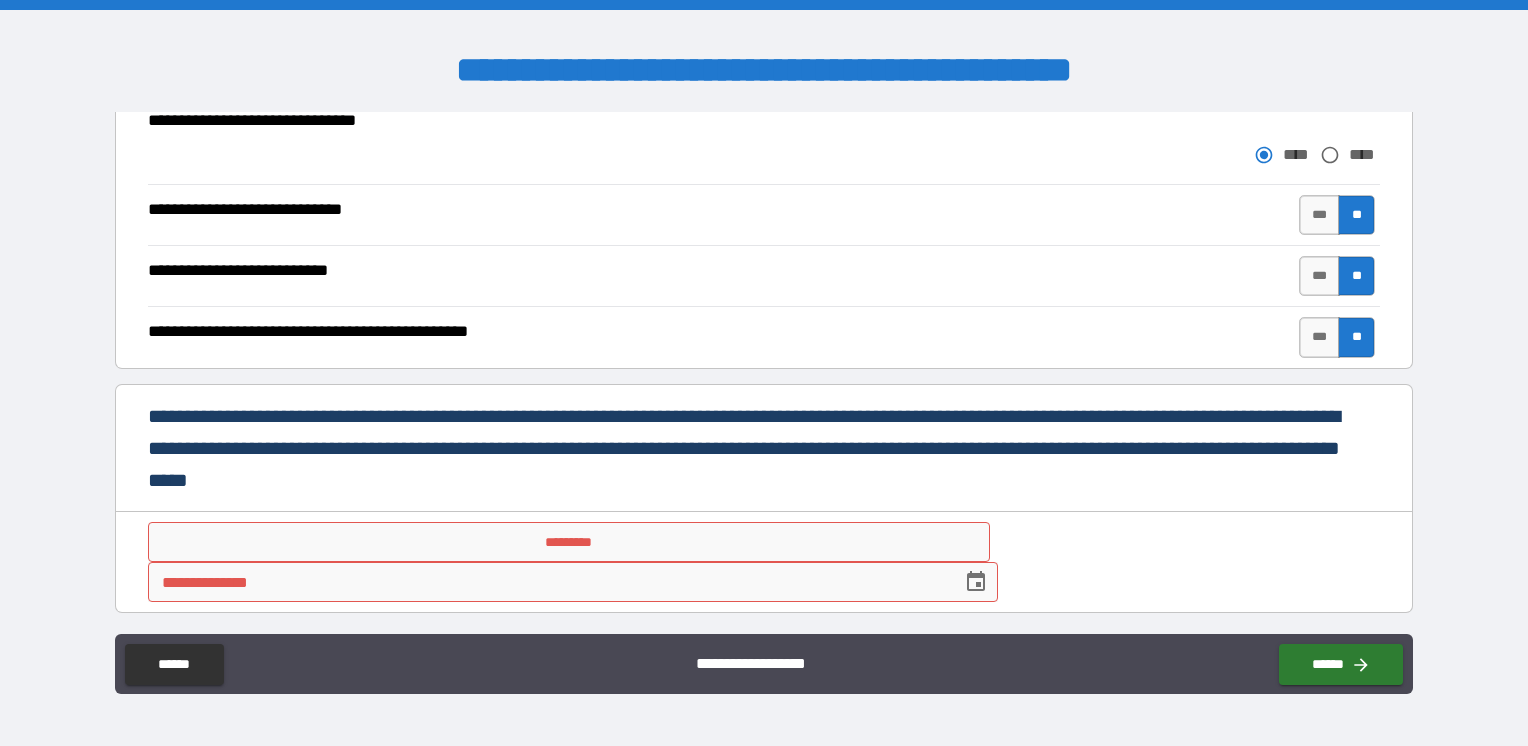 scroll, scrollTop: 5500, scrollLeft: 0, axis: vertical 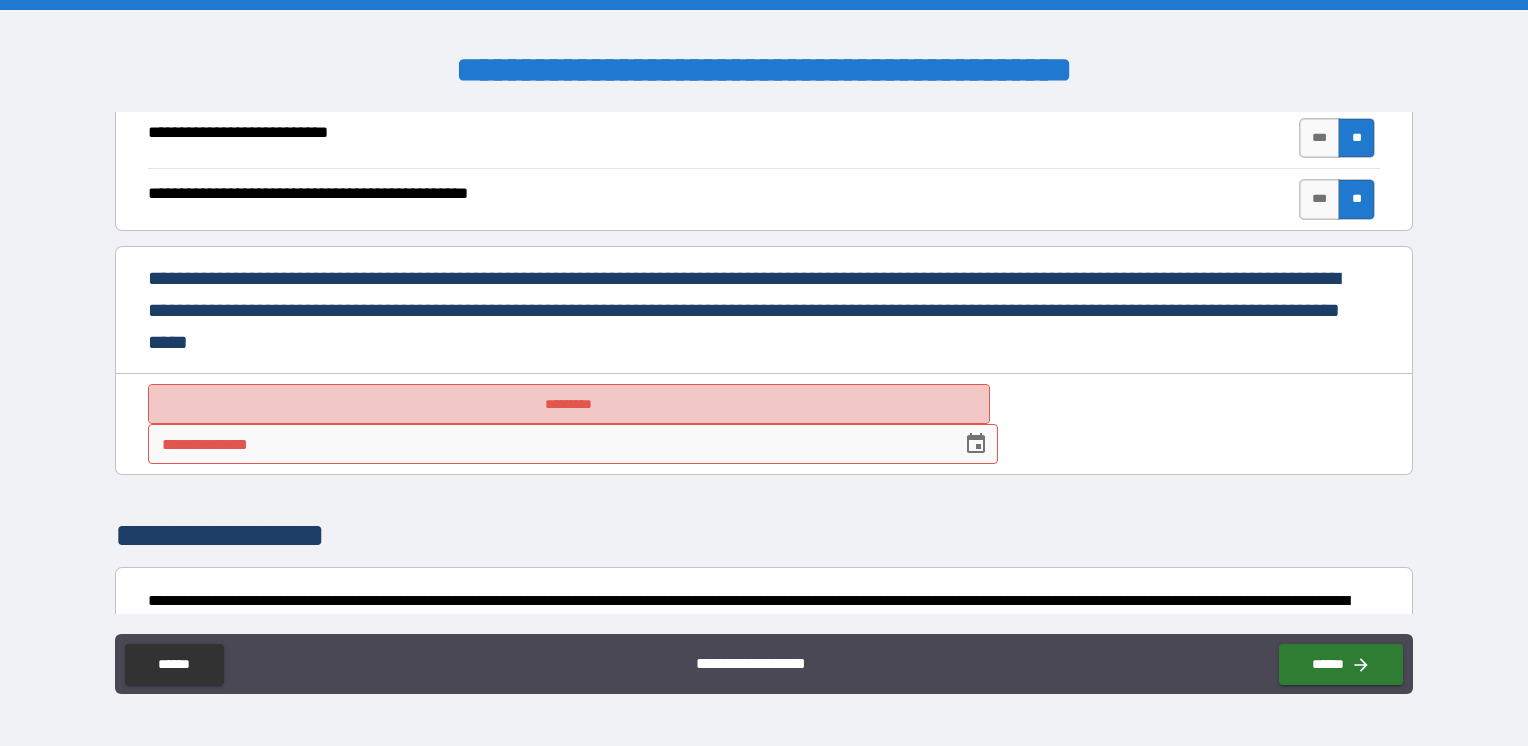 click on "*********" at bounding box center [569, 404] 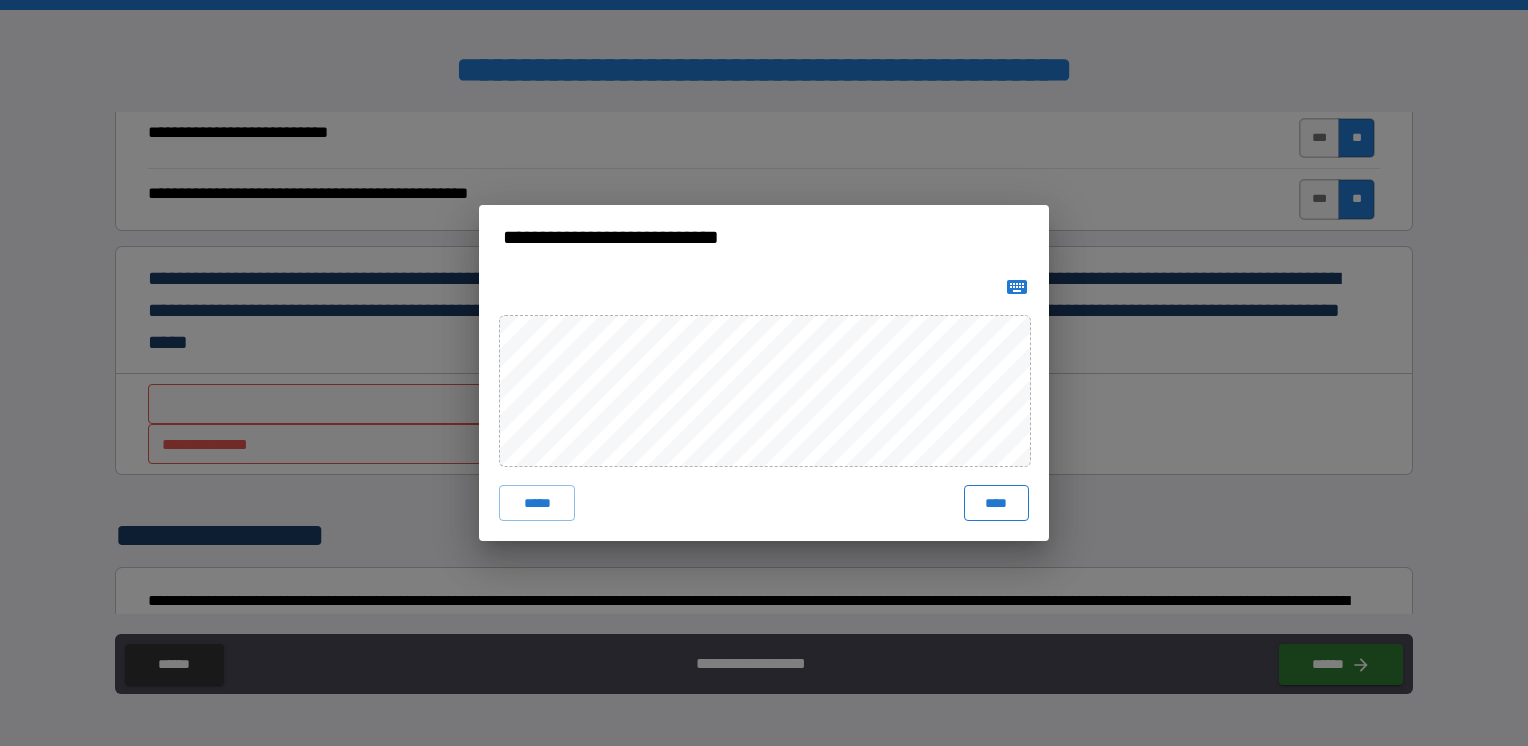 click on "****" at bounding box center (996, 503) 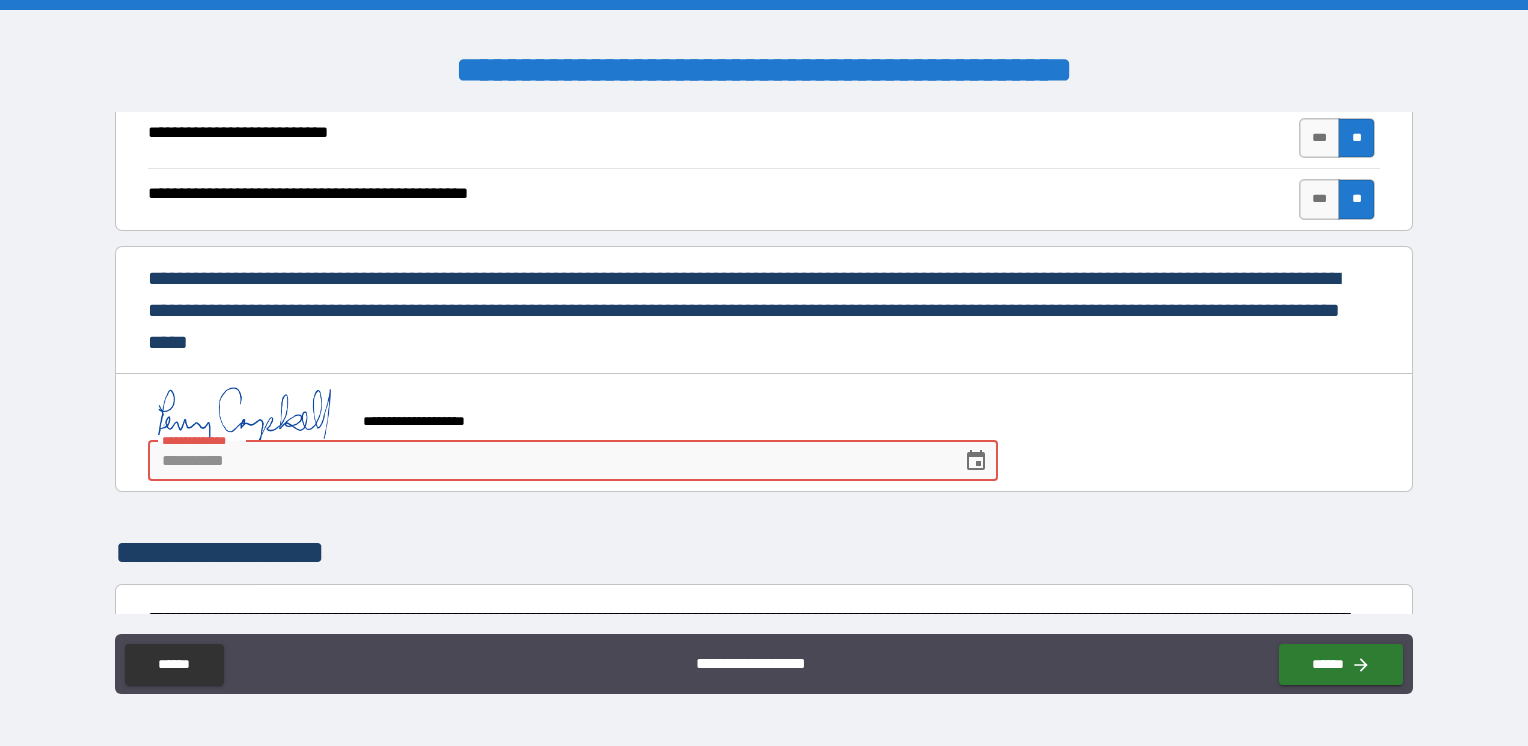 click on "**********" at bounding box center [548, 461] 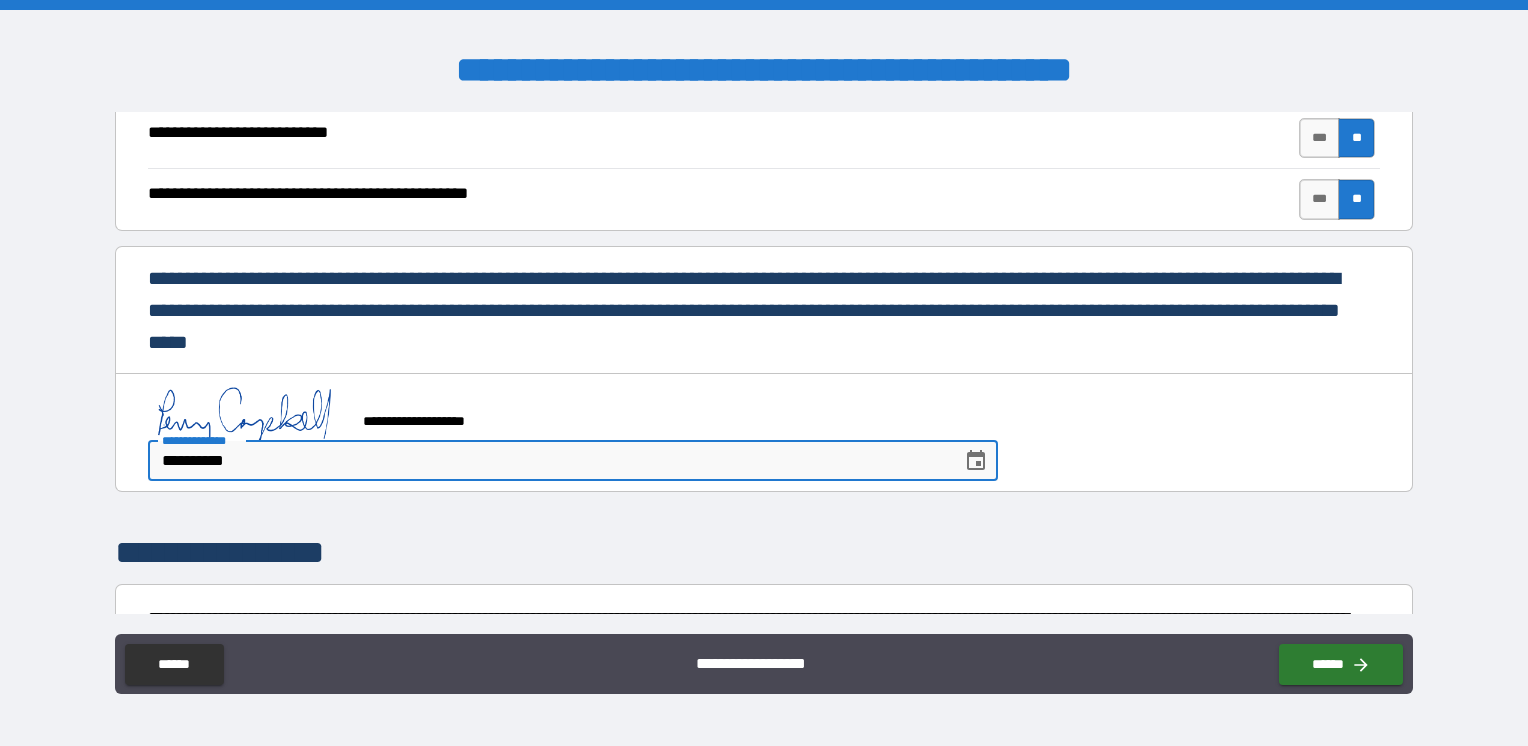 type on "**********" 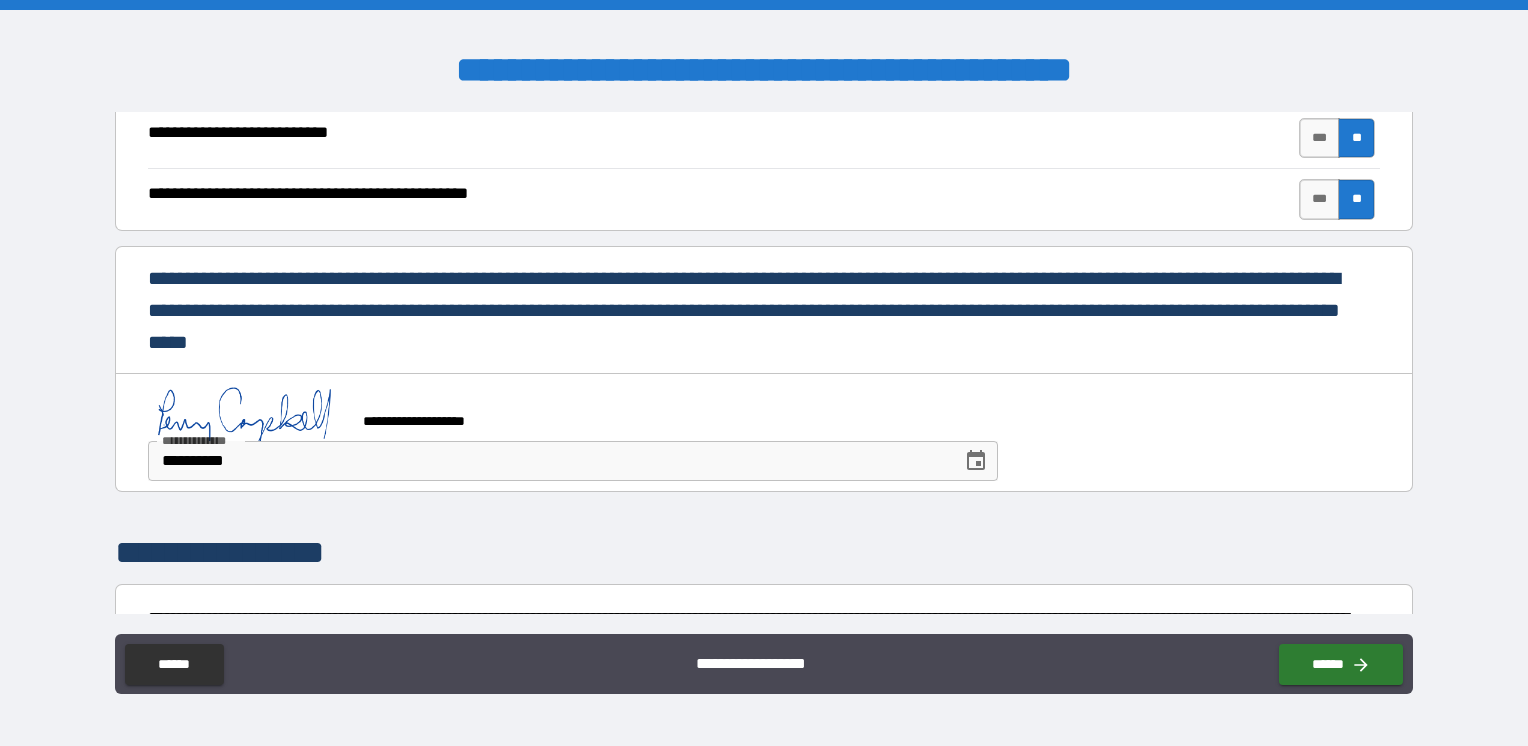 click on "******" at bounding box center (1337, 660) 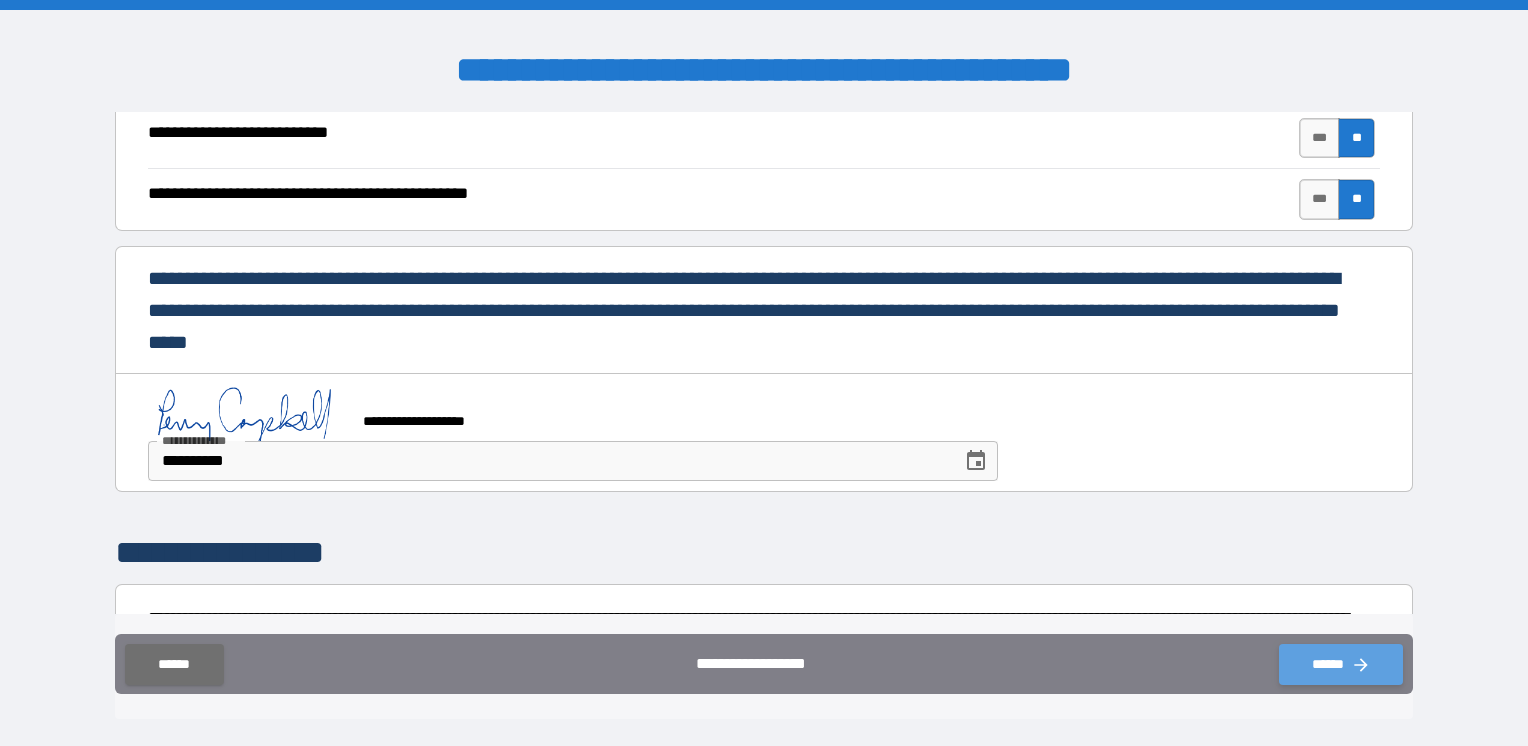 click on "******" at bounding box center [1341, 664] 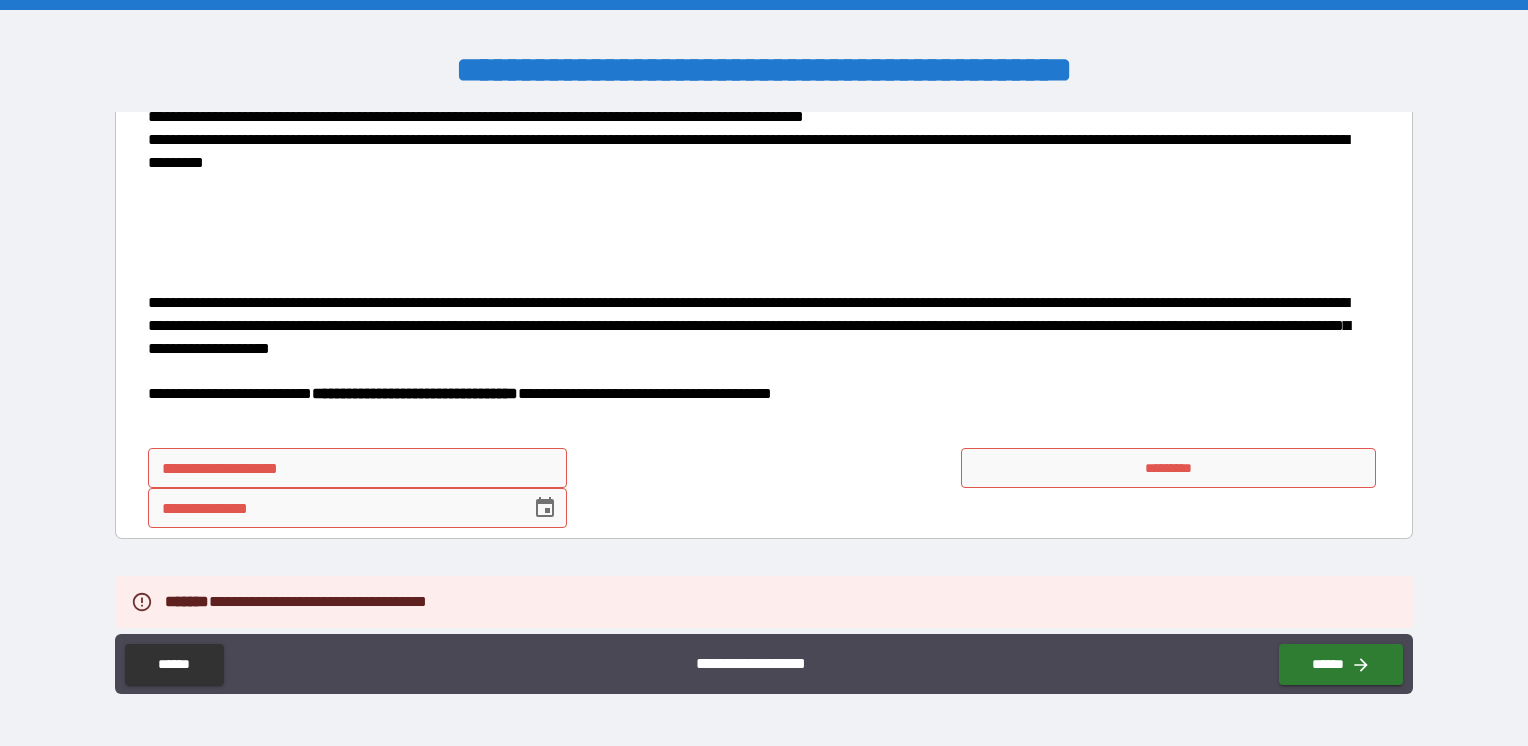 scroll, scrollTop: 6600, scrollLeft: 0, axis: vertical 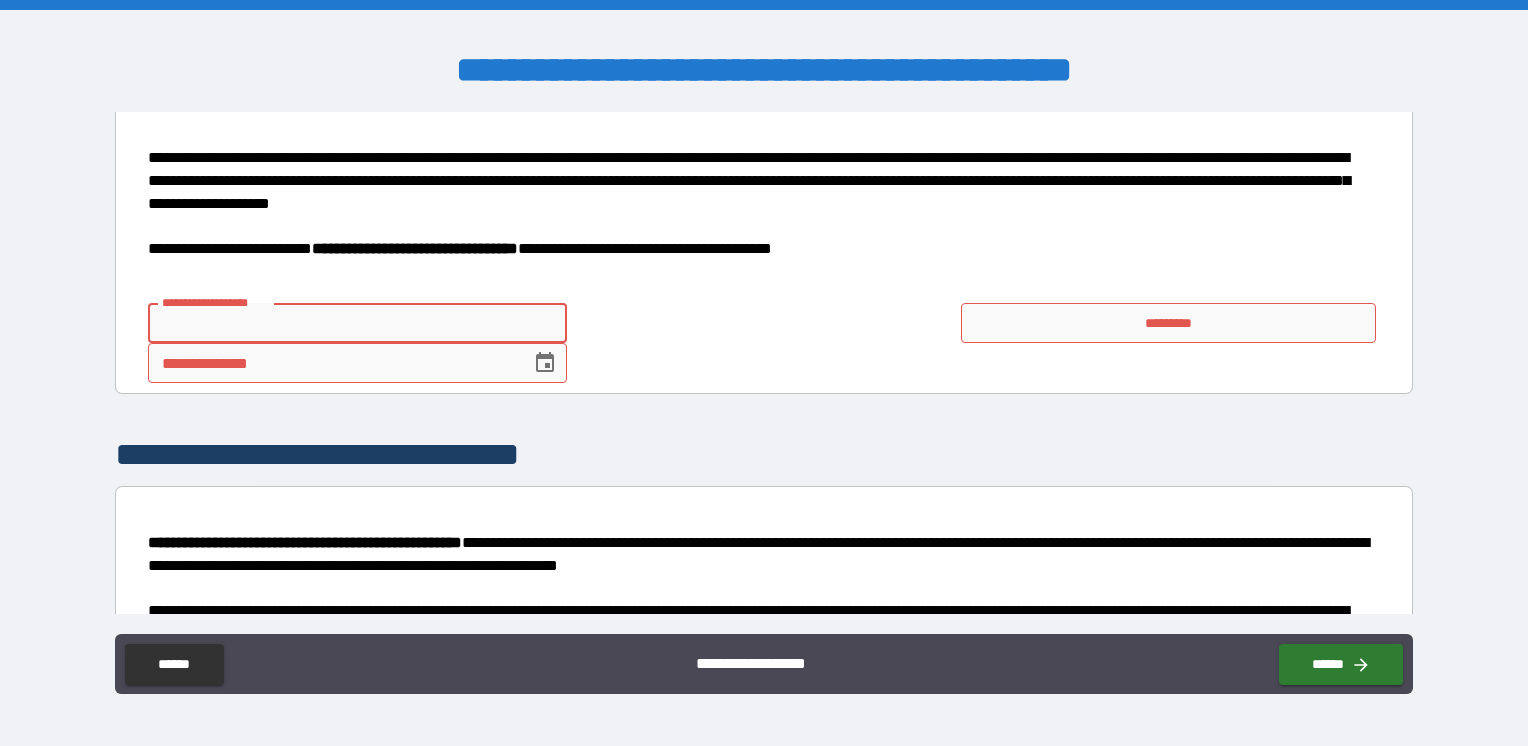 click on "**********" at bounding box center (357, 323) 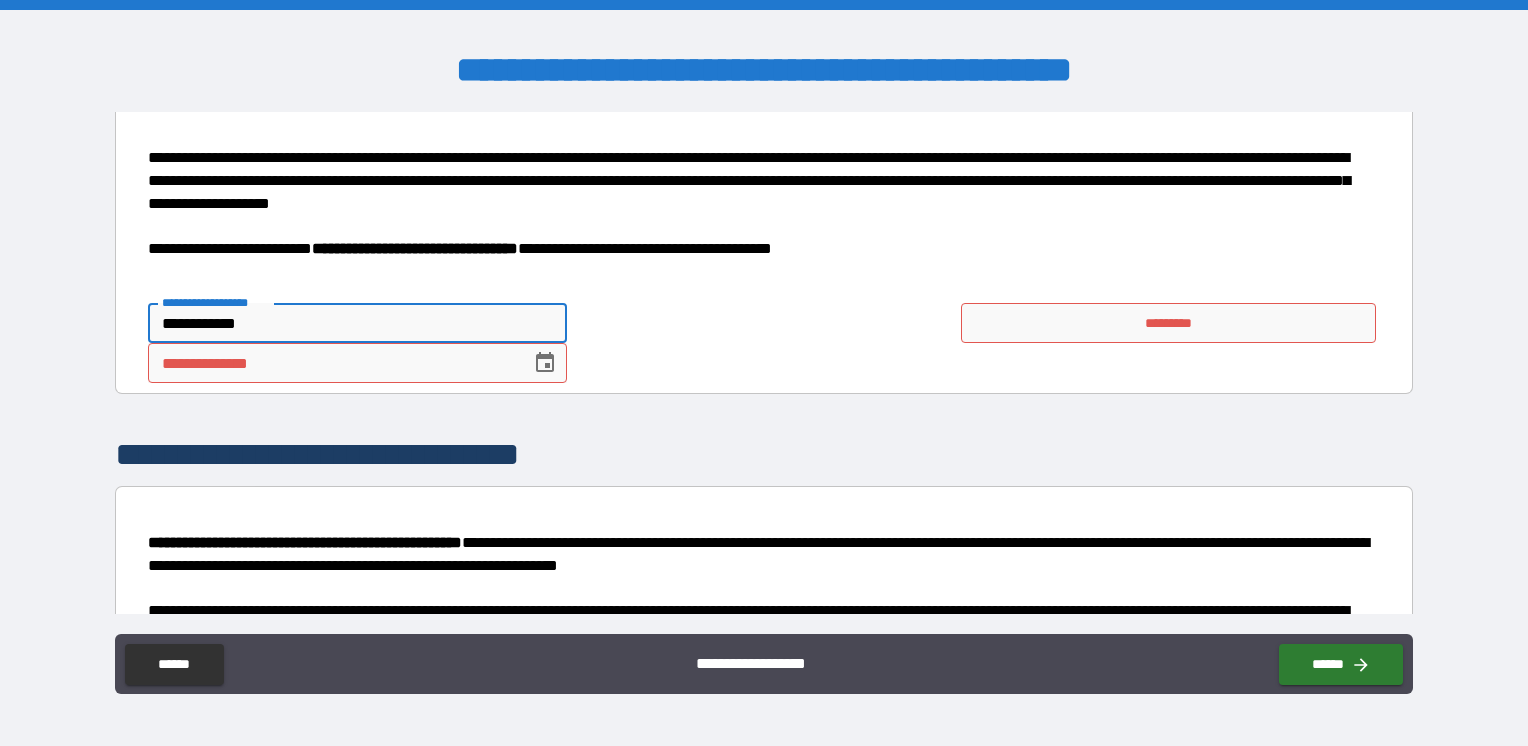 type on "**********" 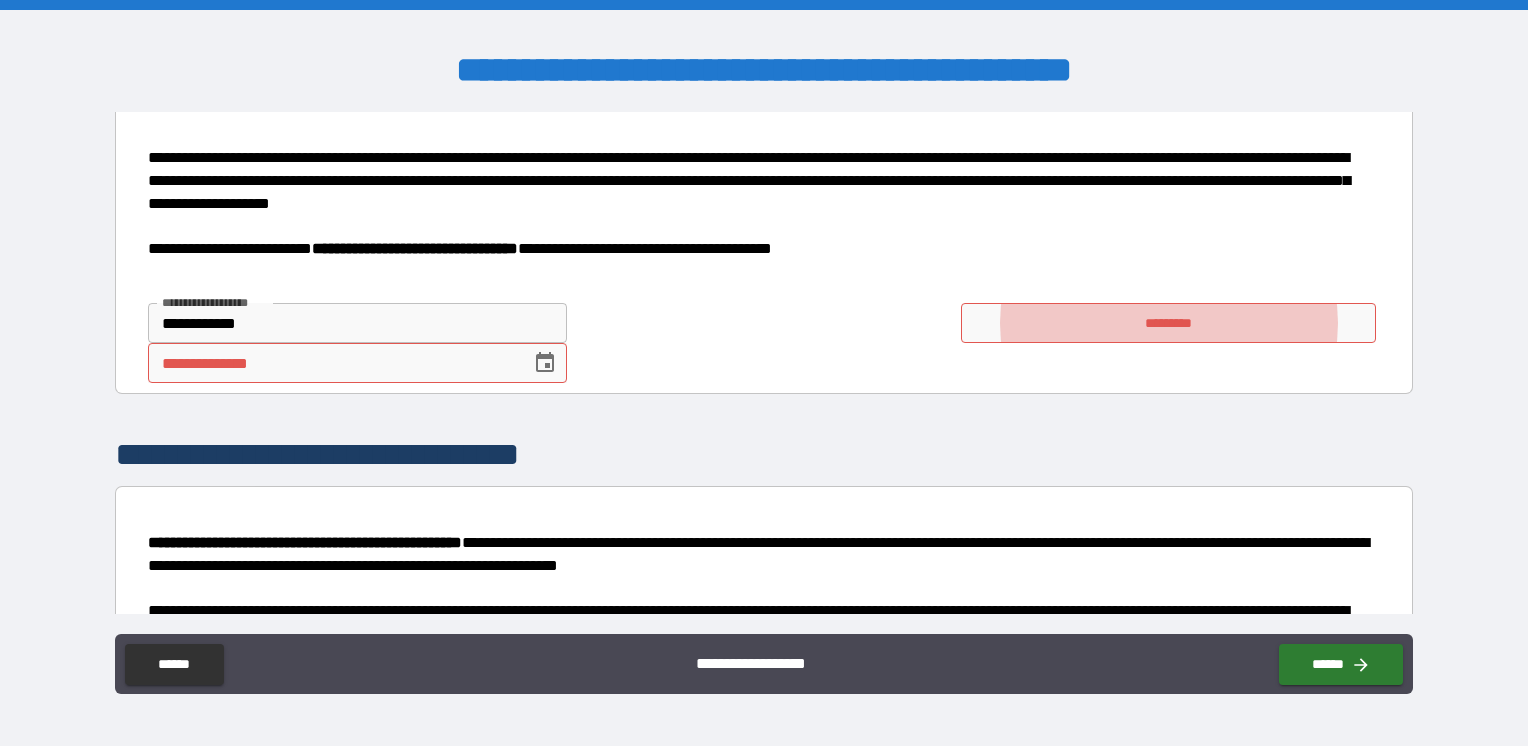type 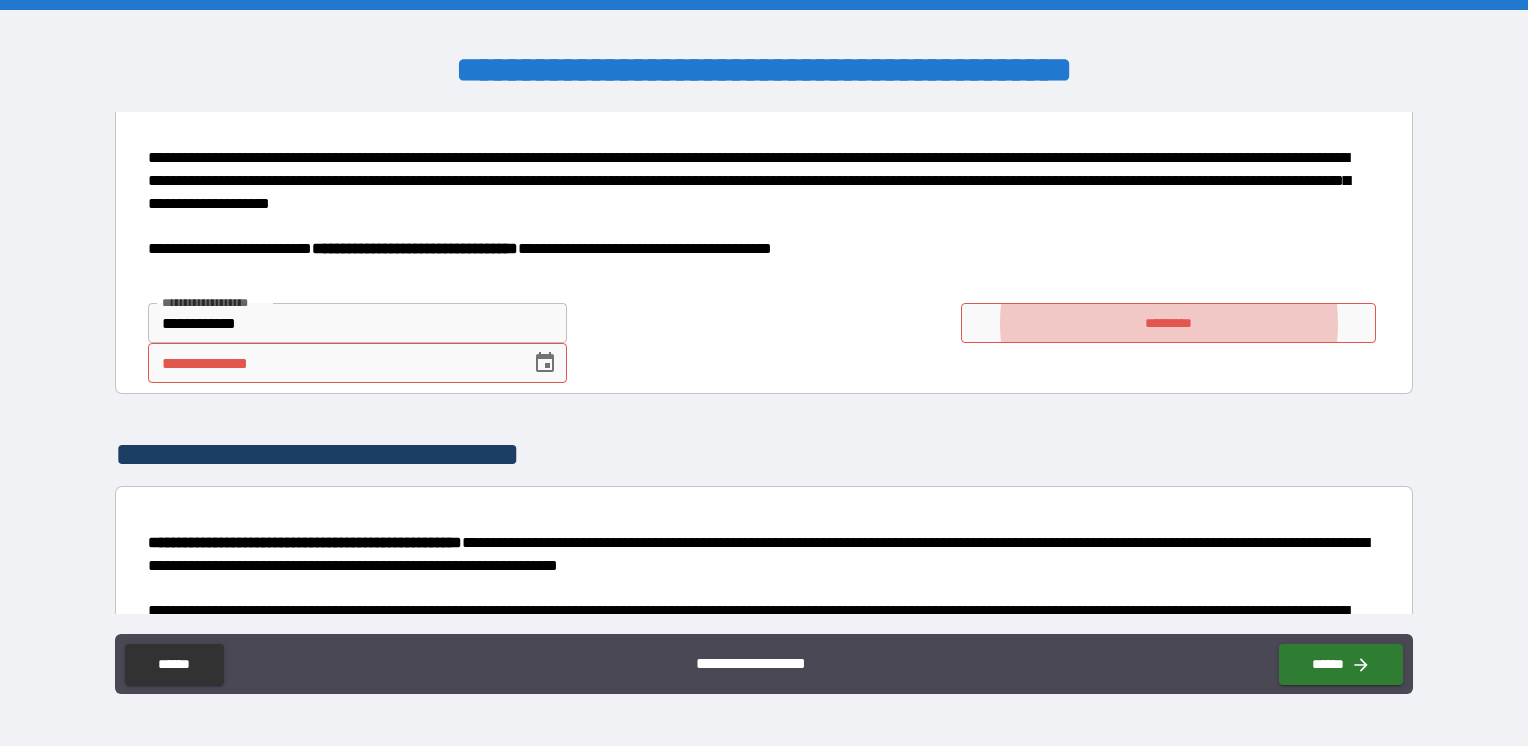 click on "*********" at bounding box center [1168, 323] 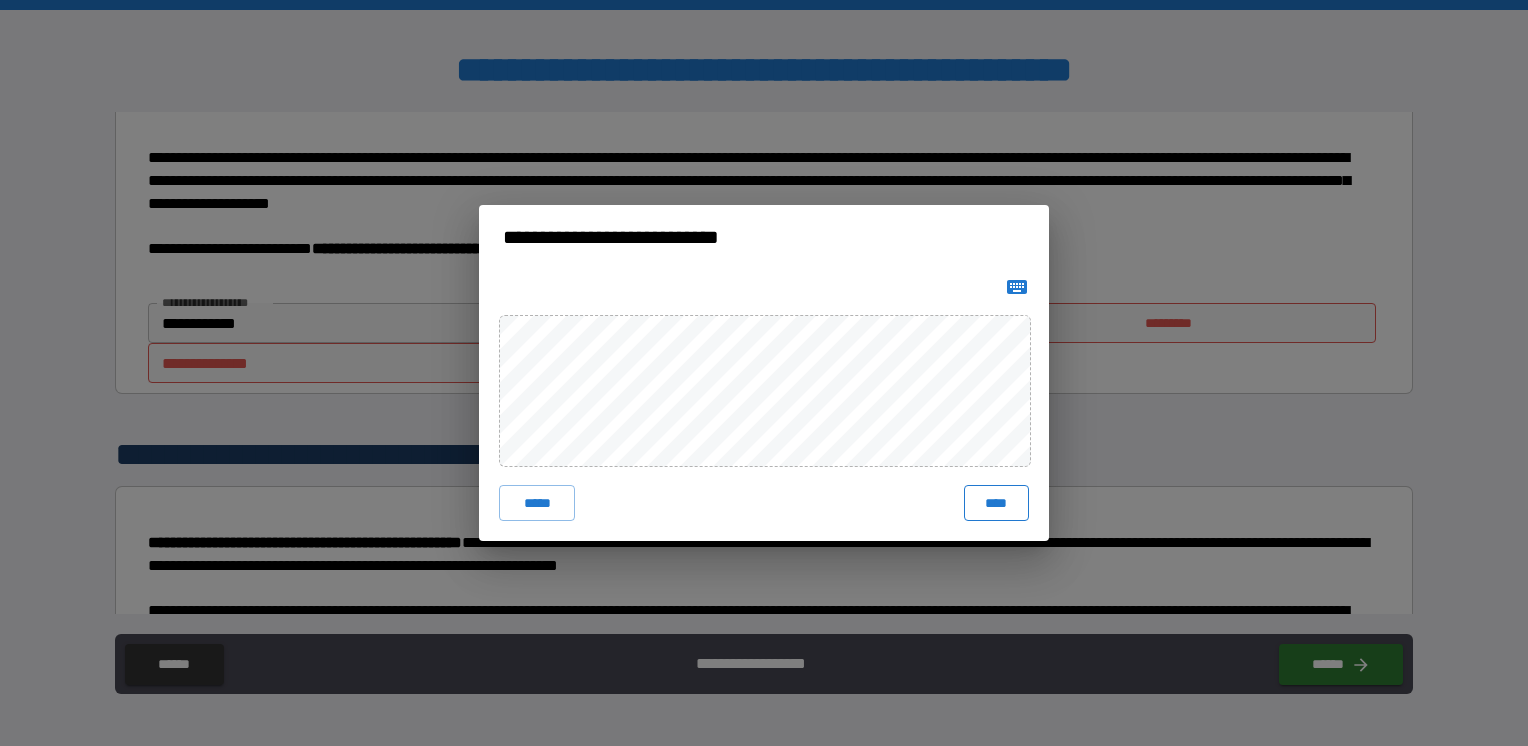click on "****" at bounding box center (996, 503) 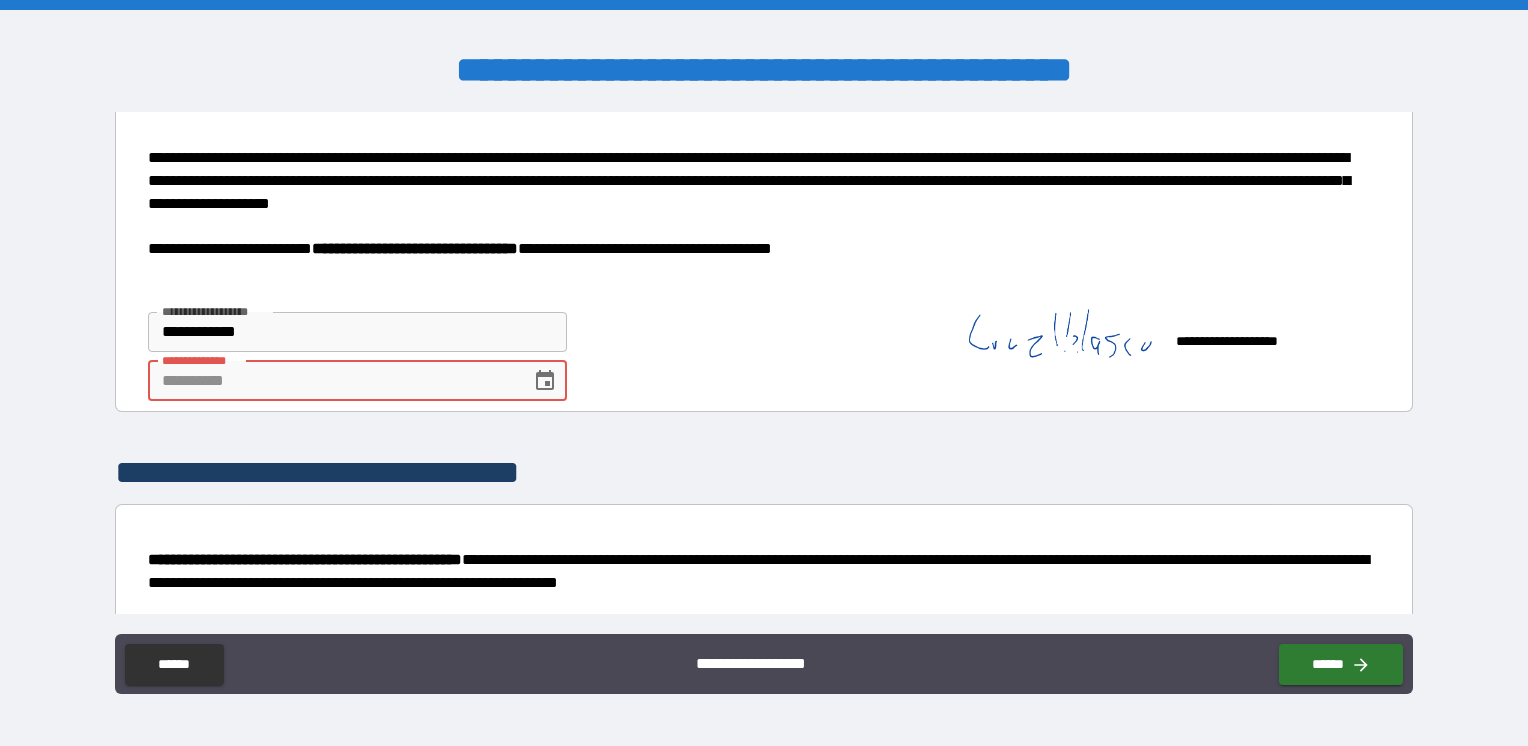 click on "**********" at bounding box center [357, 381] 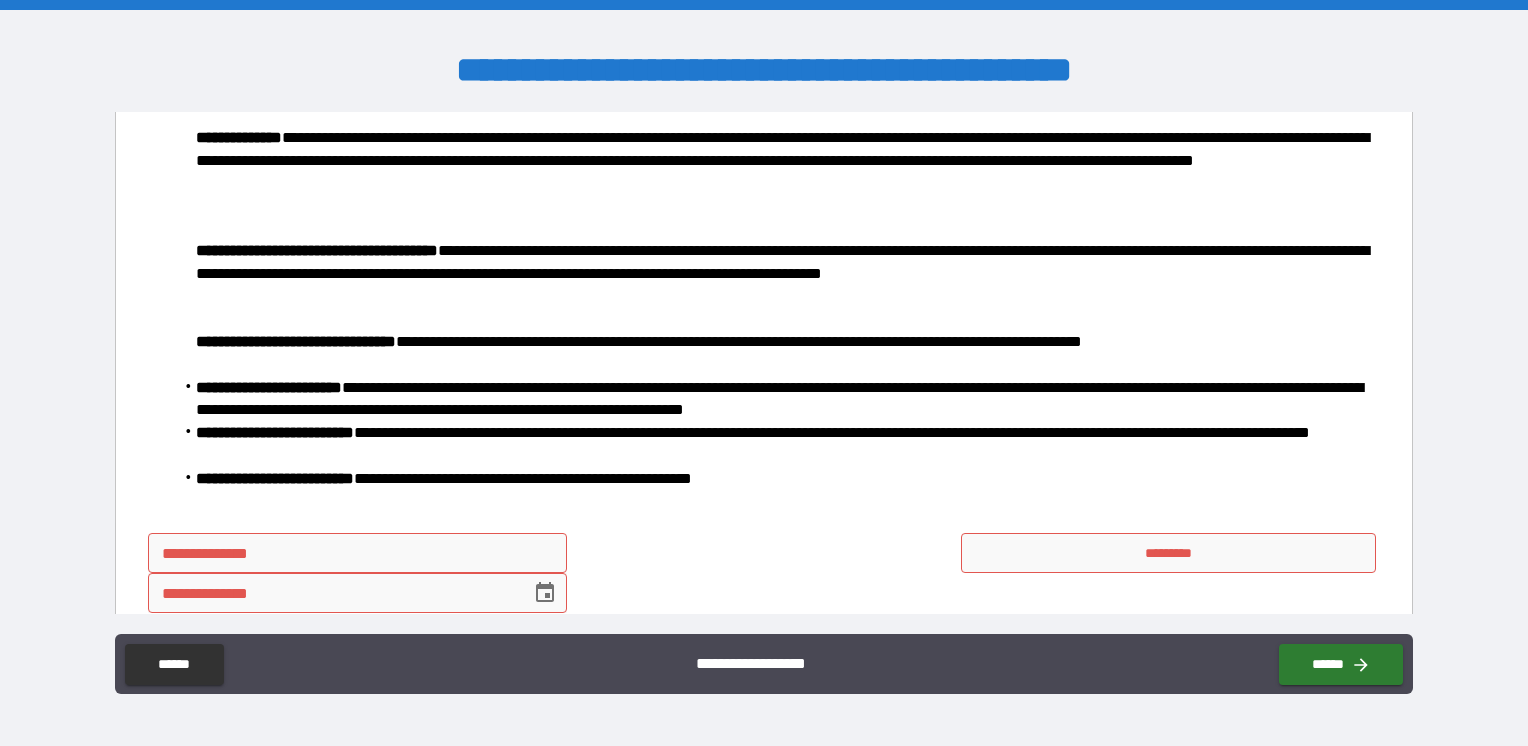 scroll, scrollTop: 7336, scrollLeft: 0, axis: vertical 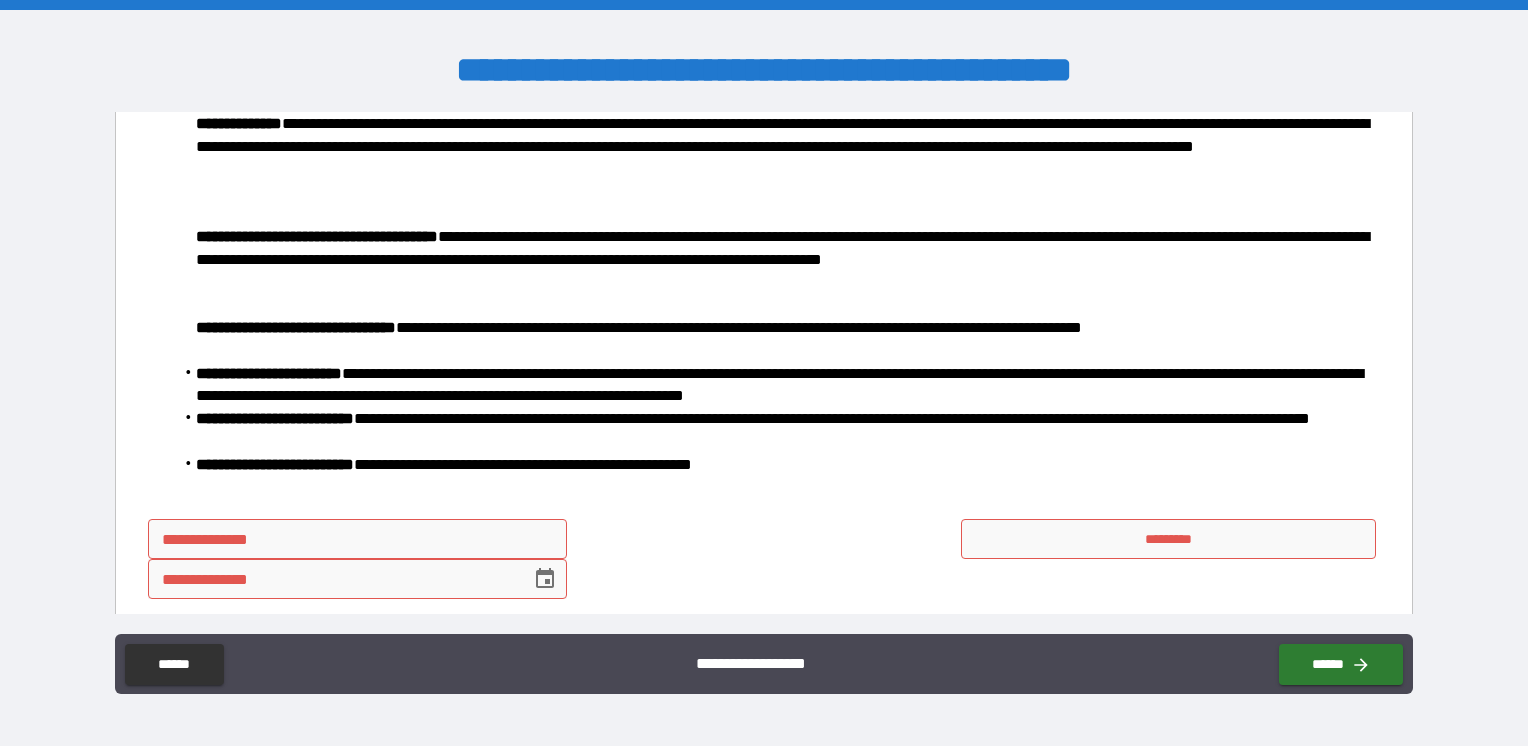 type on "**********" 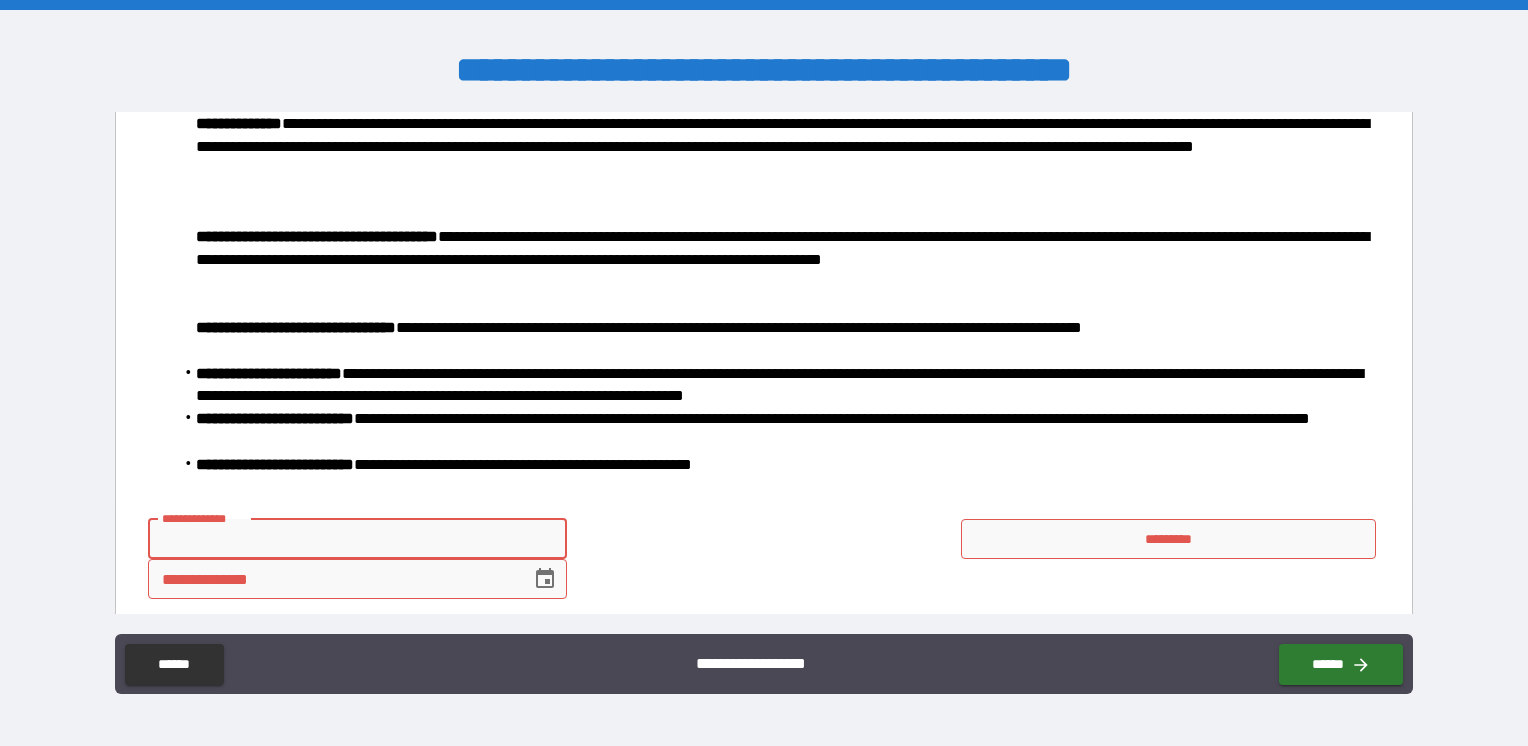 click on "**********" at bounding box center [357, 539] 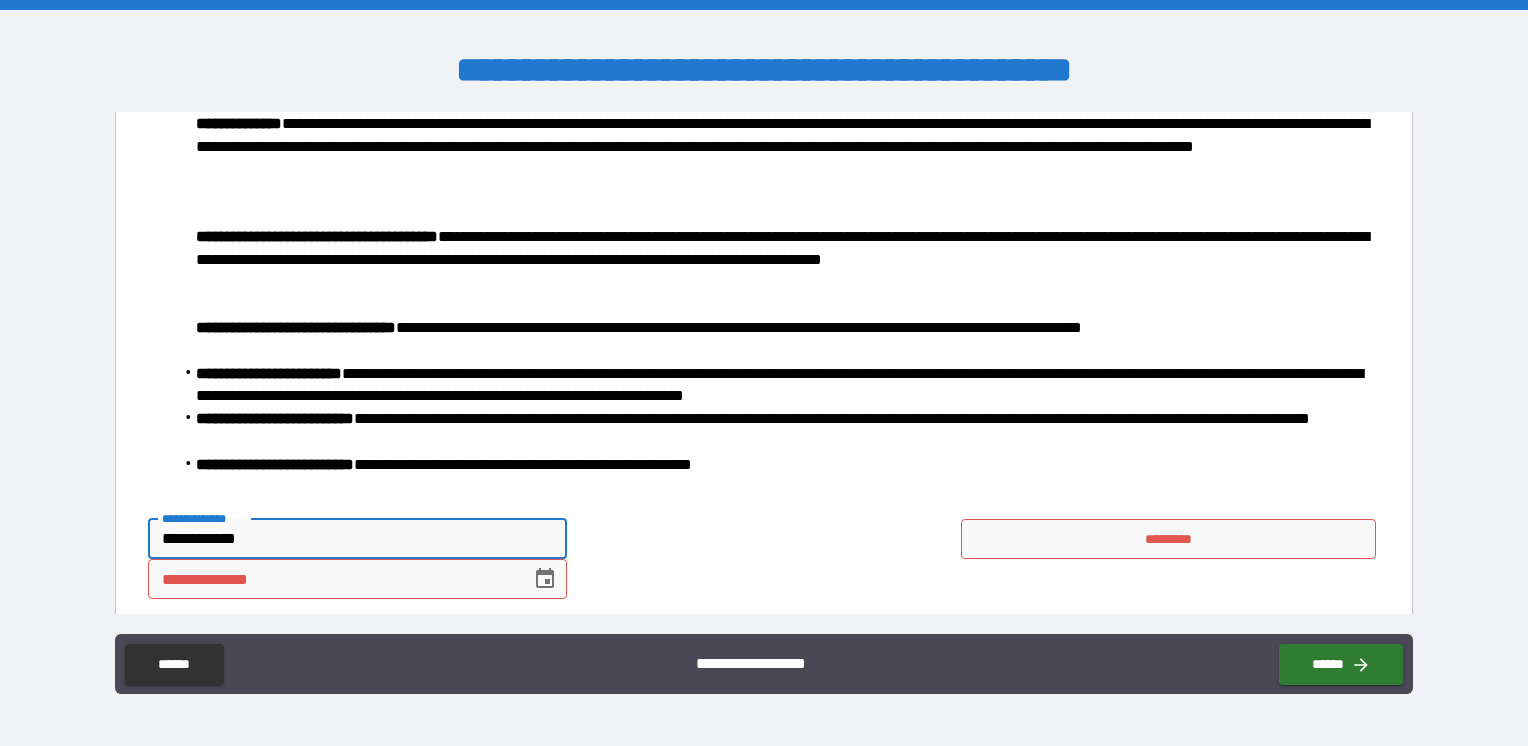 type on "**********" 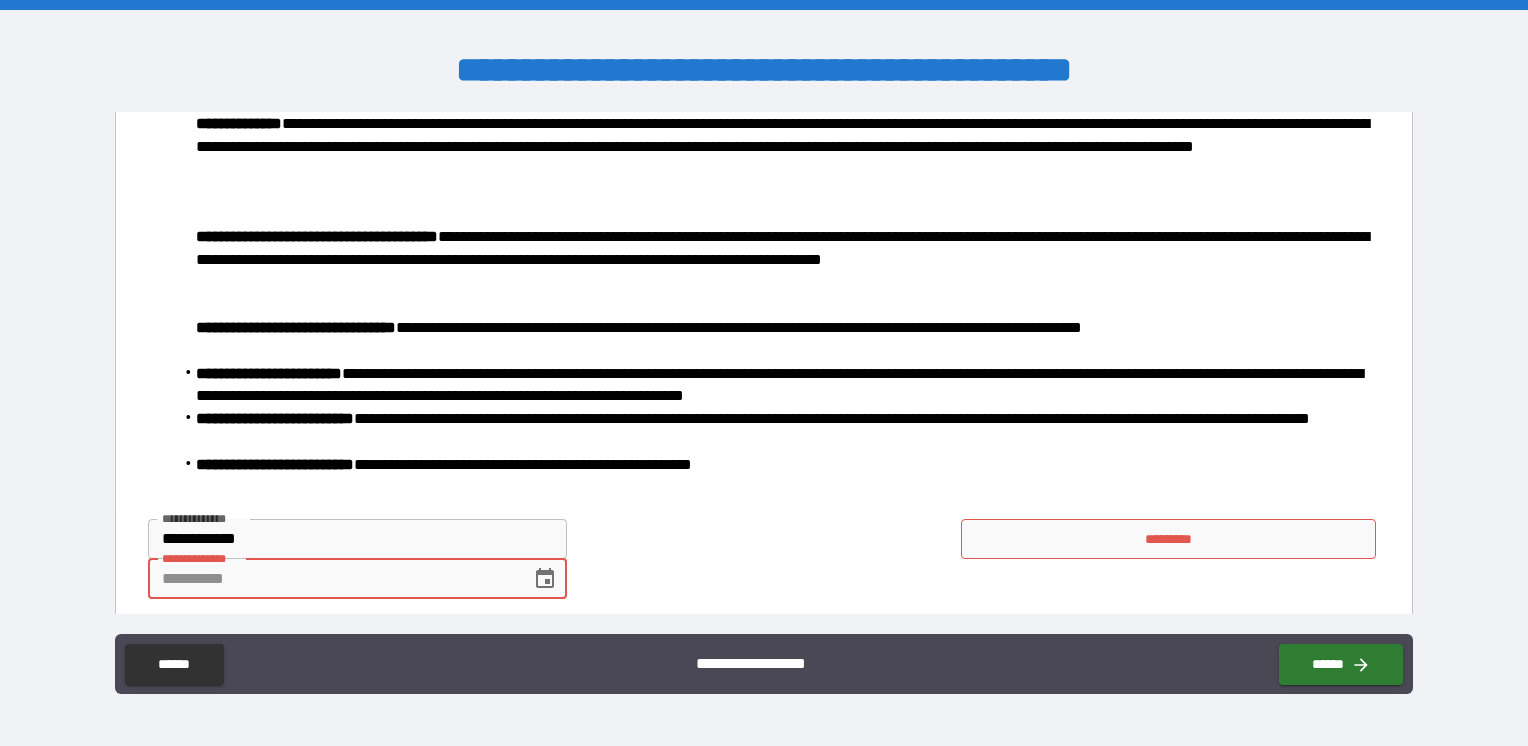 click on "**********" at bounding box center [332, 579] 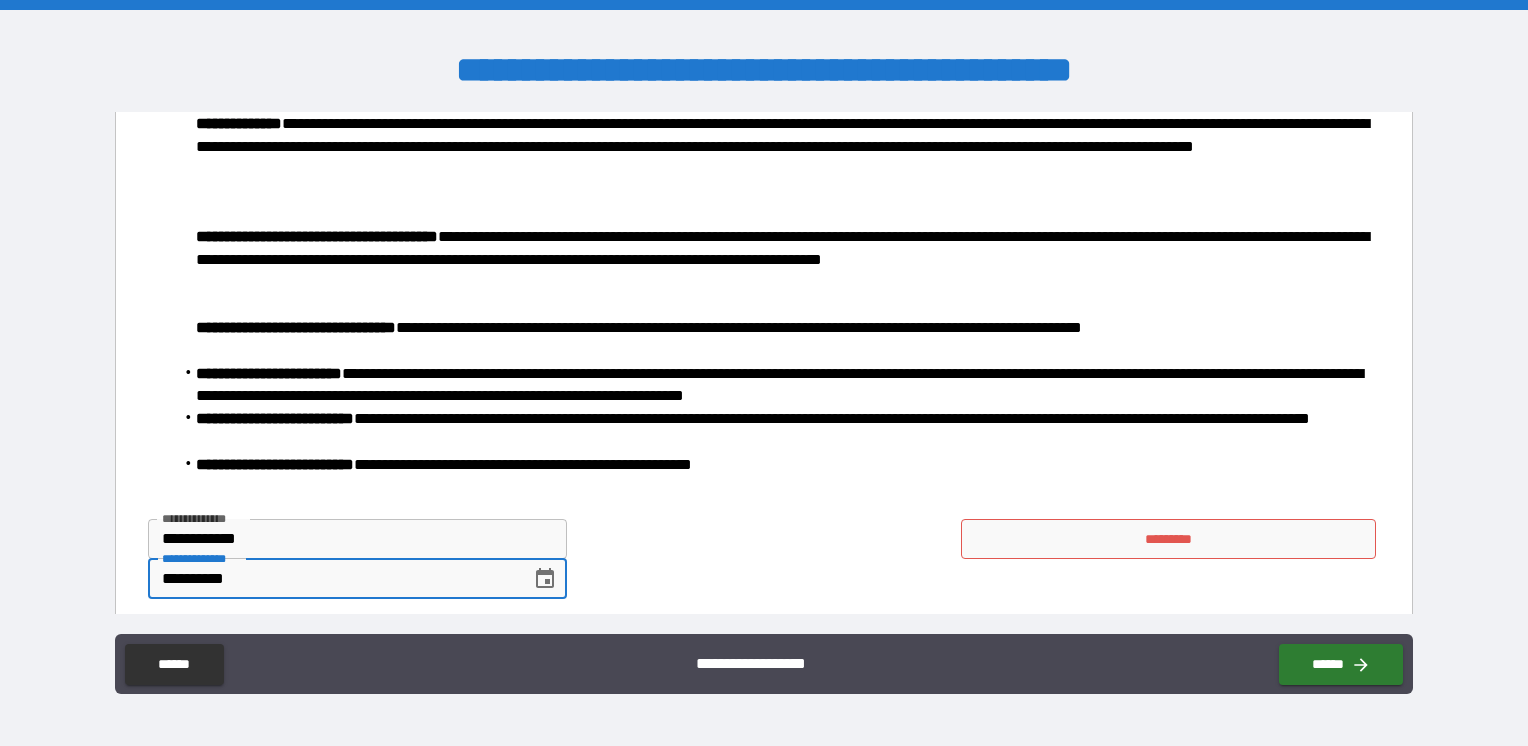 type on "**********" 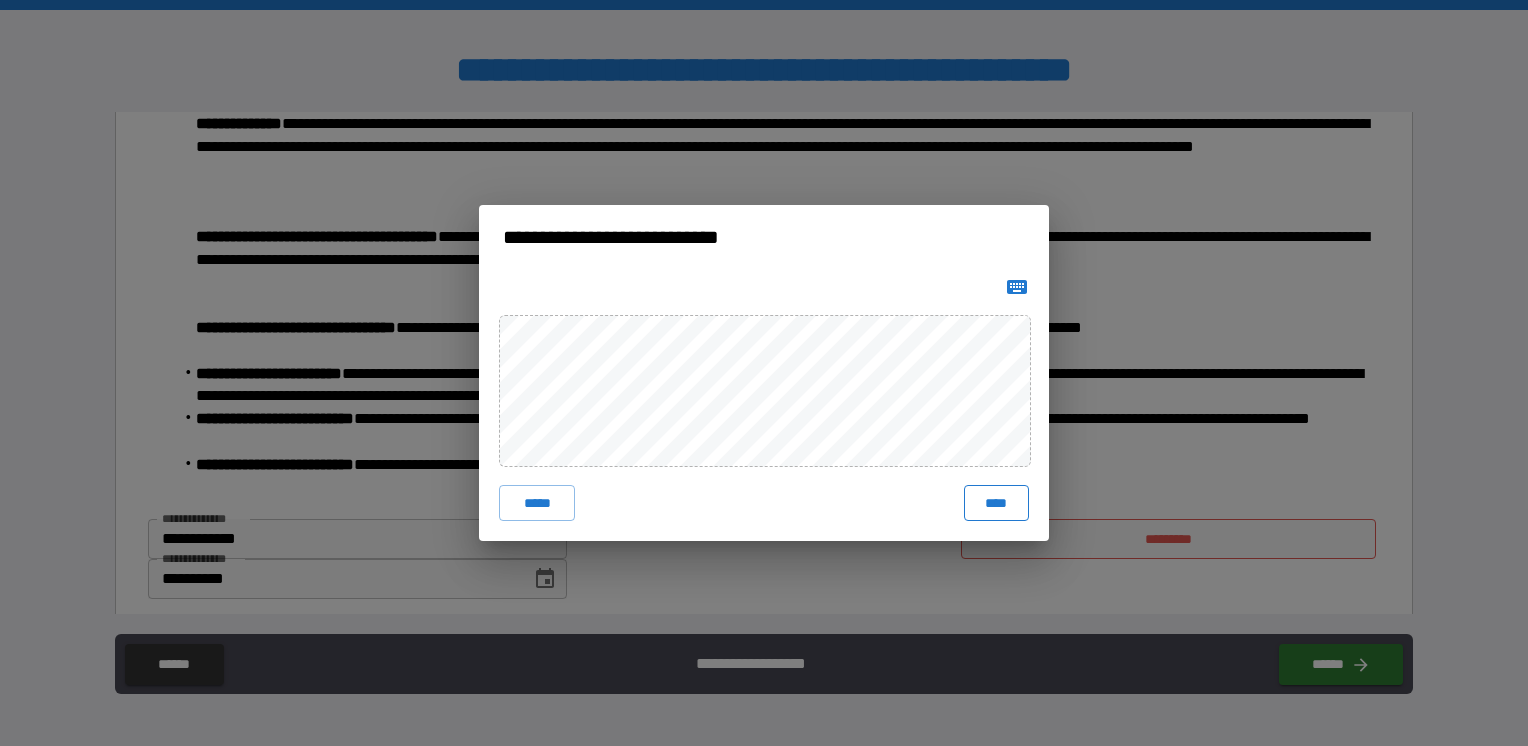 click on "****" at bounding box center [996, 503] 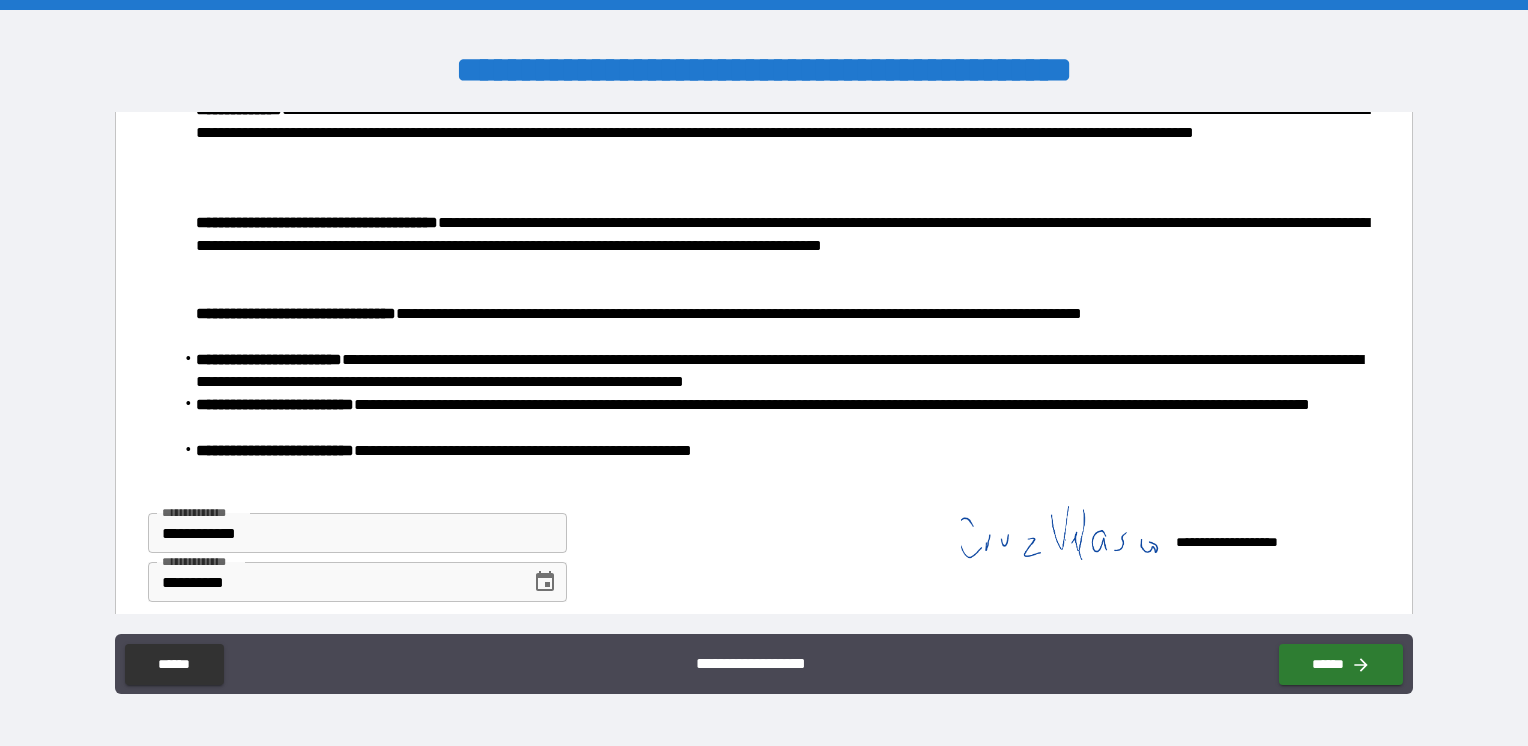 scroll, scrollTop: 7353, scrollLeft: 0, axis: vertical 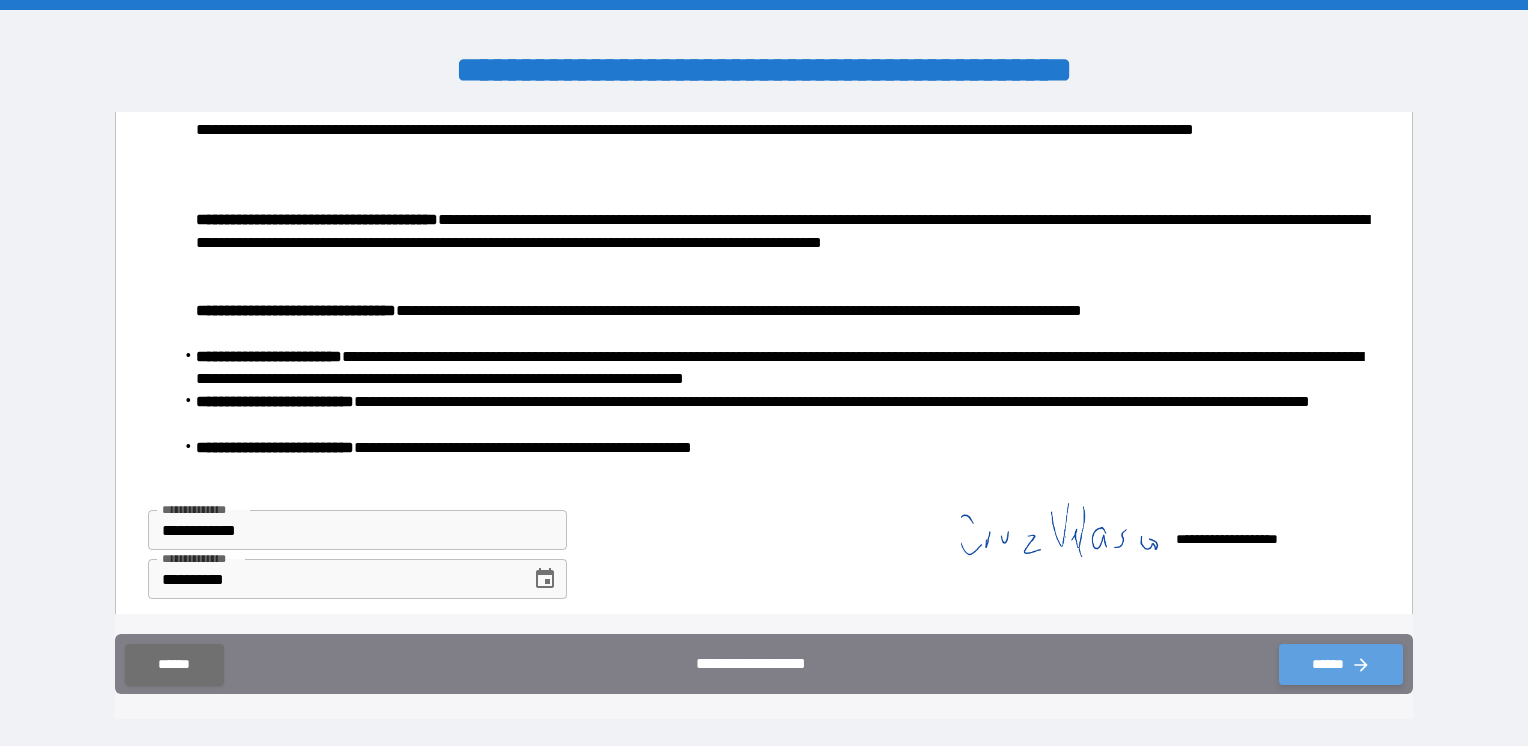 click on "******" at bounding box center (1341, 664) 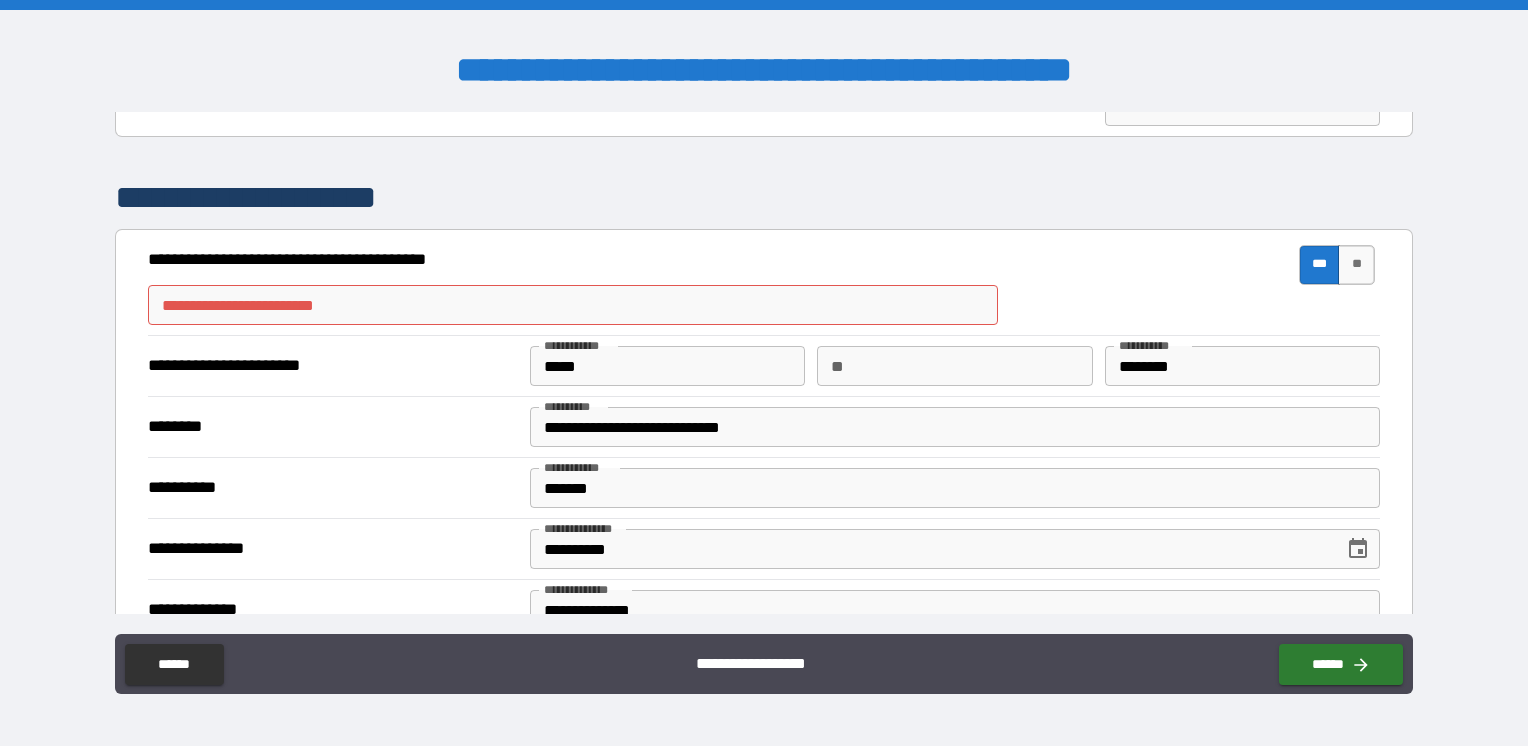 scroll, scrollTop: 653, scrollLeft: 0, axis: vertical 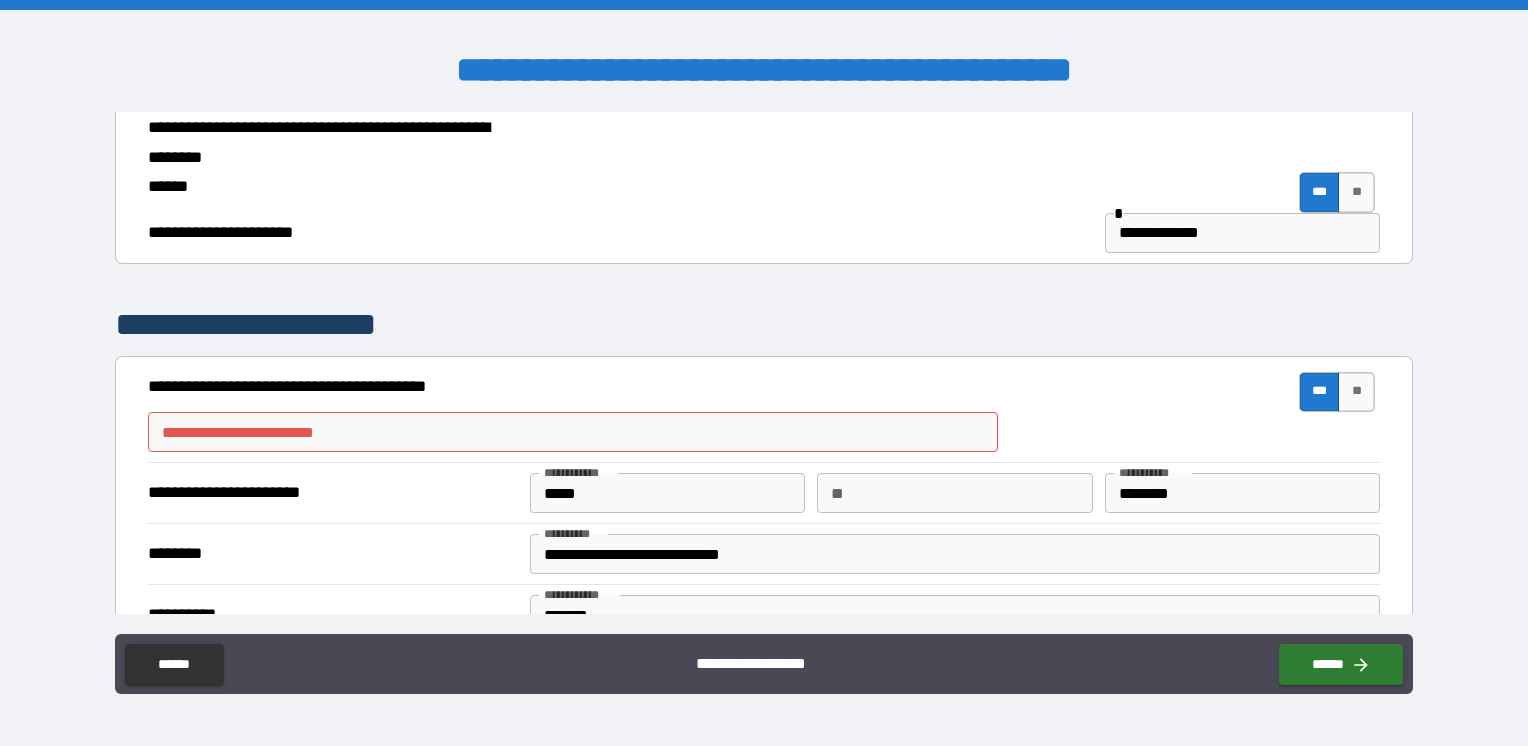 click on "**********" at bounding box center (573, 432) 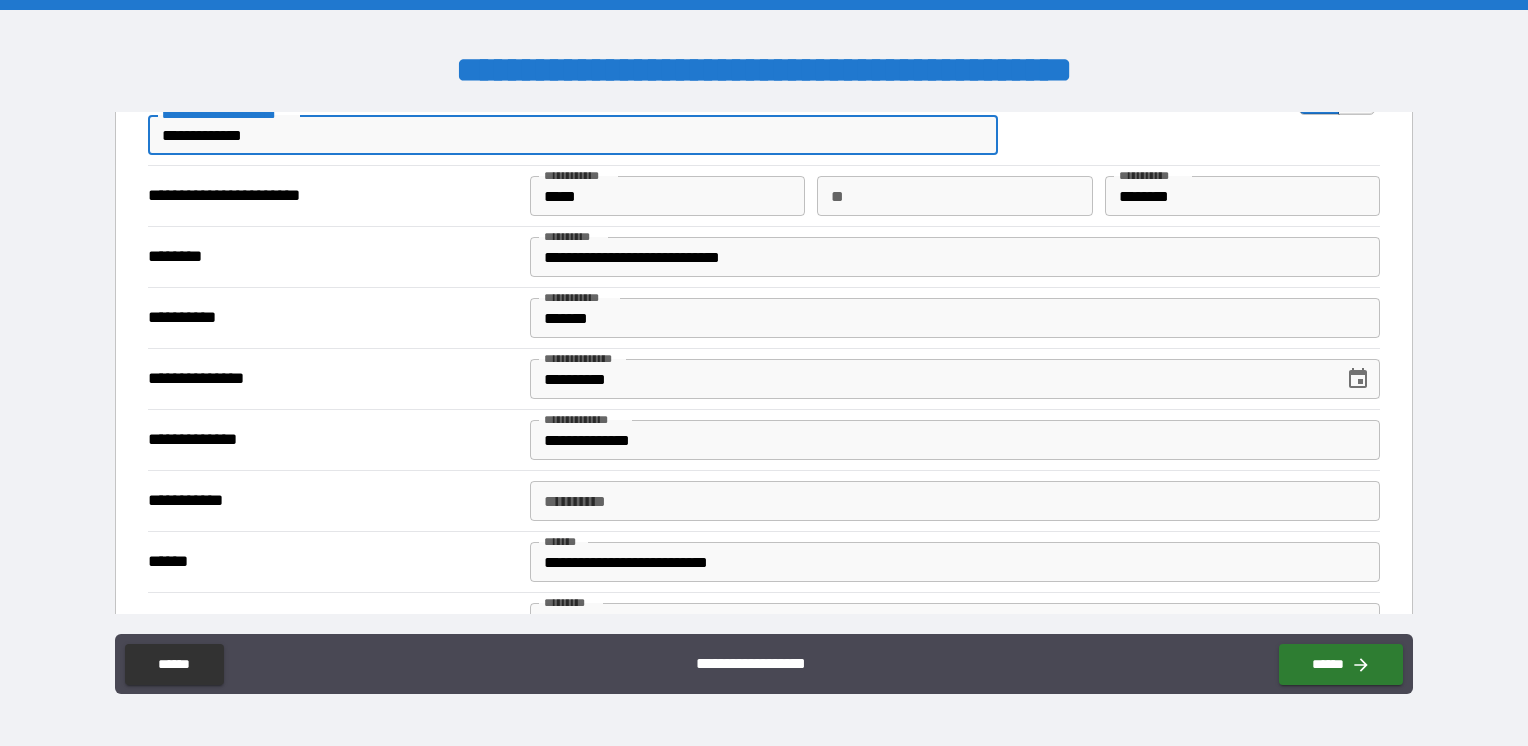 scroll, scrollTop: 1000, scrollLeft: 0, axis: vertical 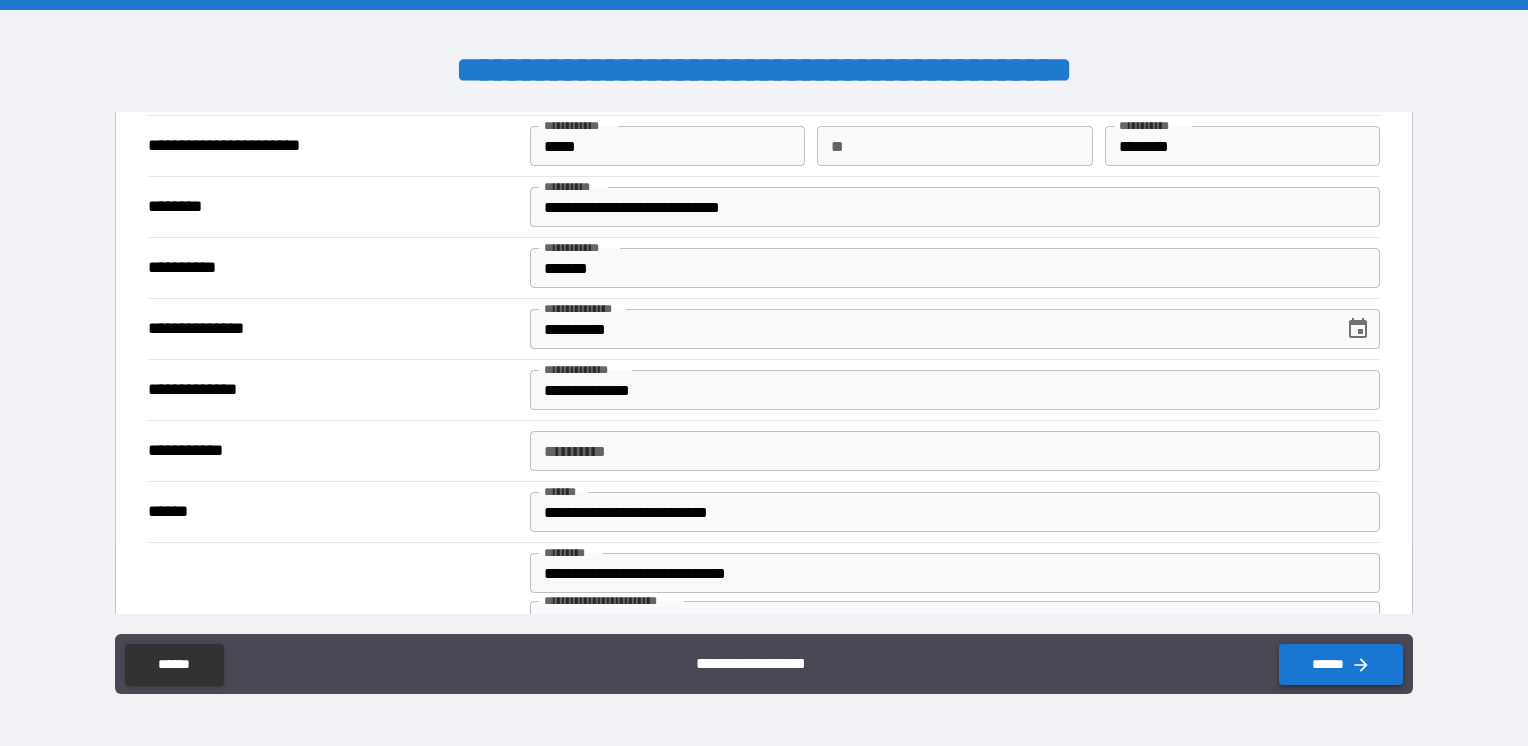 type on "**********" 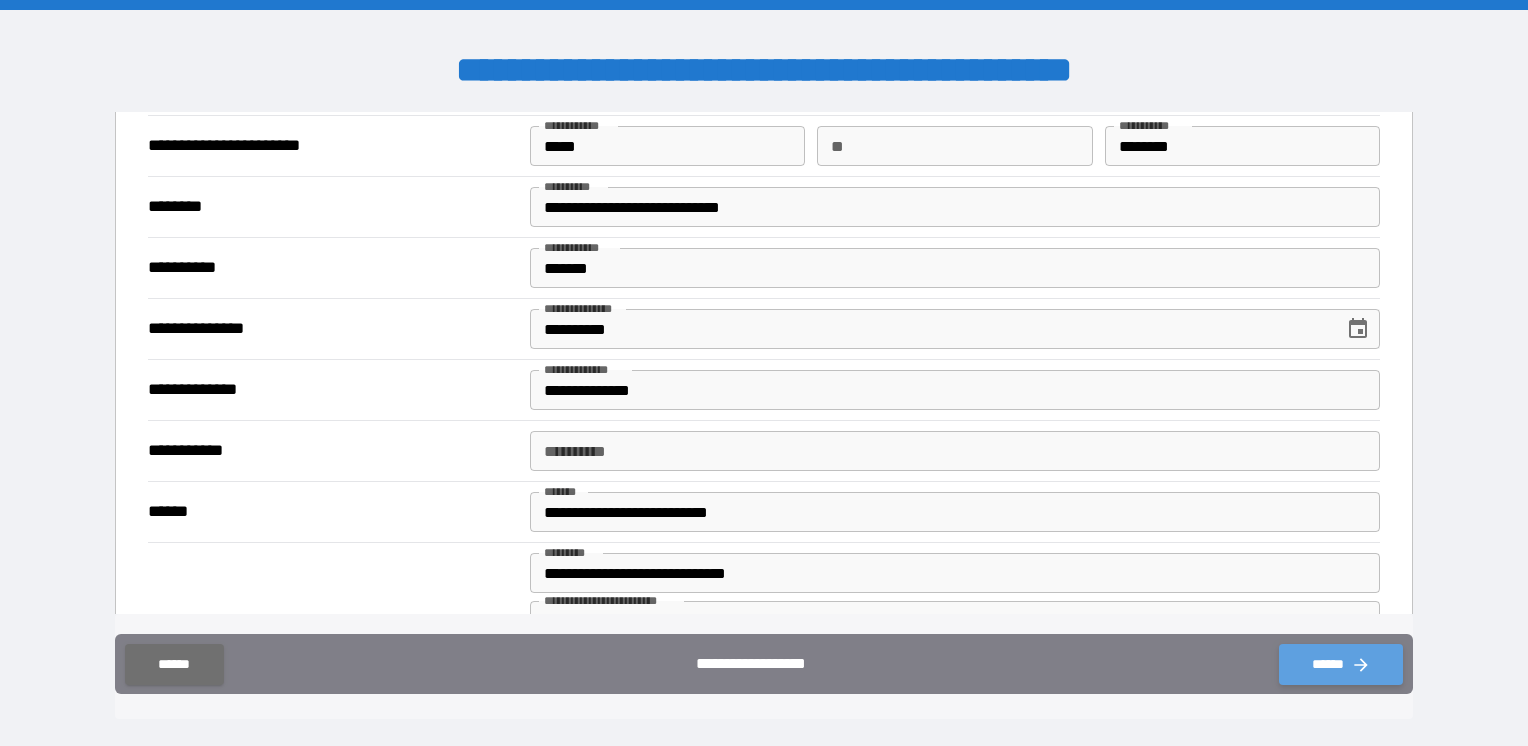 click on "******" at bounding box center (1341, 664) 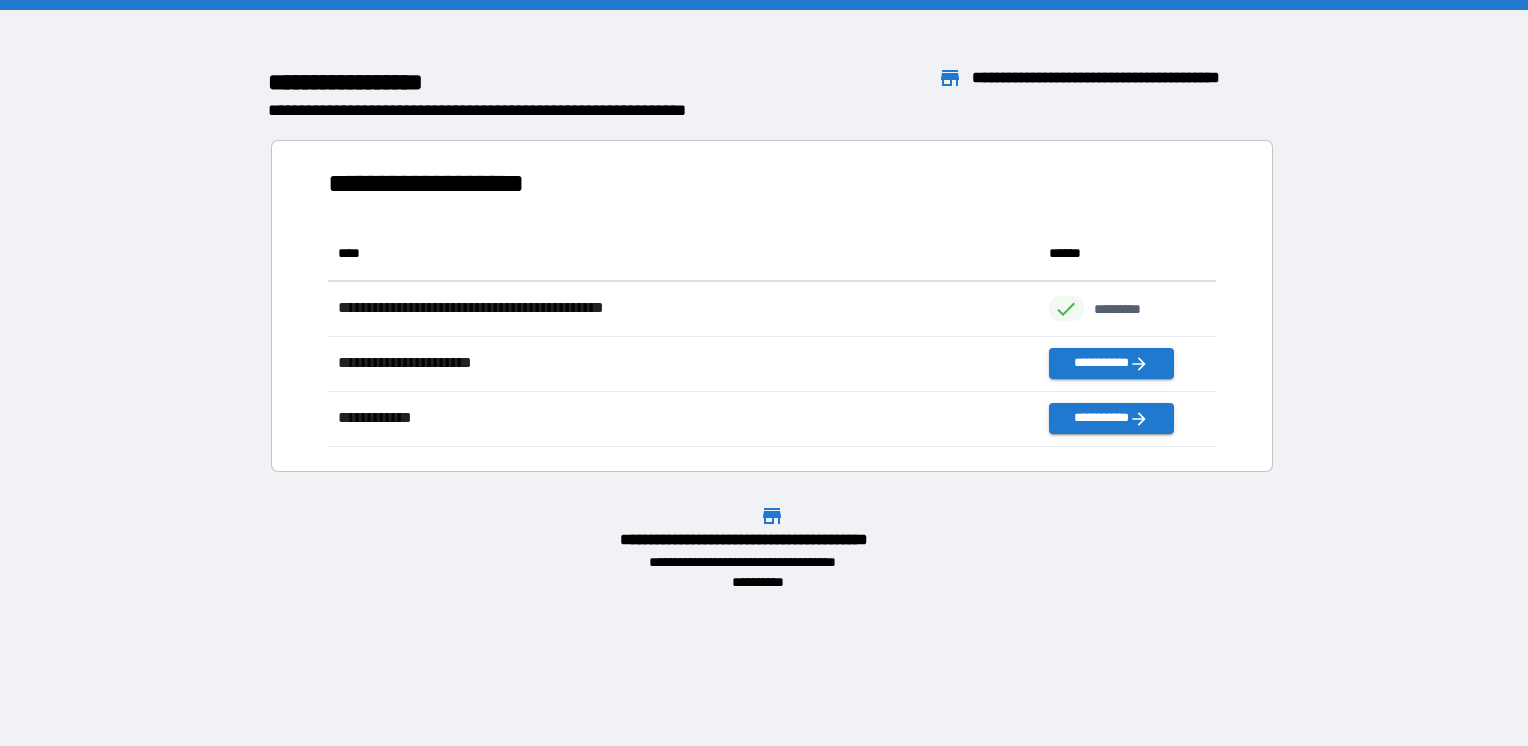 scroll, scrollTop: 16, scrollLeft: 16, axis: both 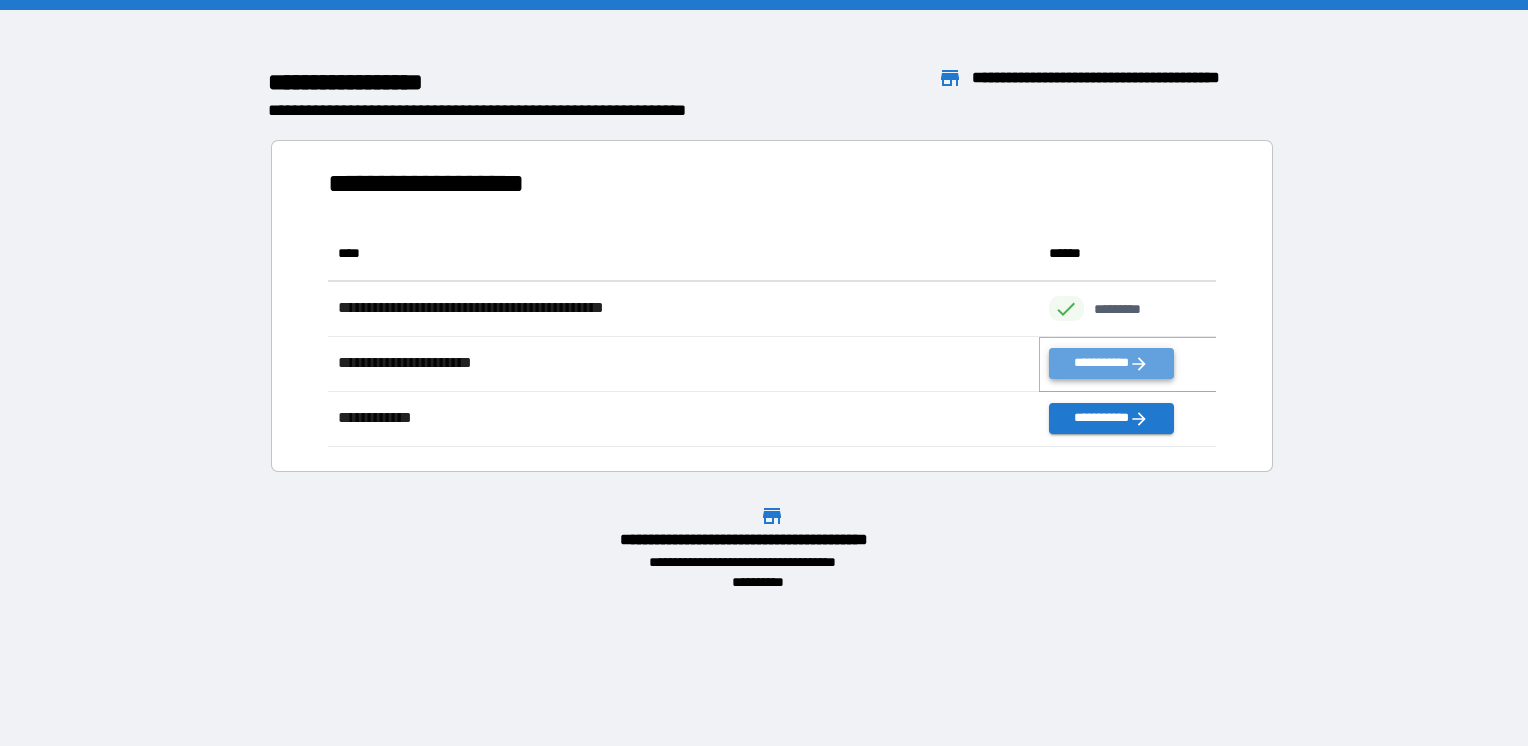 click on "**********" at bounding box center (1111, 363) 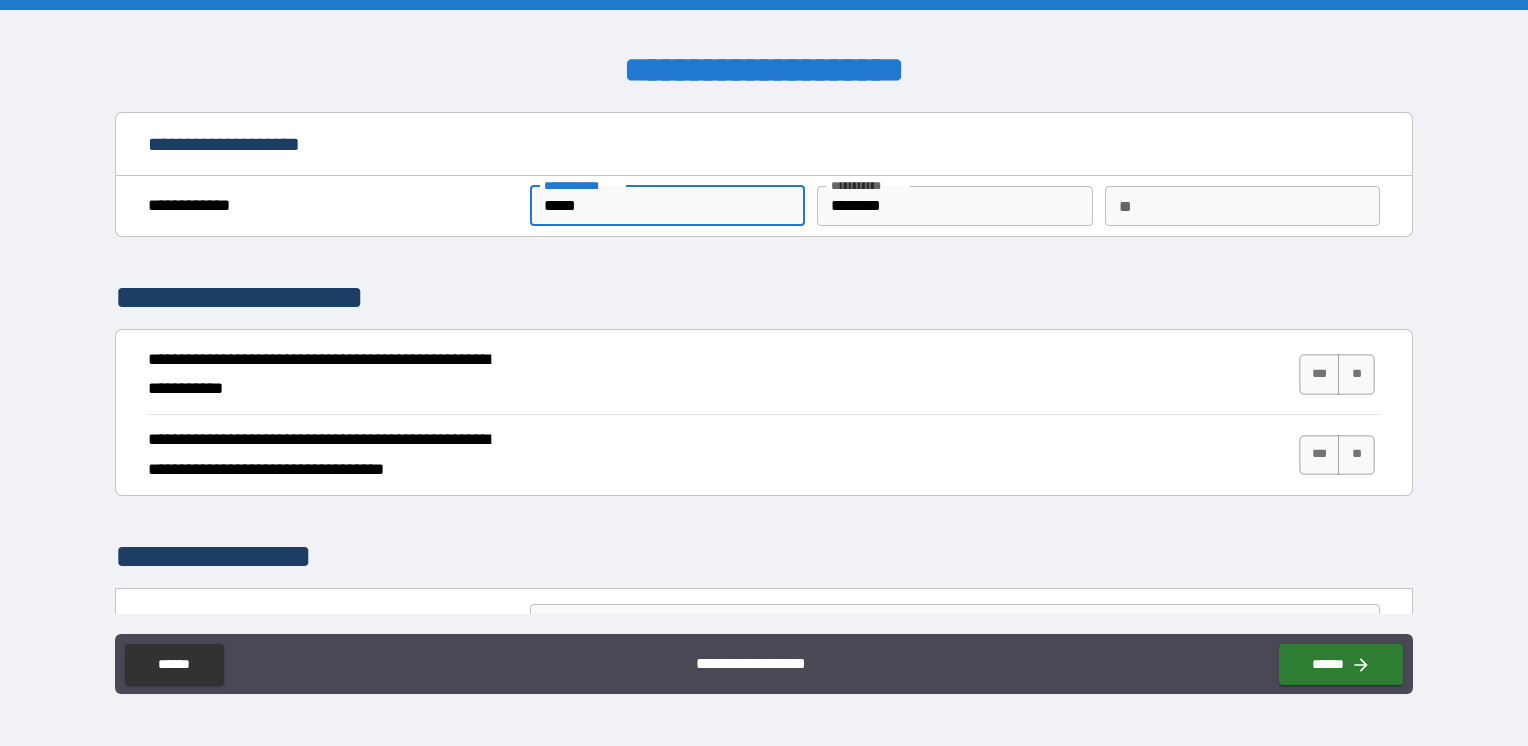 drag, startPoint x: 597, startPoint y: 218, endPoint x: 340, endPoint y: 226, distance: 257.12448 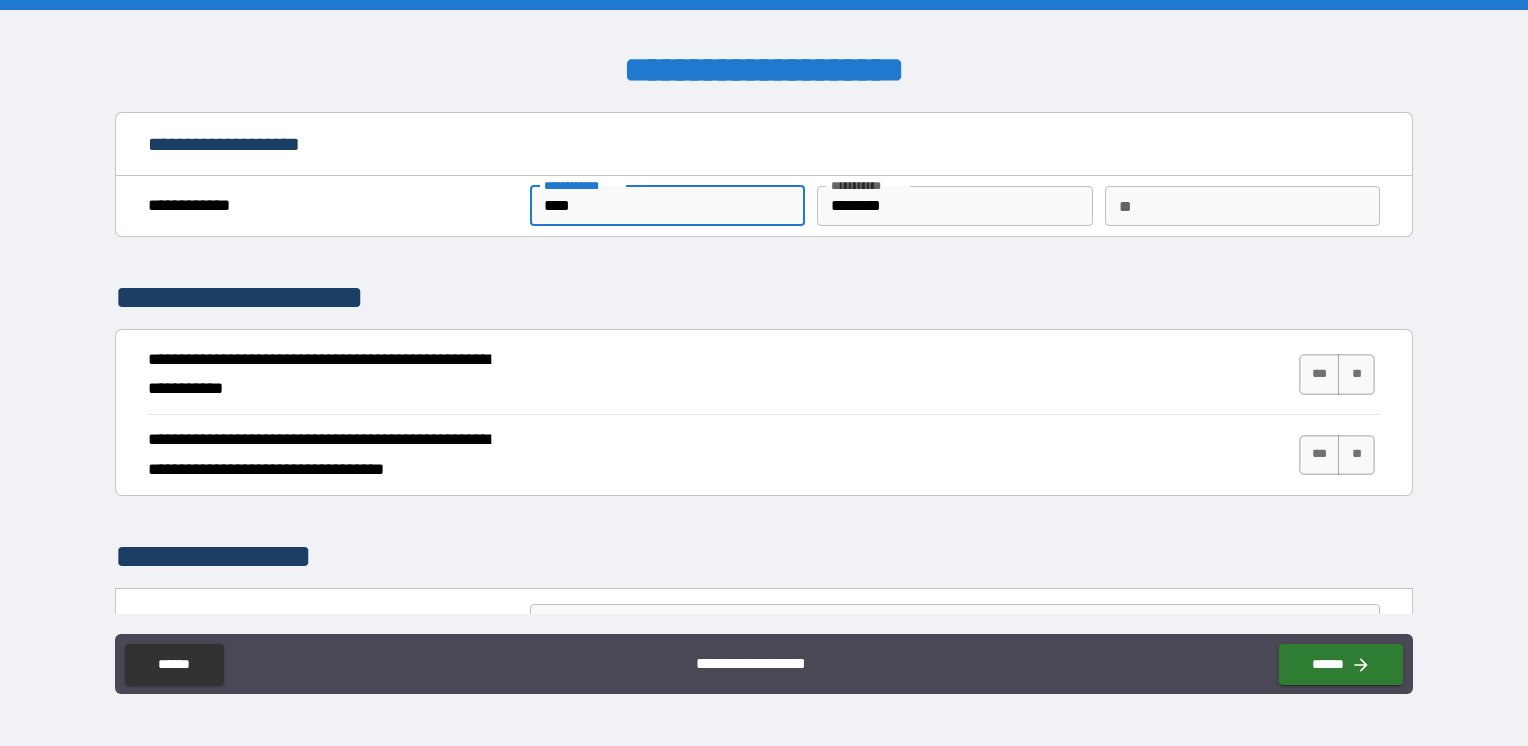 type on "****" 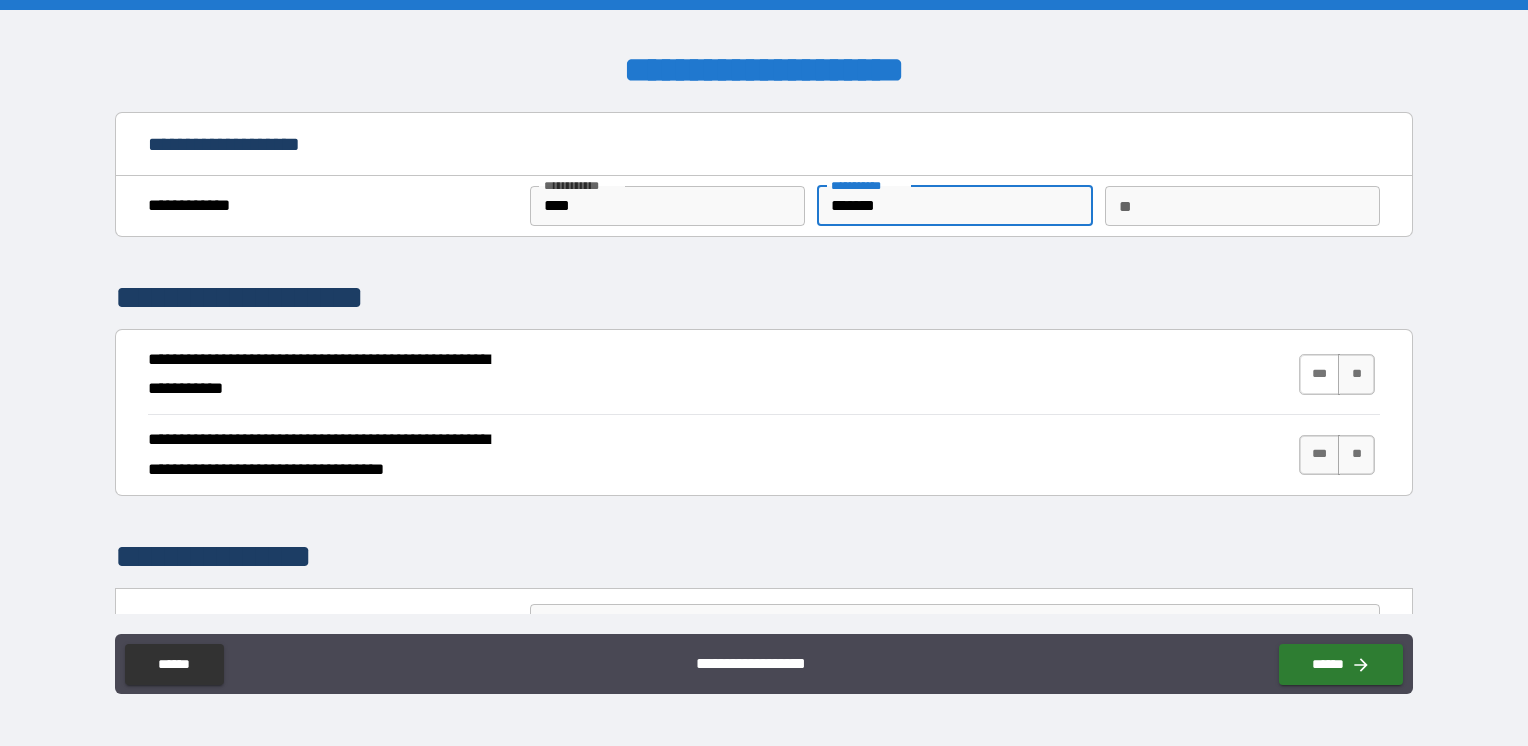 type on "*******" 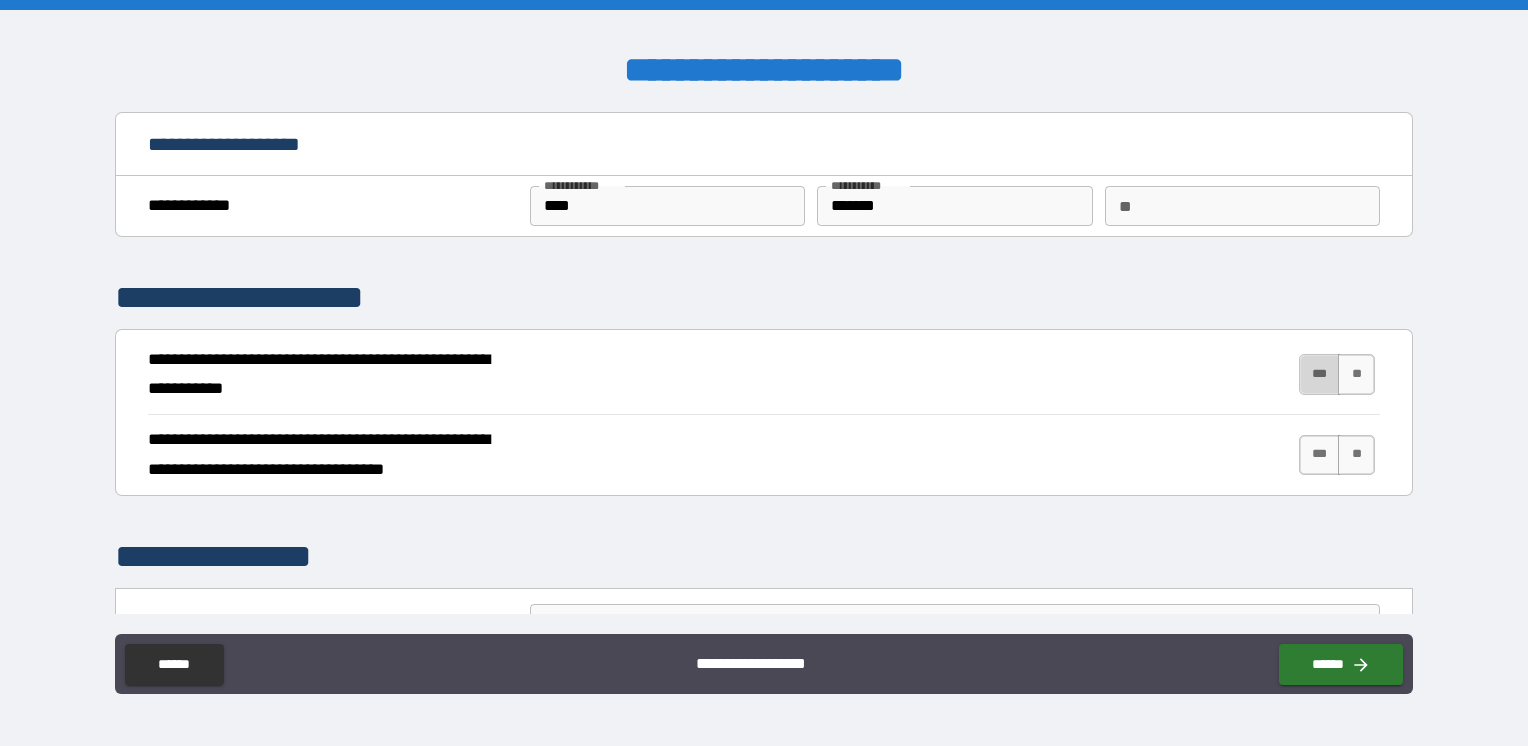 click on "***" at bounding box center [1320, 374] 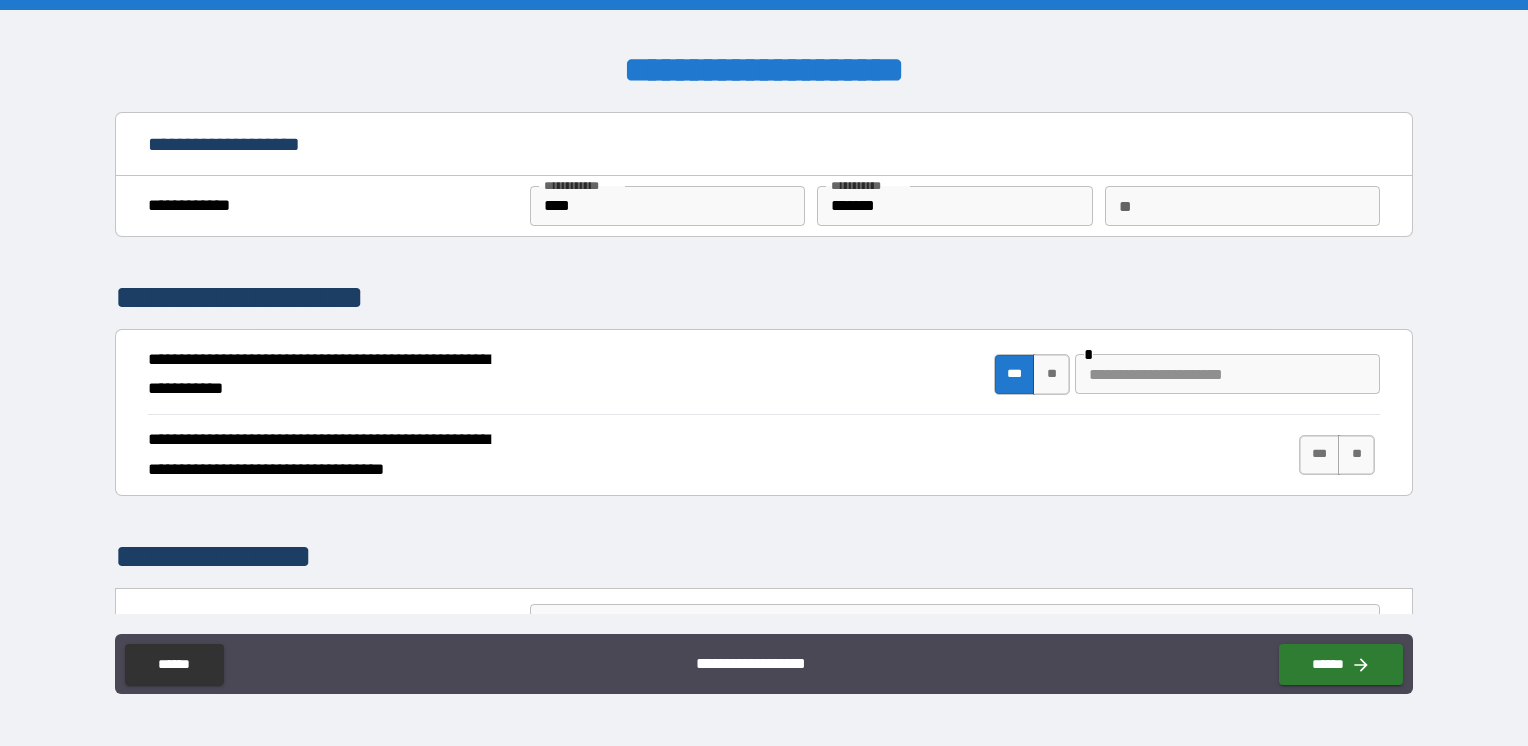 click at bounding box center [1227, 374] 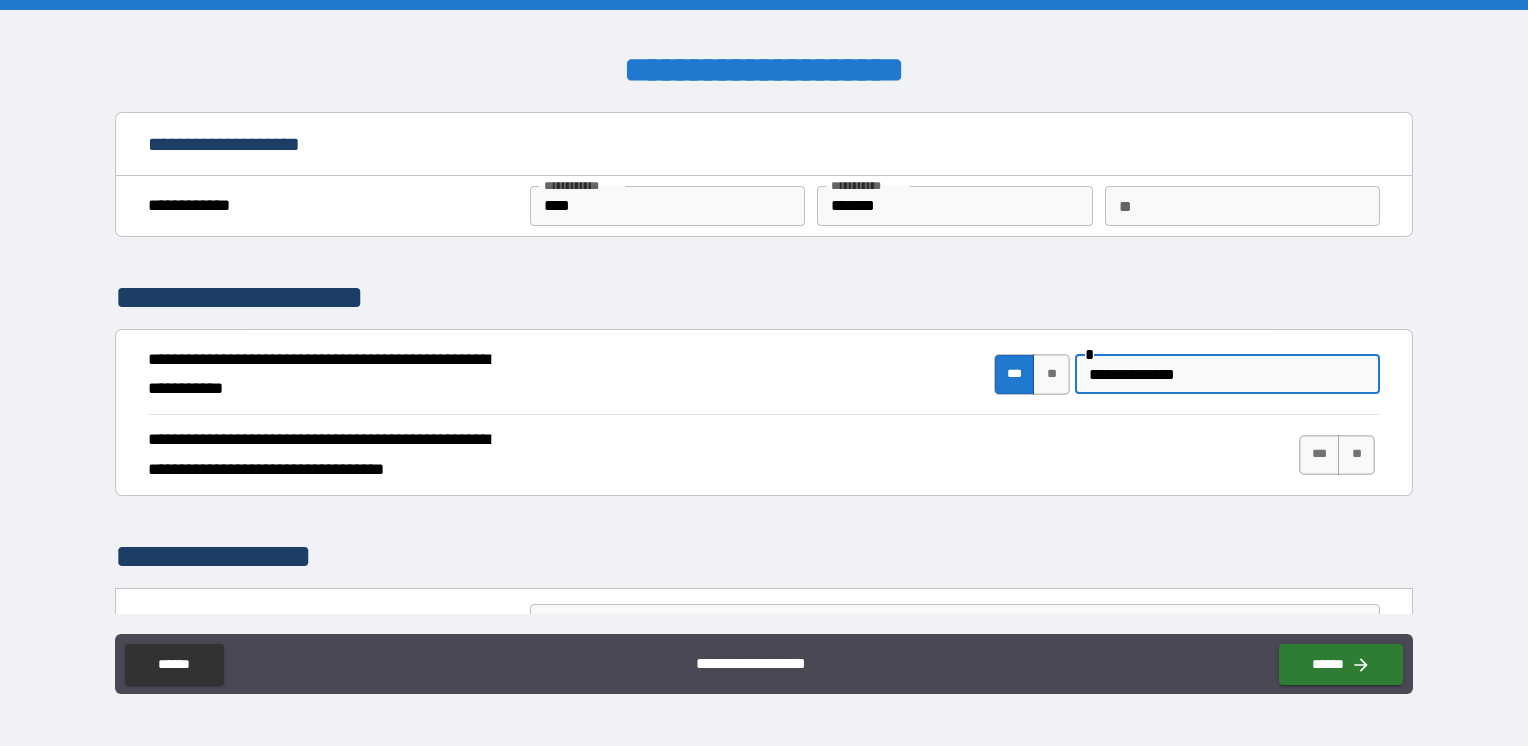 type on "**********" 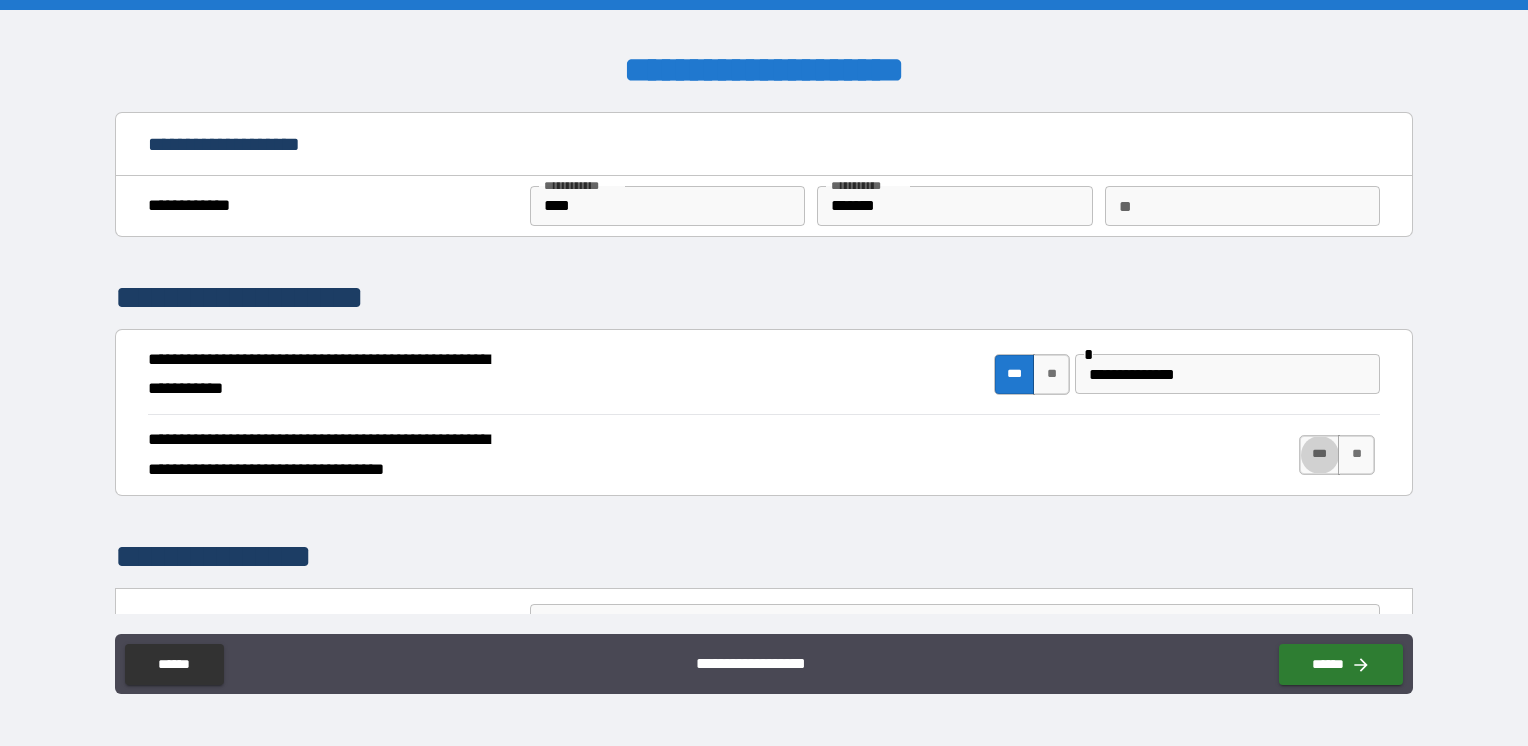 type on "****" 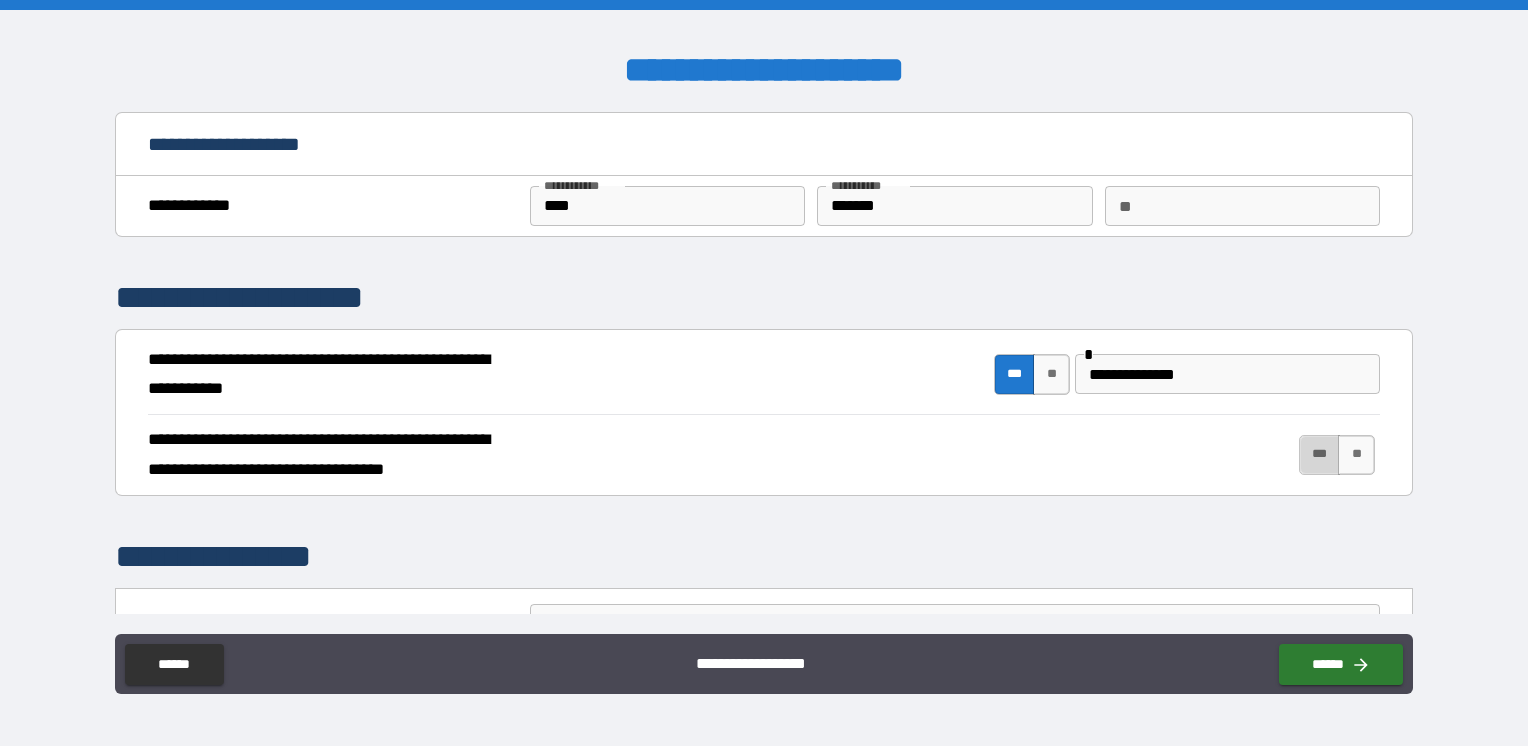 click on "***" at bounding box center (1320, 455) 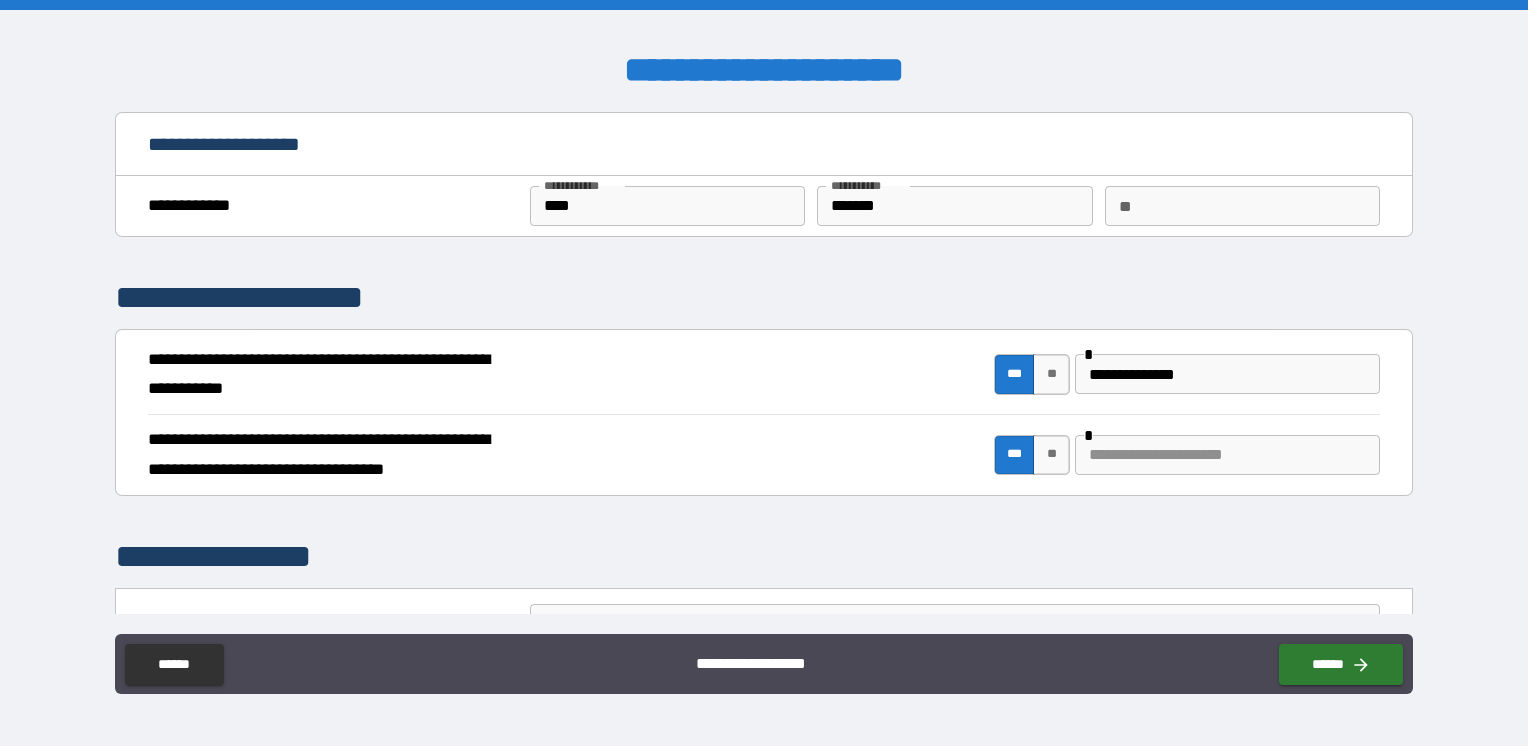 click at bounding box center (1227, 455) 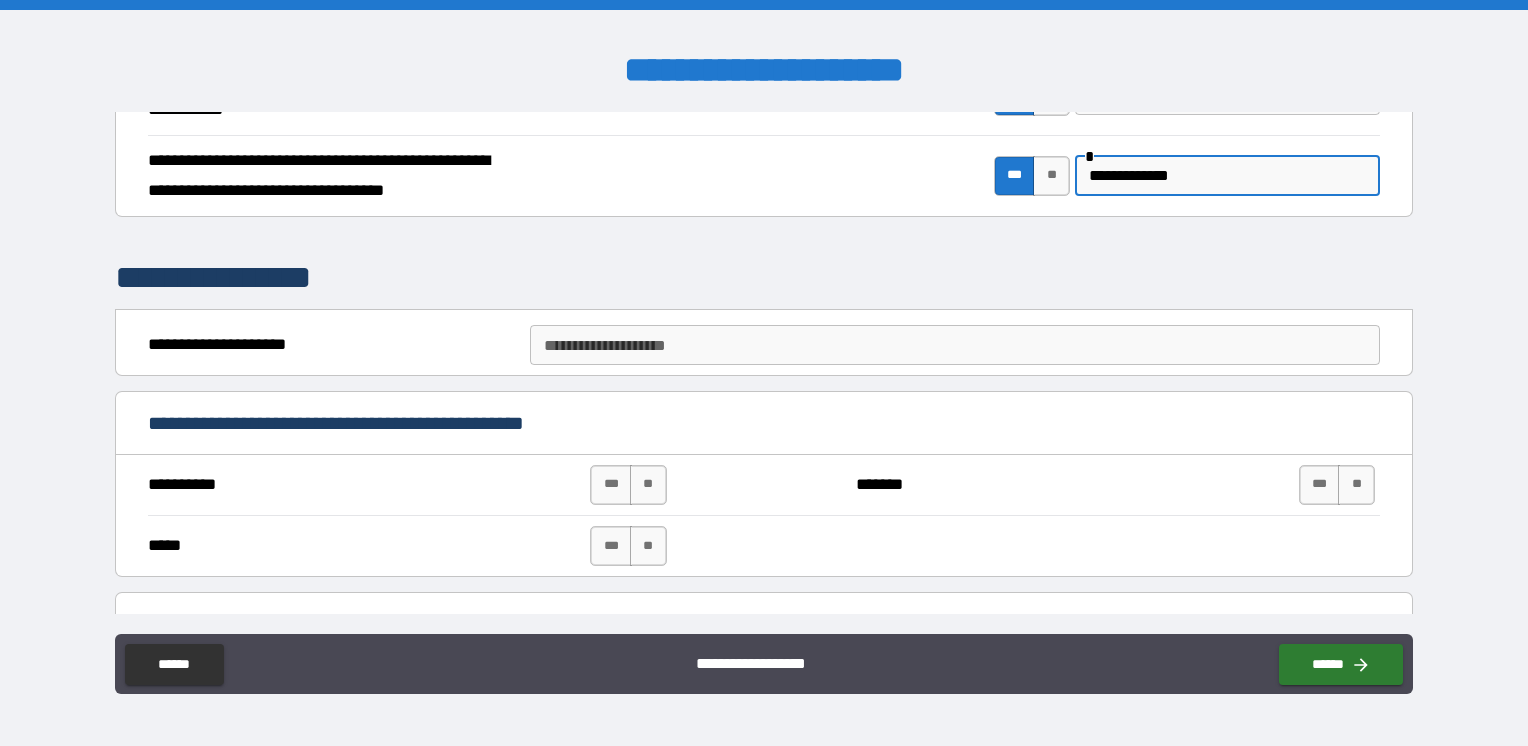 scroll, scrollTop: 400, scrollLeft: 0, axis: vertical 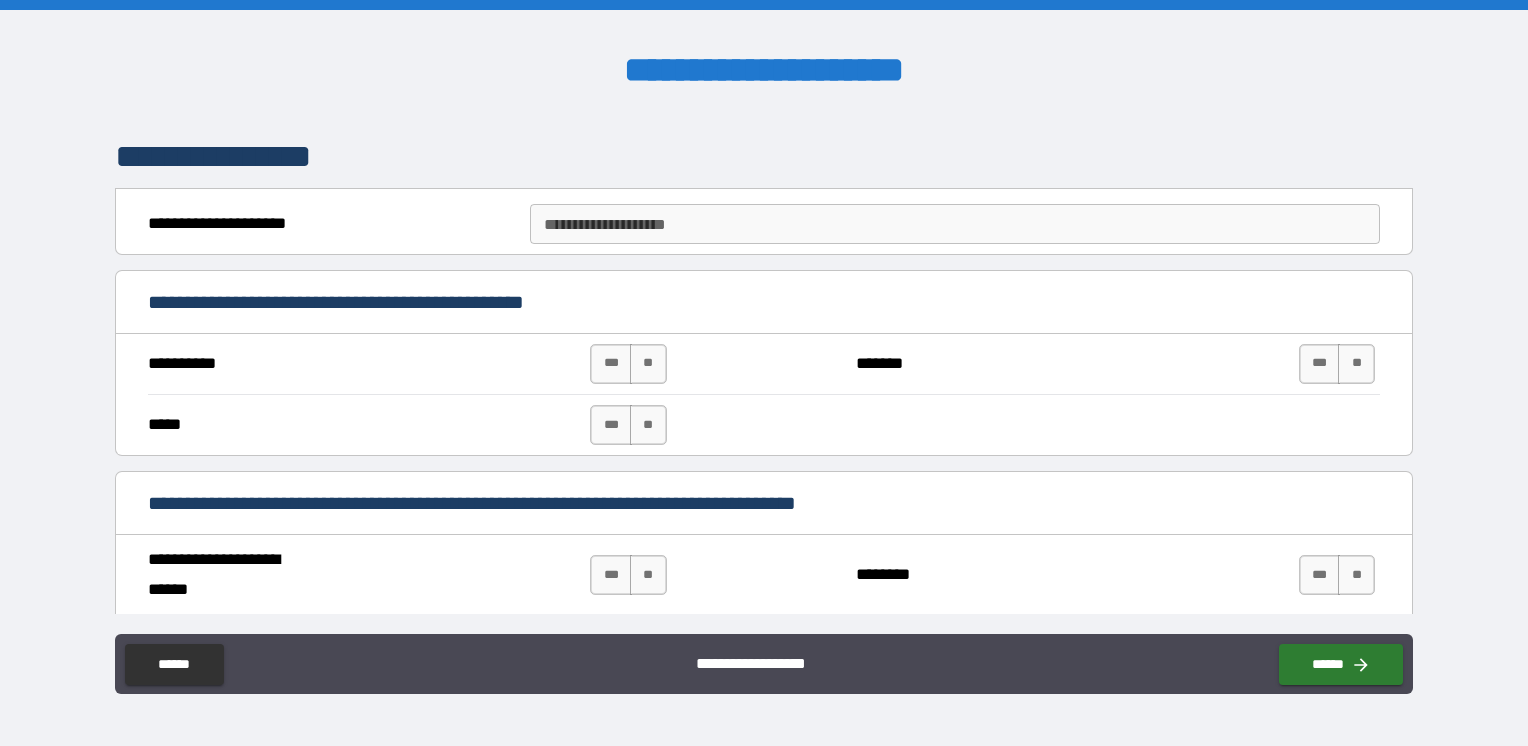 type on "**********" 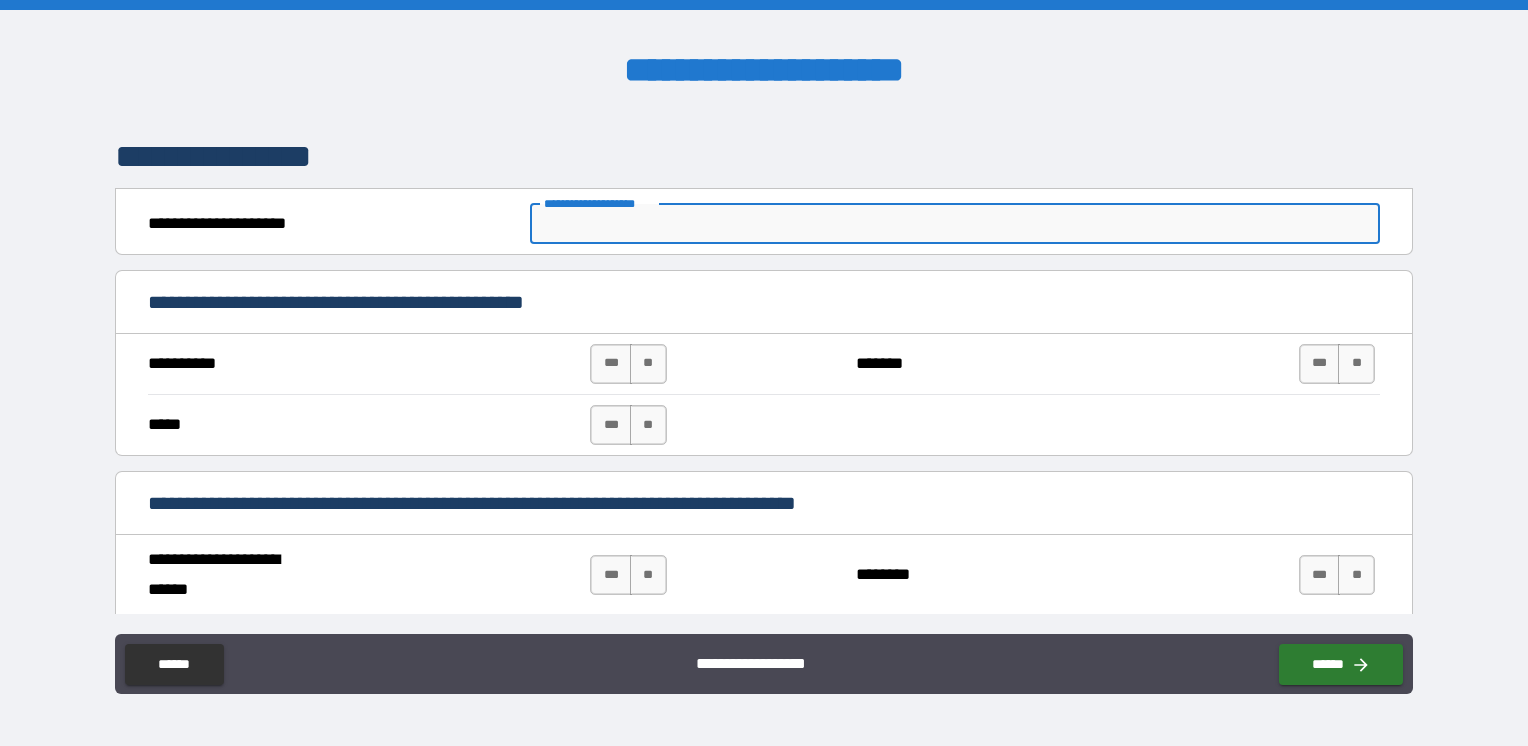 click on "**********" at bounding box center [955, 224] 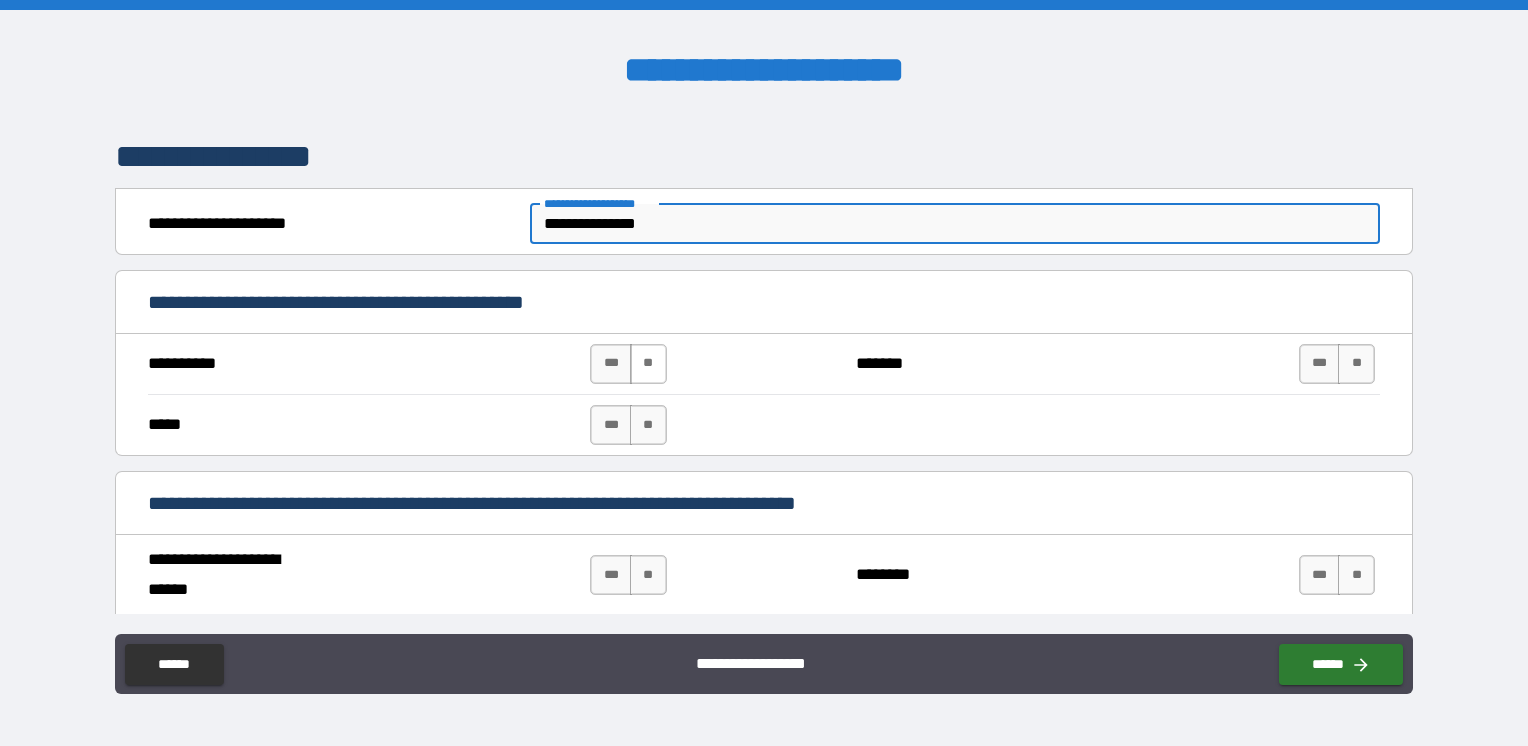 type on "**********" 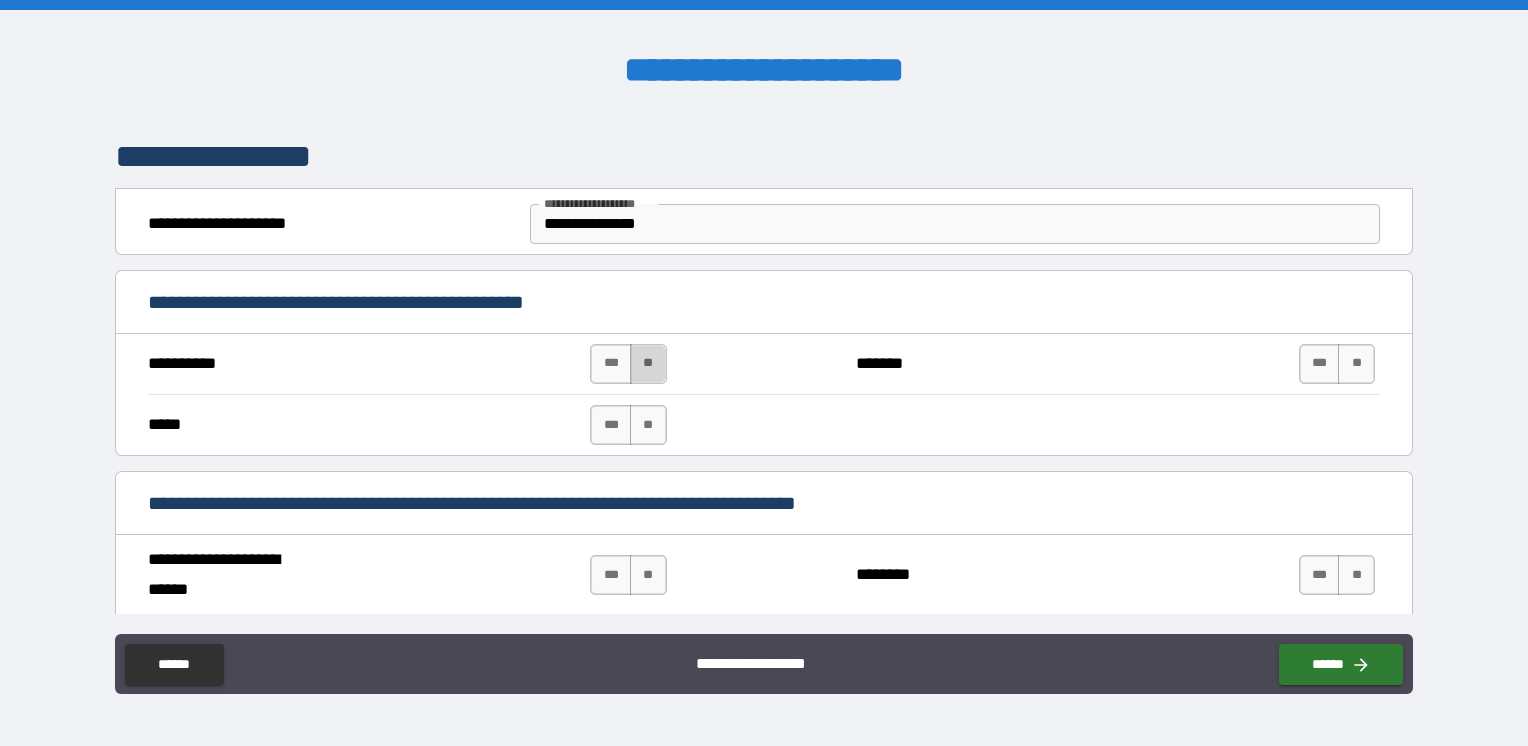 click on "**" at bounding box center (648, 364) 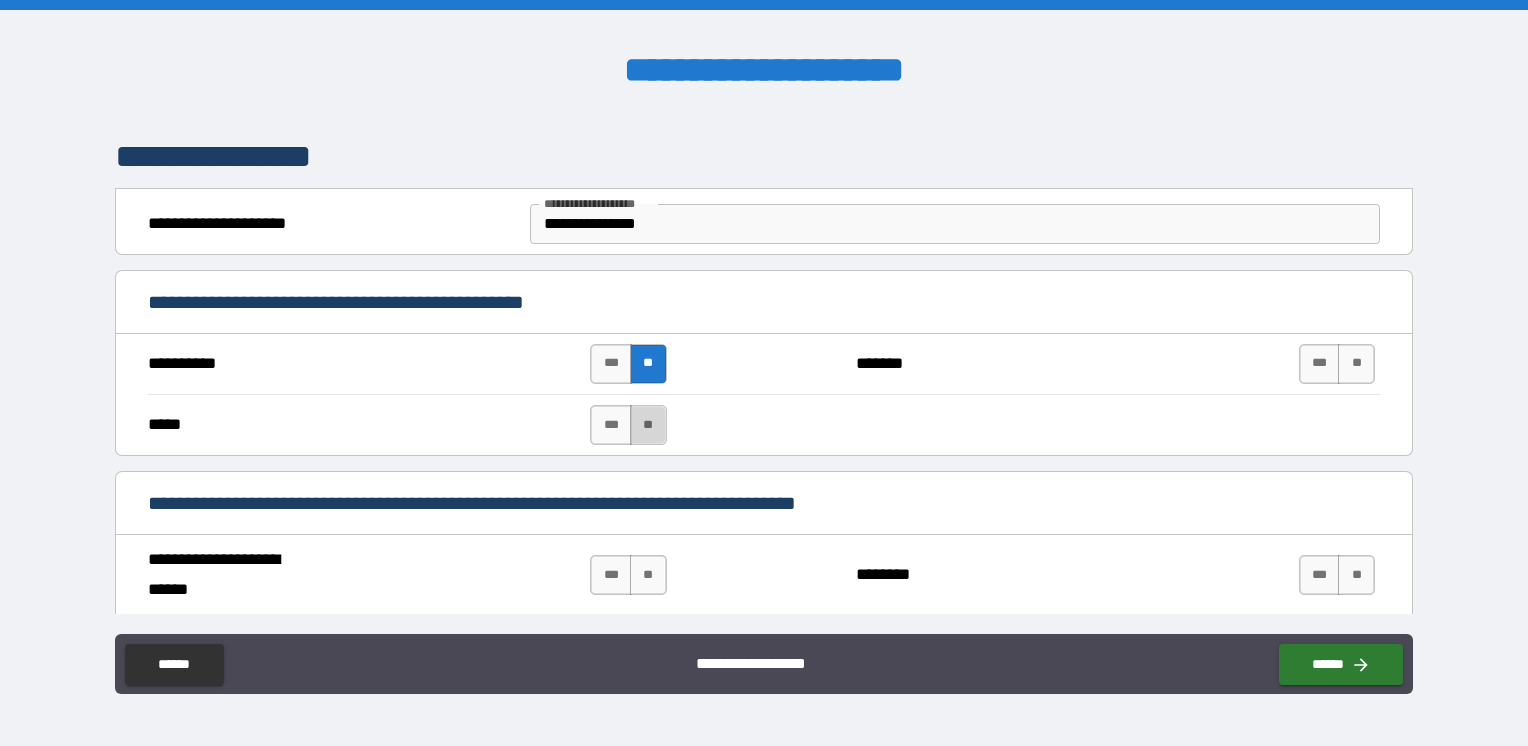 click on "**" at bounding box center (648, 425) 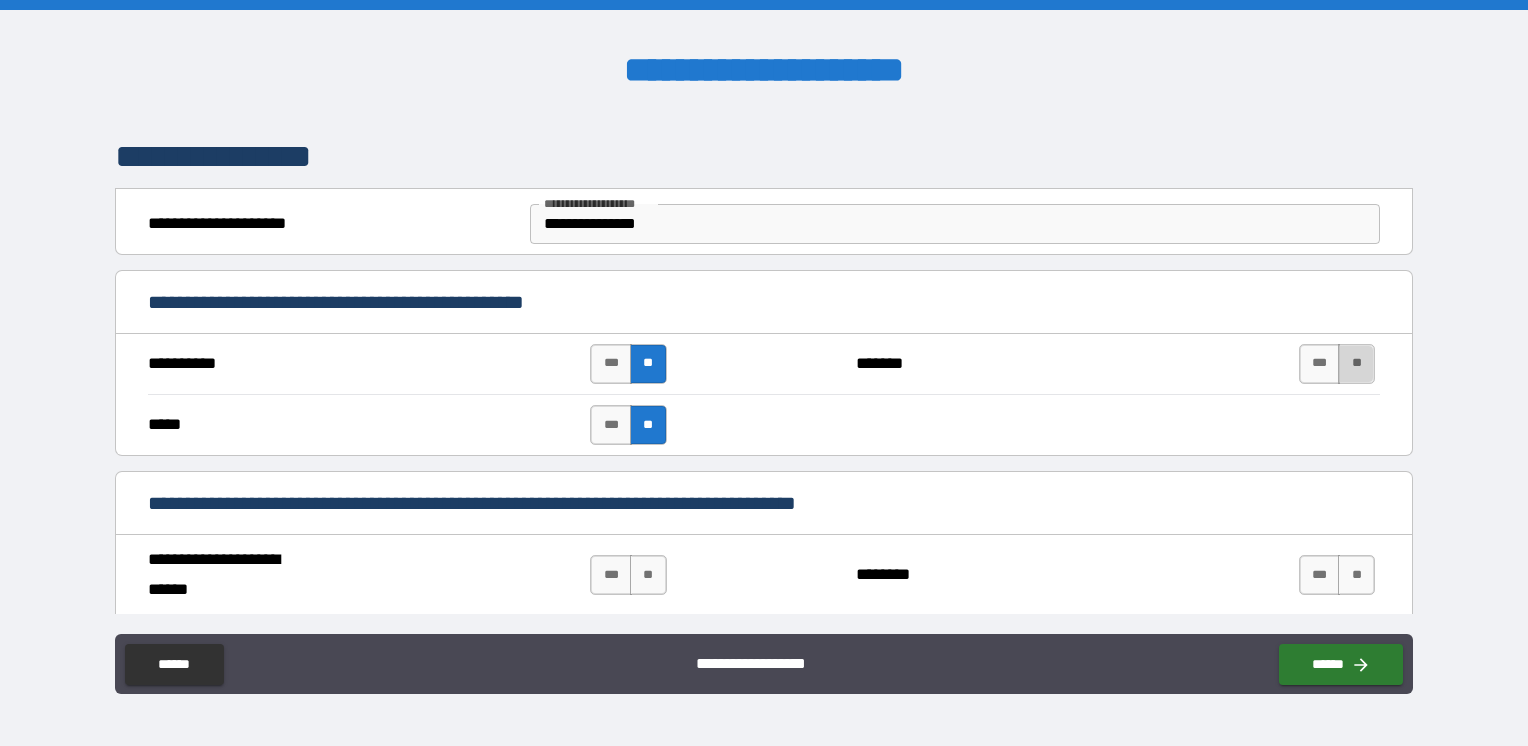 click on "**" at bounding box center [1356, 364] 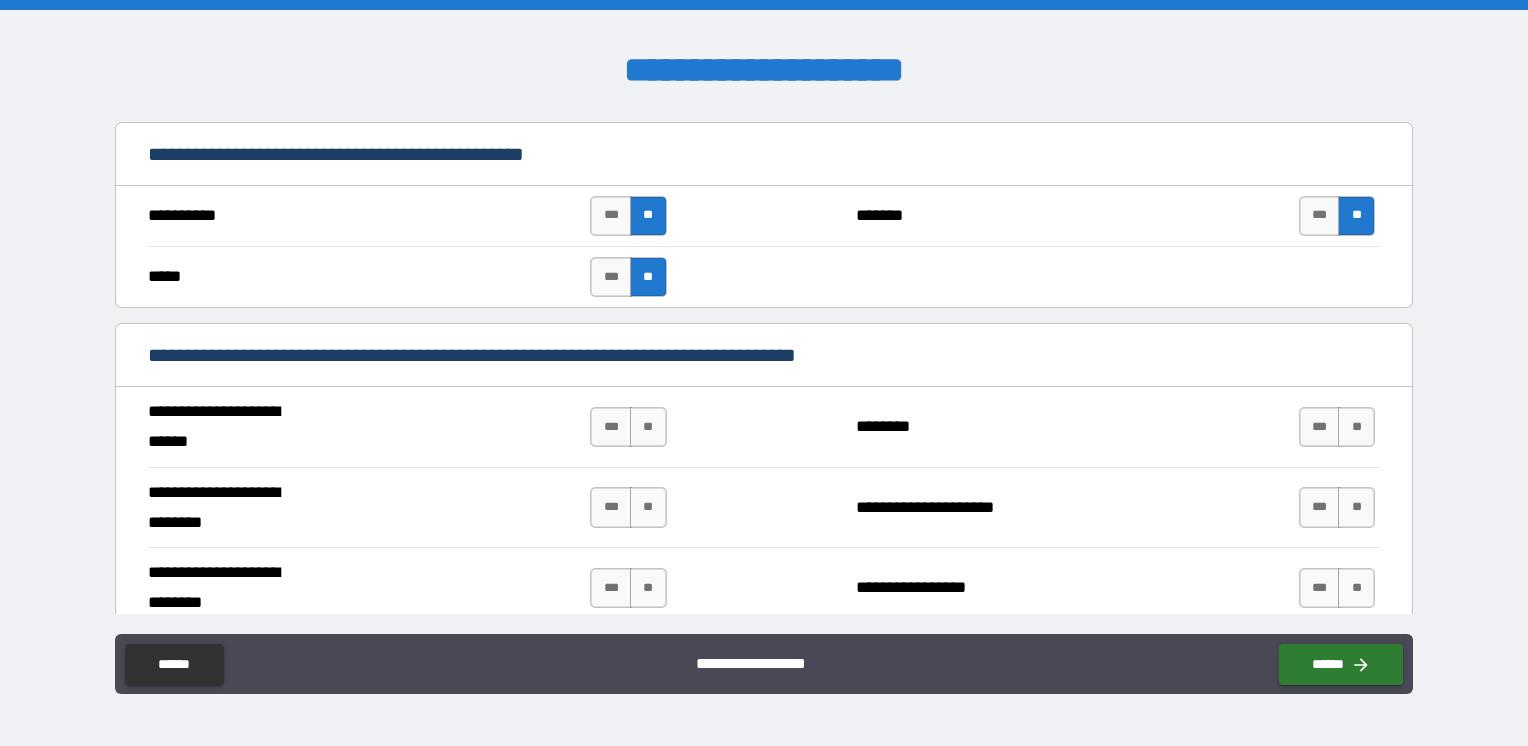 scroll, scrollTop: 700, scrollLeft: 0, axis: vertical 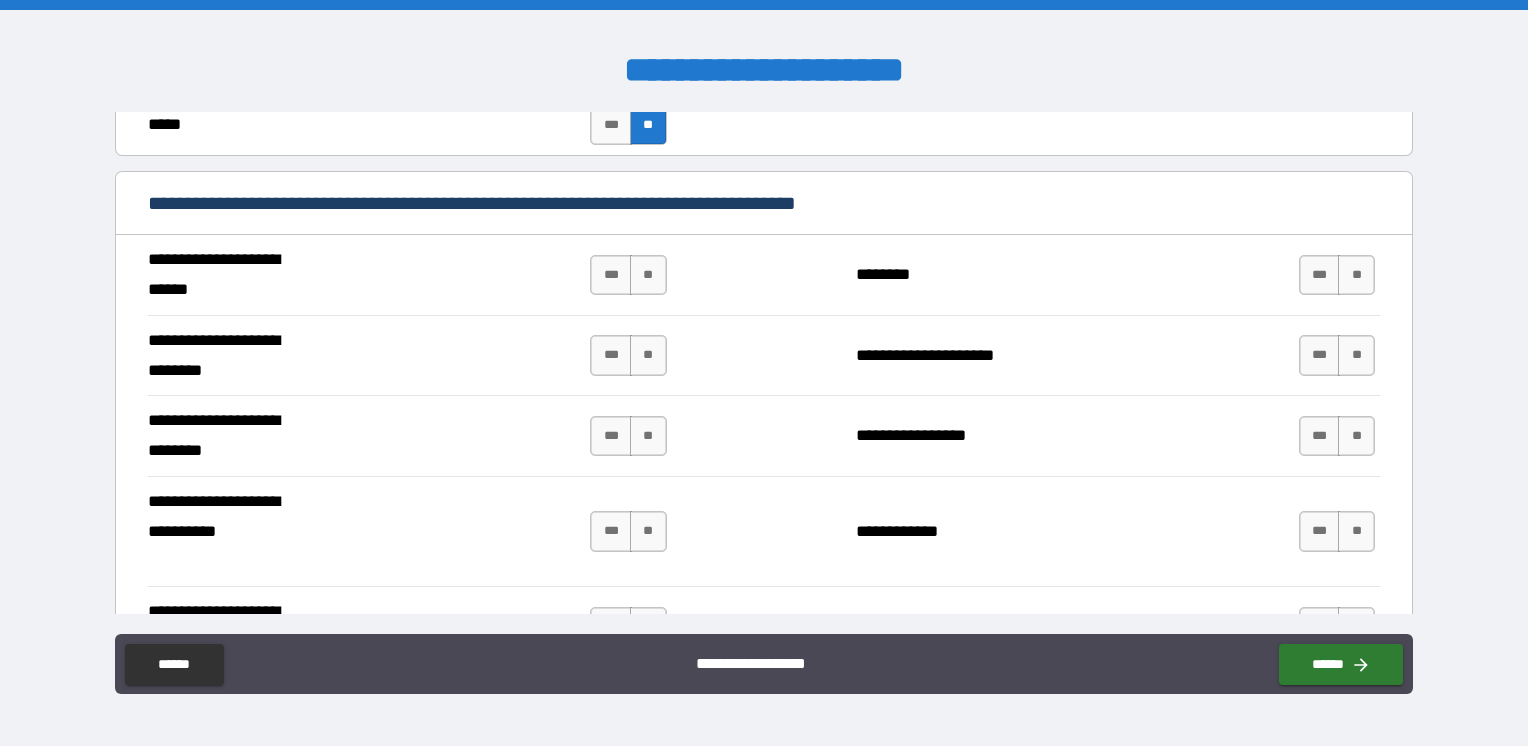 drag, startPoint x: 640, startPoint y: 281, endPoint x: 640, endPoint y: 294, distance: 13 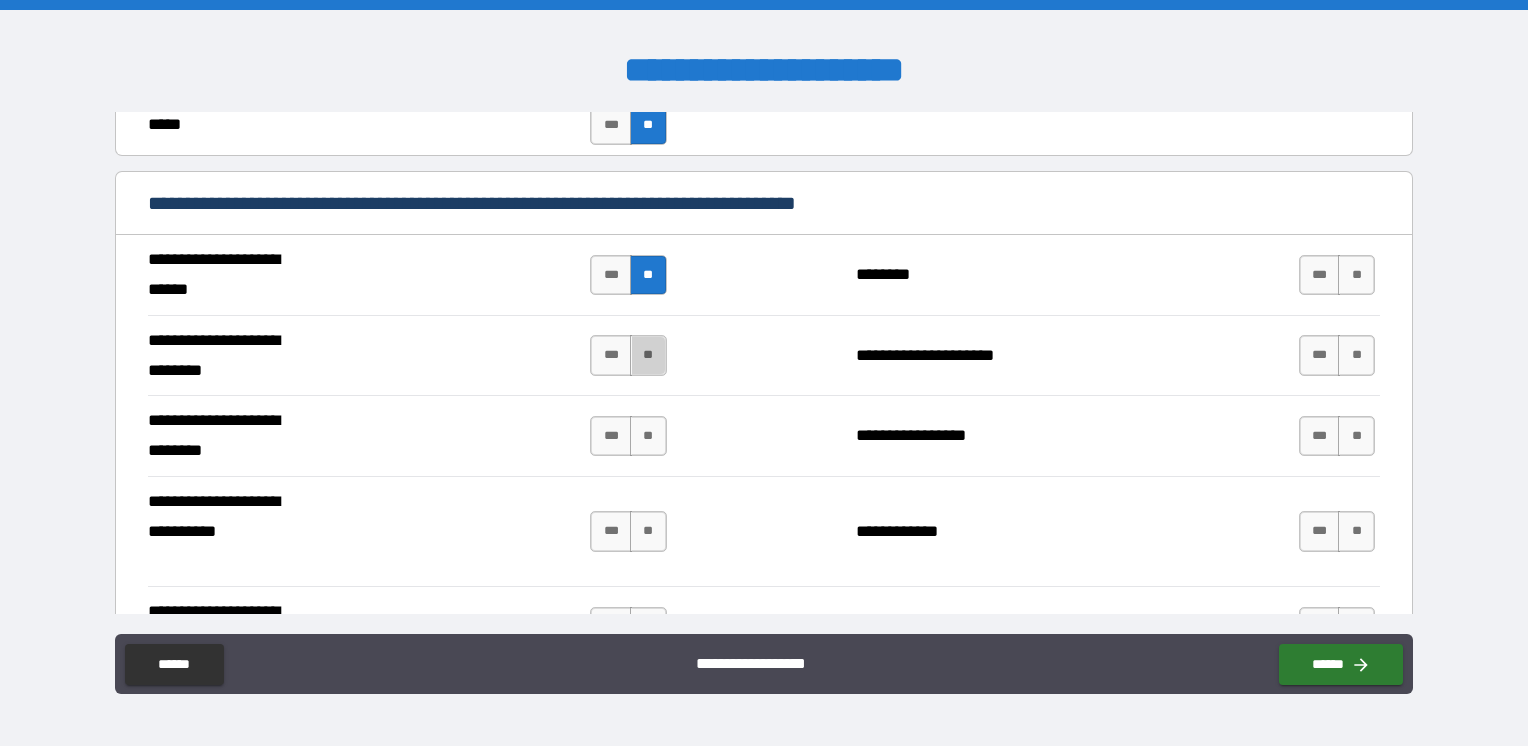 drag, startPoint x: 636, startPoint y: 364, endPoint x: 637, endPoint y: 384, distance: 20.024984 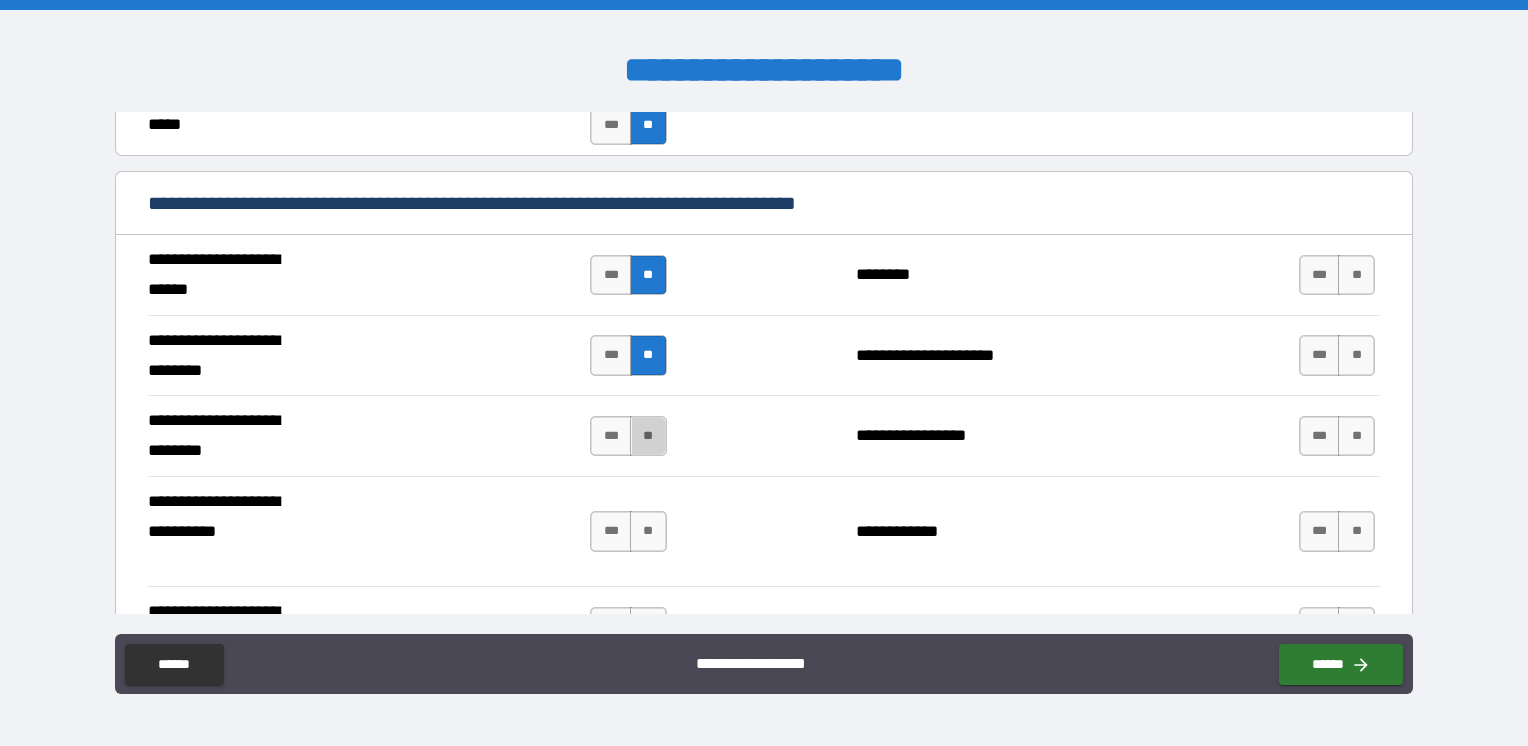 drag, startPoint x: 648, startPoint y: 440, endPoint x: 631, endPoint y: 506, distance: 68.154236 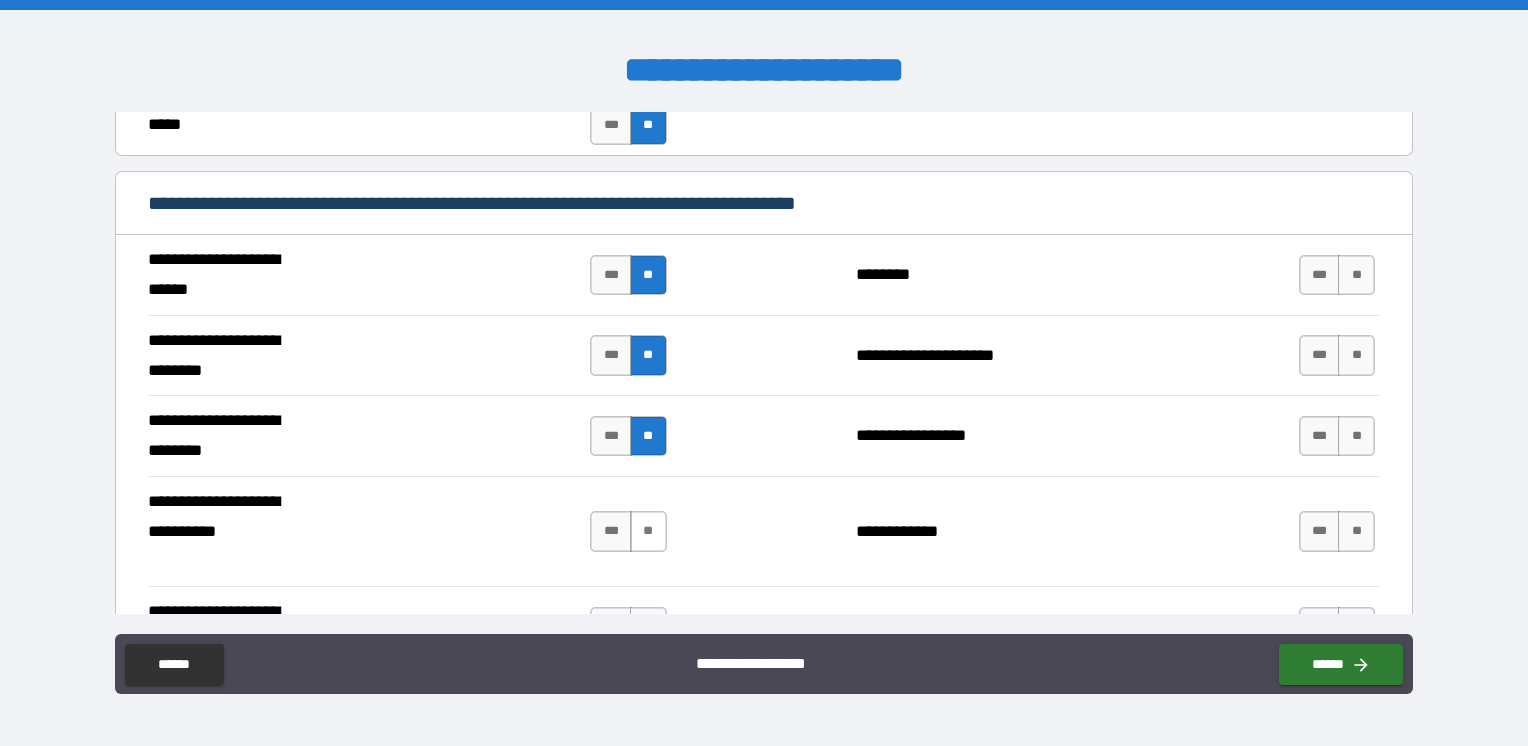 drag, startPoint x: 639, startPoint y: 527, endPoint x: 657, endPoint y: 540, distance: 22.203604 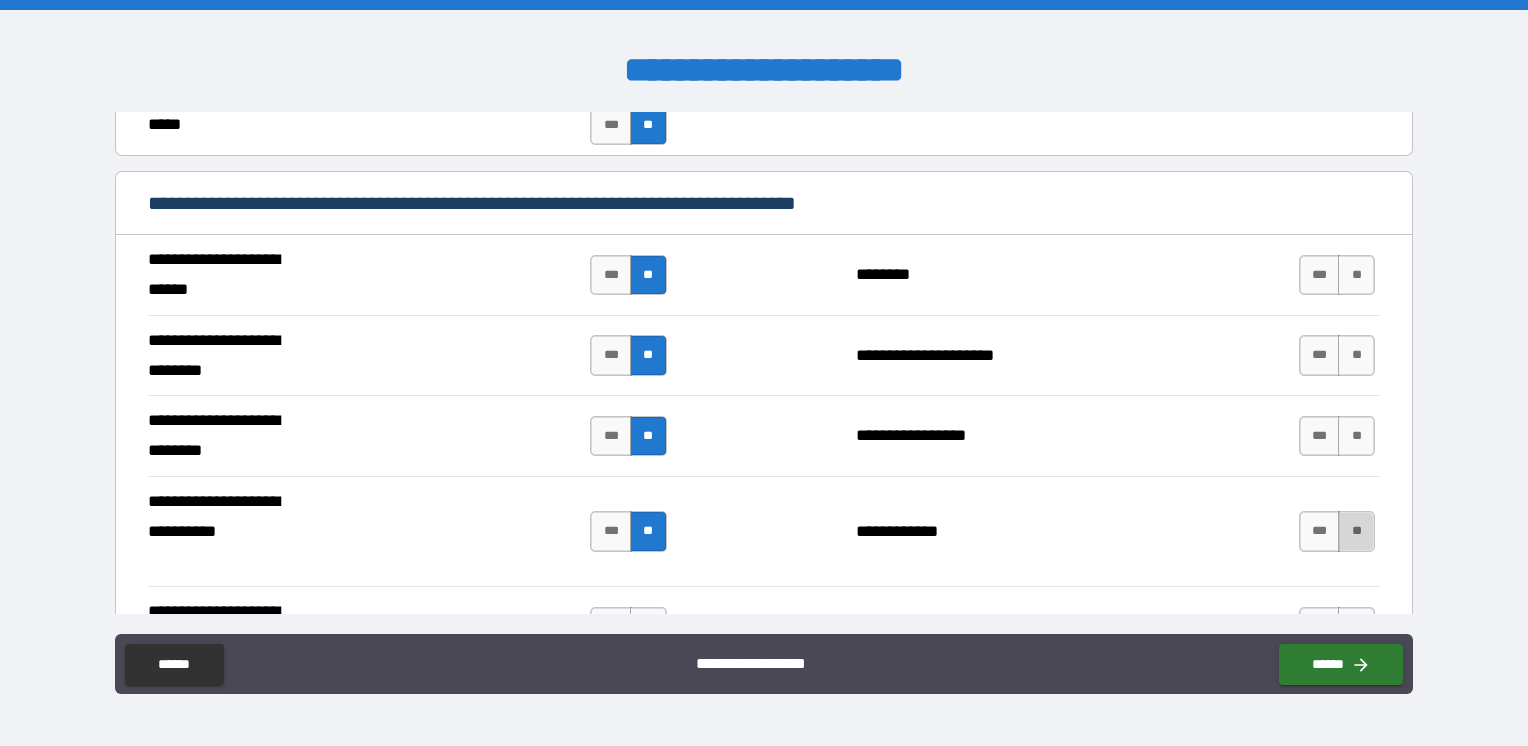 click on "**" at bounding box center (1356, 531) 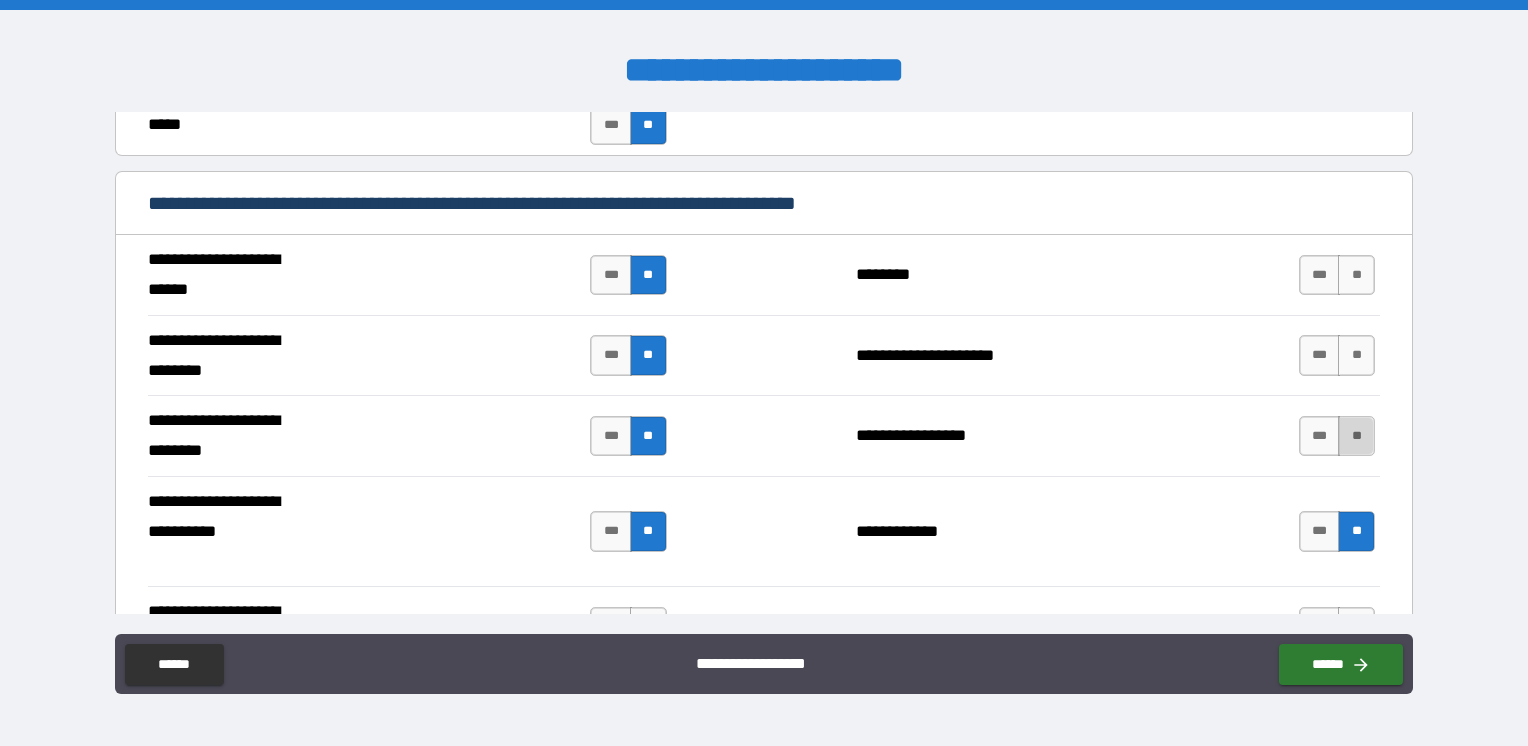 click on "**" at bounding box center [1356, 436] 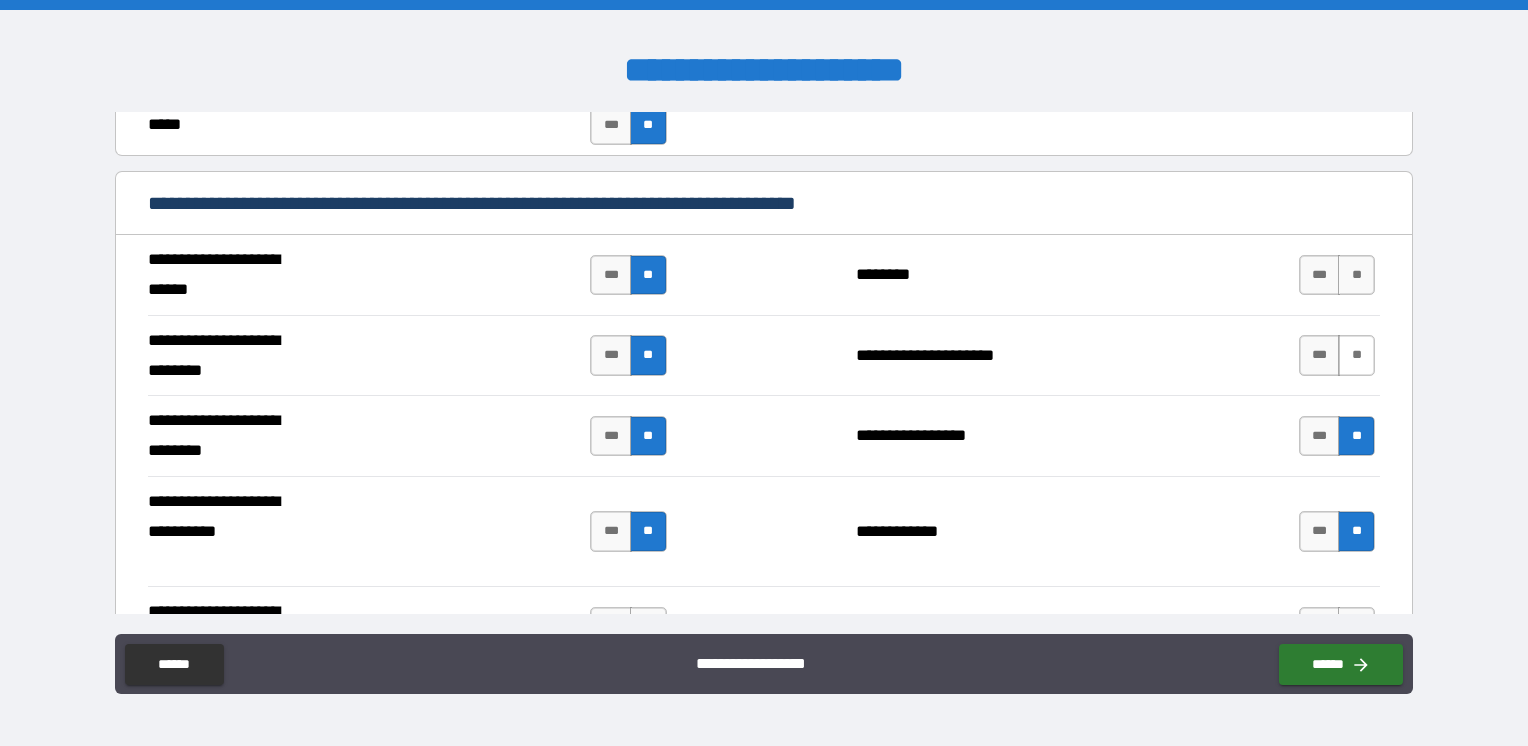 click on "**" at bounding box center [1356, 355] 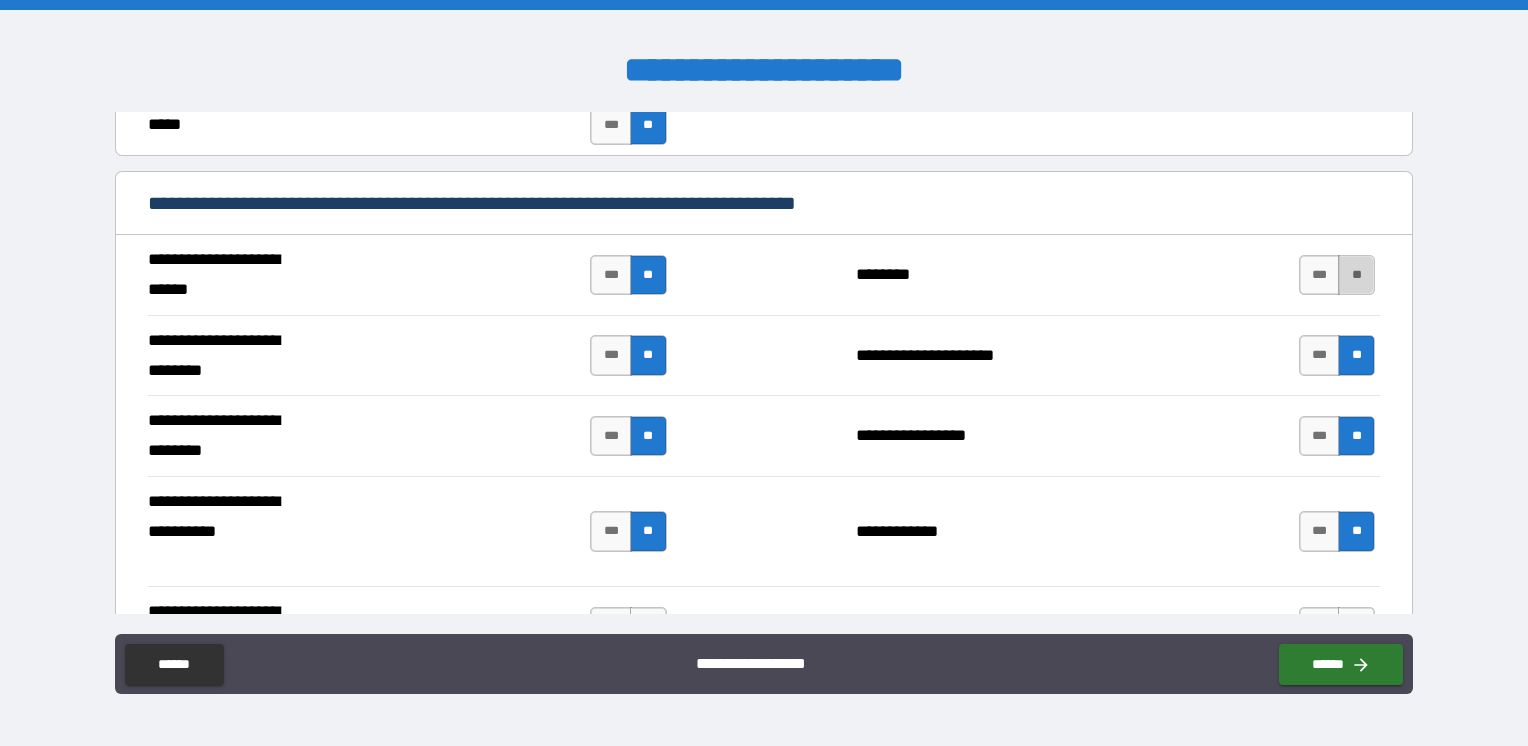 click on "**" at bounding box center (1356, 275) 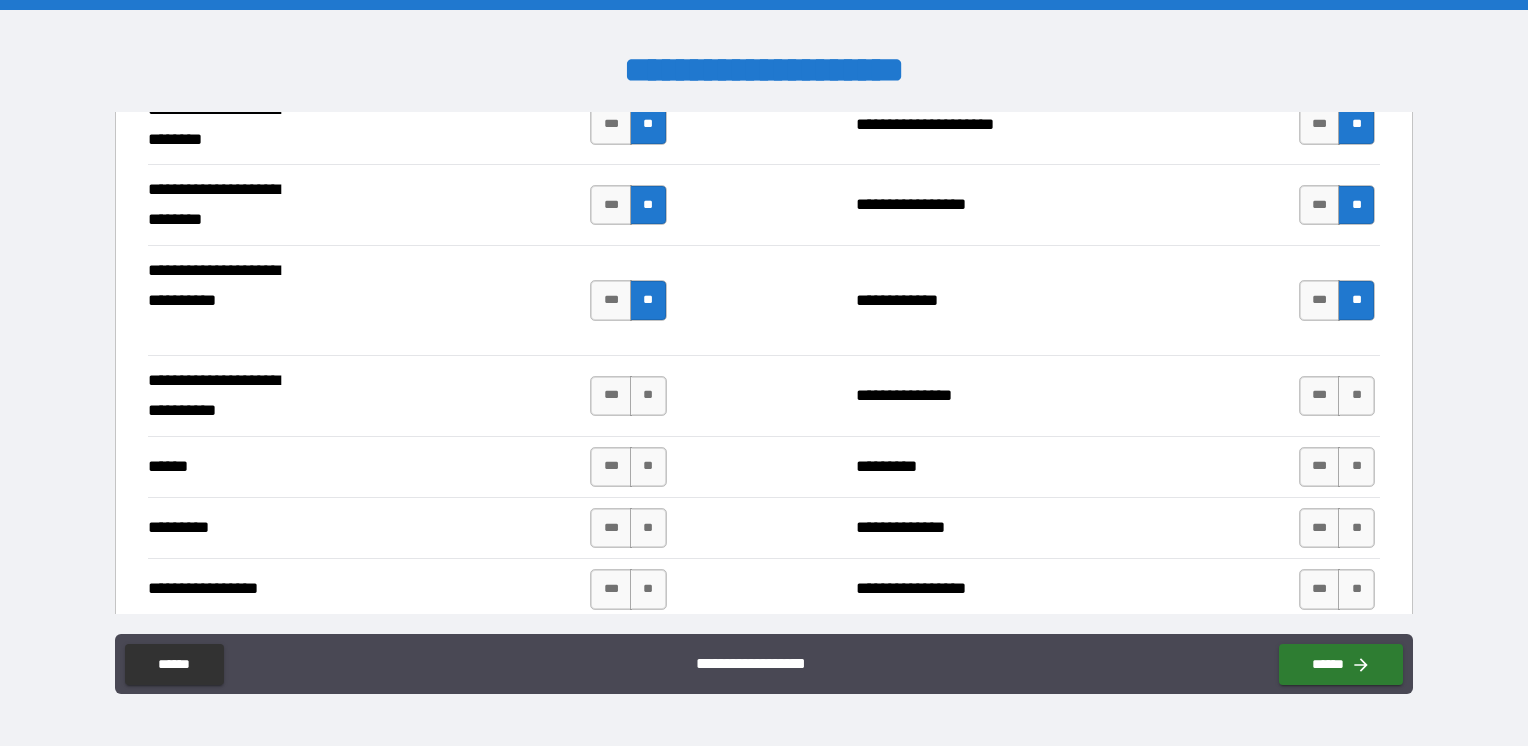 scroll, scrollTop: 1000, scrollLeft: 0, axis: vertical 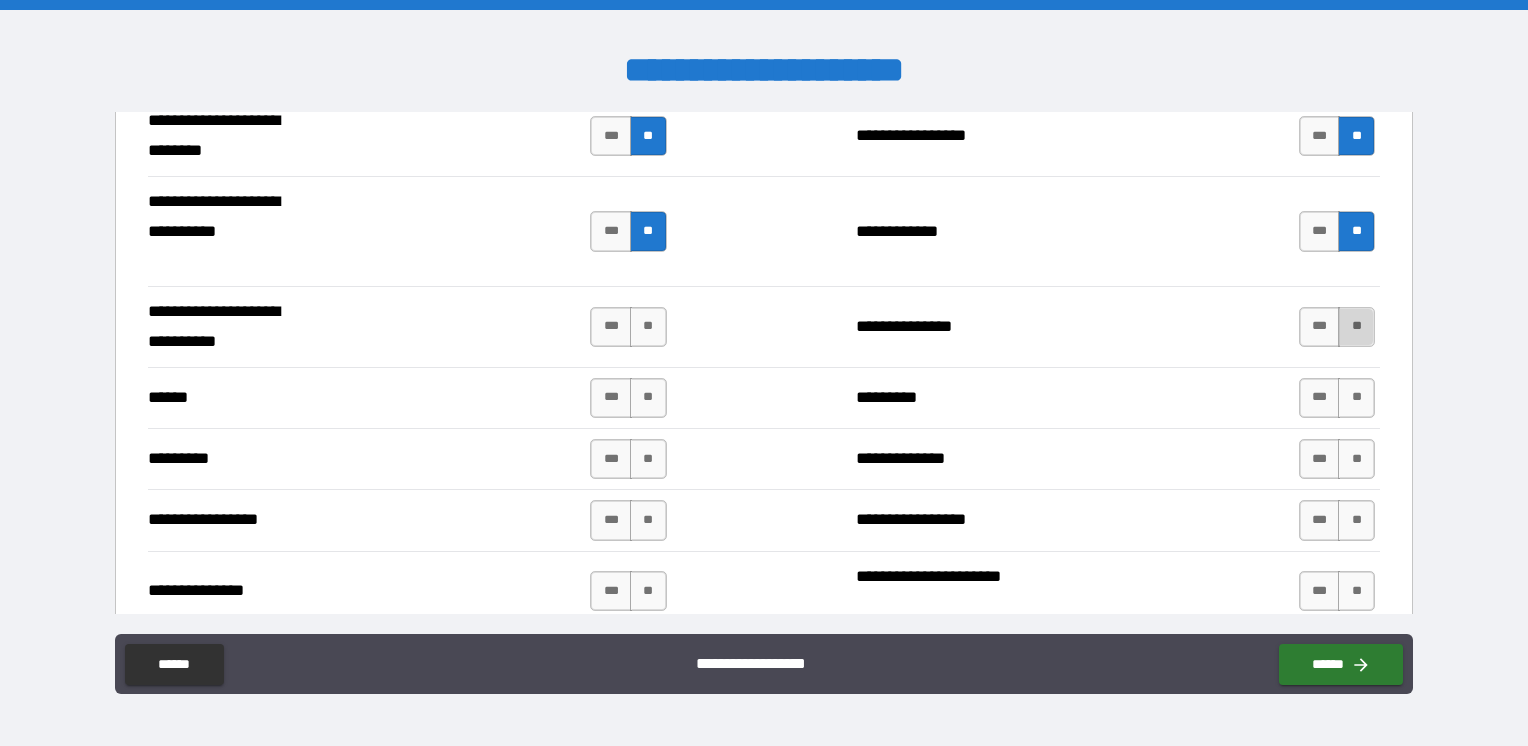 click on "**" at bounding box center [1356, 327] 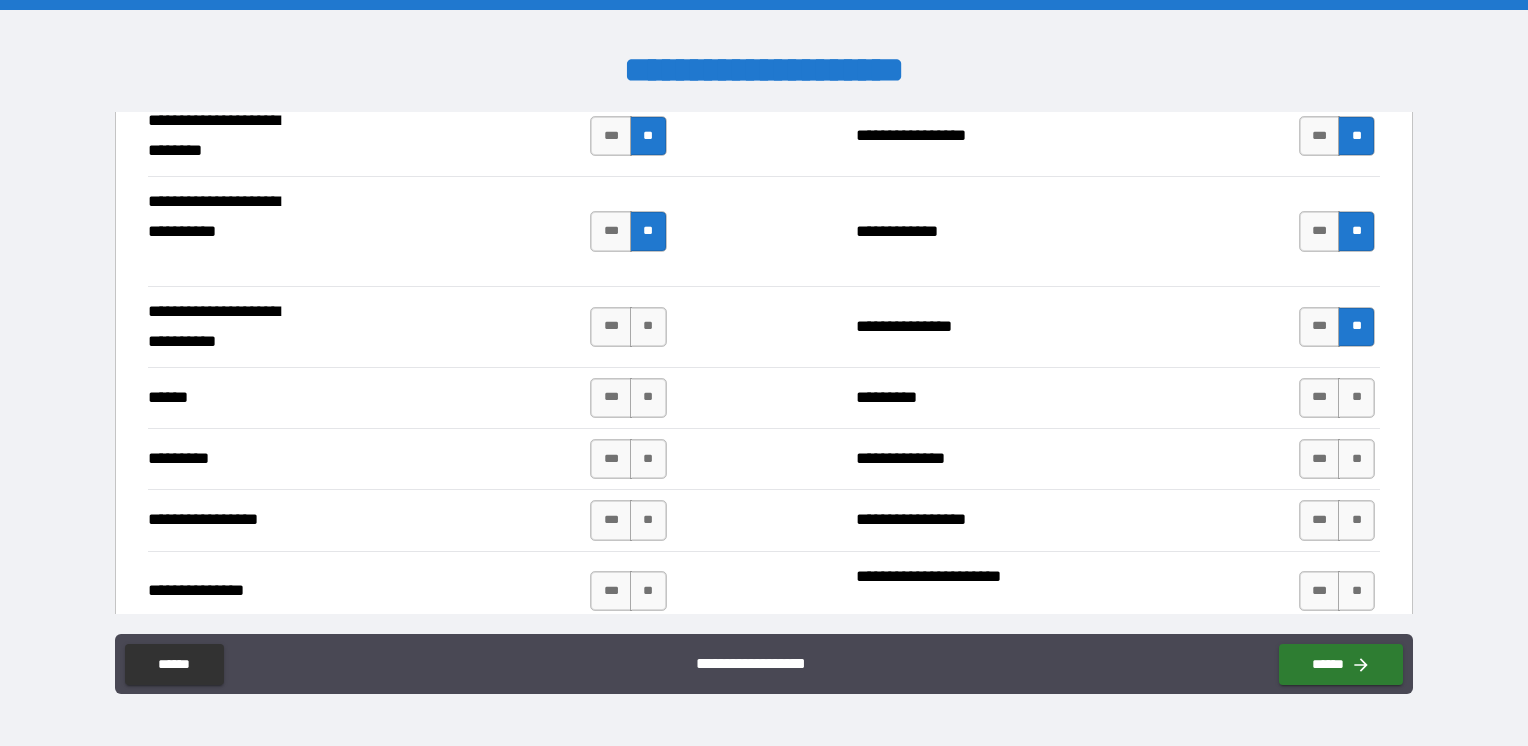 click on "**" at bounding box center [1356, 398] 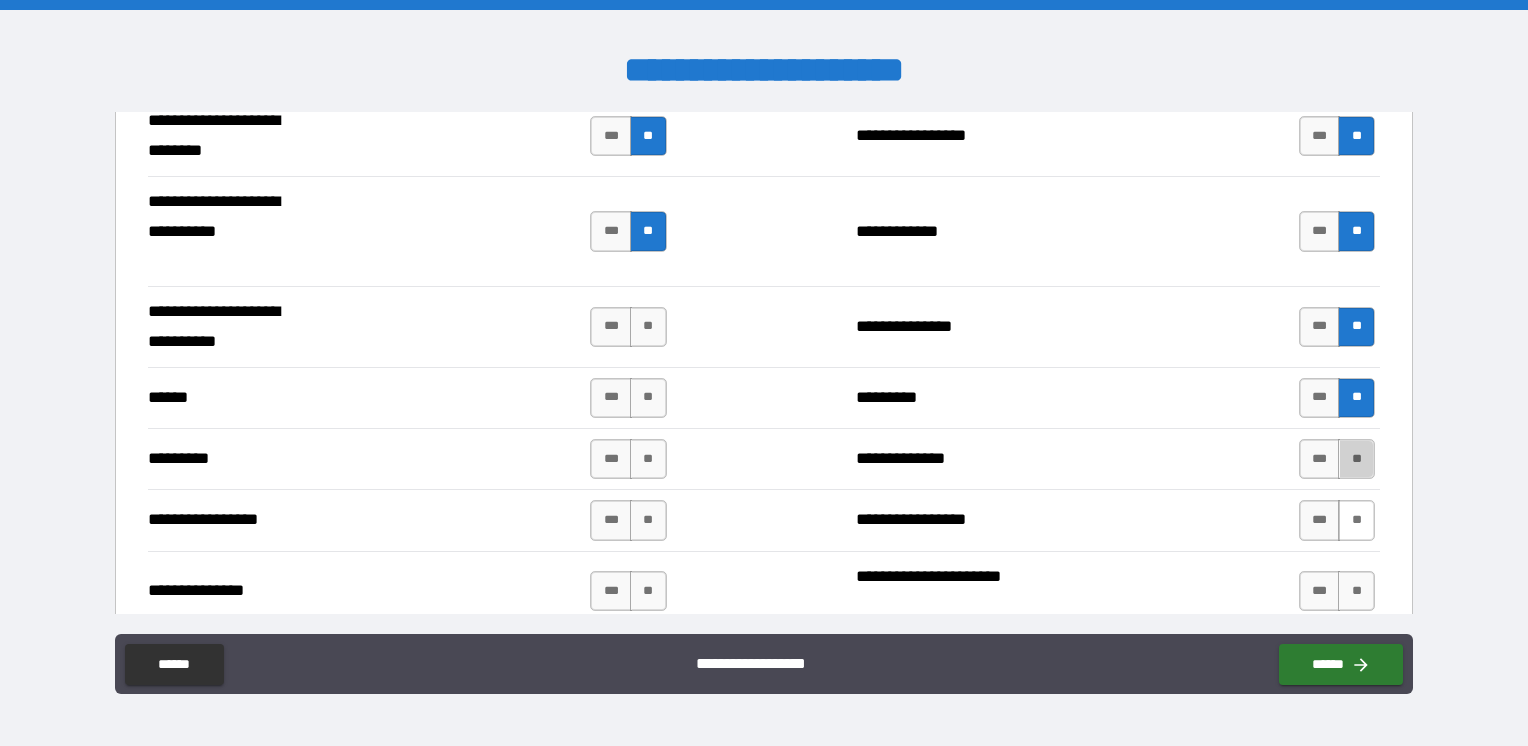 drag, startPoint x: 1350, startPoint y: 442, endPoint x: 1335, endPoint y: 514, distance: 73.545906 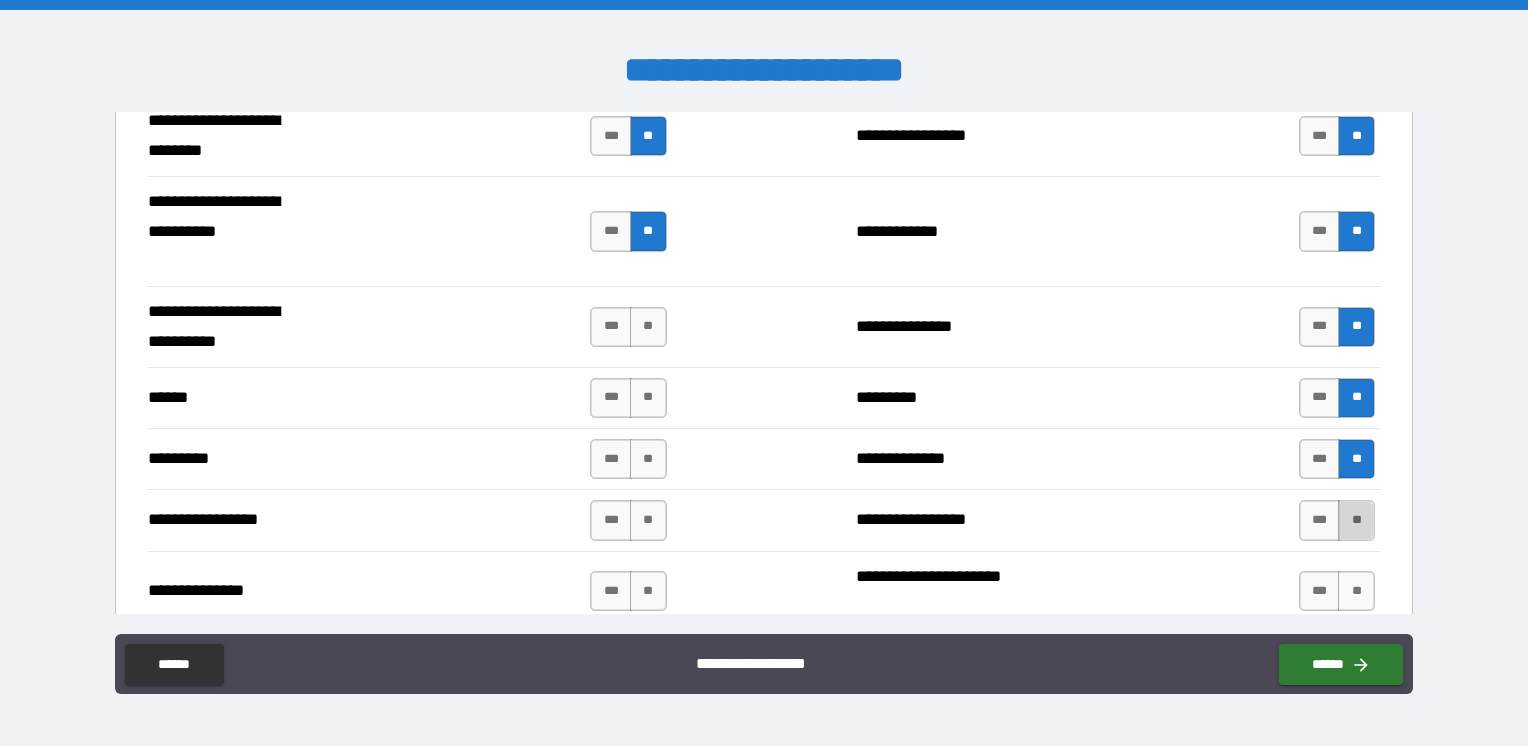 drag, startPoint x: 1335, startPoint y: 510, endPoint x: 1352, endPoint y: 534, distance: 29.410883 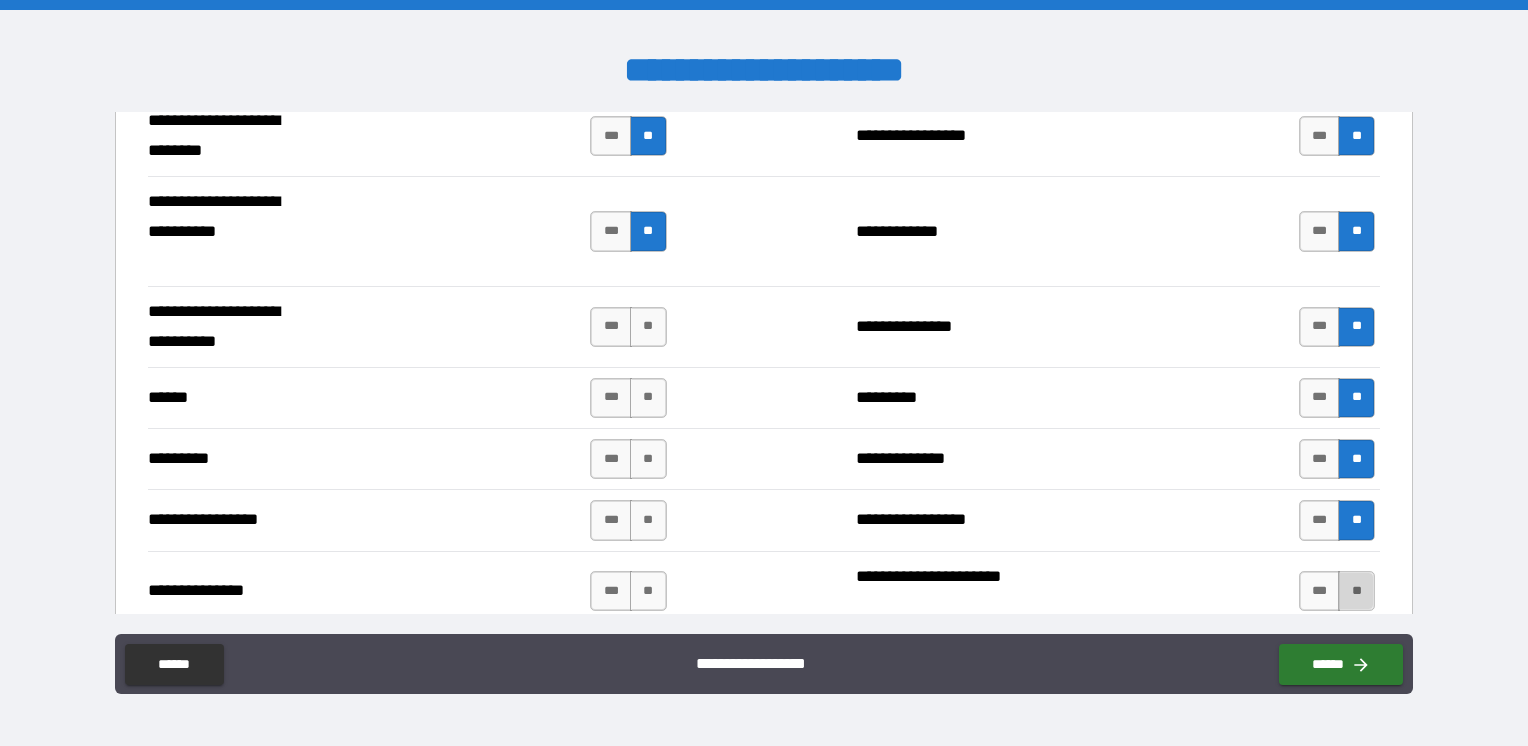 click on "**" at bounding box center [1356, 591] 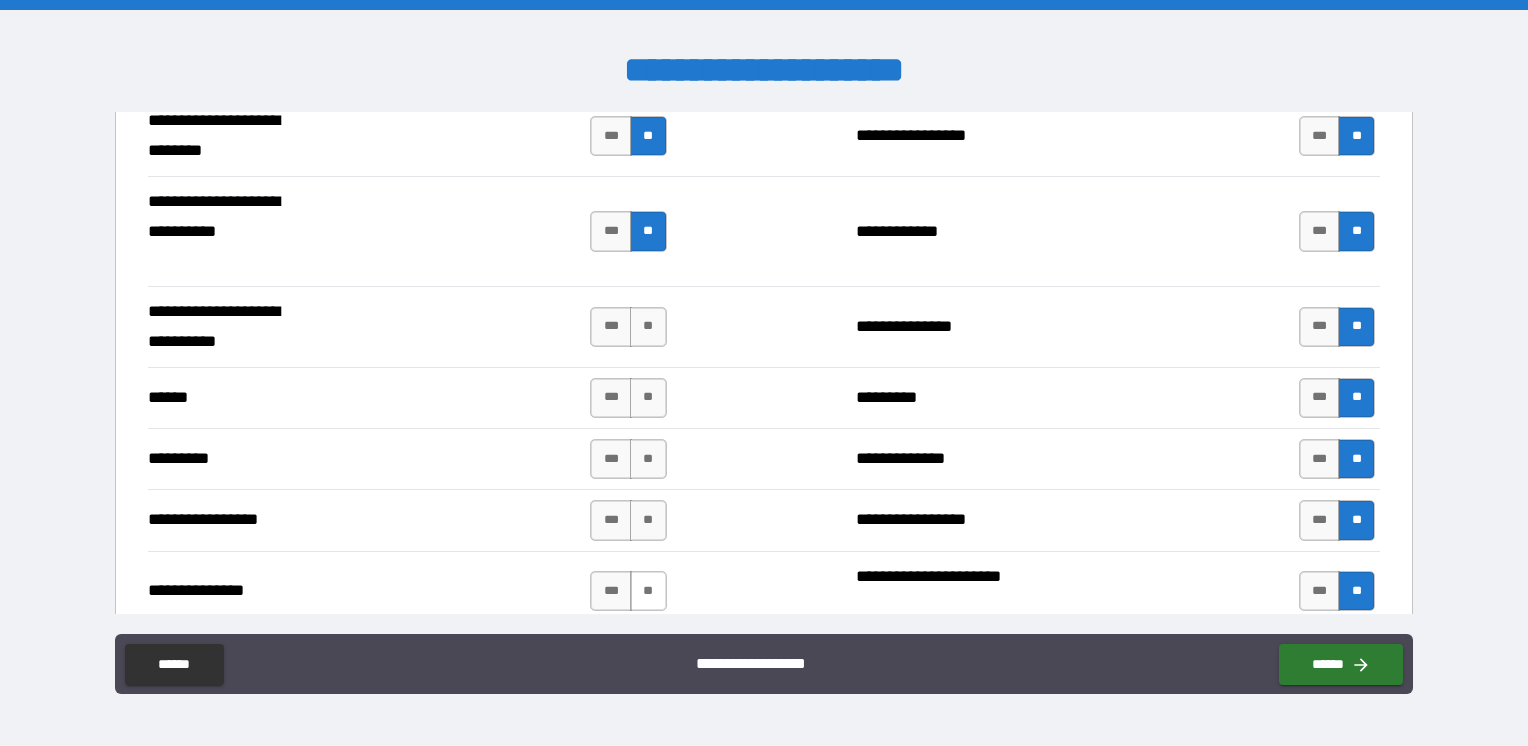 click on "**" at bounding box center [648, 591] 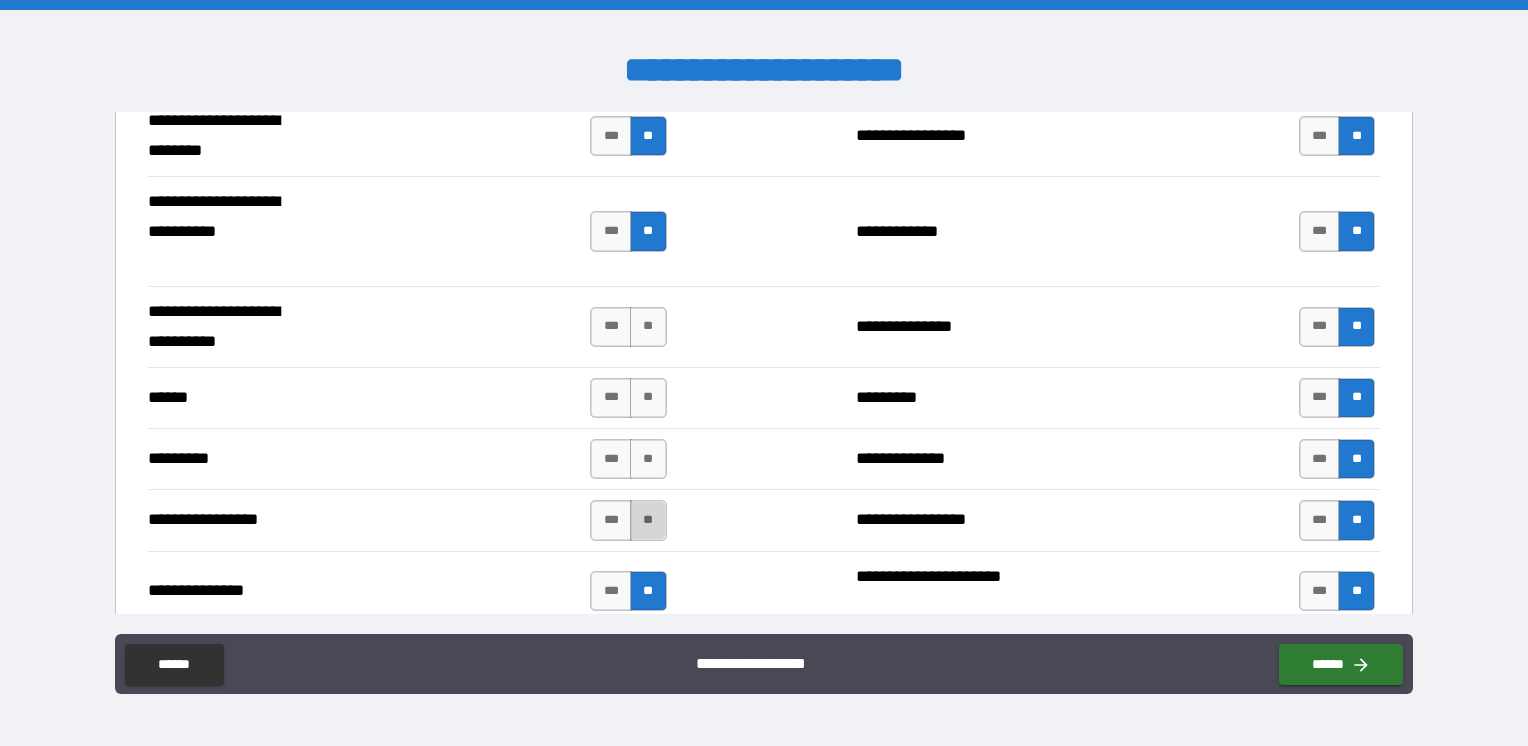 click on "**" at bounding box center [648, 520] 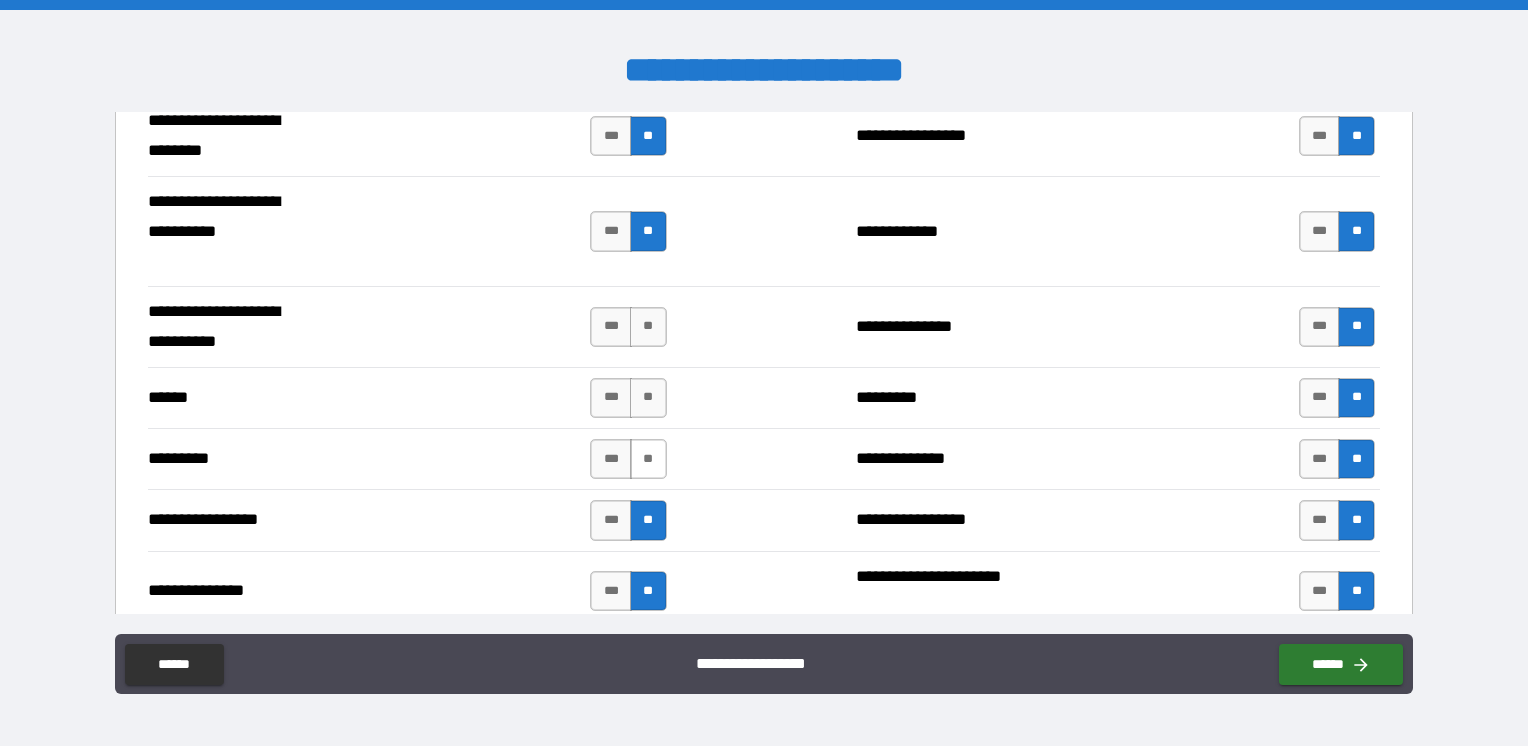 drag, startPoint x: 635, startPoint y: 454, endPoint x: 649, endPoint y: 450, distance: 14.56022 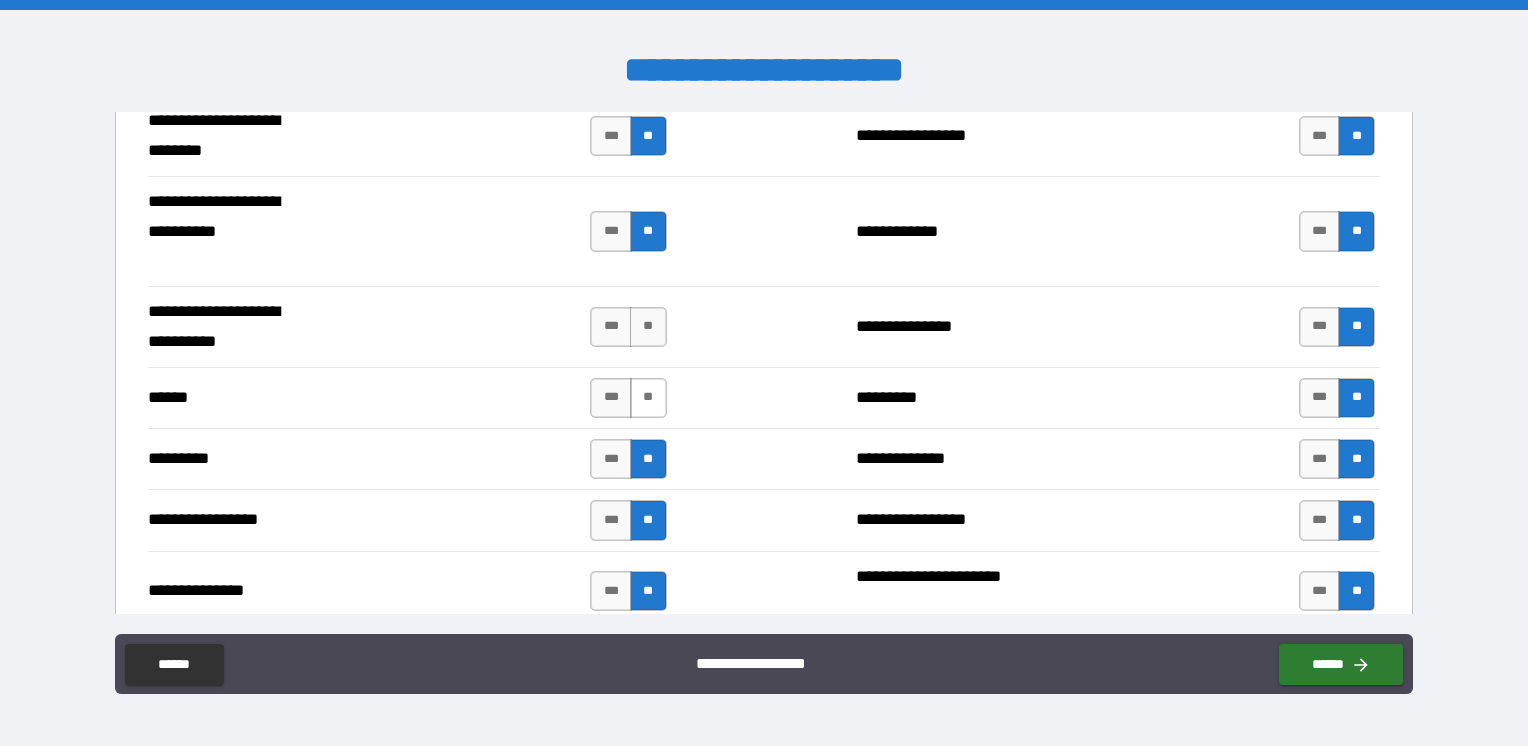 click on "**" at bounding box center (648, 398) 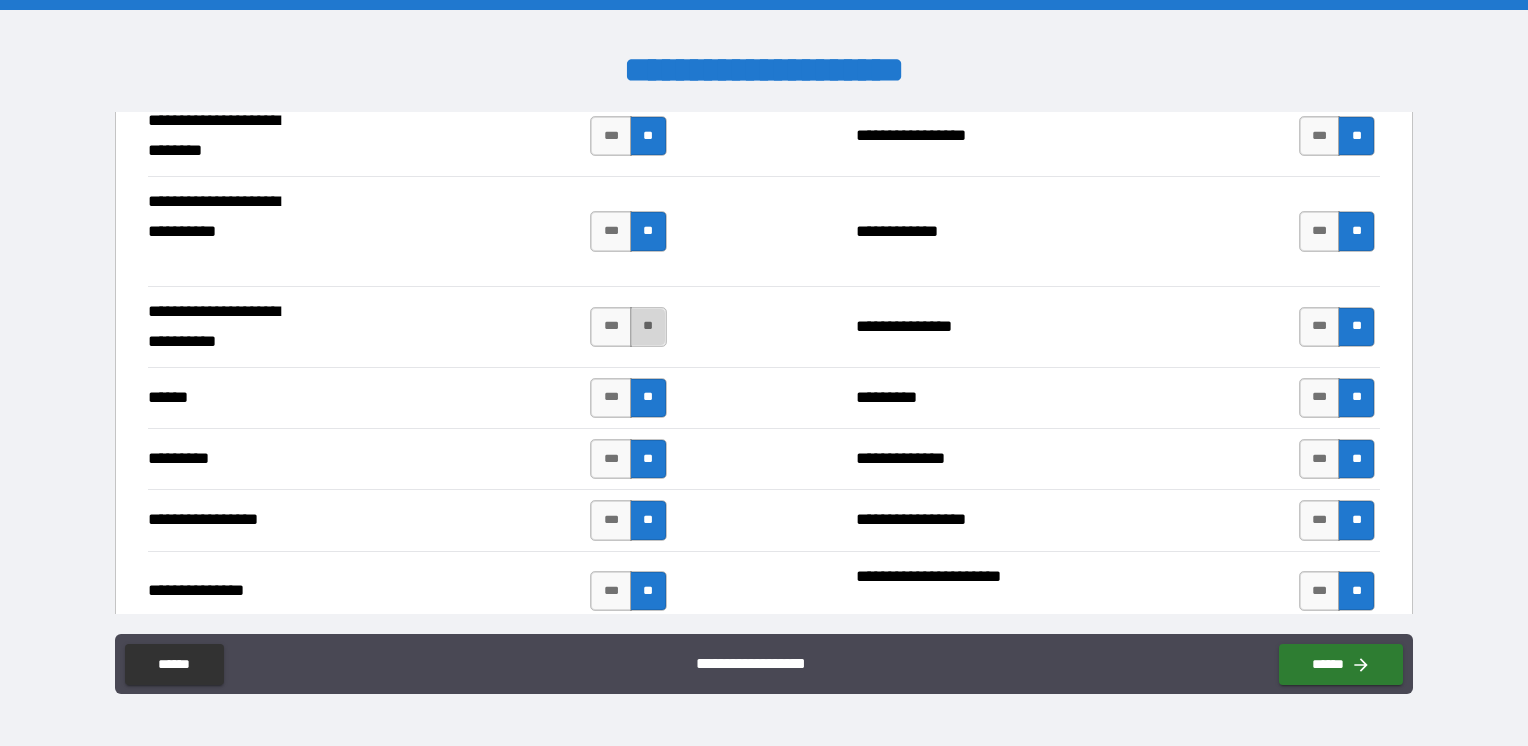 click on "**" at bounding box center [648, 327] 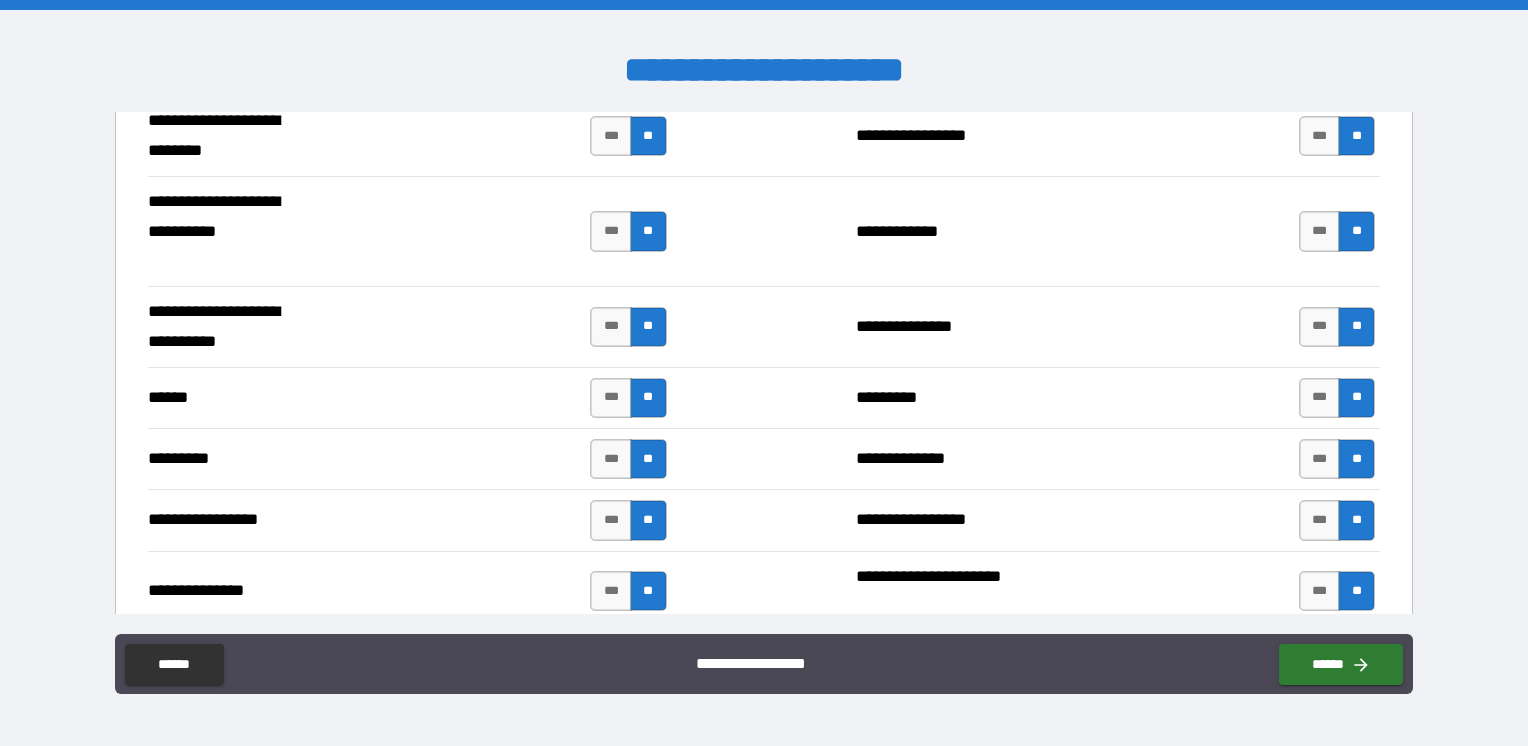 scroll, scrollTop: 1400, scrollLeft: 0, axis: vertical 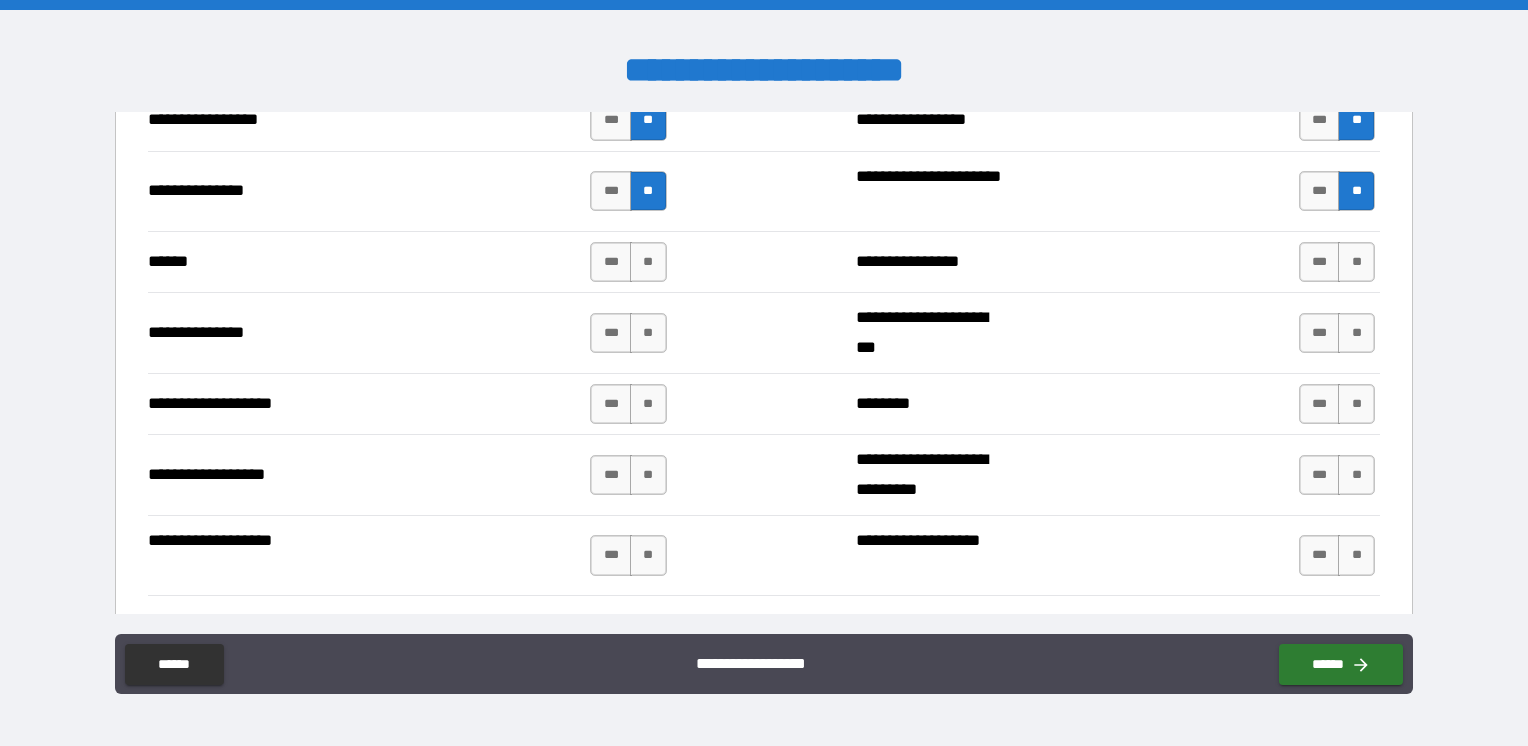 click on "**" at bounding box center [648, 262] 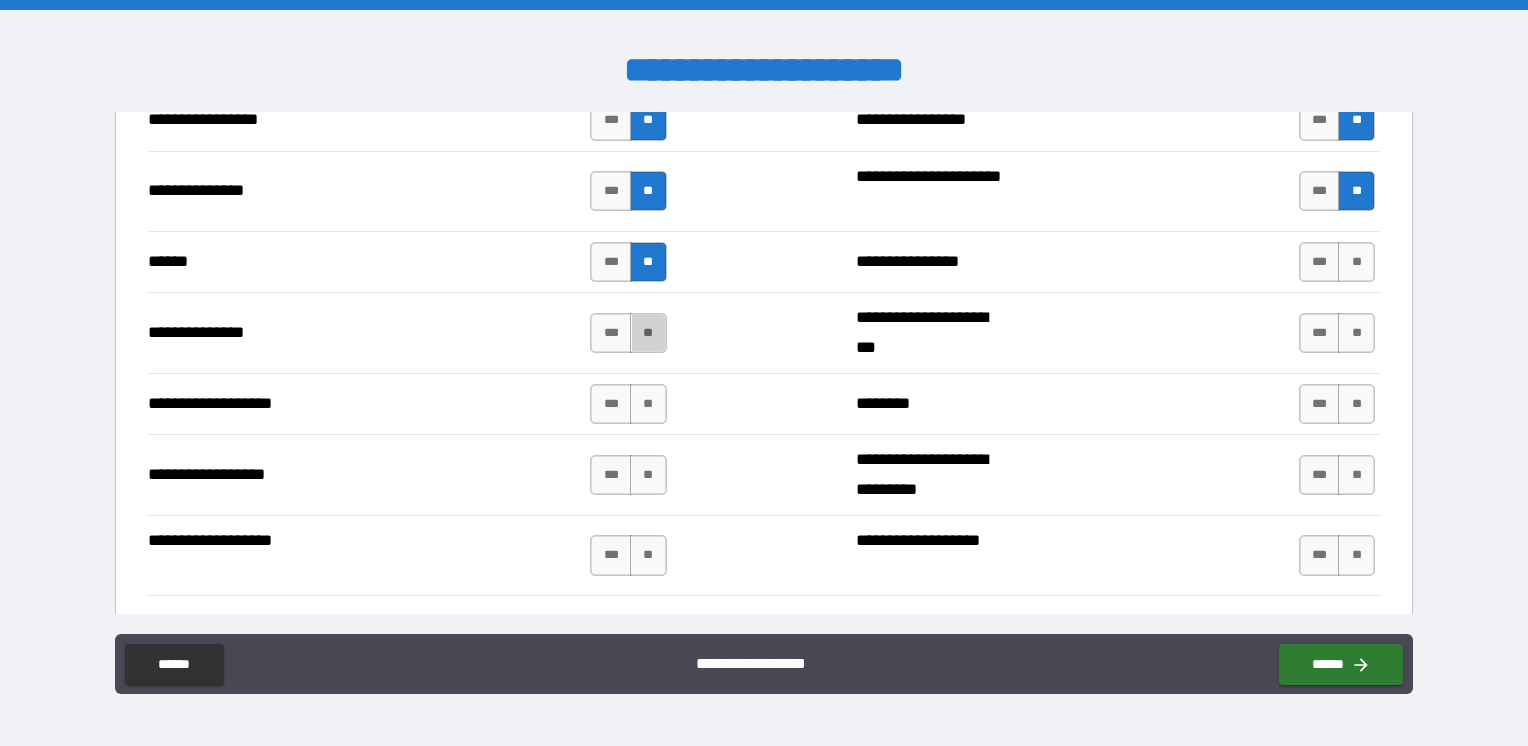 drag, startPoint x: 636, startPoint y: 327, endPoint x: 634, endPoint y: 371, distance: 44.04543 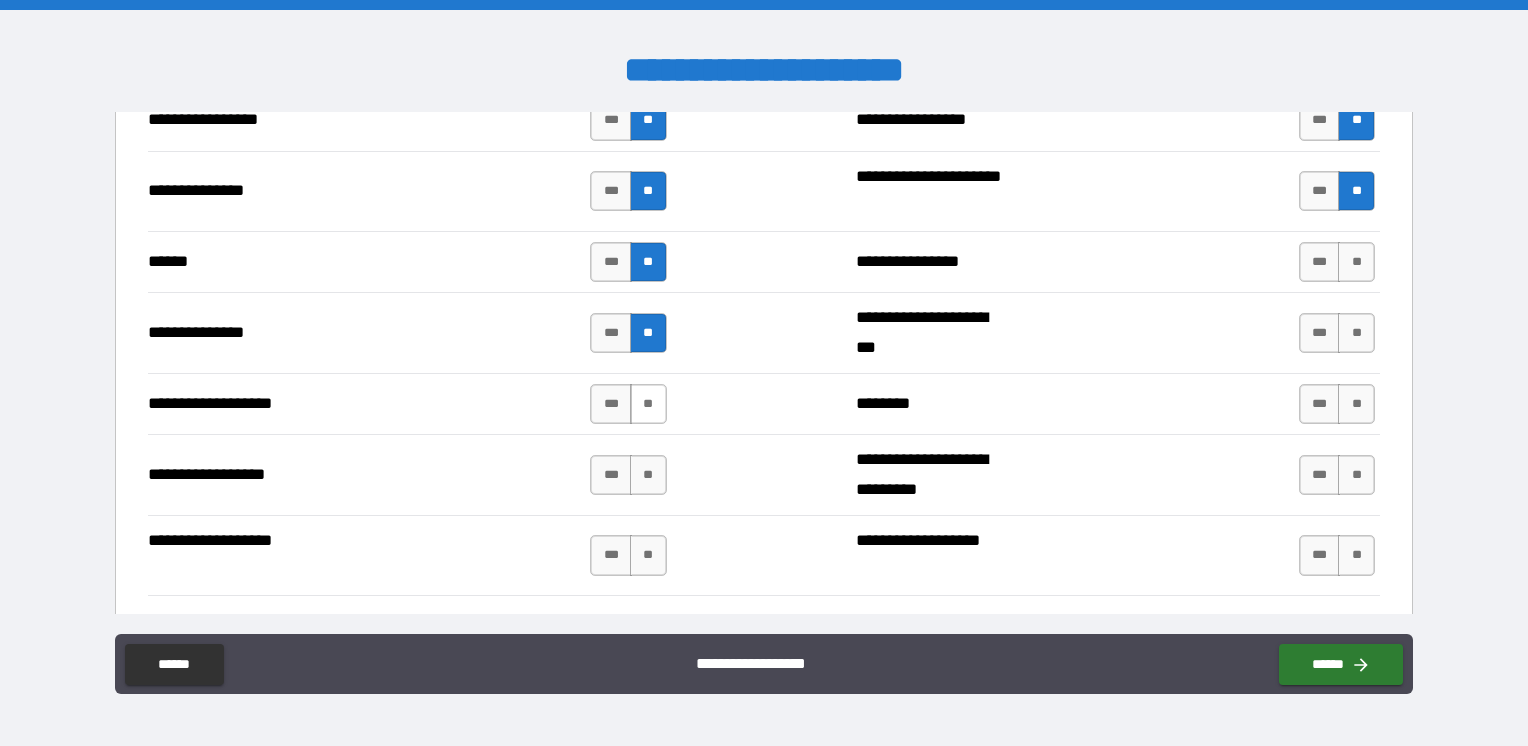 drag, startPoint x: 645, startPoint y: 410, endPoint x: 636, endPoint y: 437, distance: 28.460499 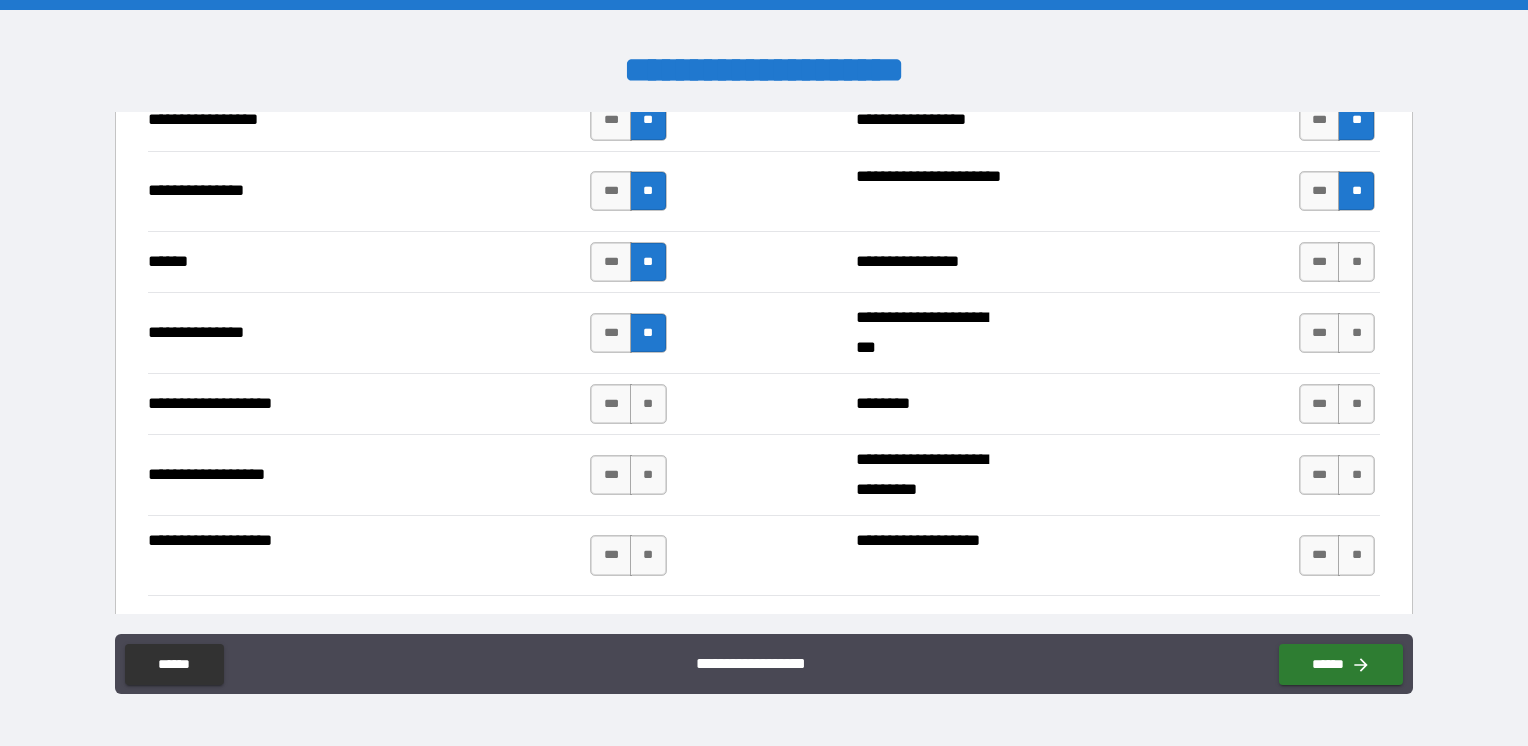click on "**" at bounding box center (648, 404) 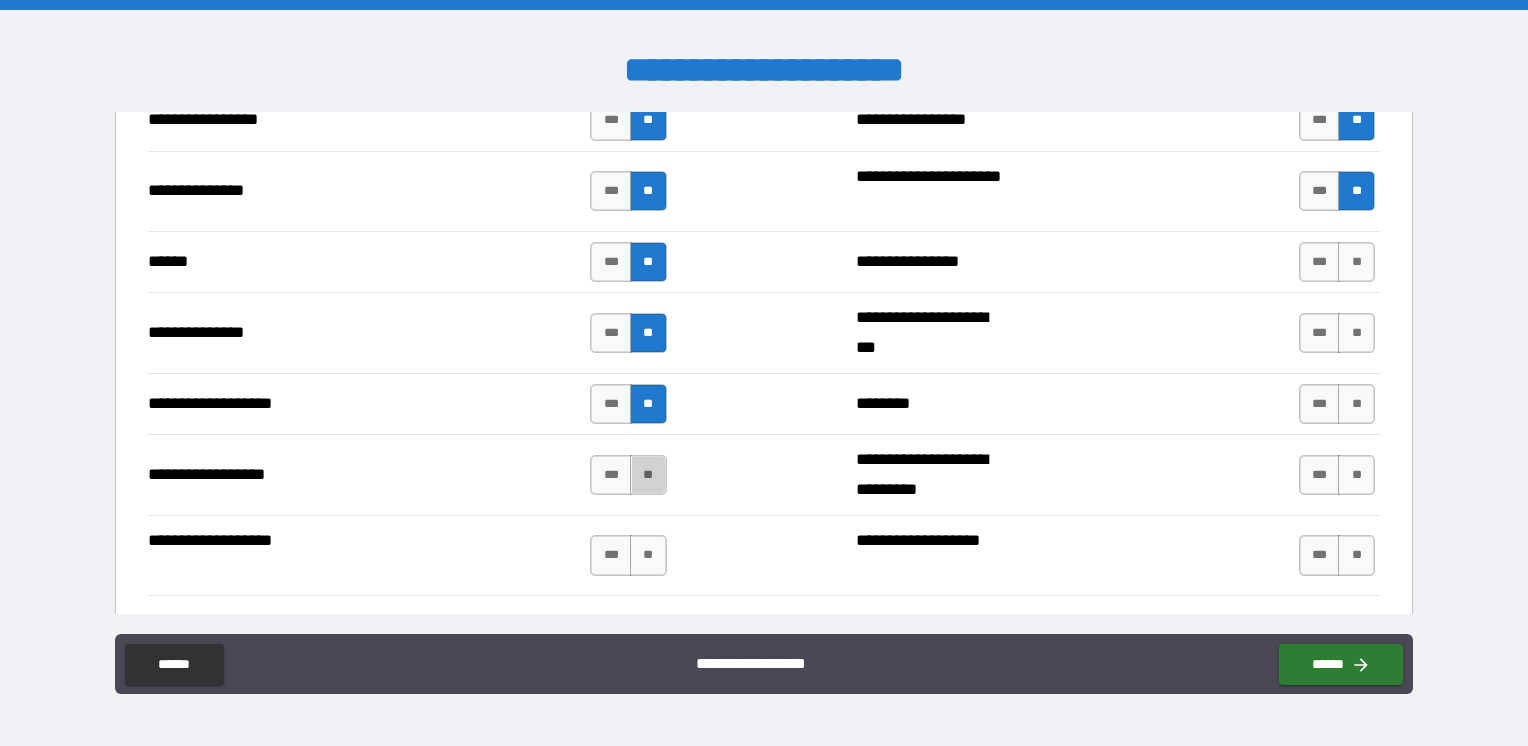 drag, startPoint x: 644, startPoint y: 462, endPoint x: 655, endPoint y: 498, distance: 37.64306 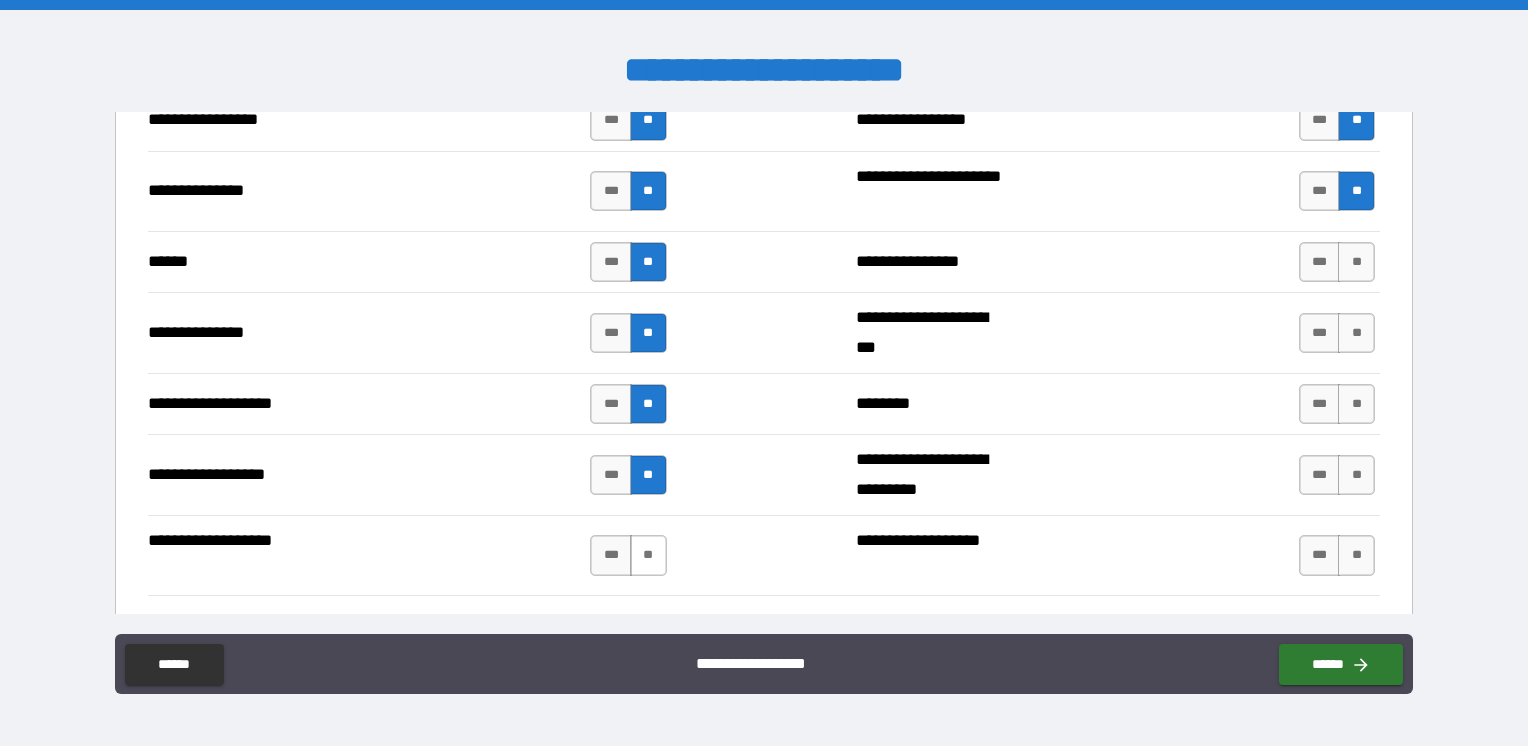 click on "**" at bounding box center (648, 555) 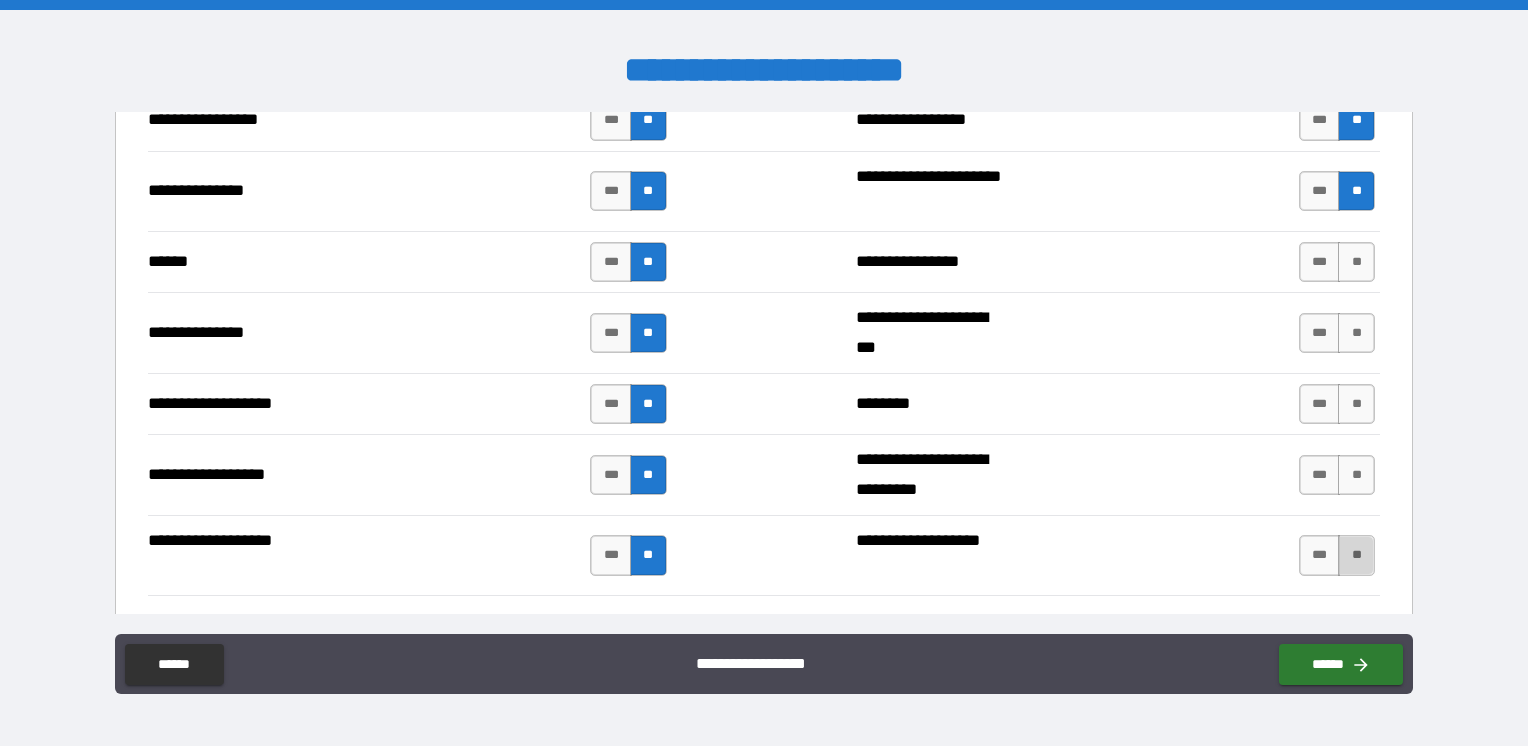 click on "**" at bounding box center [1356, 555] 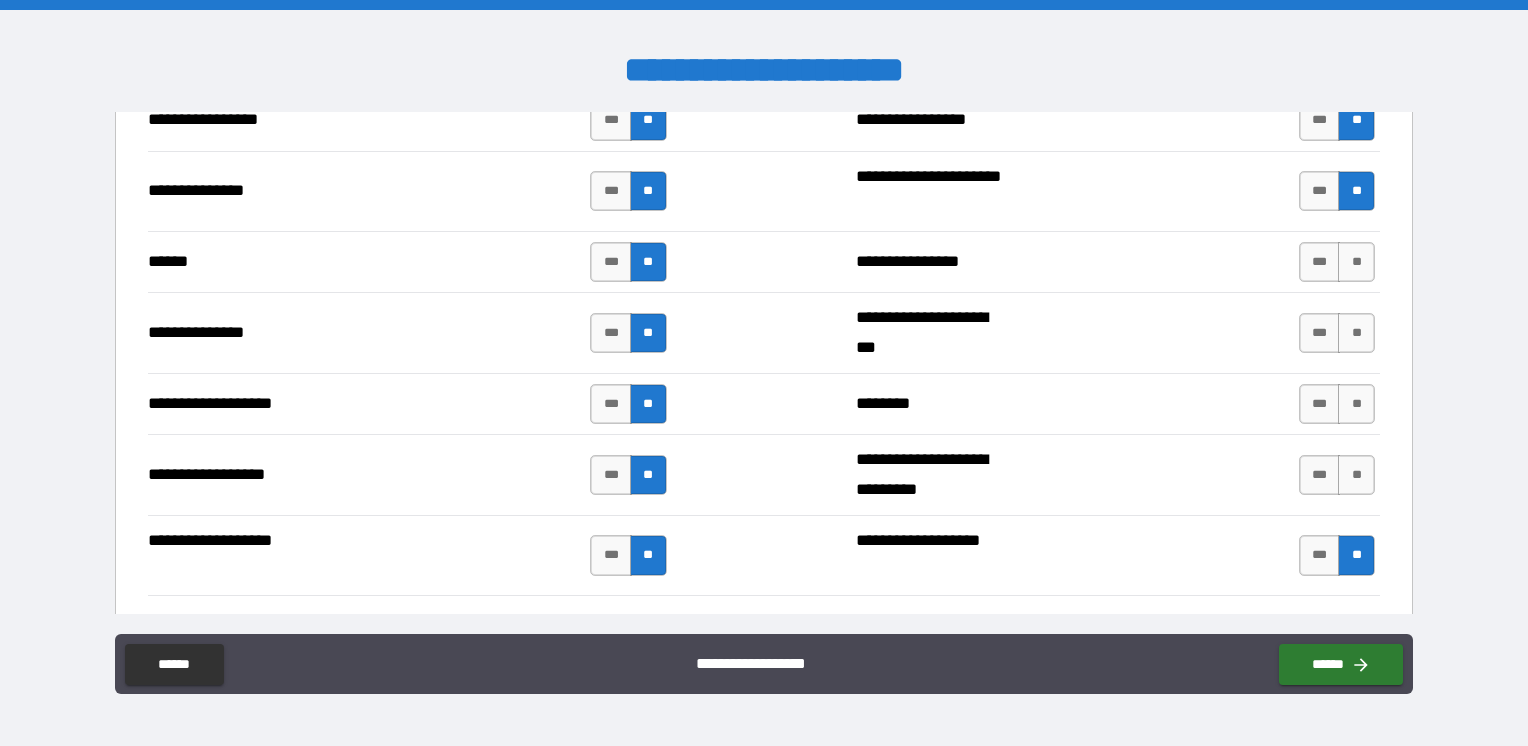 drag, startPoint x: 1344, startPoint y: 455, endPoint x: 1346, endPoint y: 436, distance: 19.104973 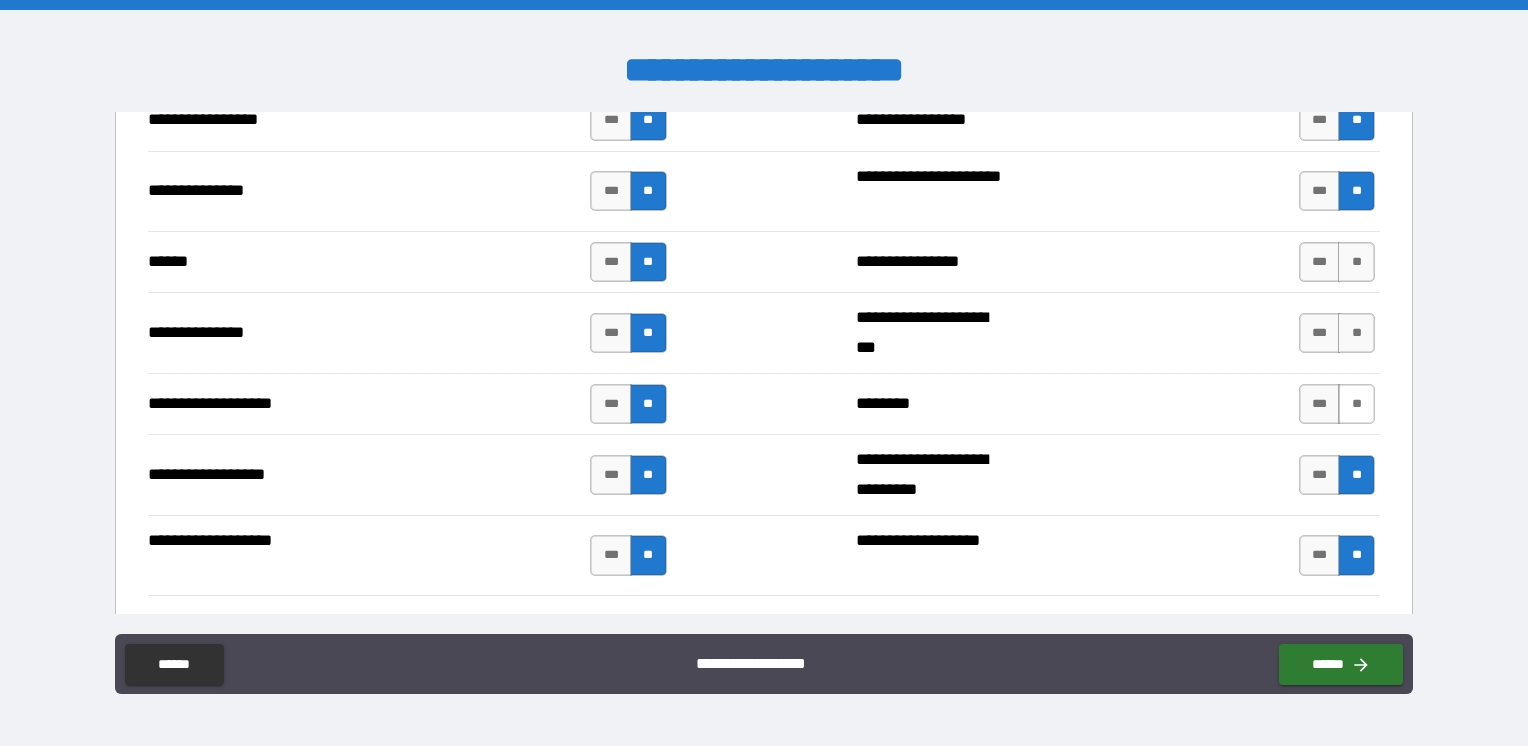 click on "**" at bounding box center (1356, 404) 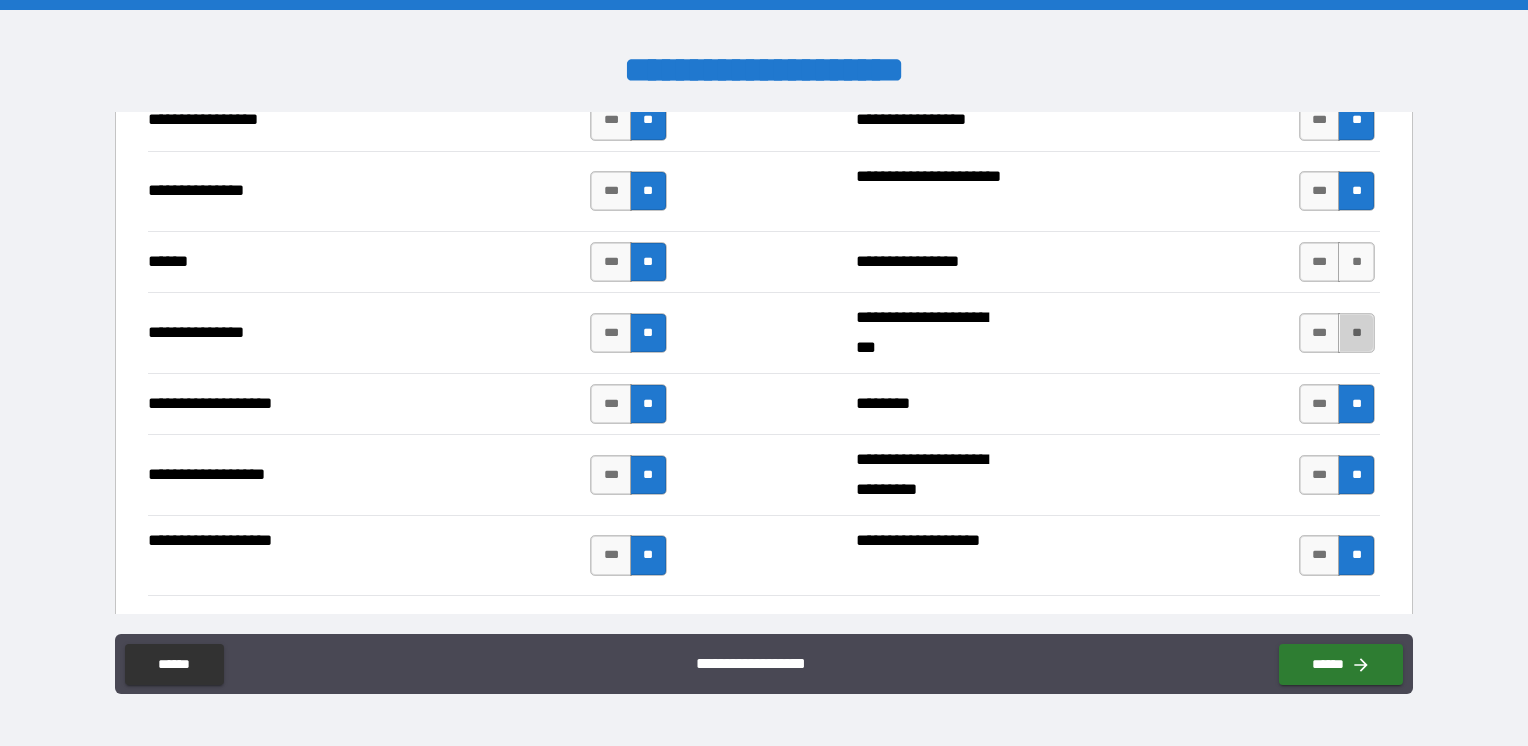 drag, startPoint x: 1338, startPoint y: 323, endPoint x: 1340, endPoint y: 295, distance: 28.071337 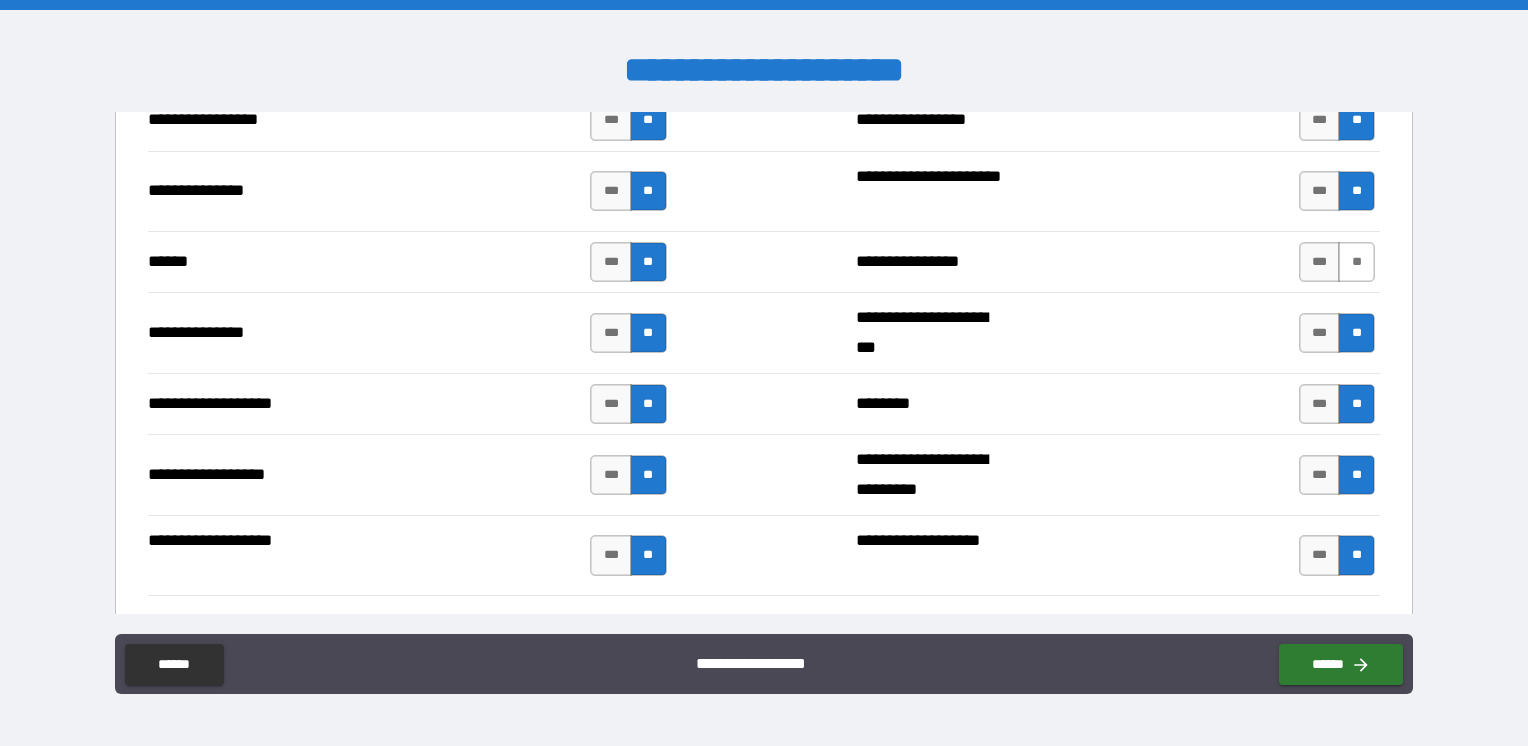 click on "**" at bounding box center (1356, 262) 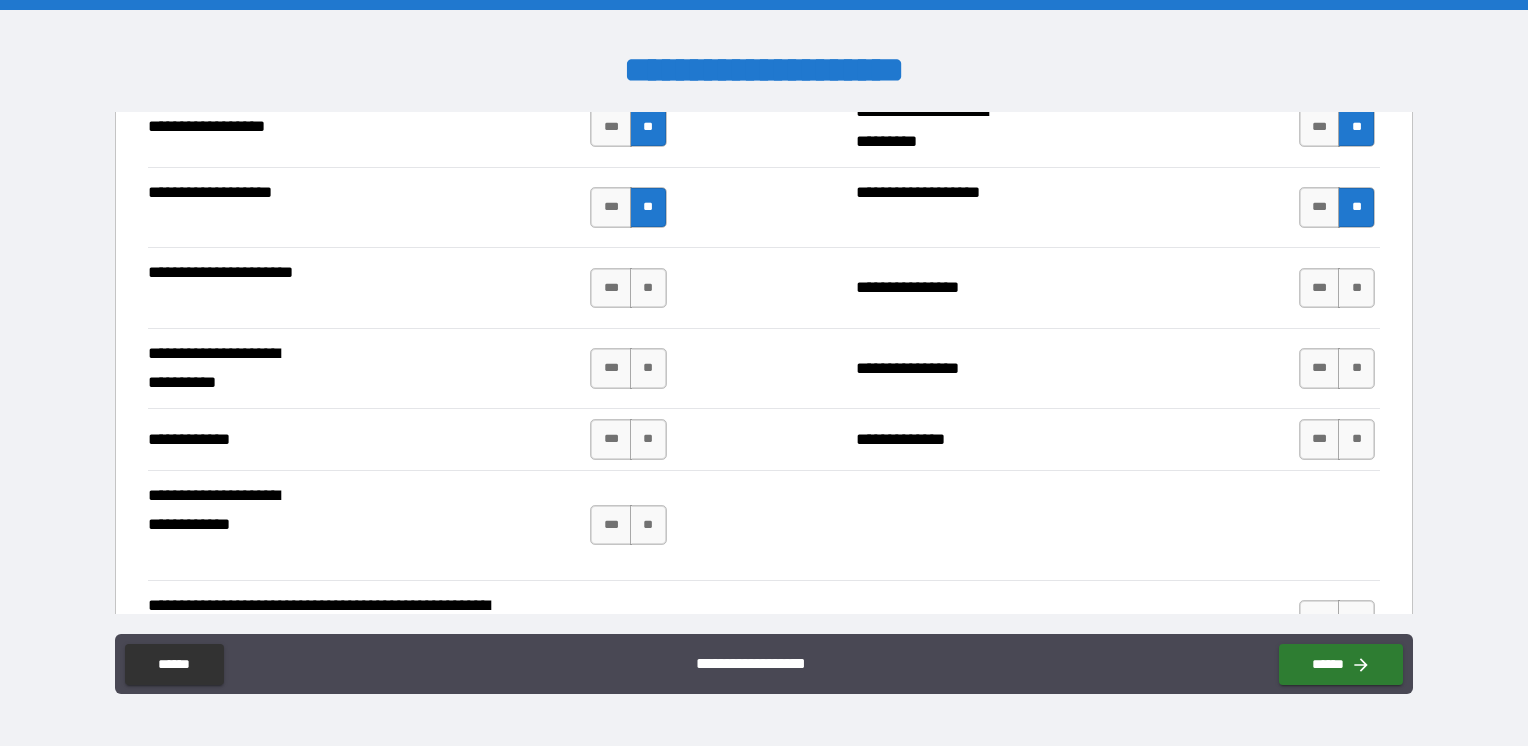 scroll, scrollTop: 1700, scrollLeft: 0, axis: vertical 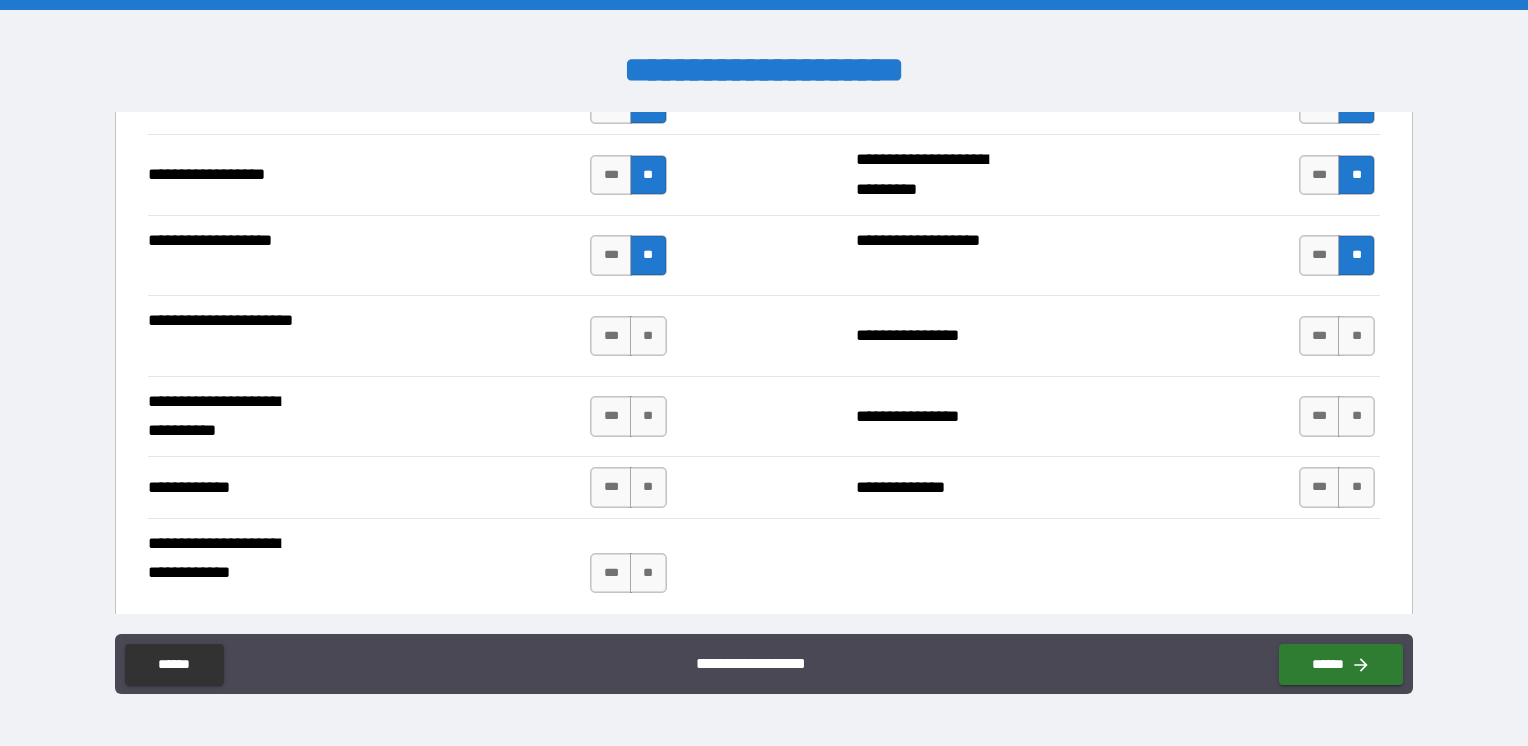 drag, startPoint x: 1348, startPoint y: 338, endPoint x: 1349, endPoint y: 352, distance: 14.035668 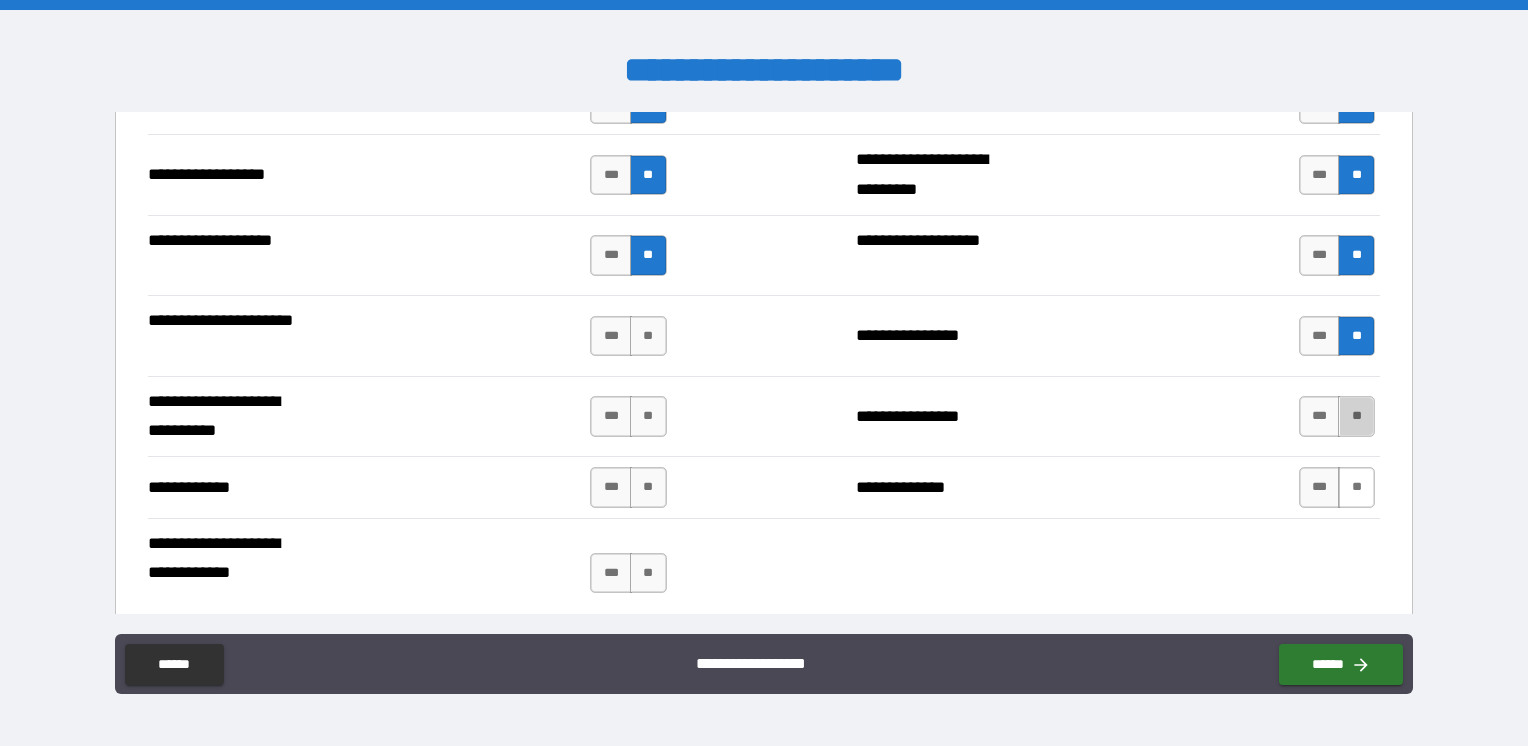 drag, startPoint x: 1340, startPoint y: 411, endPoint x: 1345, endPoint y: 471, distance: 60.207973 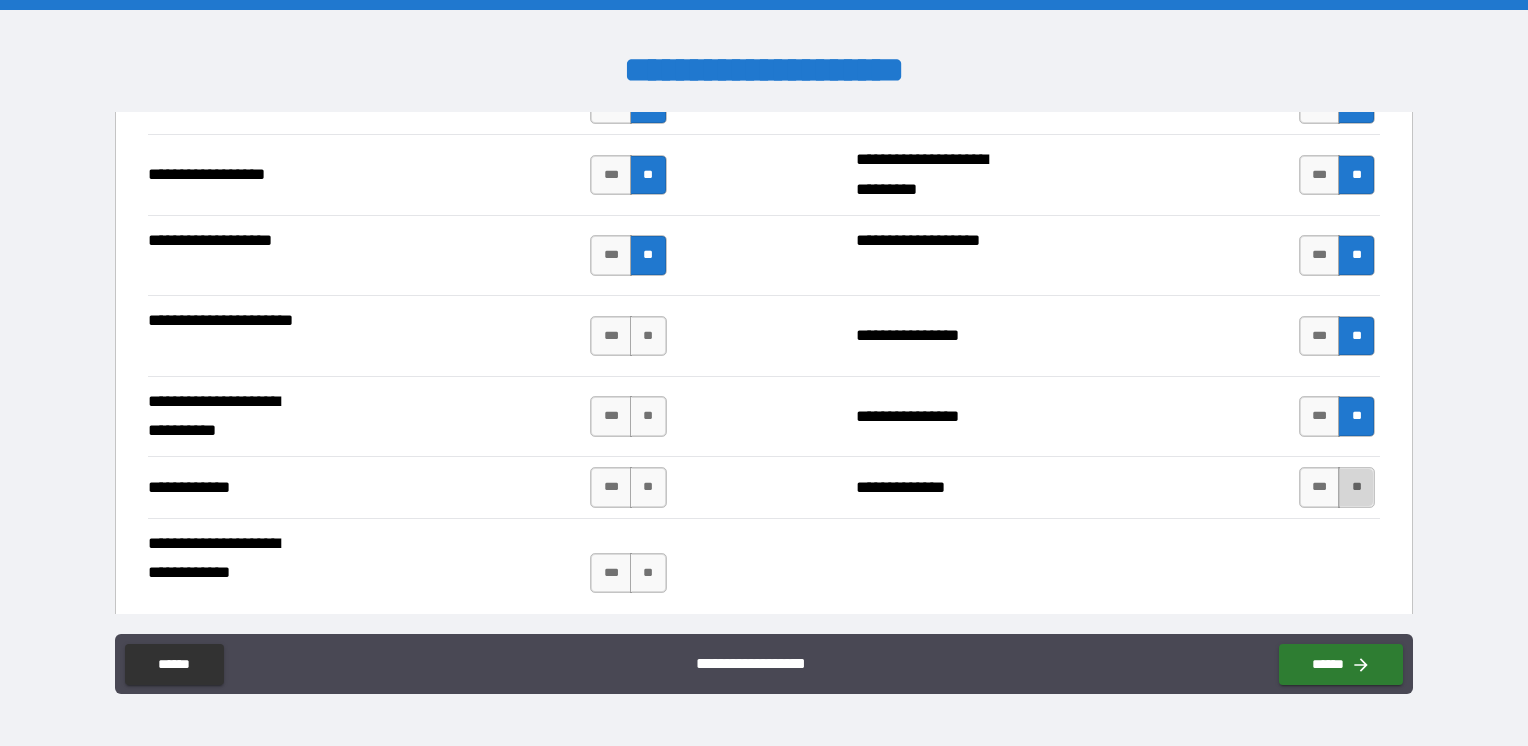 click on "**" at bounding box center (1356, 487) 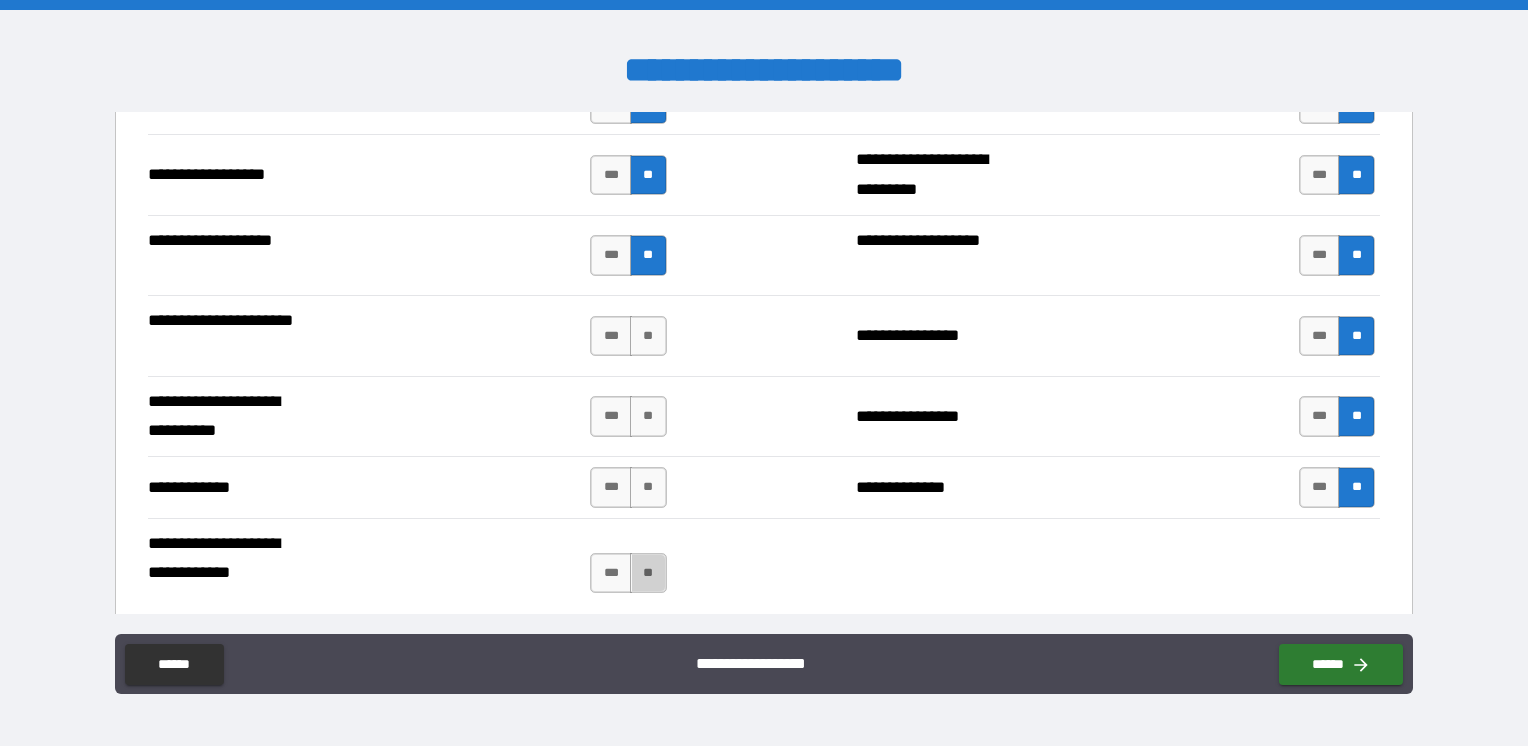 drag, startPoint x: 644, startPoint y: 560, endPoint x: 648, endPoint y: 513, distance: 47.169907 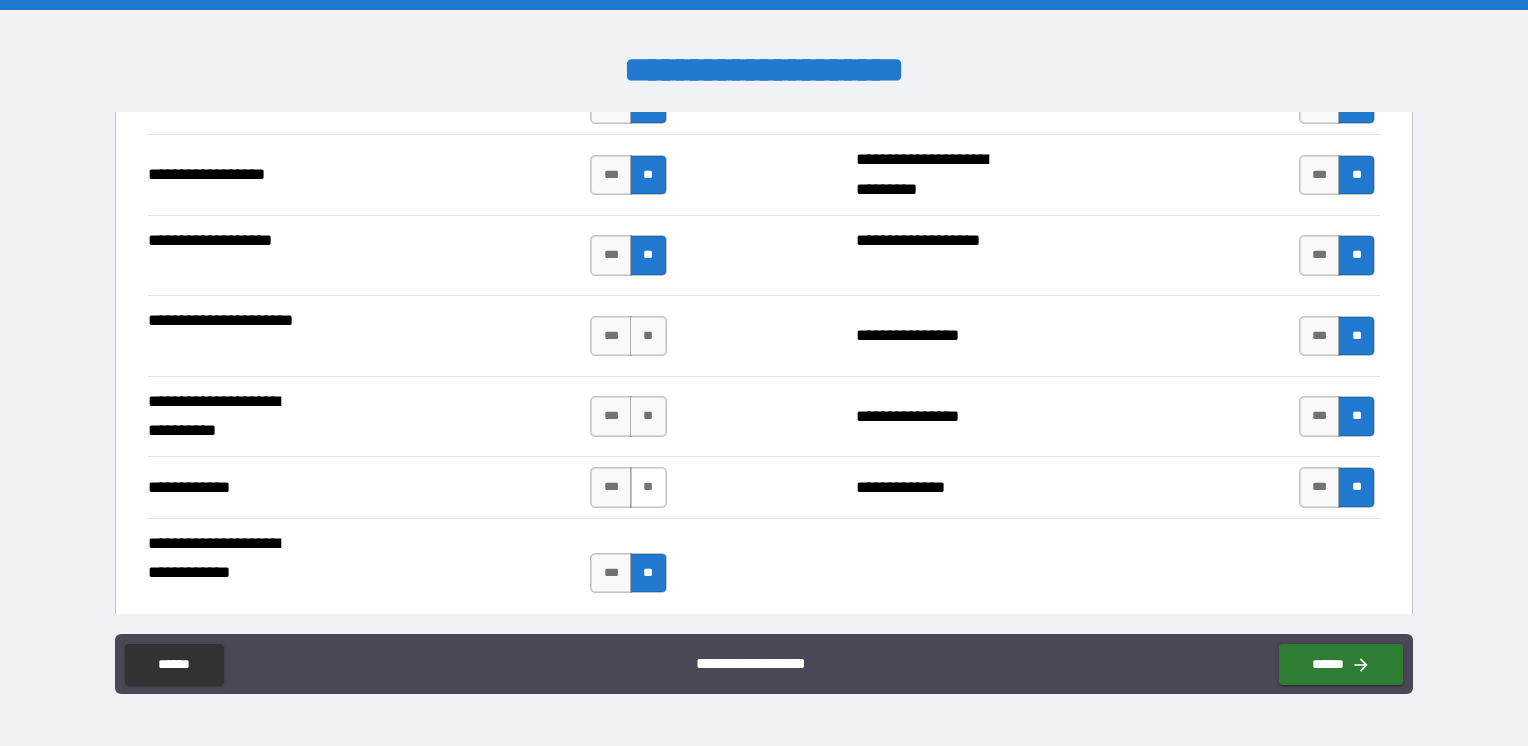 click on "**" at bounding box center (648, 487) 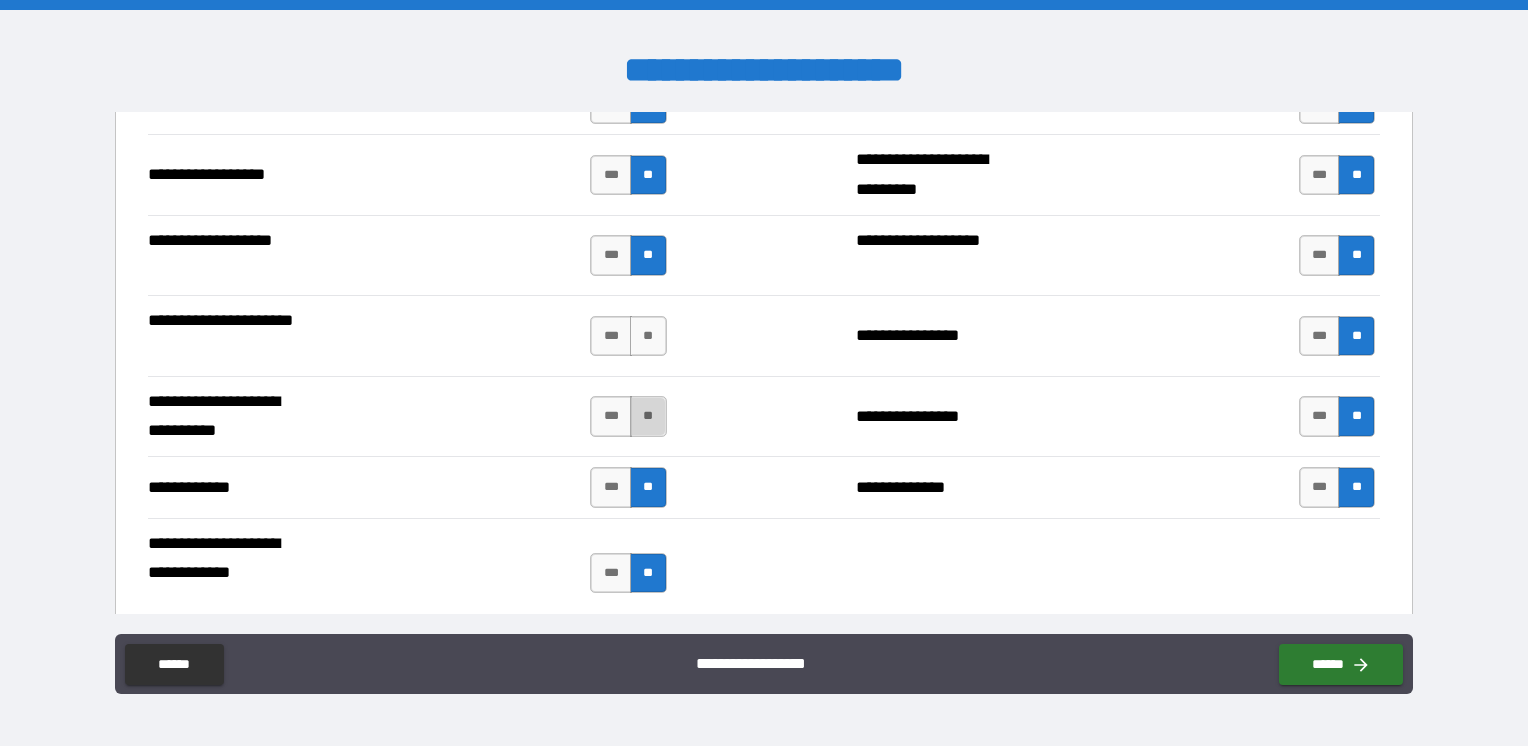 click on "**" at bounding box center (648, 416) 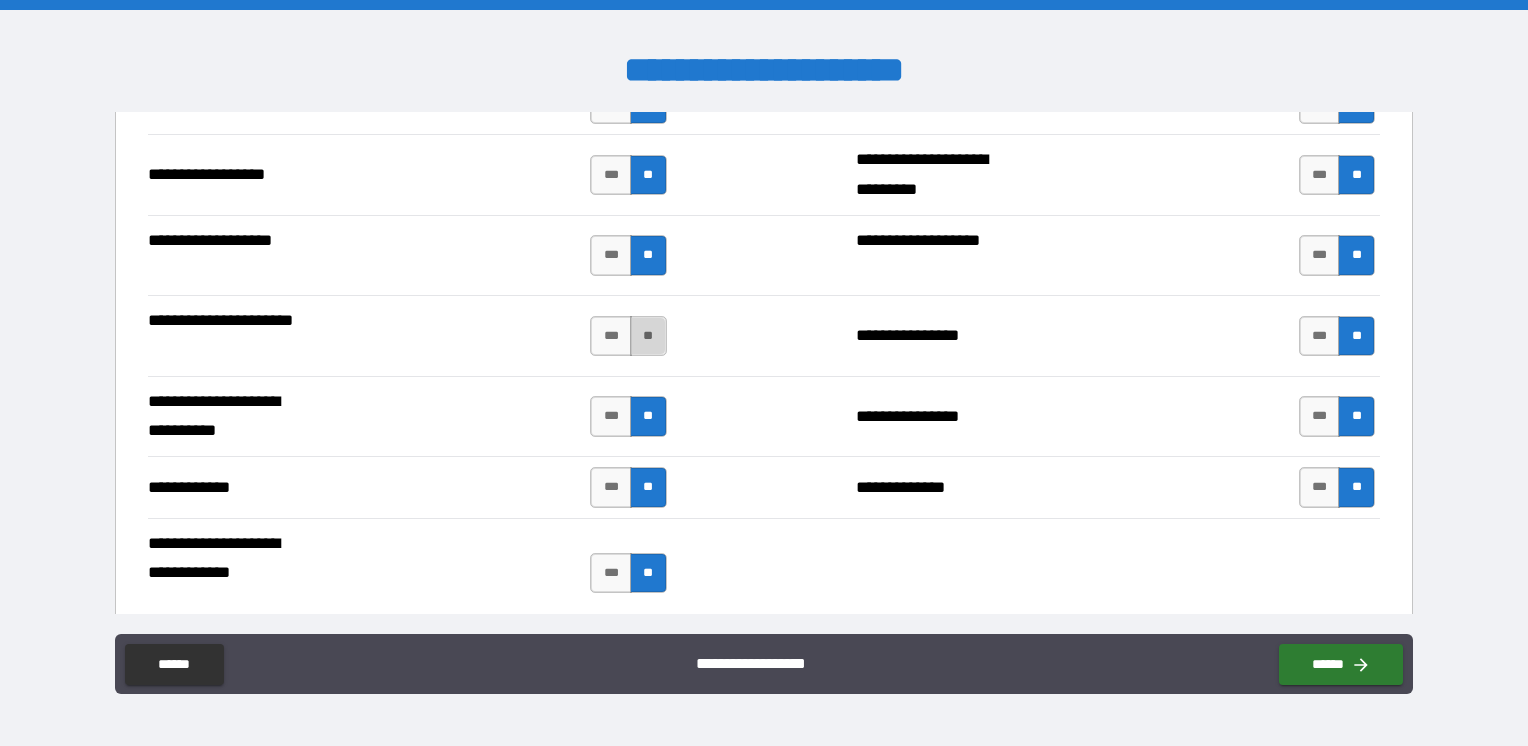 drag, startPoint x: 643, startPoint y: 326, endPoint x: 643, endPoint y: 338, distance: 12 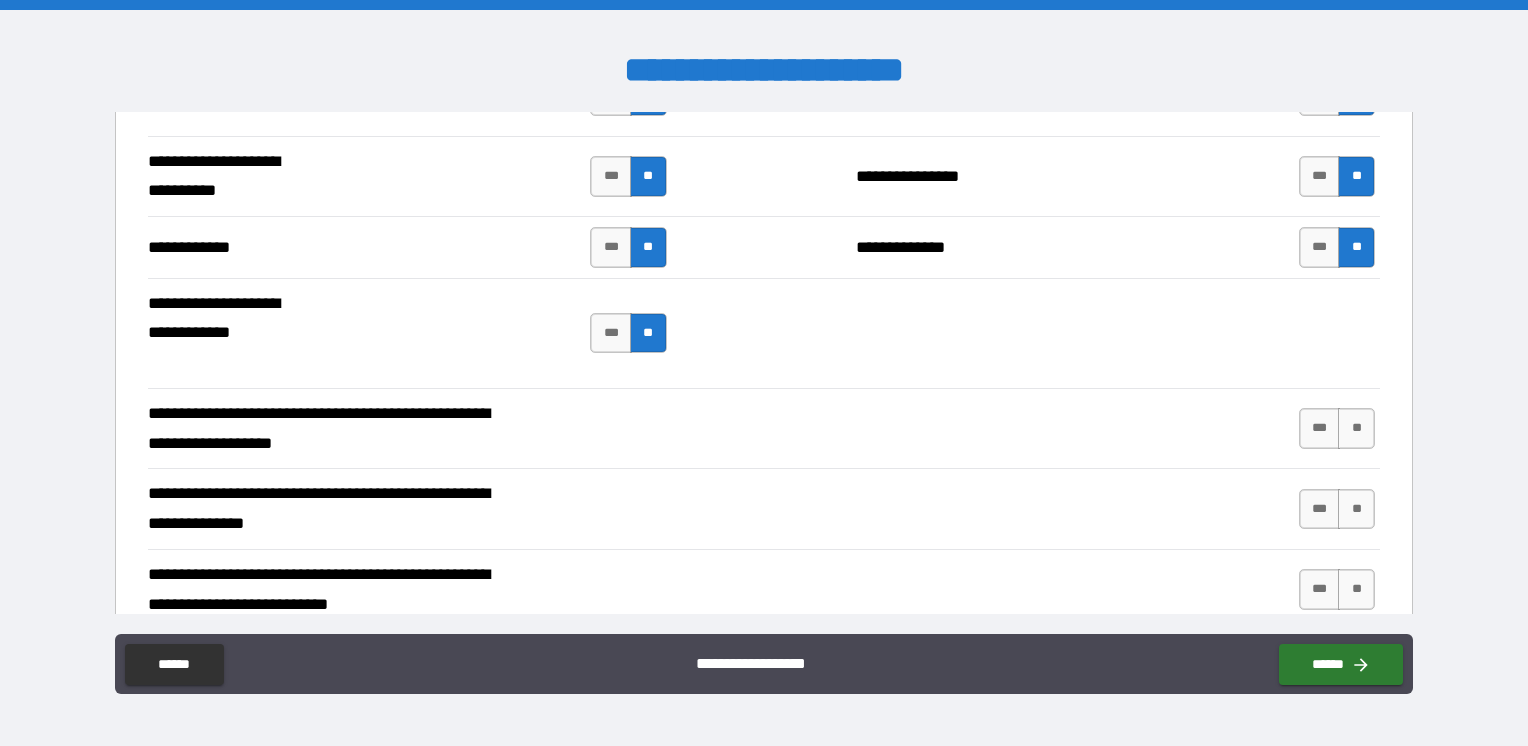 scroll, scrollTop: 2100, scrollLeft: 0, axis: vertical 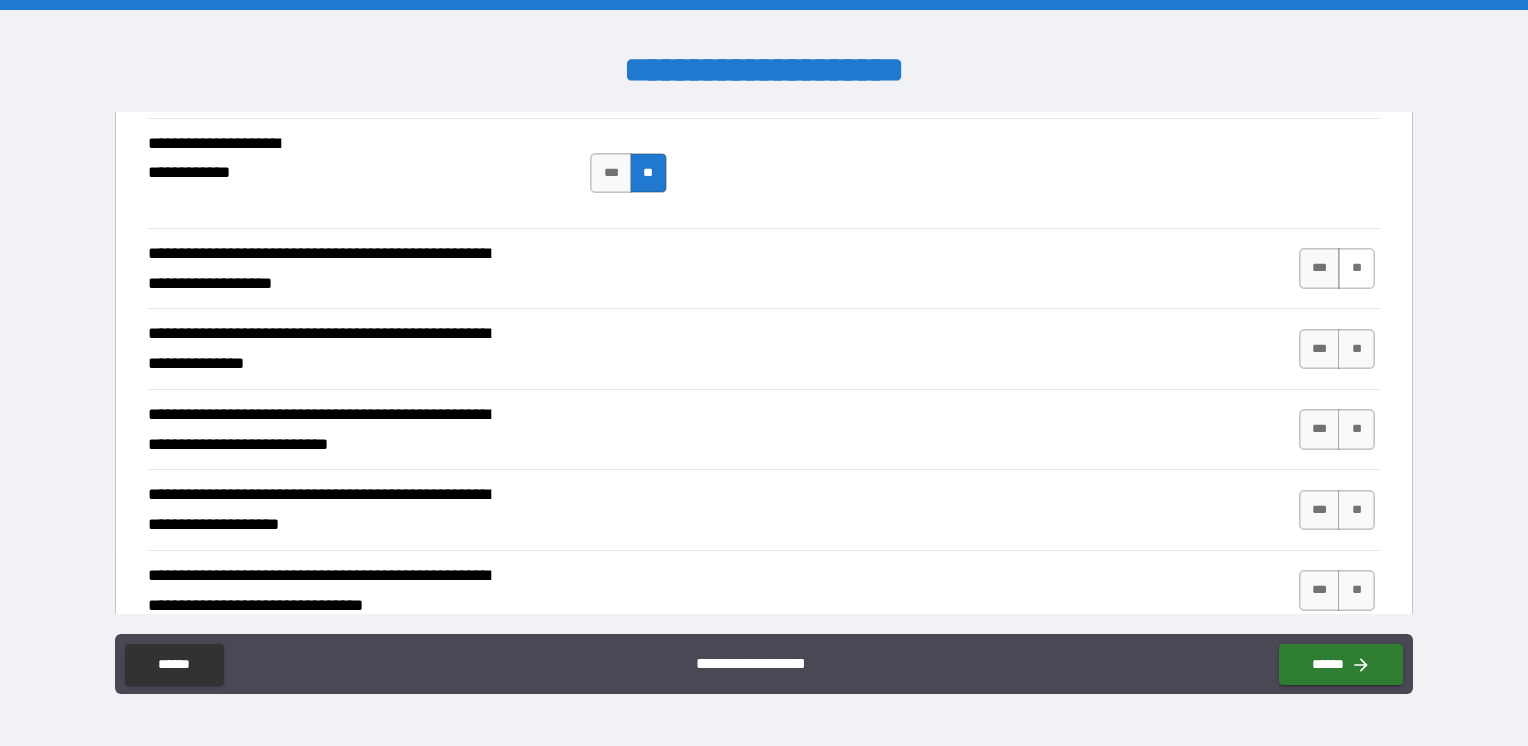 click on "**" at bounding box center [1356, 268] 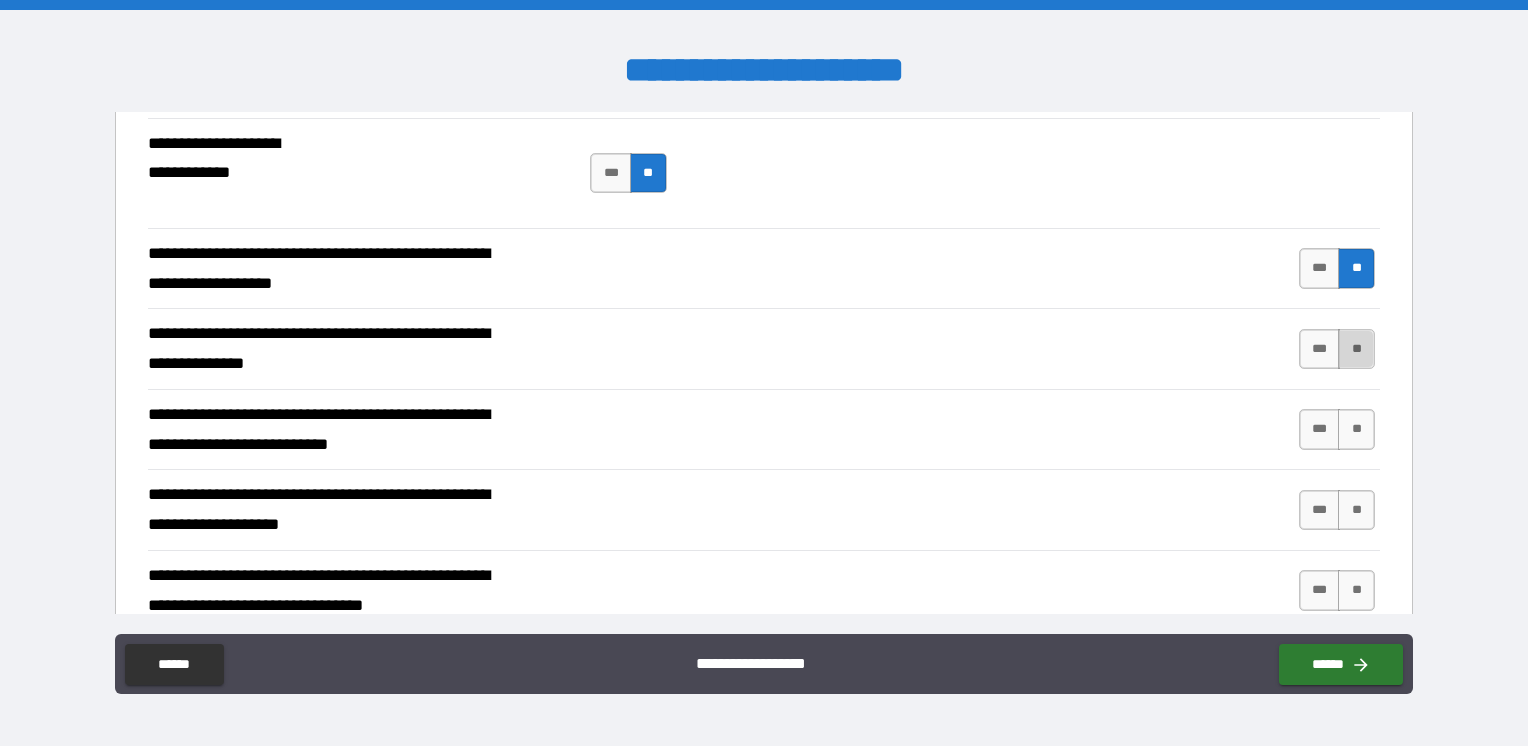 click on "**" at bounding box center (1356, 349) 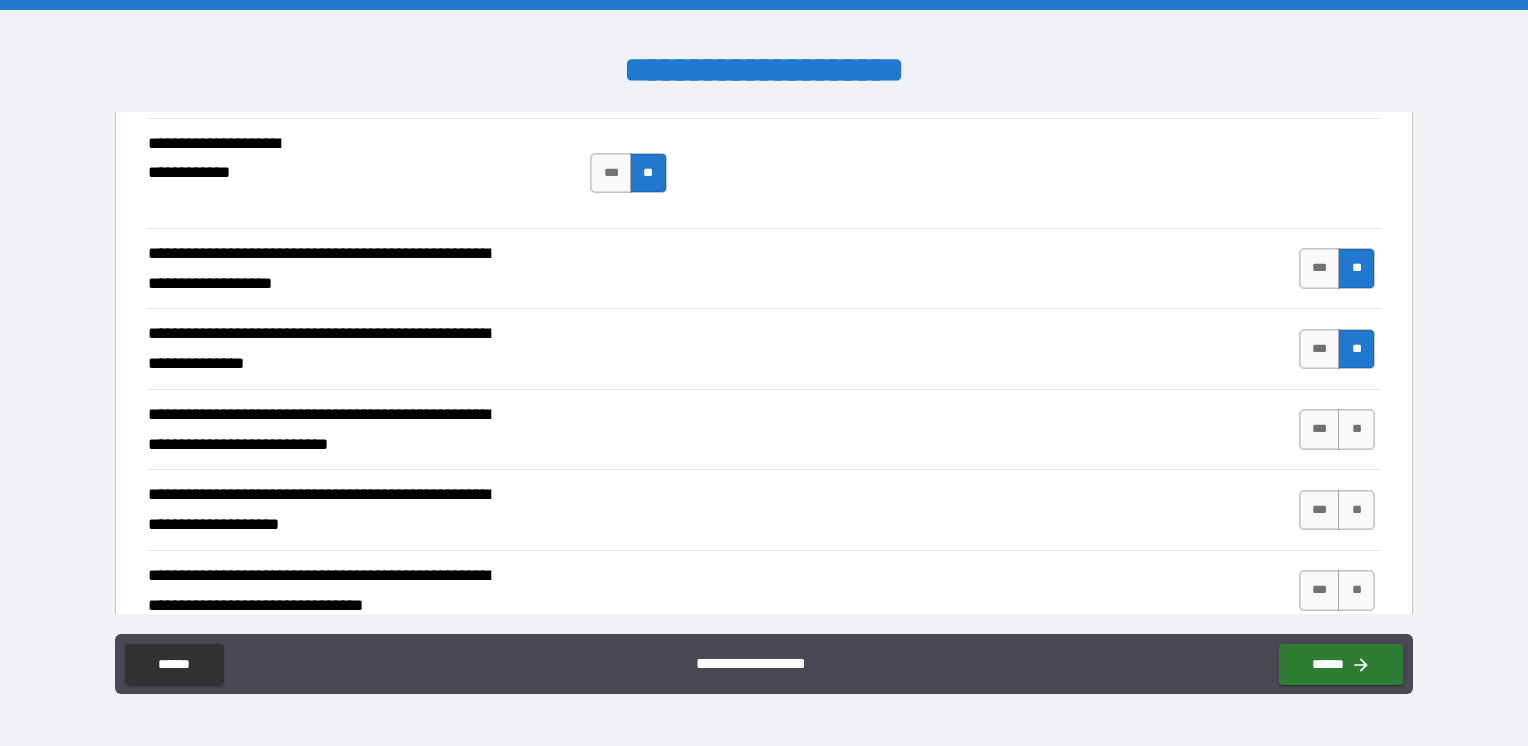 scroll, scrollTop: 2200, scrollLeft: 0, axis: vertical 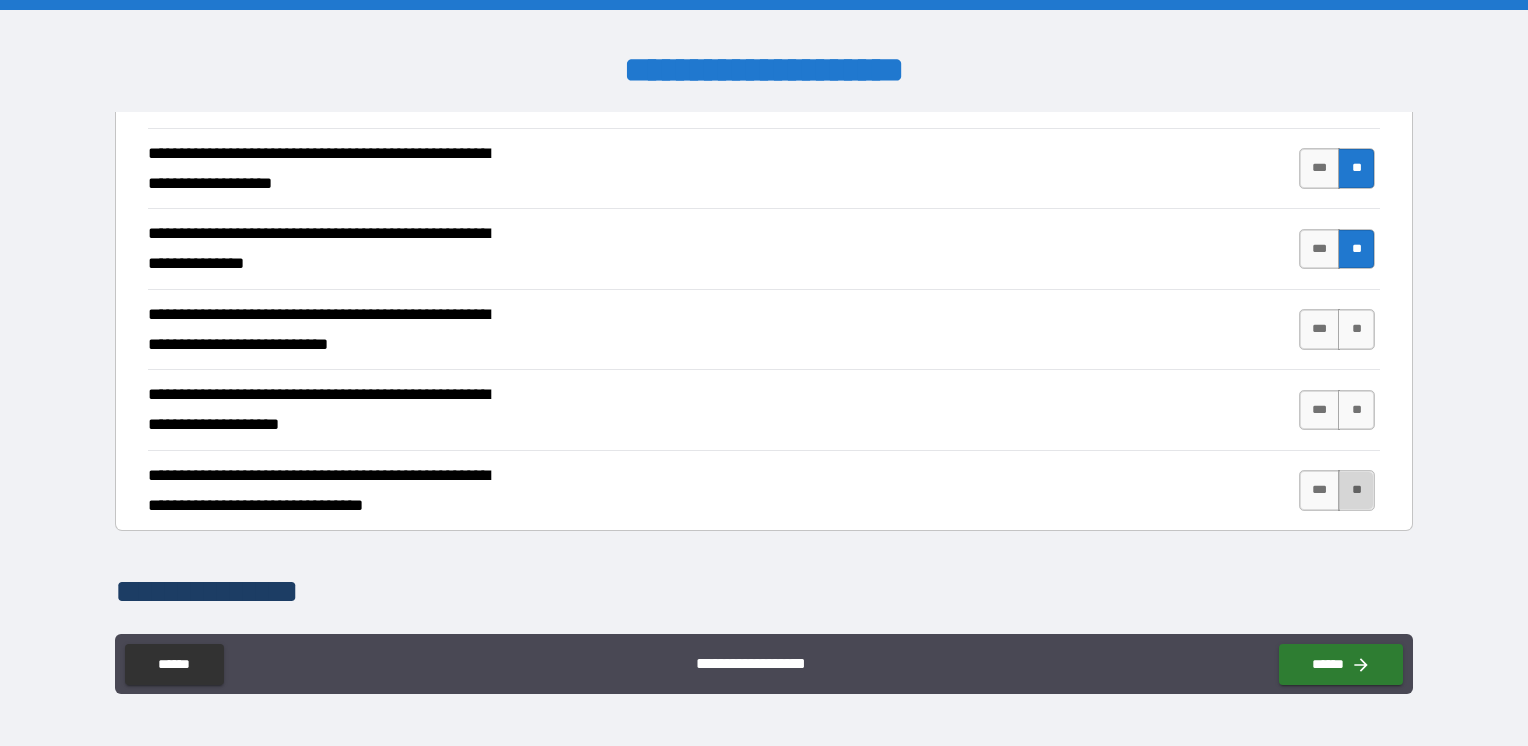 click on "**" at bounding box center [1356, 490] 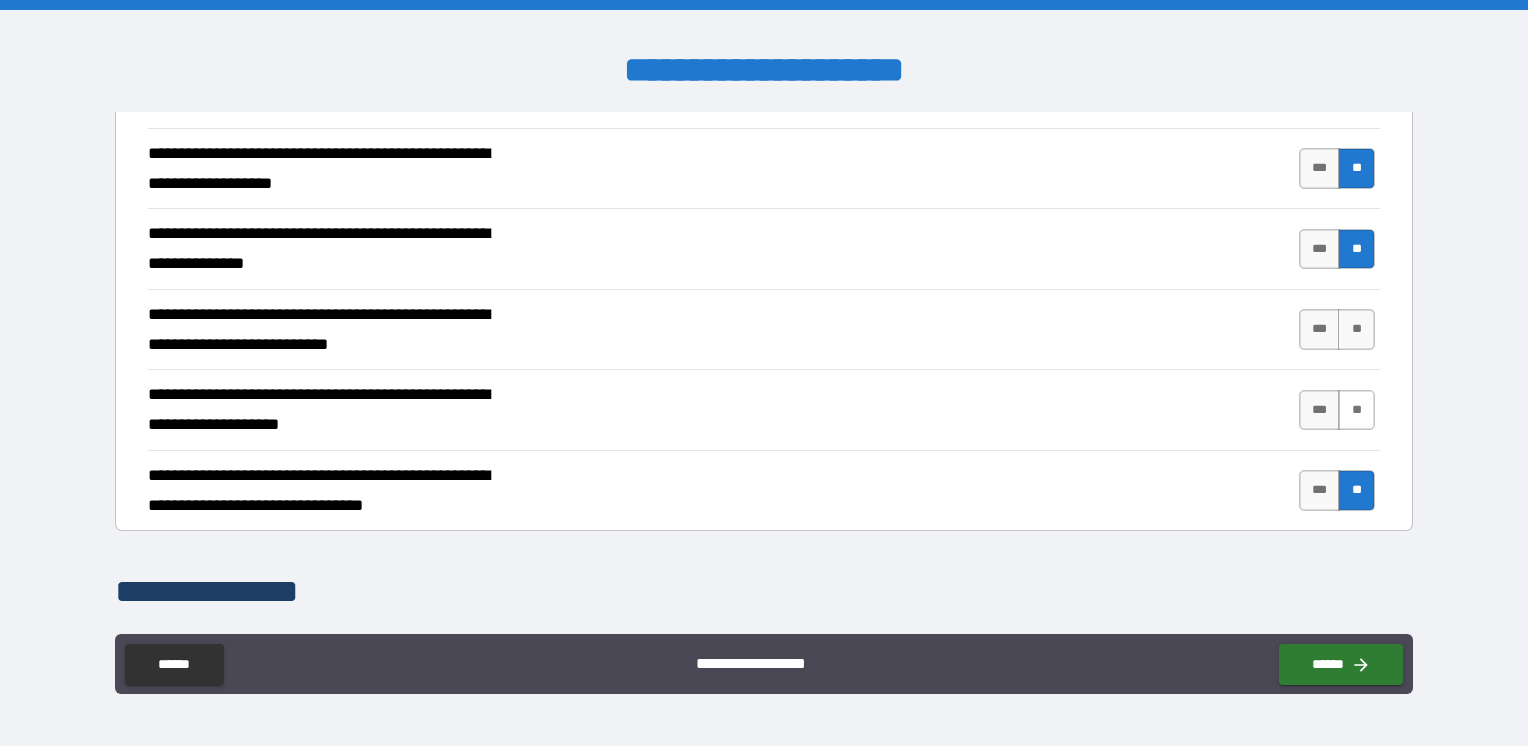 click on "**" at bounding box center [1356, 410] 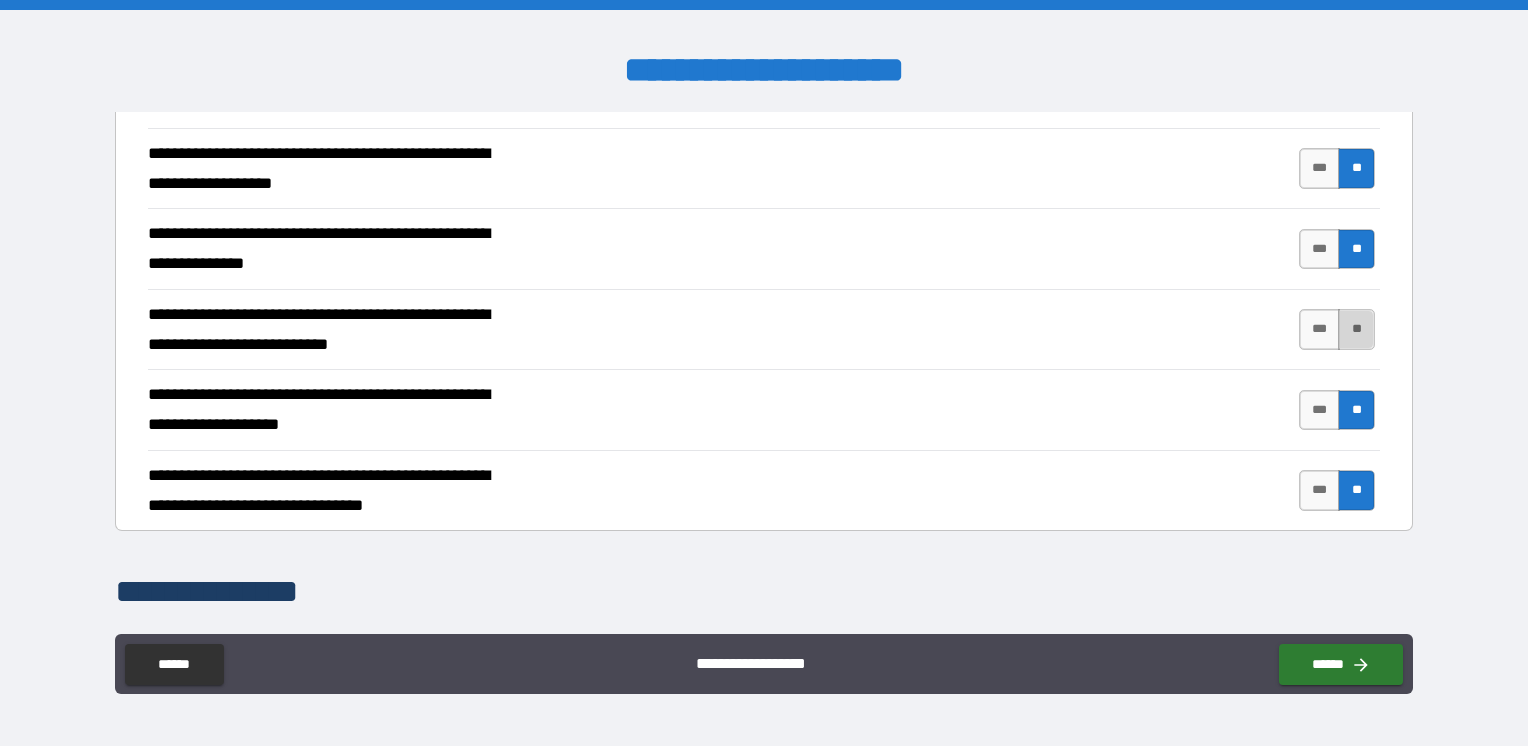 click on "**" at bounding box center [1356, 329] 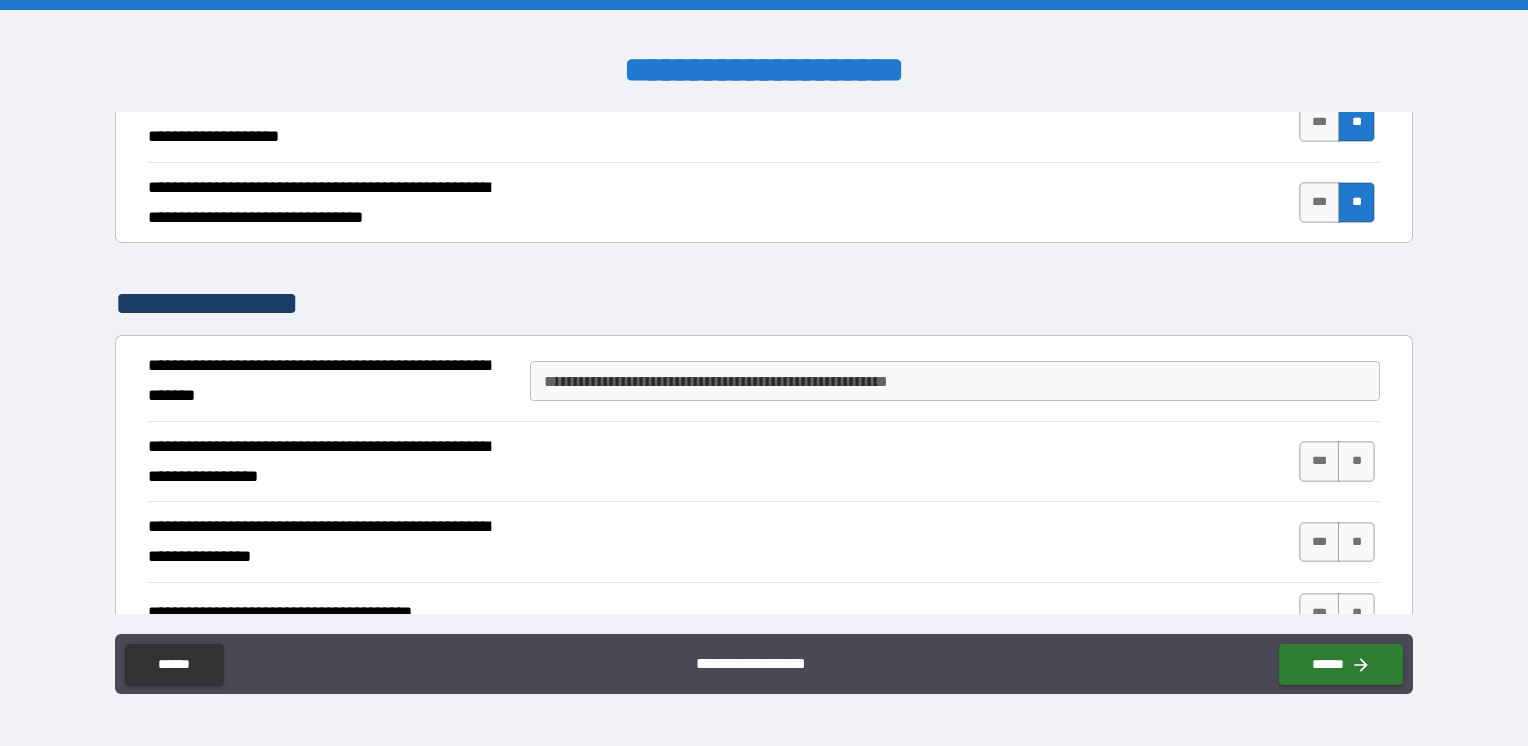 scroll, scrollTop: 2500, scrollLeft: 0, axis: vertical 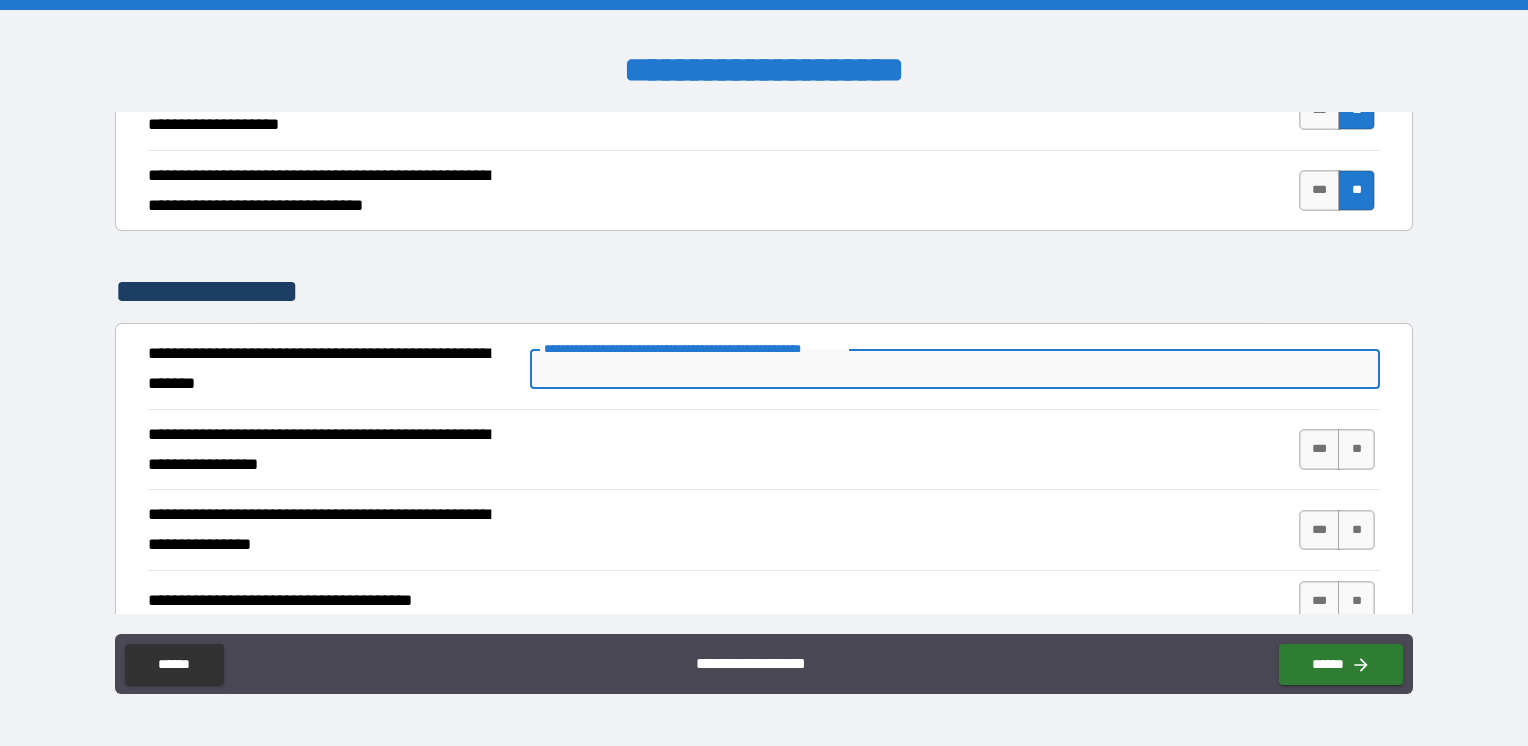 click on "**********" at bounding box center [955, 369] 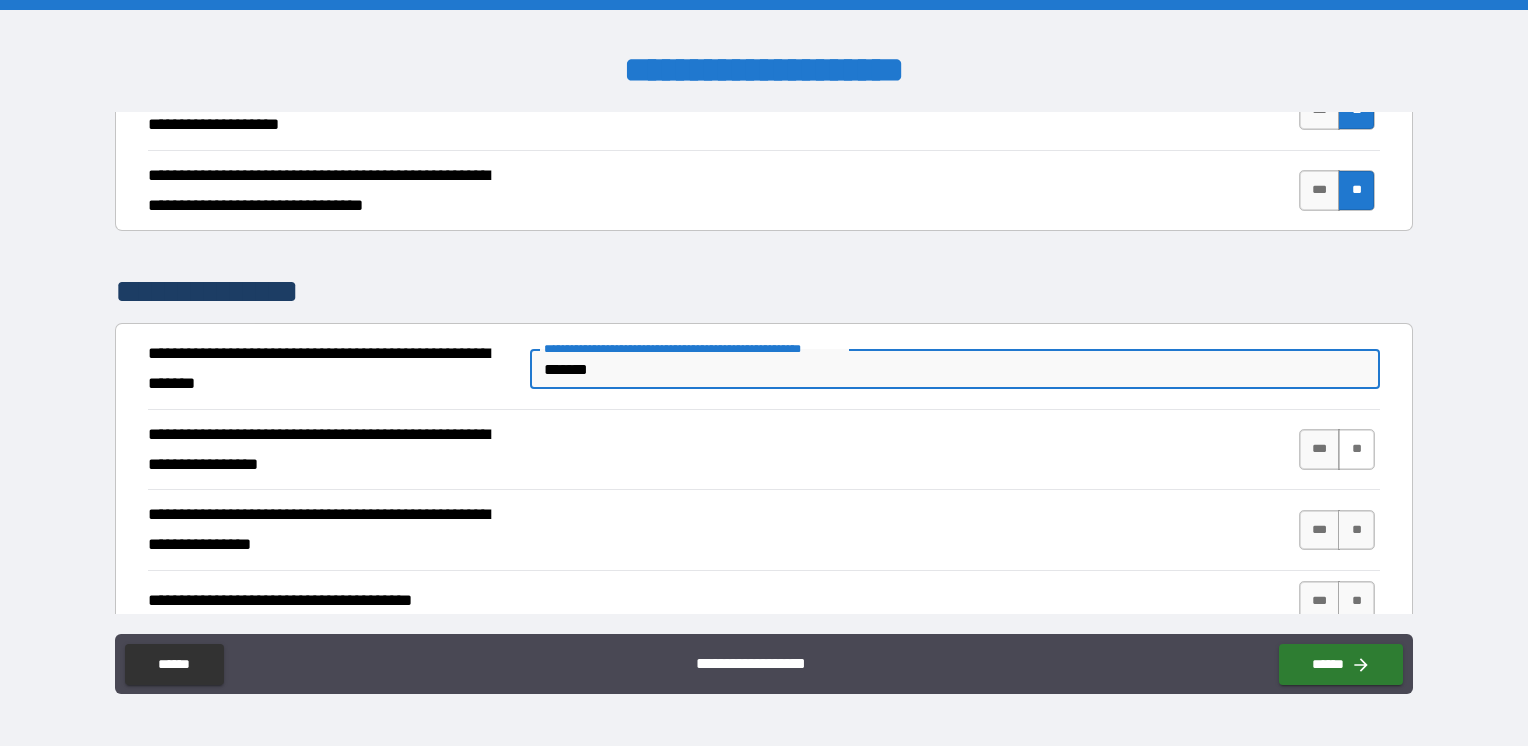 type on "*******" 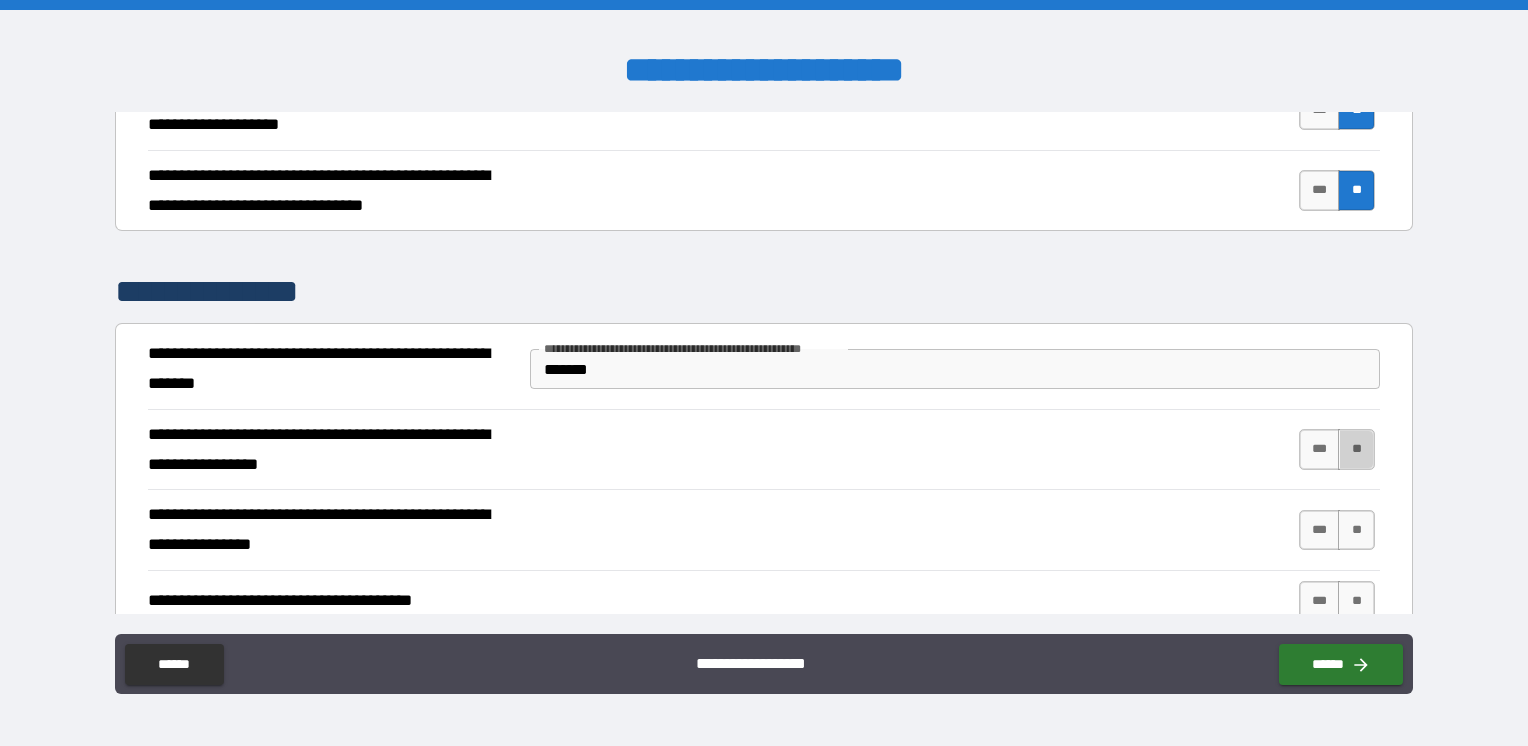 drag, startPoint x: 1360, startPoint y: 439, endPoint x: 1356, endPoint y: 468, distance: 29.274563 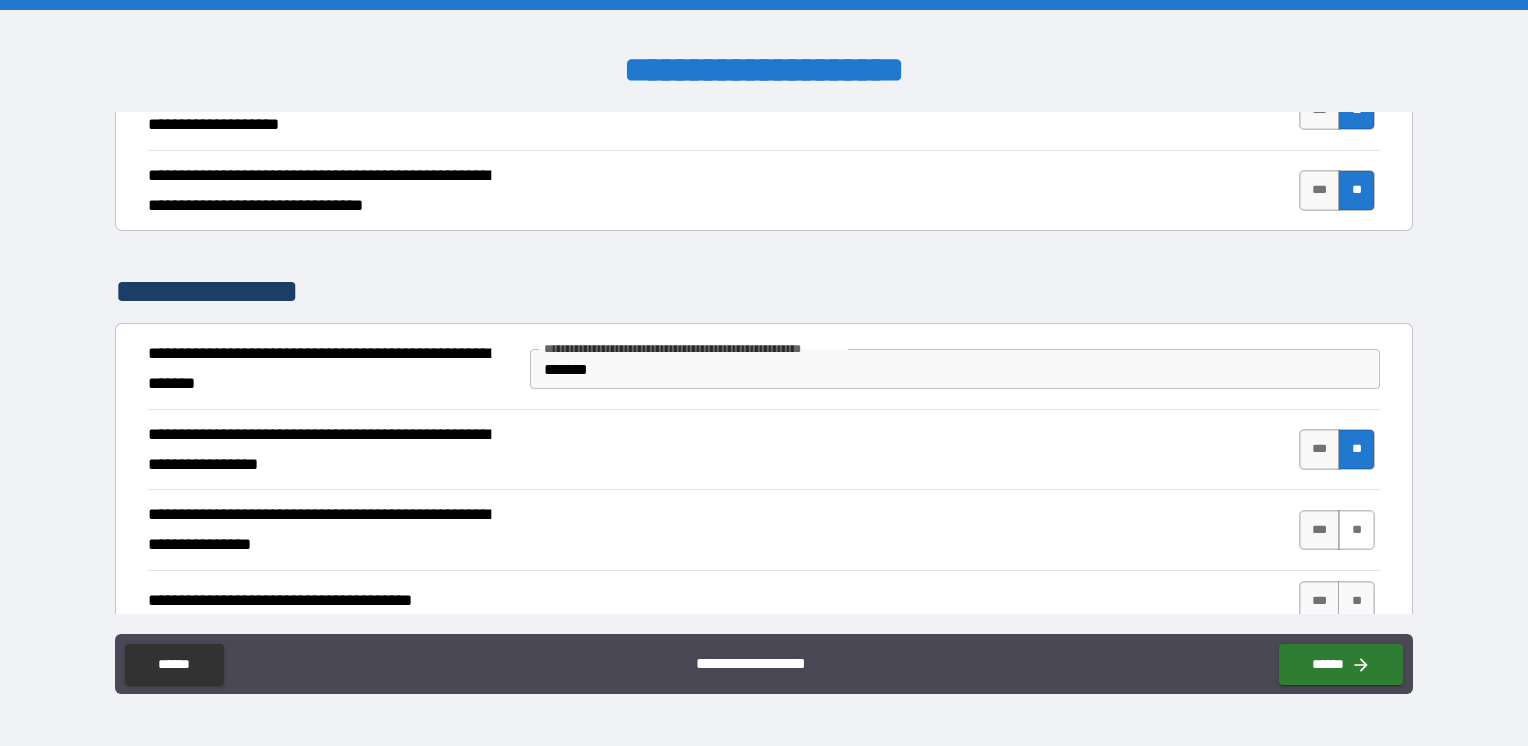 click on "**" at bounding box center (1356, 530) 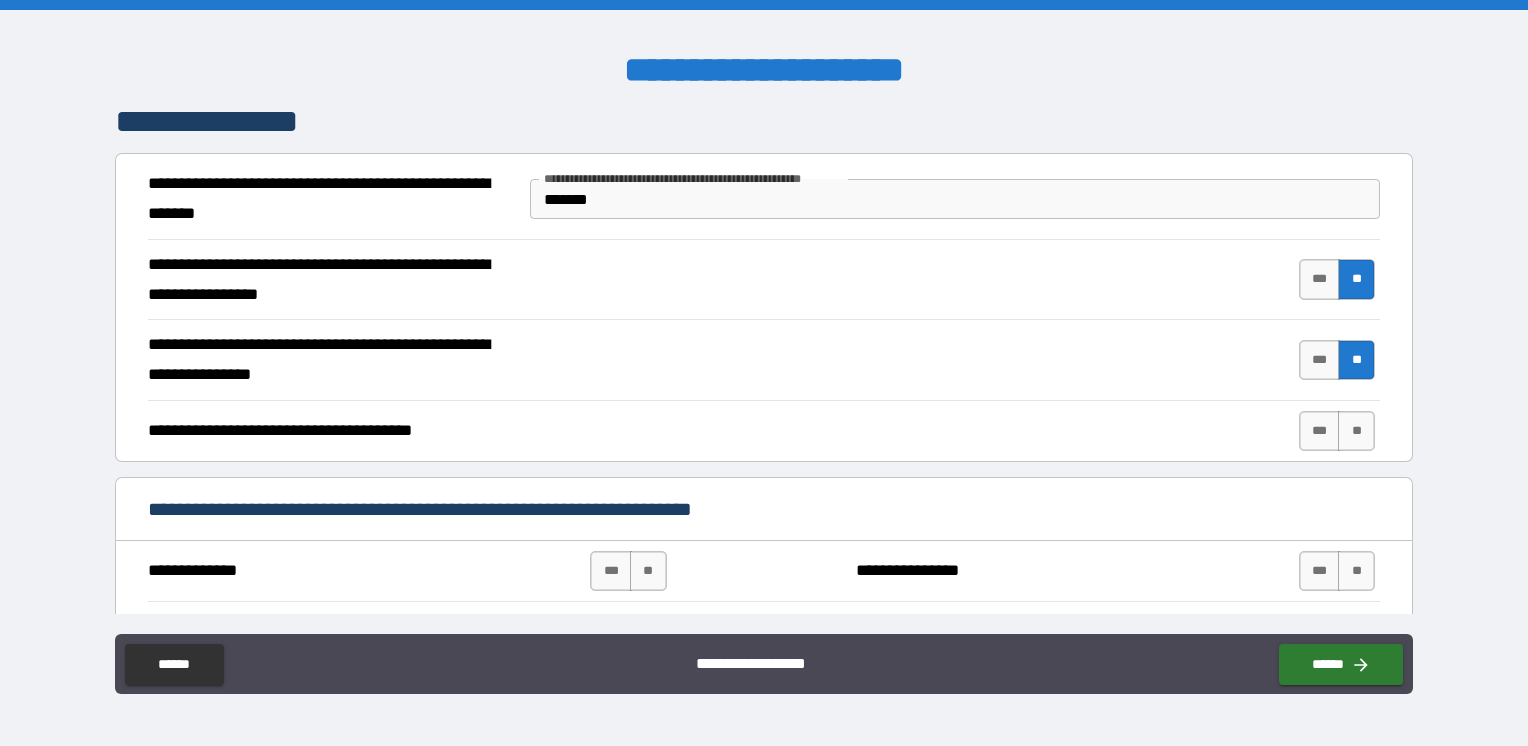 scroll, scrollTop: 2700, scrollLeft: 0, axis: vertical 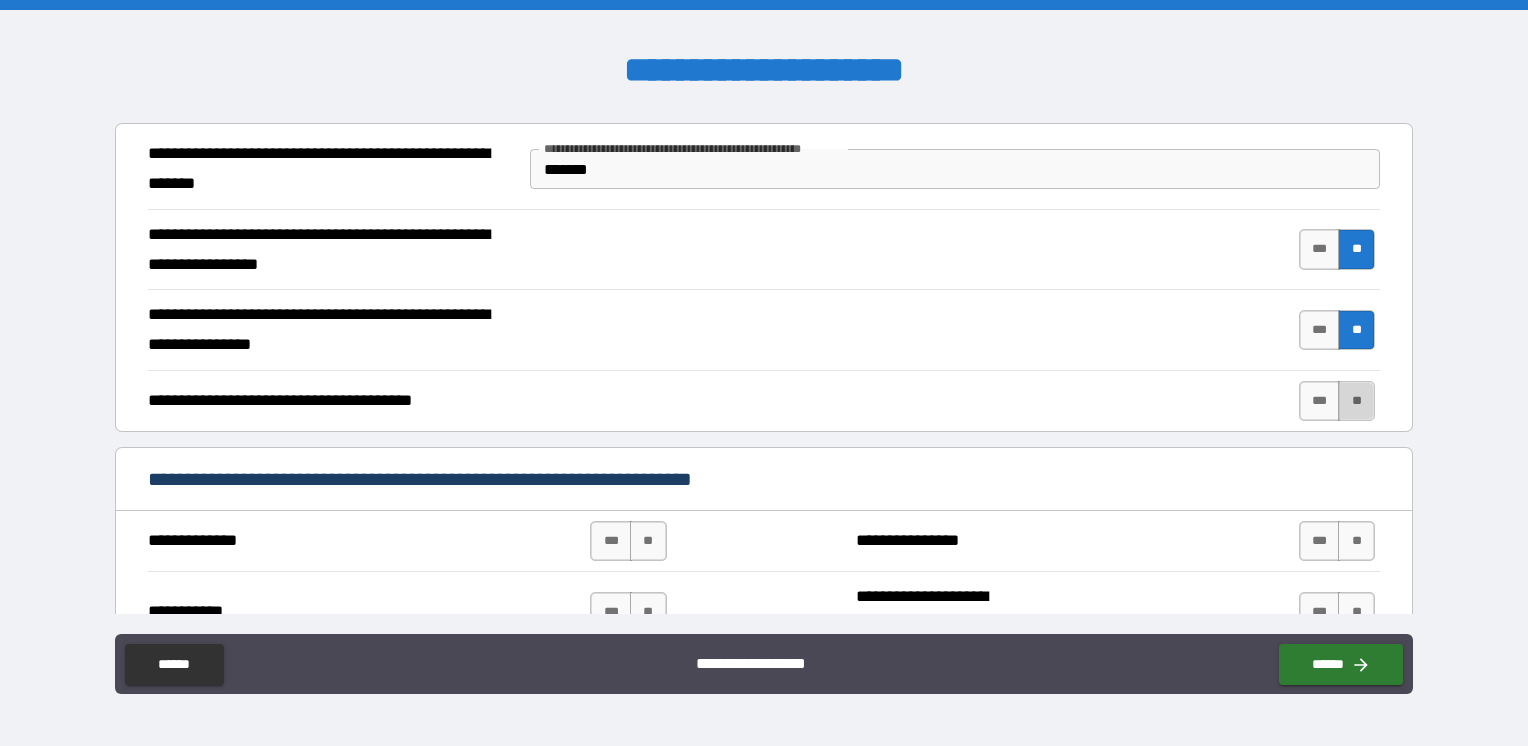 click on "**" at bounding box center [1356, 401] 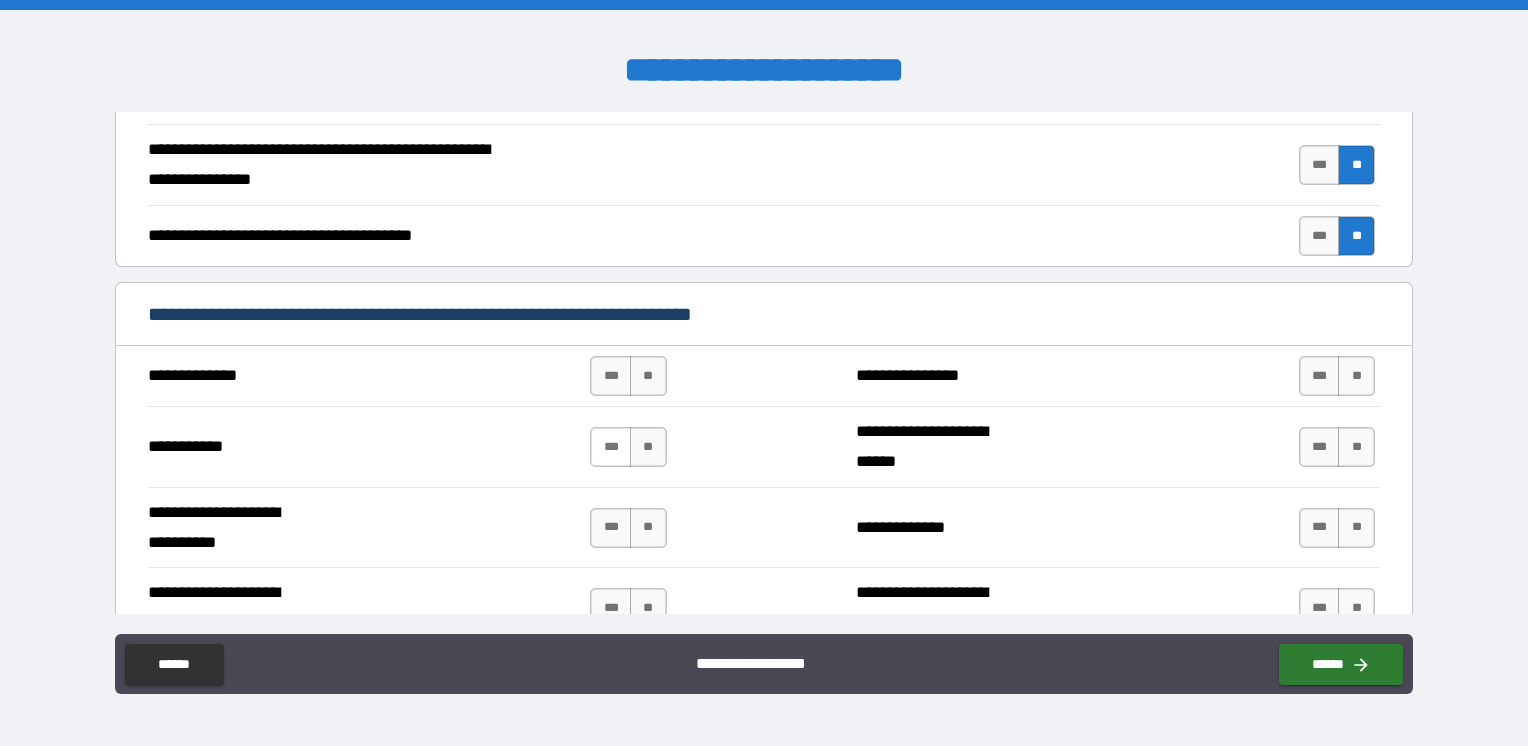 scroll, scrollTop: 2900, scrollLeft: 0, axis: vertical 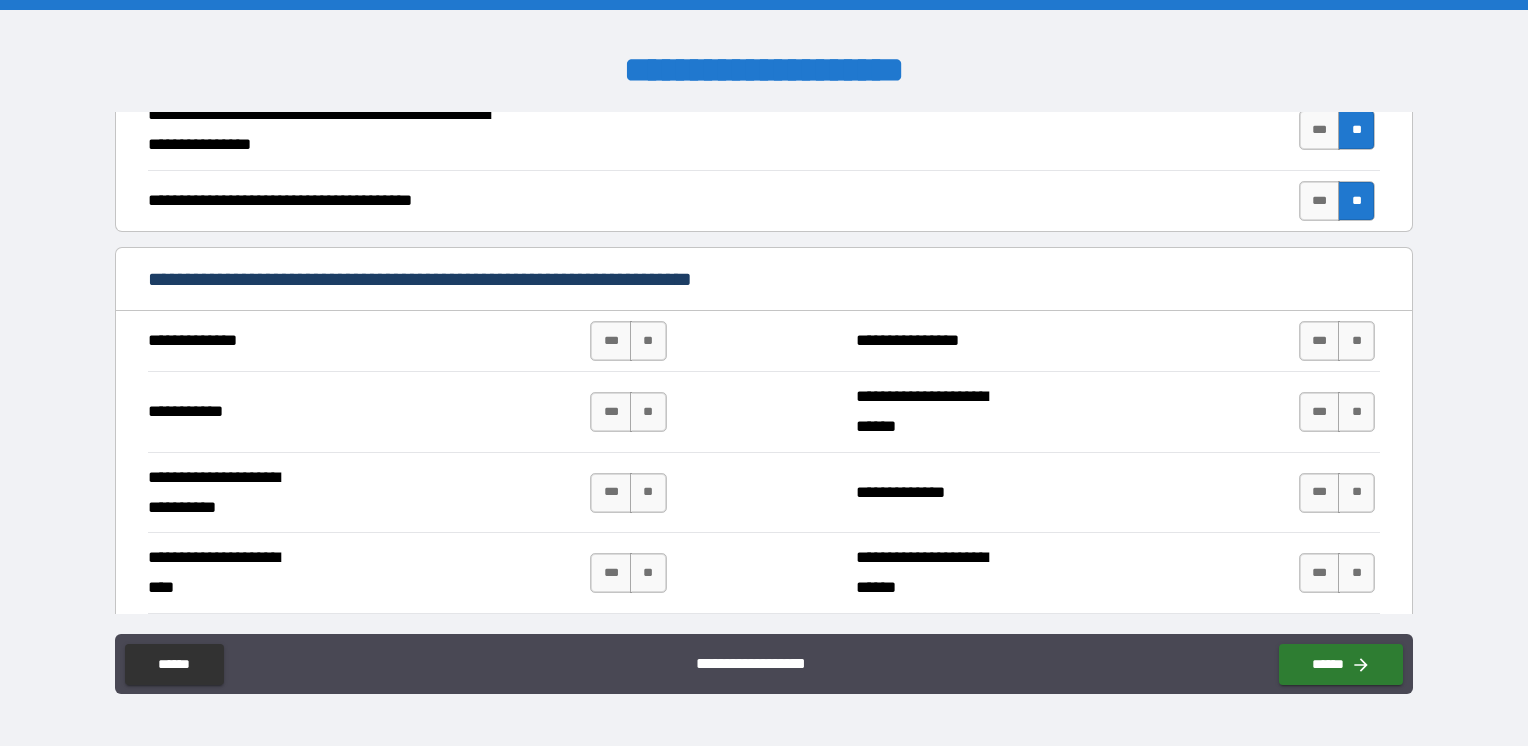 drag, startPoint x: 644, startPoint y: 323, endPoint x: 636, endPoint y: 370, distance: 47.67599 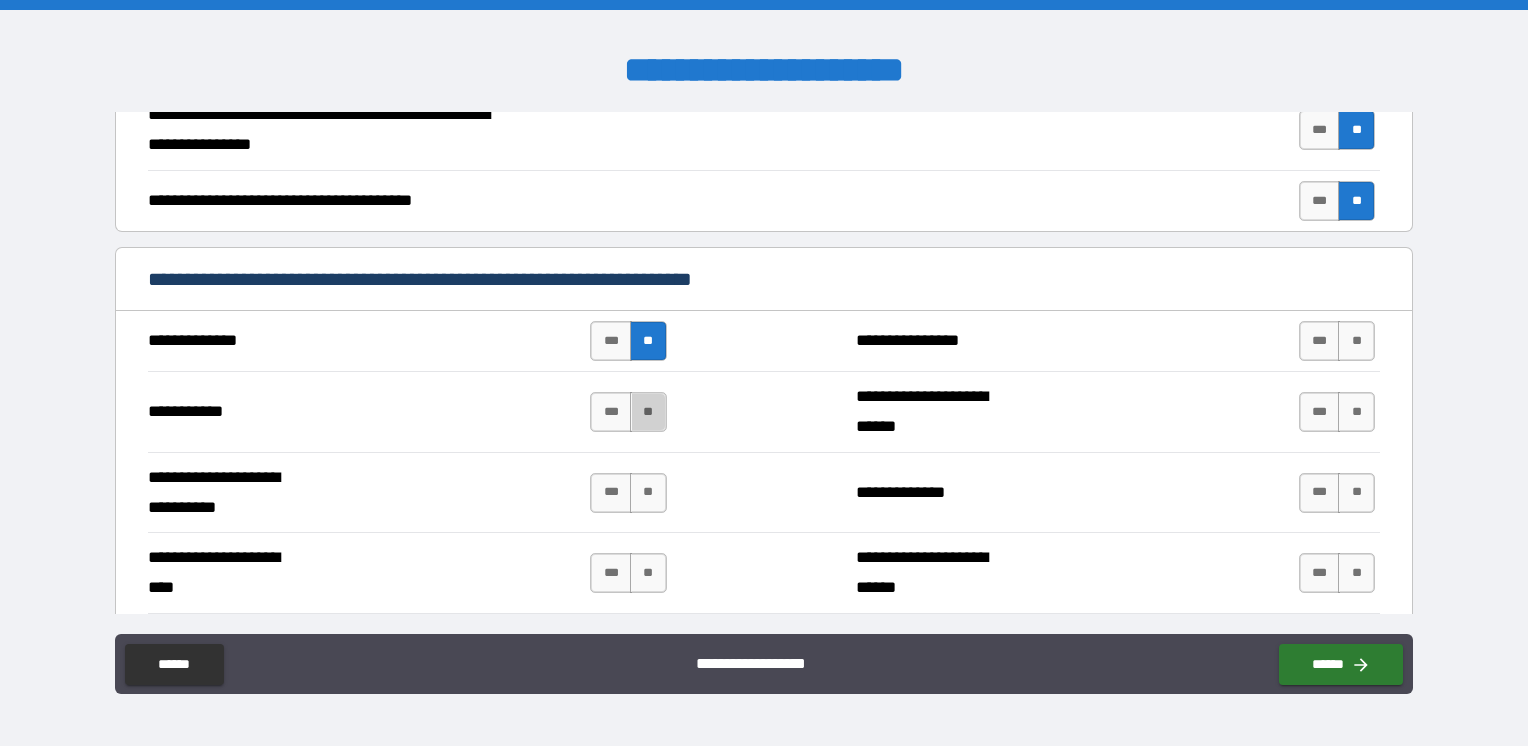 drag, startPoint x: 646, startPoint y: 410, endPoint x: 642, endPoint y: 429, distance: 19.416489 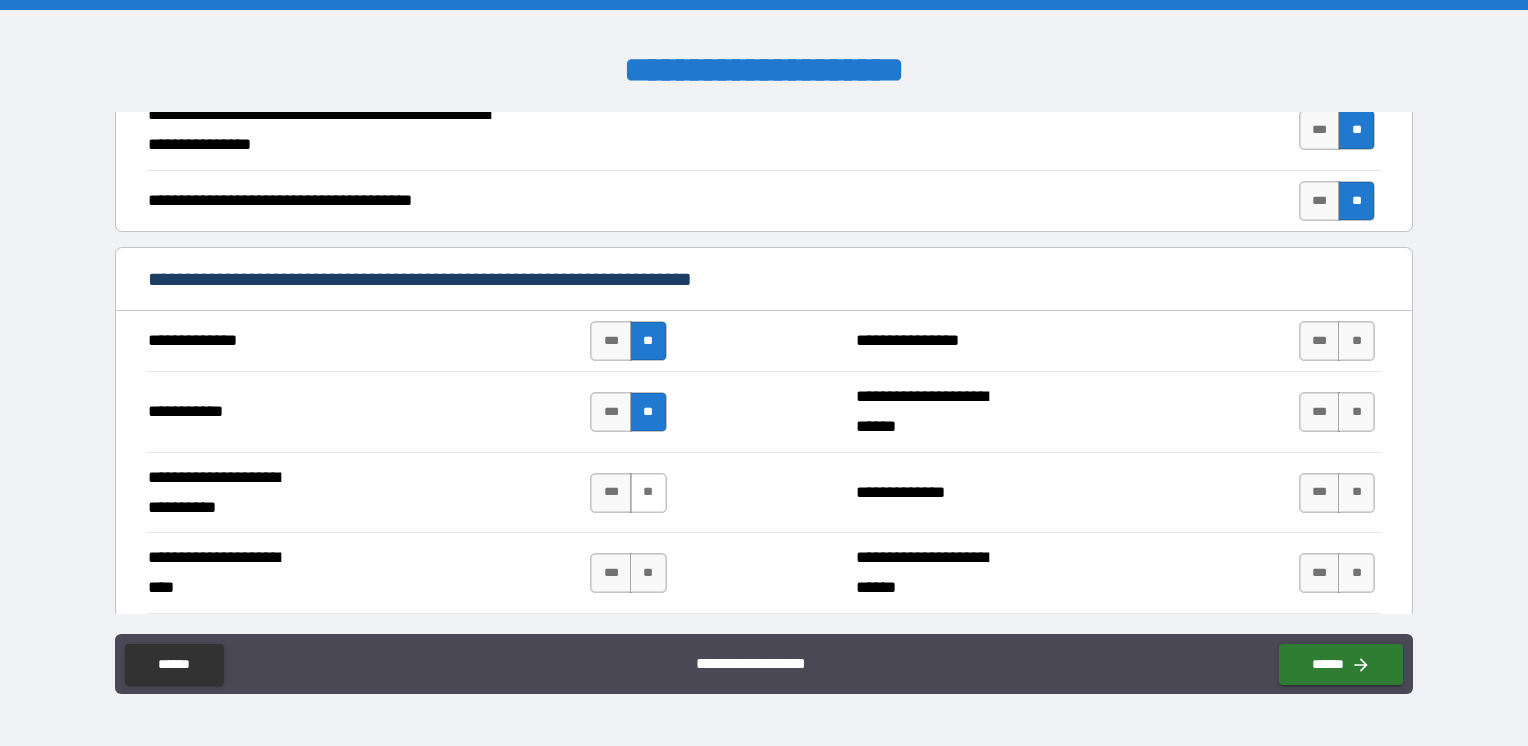 drag, startPoint x: 641, startPoint y: 469, endPoint x: 642, endPoint y: 498, distance: 29.017237 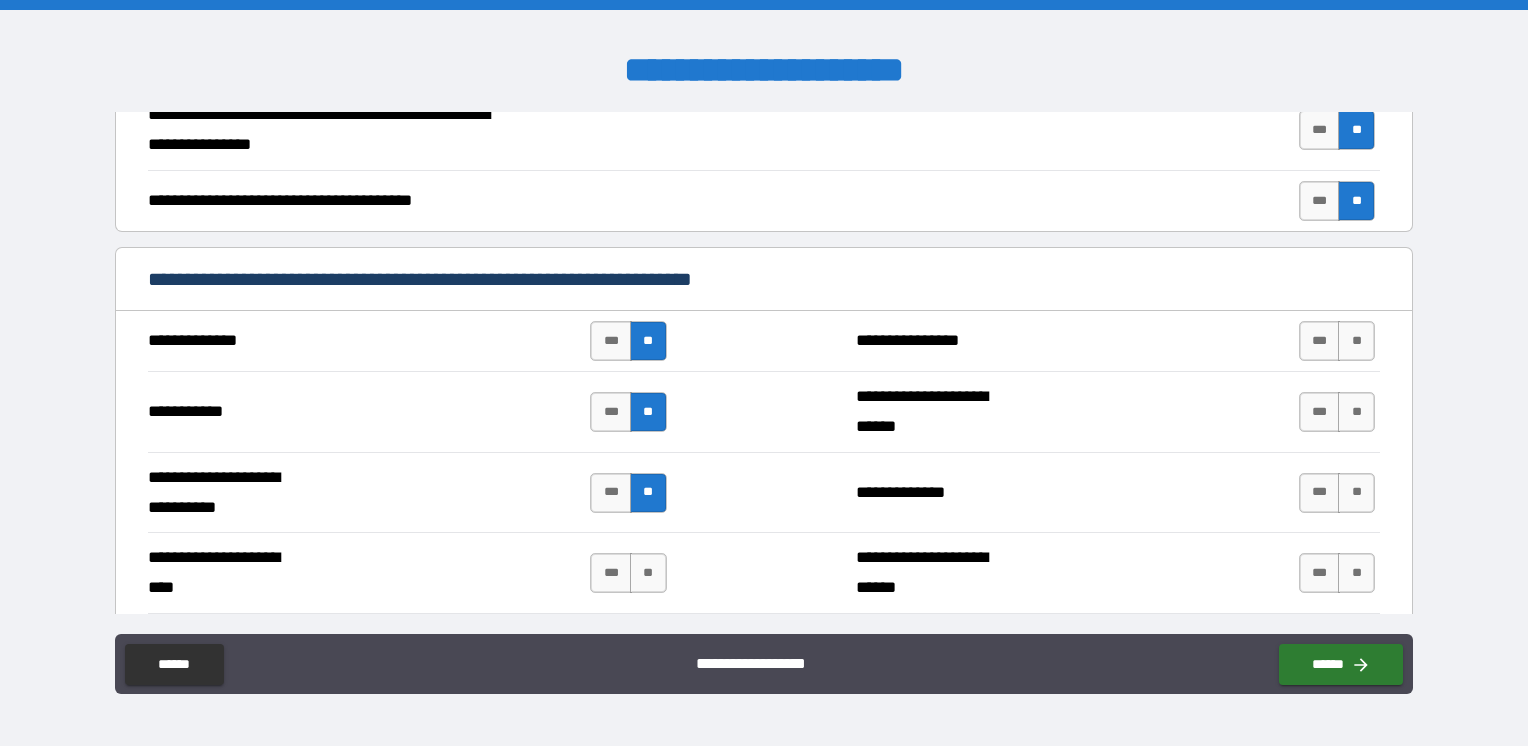 click on "*** **" at bounding box center (630, 573) 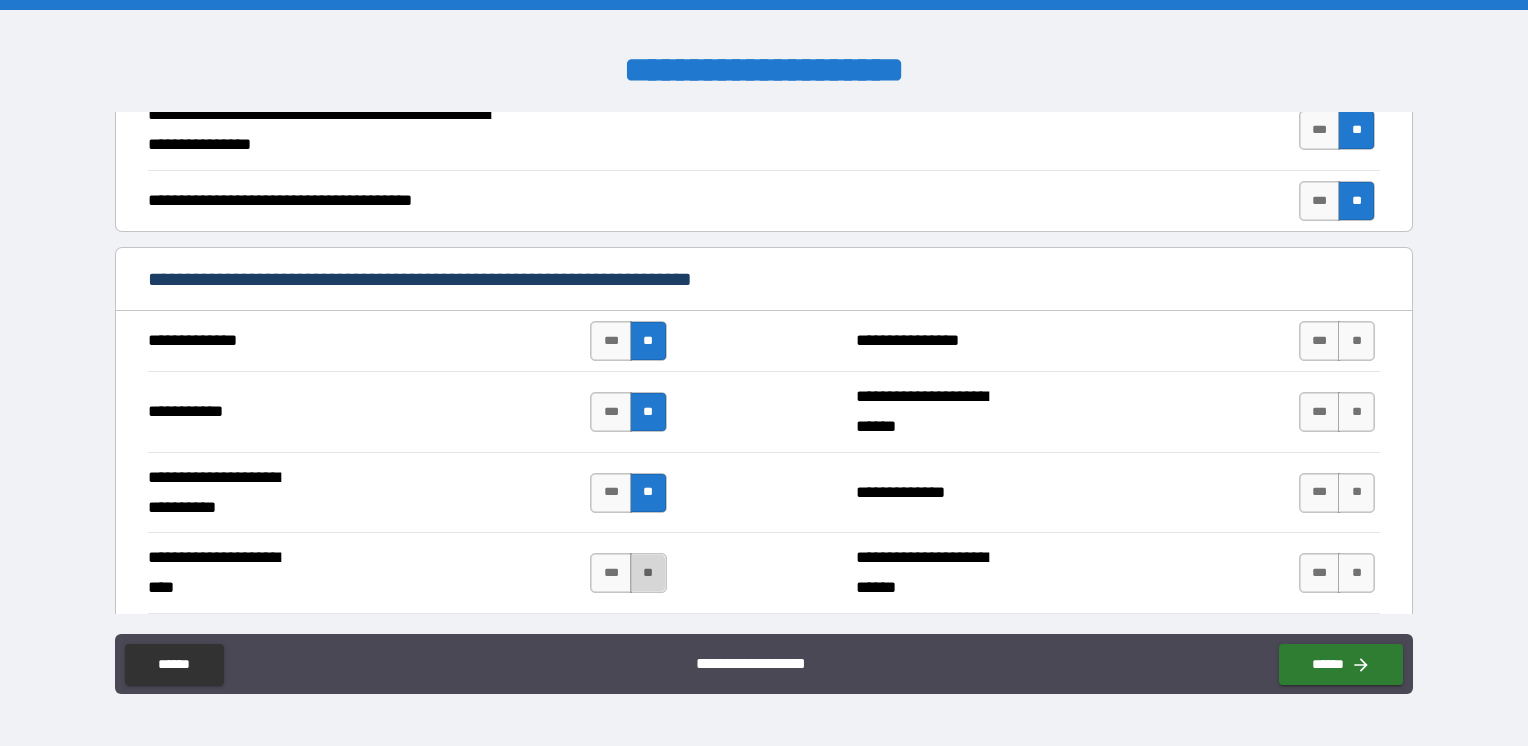 click on "**" at bounding box center [648, 573] 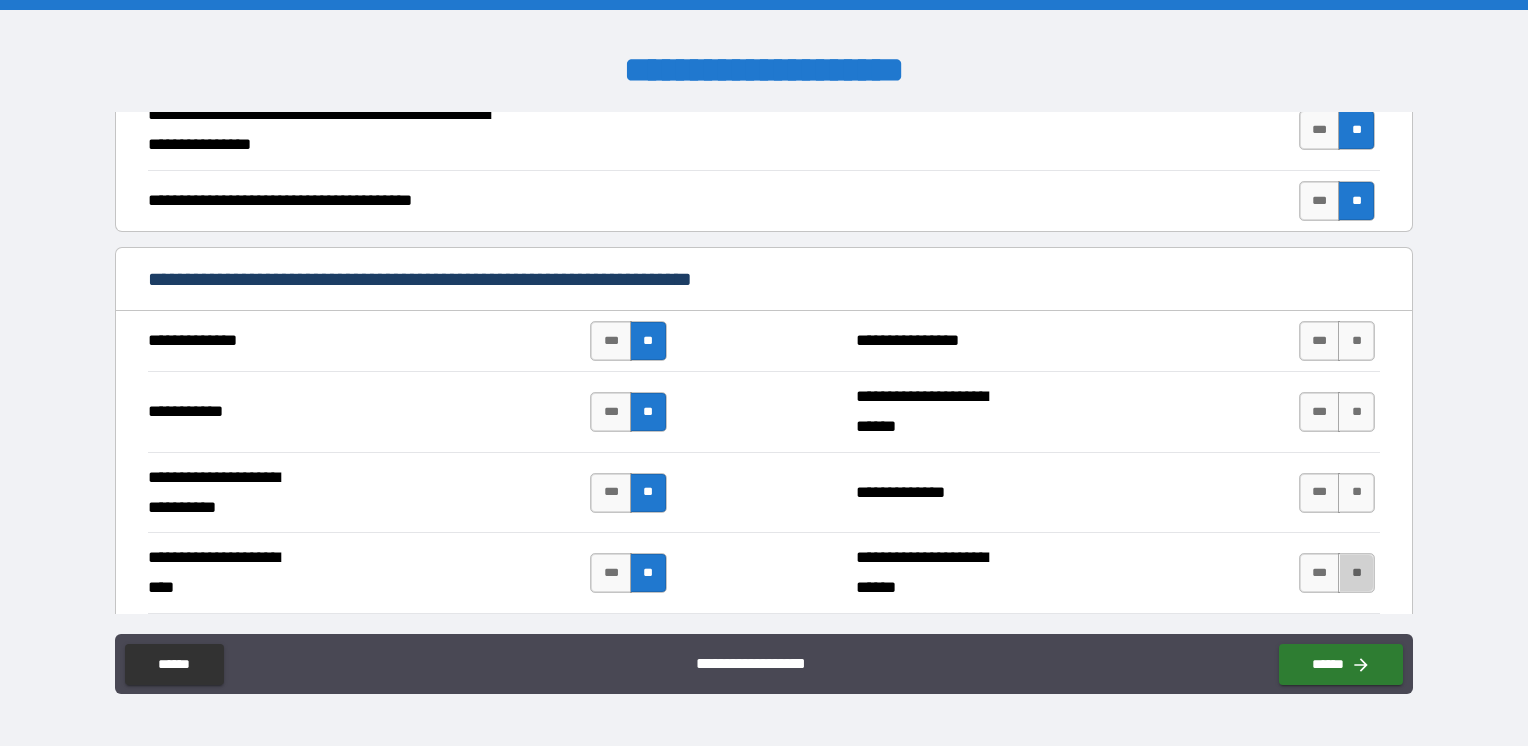 drag, startPoint x: 1352, startPoint y: 553, endPoint x: 1341, endPoint y: 537, distance: 19.416489 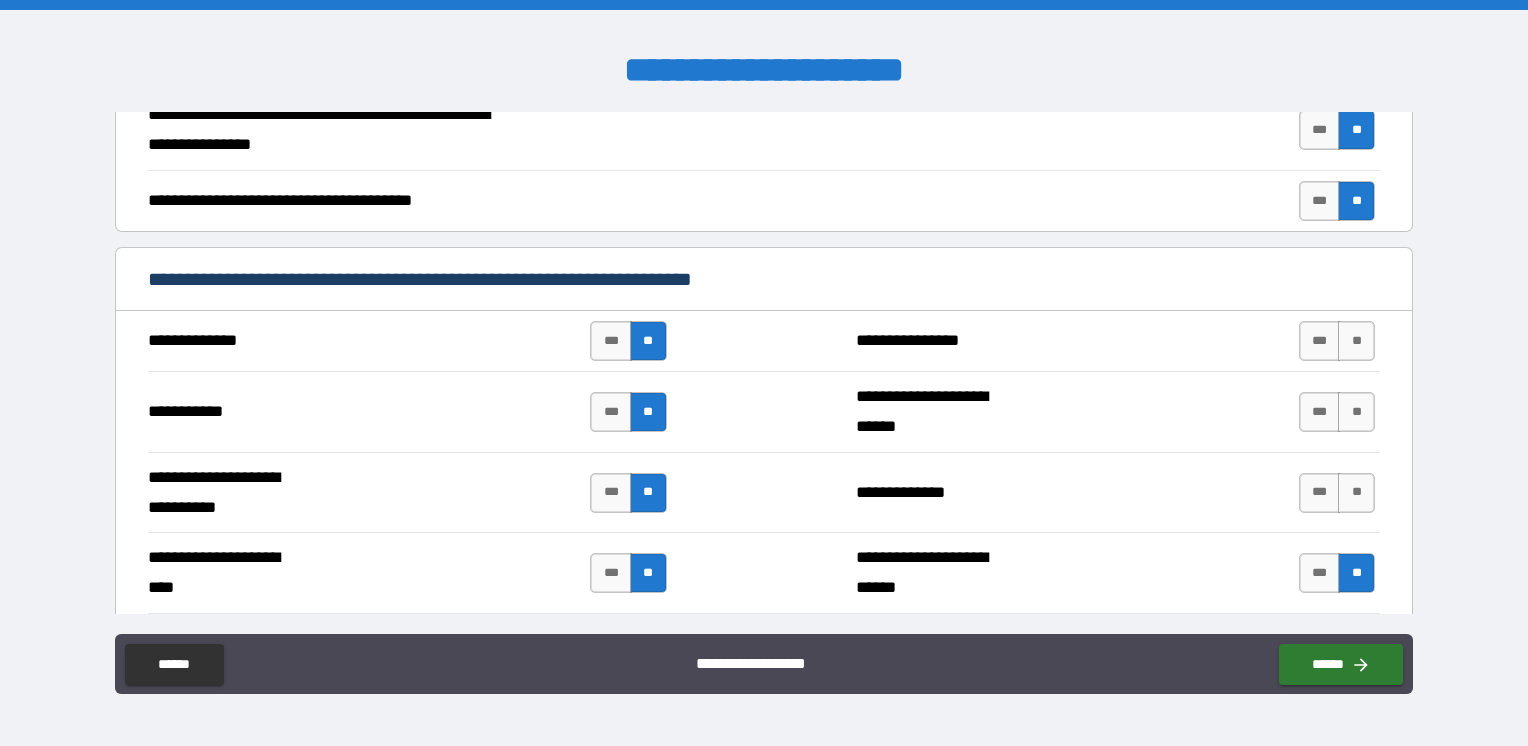 drag, startPoint x: 1340, startPoint y: 494, endPoint x: 1344, endPoint y: 453, distance: 41.19466 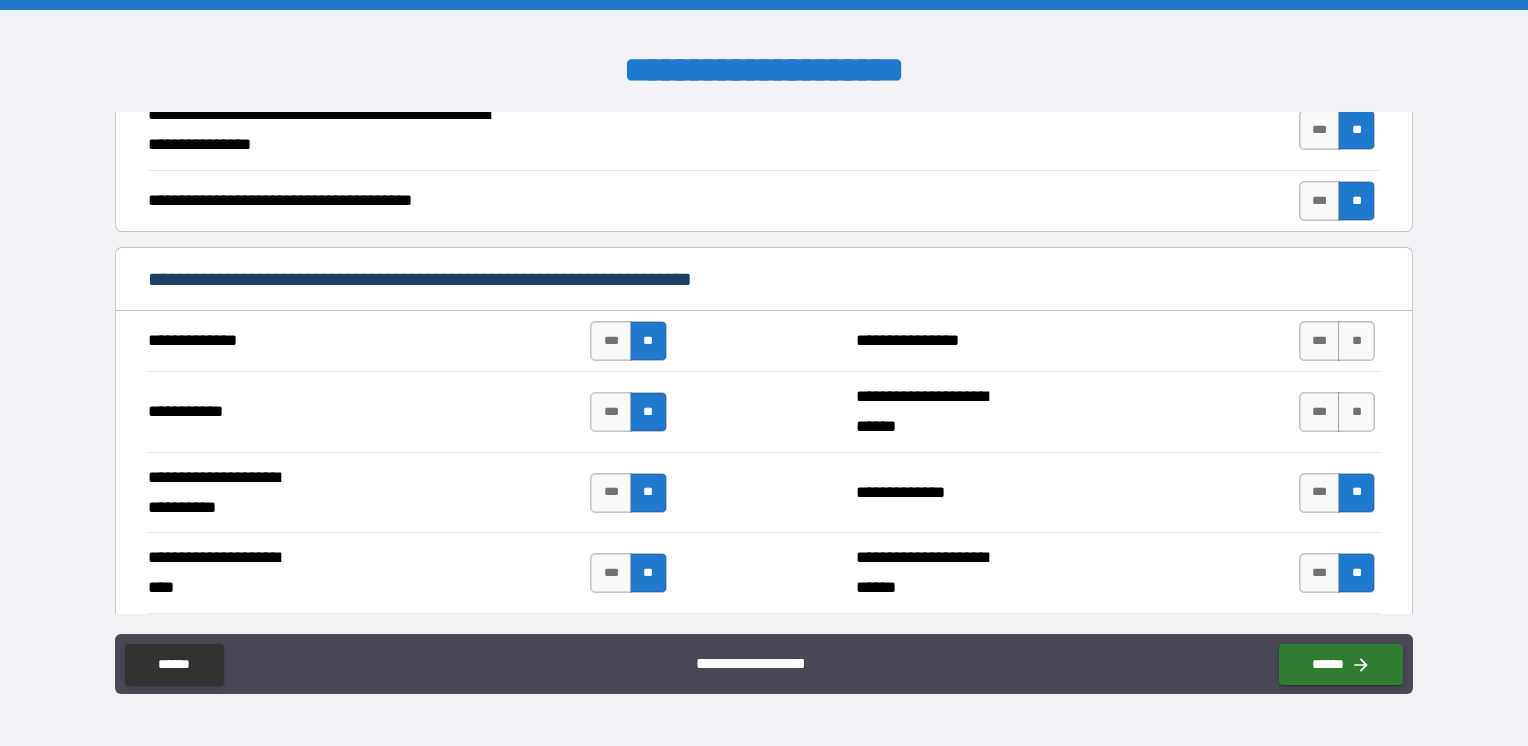 drag, startPoint x: 1354, startPoint y: 405, endPoint x: 1338, endPoint y: 362, distance: 45.88028 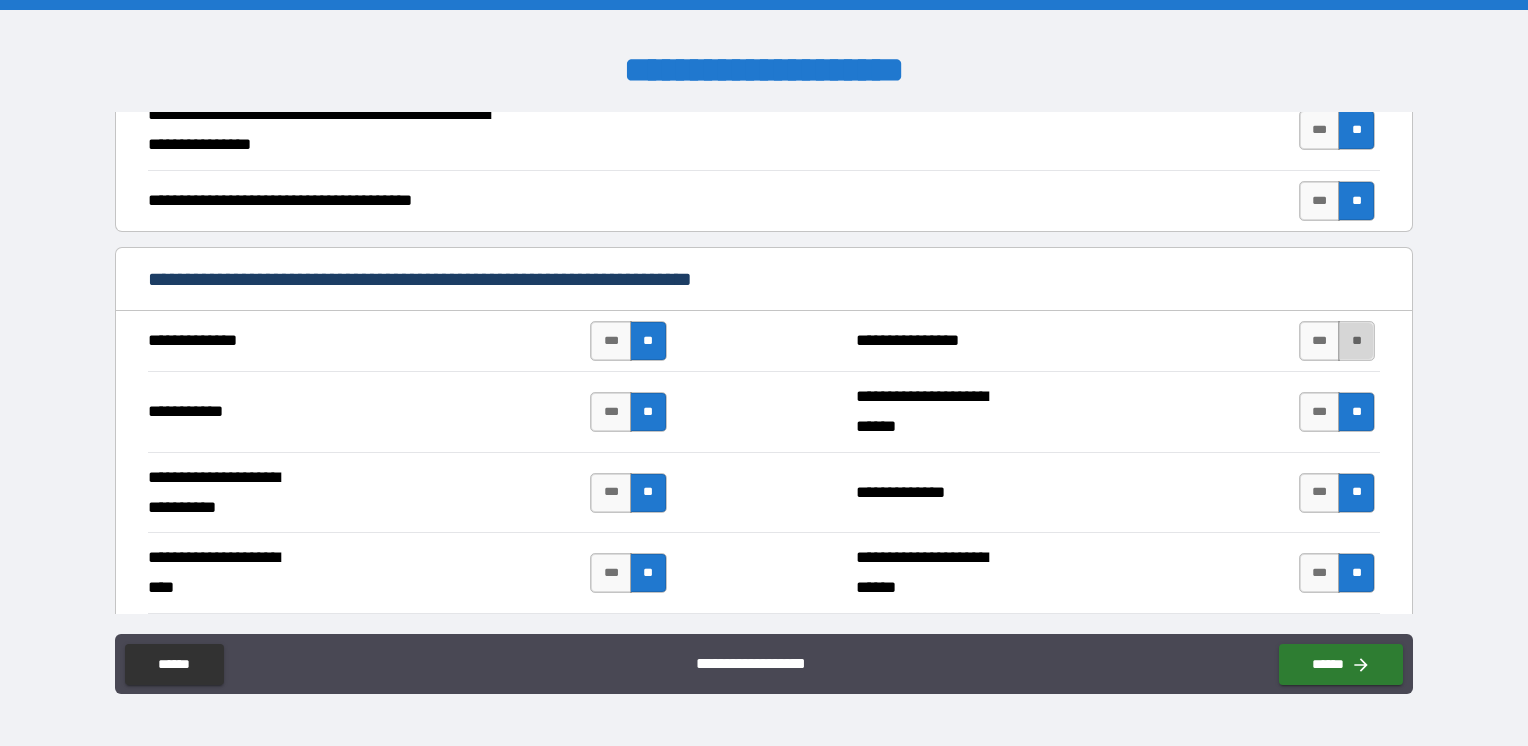 click on "**" at bounding box center [1356, 341] 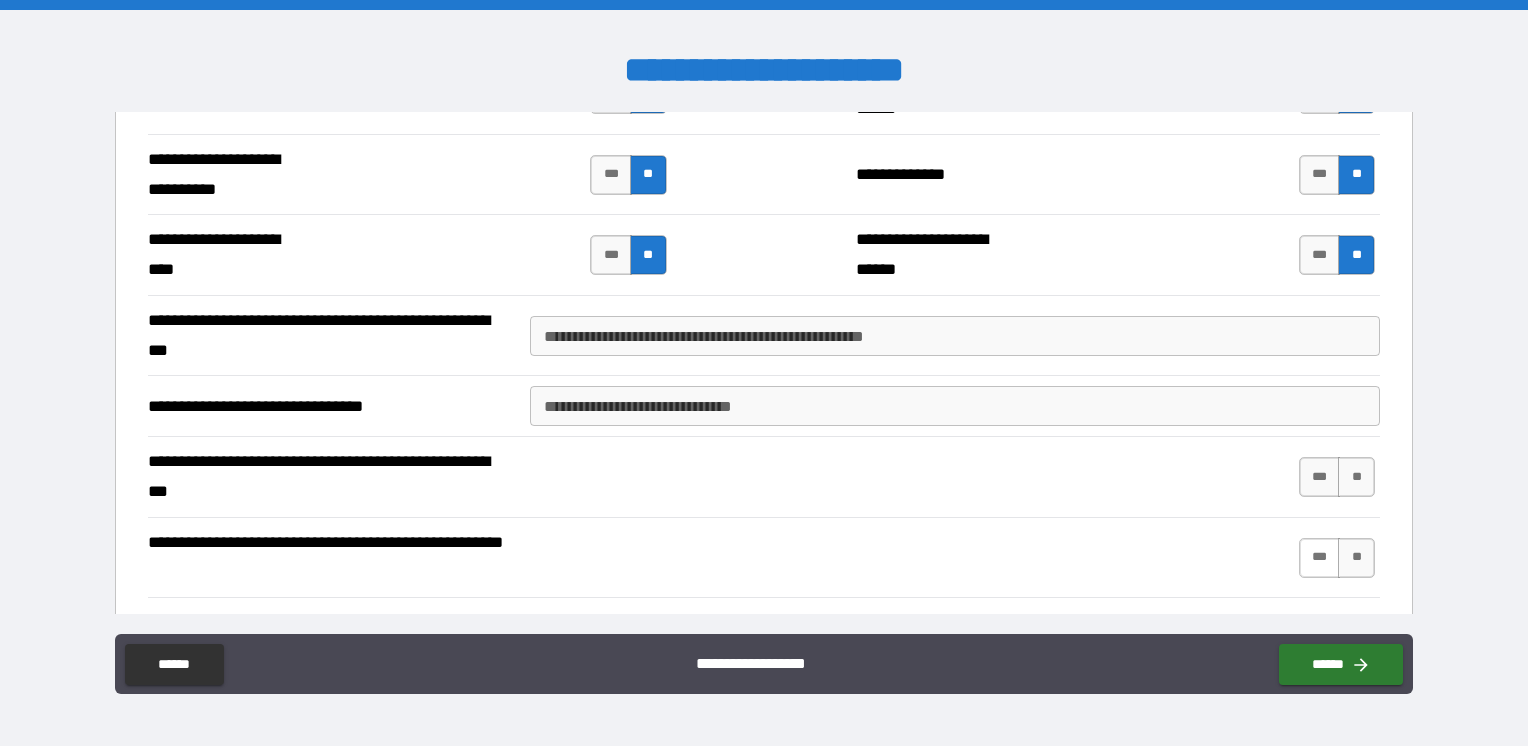 scroll, scrollTop: 3200, scrollLeft: 0, axis: vertical 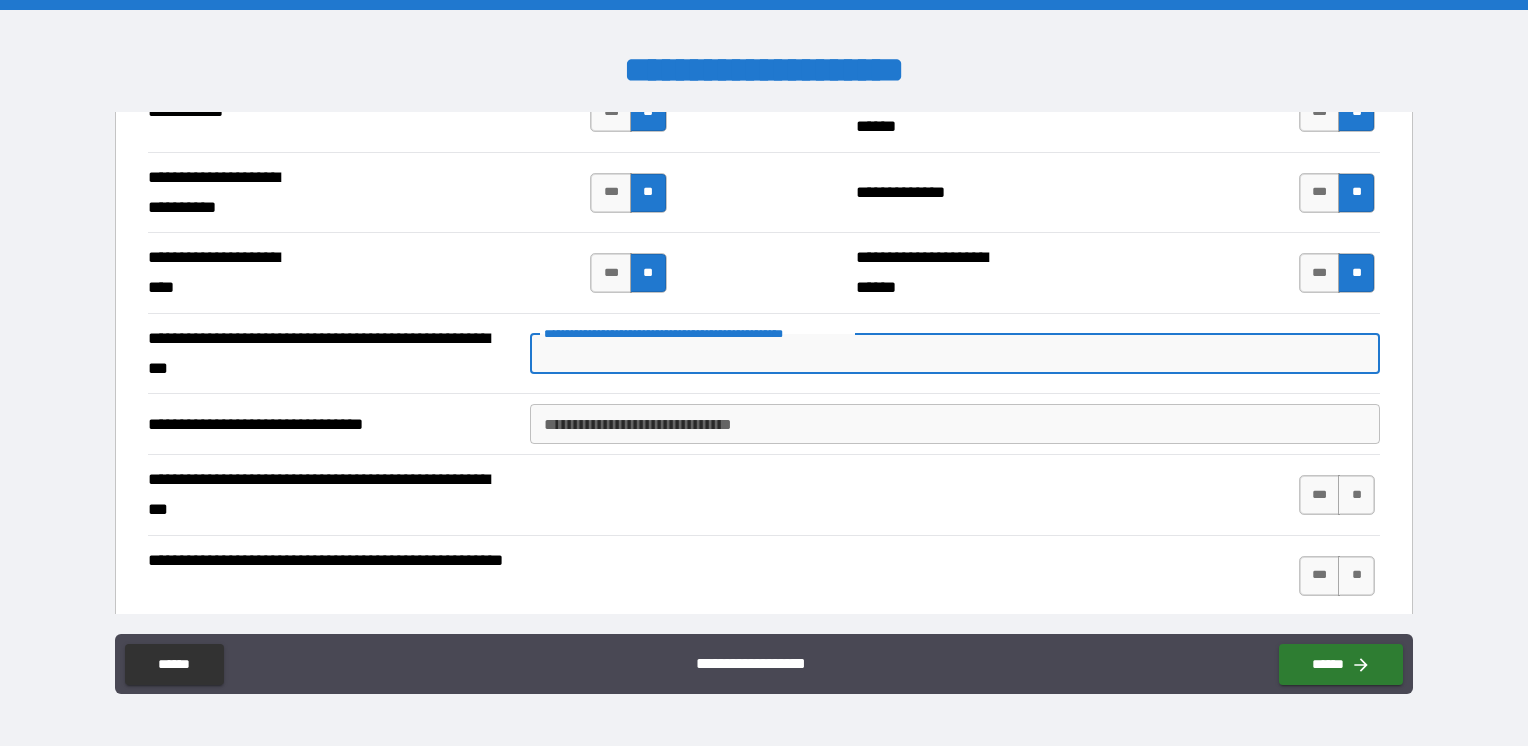 click on "**********" at bounding box center (955, 354) 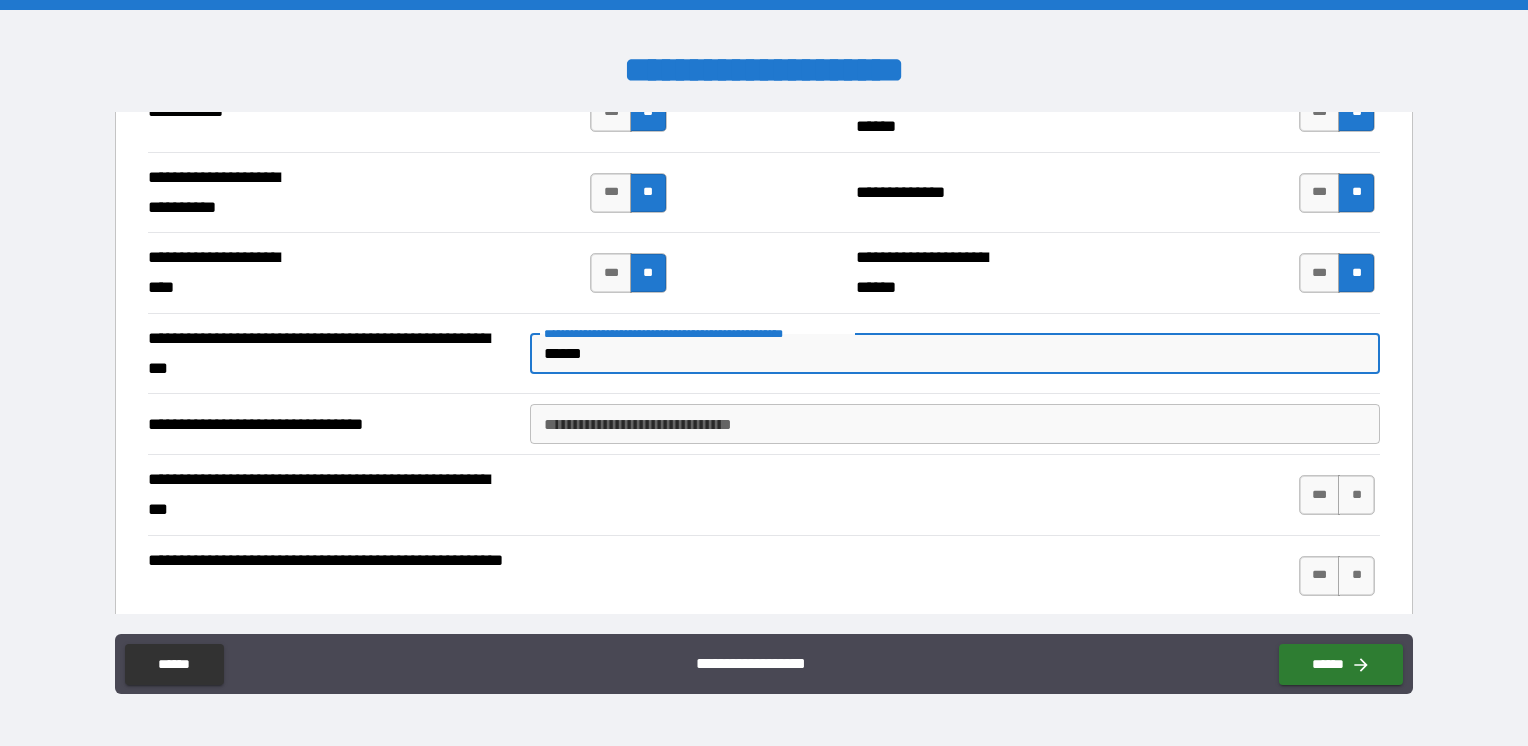 type on "******" 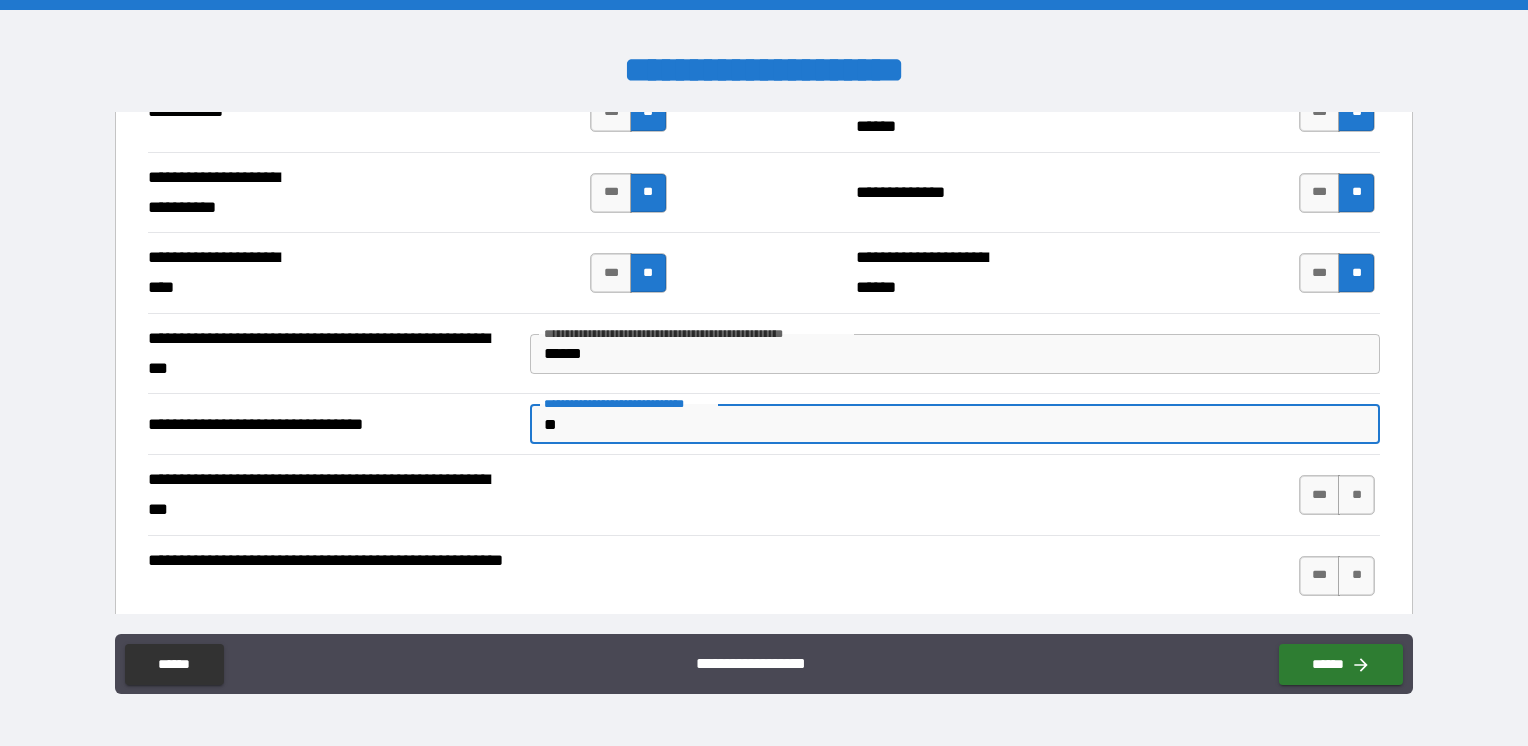 type on "*" 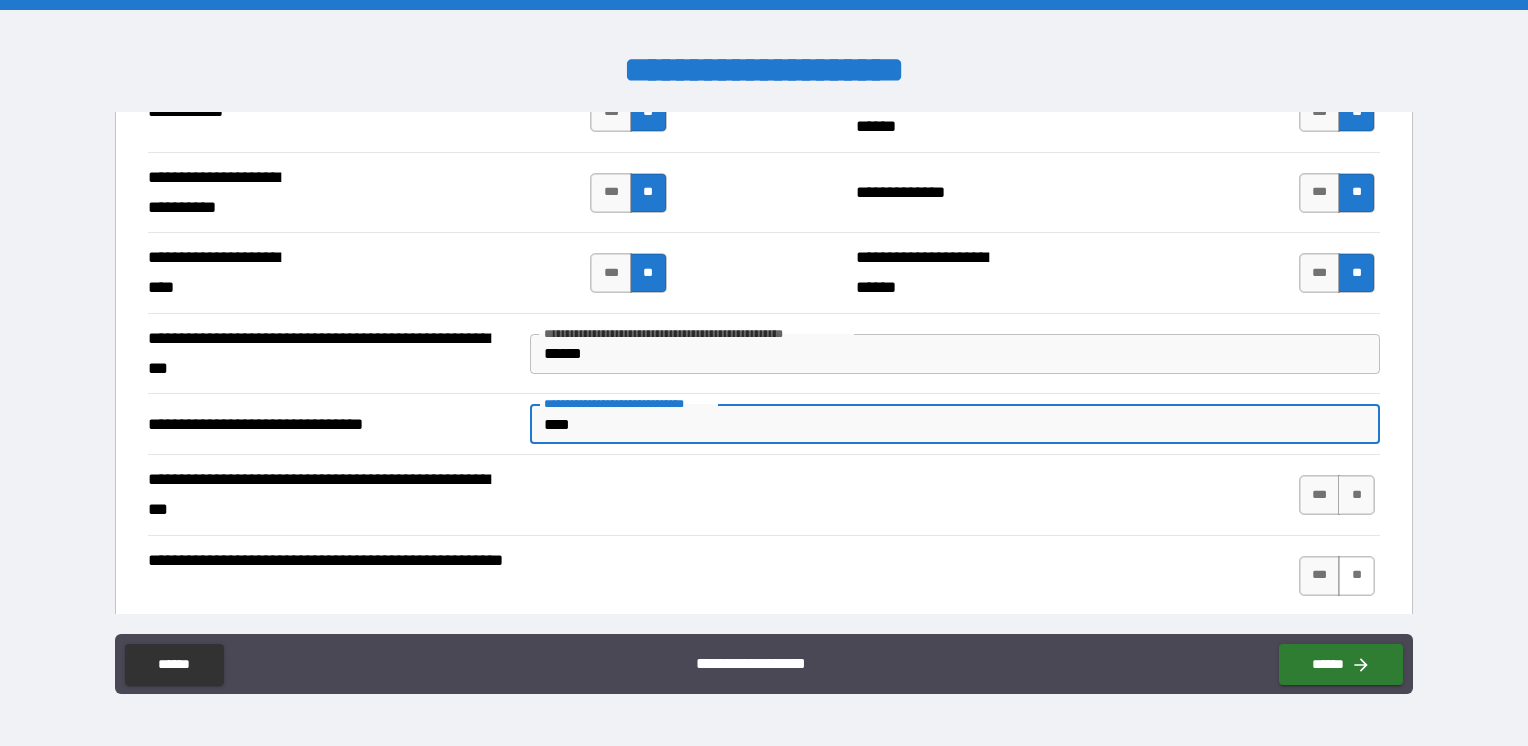 type on "****" 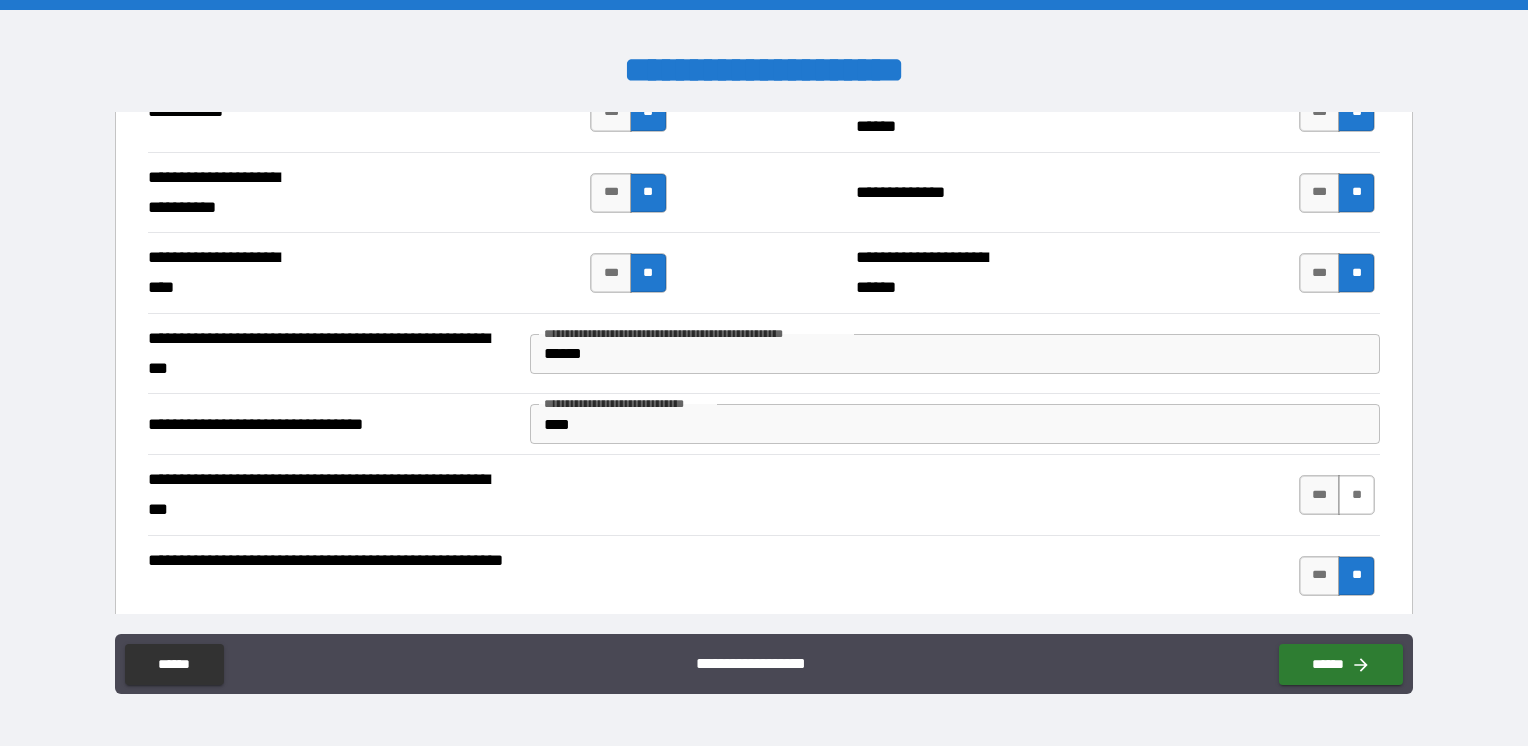 click on "**" at bounding box center [1356, 495] 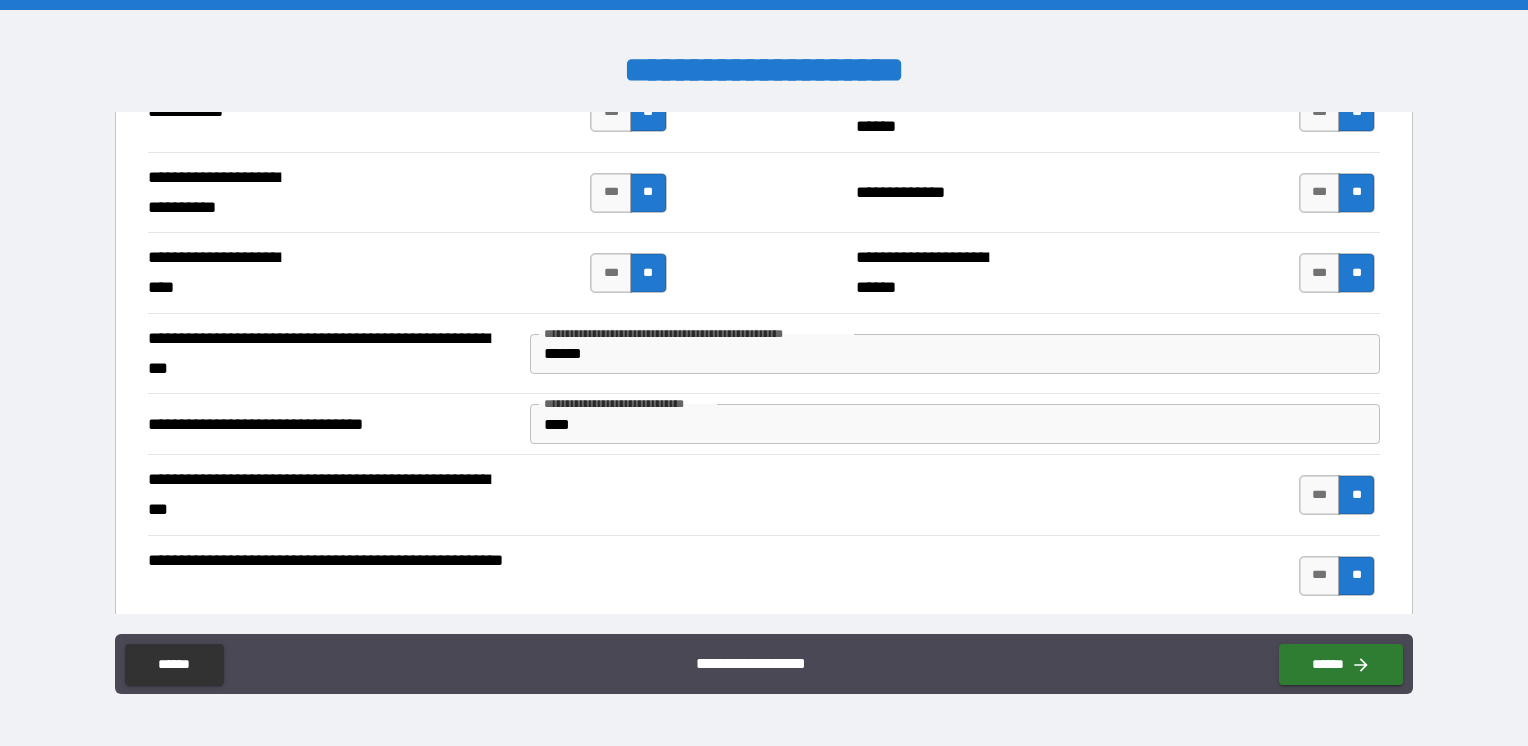 scroll, scrollTop: 3500, scrollLeft: 0, axis: vertical 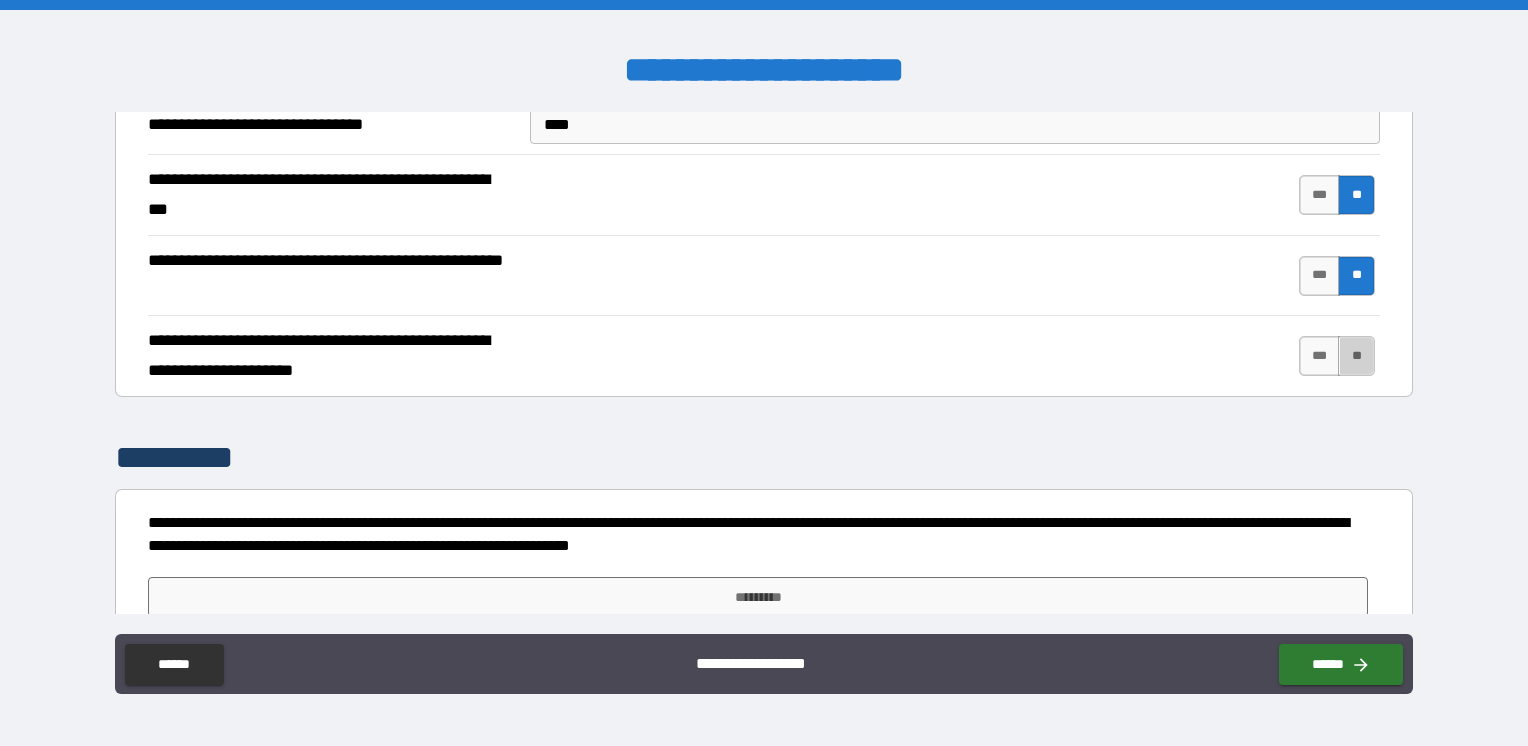 drag, startPoint x: 1352, startPoint y: 340, endPoint x: 1298, endPoint y: 404, distance: 83.737686 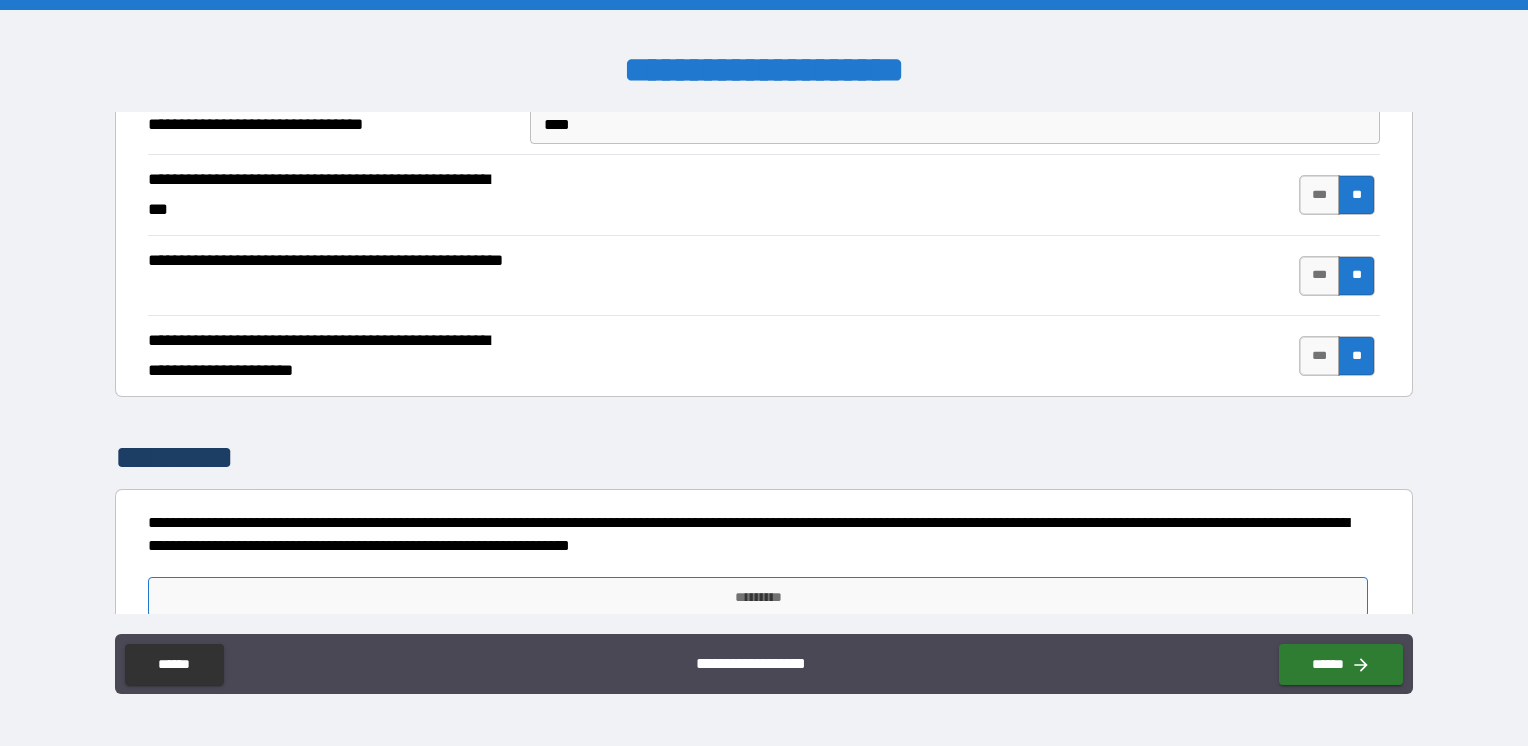 click on "*********" at bounding box center (758, 597) 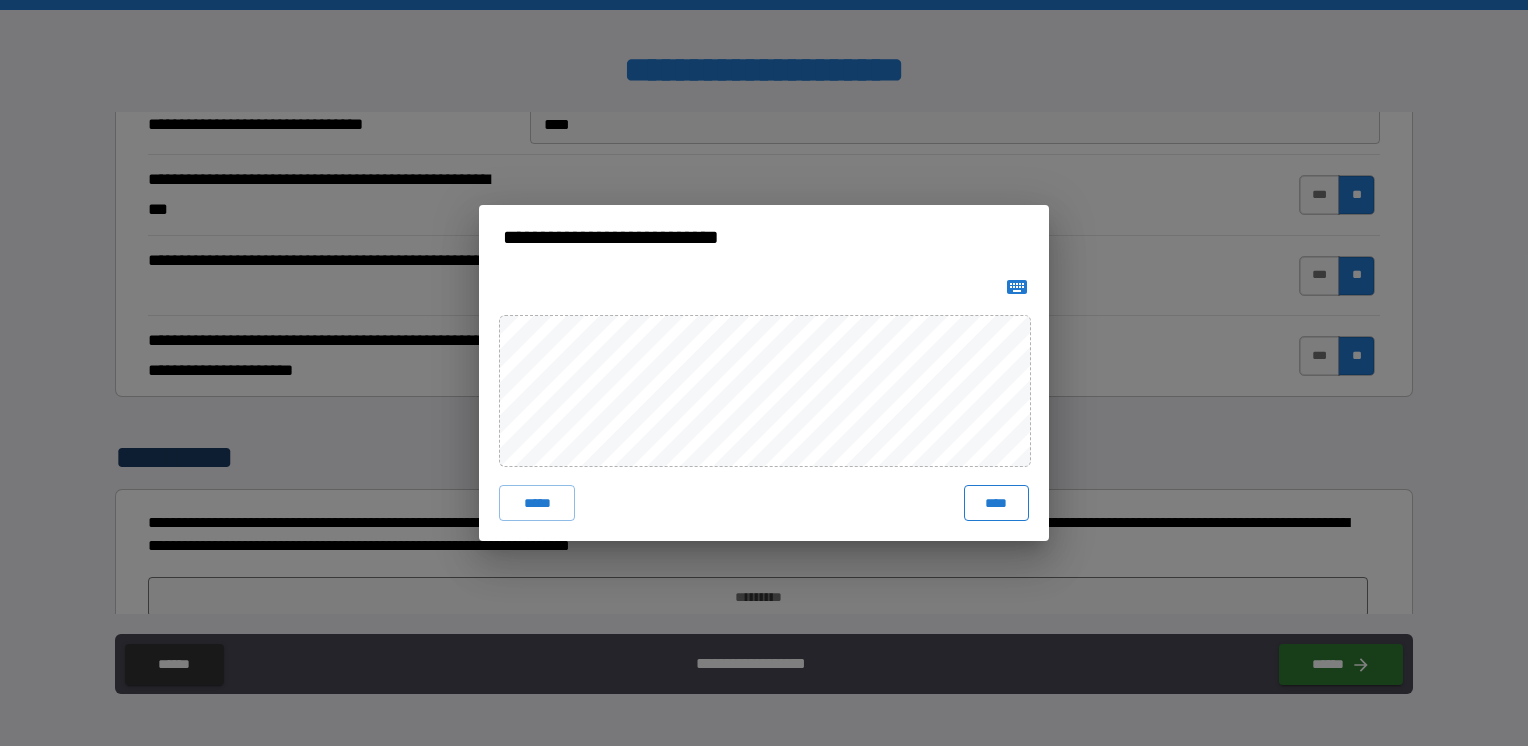 click on "****" at bounding box center (996, 503) 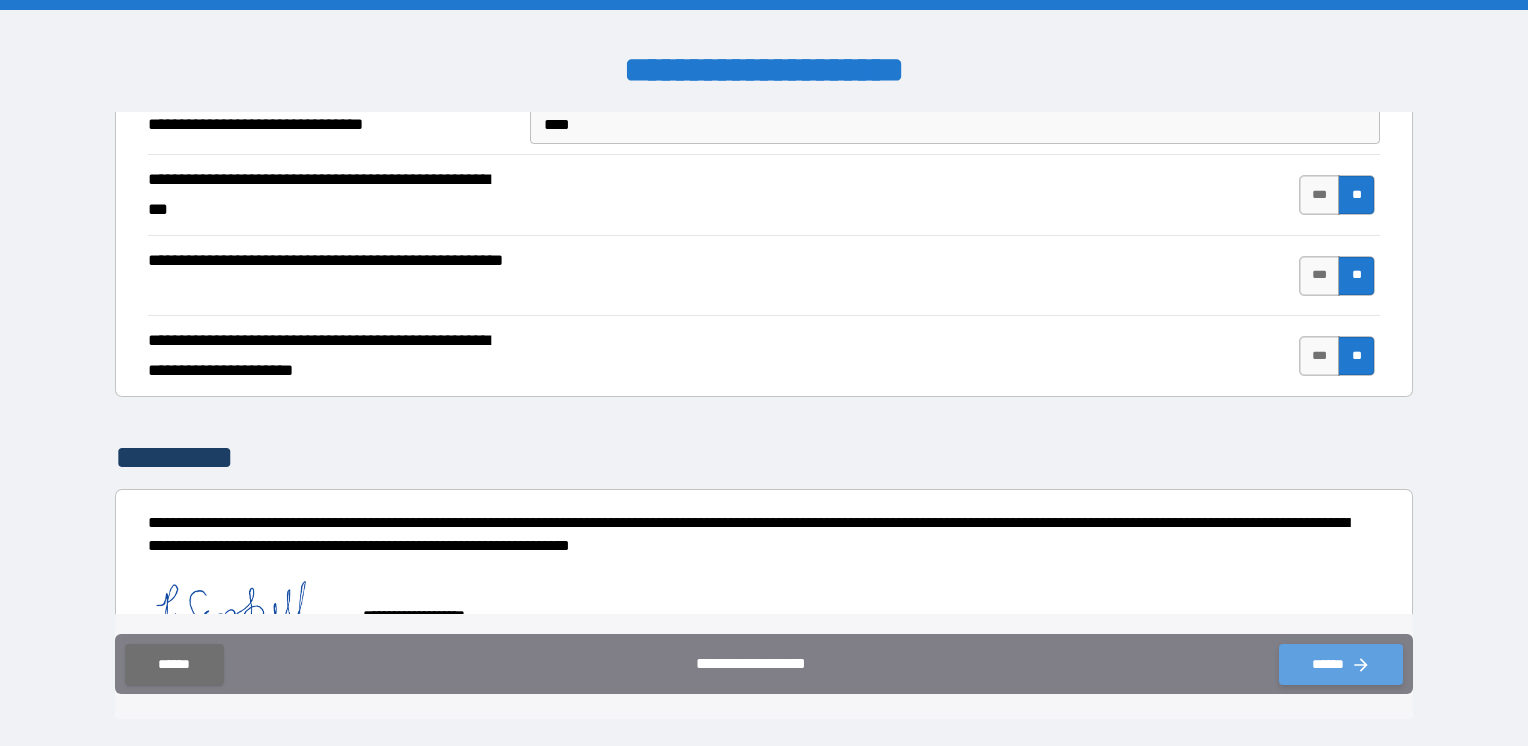 click on "******" at bounding box center (1341, 664) 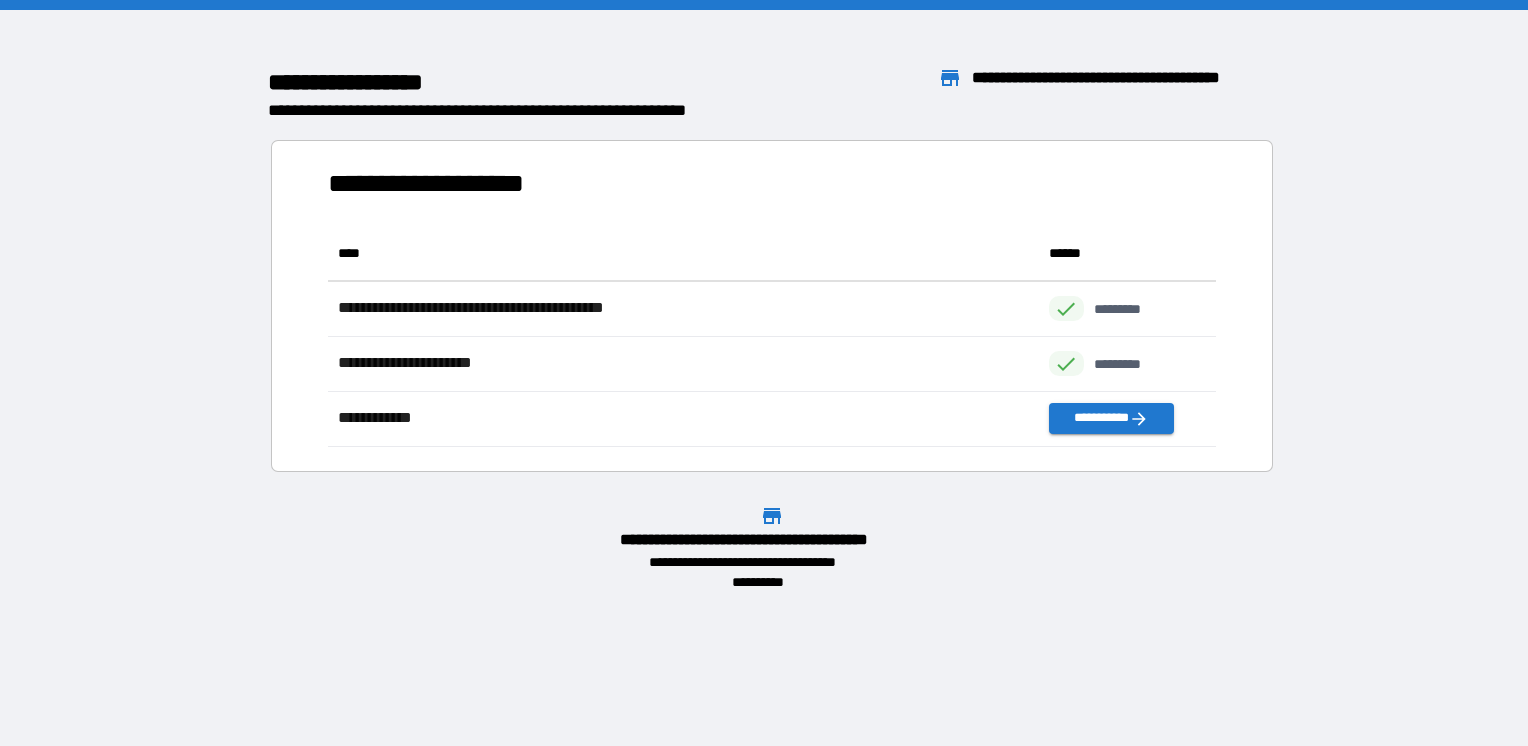 scroll, scrollTop: 16, scrollLeft: 16, axis: both 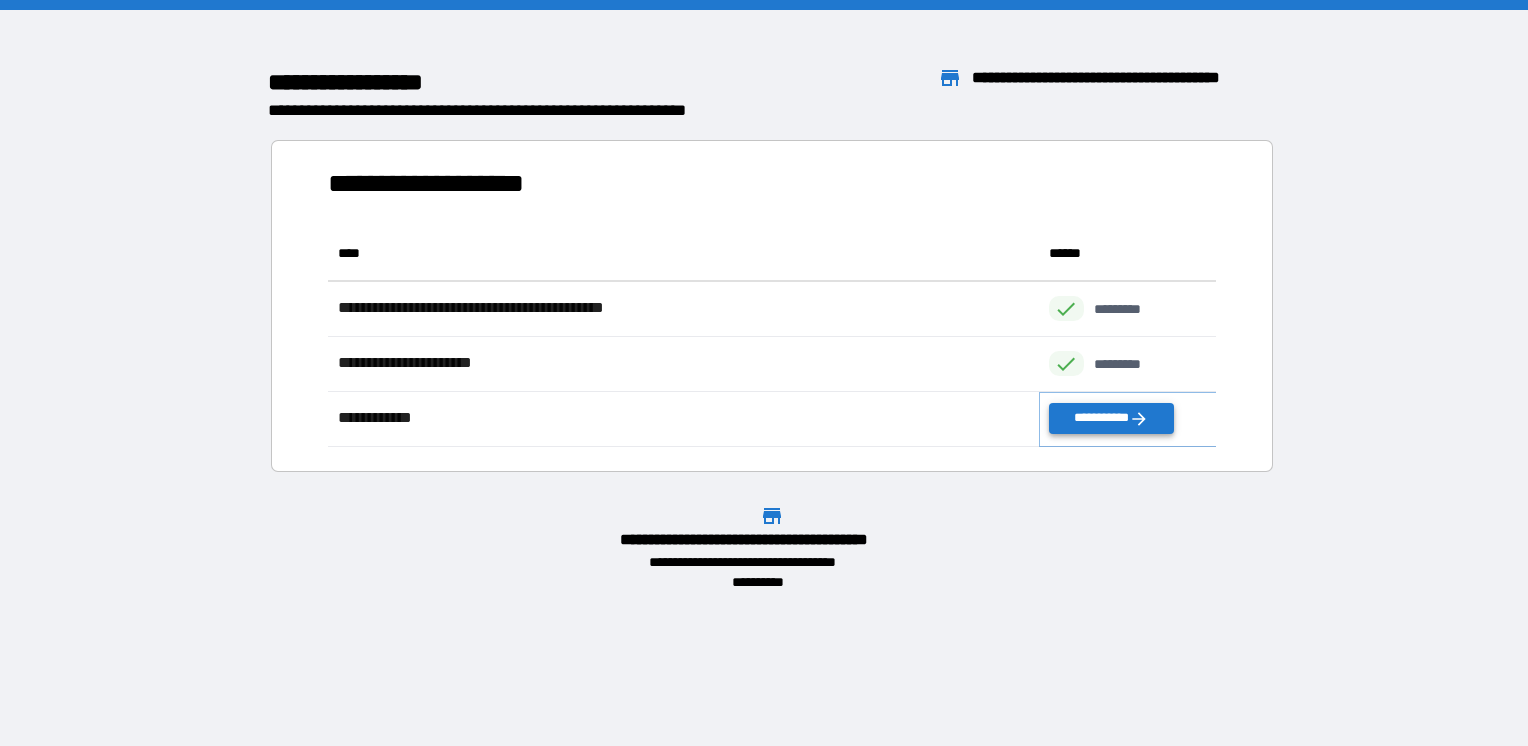 click on "**********" at bounding box center [1111, 418] 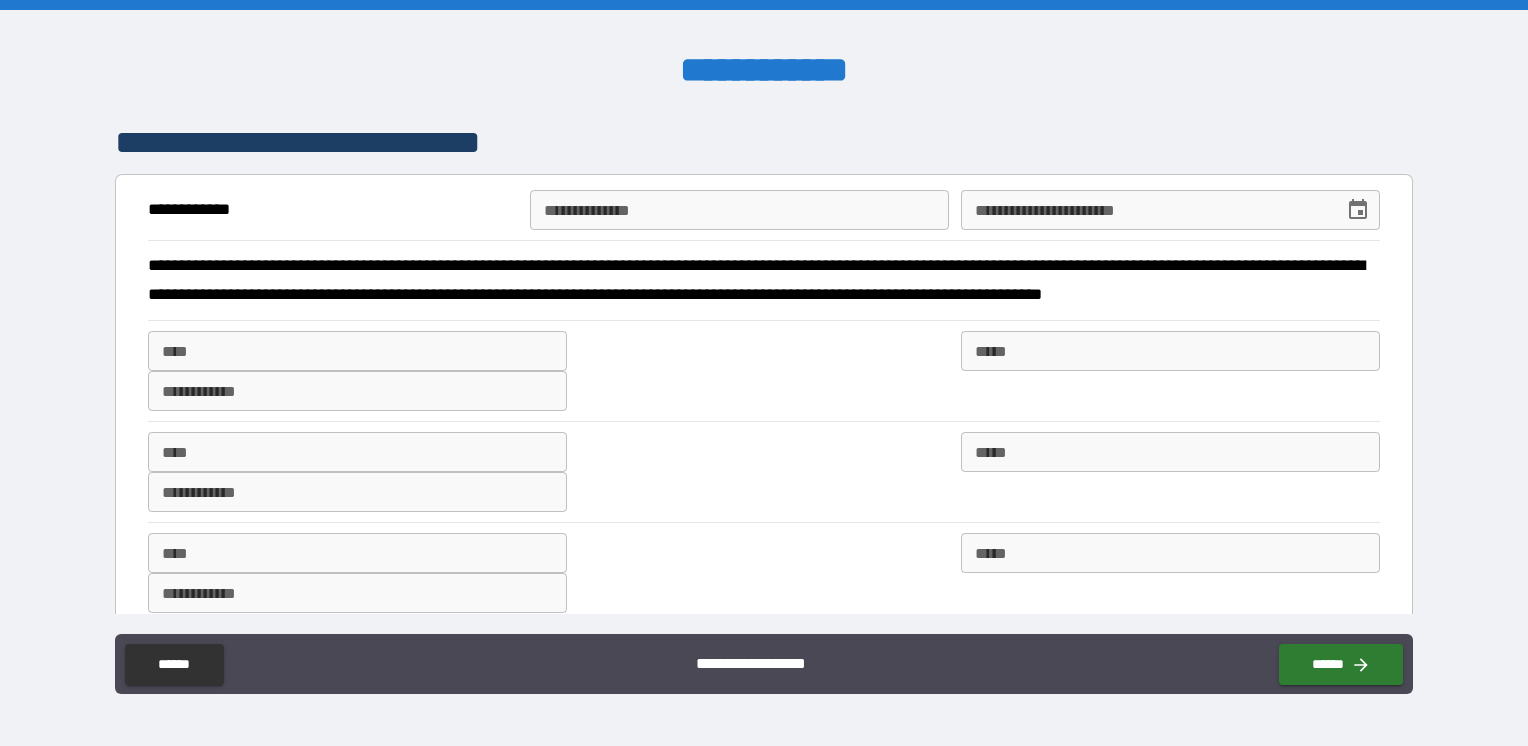 click on "**********" at bounding box center (739, 210) 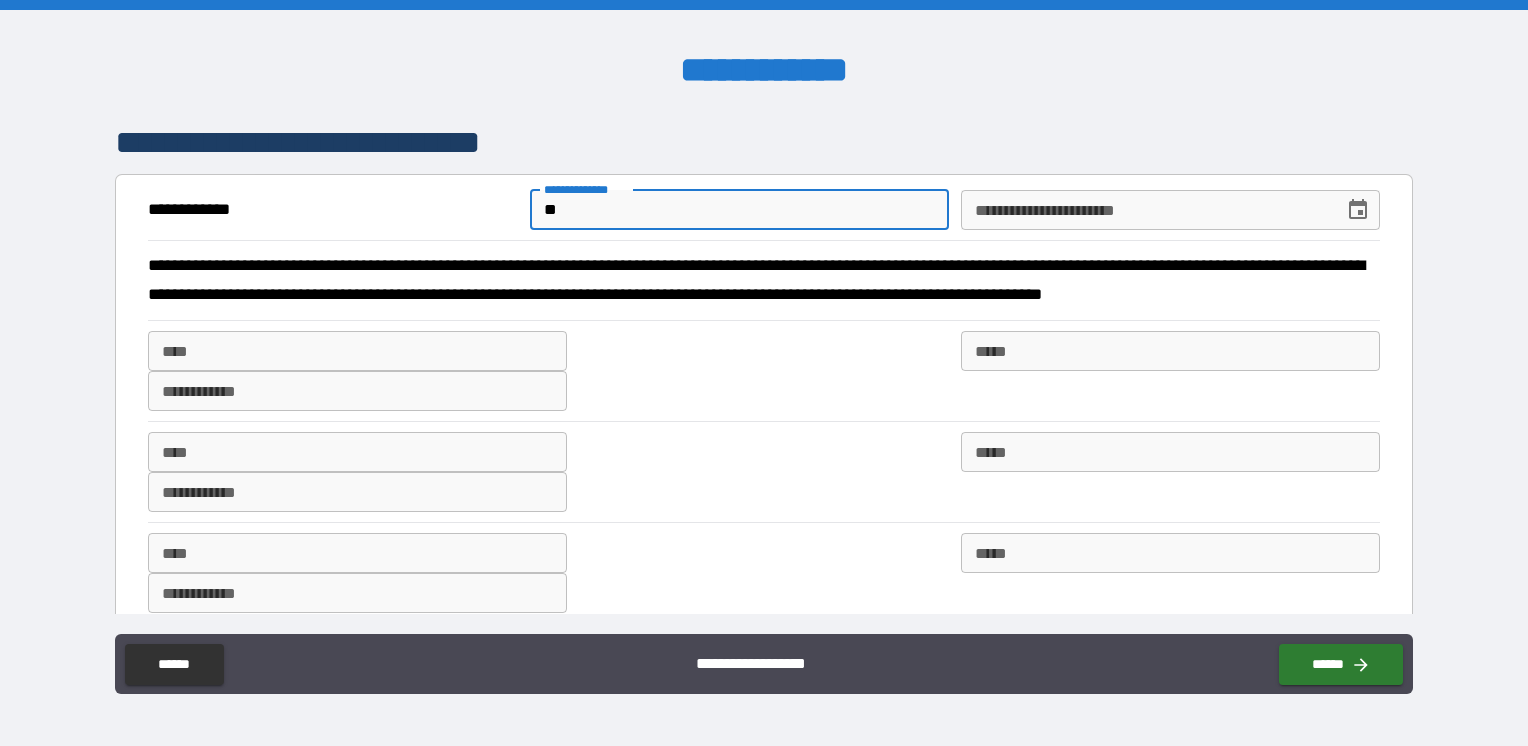 type on "*" 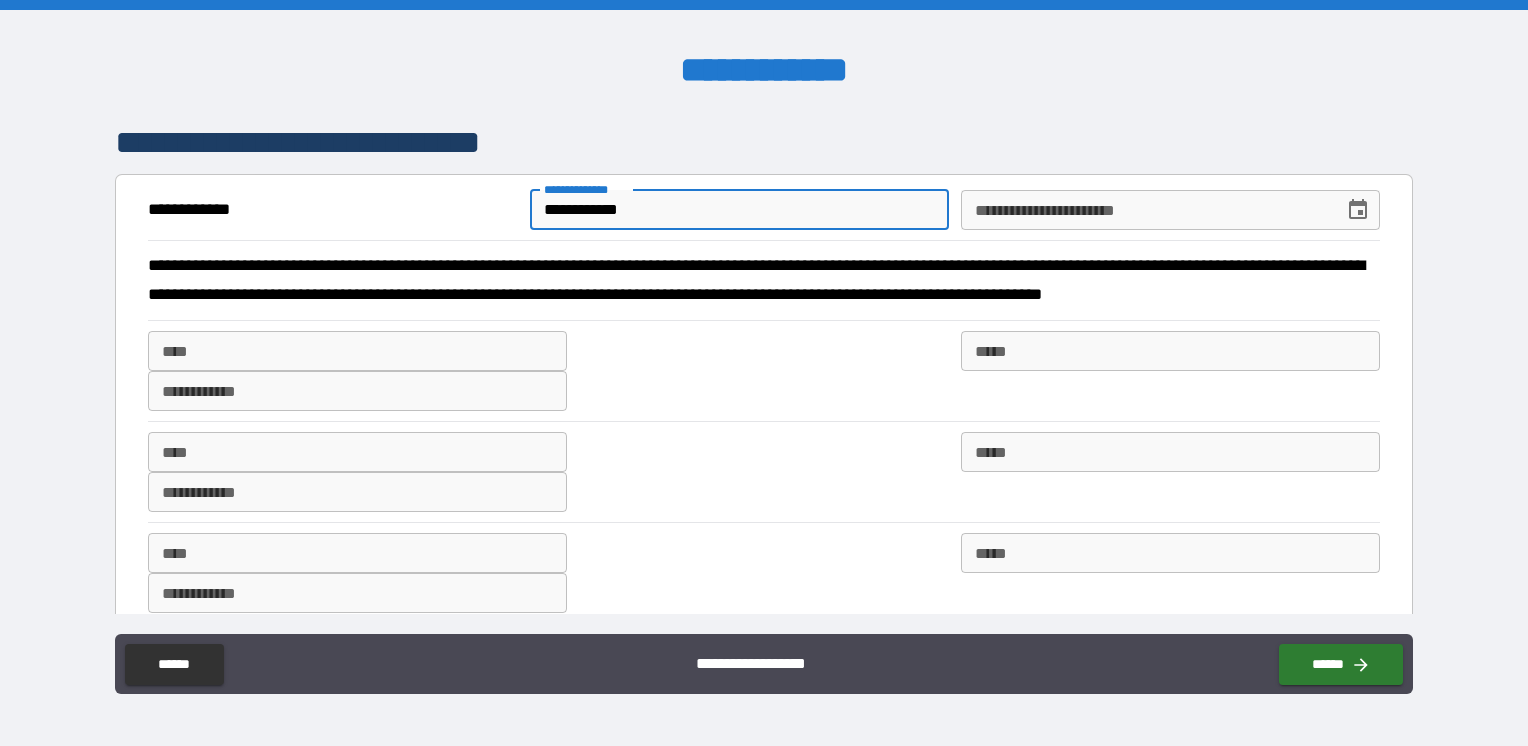 type on "**********" 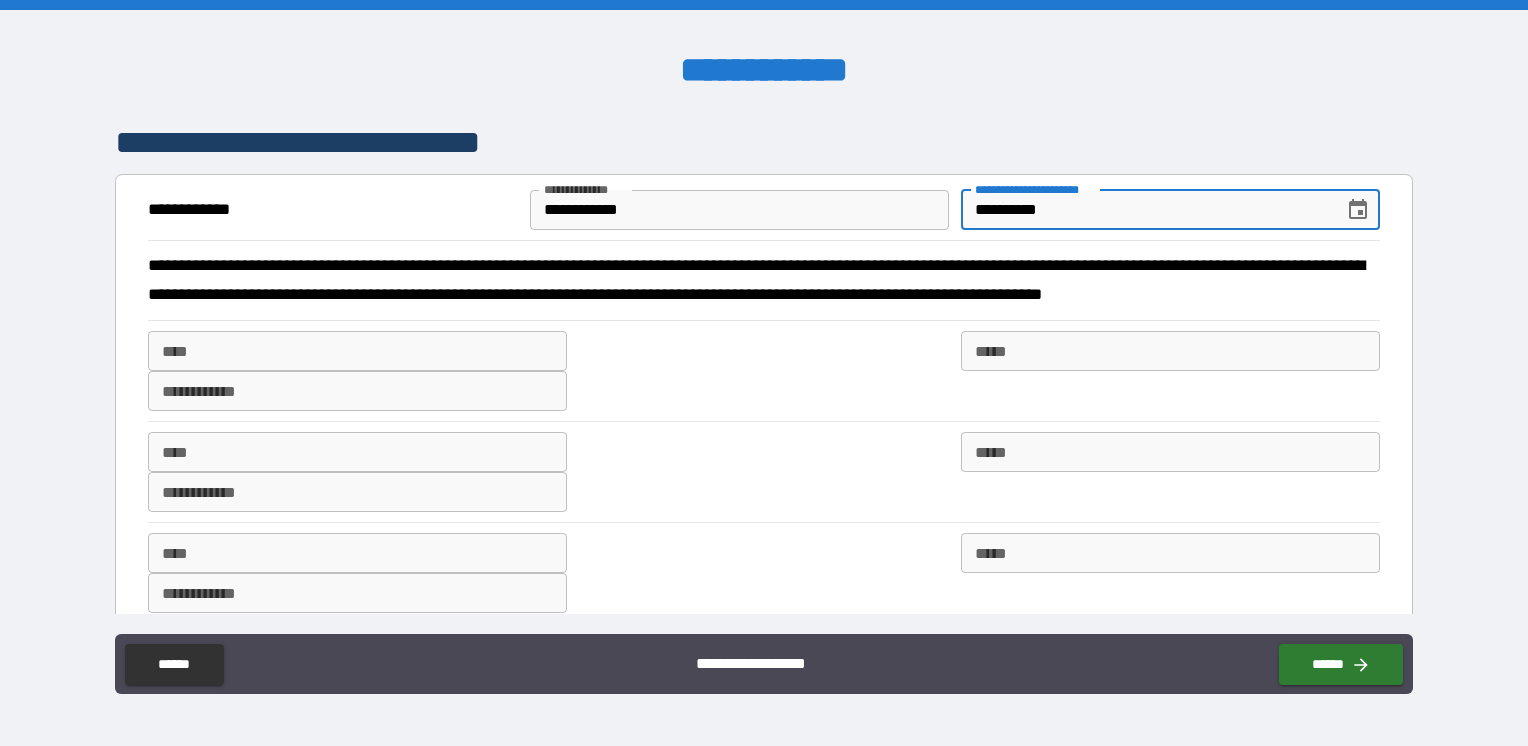 type on "**********" 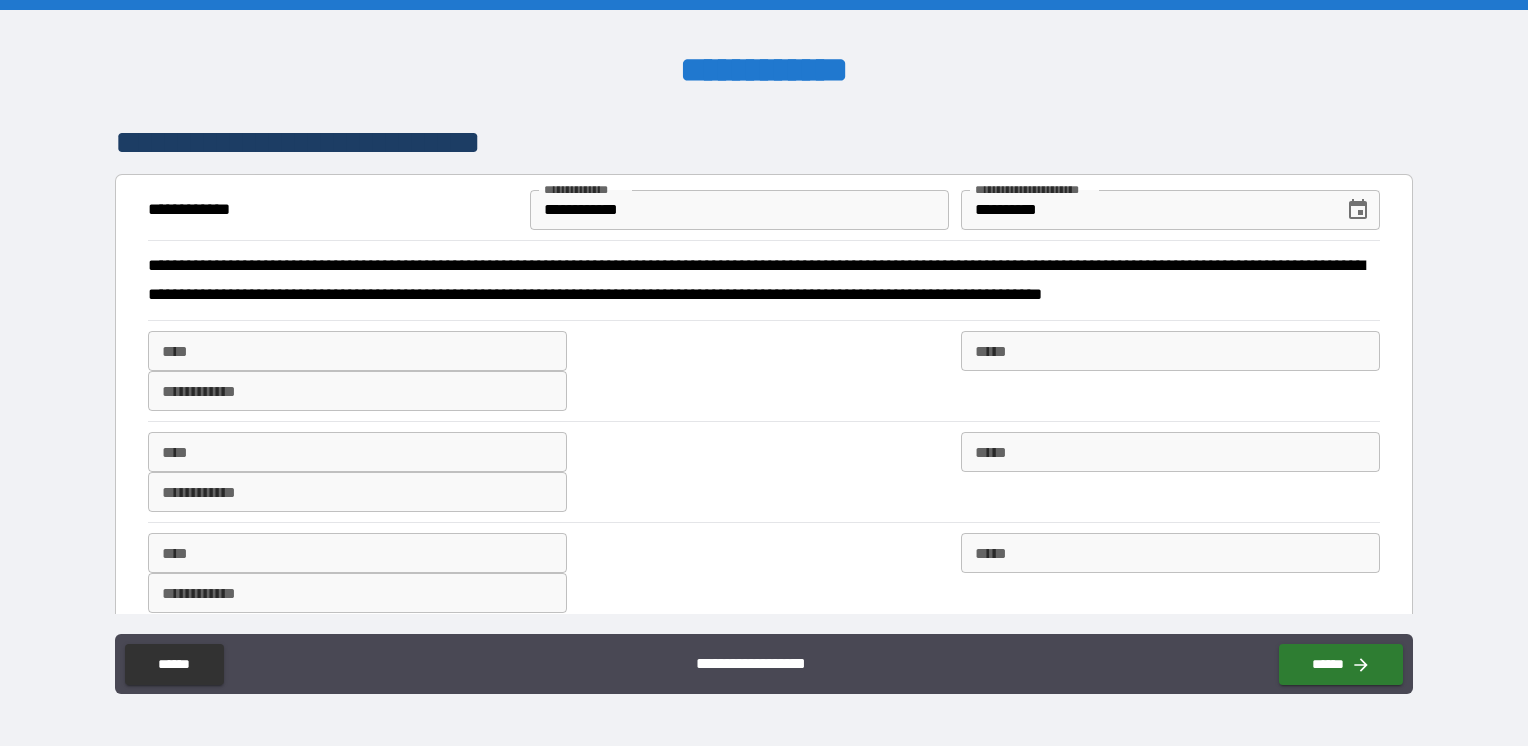 click on "**********" at bounding box center (764, 370) 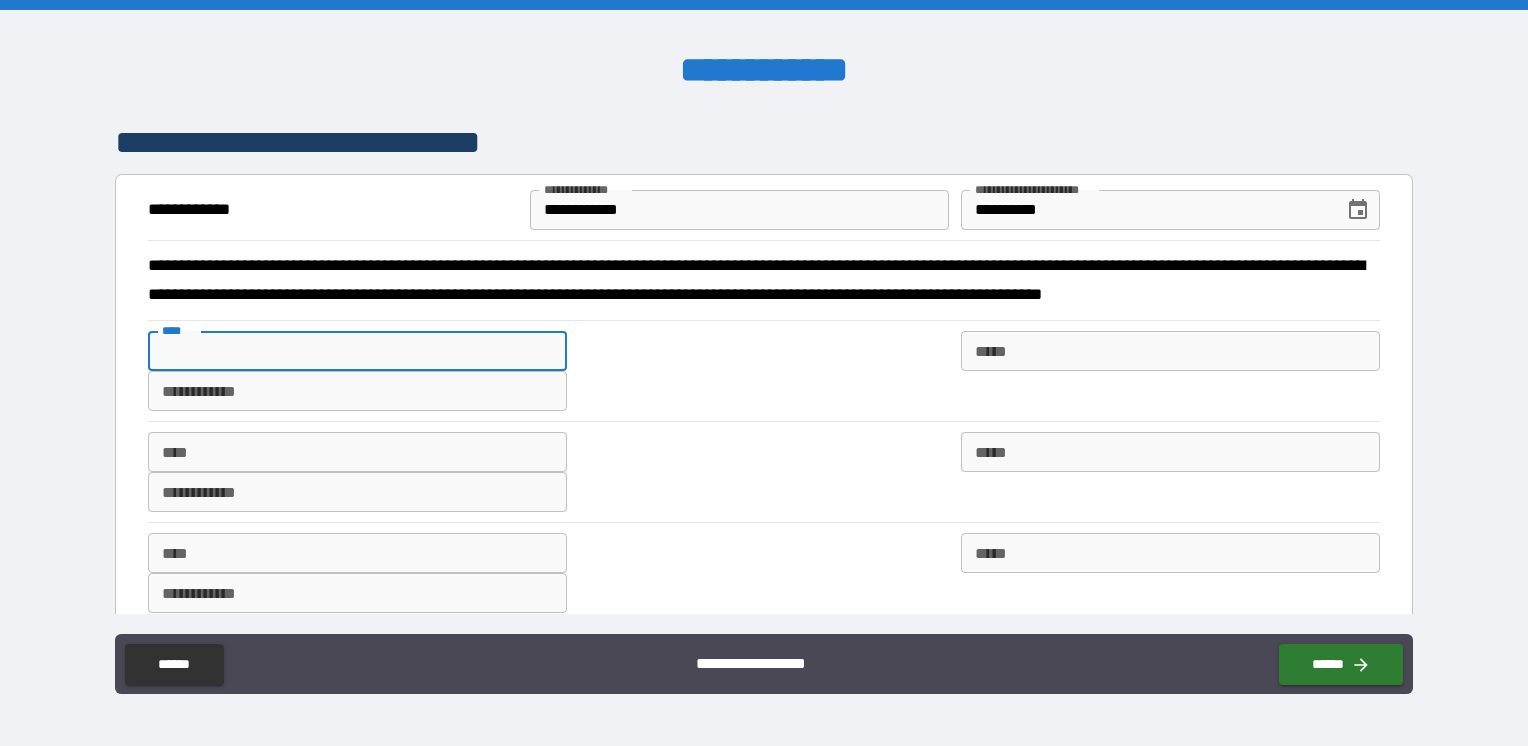 click on "****" at bounding box center [357, 351] 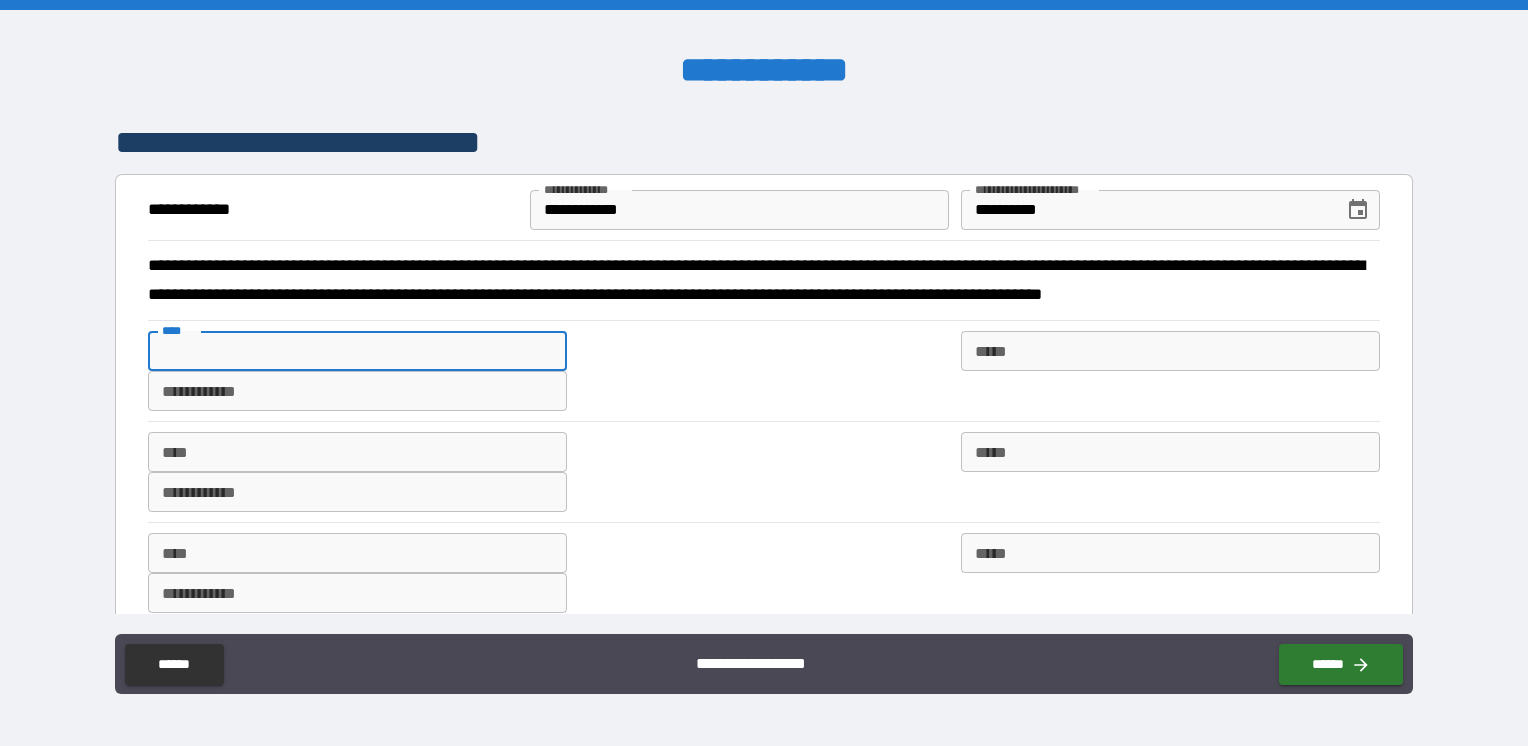 scroll, scrollTop: 100, scrollLeft: 0, axis: vertical 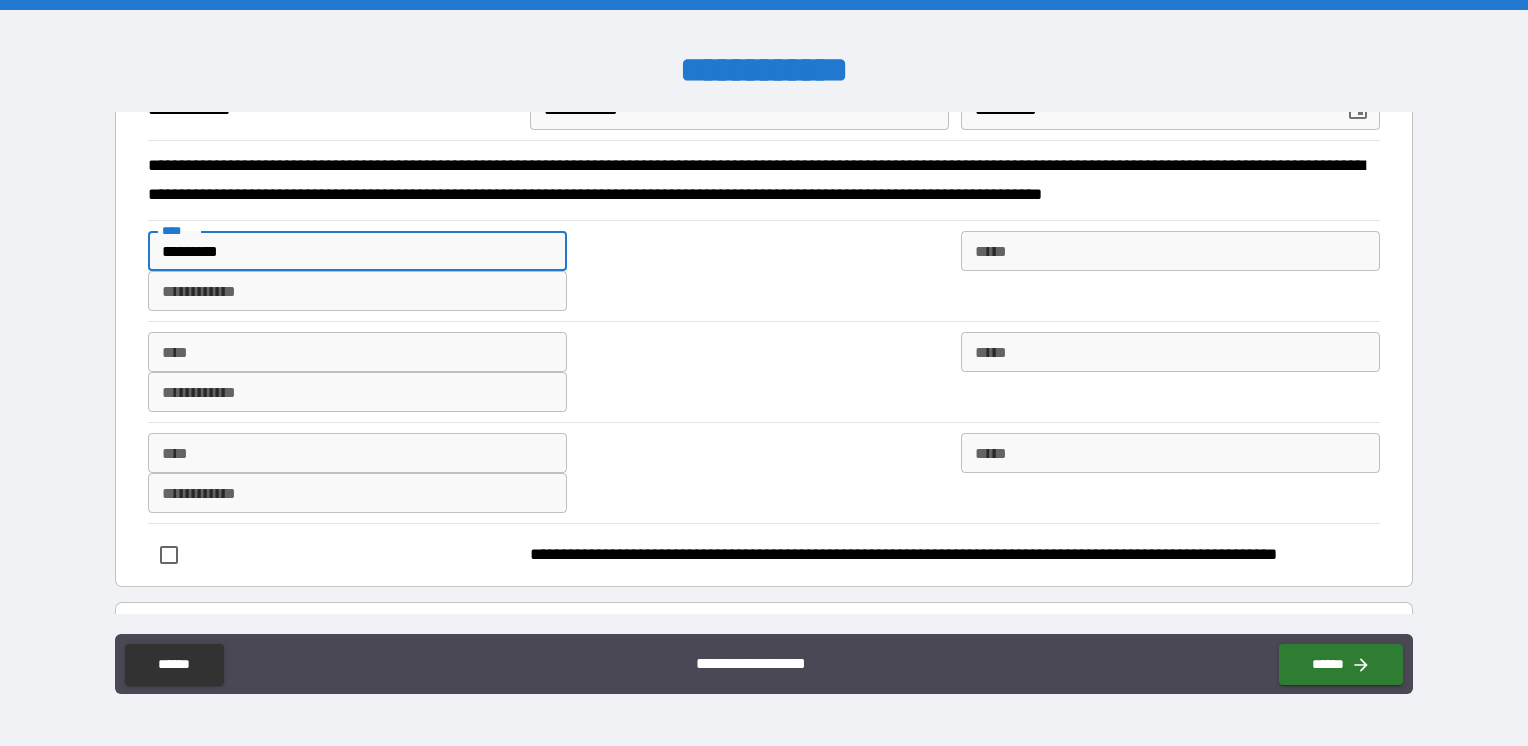 type on "********" 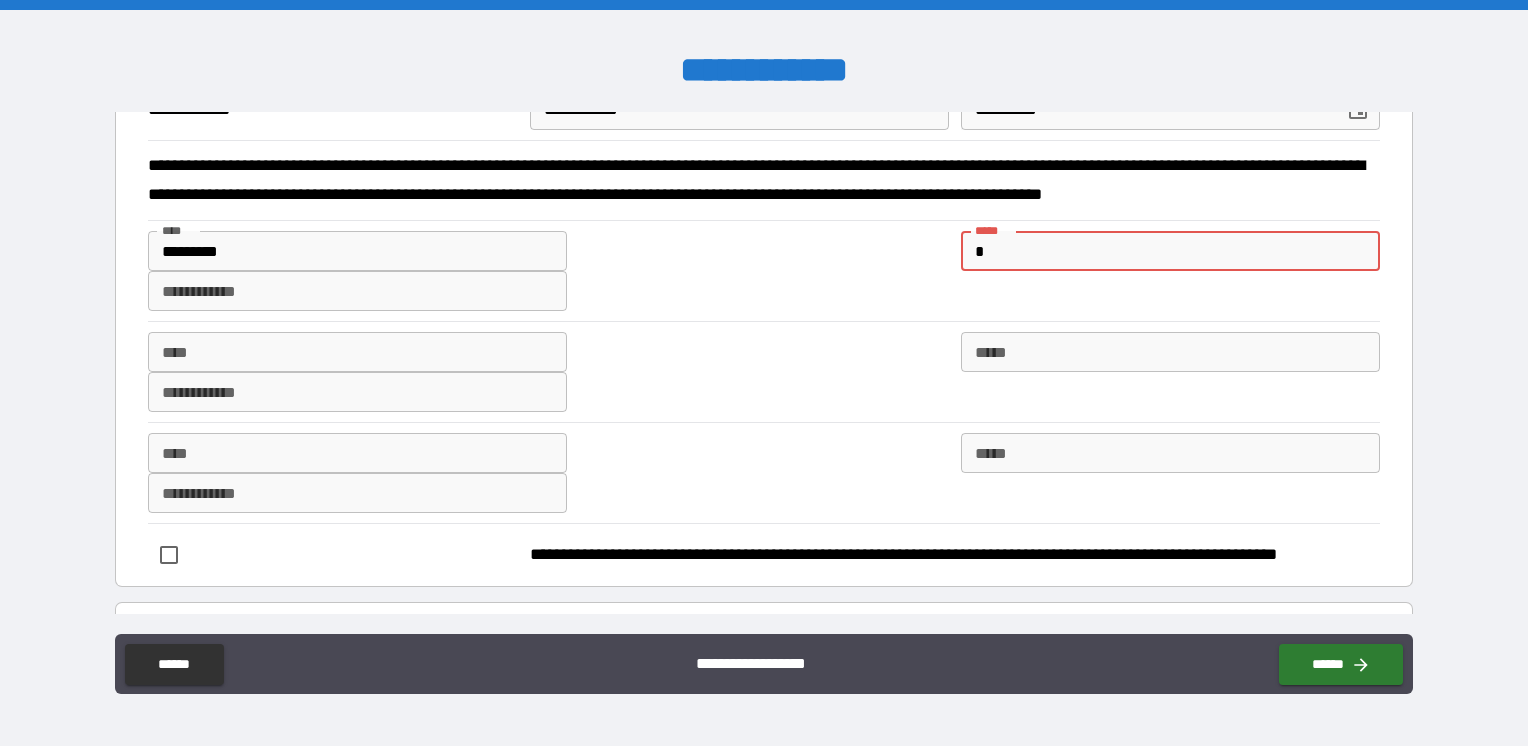 type 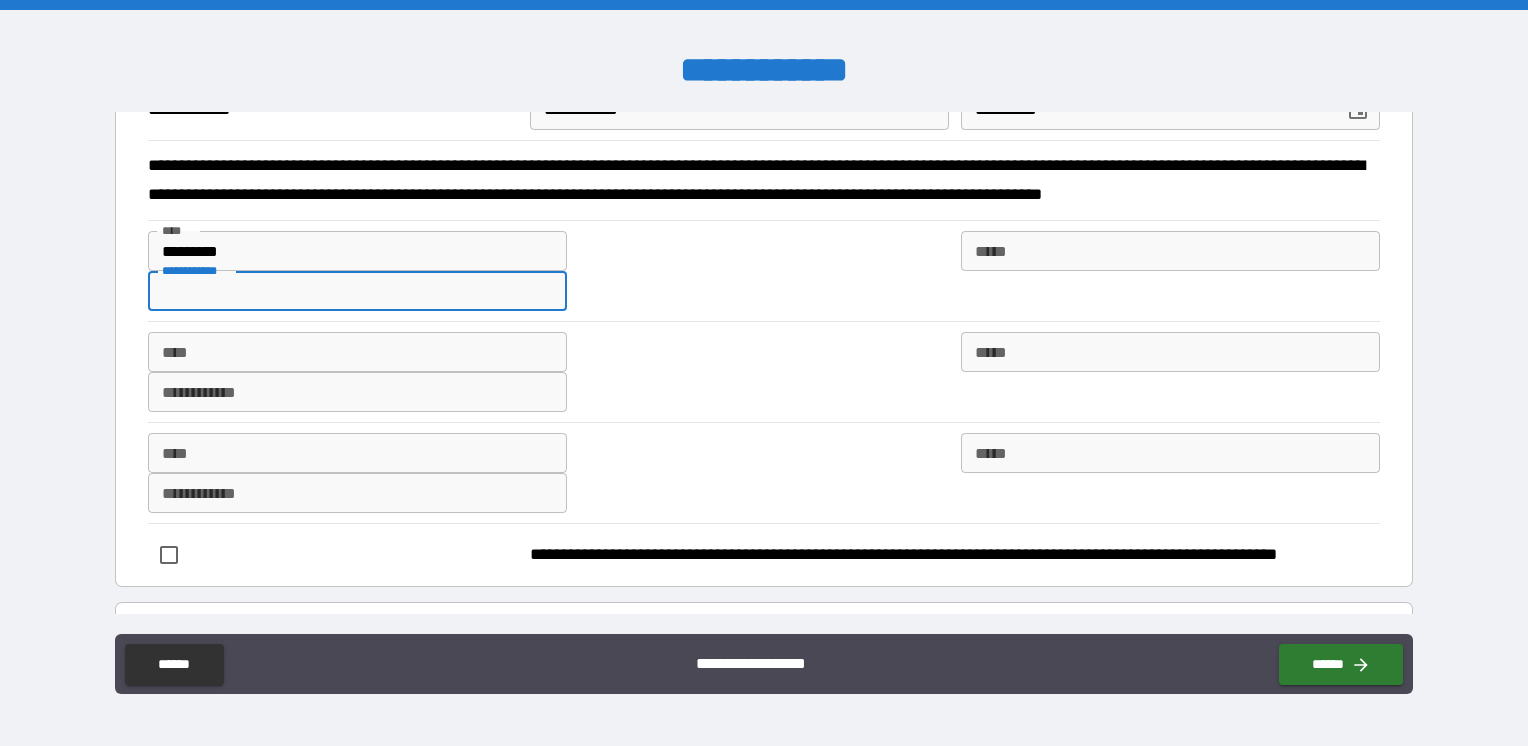 click on "**********" at bounding box center (357, 291) 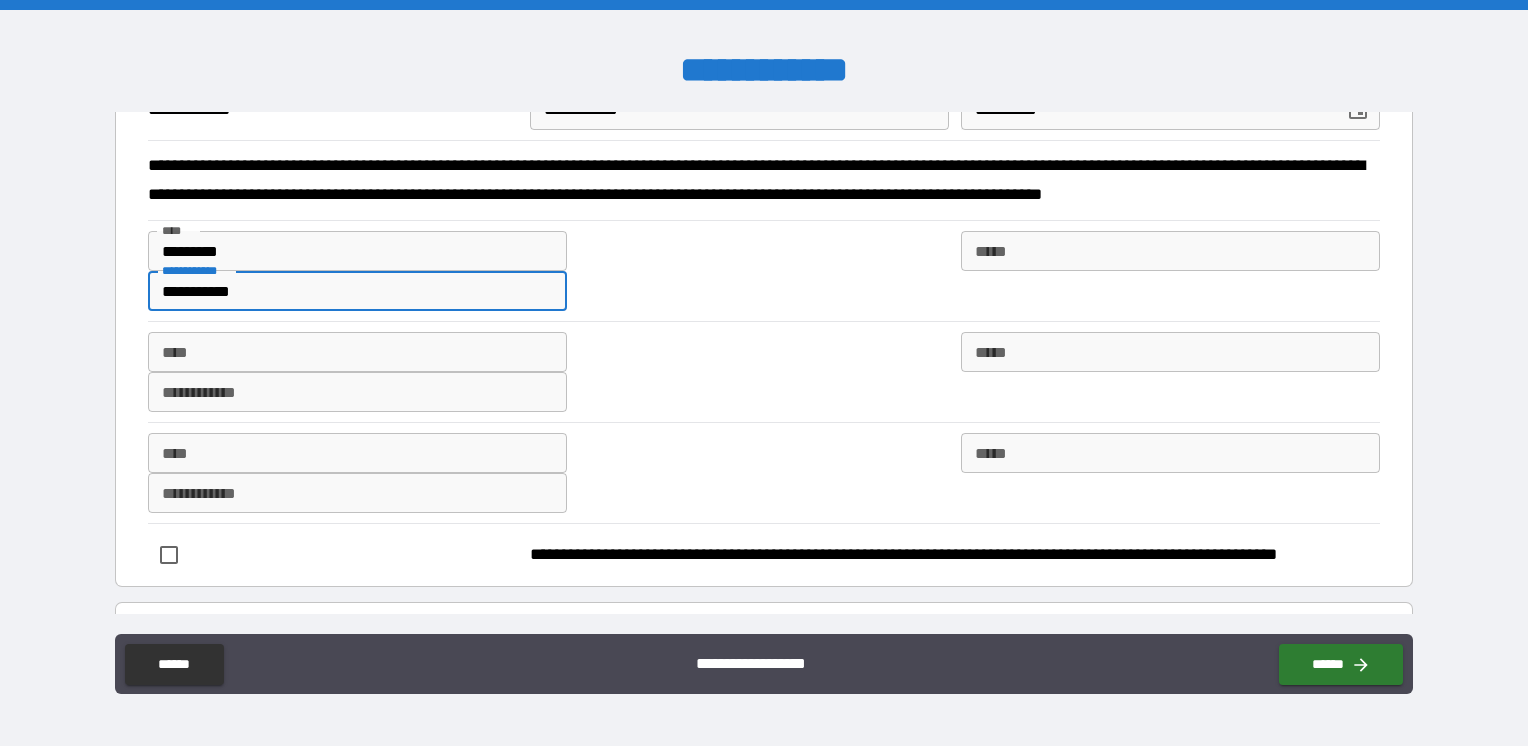 type on "**********" 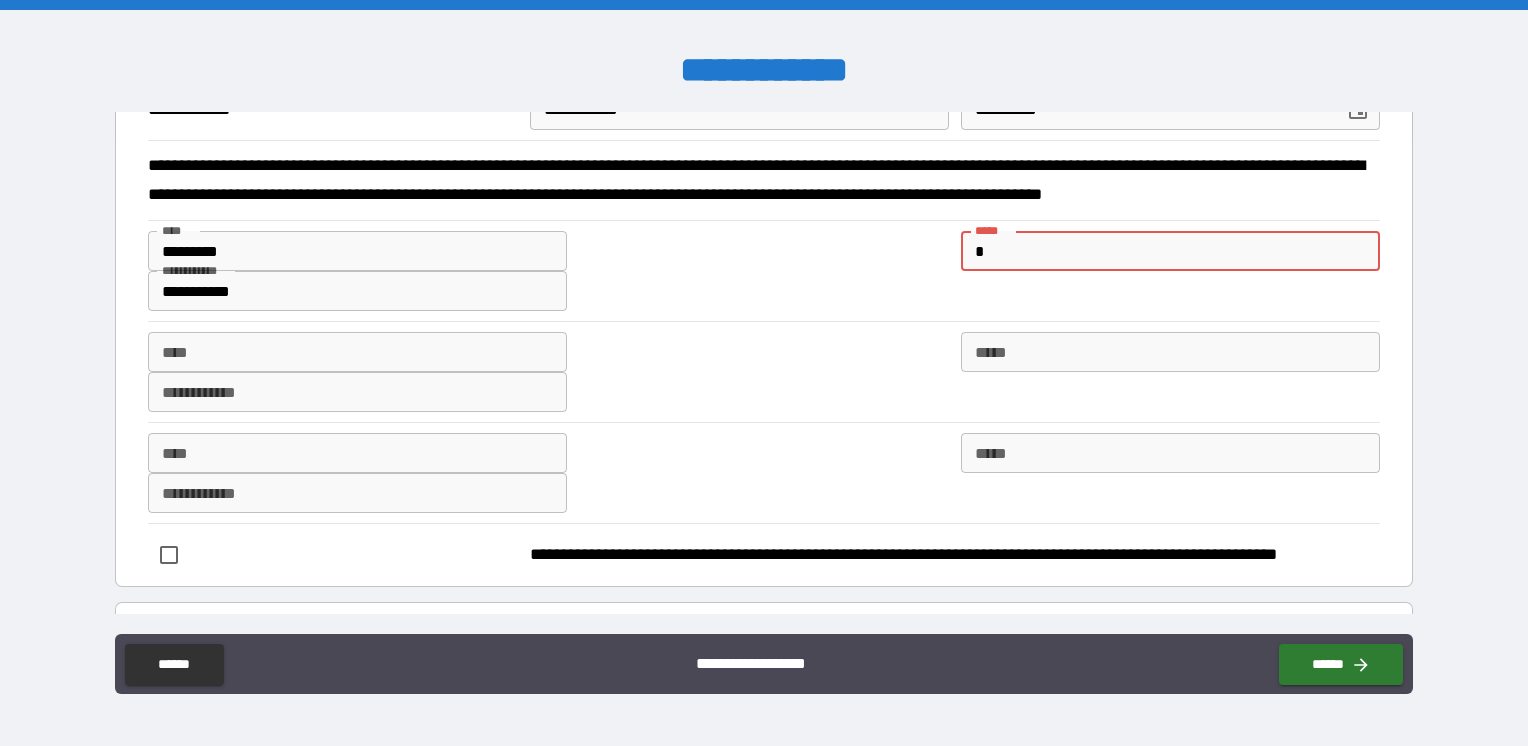 click on "*" at bounding box center (1170, 251) 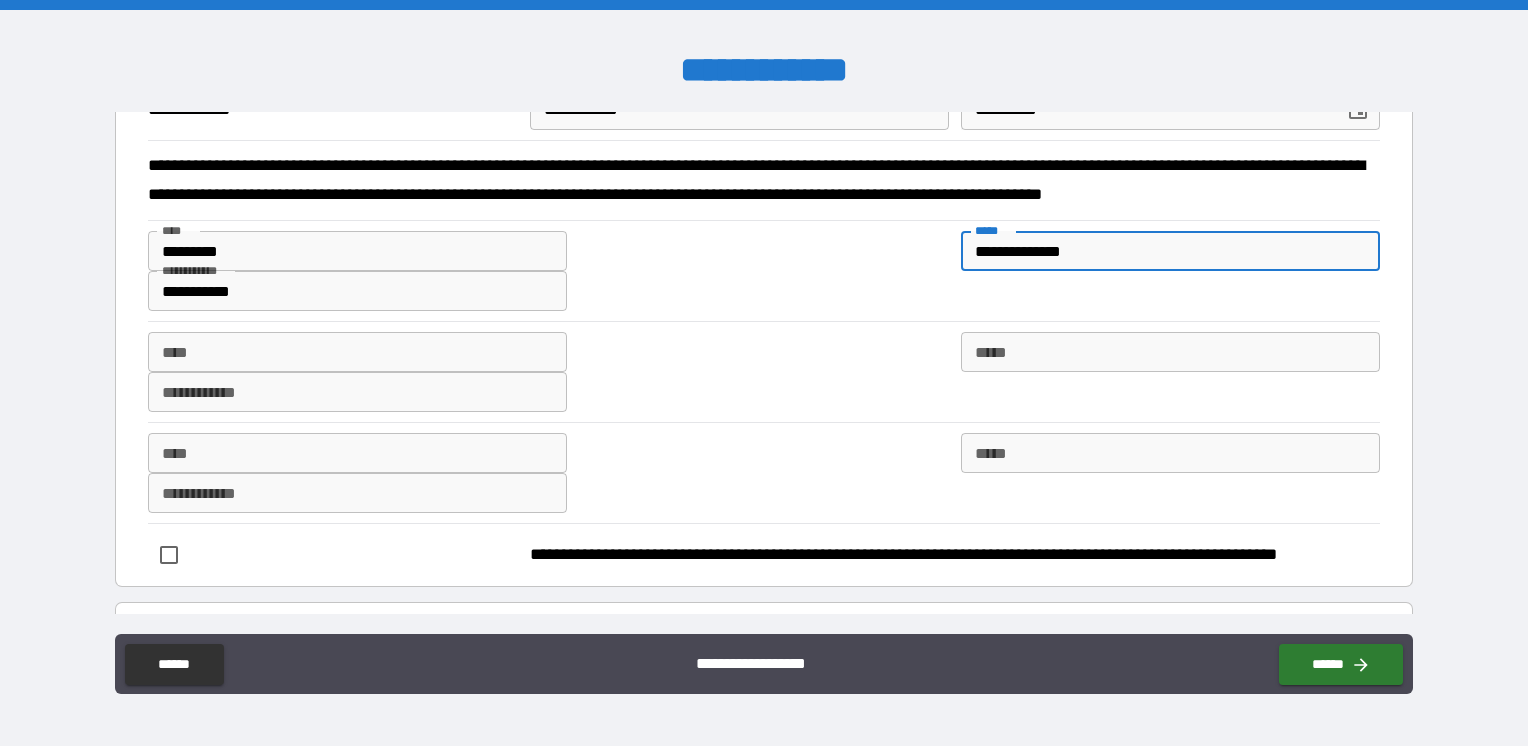 type on "**********" 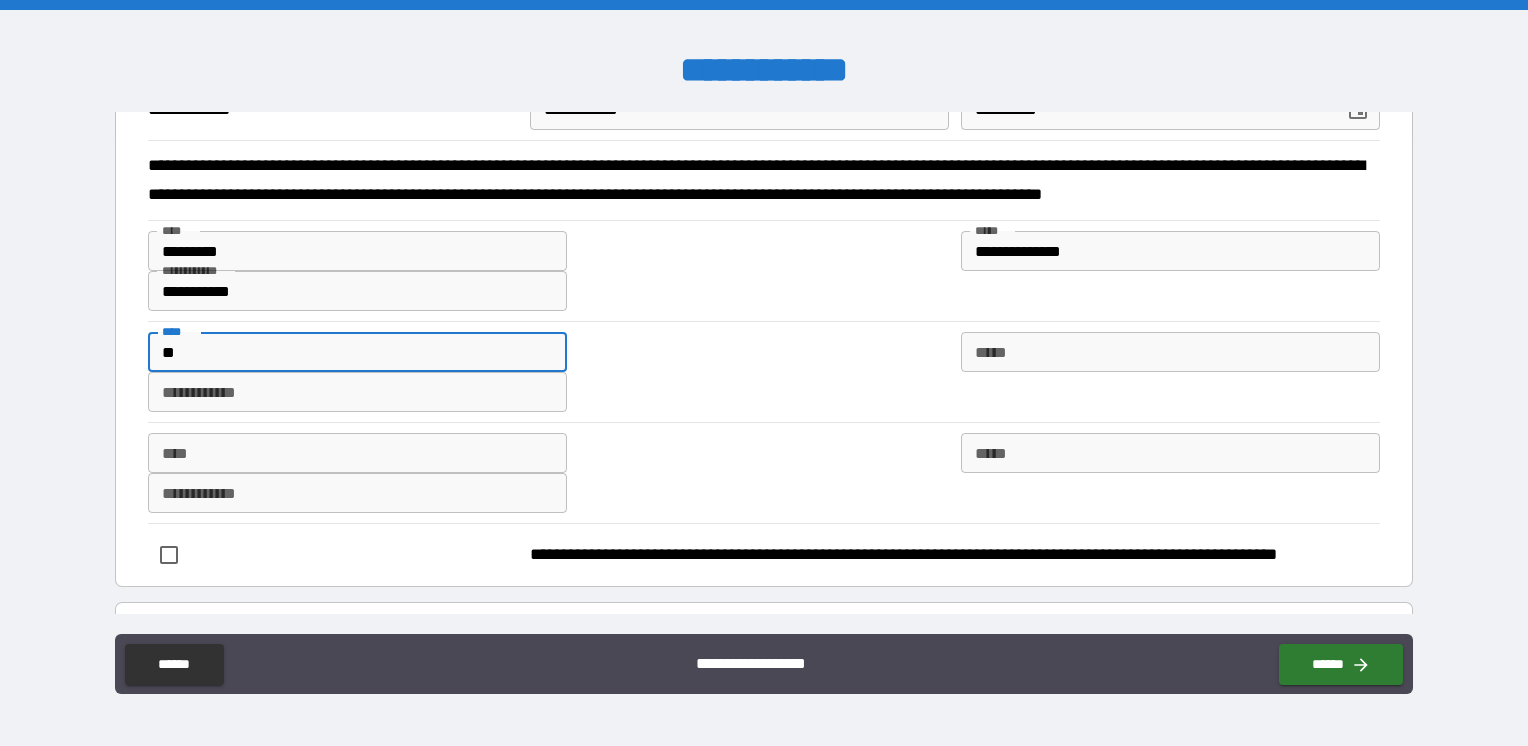 type on "*" 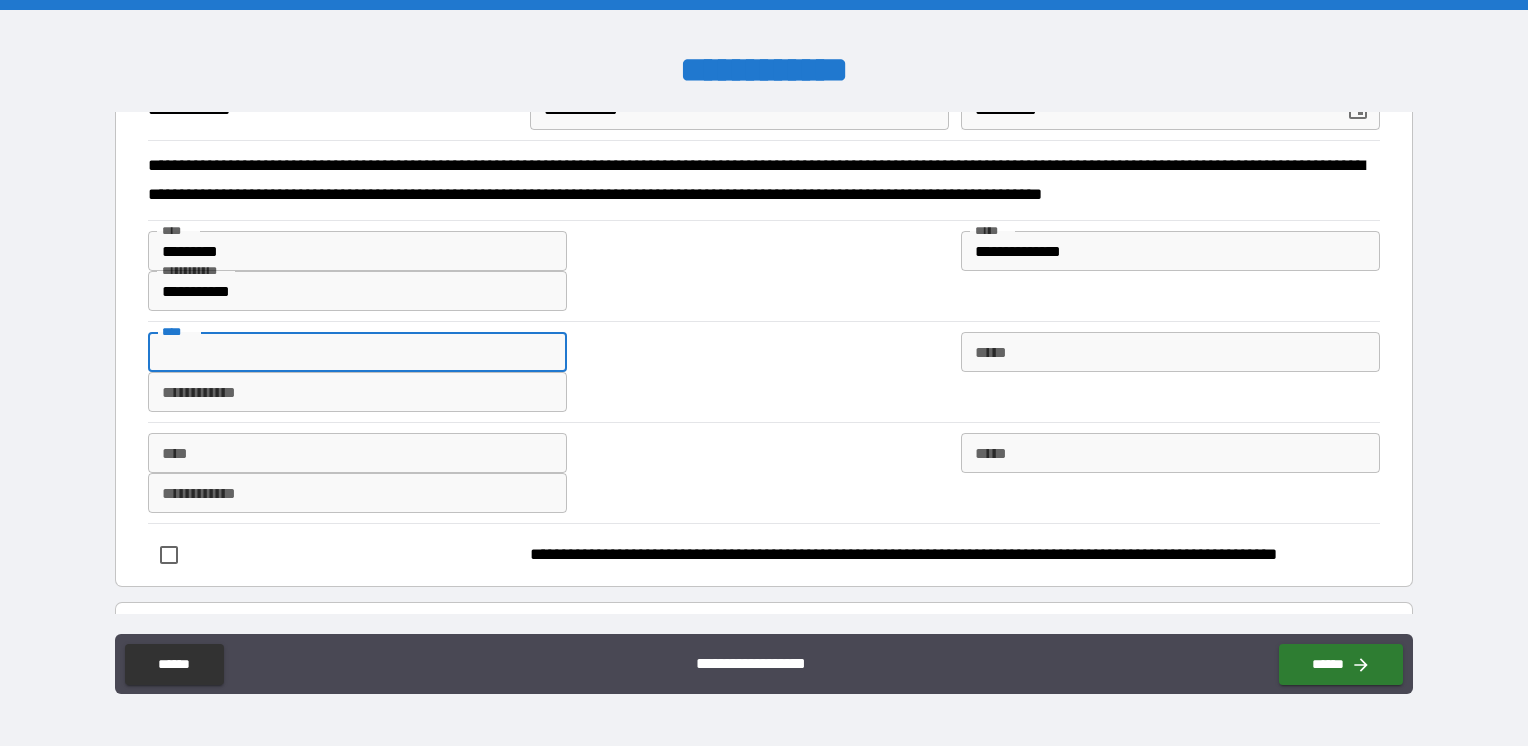 type on "*" 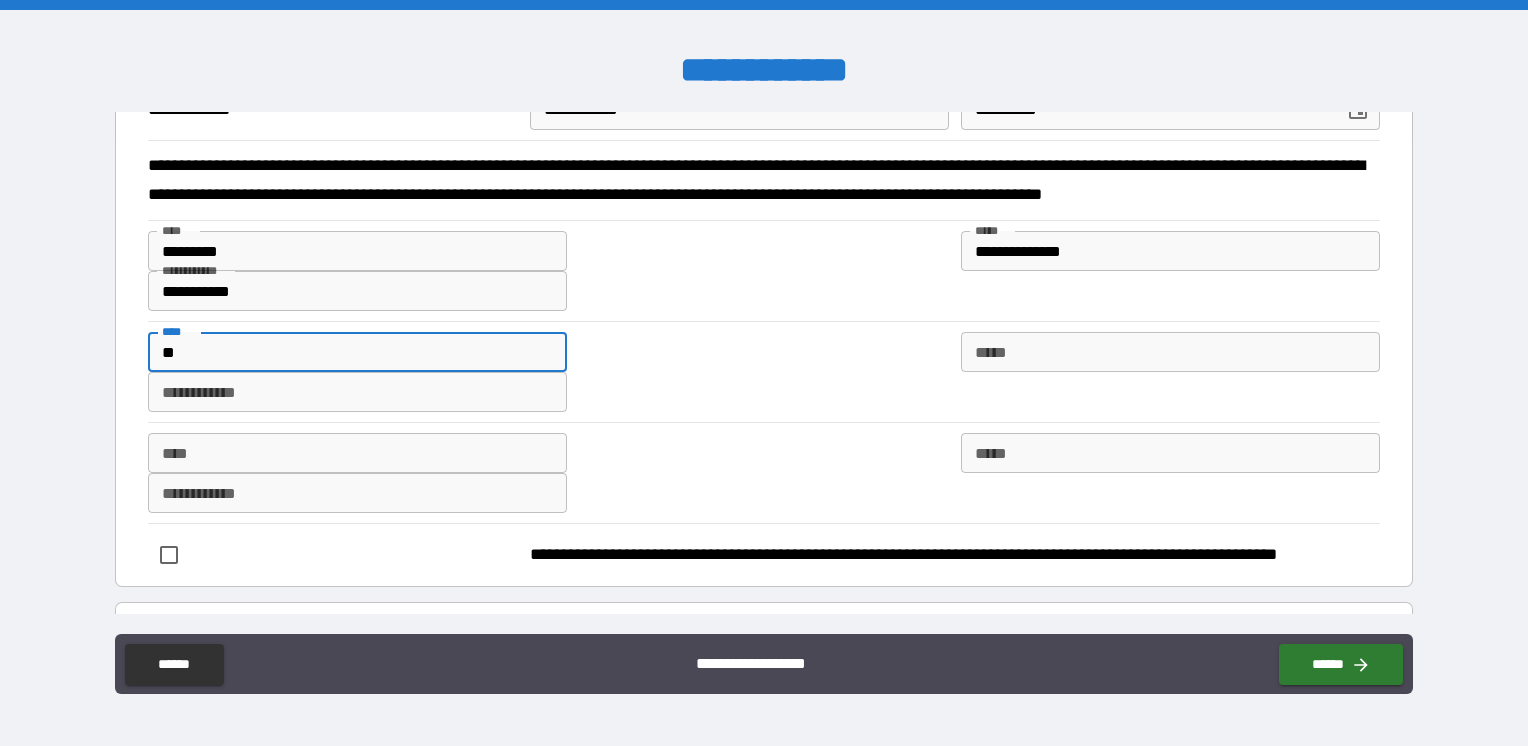 type on "*" 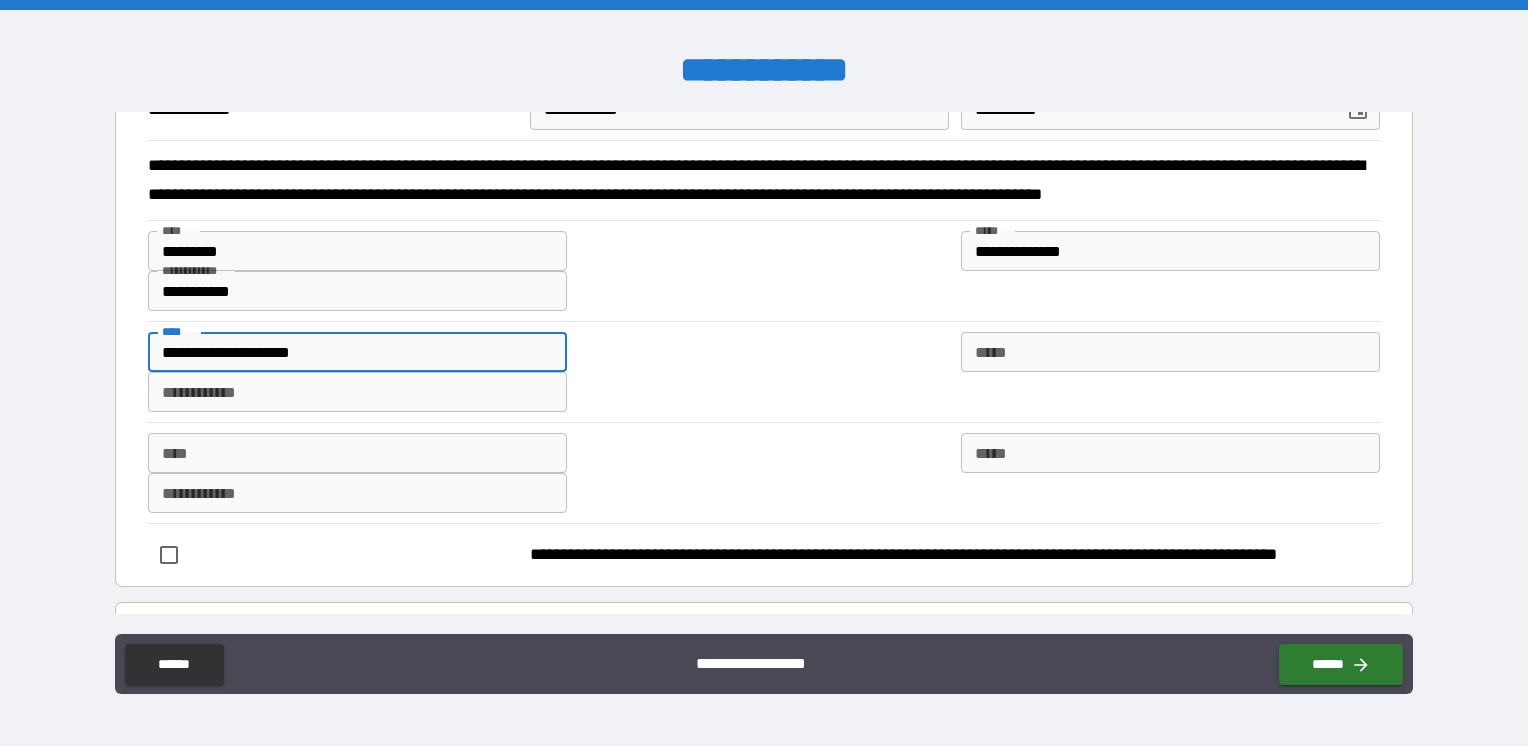 type on "**********" 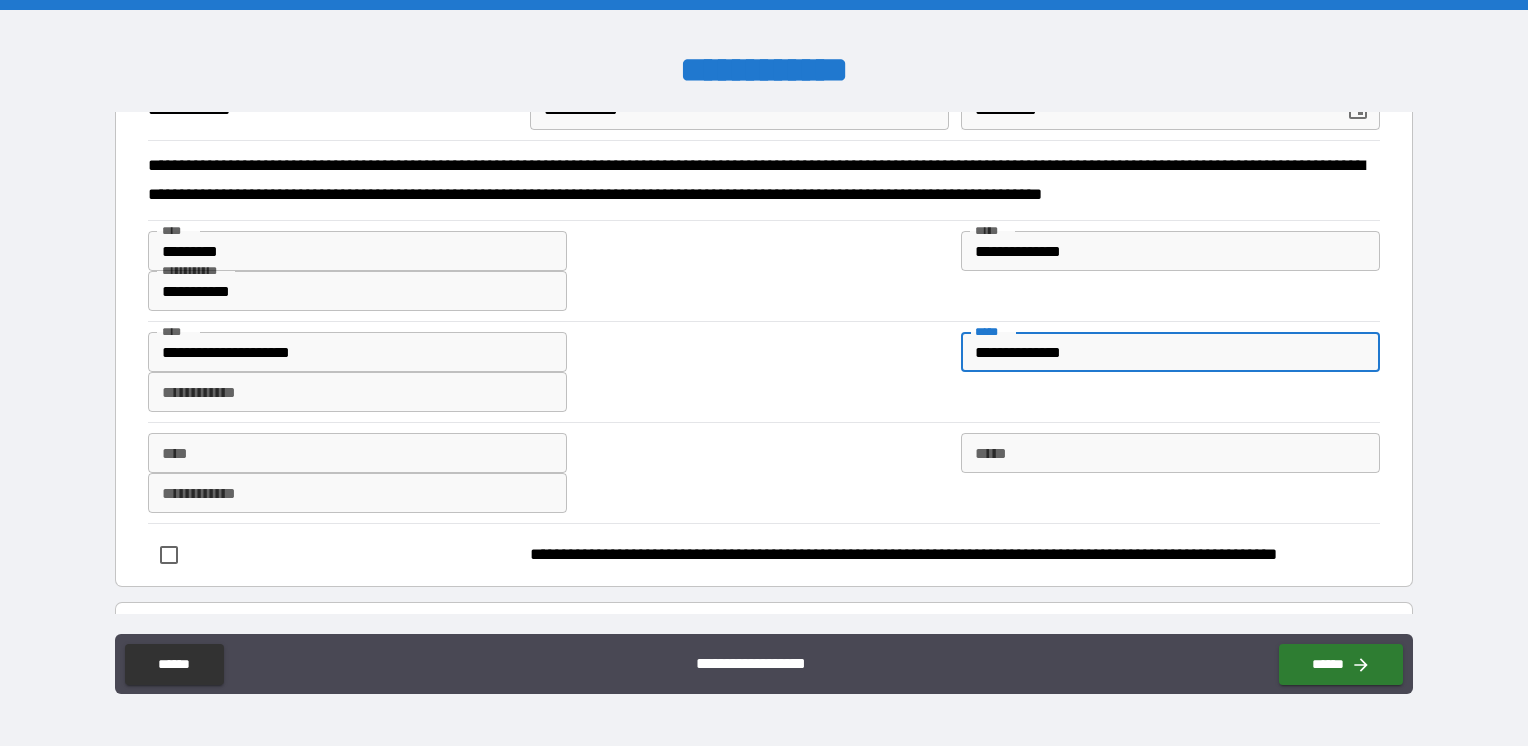 type on "**********" 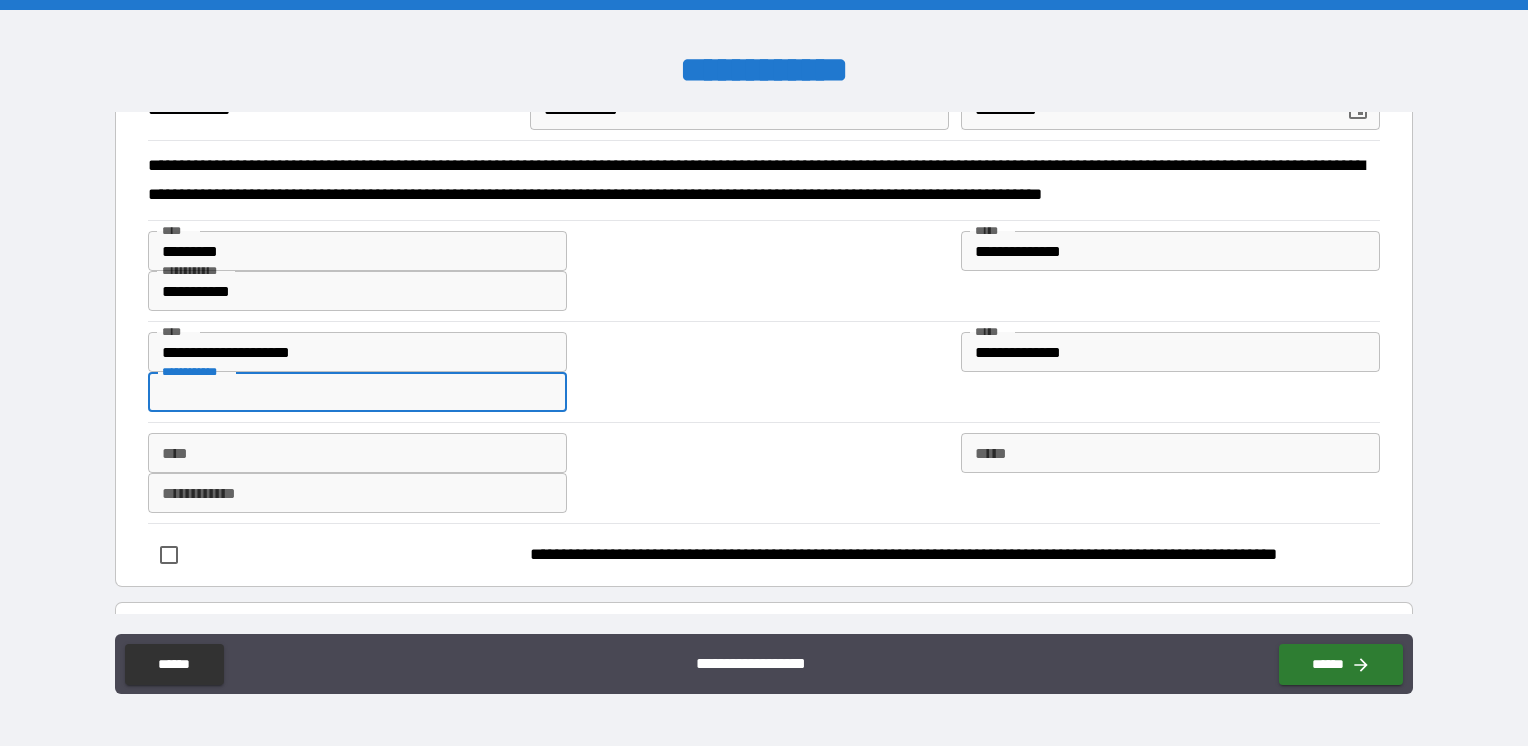 click on "**********" at bounding box center (357, 392) 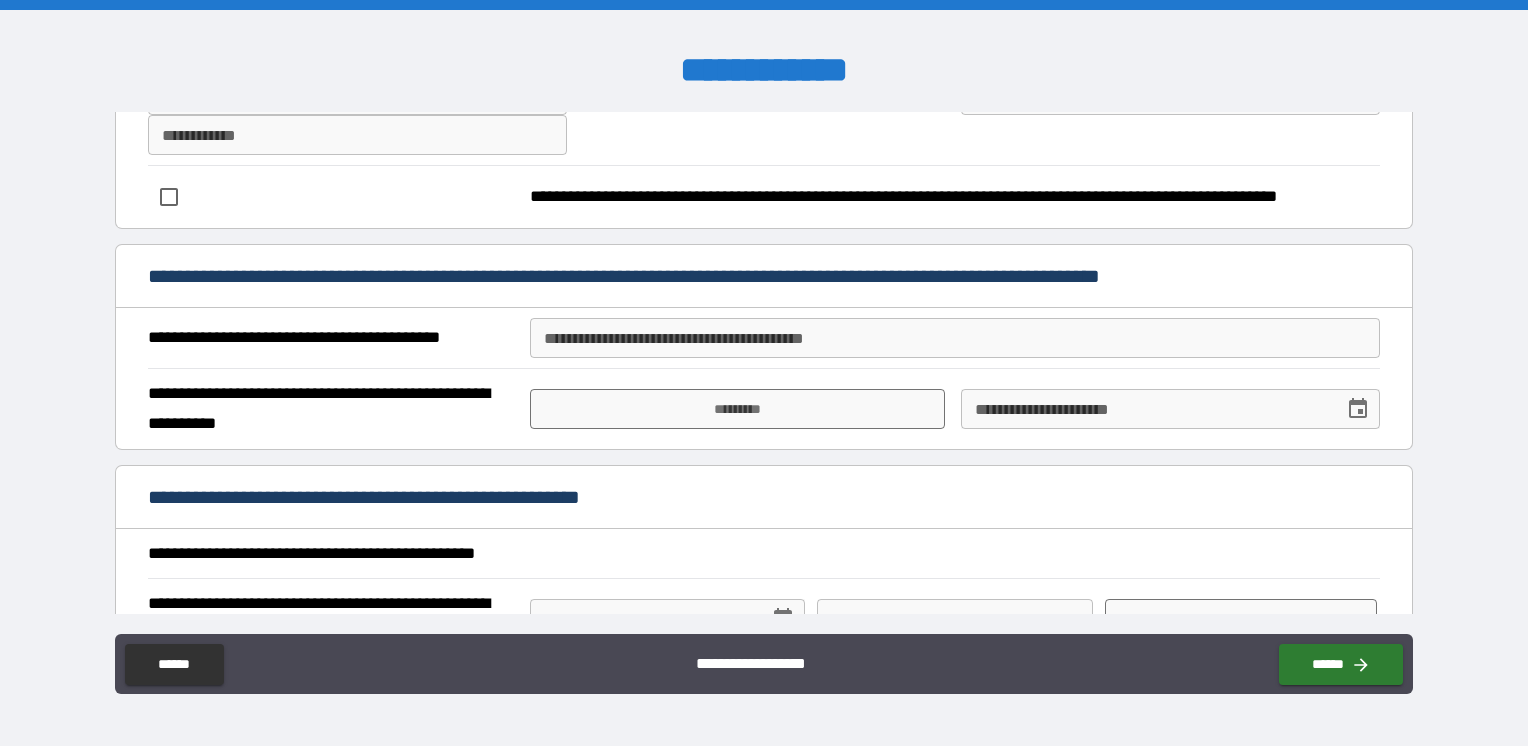 scroll, scrollTop: 500, scrollLeft: 0, axis: vertical 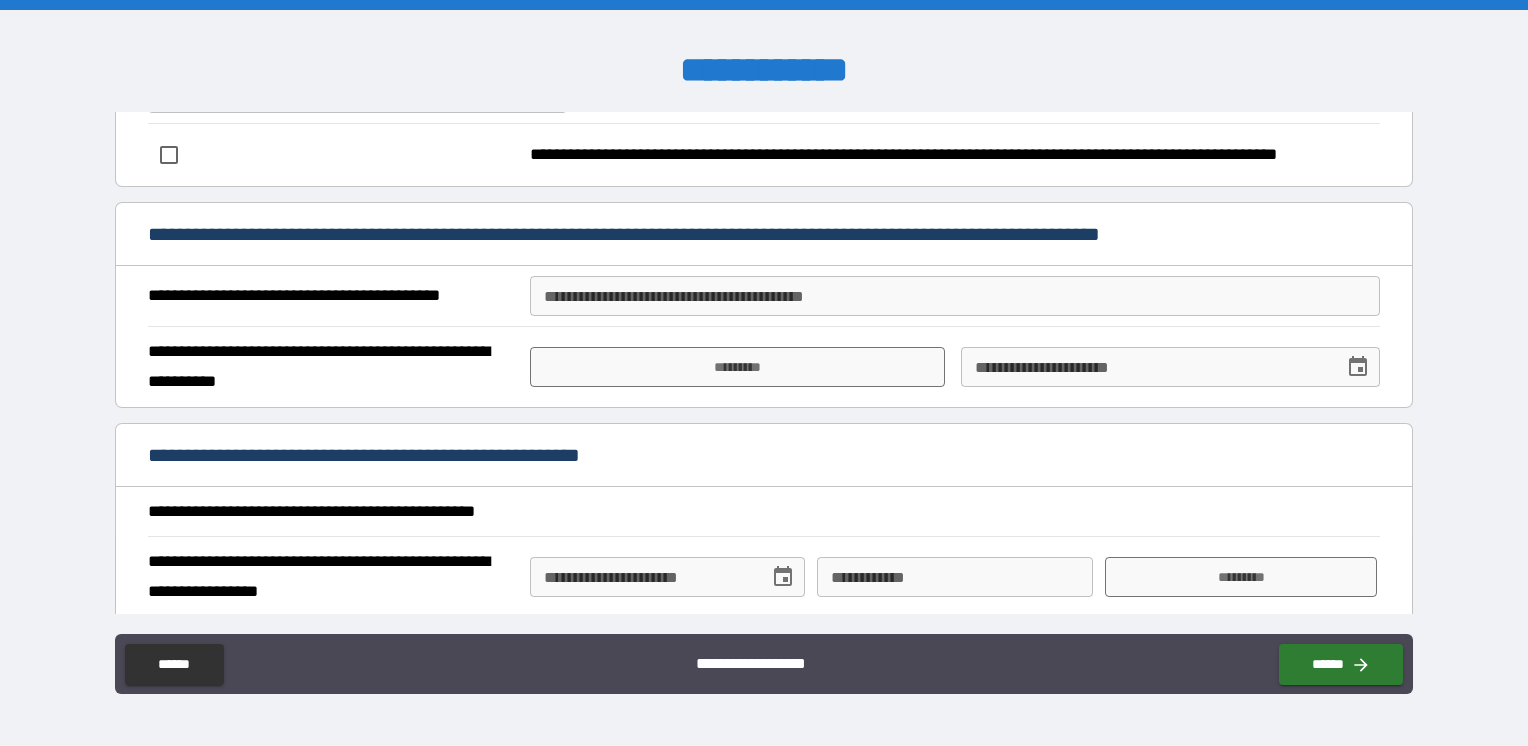 type on "**********" 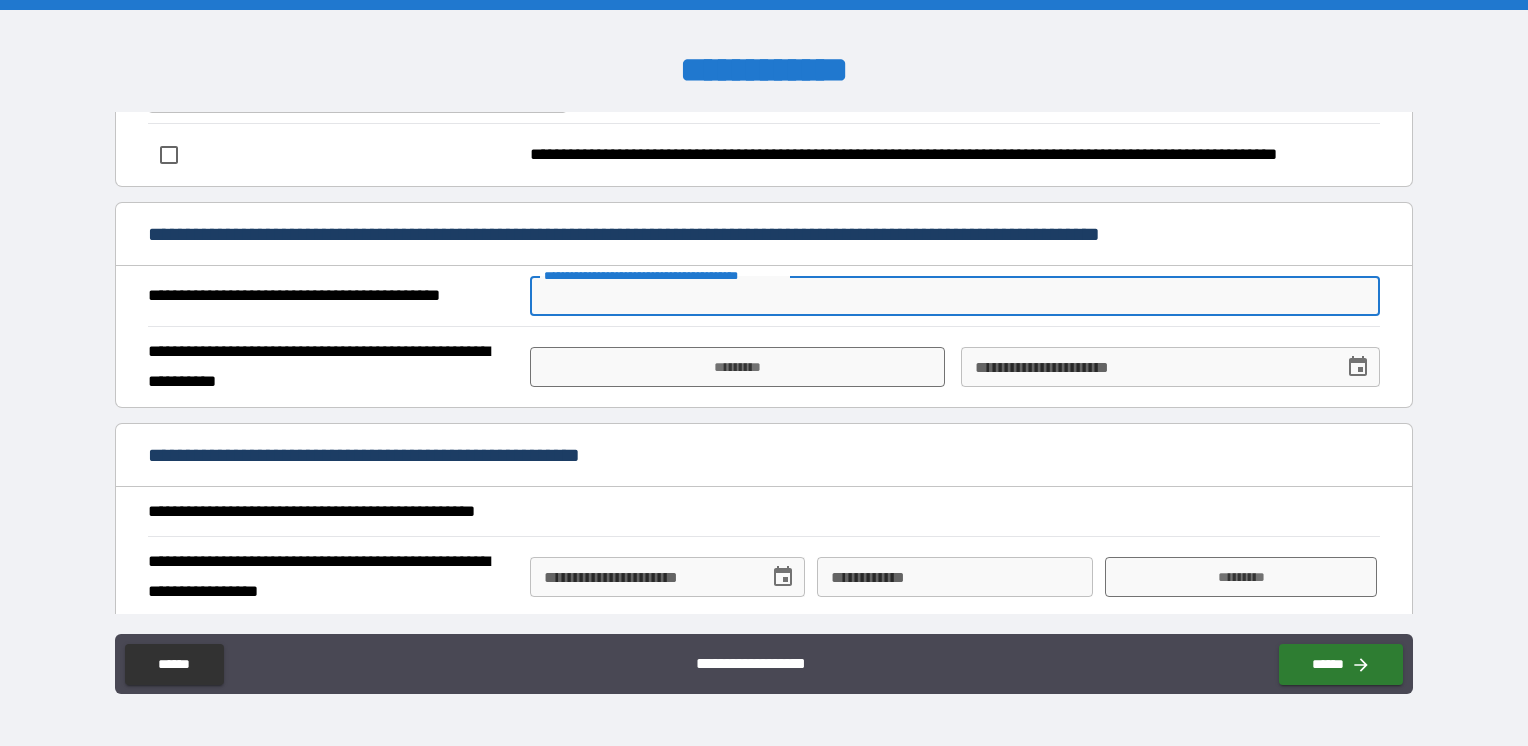 click on "**********" at bounding box center (955, 296) 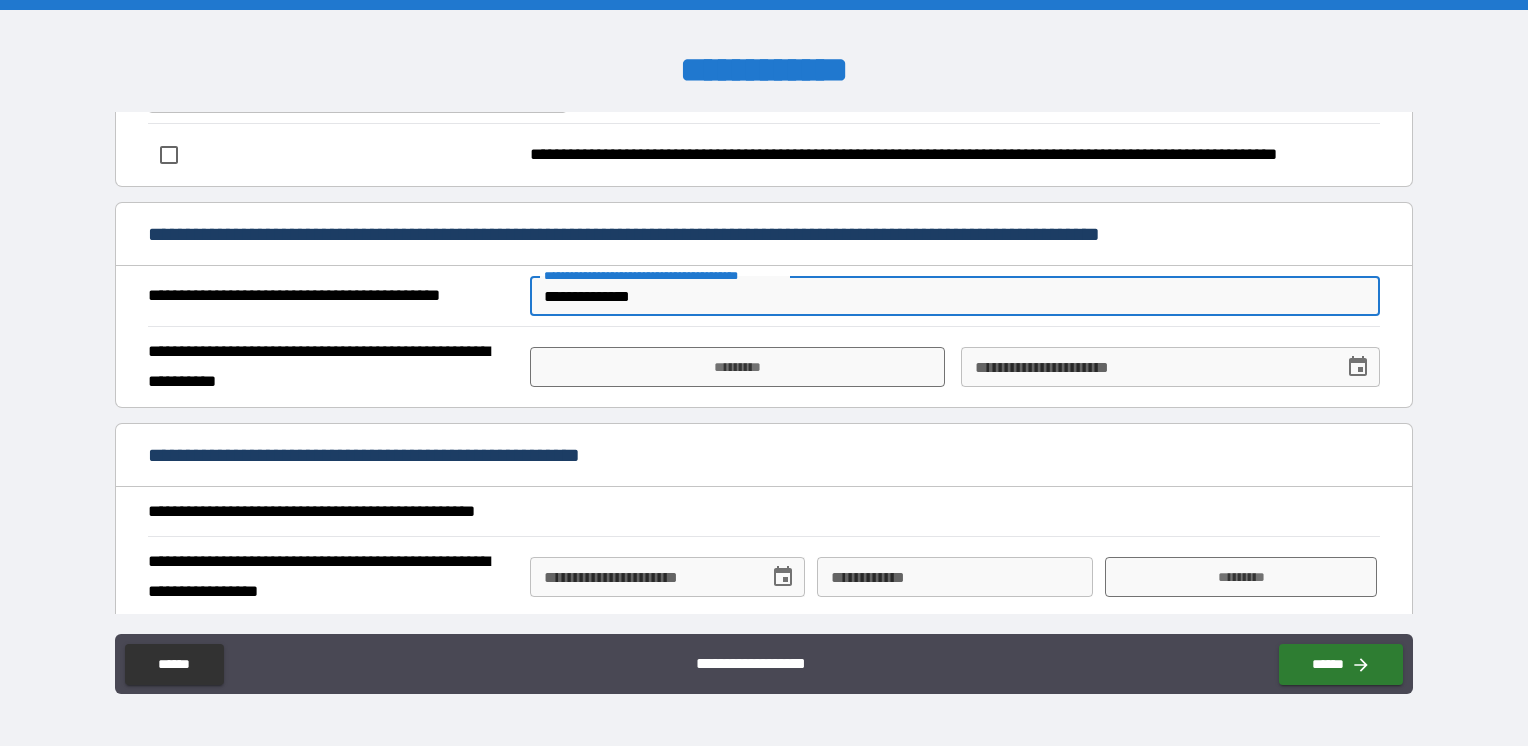 type on "**********" 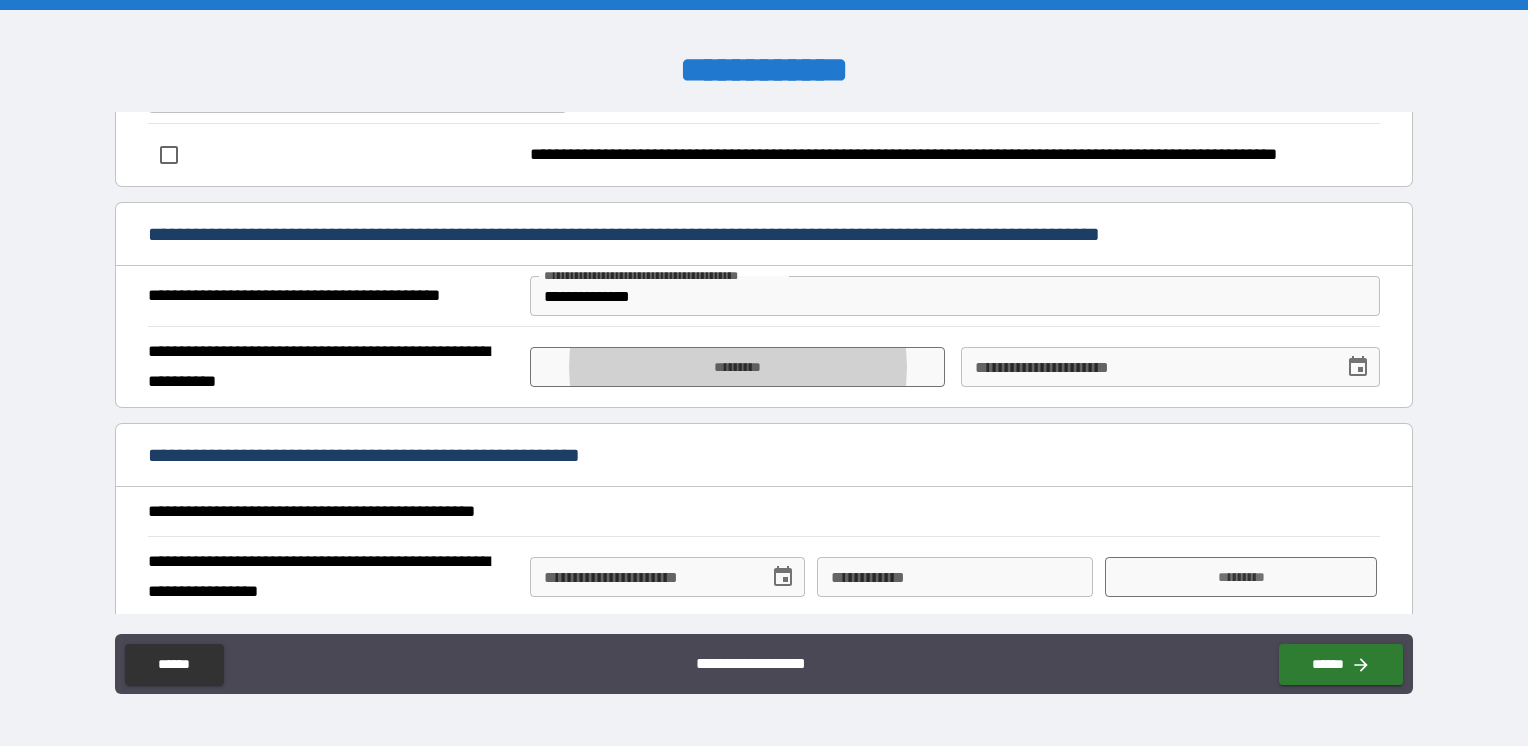 type 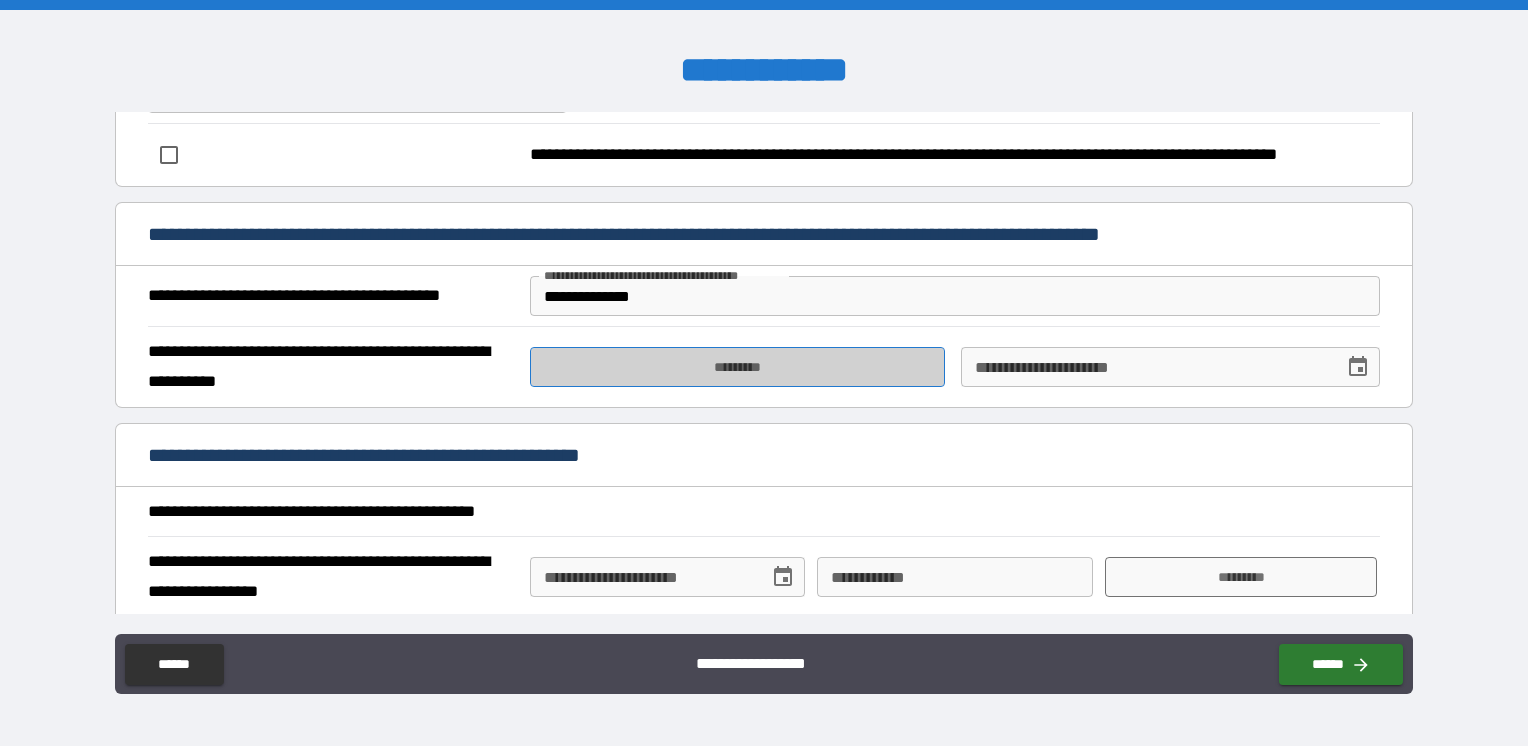 click on "*********" at bounding box center [737, 367] 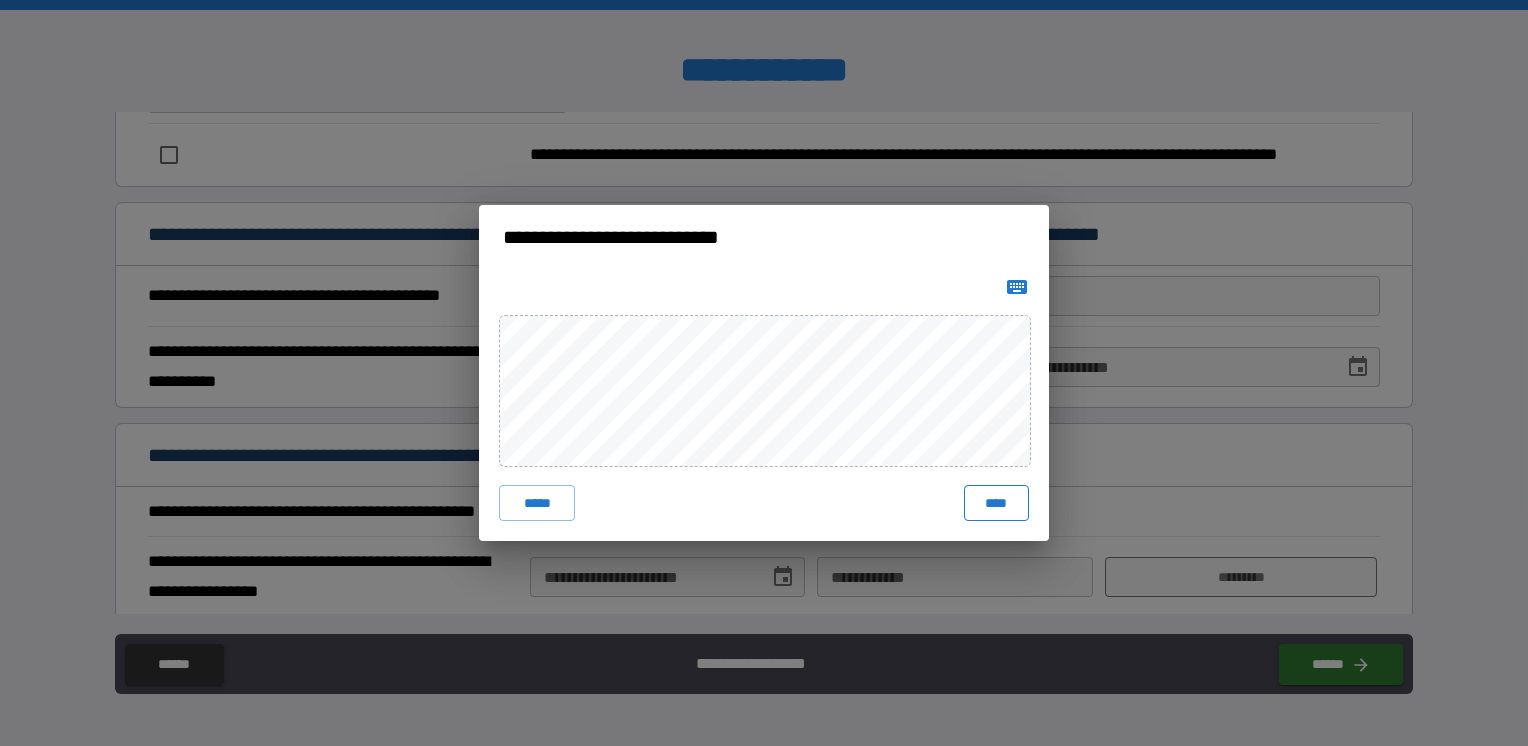 click on "****" at bounding box center (996, 503) 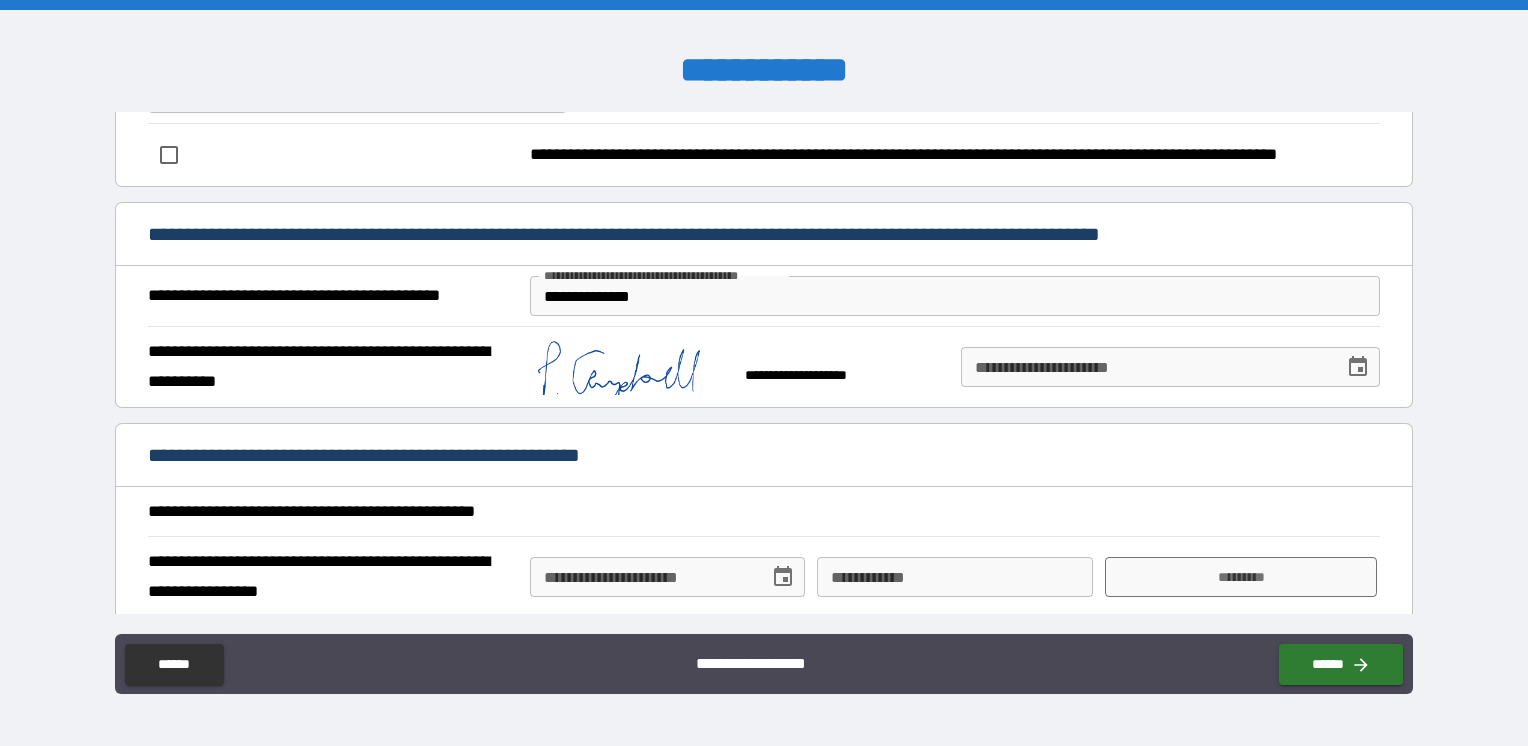 click on "**********" at bounding box center [1145, 367] 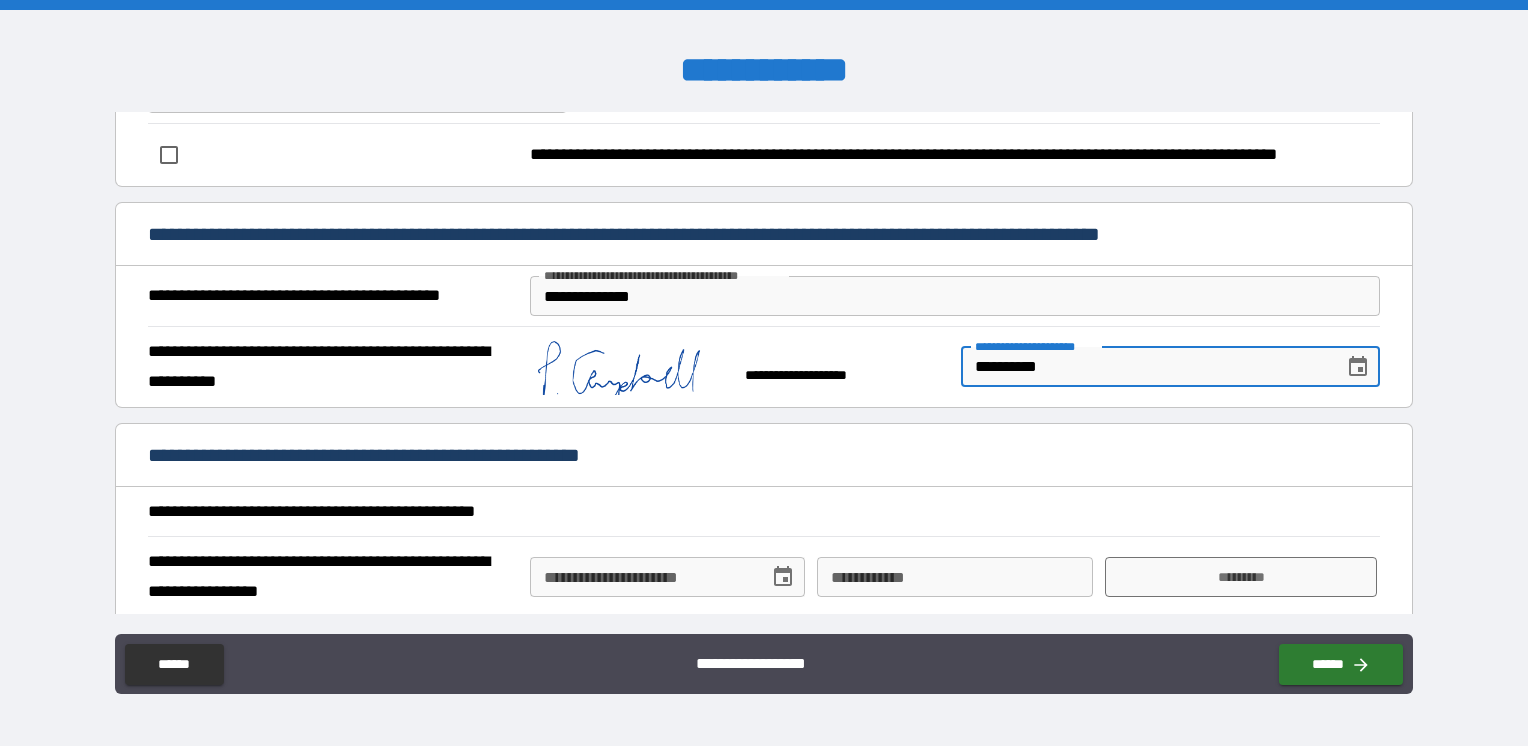 scroll, scrollTop: 520, scrollLeft: 0, axis: vertical 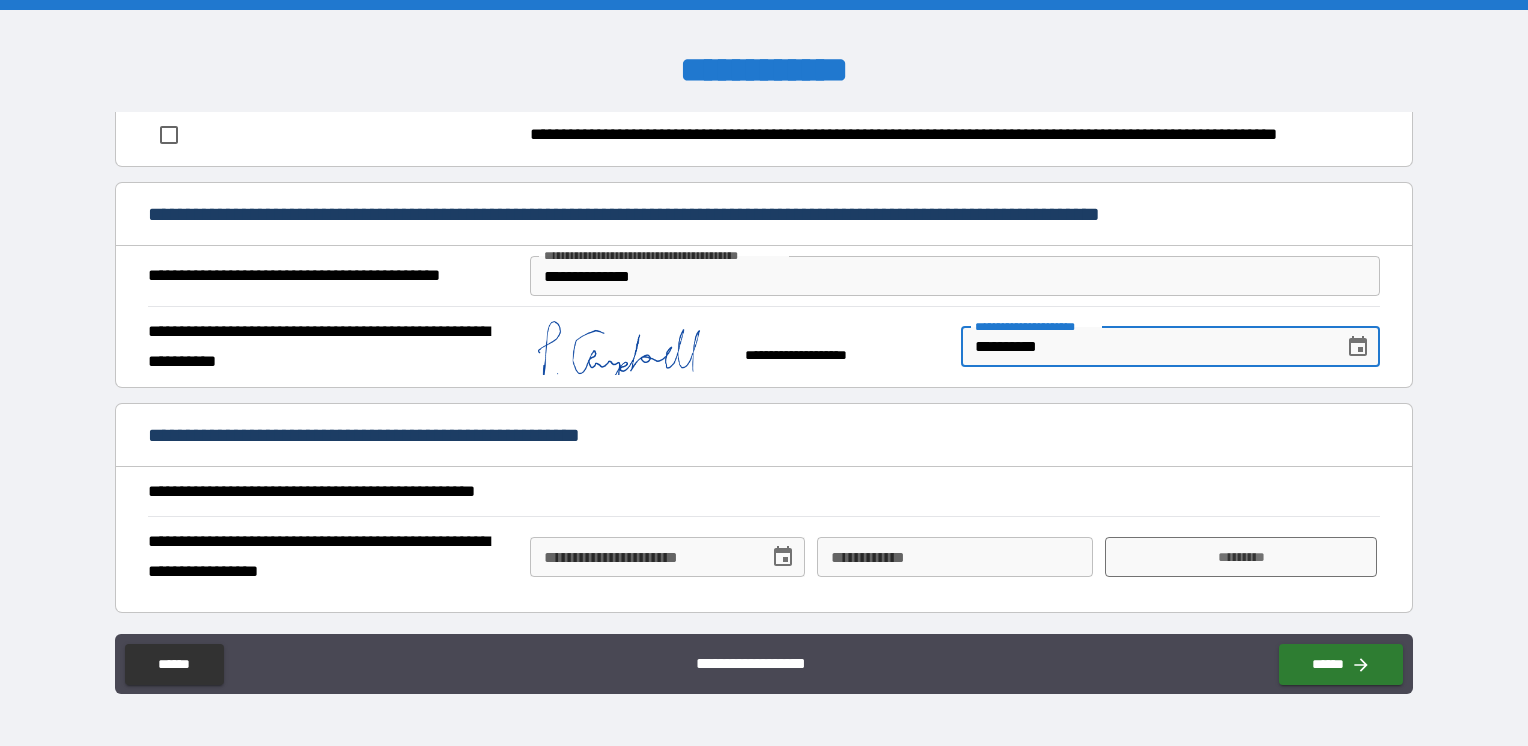 type on "**********" 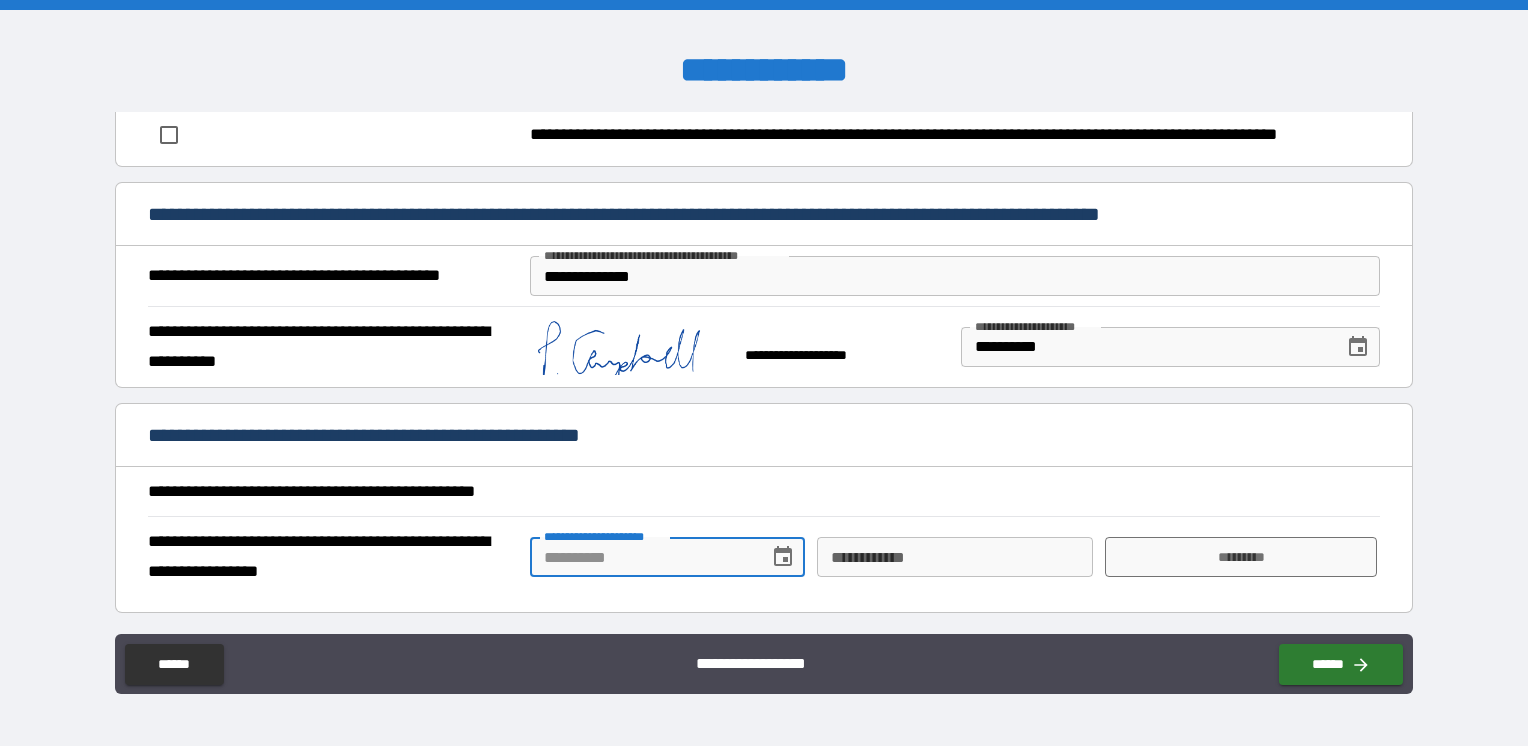 click on "**********" at bounding box center [642, 557] 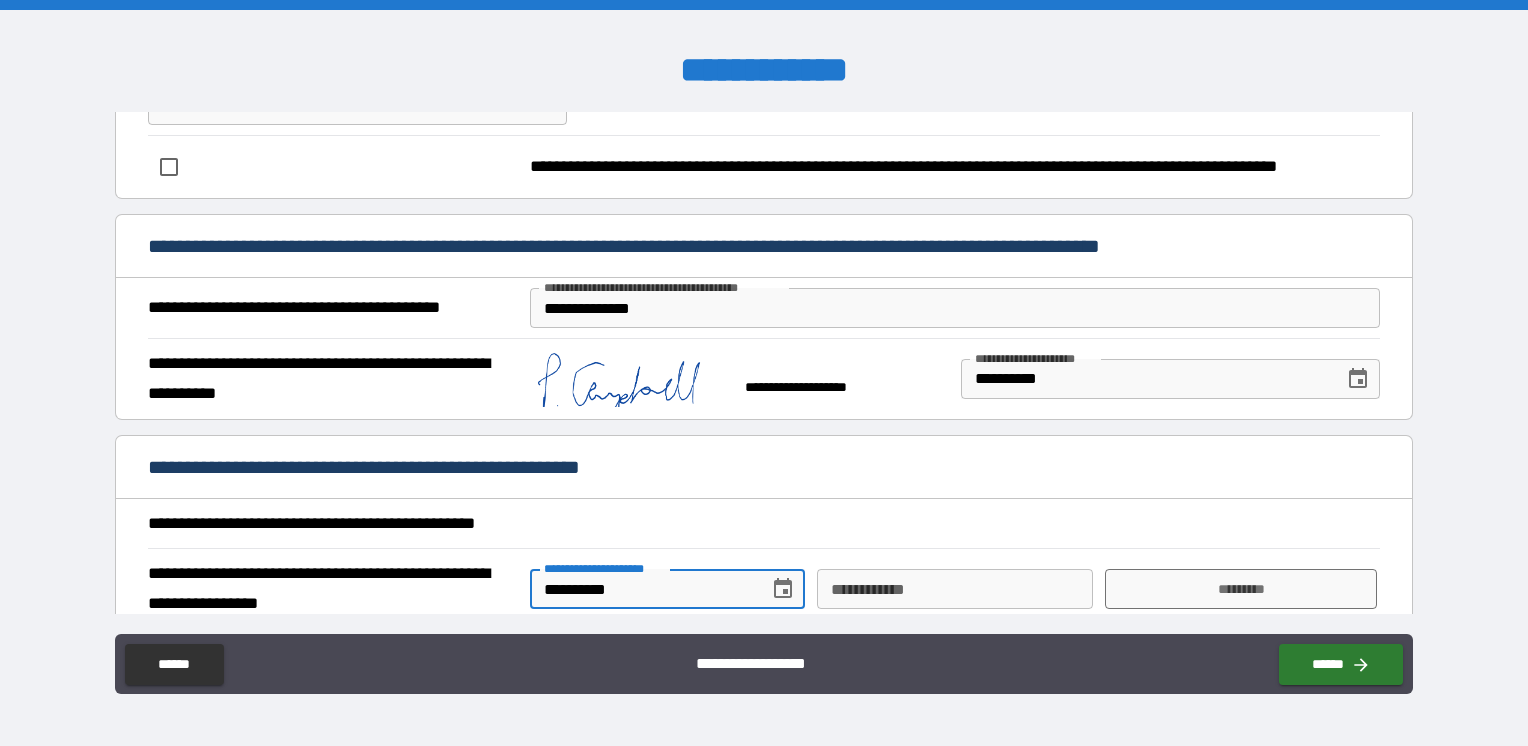 scroll, scrollTop: 520, scrollLeft: 0, axis: vertical 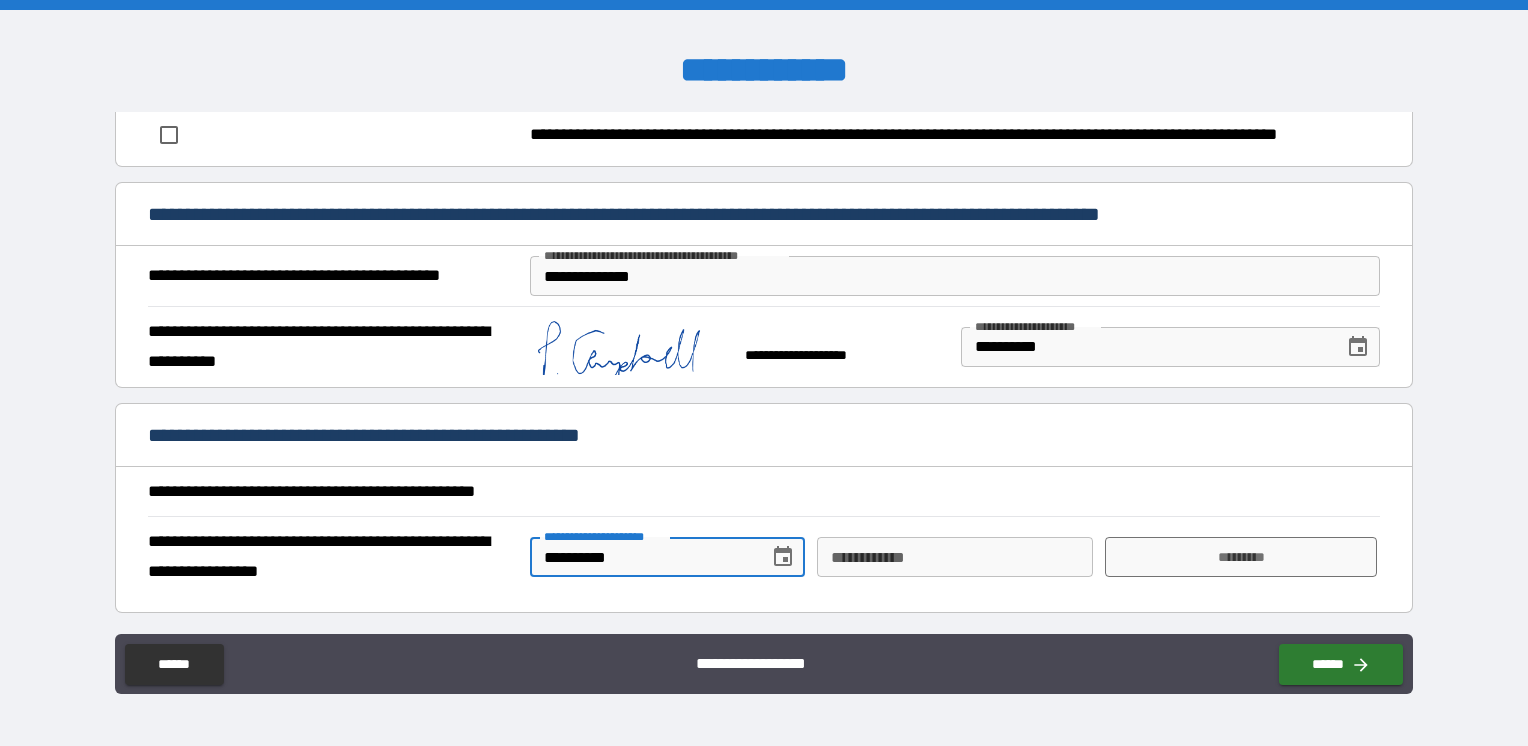 type on "**********" 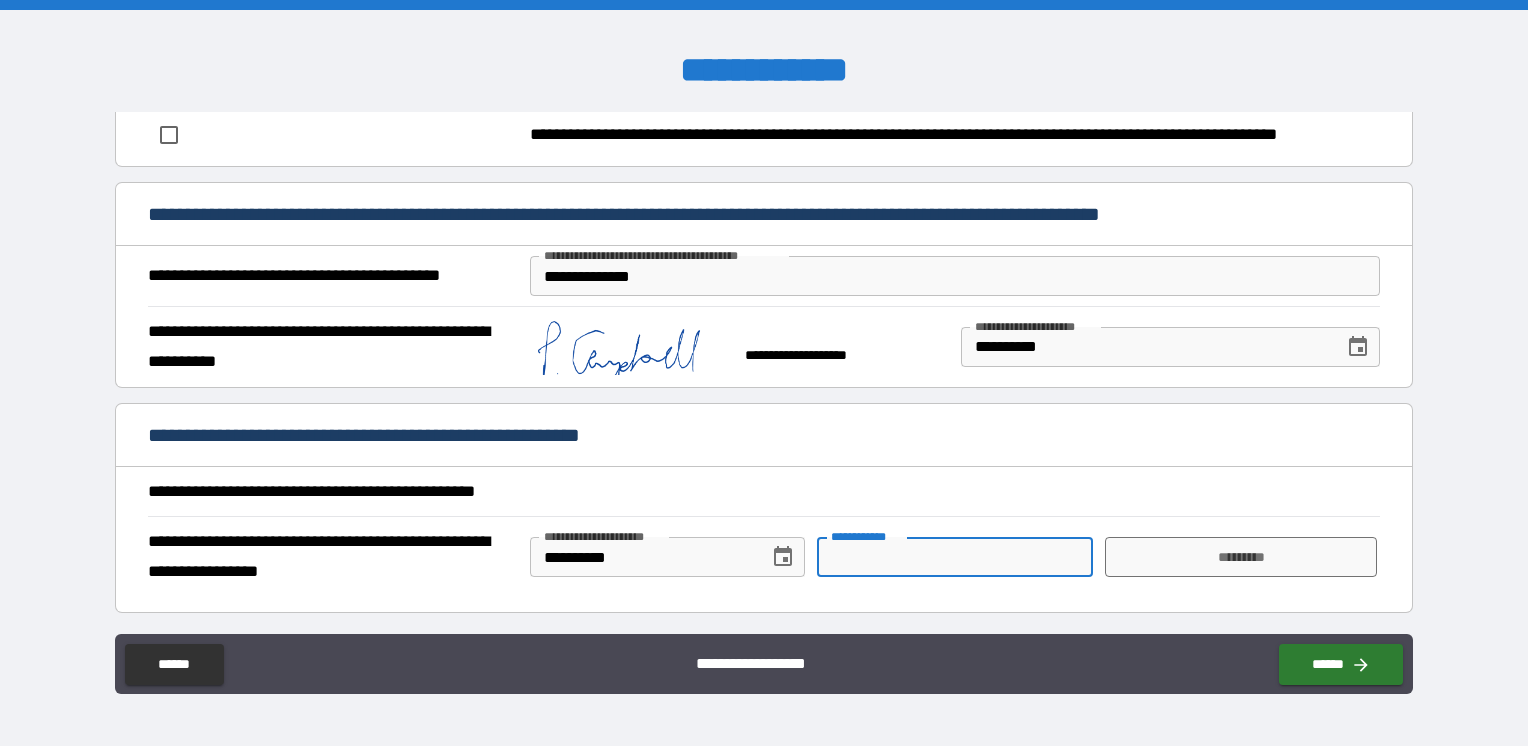 click on "**********" at bounding box center (954, 557) 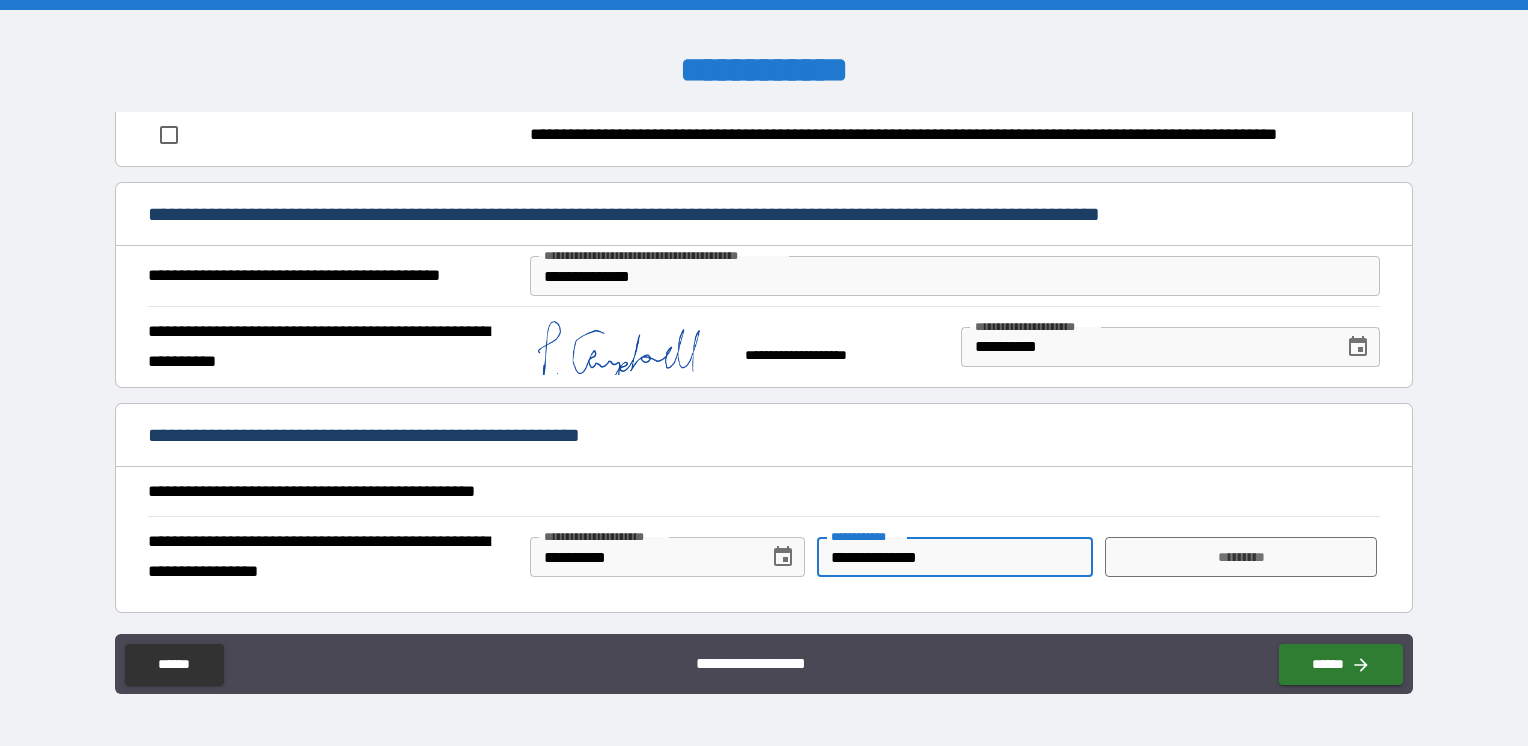 type on "**********" 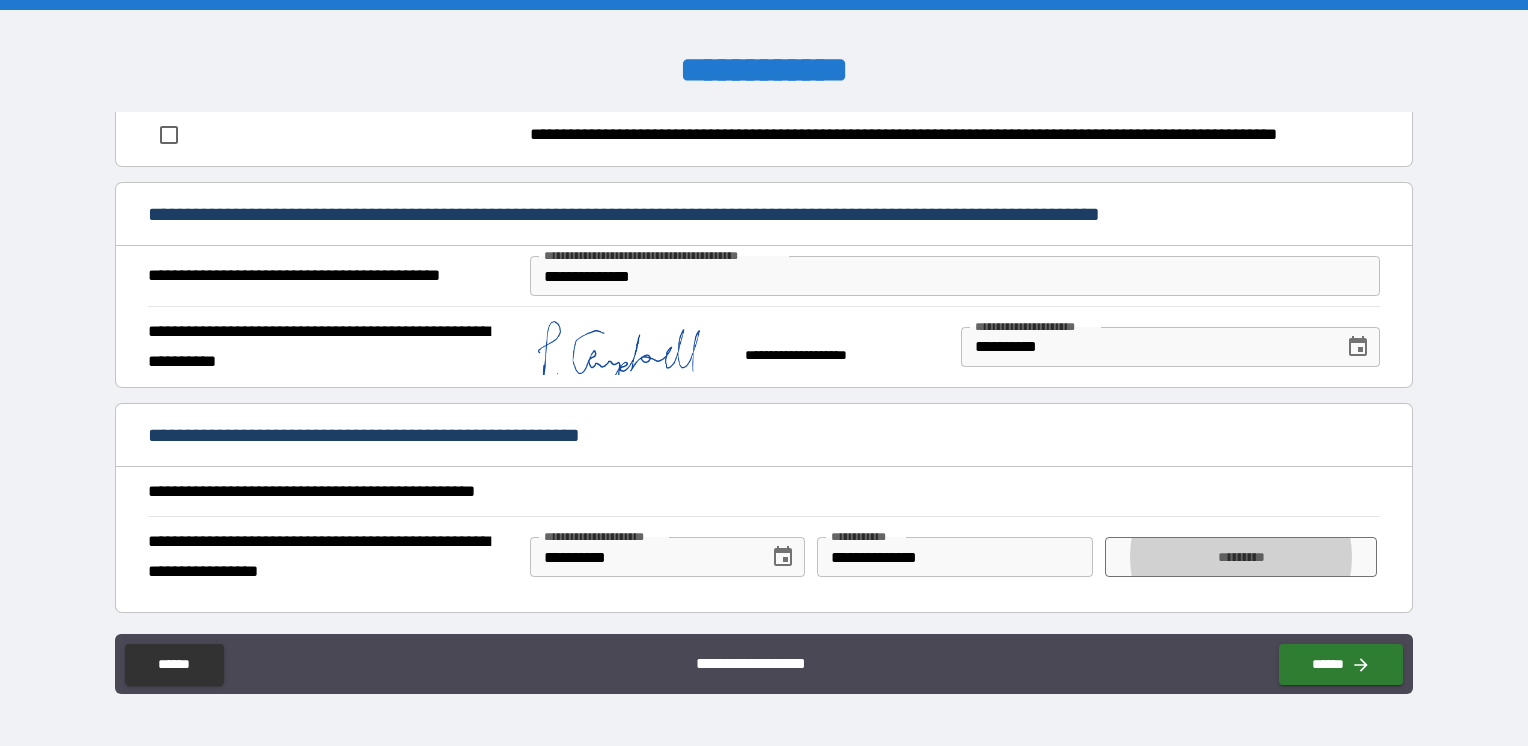 type 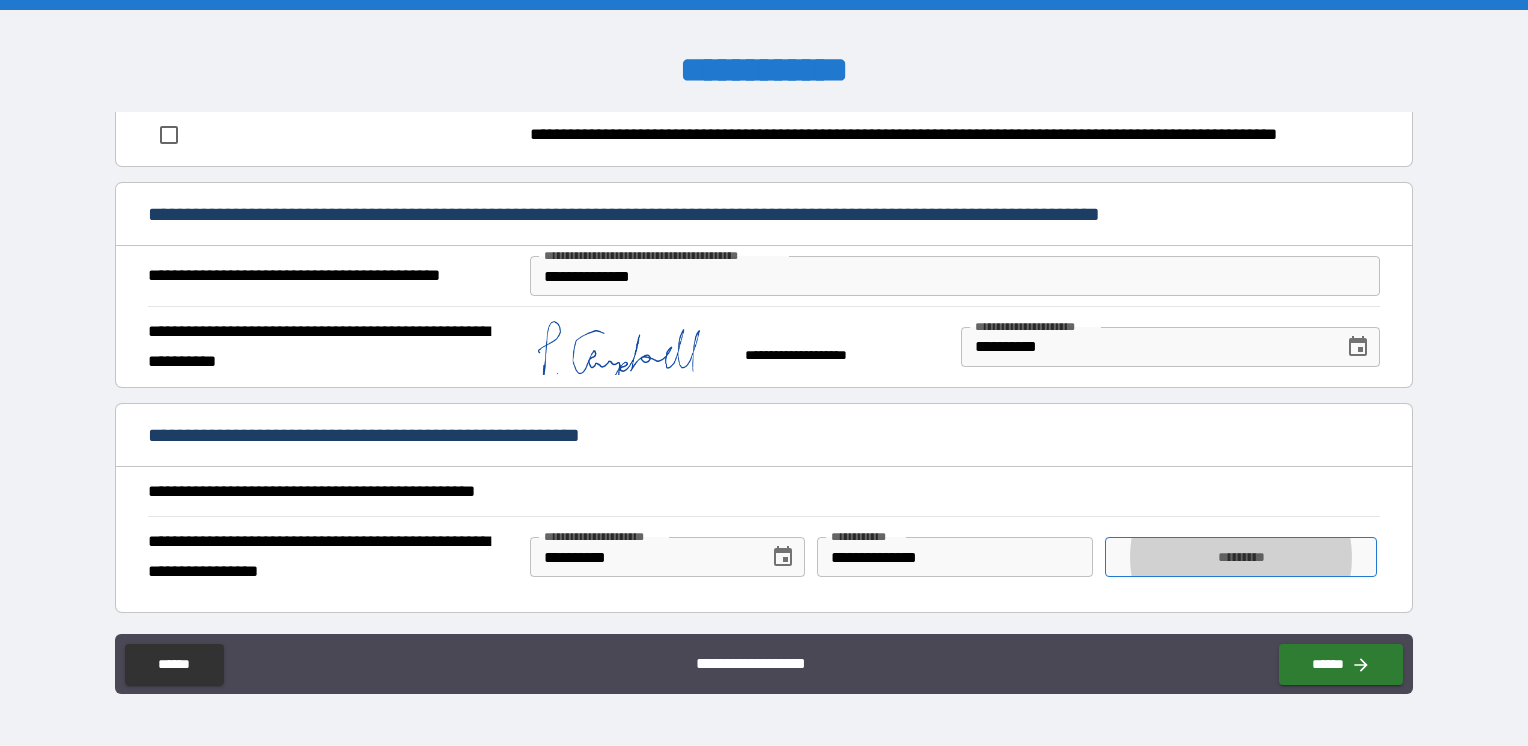 click on "*********" at bounding box center (1241, 557) 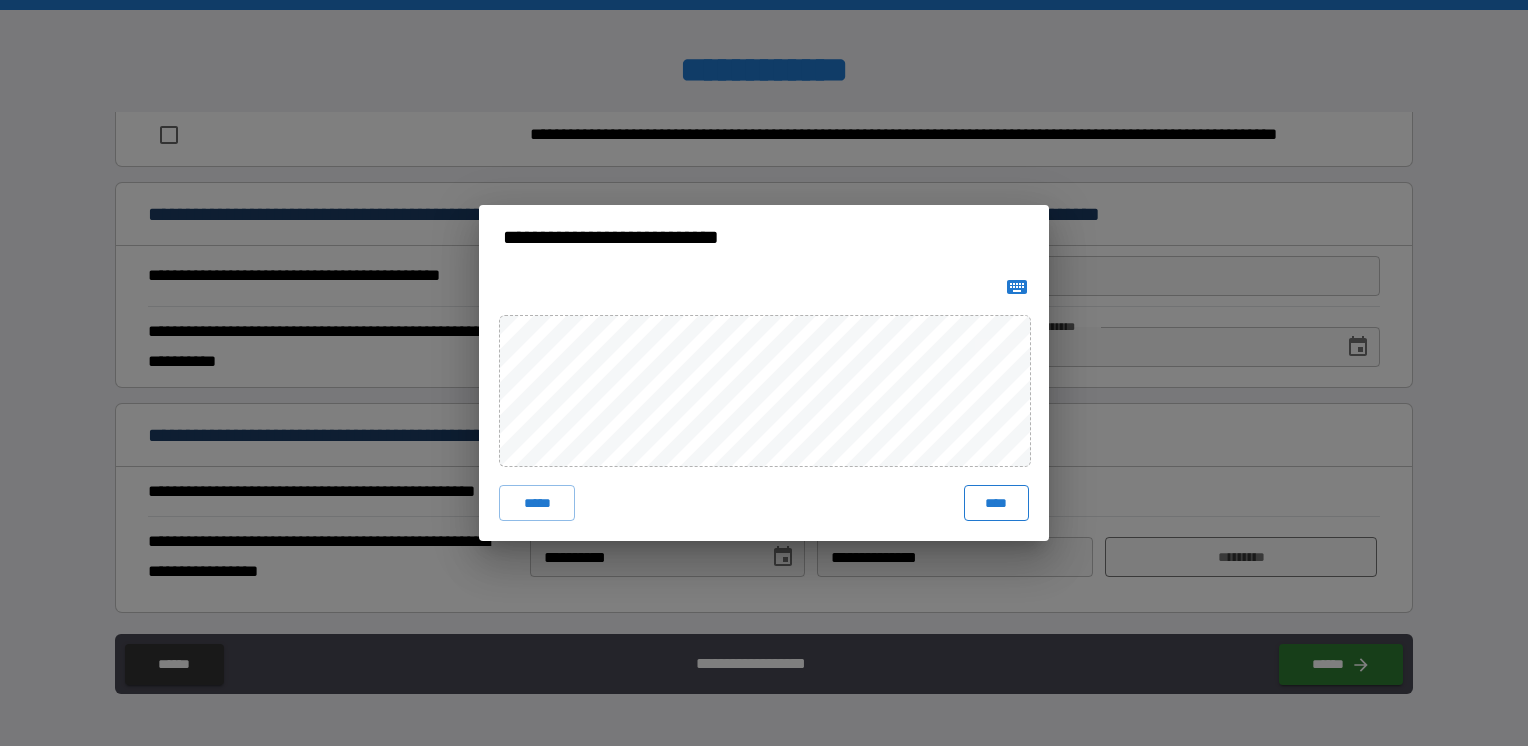 click on "****" at bounding box center [996, 503] 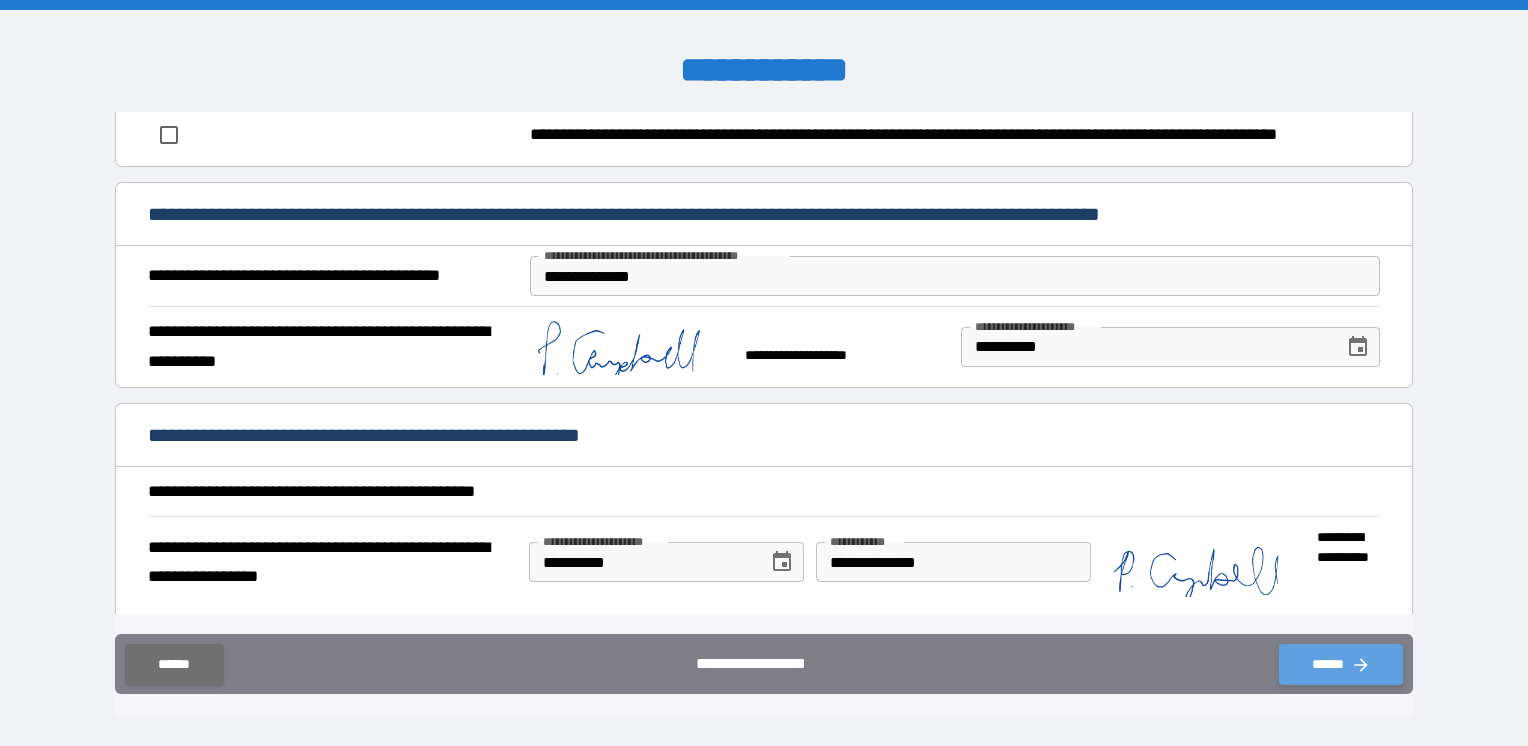 click on "******" at bounding box center [1341, 664] 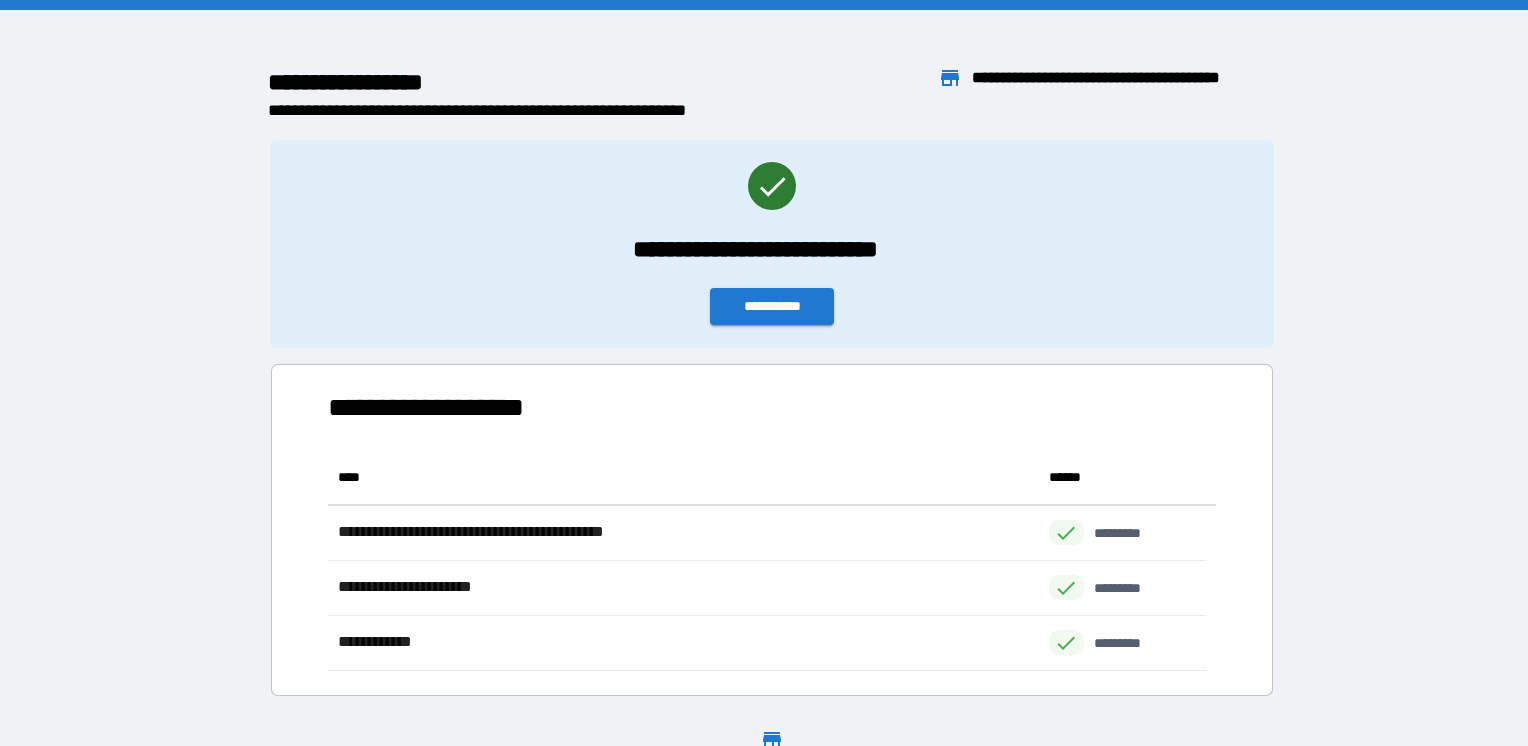 scroll, scrollTop: 16, scrollLeft: 16, axis: both 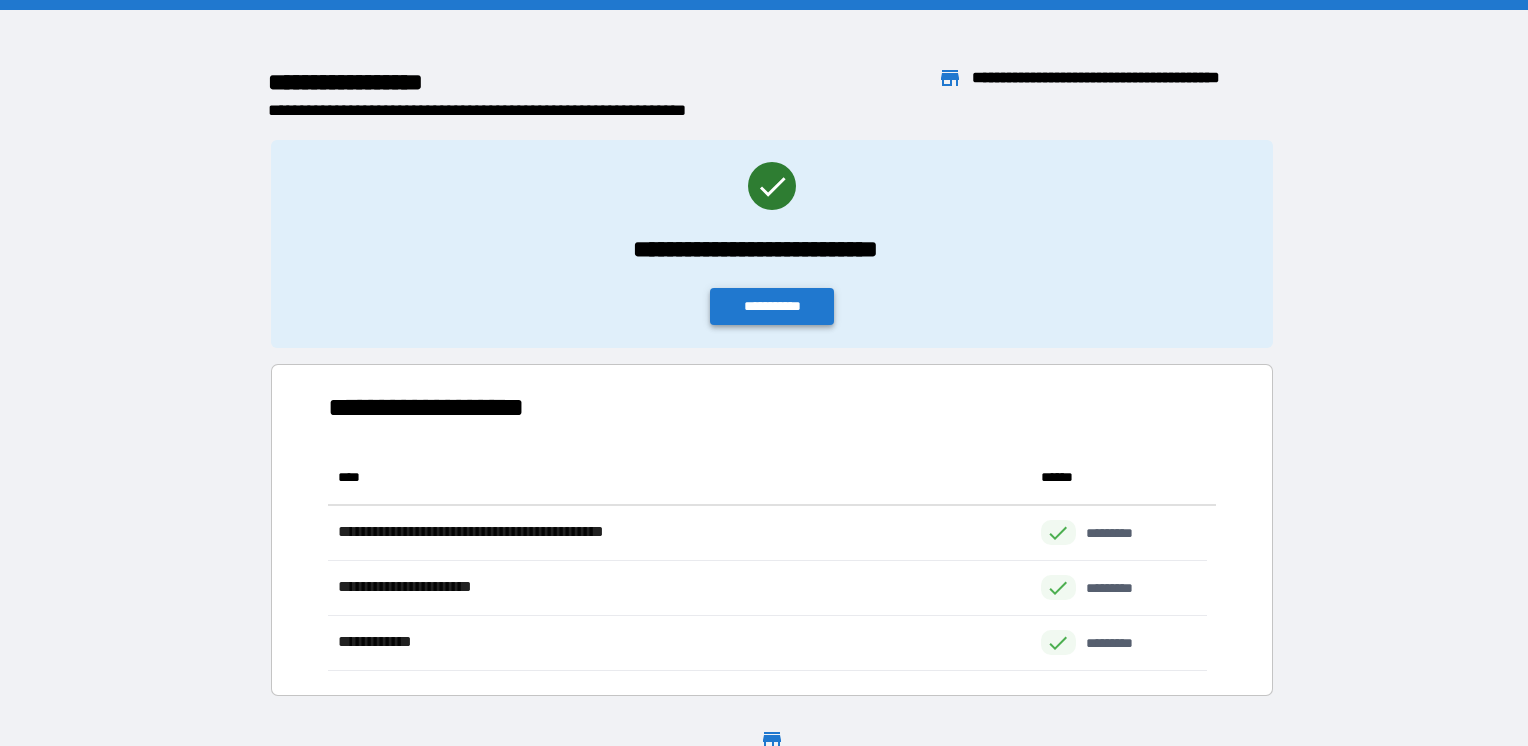 click on "**********" at bounding box center [772, 306] 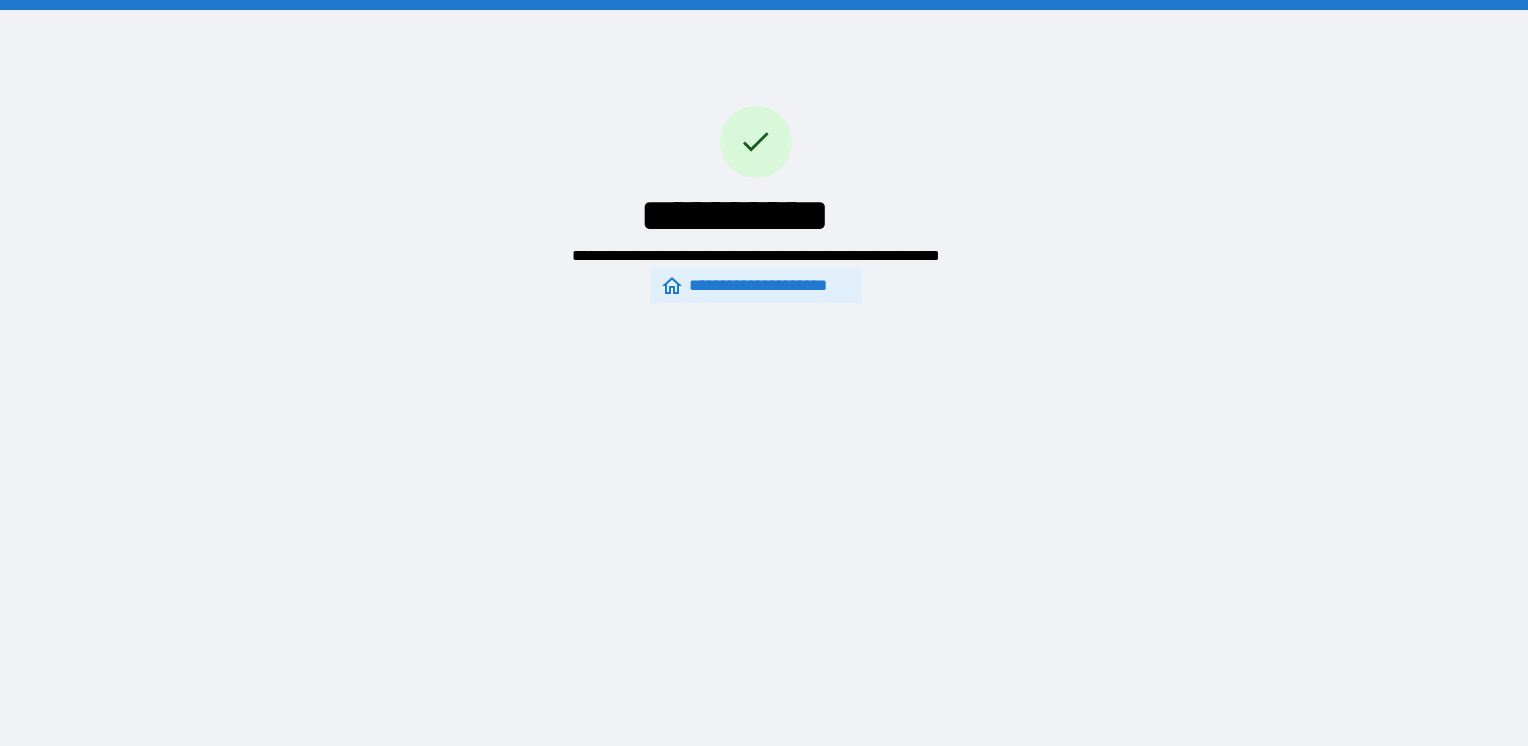 click on "**********" at bounding box center [755, 286] 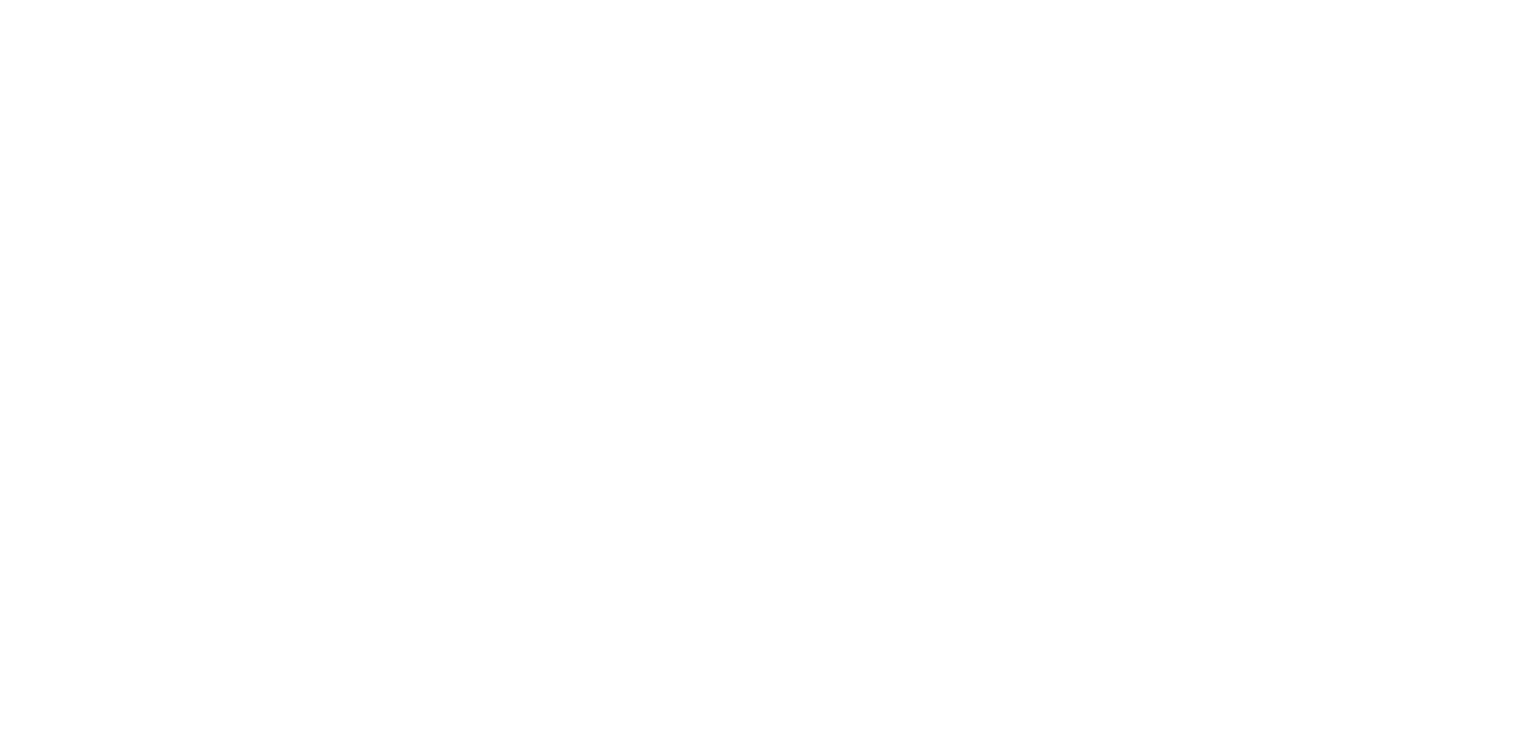 scroll, scrollTop: 0, scrollLeft: 0, axis: both 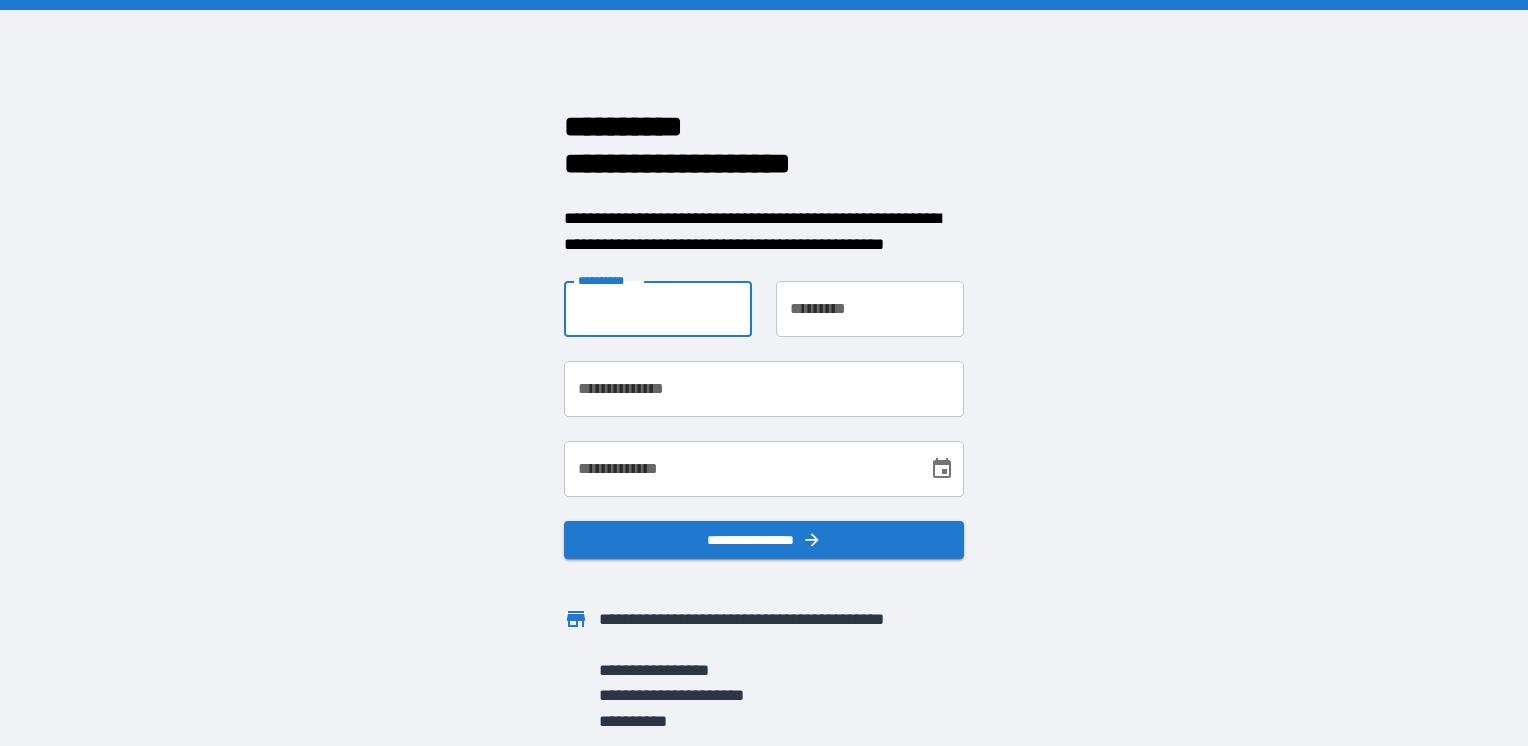 click on "**********" at bounding box center (658, 309) 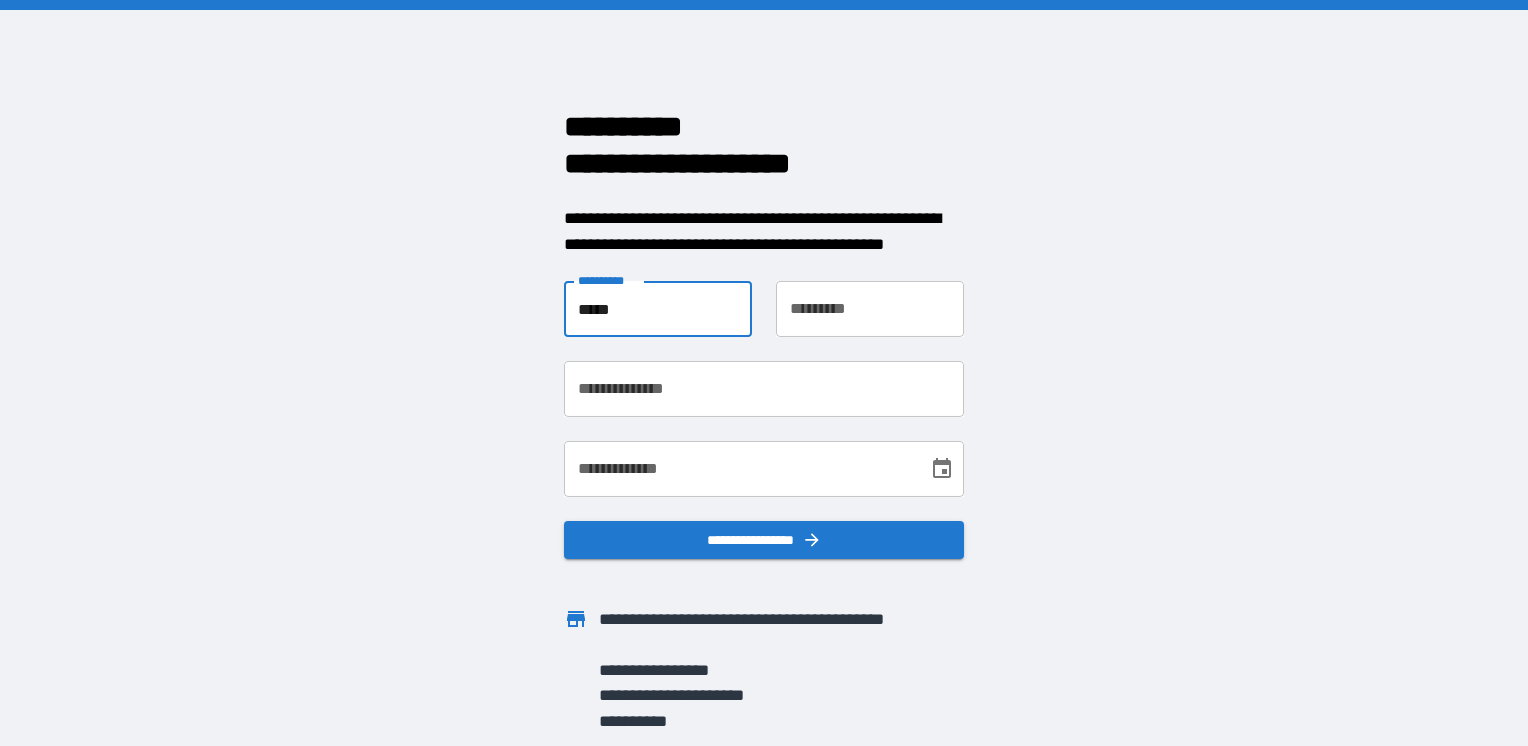 type on "********" 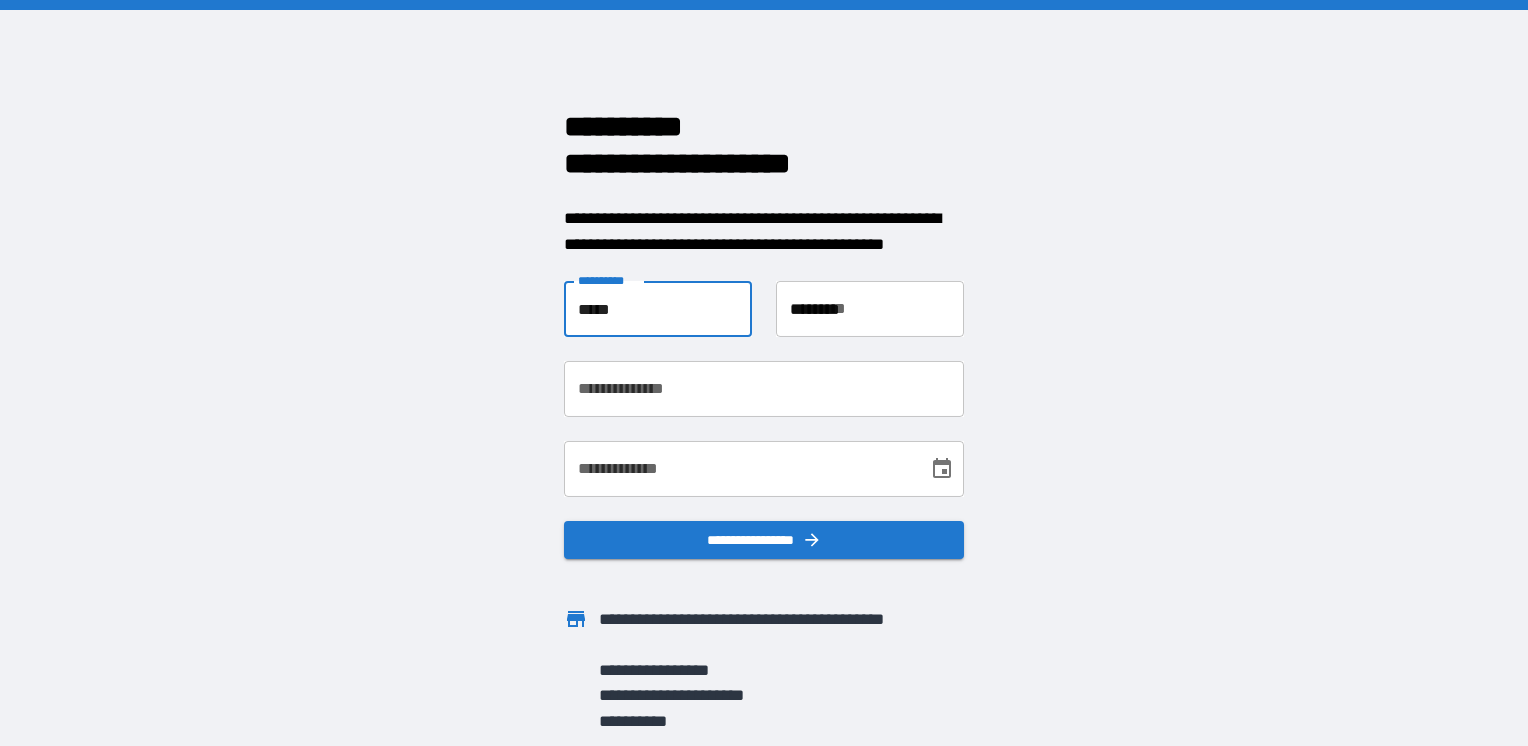 type on "**********" 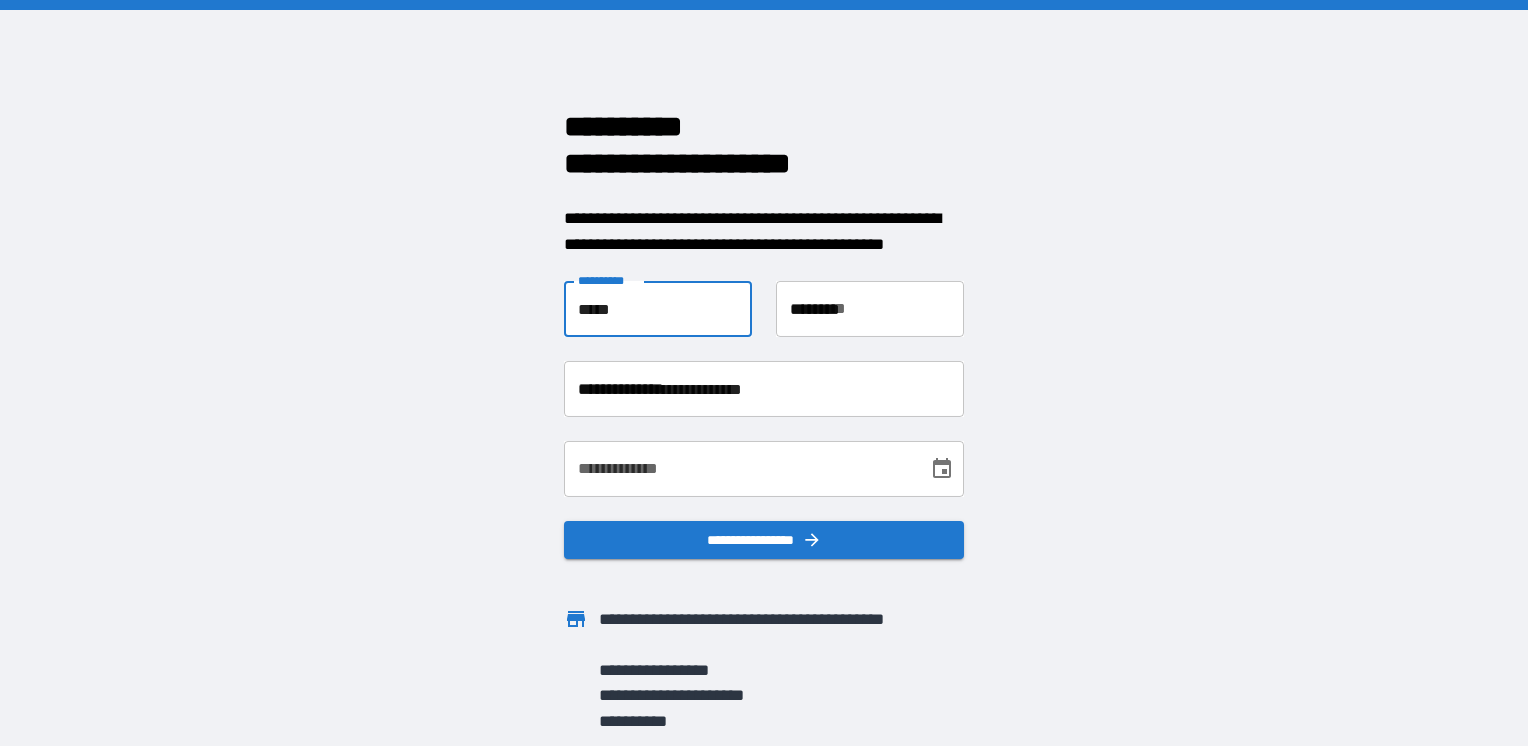 type on "**********" 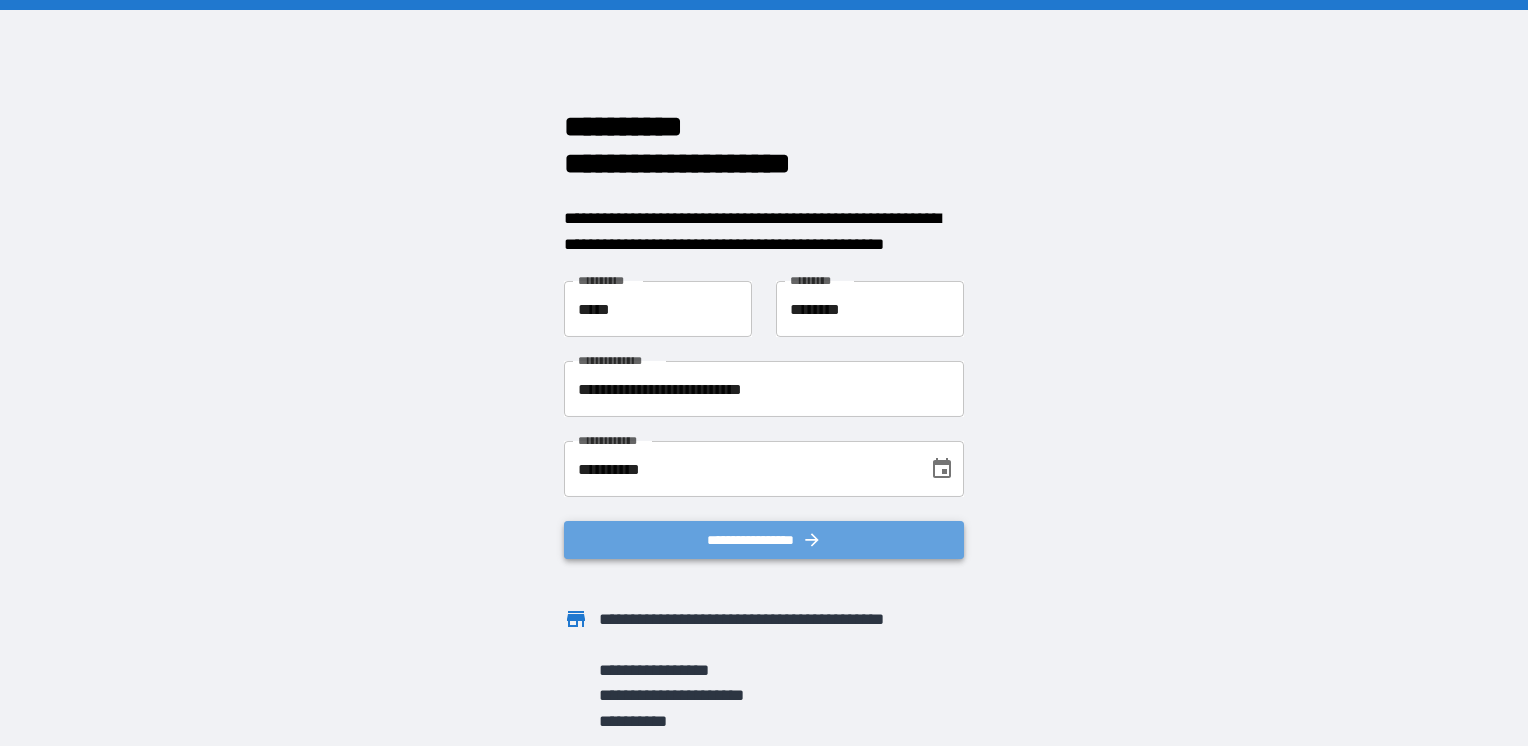 click on "**********" at bounding box center (764, 540) 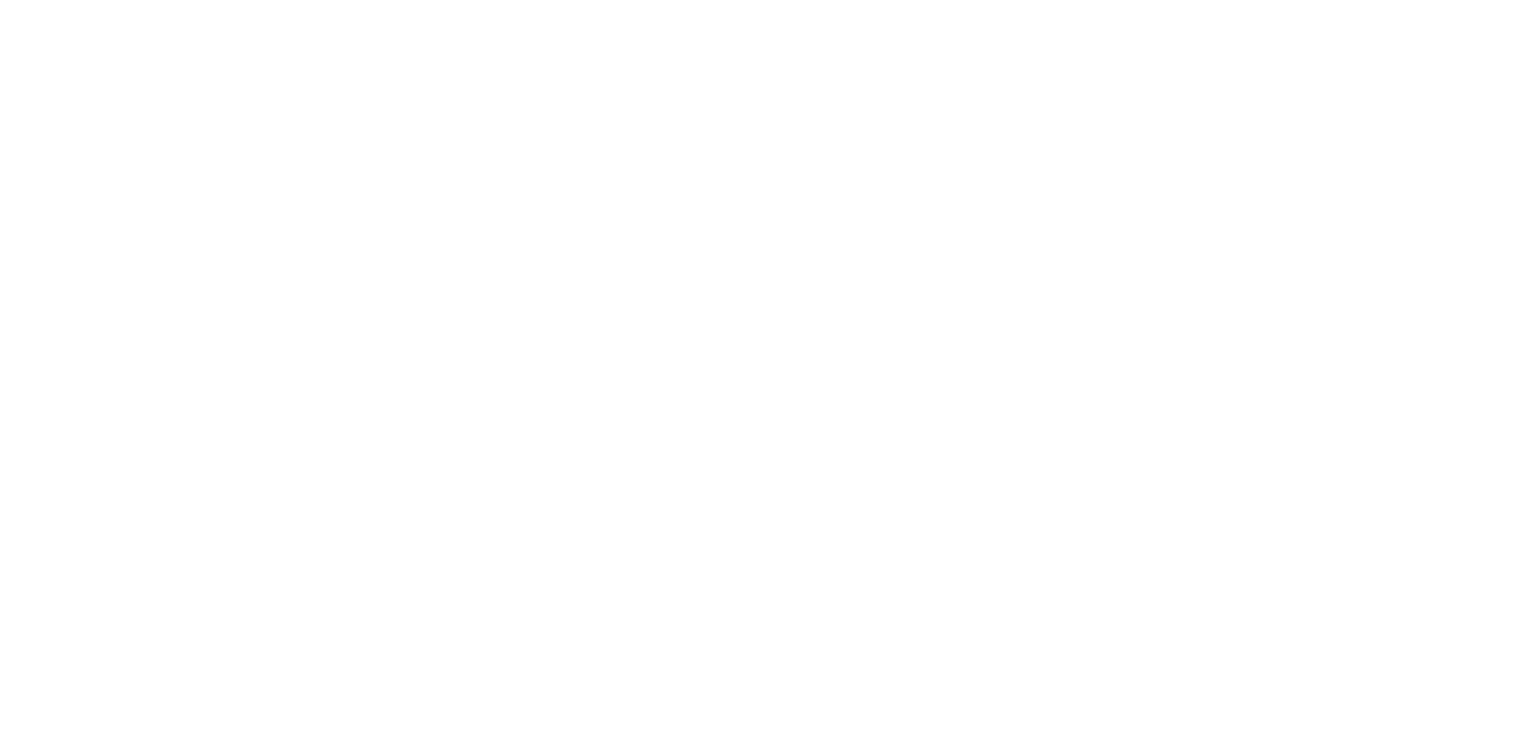 scroll, scrollTop: 0, scrollLeft: 0, axis: both 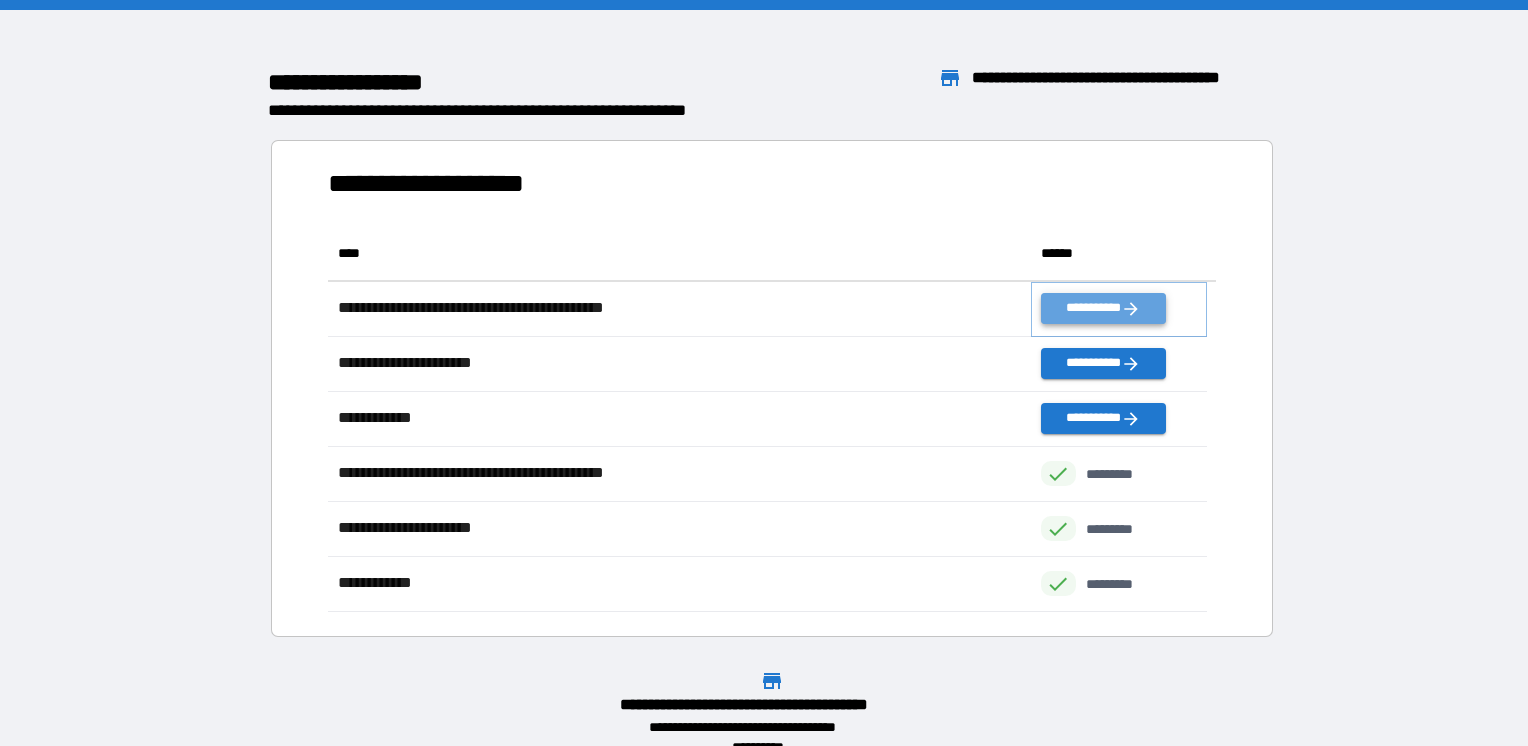click on "**********" at bounding box center (1103, 308) 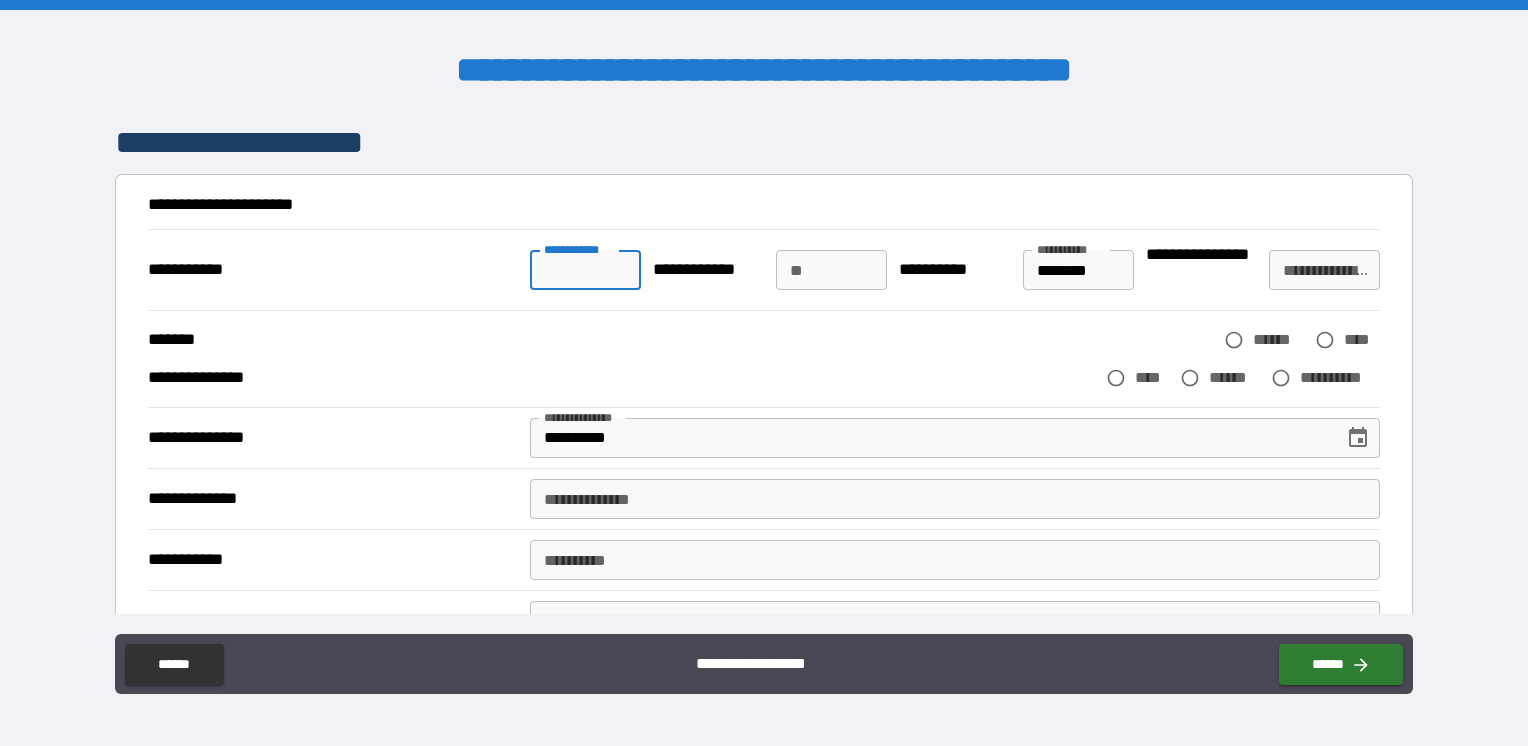 click on "**********" at bounding box center (585, 270) 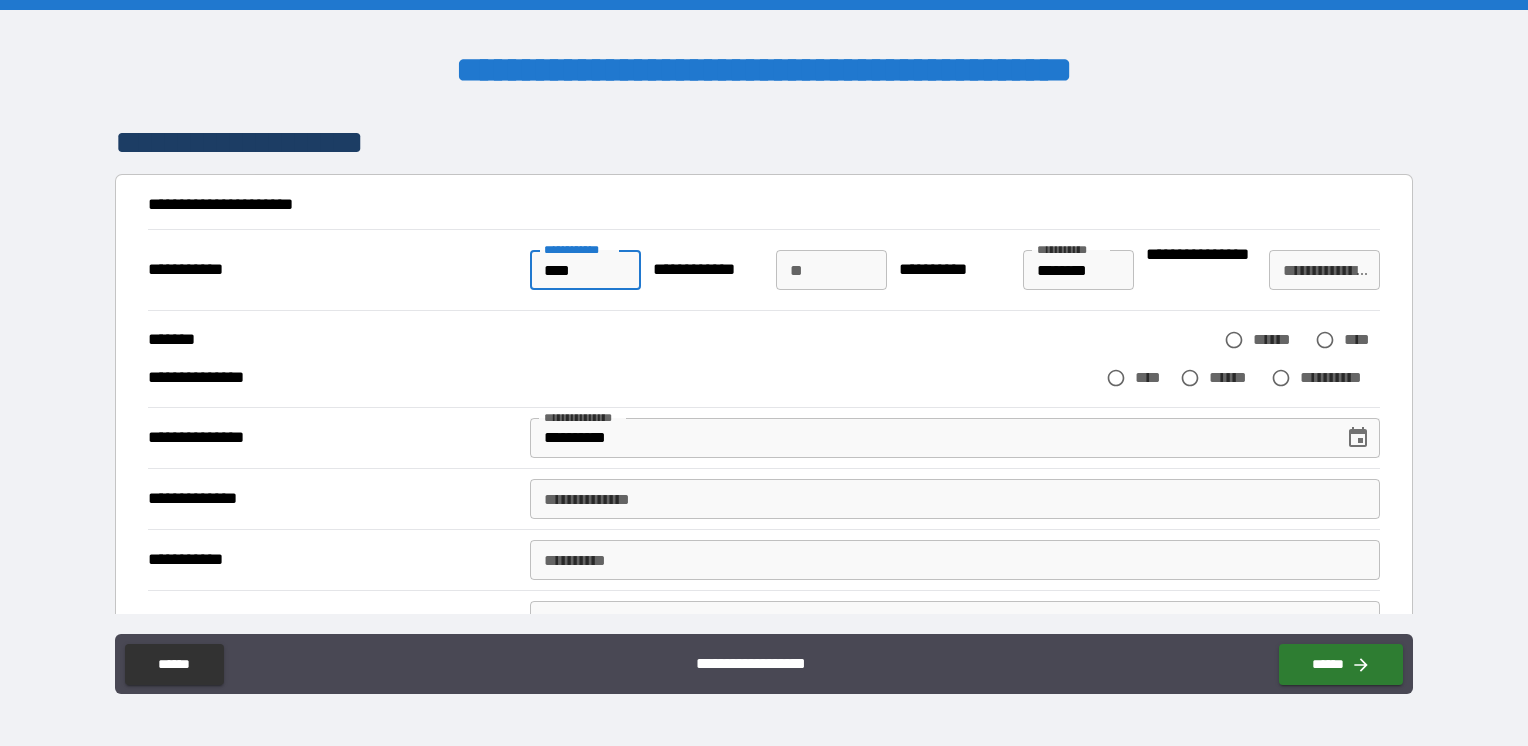 type on "****" 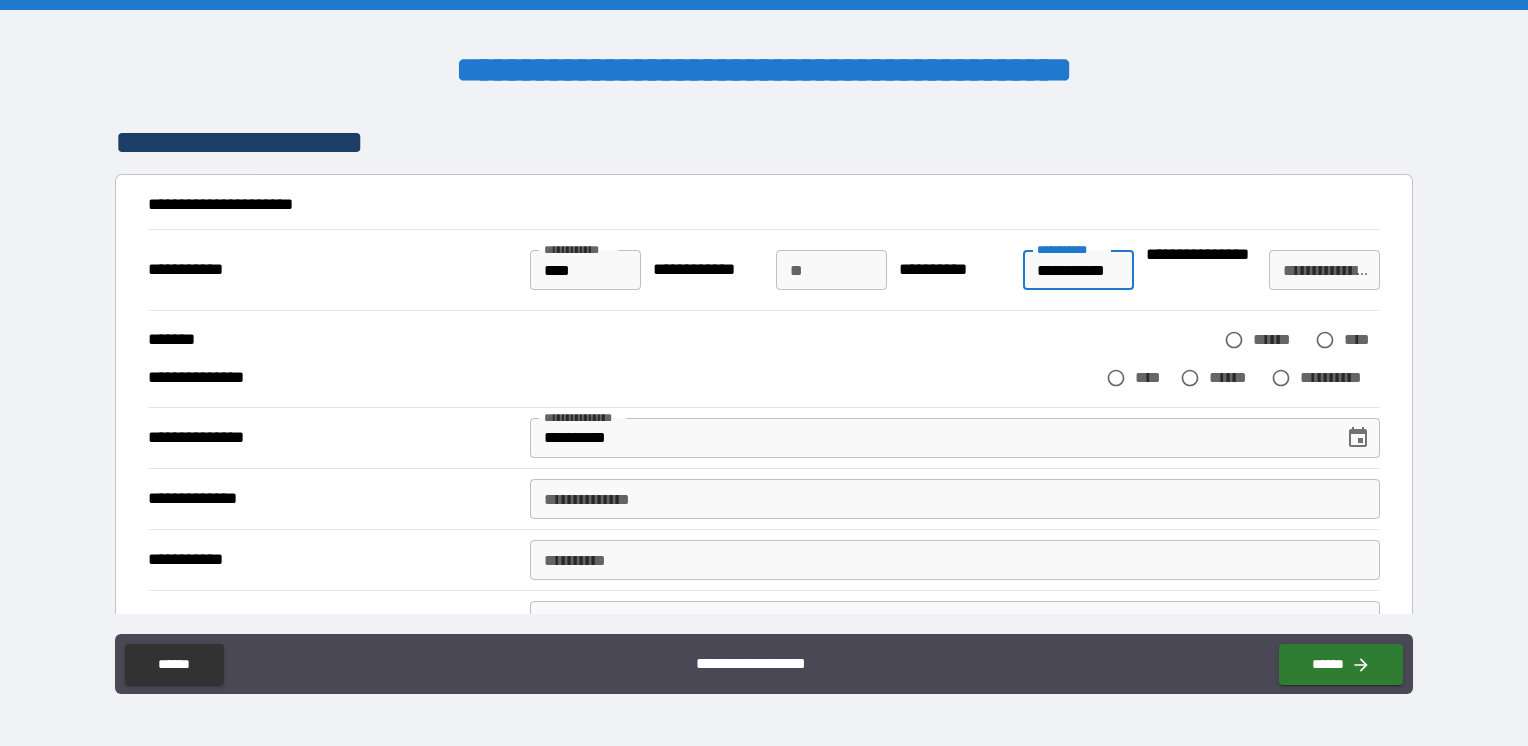 scroll, scrollTop: 0, scrollLeft: 0, axis: both 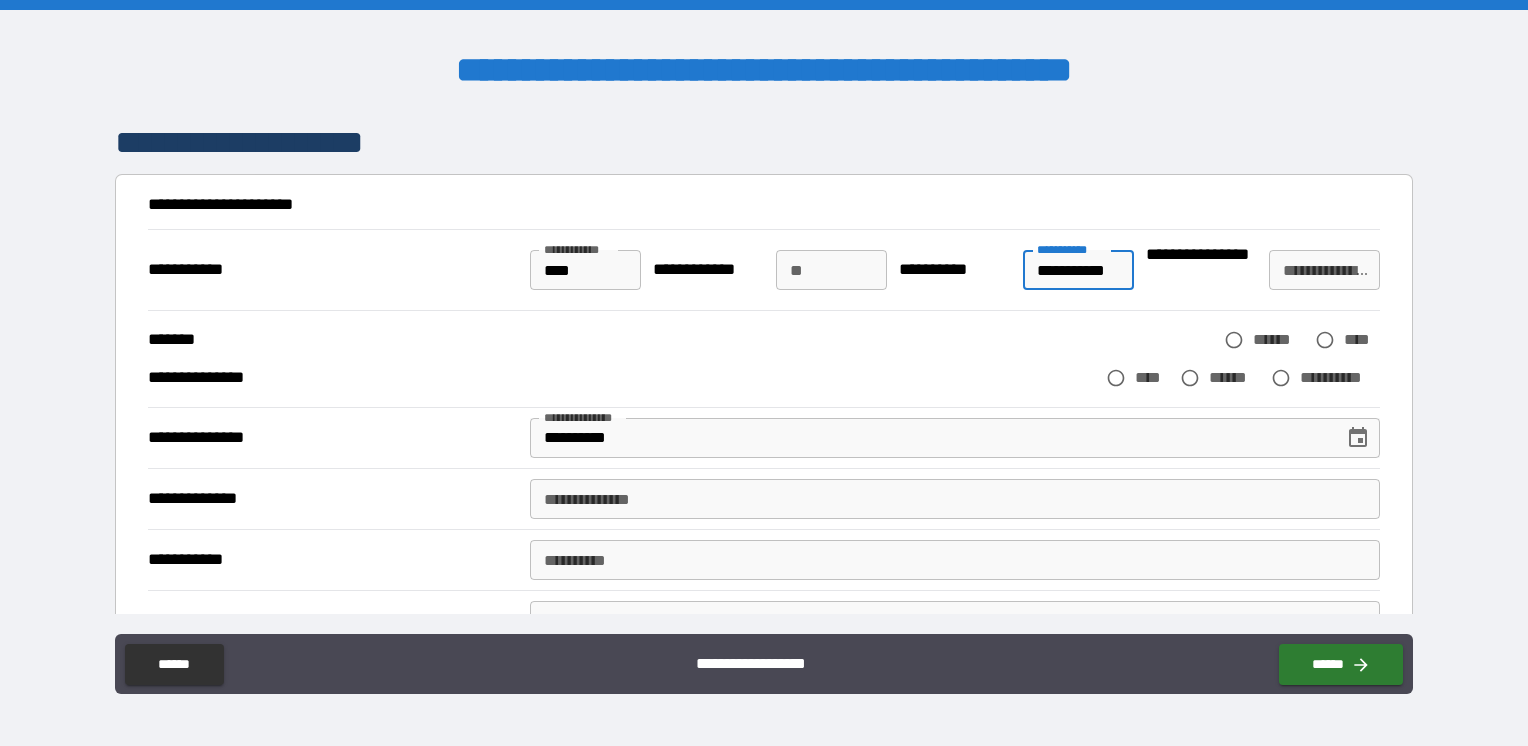 type on "**********" 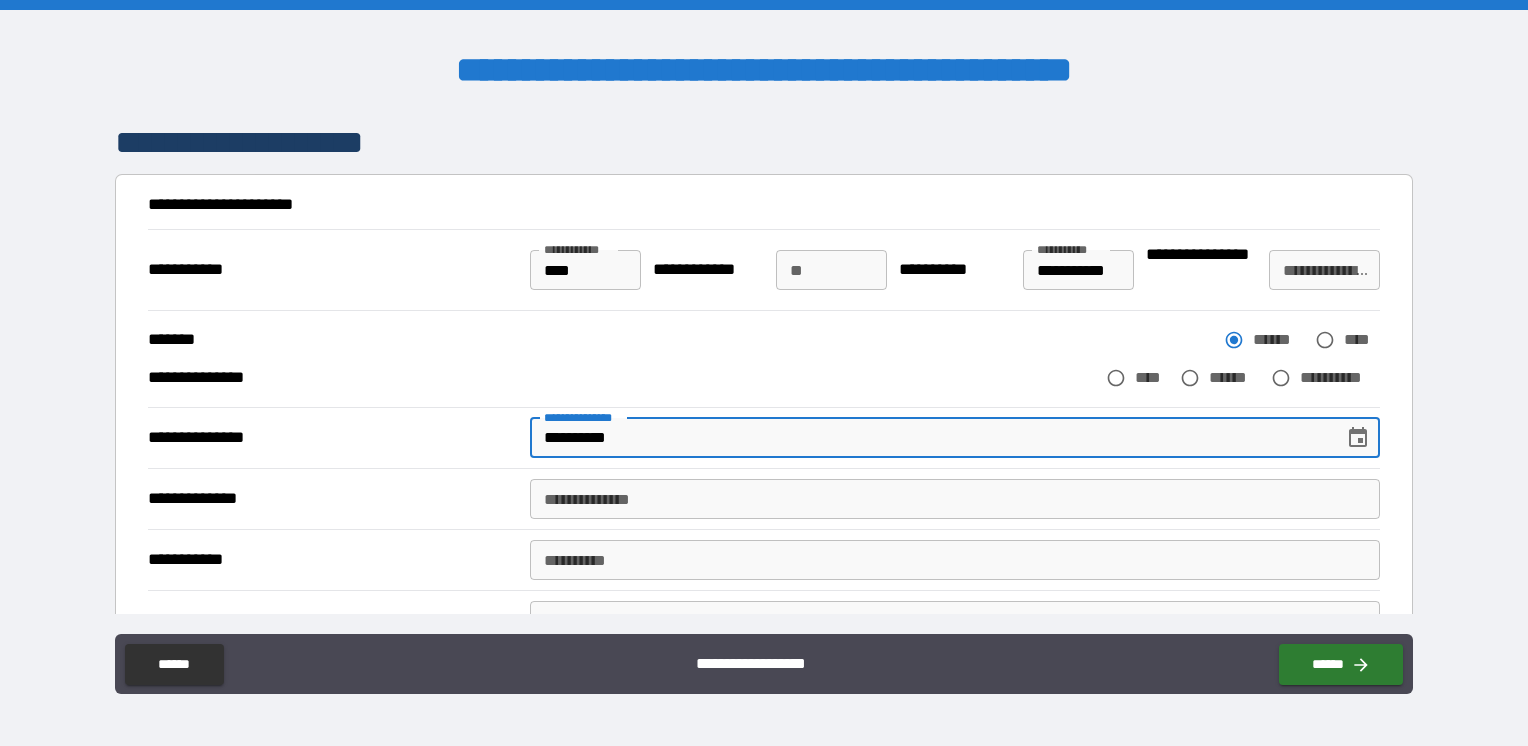 drag, startPoint x: 676, startPoint y: 438, endPoint x: 217, endPoint y: 506, distance: 464.0097 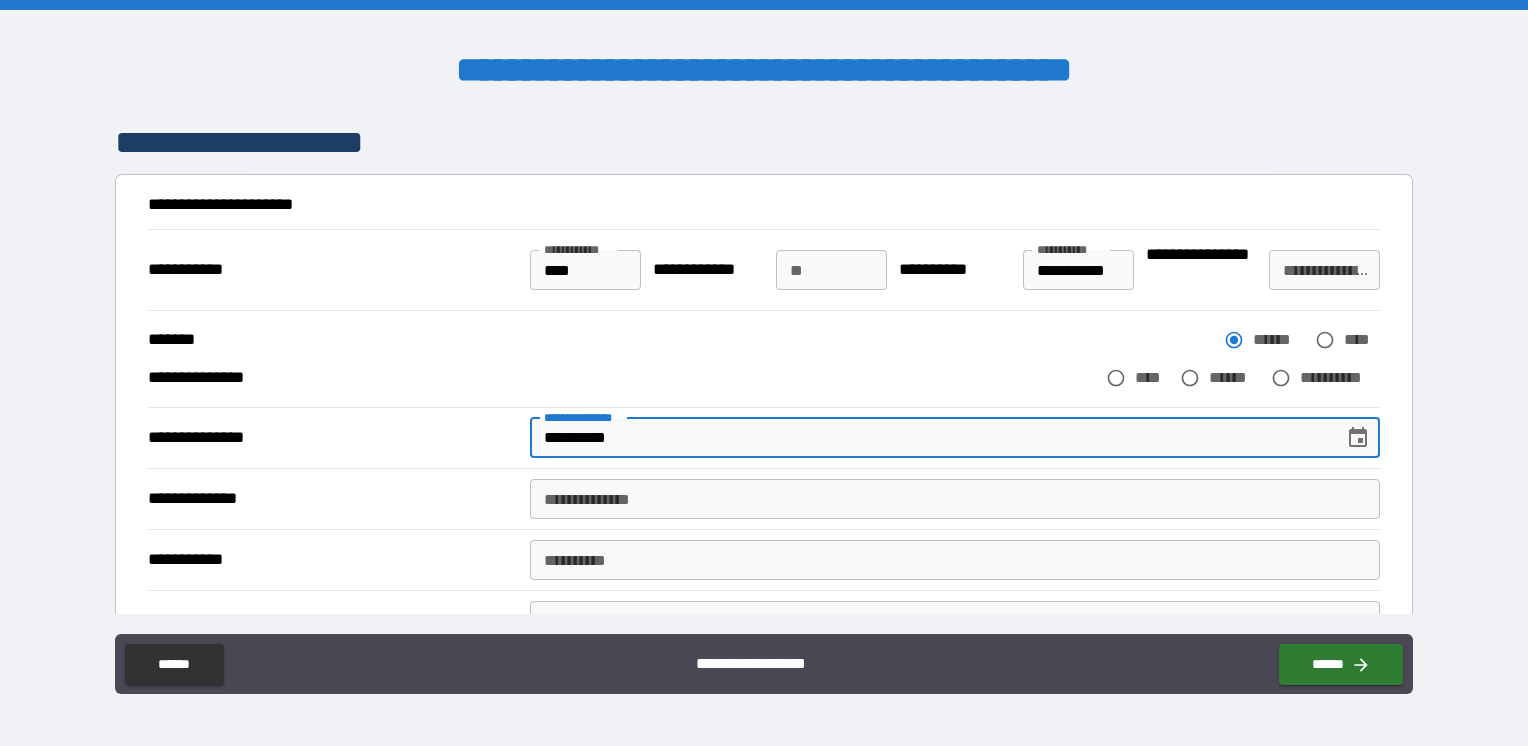 type on "**********" 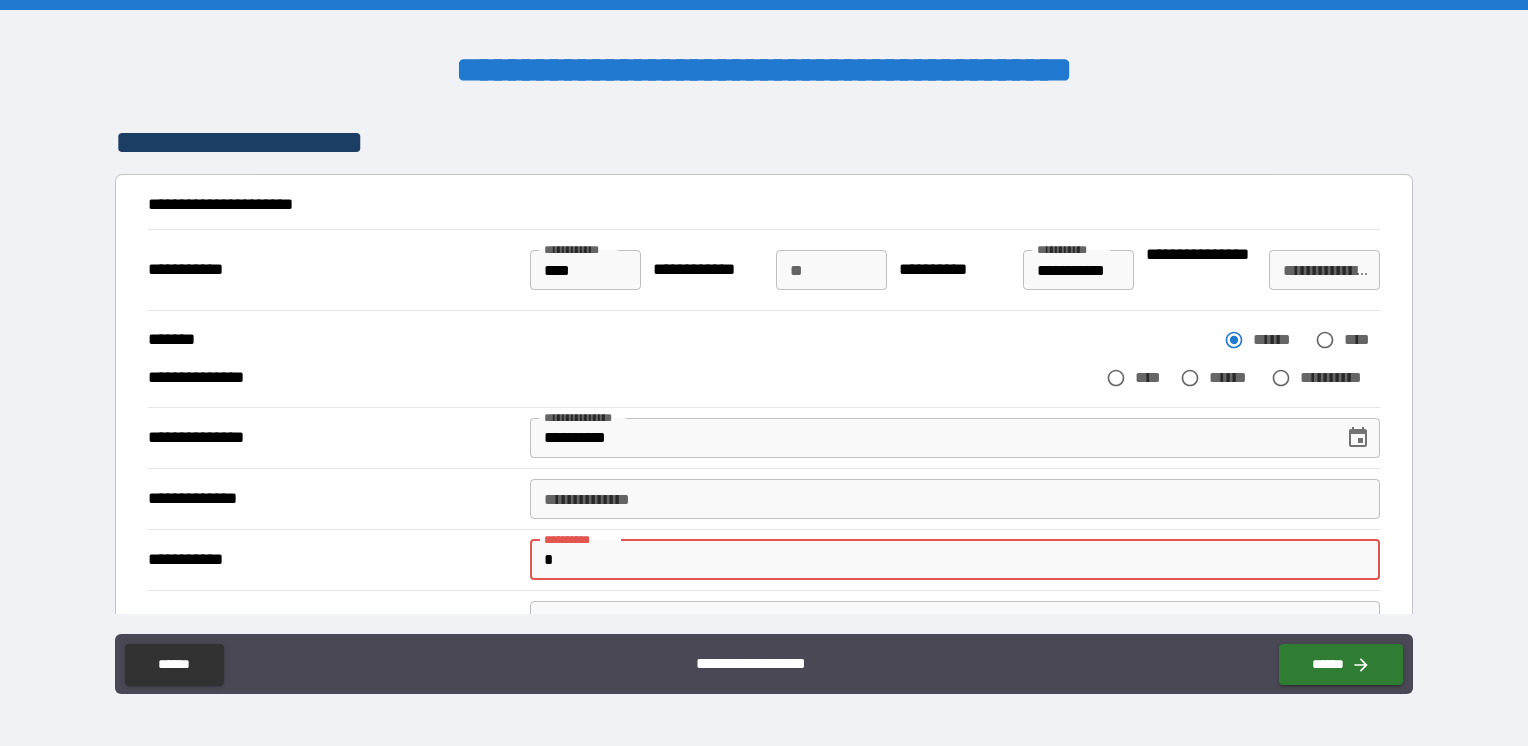click on "**********" at bounding box center [955, 499] 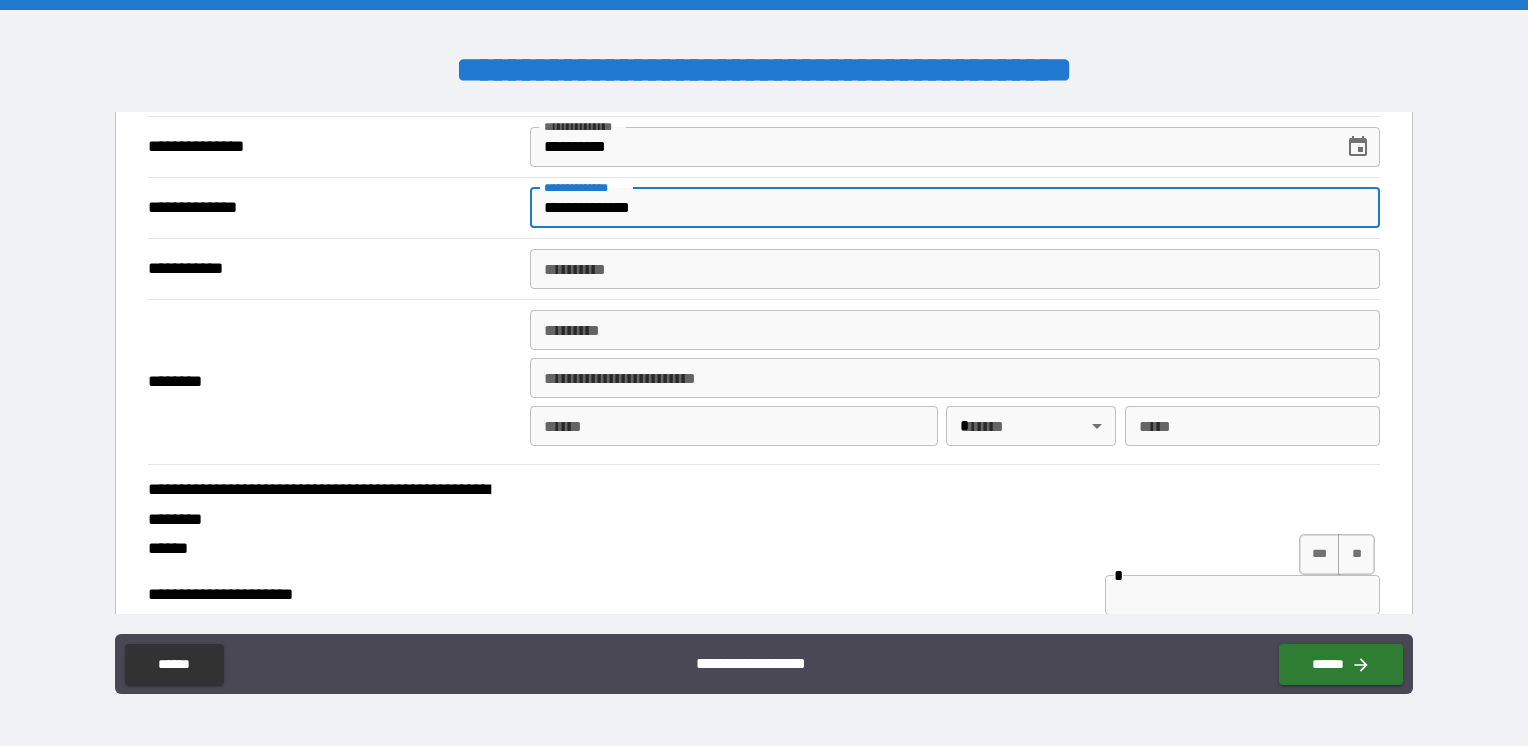 scroll, scrollTop: 300, scrollLeft: 0, axis: vertical 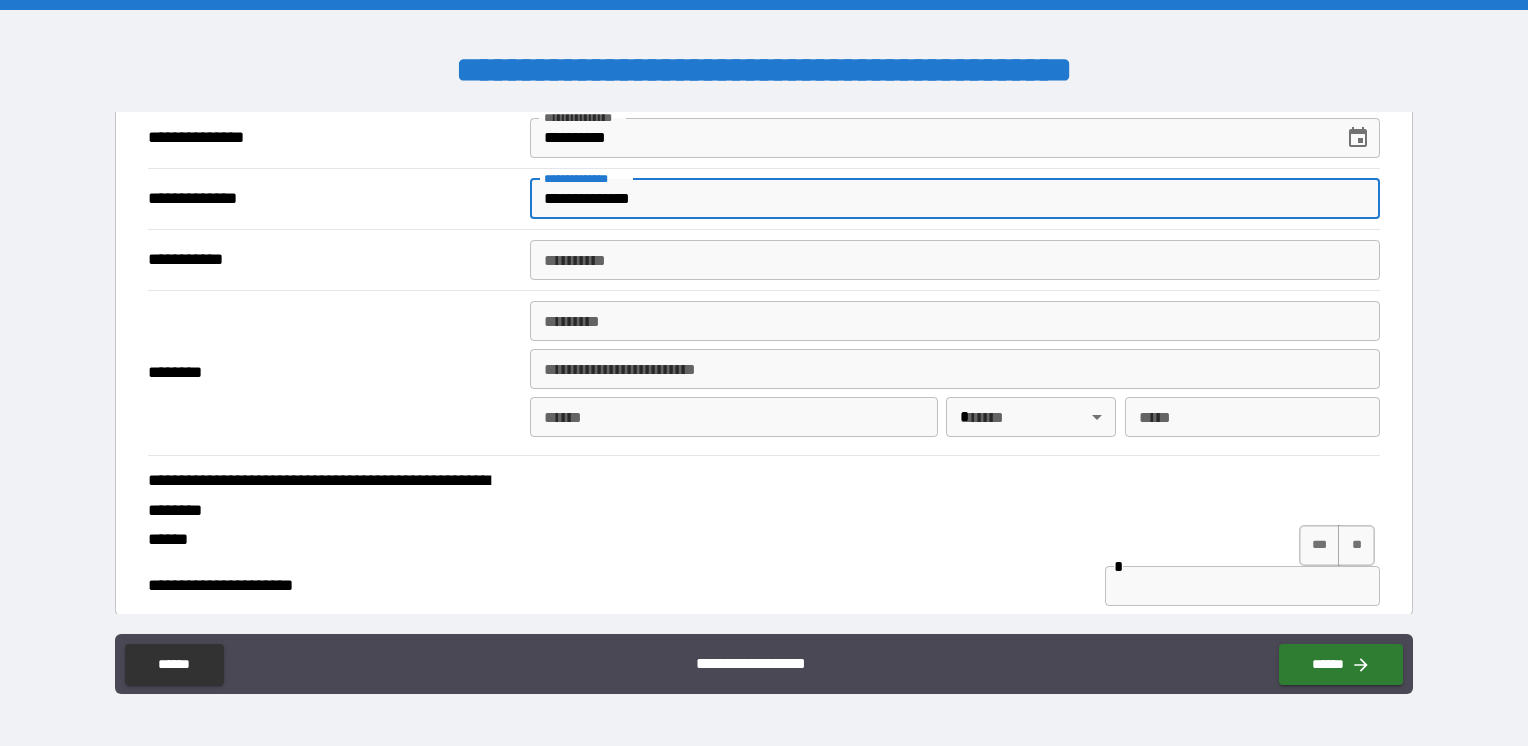 type on "**********" 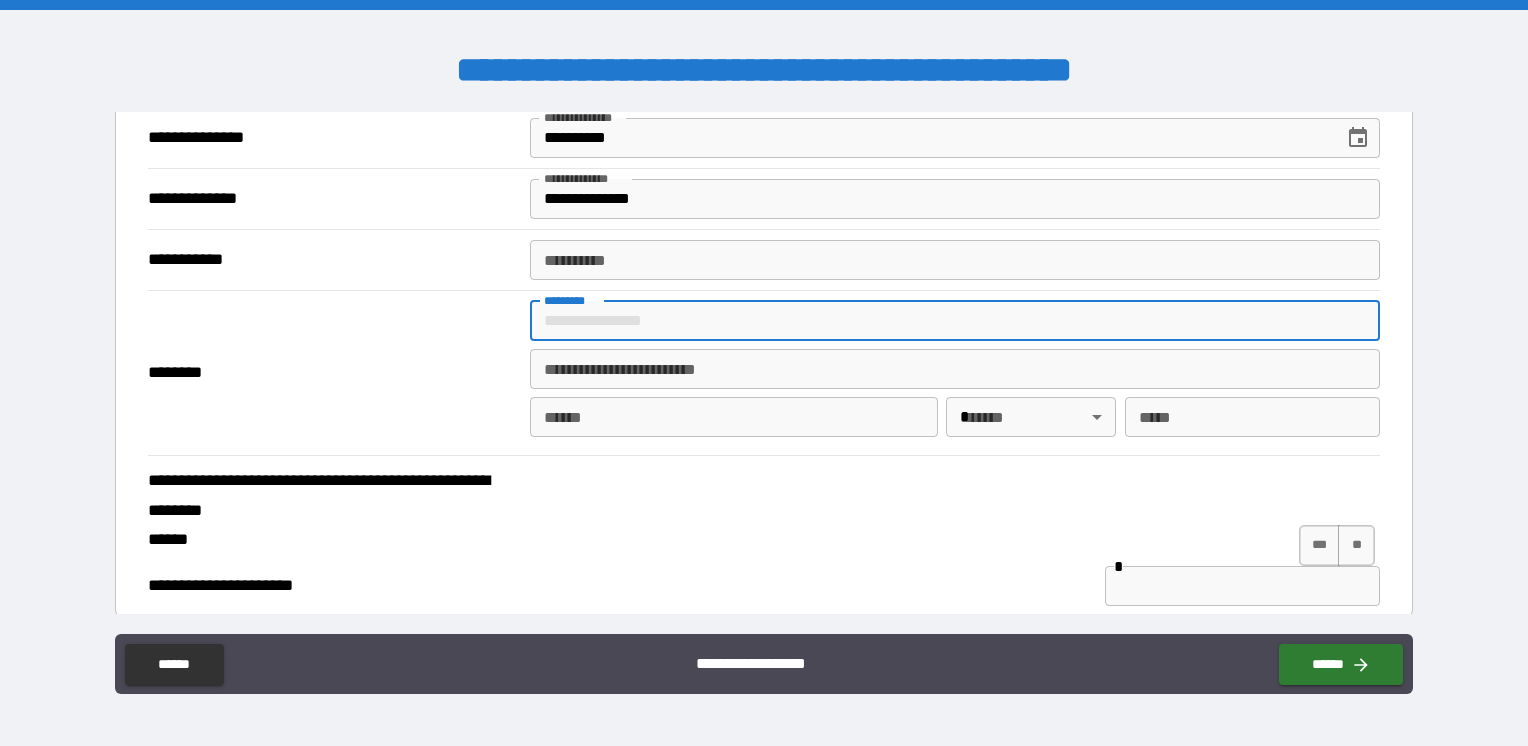 drag, startPoint x: 614, startPoint y: 302, endPoint x: 612, endPoint y: 324, distance: 22.090721 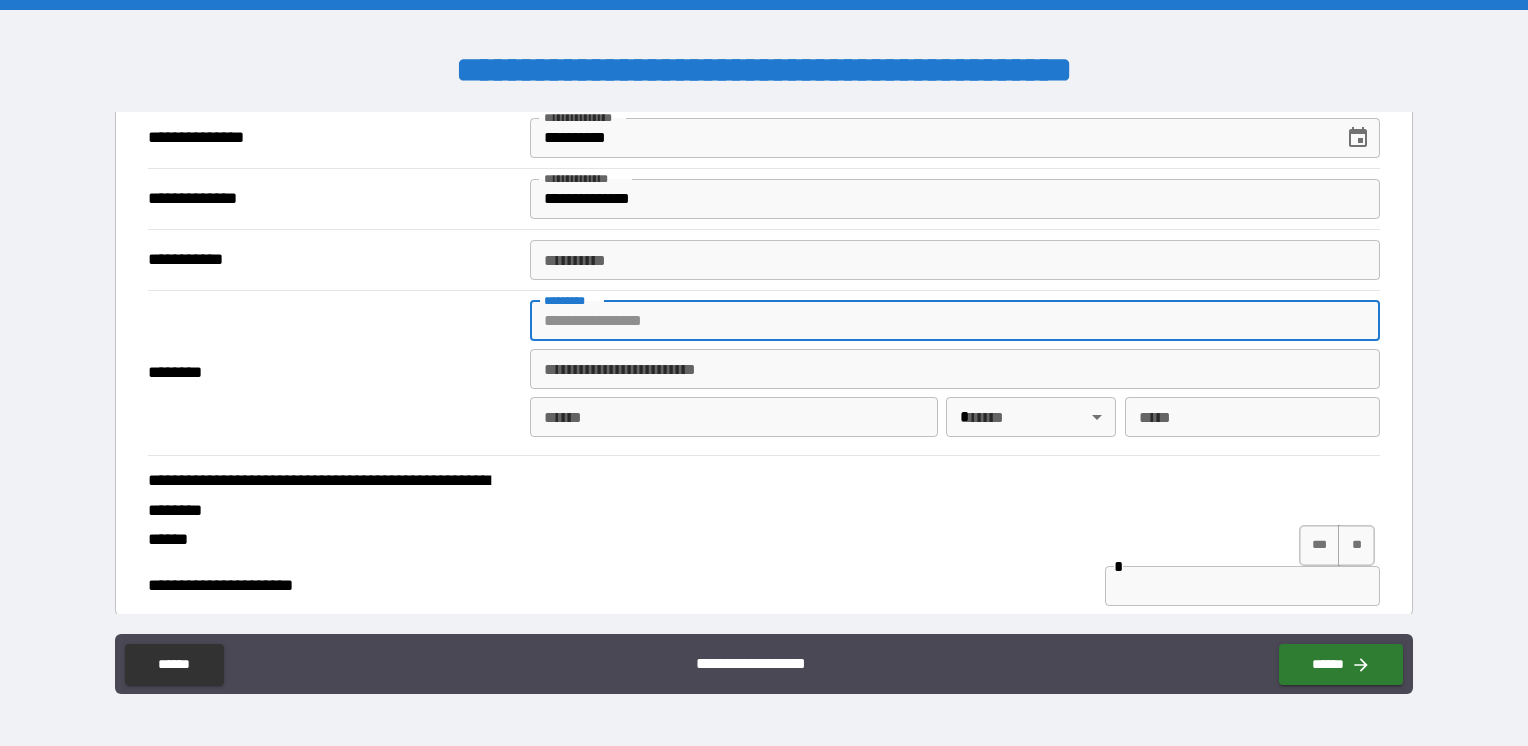 click on "*******   *" at bounding box center [955, 321] 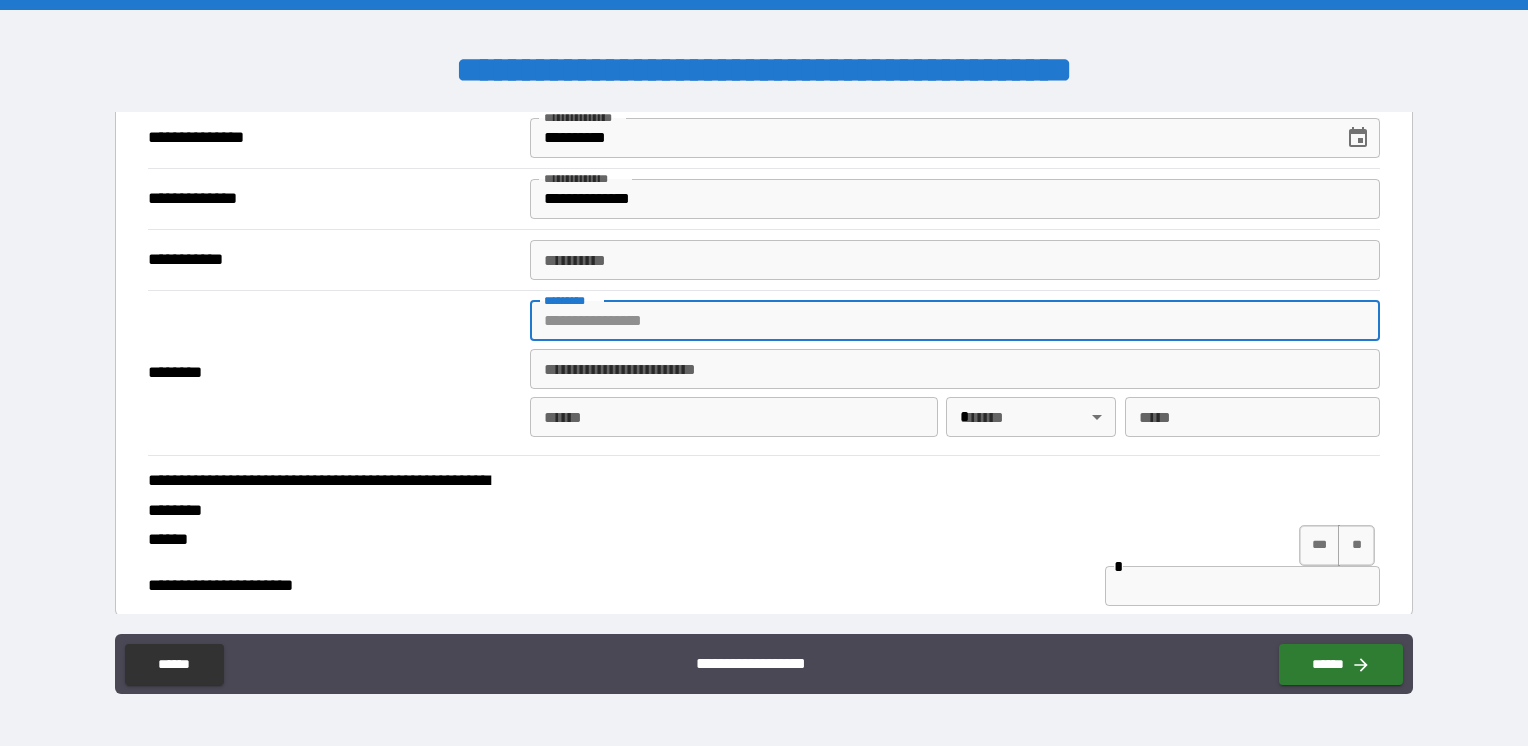 type on "**********" 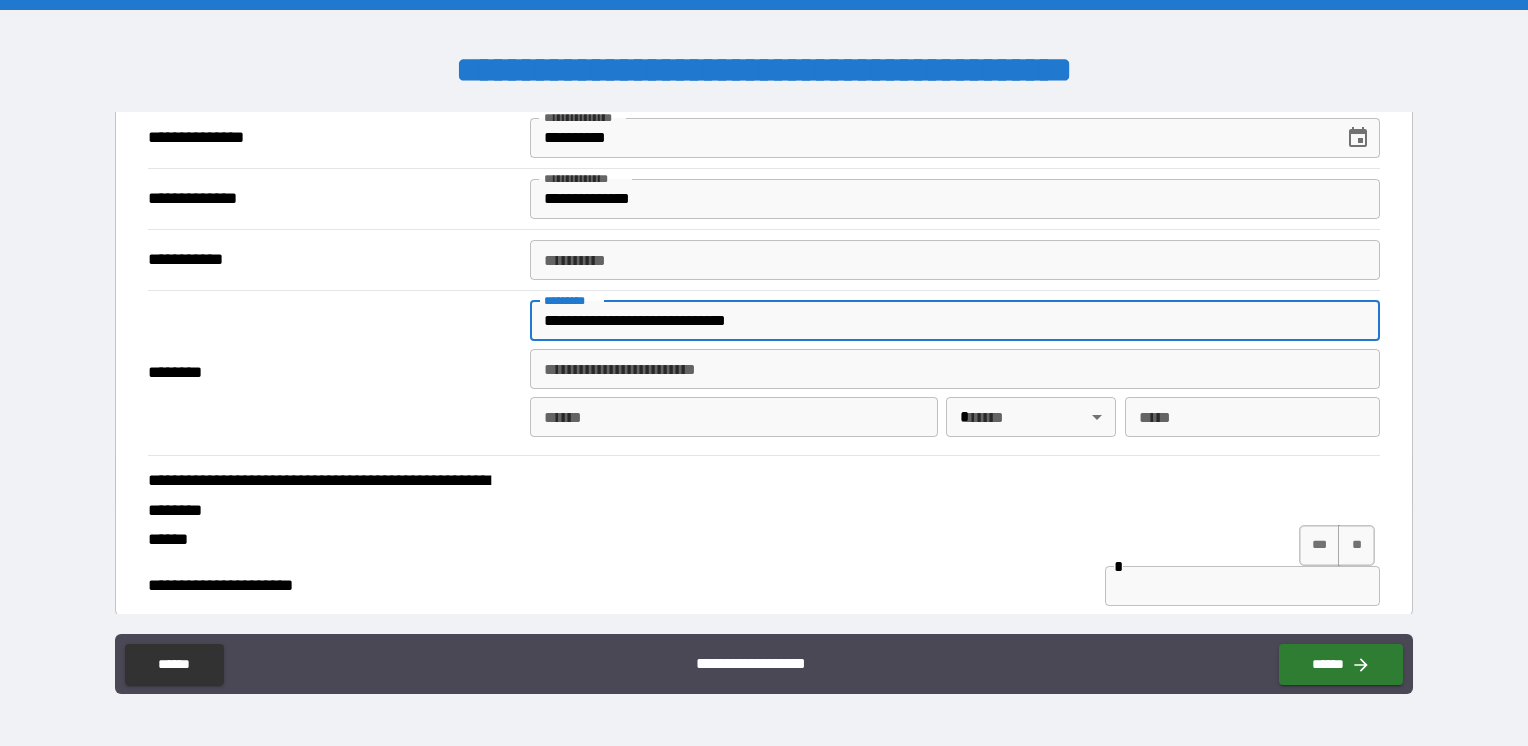 type on "**********" 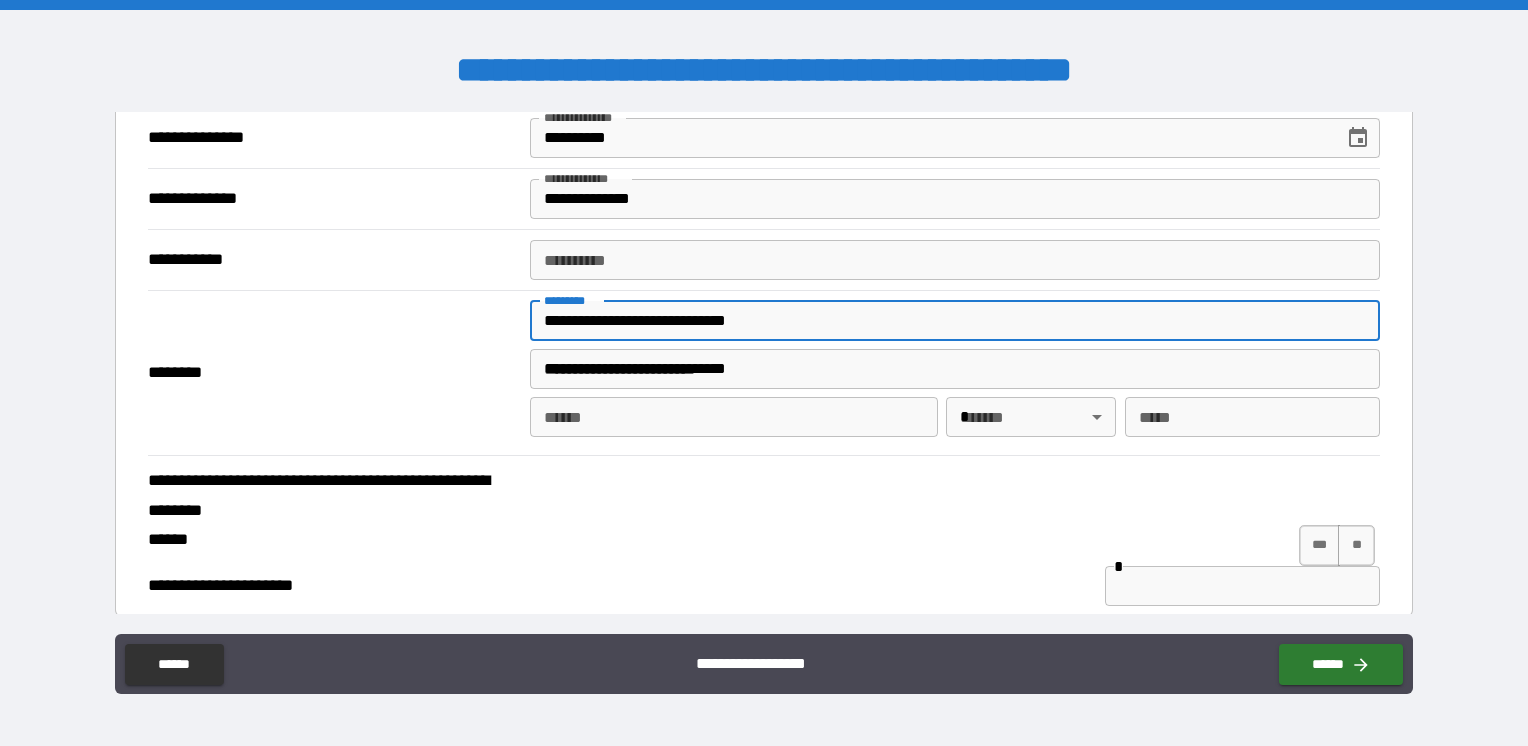 type on "******" 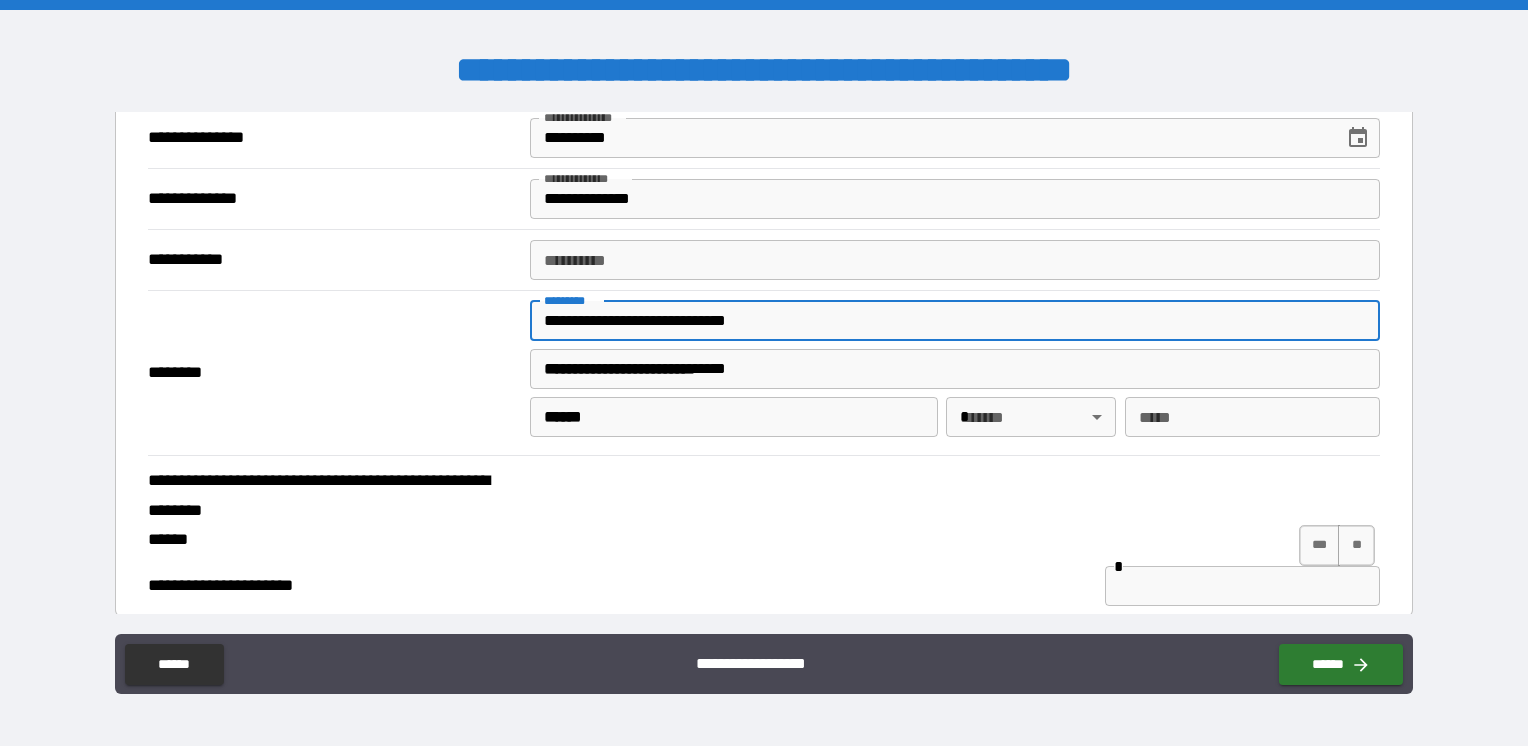 type on "**" 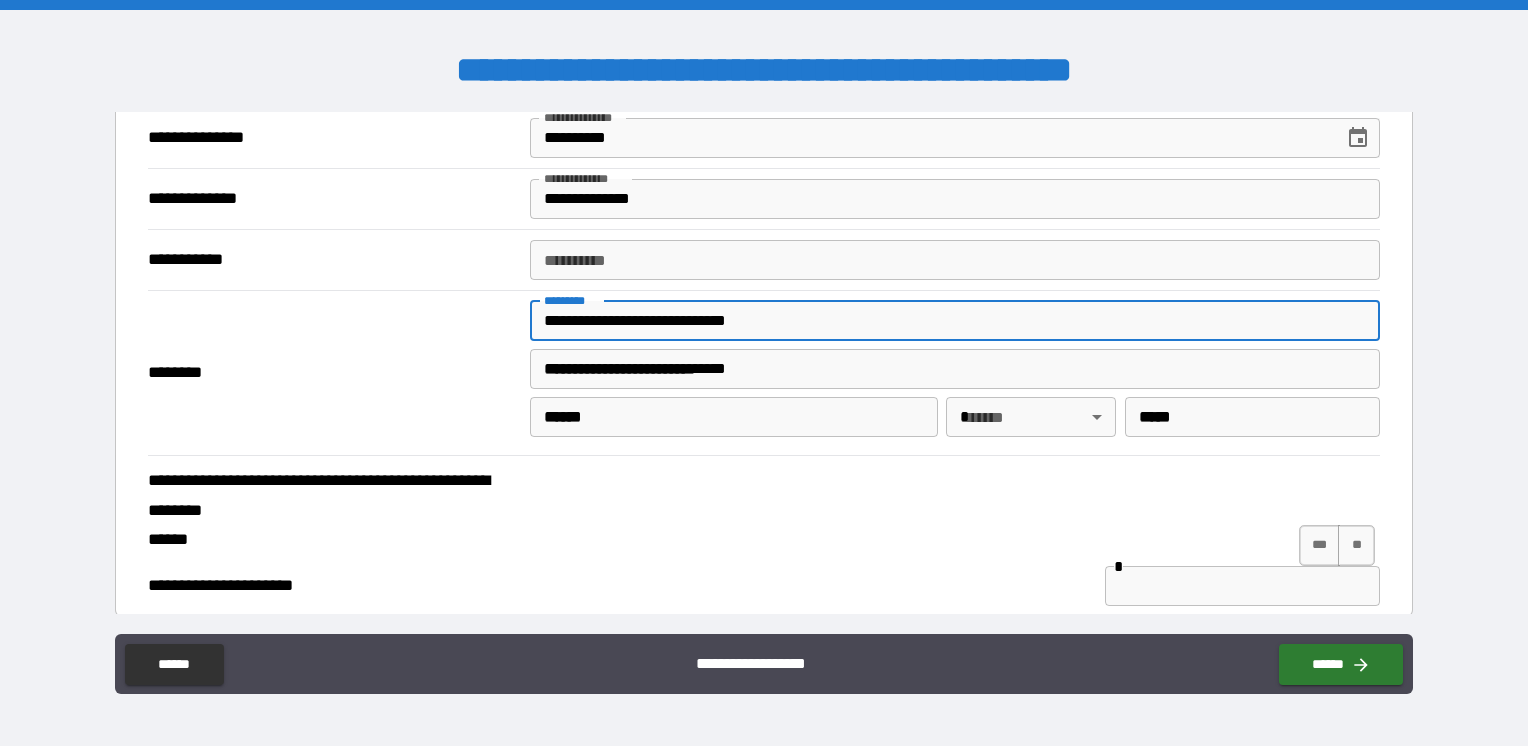 type on "**********" 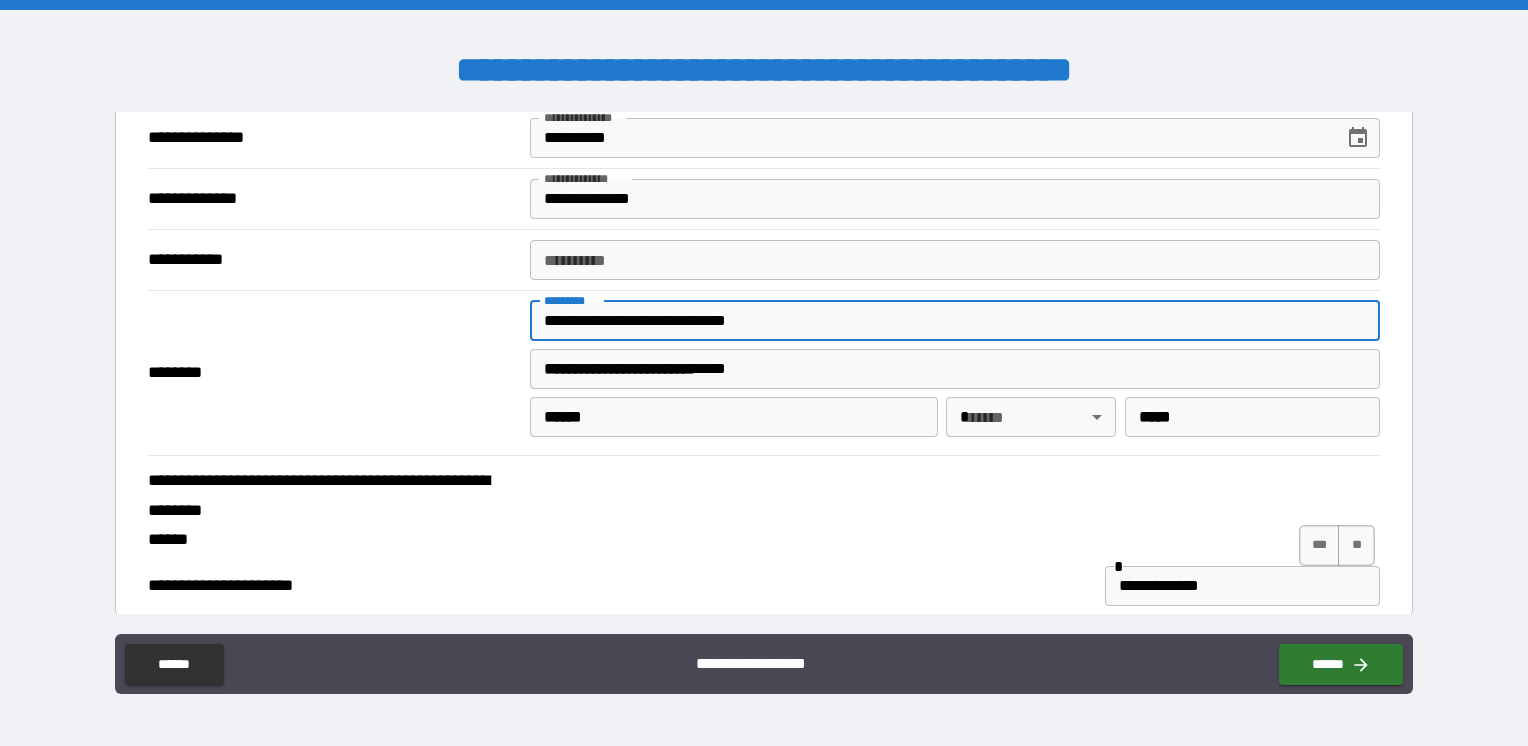 type on "**********" 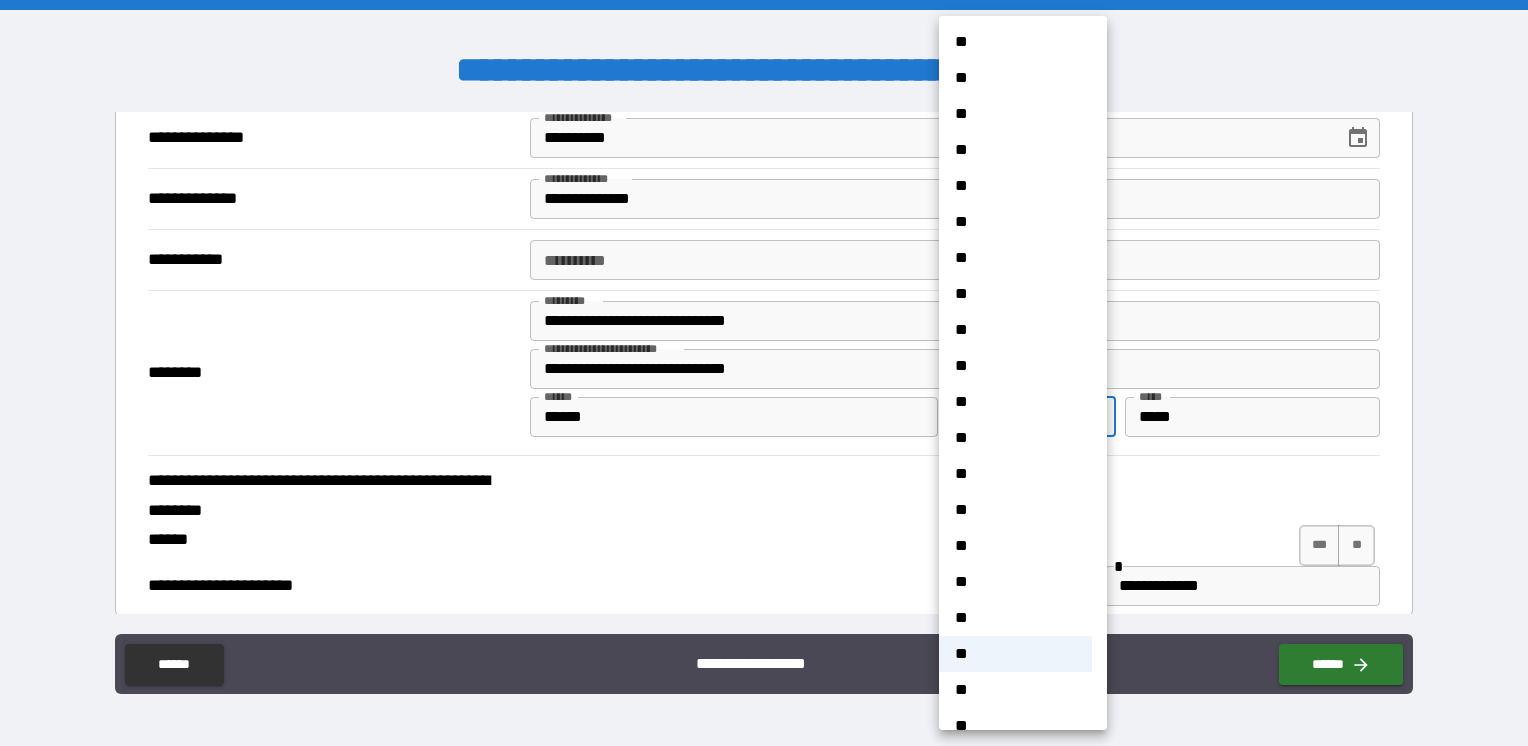 click on "**" at bounding box center [1015, 654] 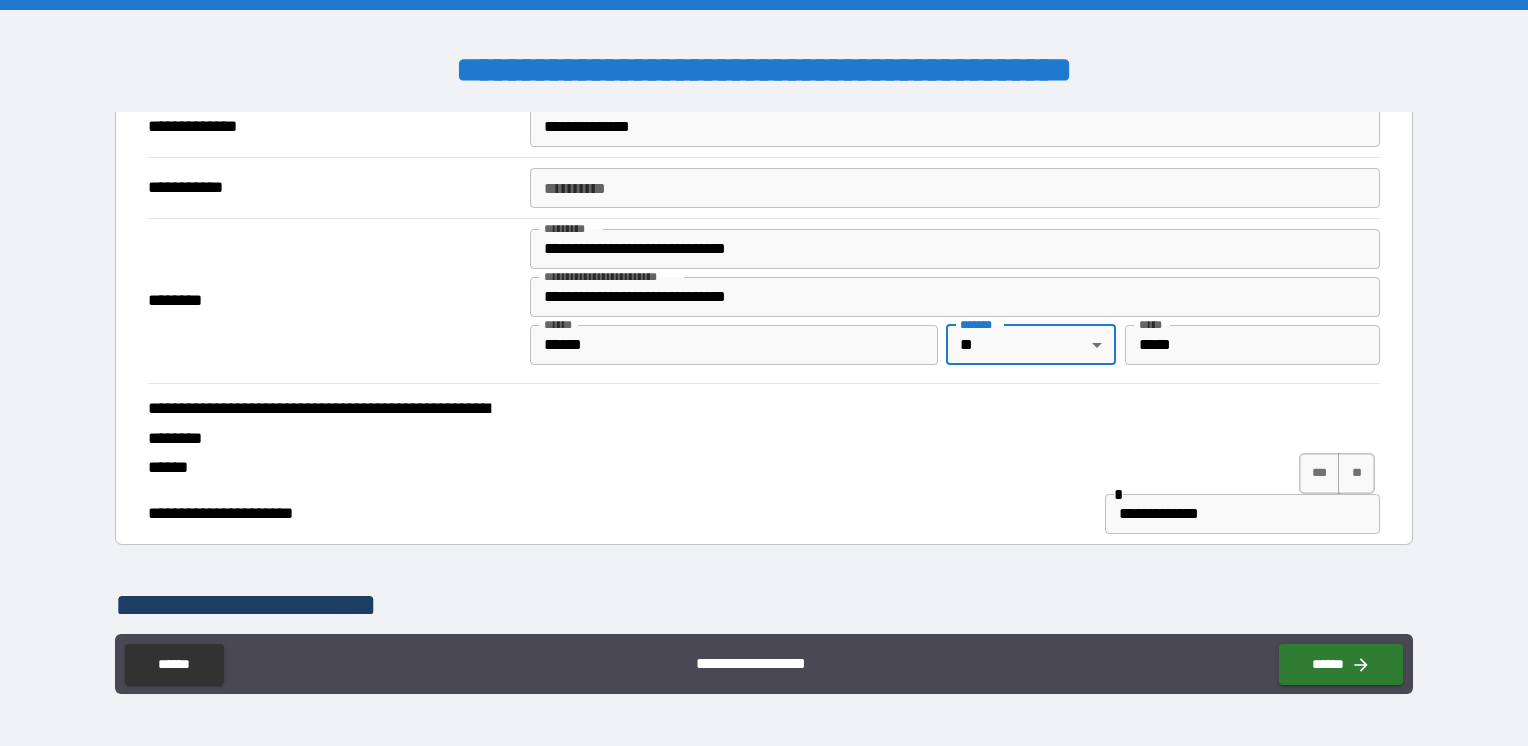 scroll, scrollTop: 400, scrollLeft: 0, axis: vertical 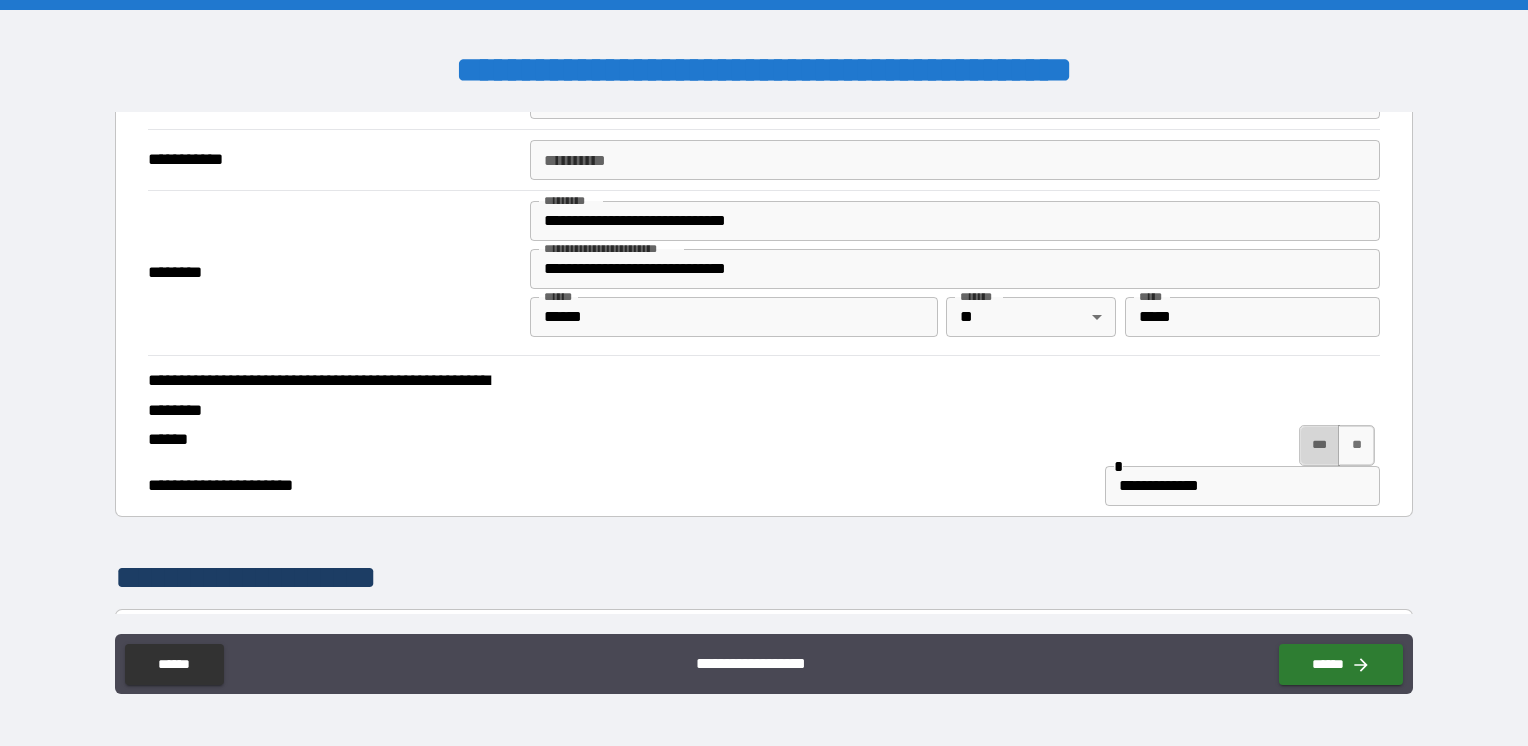 click on "***" at bounding box center [1320, 445] 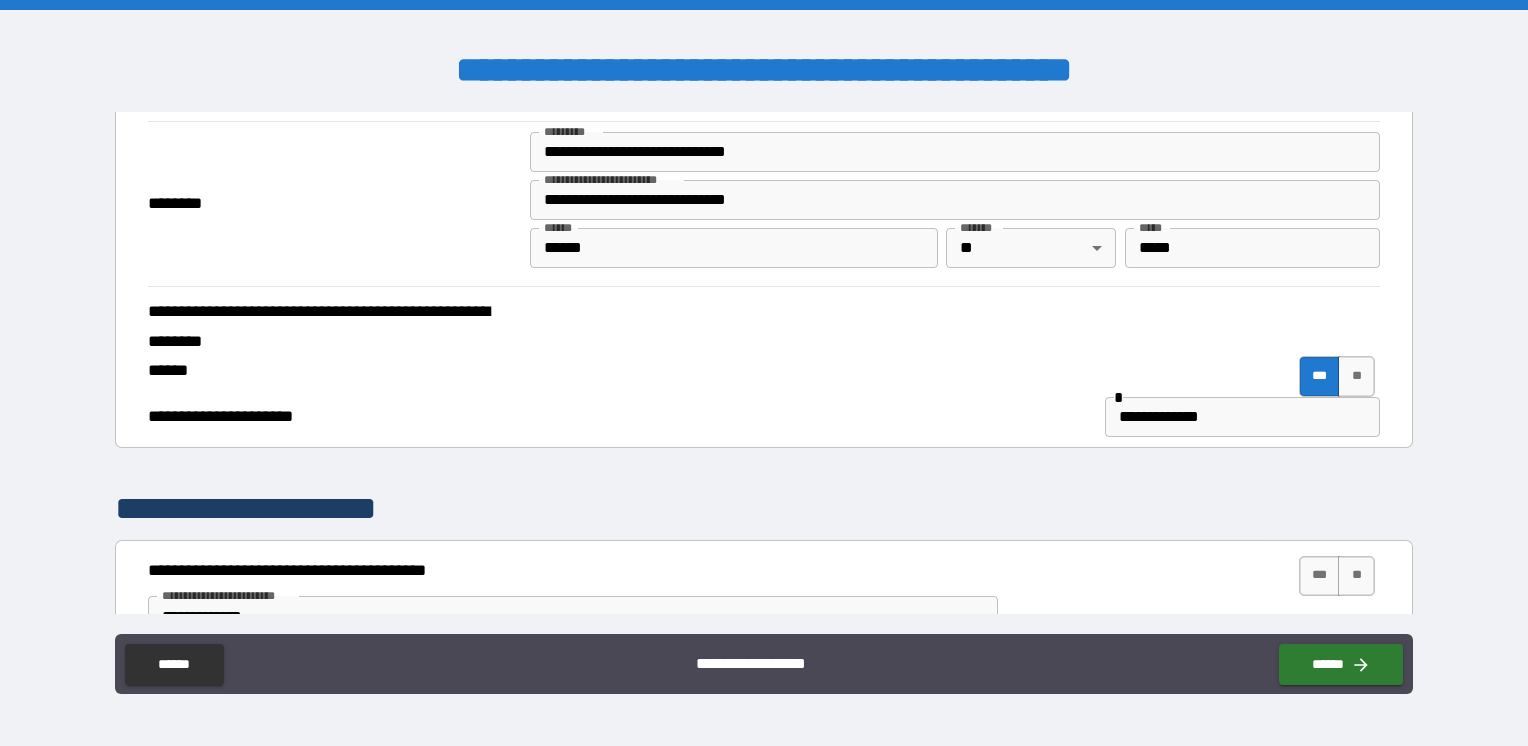 scroll, scrollTop: 600, scrollLeft: 0, axis: vertical 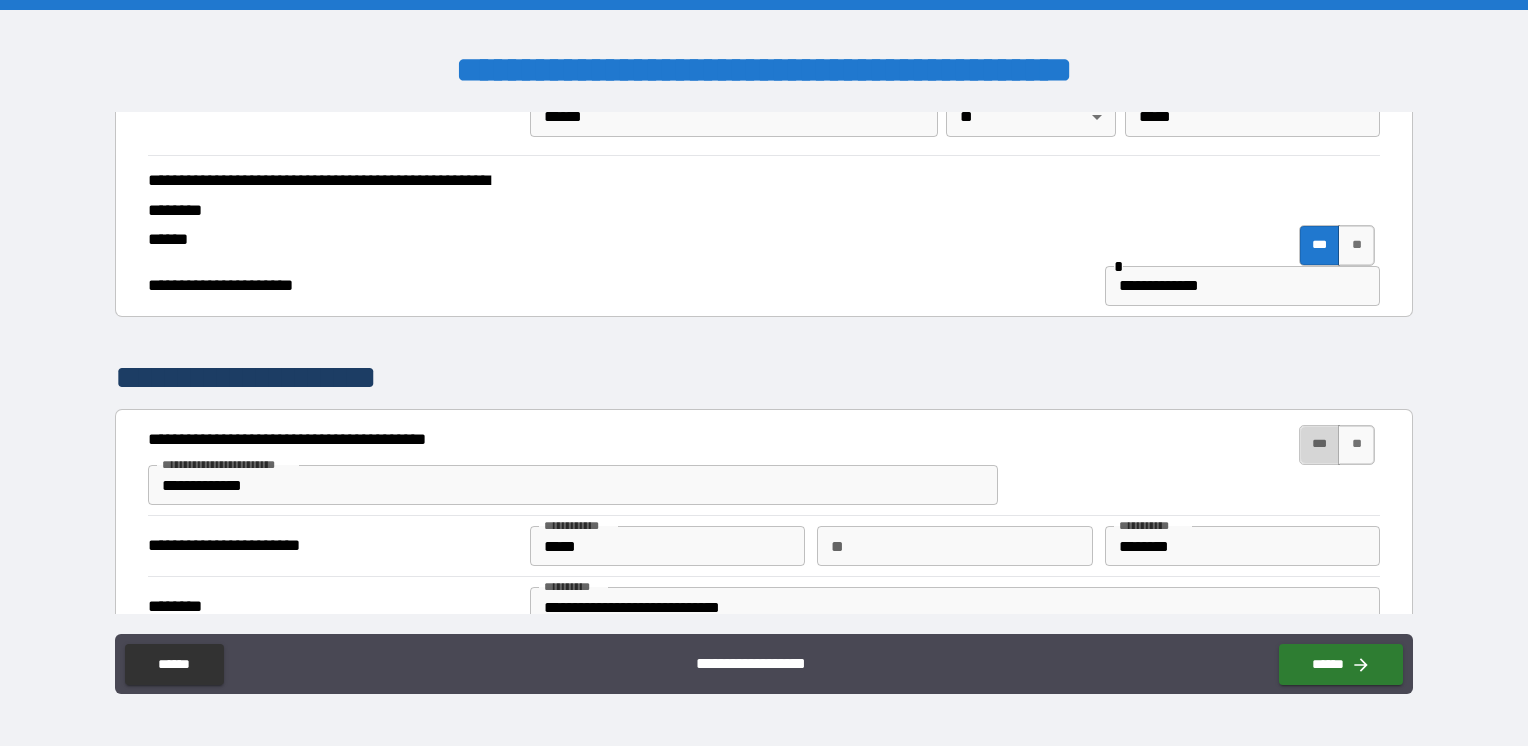 click on "***" at bounding box center (1320, 445) 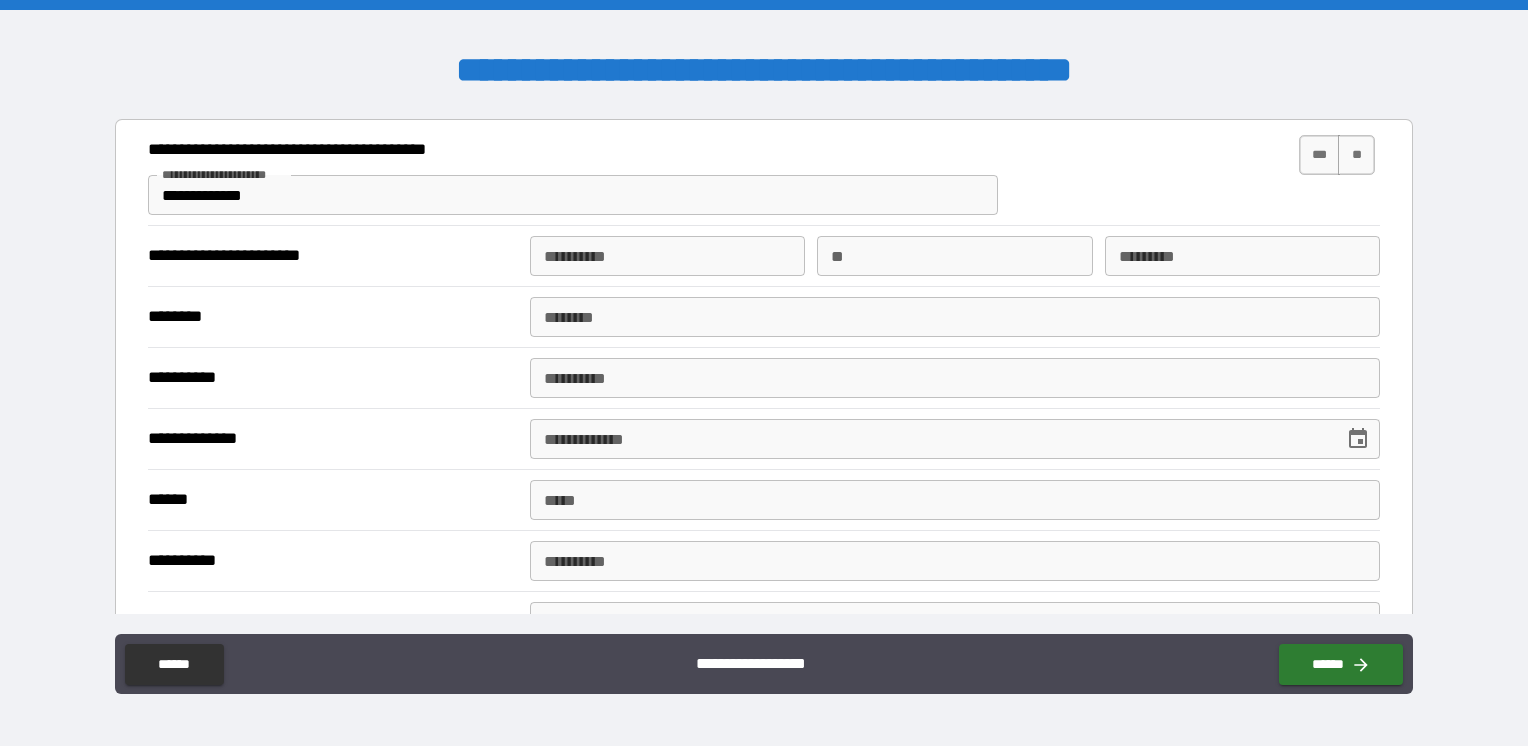 scroll, scrollTop: 1700, scrollLeft: 0, axis: vertical 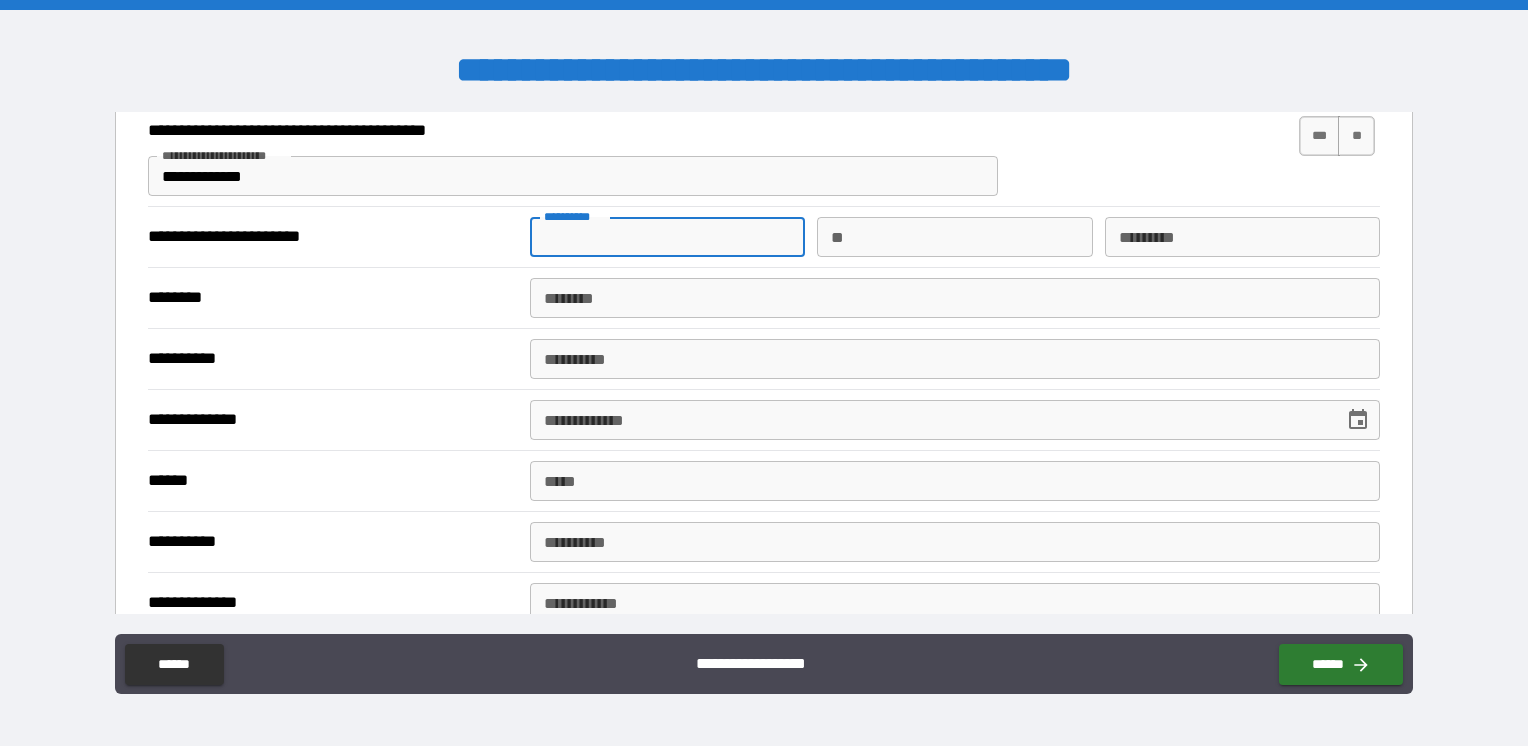 click on "**********" at bounding box center [667, 237] 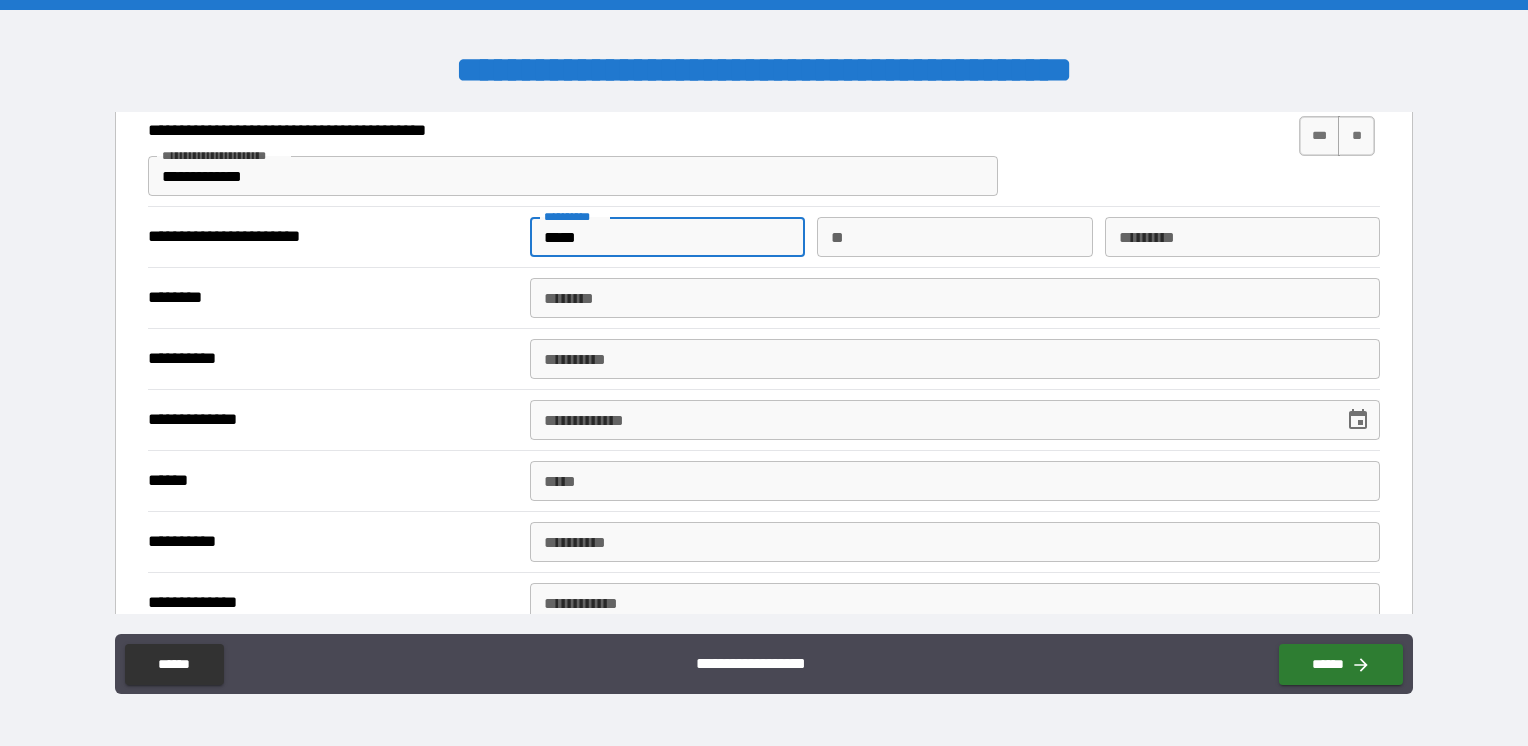 type on "*" 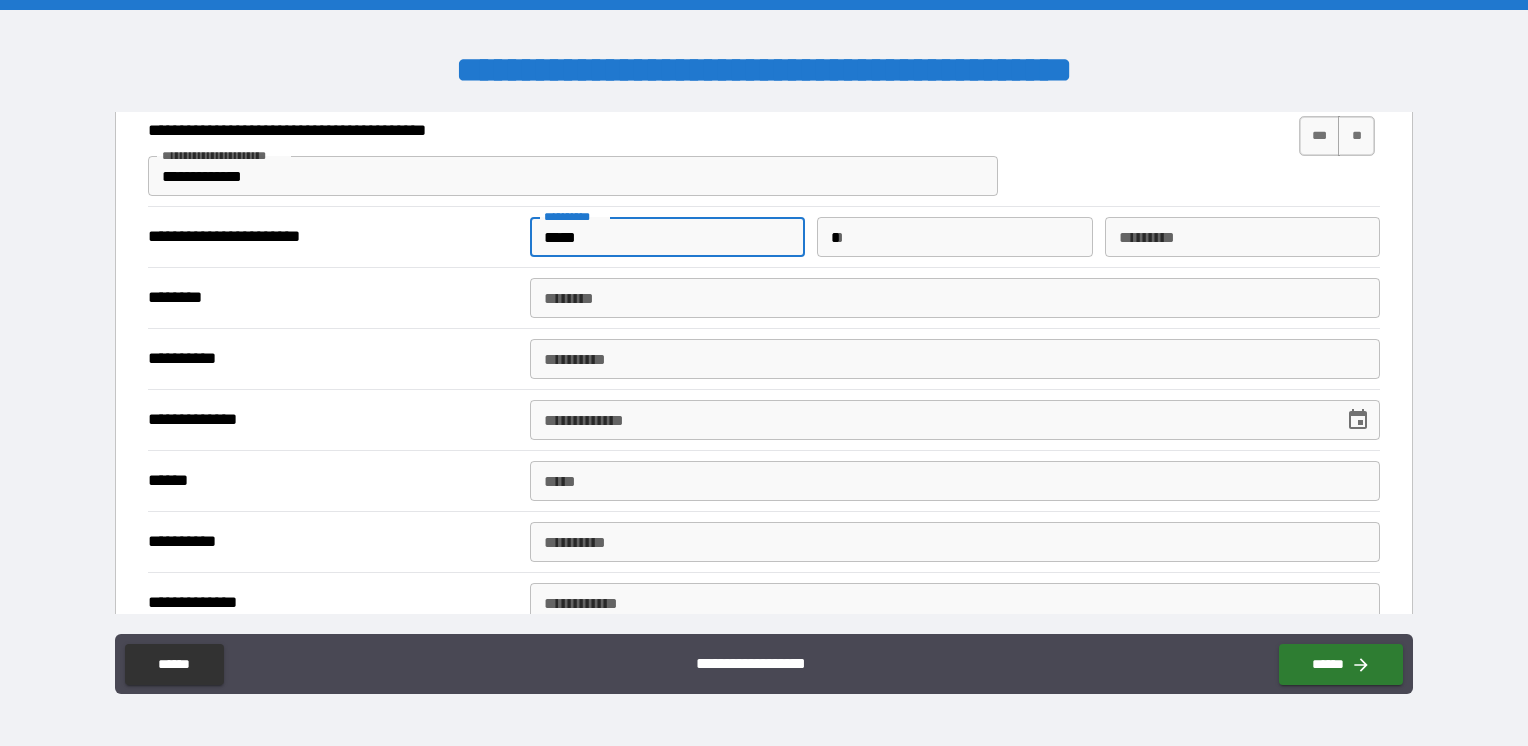 type on "********" 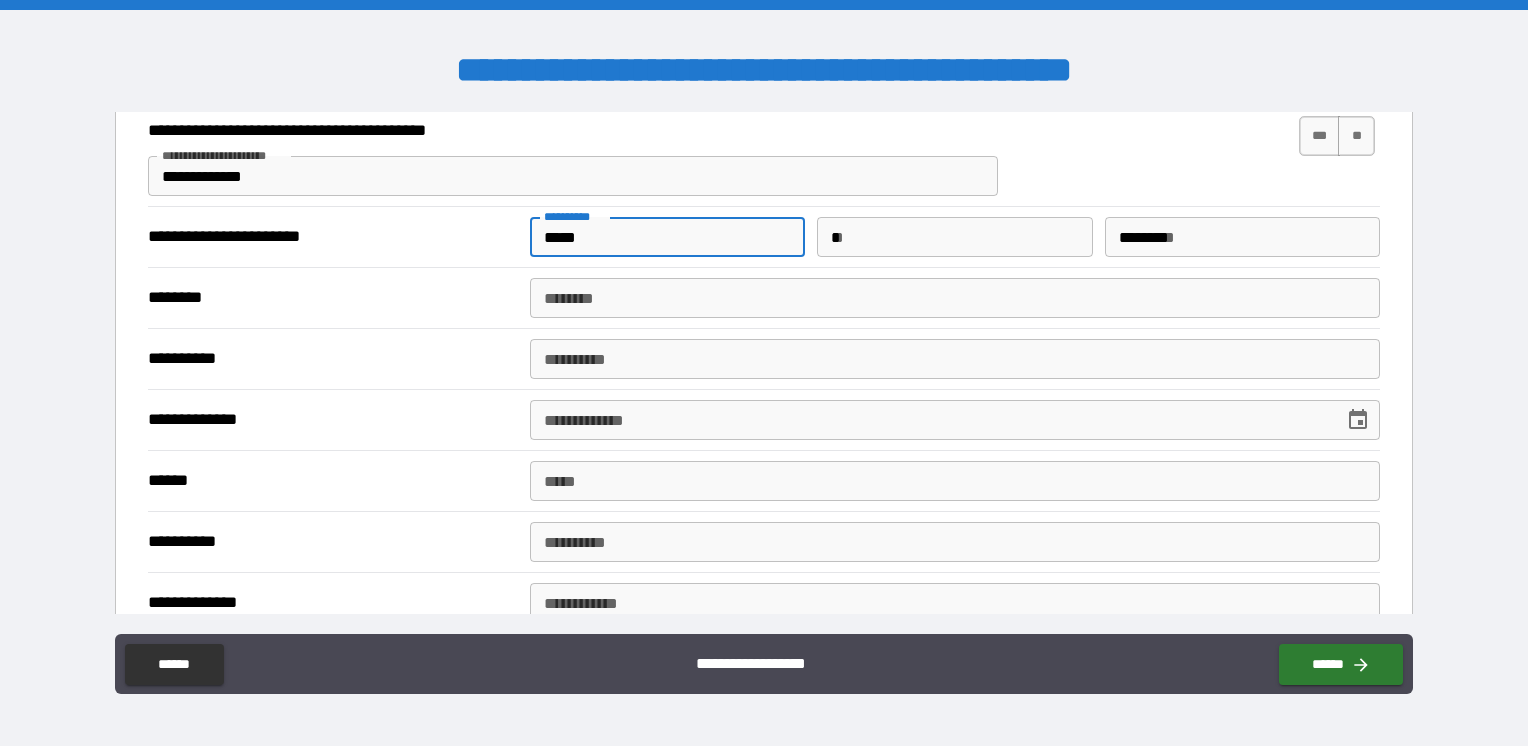 type on "**********" 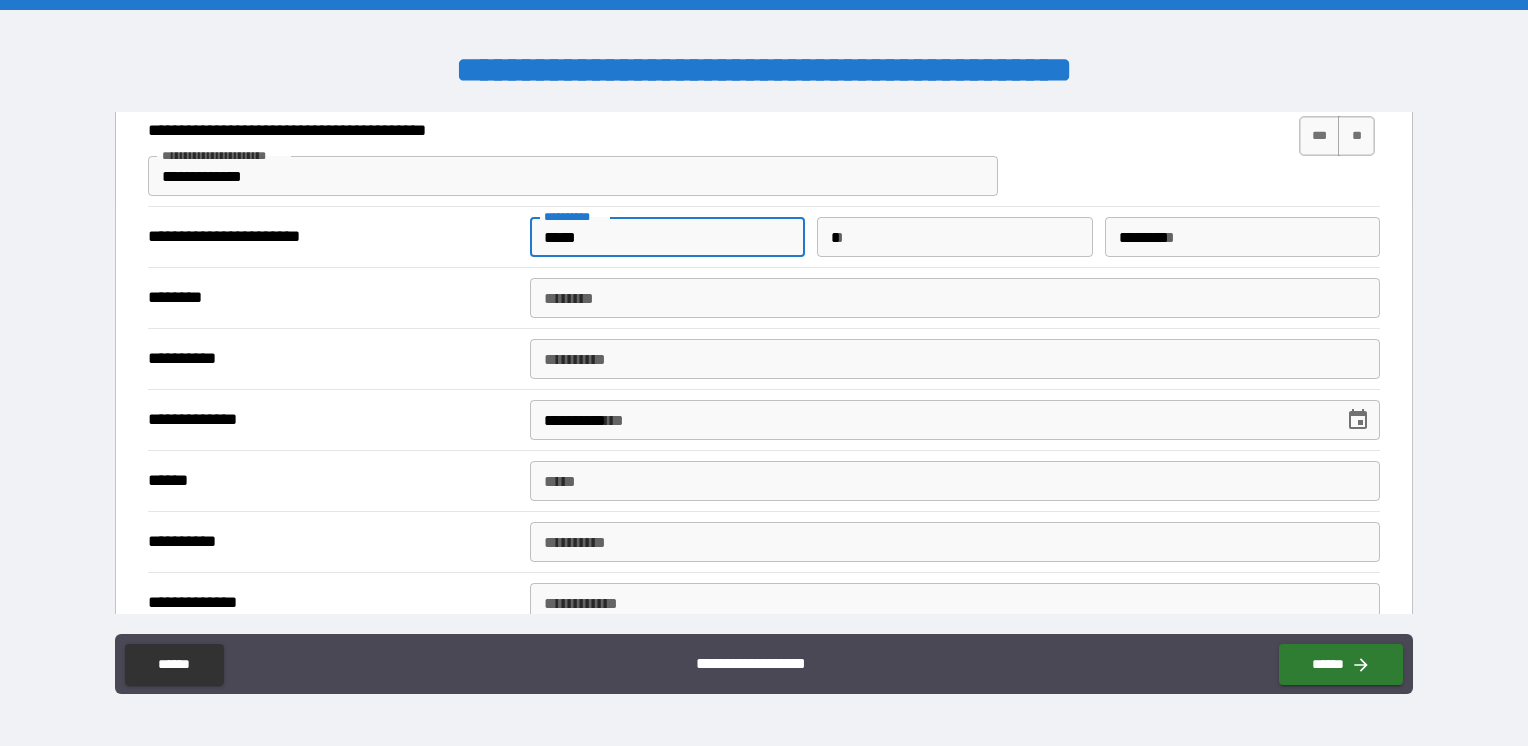 type on "**********" 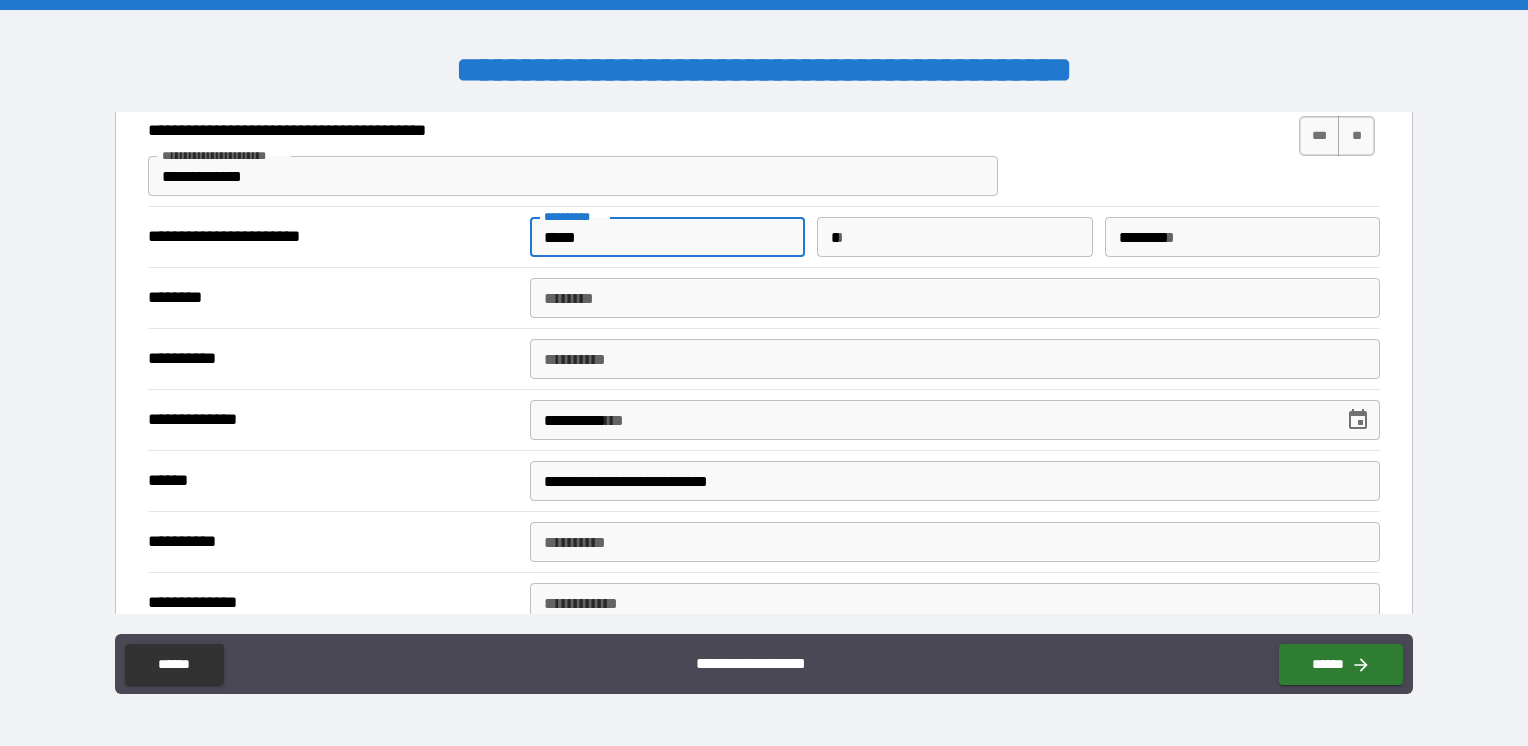type on "**********" 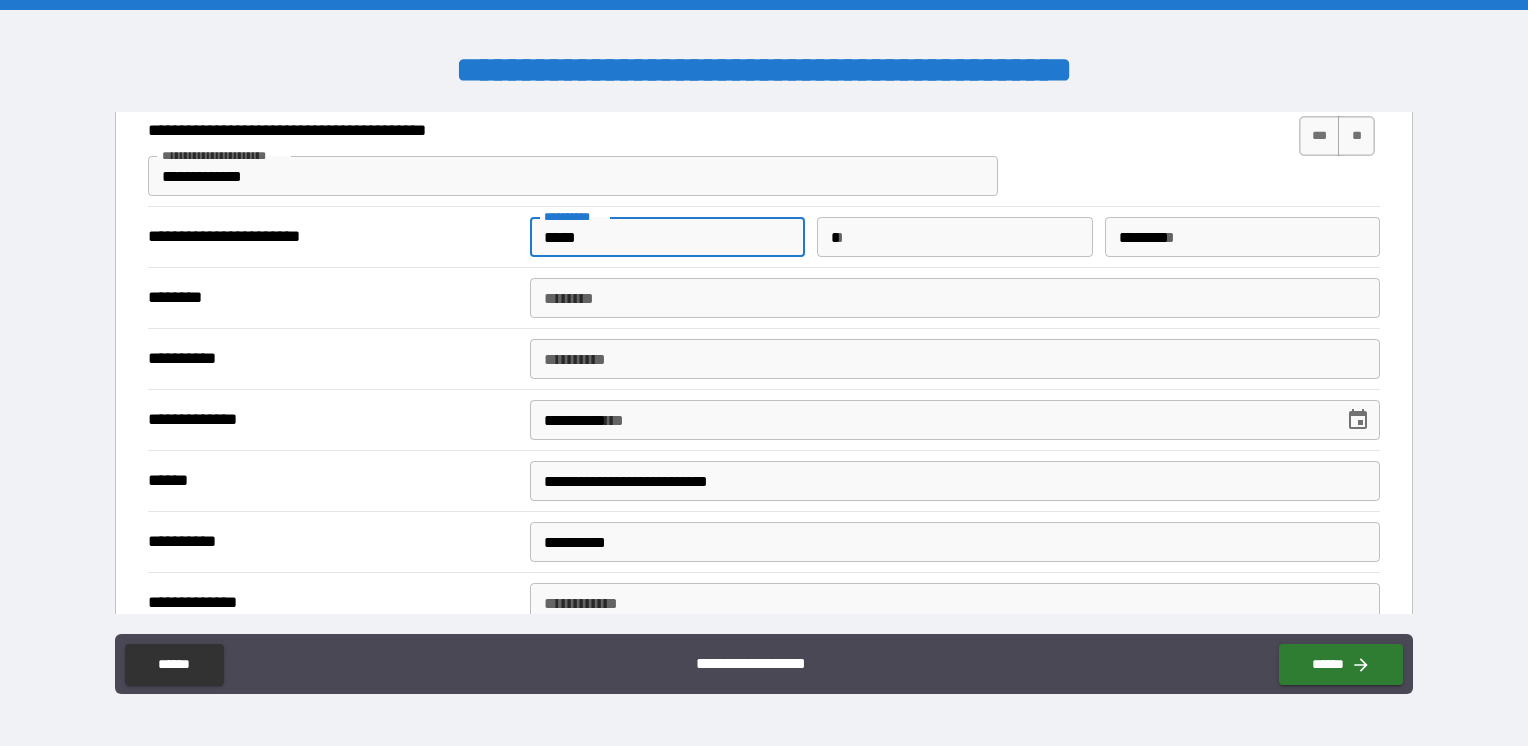 type on "**********" 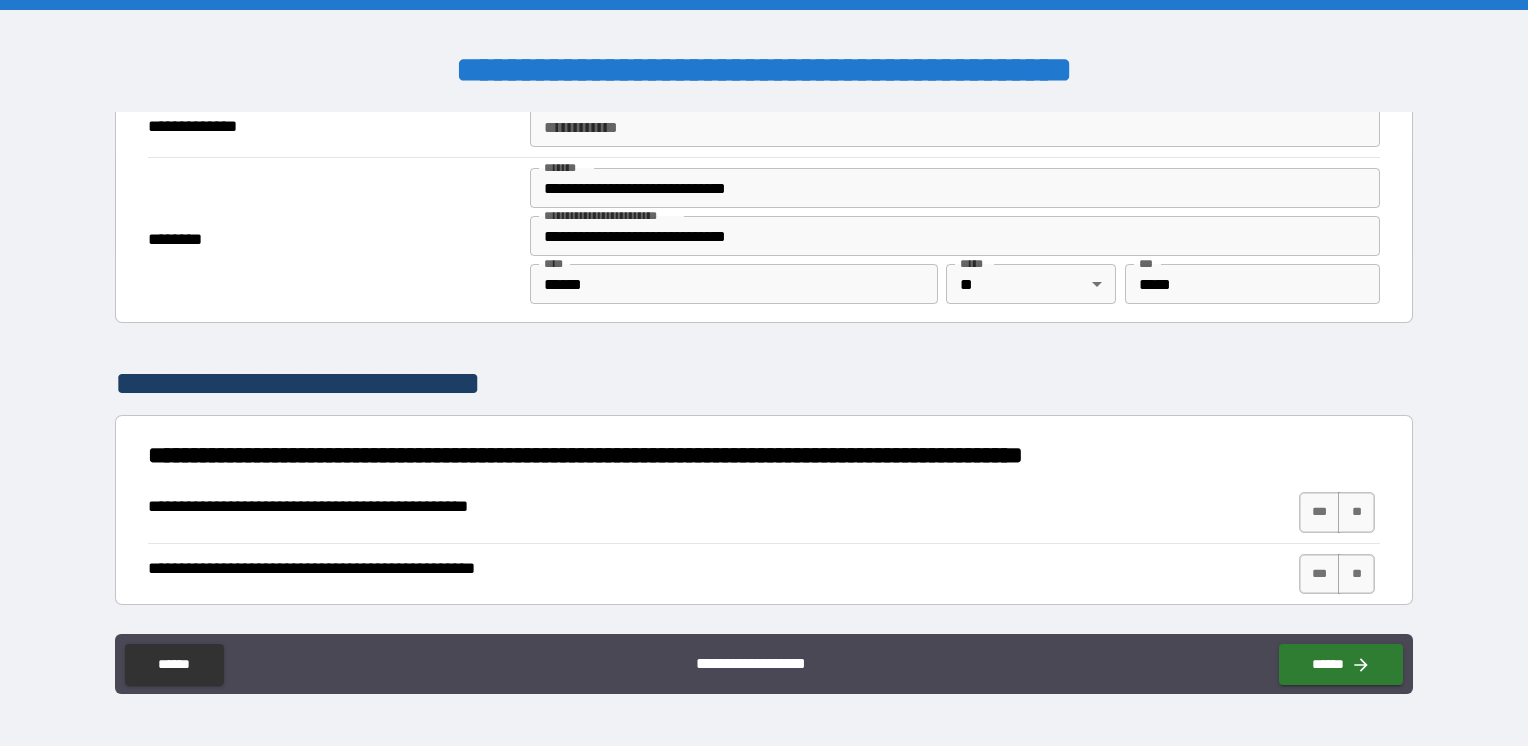 scroll, scrollTop: 2300, scrollLeft: 0, axis: vertical 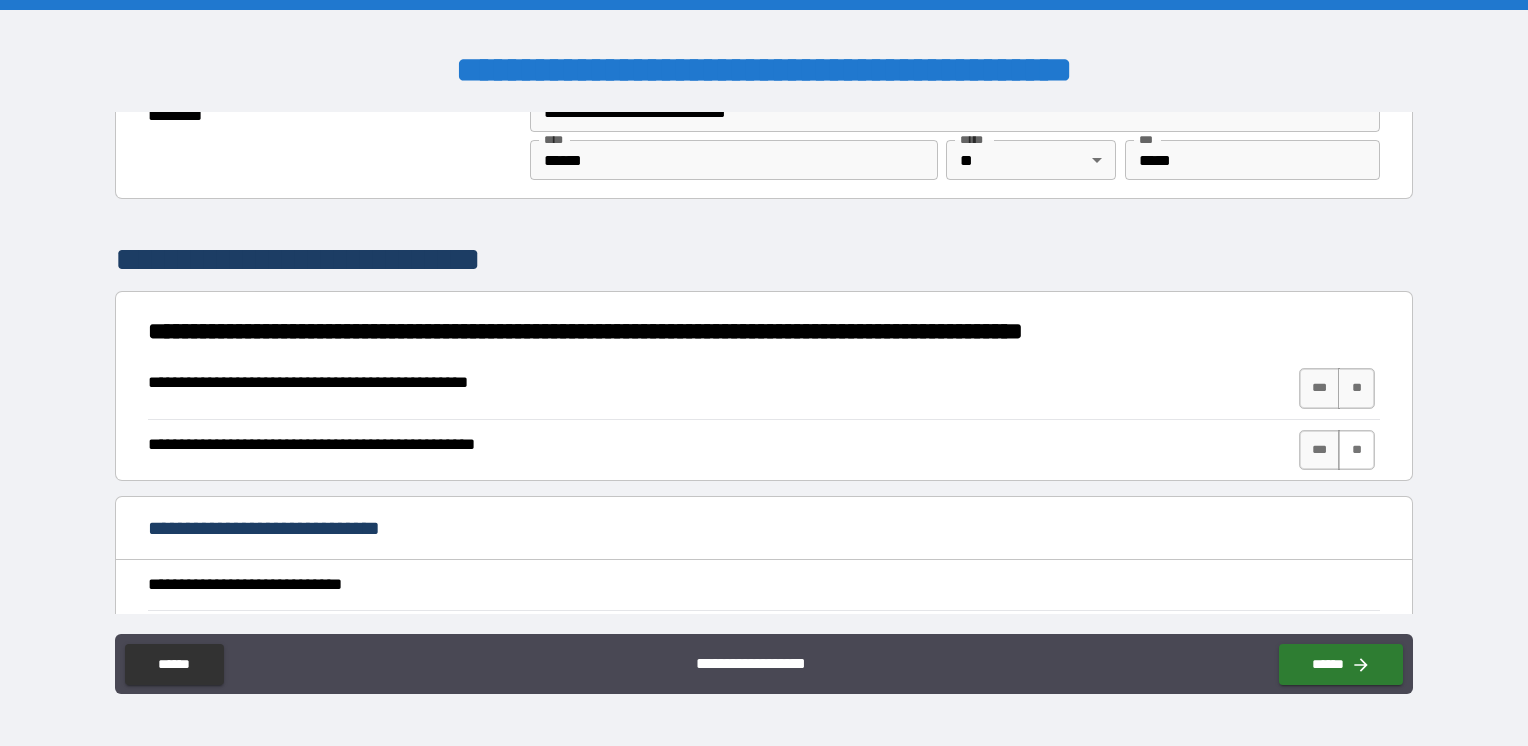 drag, startPoint x: 1316, startPoint y: 378, endPoint x: 1343, endPoint y: 434, distance: 62.169125 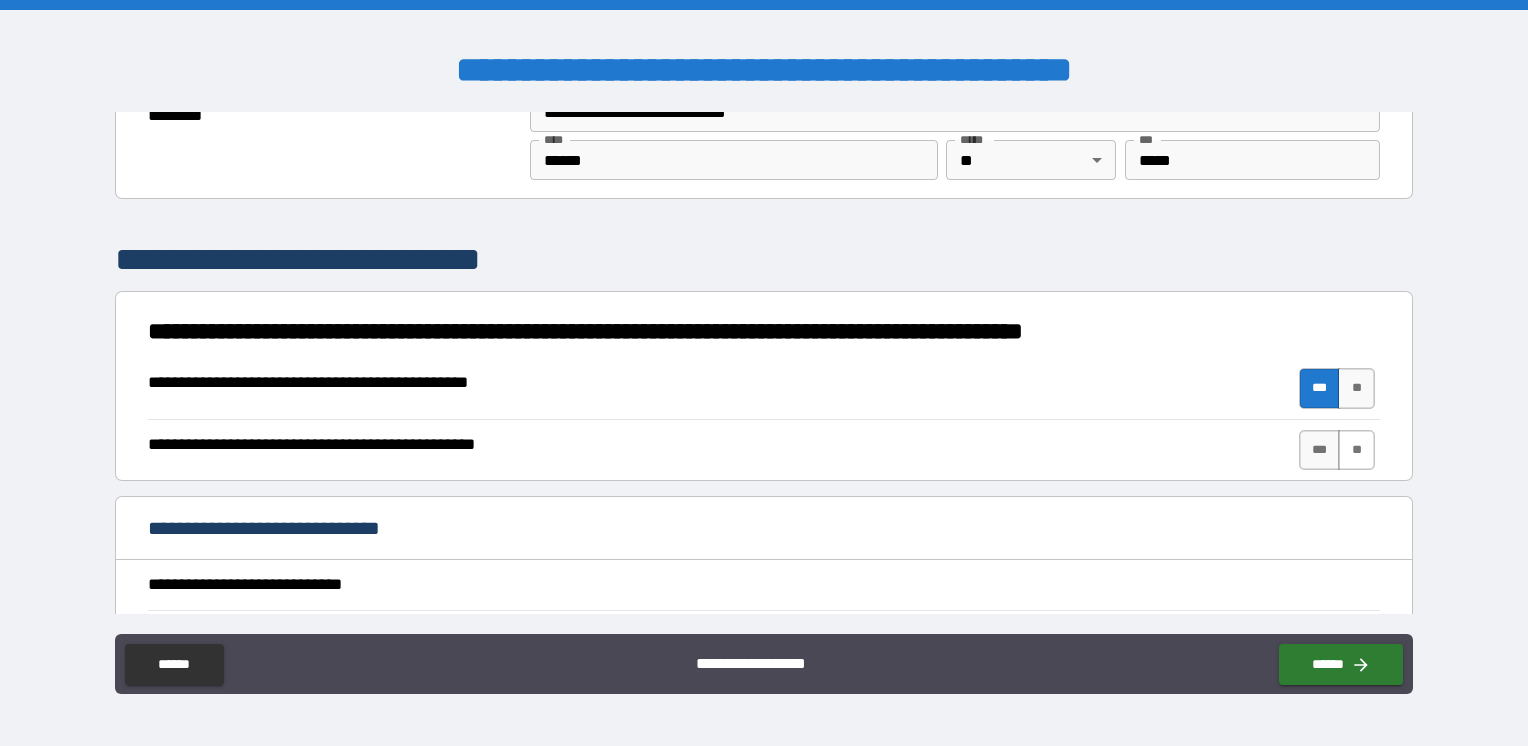 click on "**" at bounding box center (1356, 450) 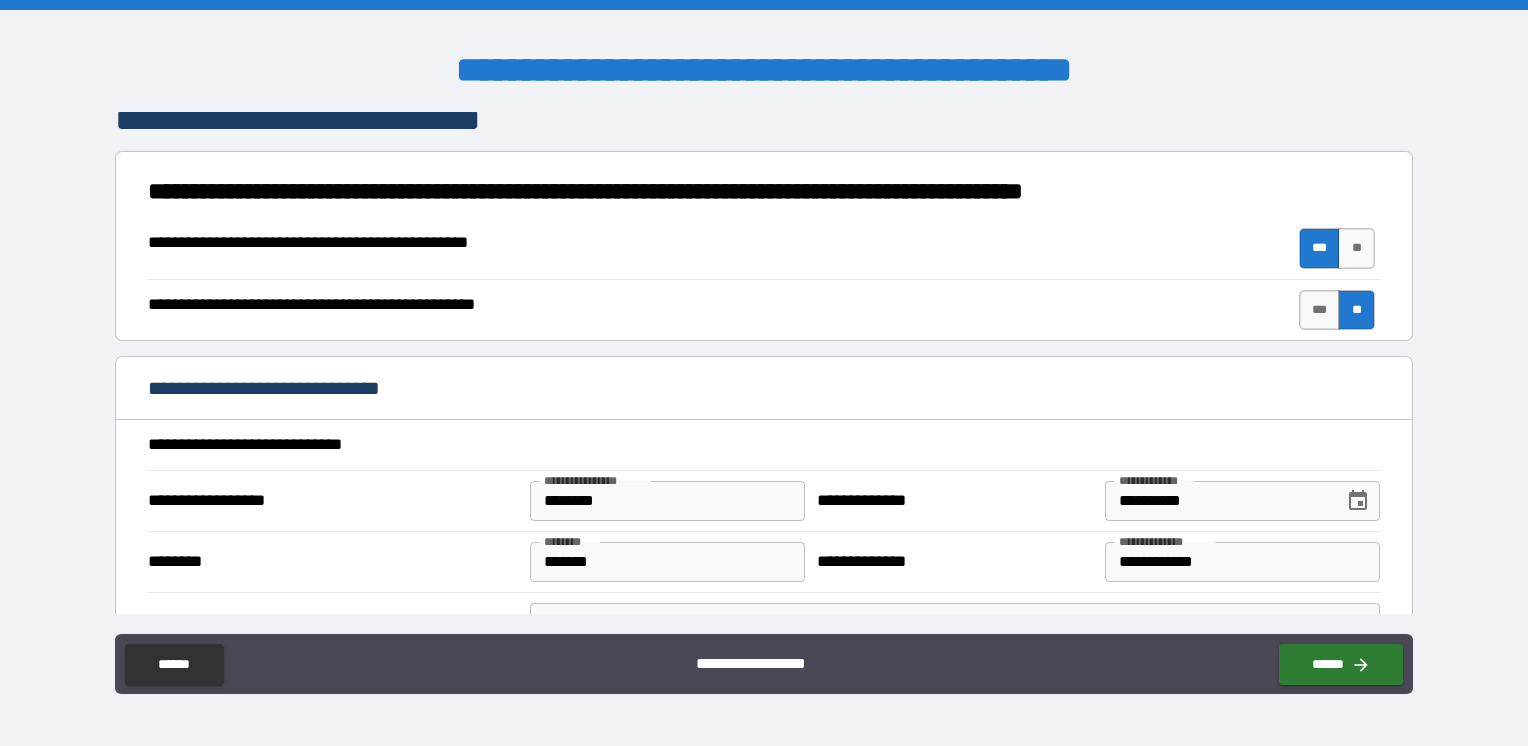 scroll, scrollTop: 2600, scrollLeft: 0, axis: vertical 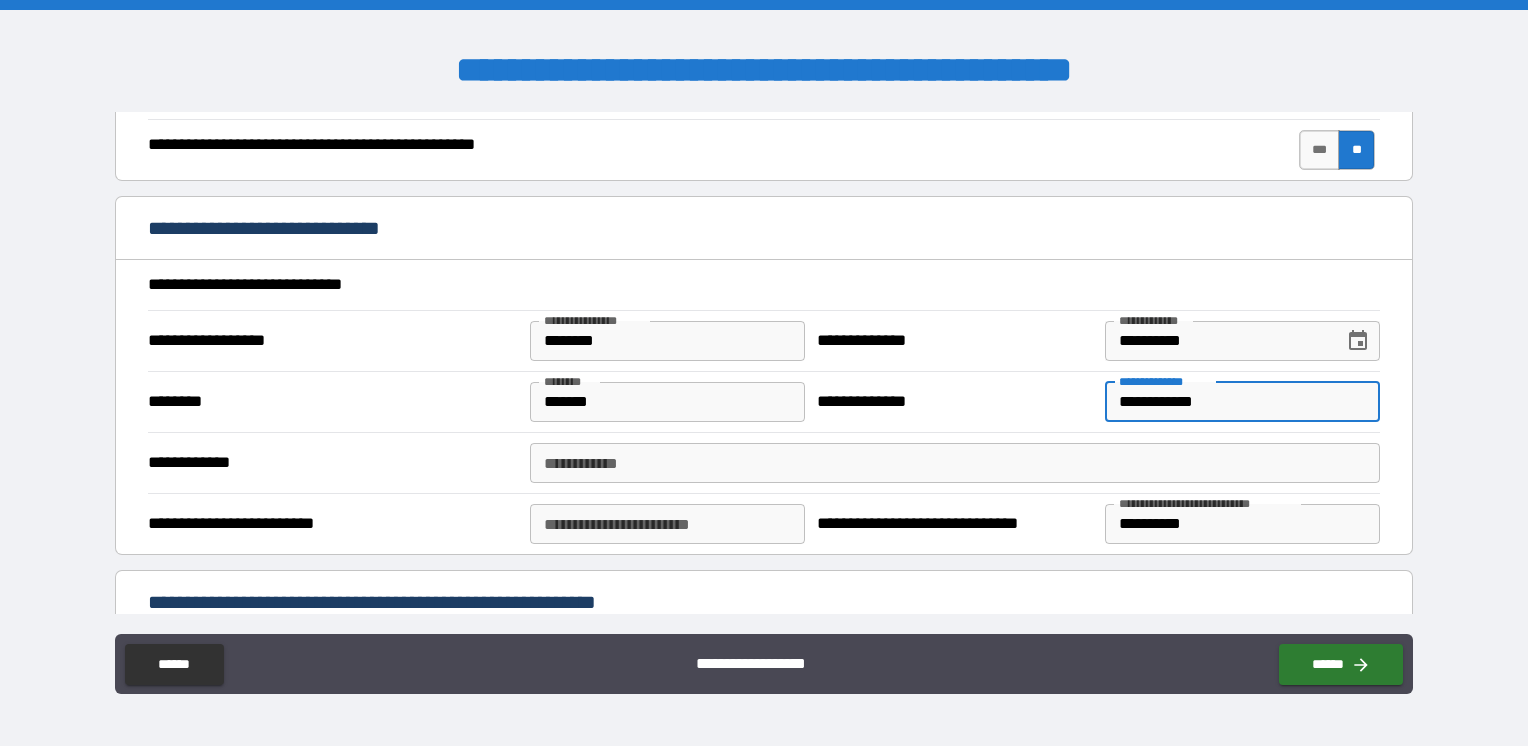 drag, startPoint x: 1188, startPoint y: 388, endPoint x: 1167, endPoint y: 398, distance: 23.259407 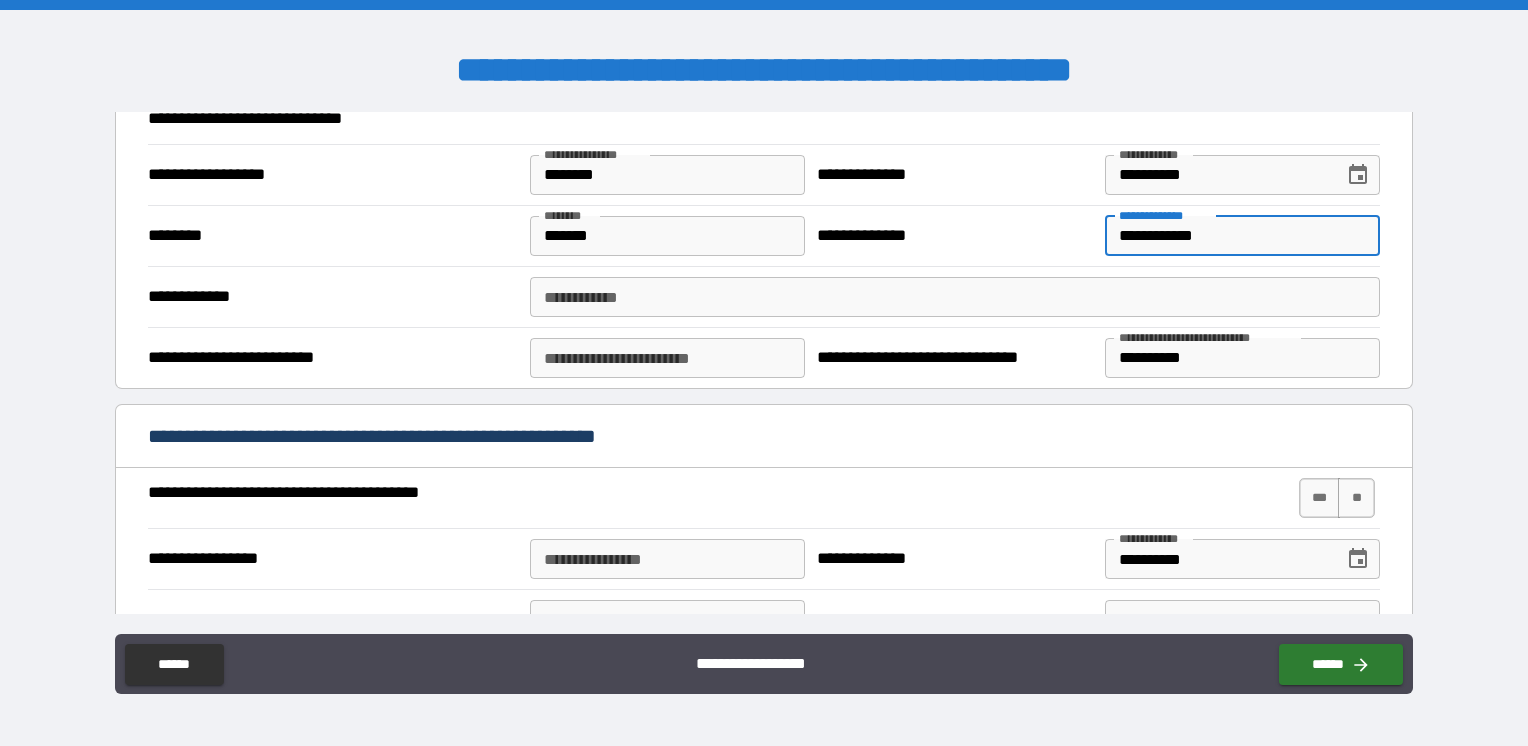 scroll, scrollTop: 2800, scrollLeft: 0, axis: vertical 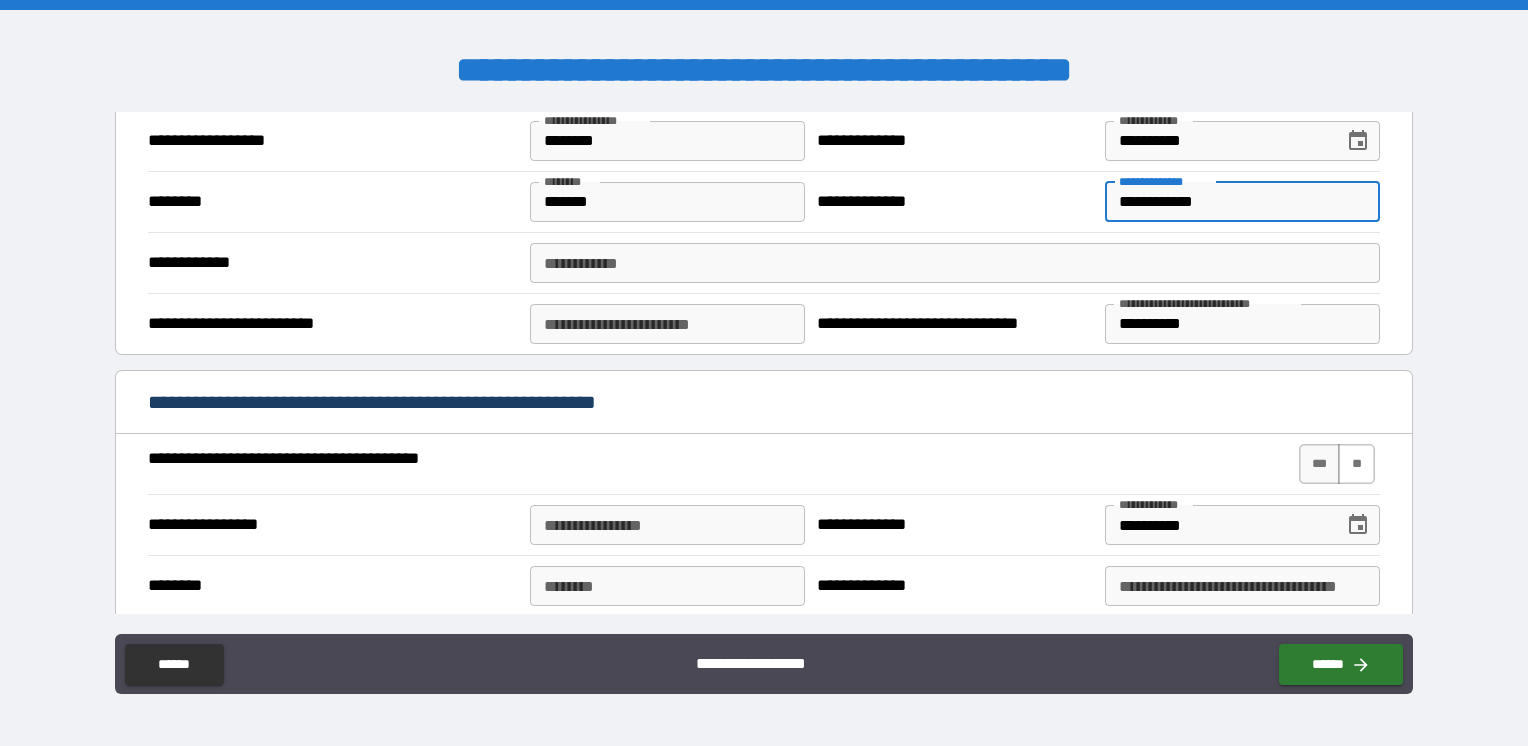 type on "**********" 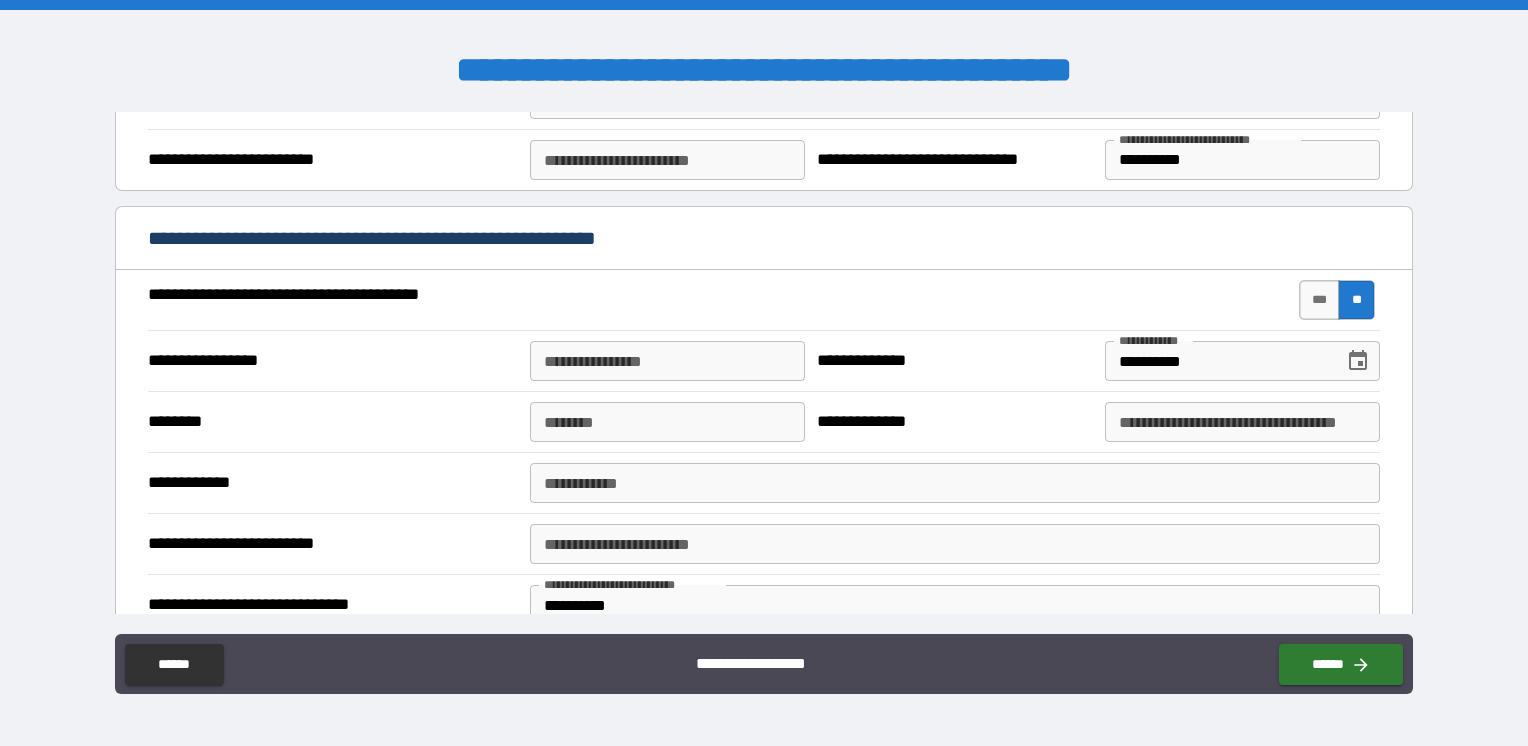 scroll, scrollTop: 3000, scrollLeft: 0, axis: vertical 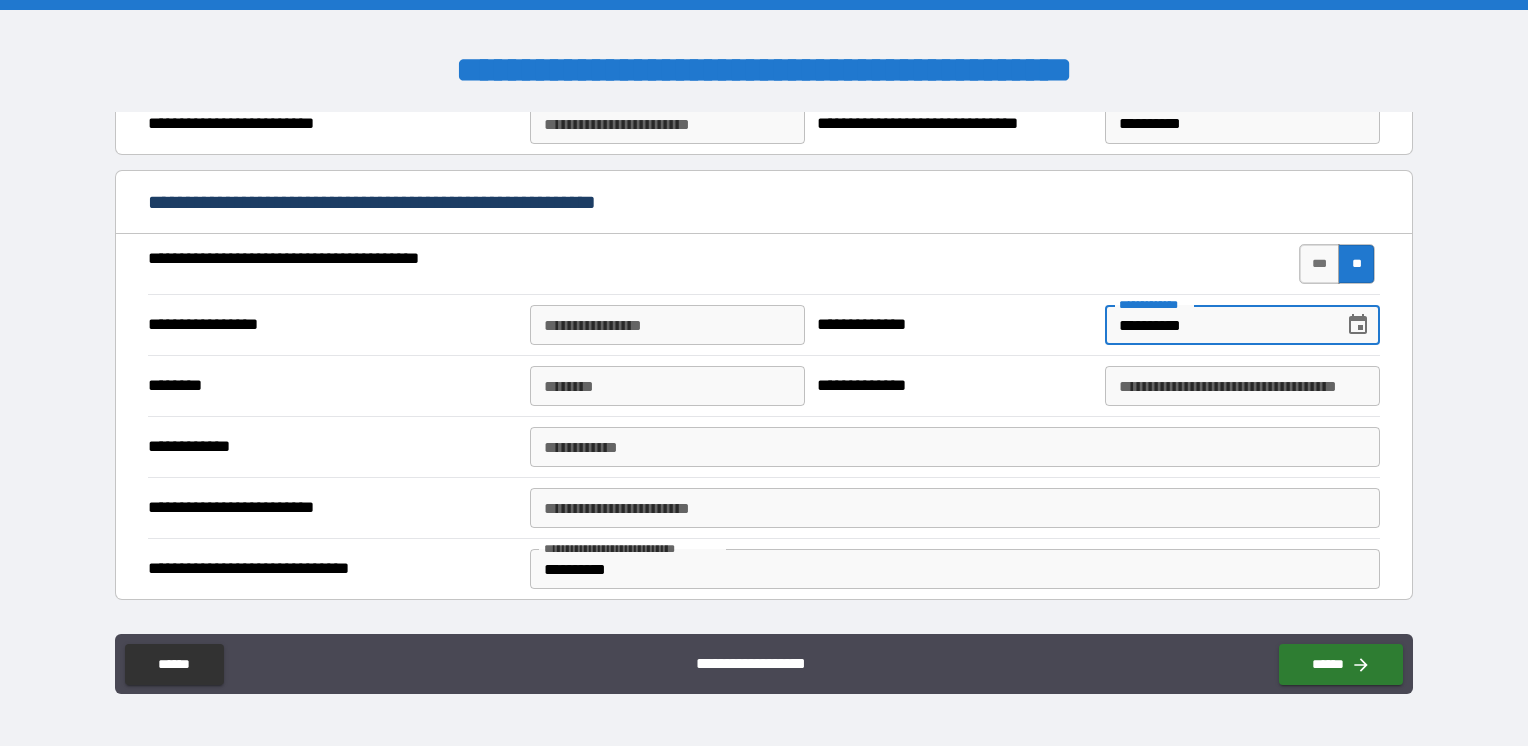 drag, startPoint x: 1227, startPoint y: 317, endPoint x: 854, endPoint y: 370, distance: 376.7466 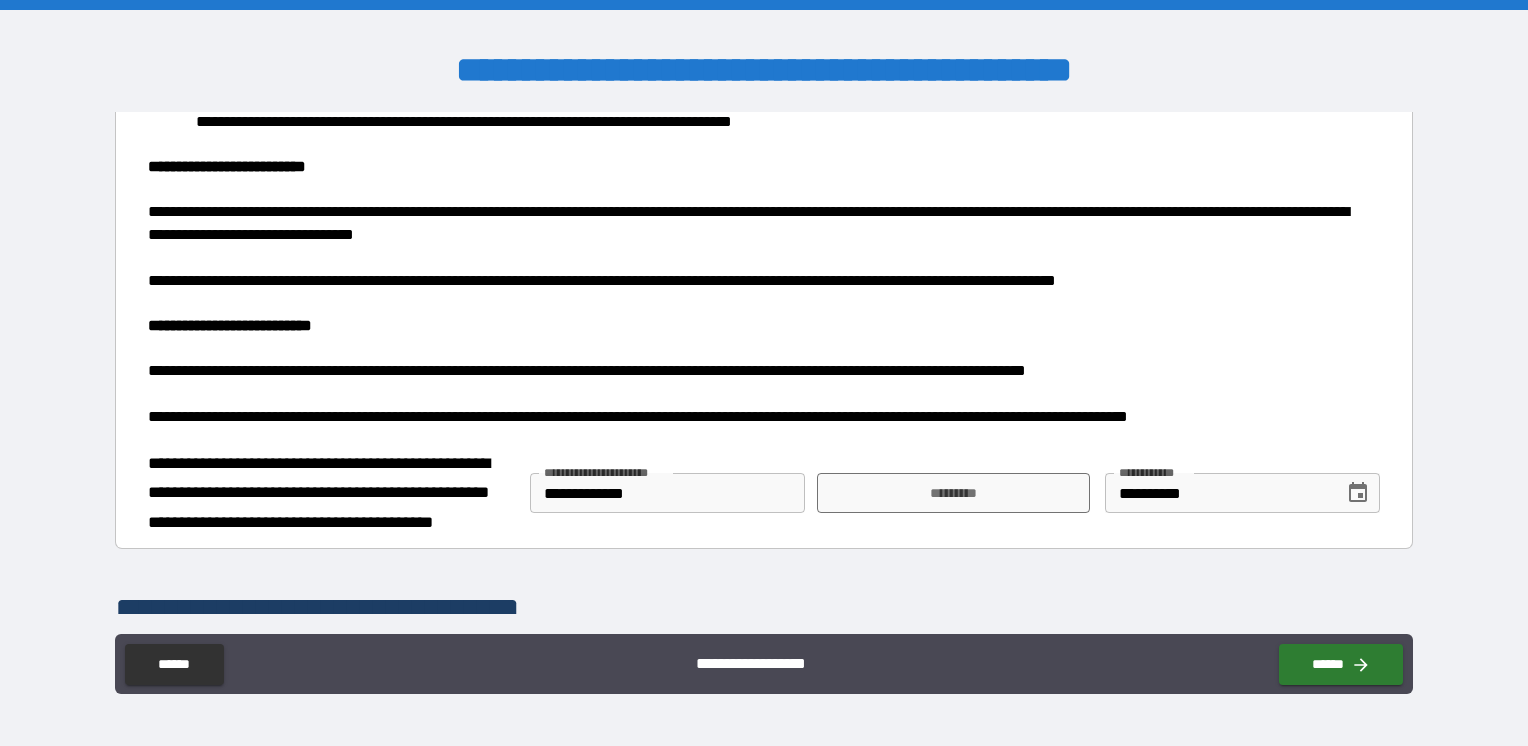 scroll, scrollTop: 3900, scrollLeft: 0, axis: vertical 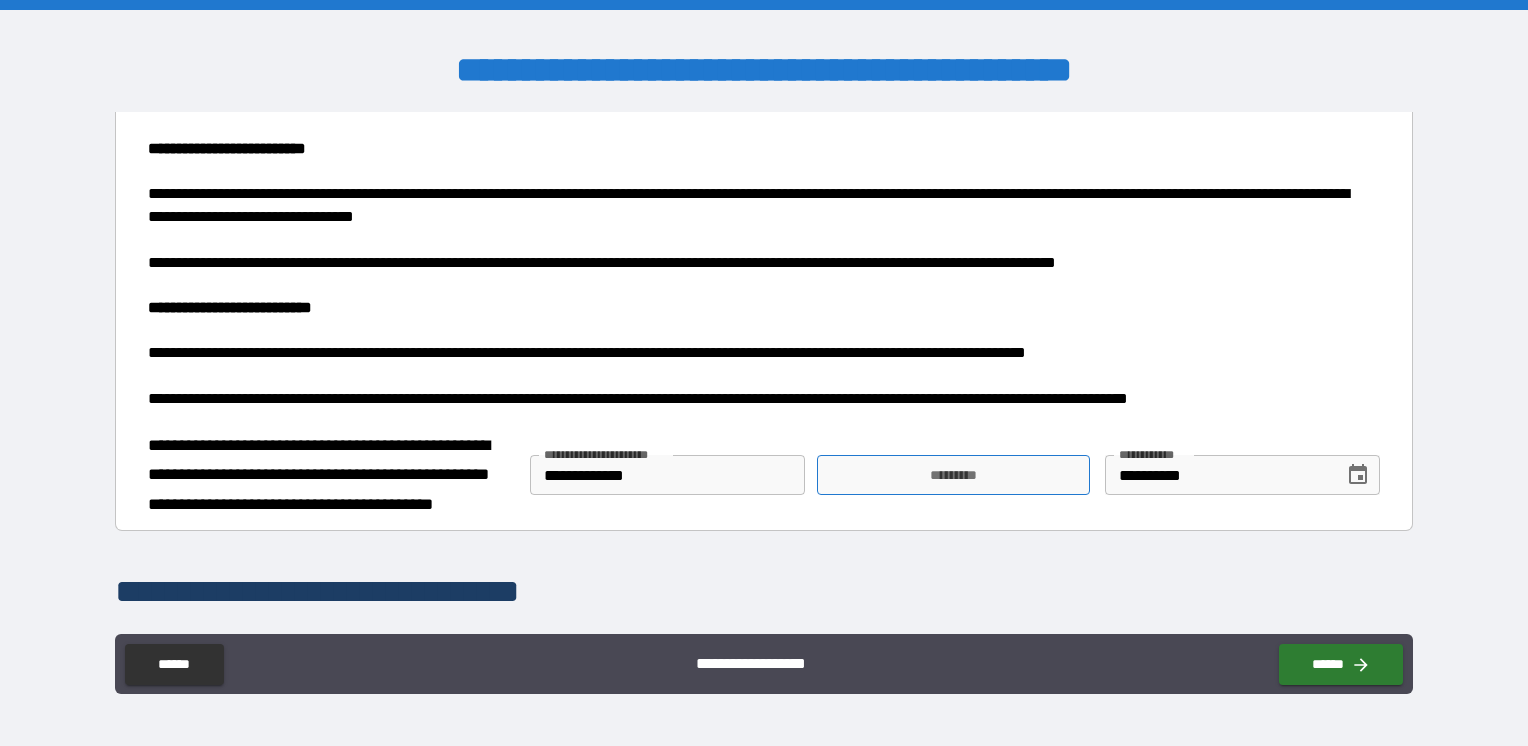 type 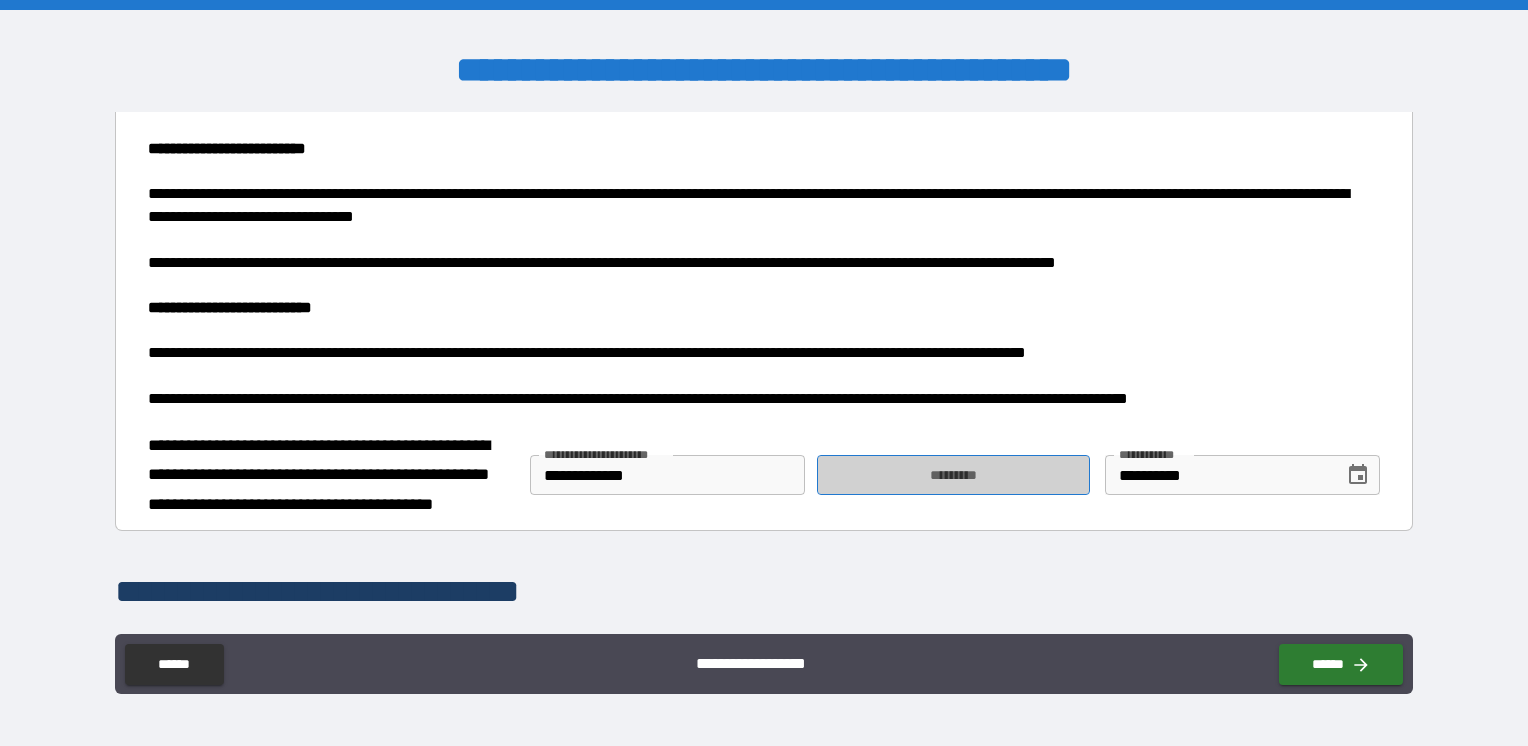 click on "*********" at bounding box center (953, 475) 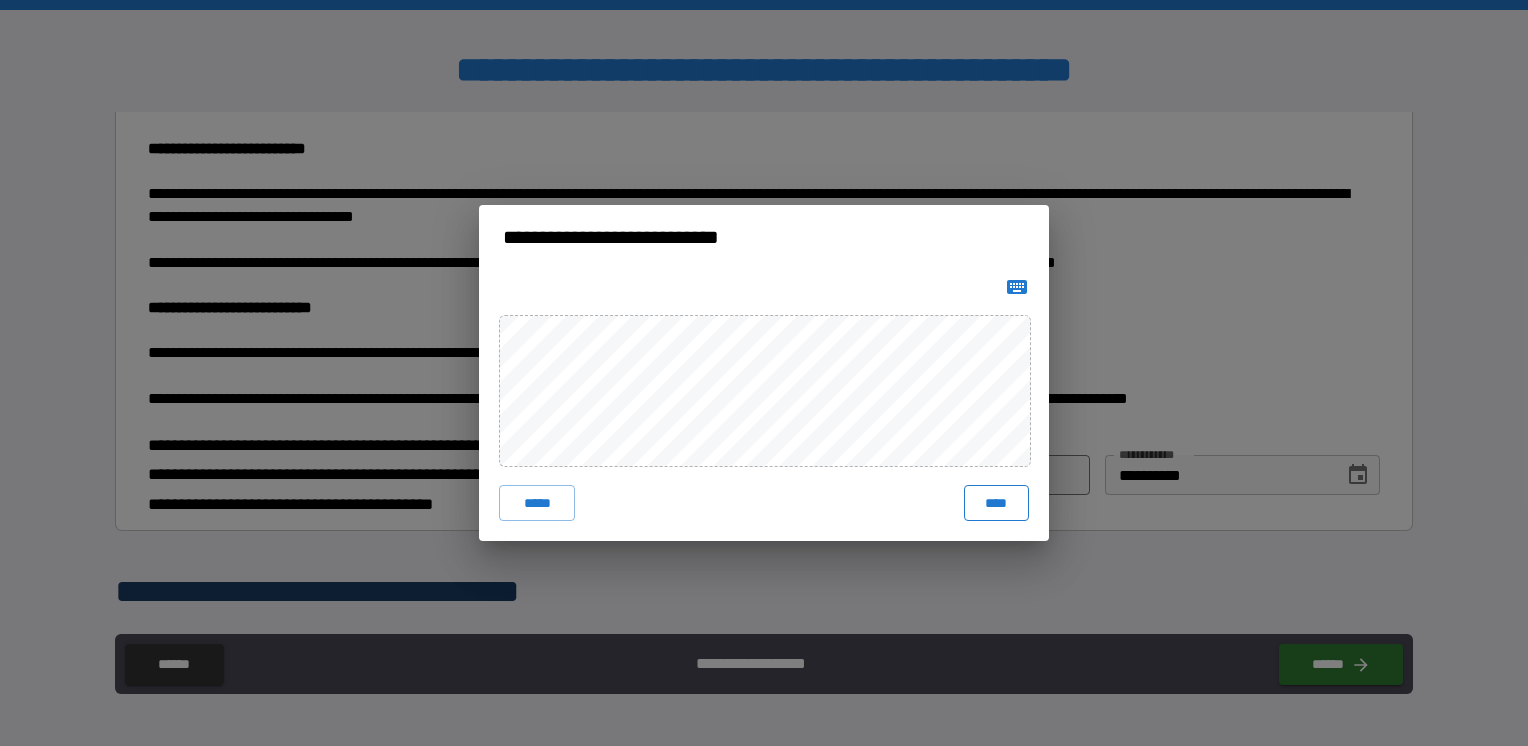 click on "****" at bounding box center (996, 503) 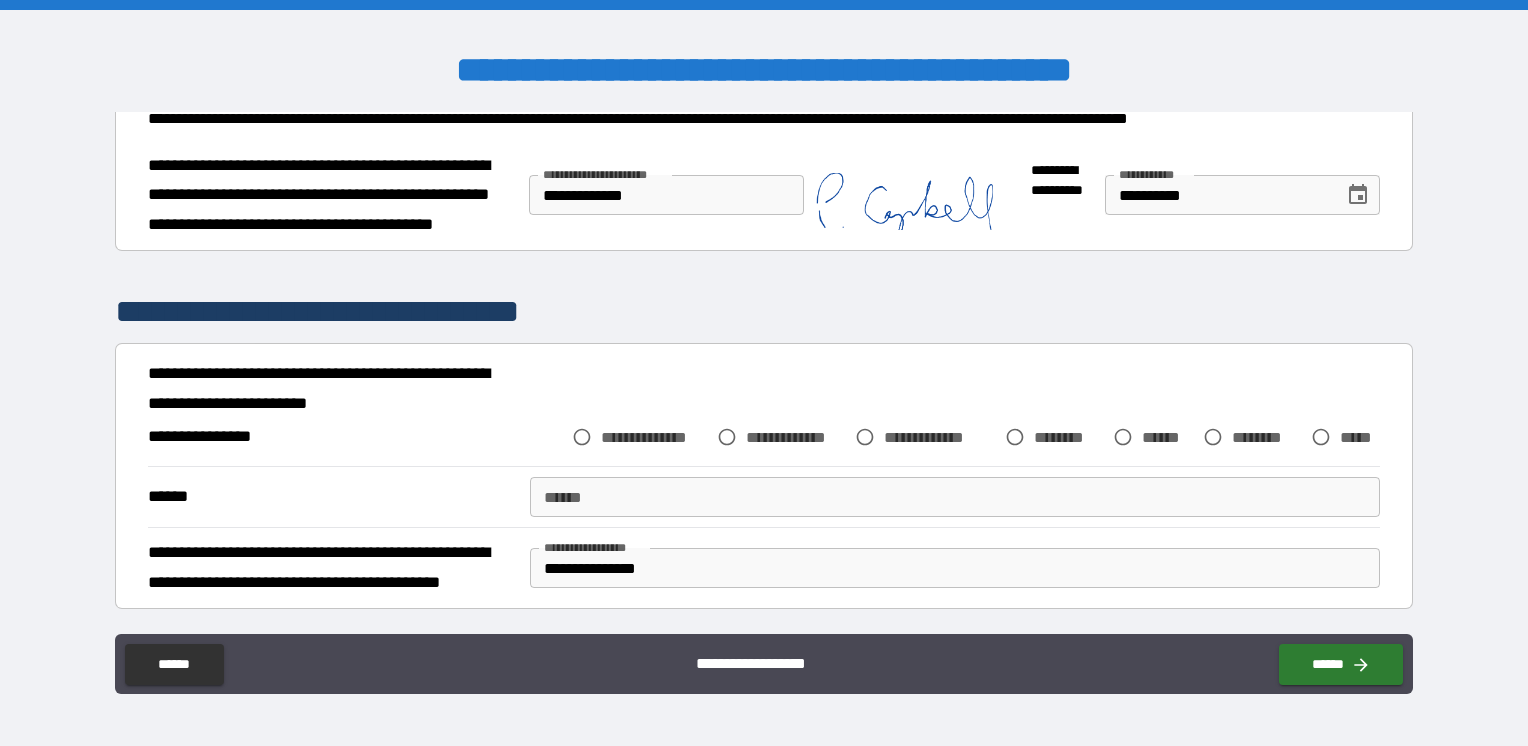 scroll, scrollTop: 4300, scrollLeft: 0, axis: vertical 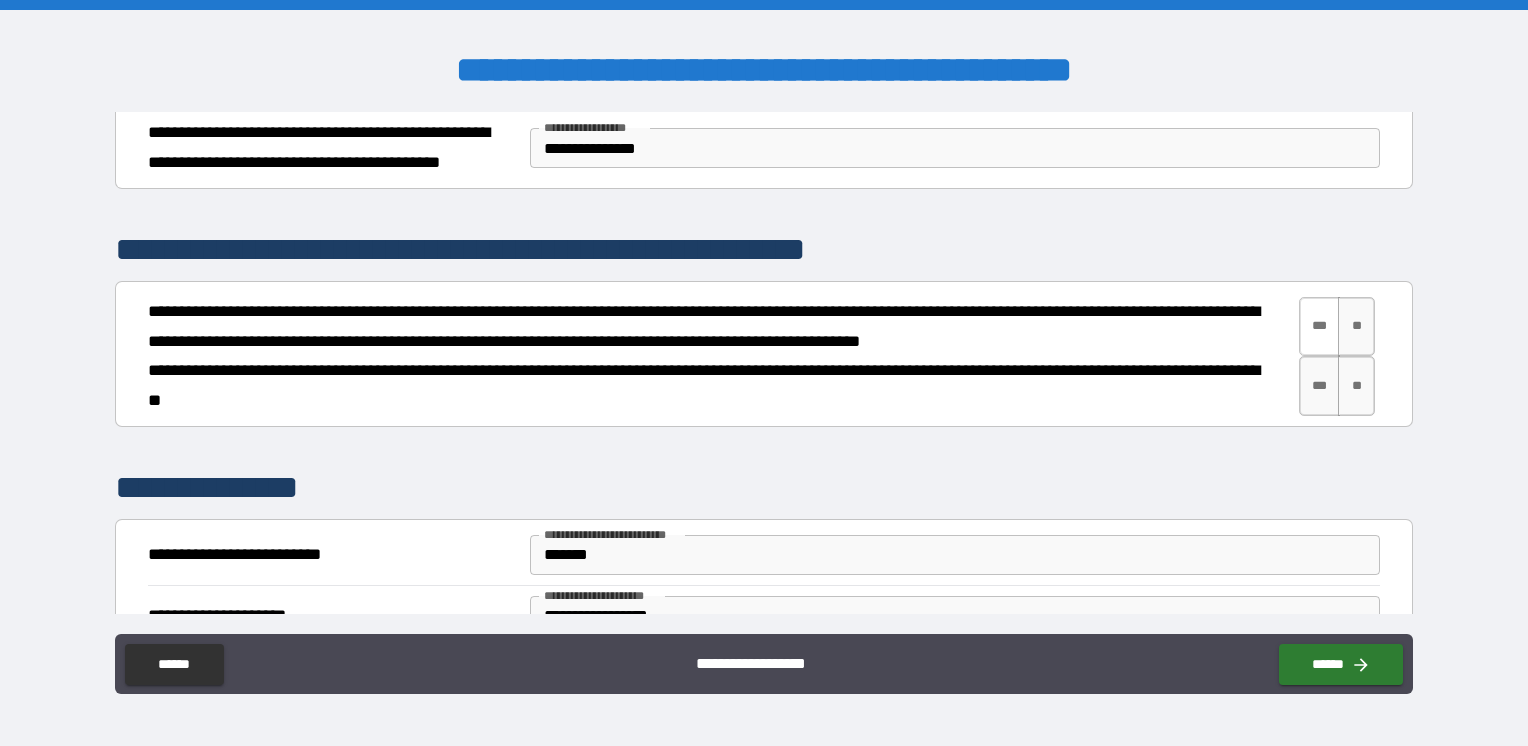 click on "***" at bounding box center [1320, 327] 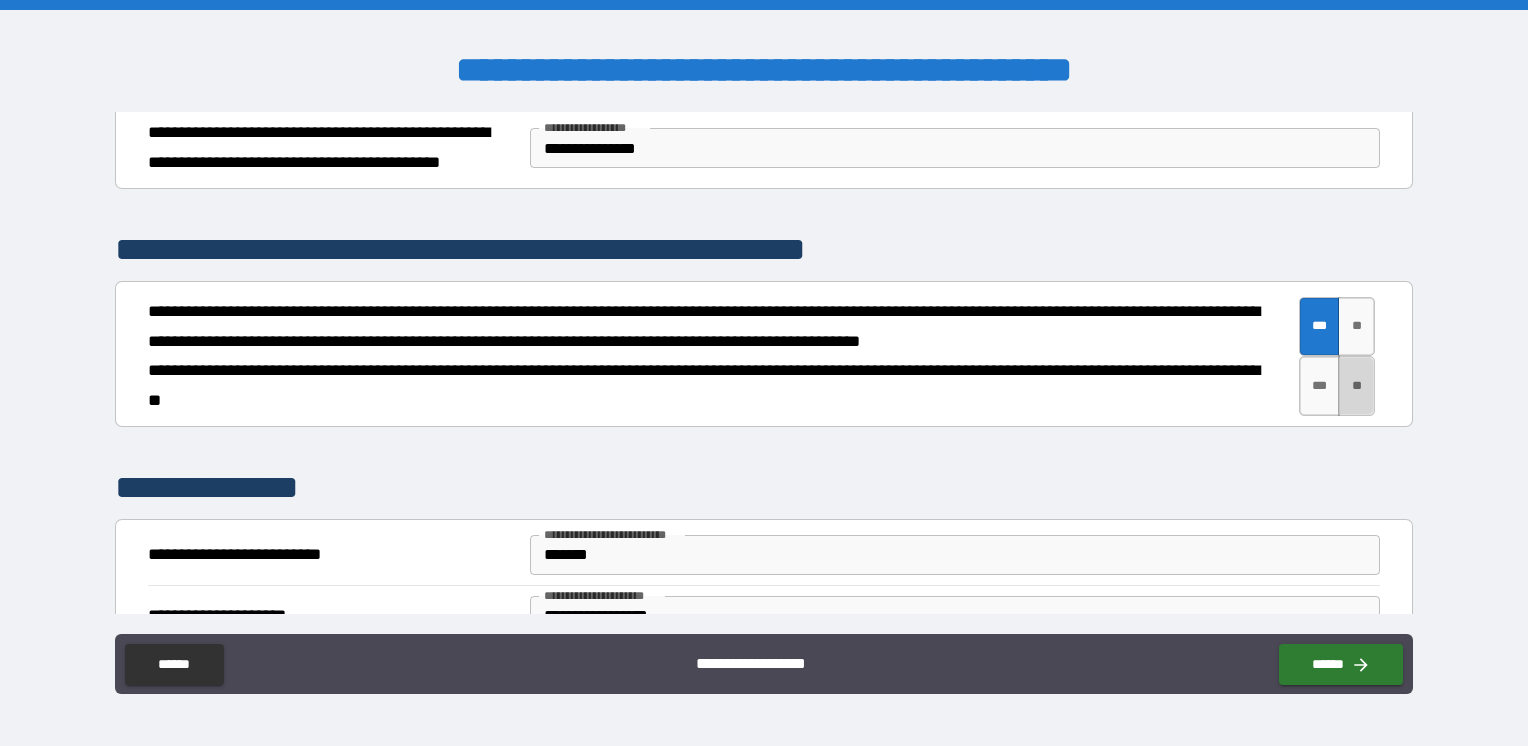 click on "**" at bounding box center [1356, 386] 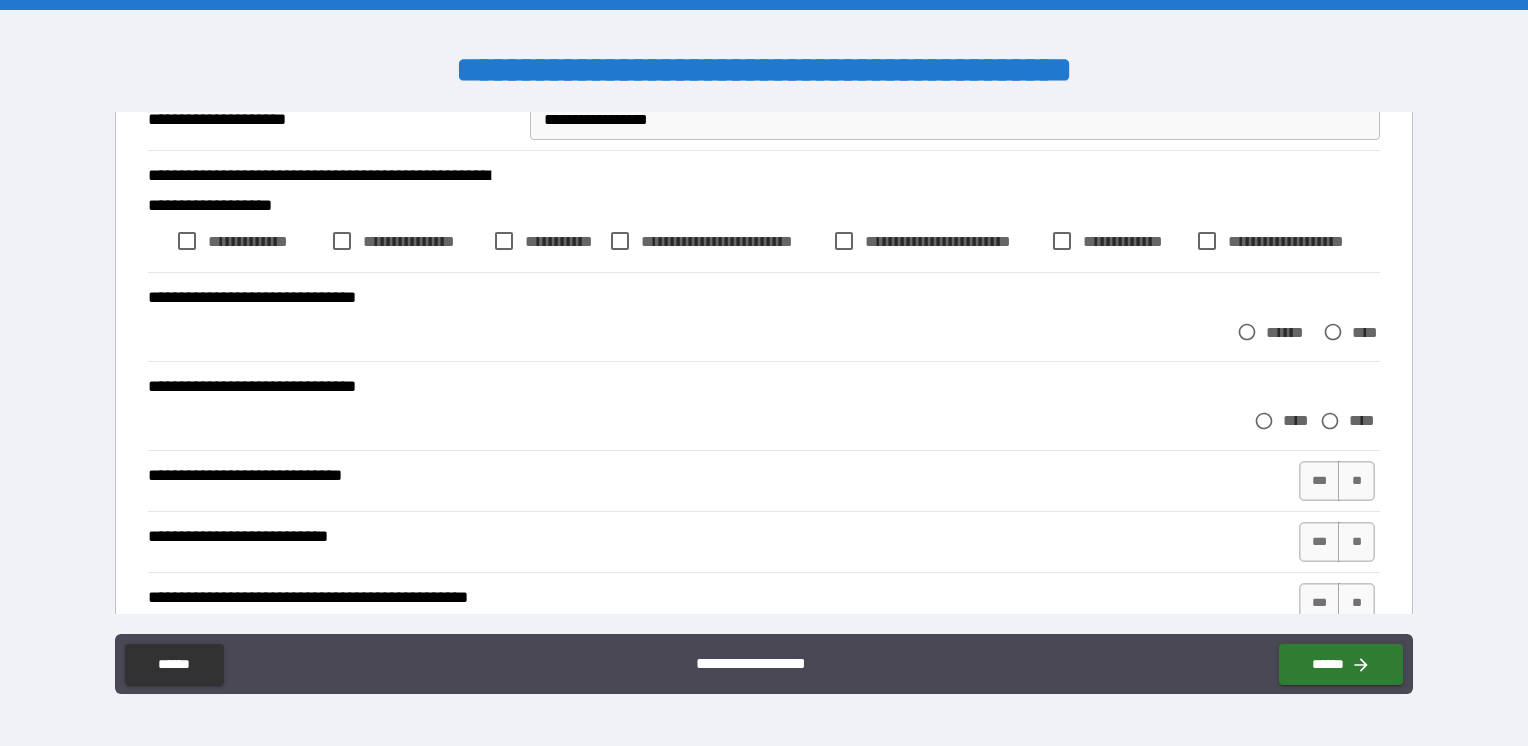 scroll, scrollTop: 5100, scrollLeft: 0, axis: vertical 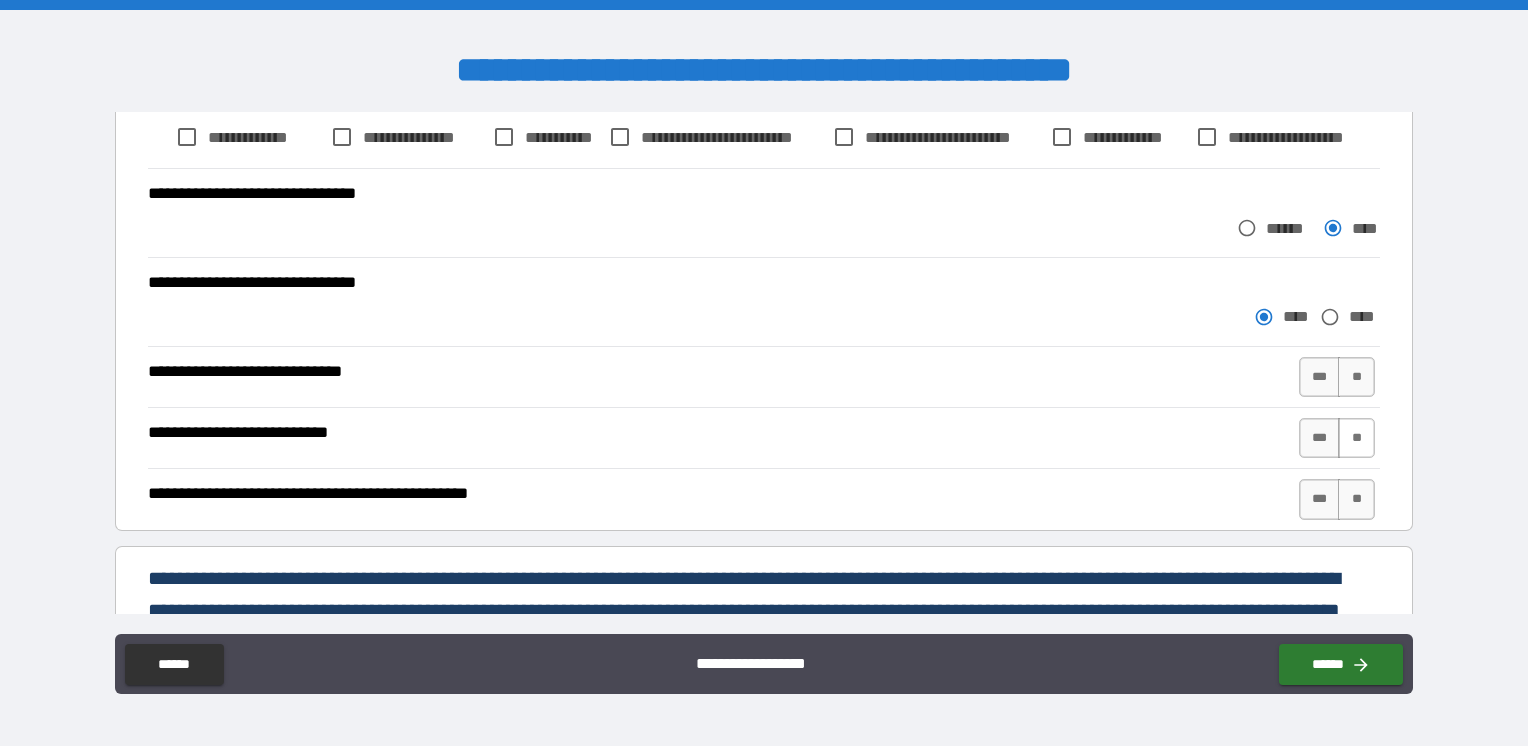 drag, startPoint x: 1339, startPoint y: 357, endPoint x: 1355, endPoint y: 415, distance: 60.166435 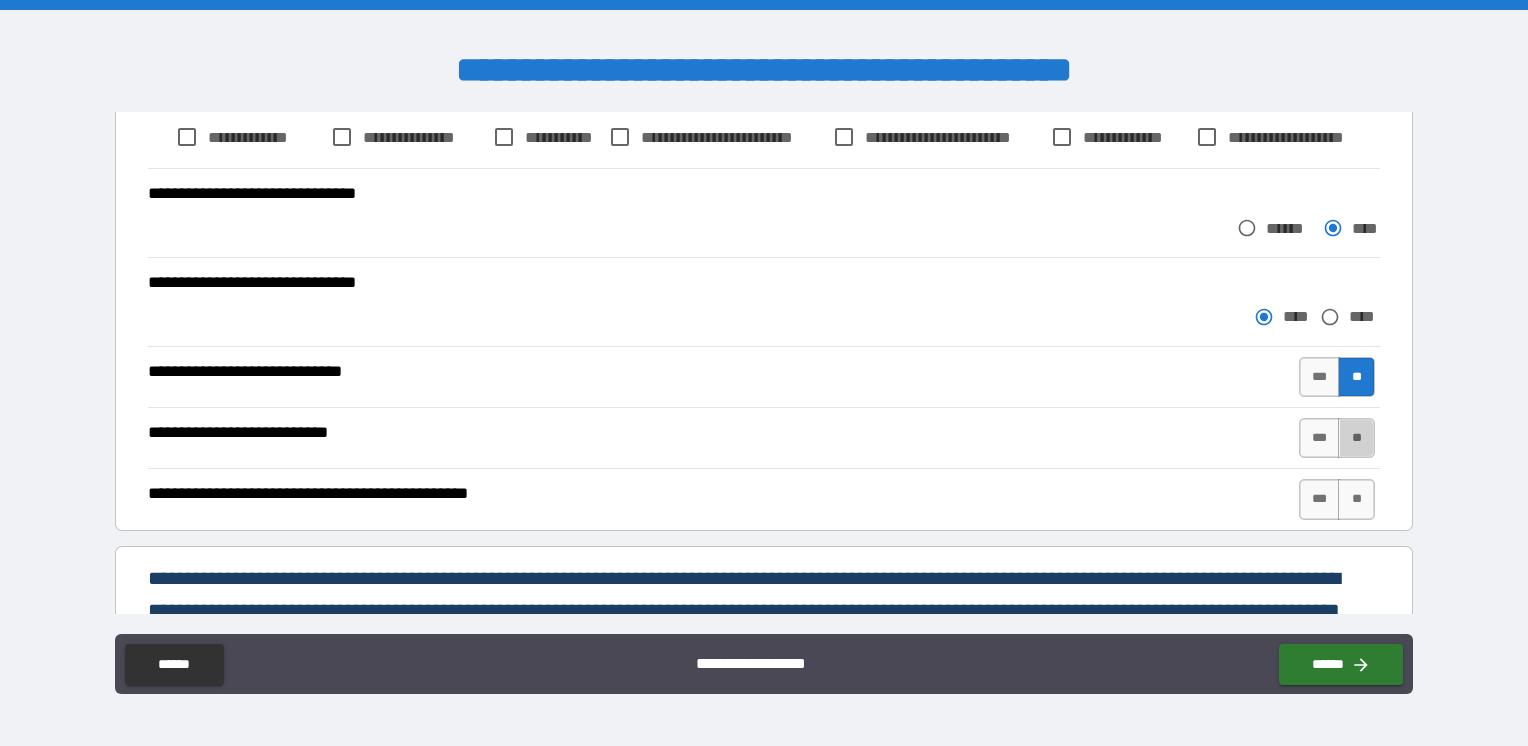 drag, startPoint x: 1349, startPoint y: 434, endPoint x: 1349, endPoint y: 464, distance: 30 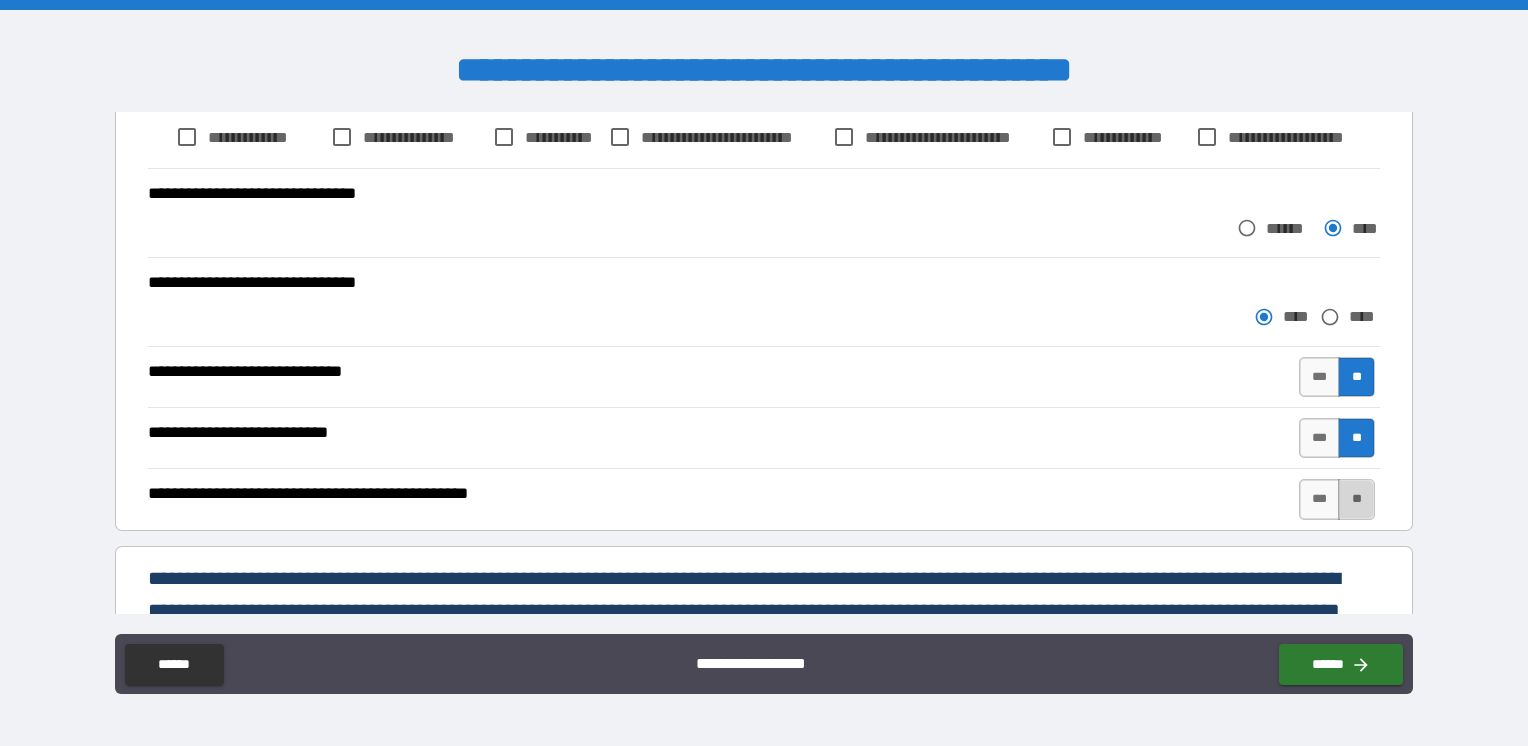 click on "**" at bounding box center [1356, 499] 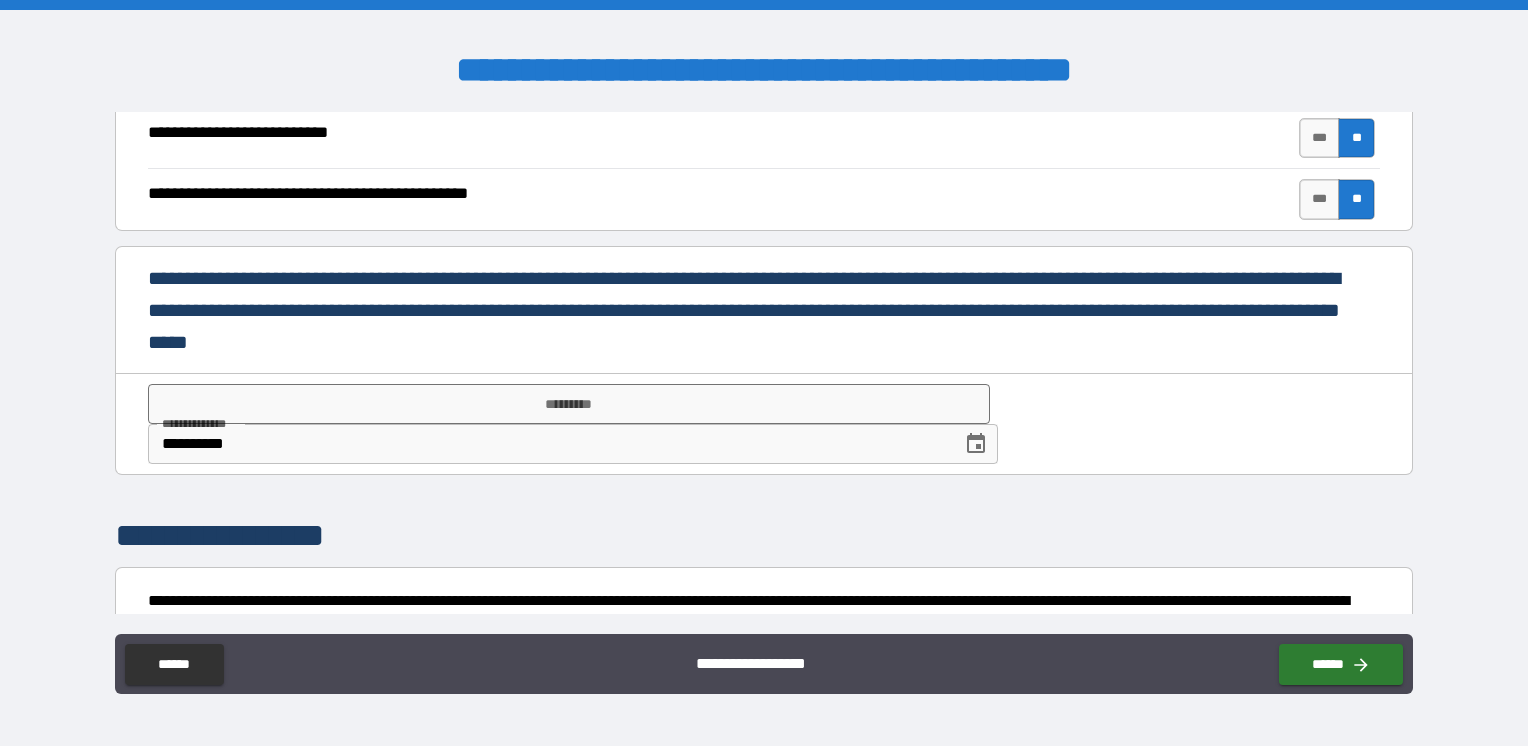 scroll, scrollTop: 5600, scrollLeft: 0, axis: vertical 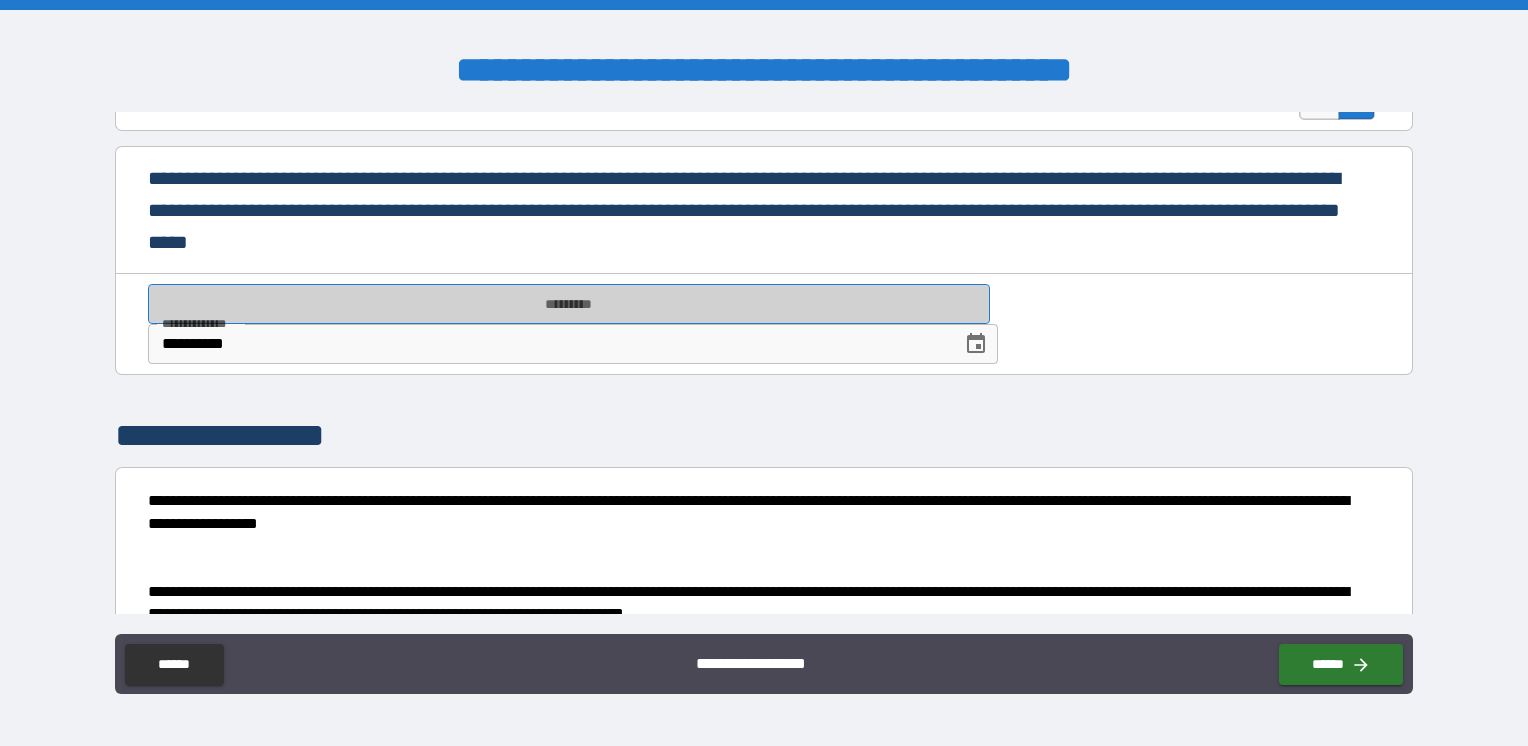 click on "*********" at bounding box center [569, 304] 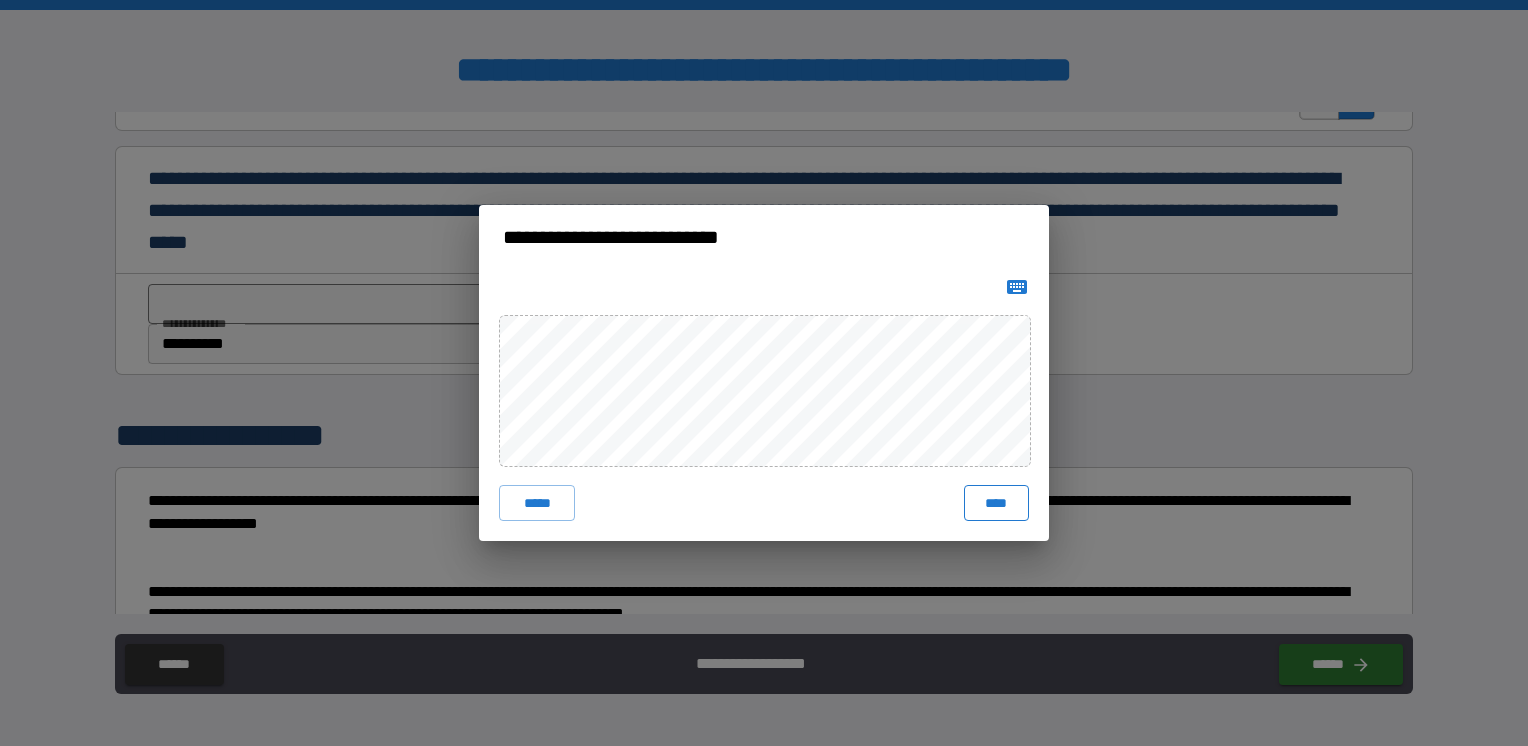 click on "****" at bounding box center [996, 503] 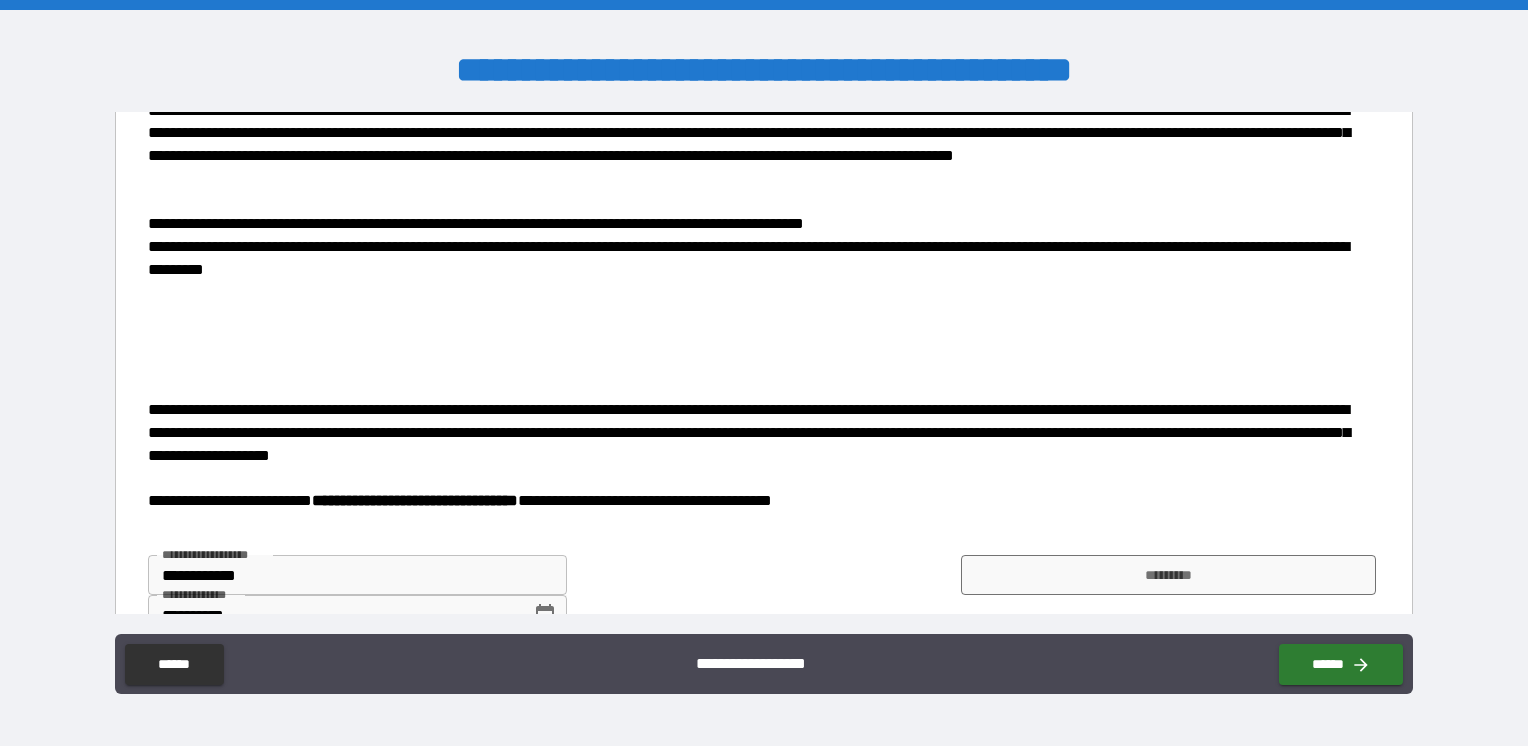 scroll, scrollTop: 6500, scrollLeft: 0, axis: vertical 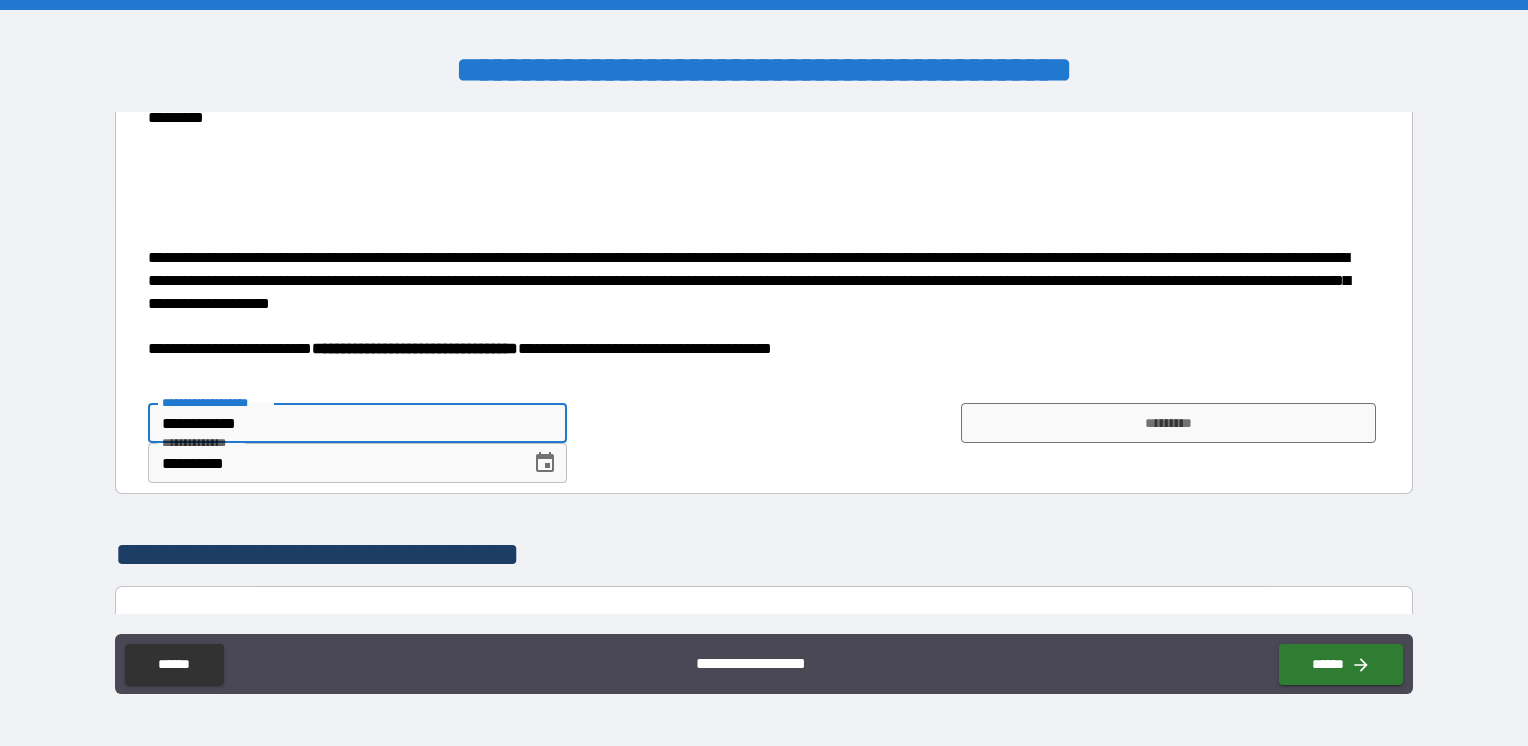 drag, startPoint x: 276, startPoint y: 408, endPoint x: 2, endPoint y: 435, distance: 275.3271 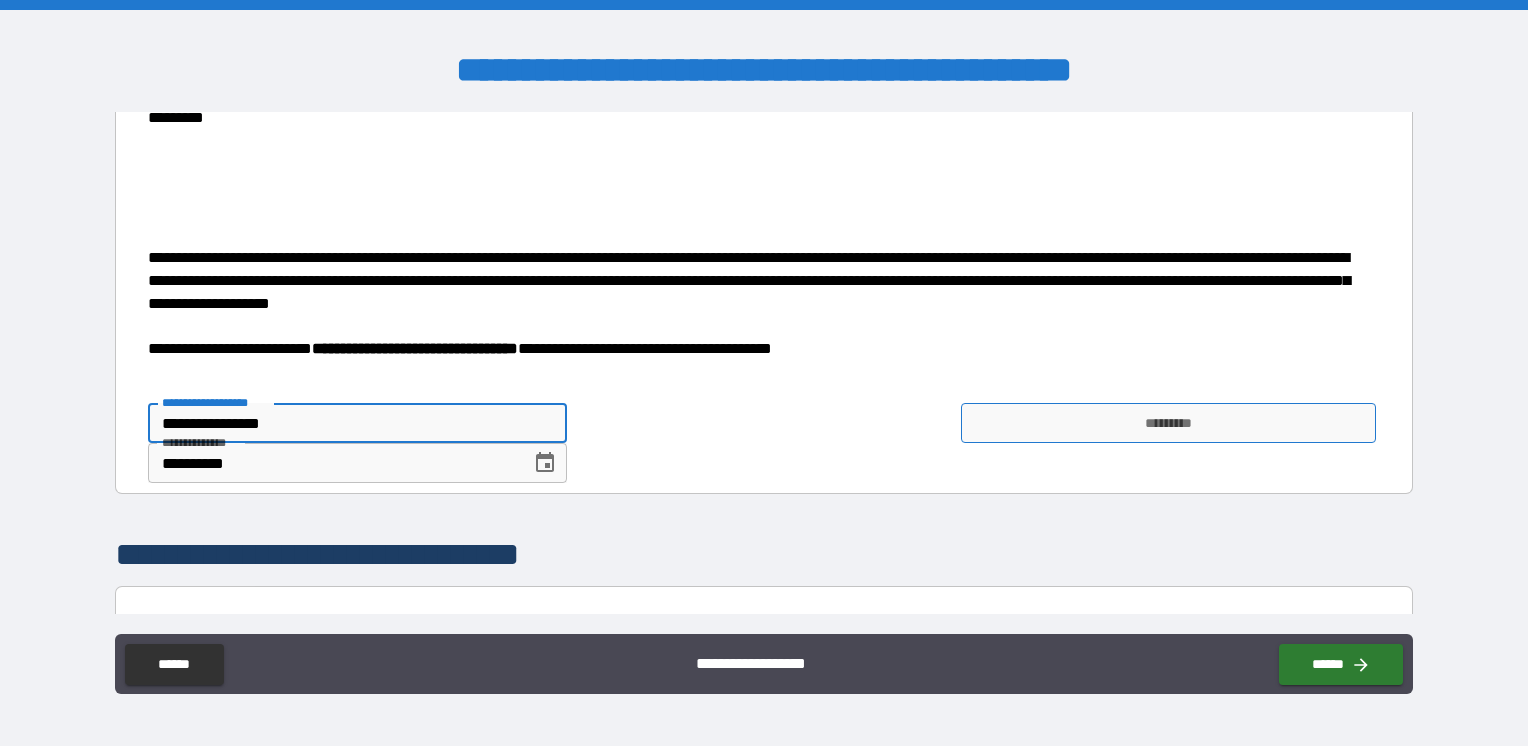 type on "**********" 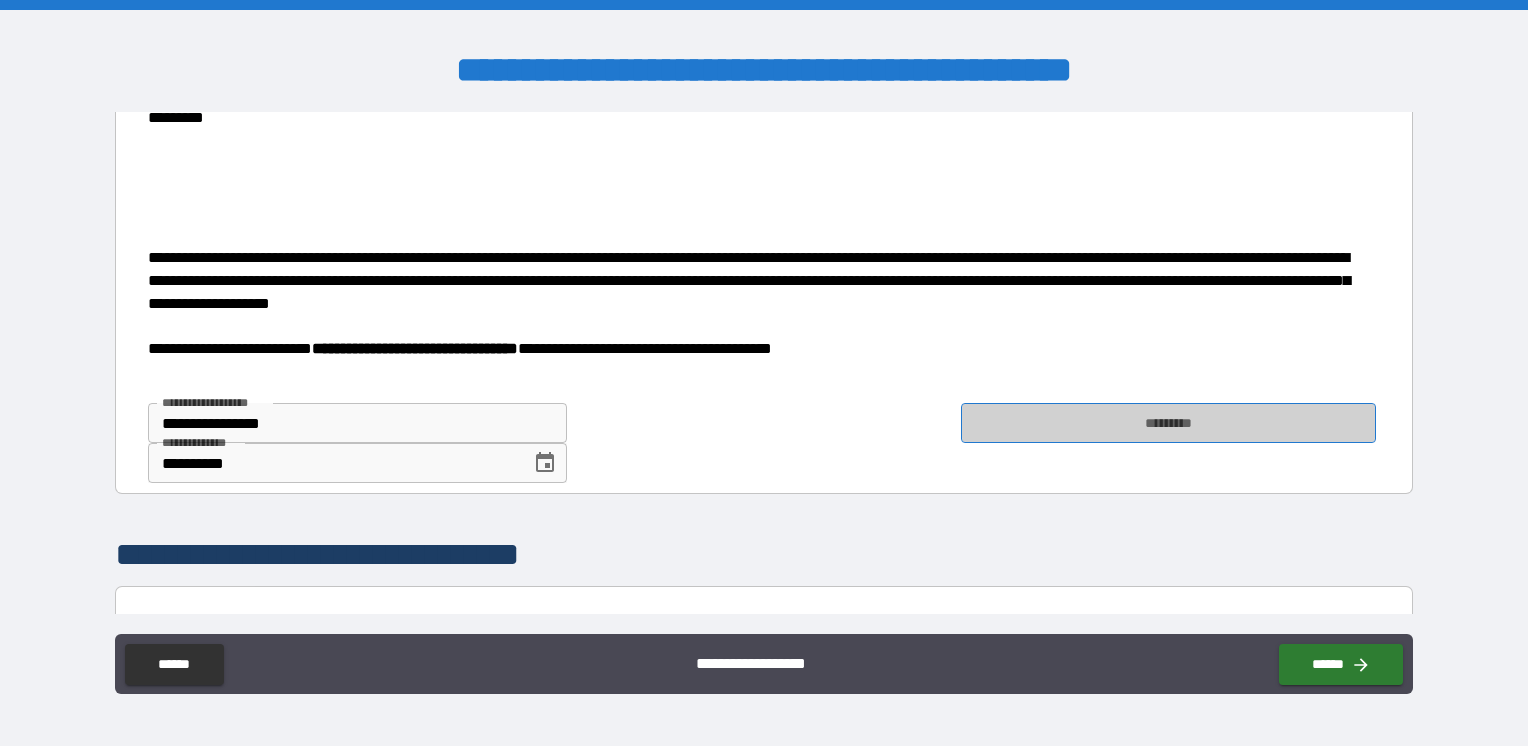 click on "*********" at bounding box center (1168, 423) 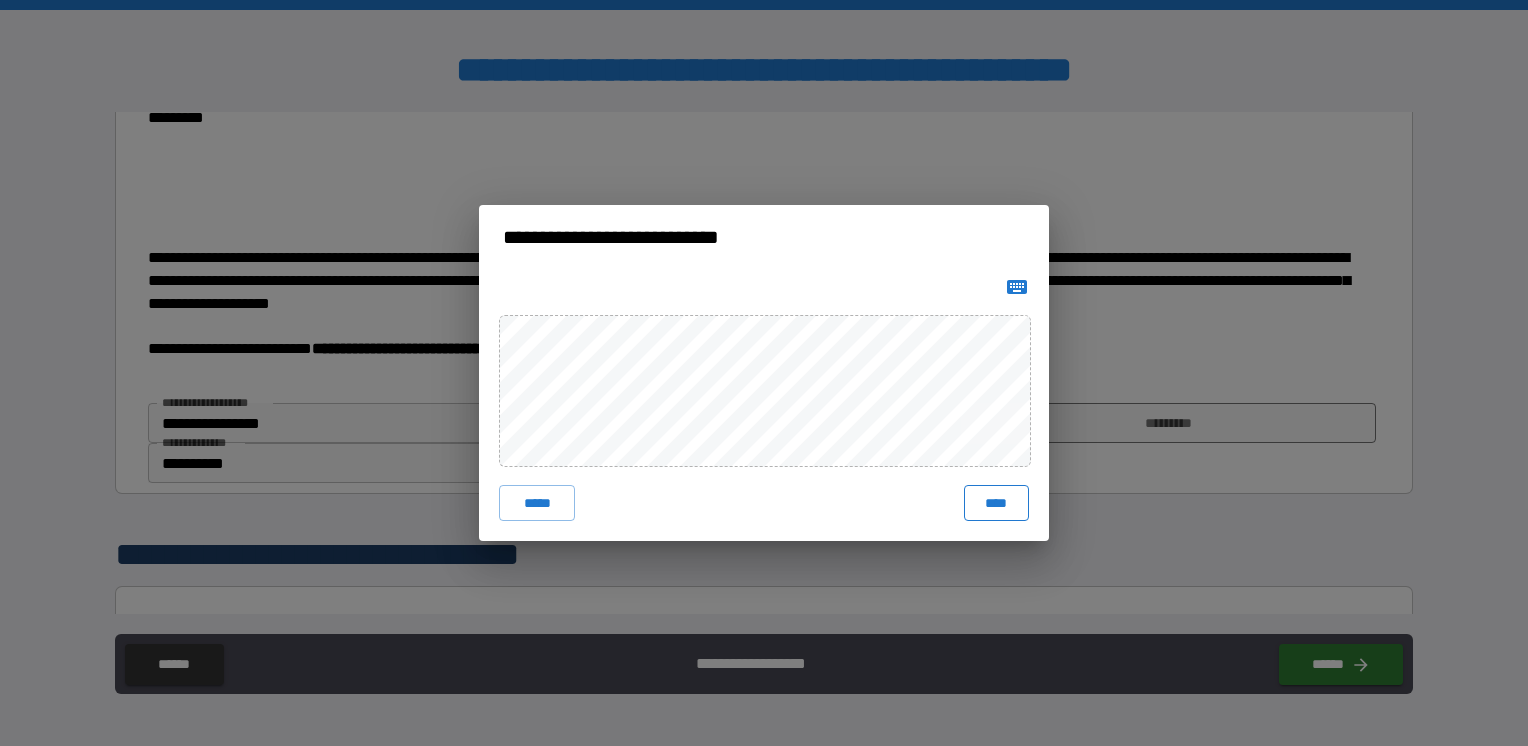 click on "****" at bounding box center [996, 503] 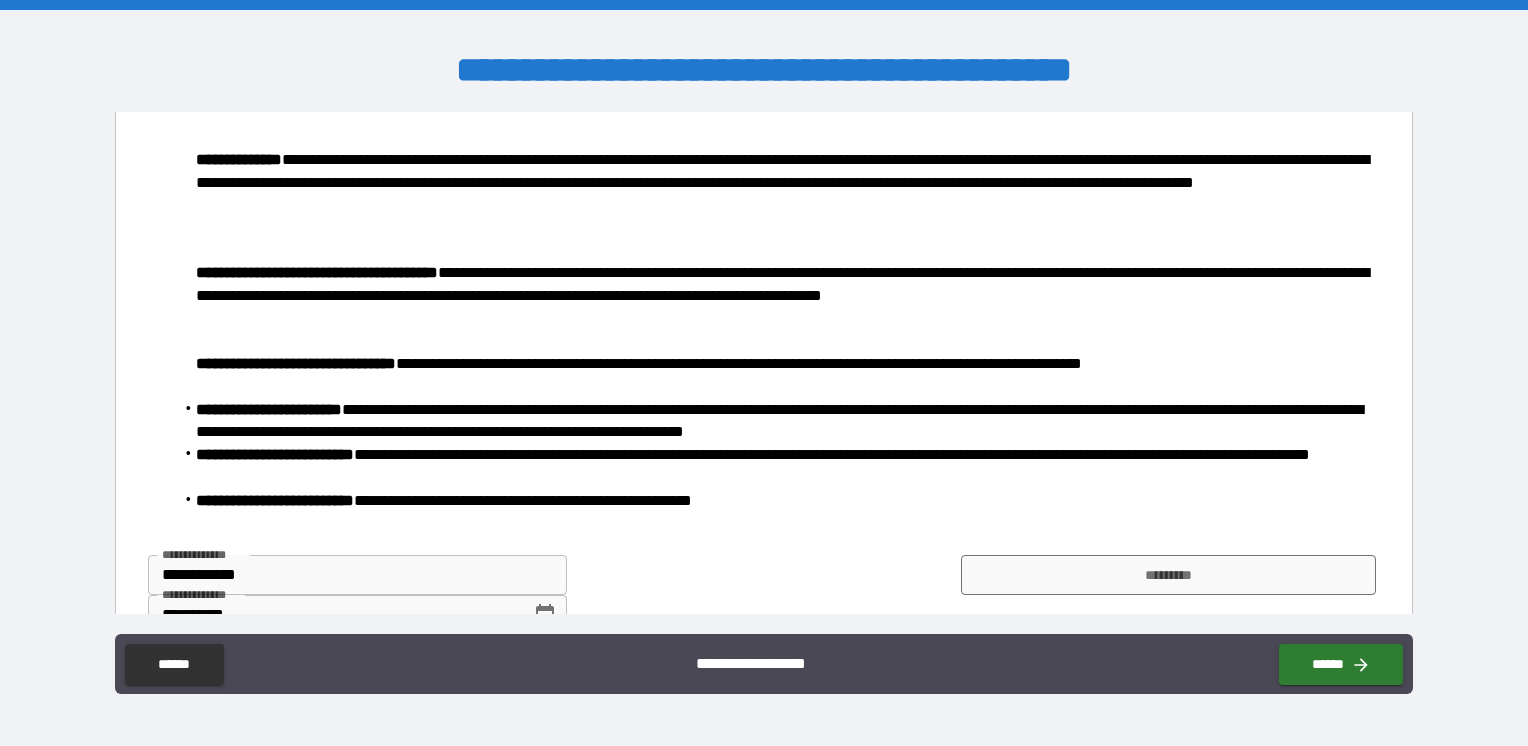 scroll, scrollTop: 7336, scrollLeft: 0, axis: vertical 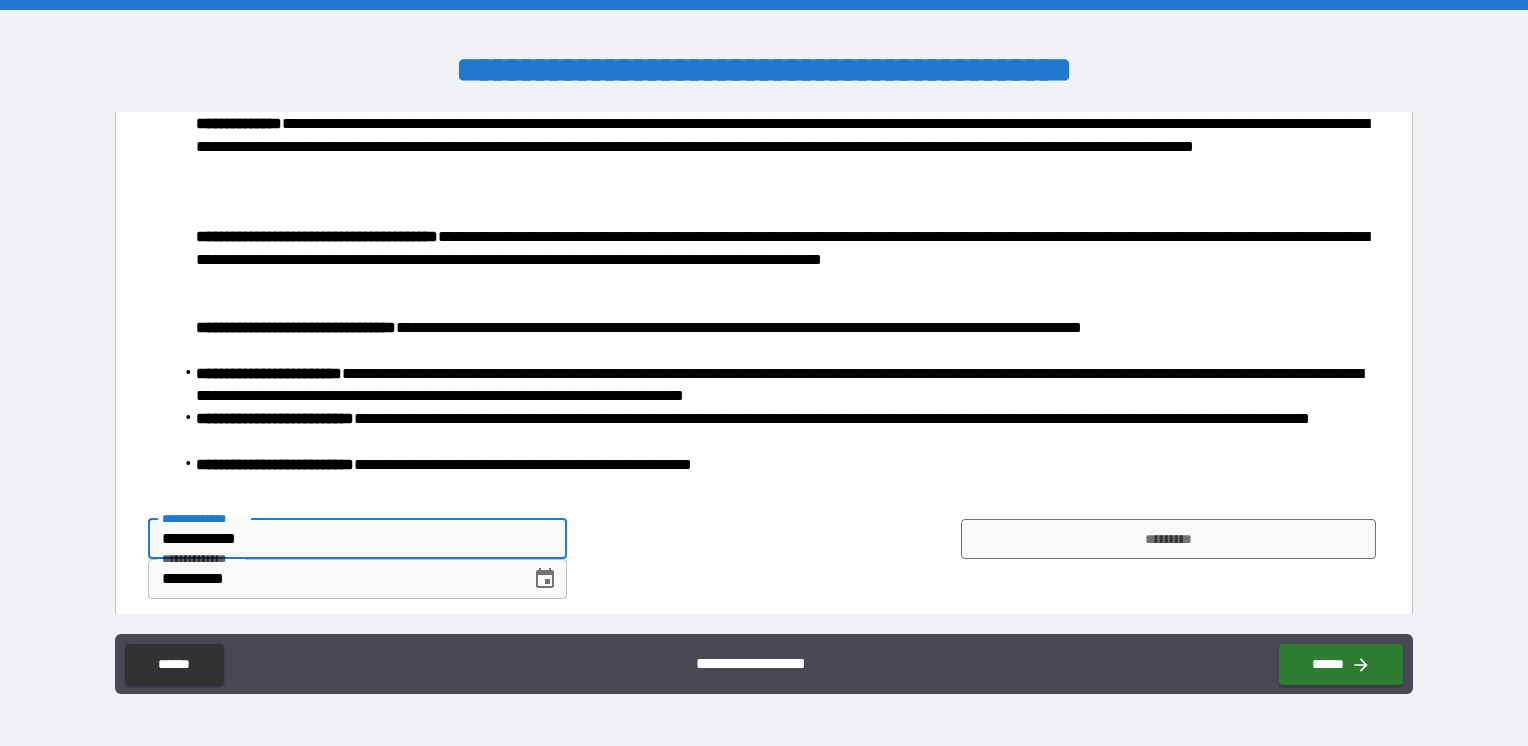 drag, startPoint x: 257, startPoint y: 522, endPoint x: -4, endPoint y: 510, distance: 261.27573 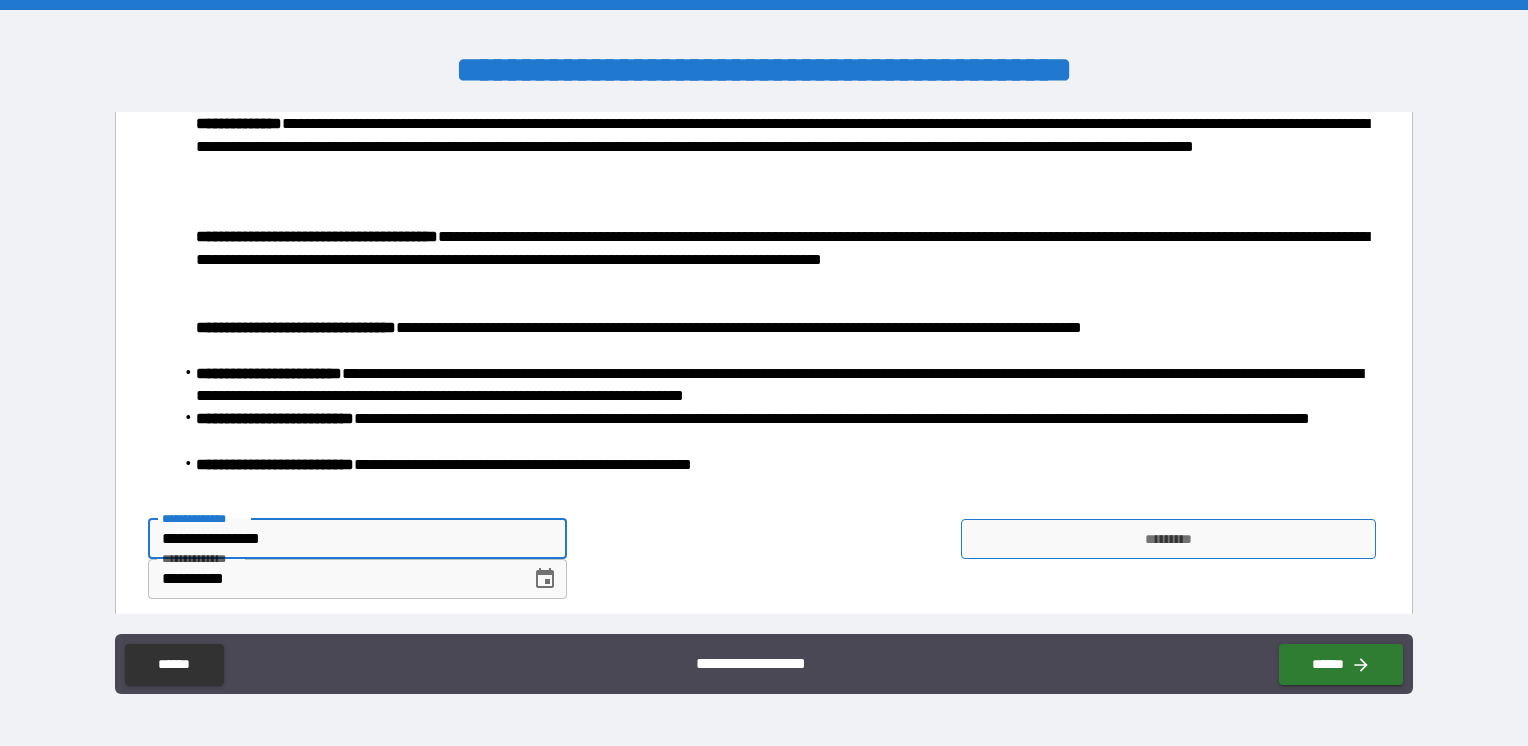 type on "**********" 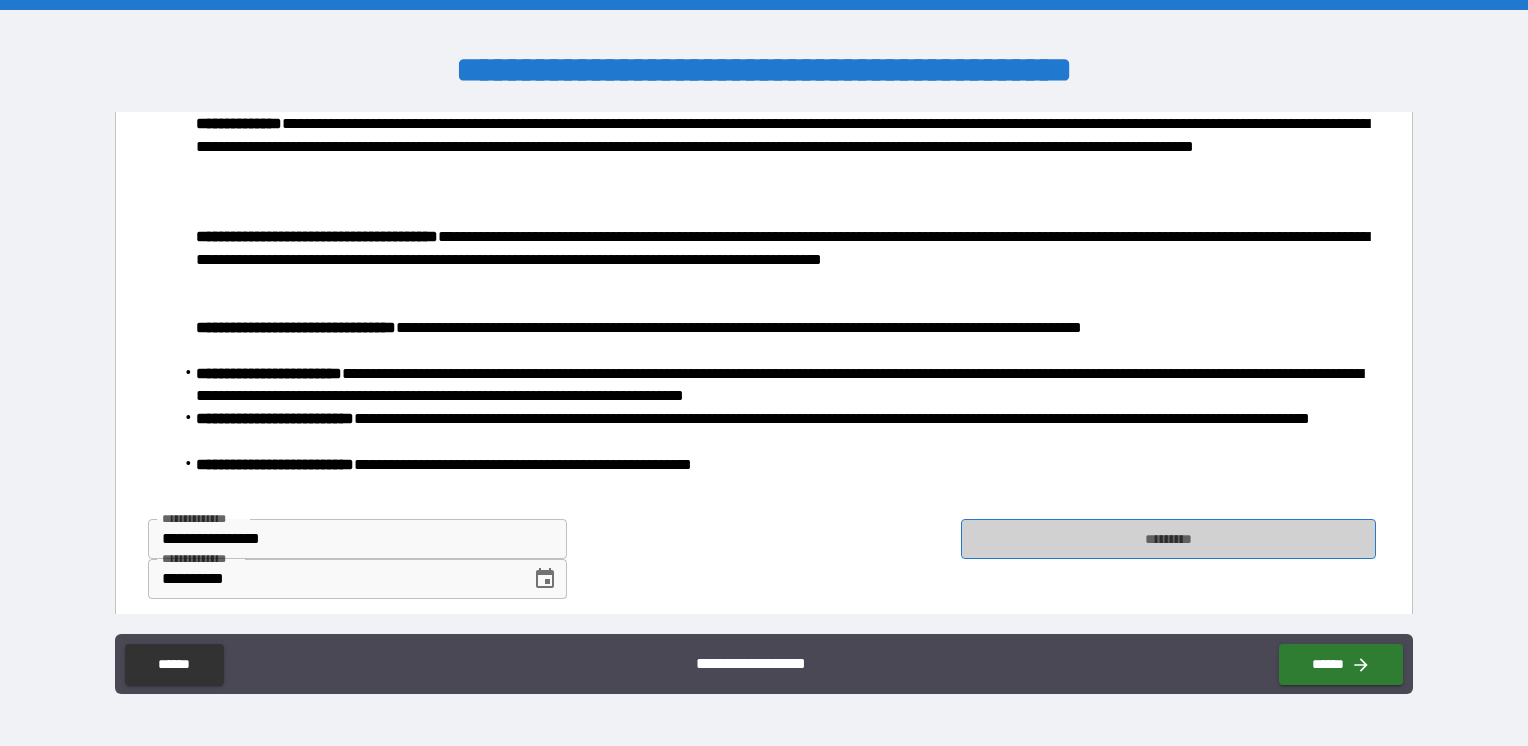 click on "*********" at bounding box center (1168, 539) 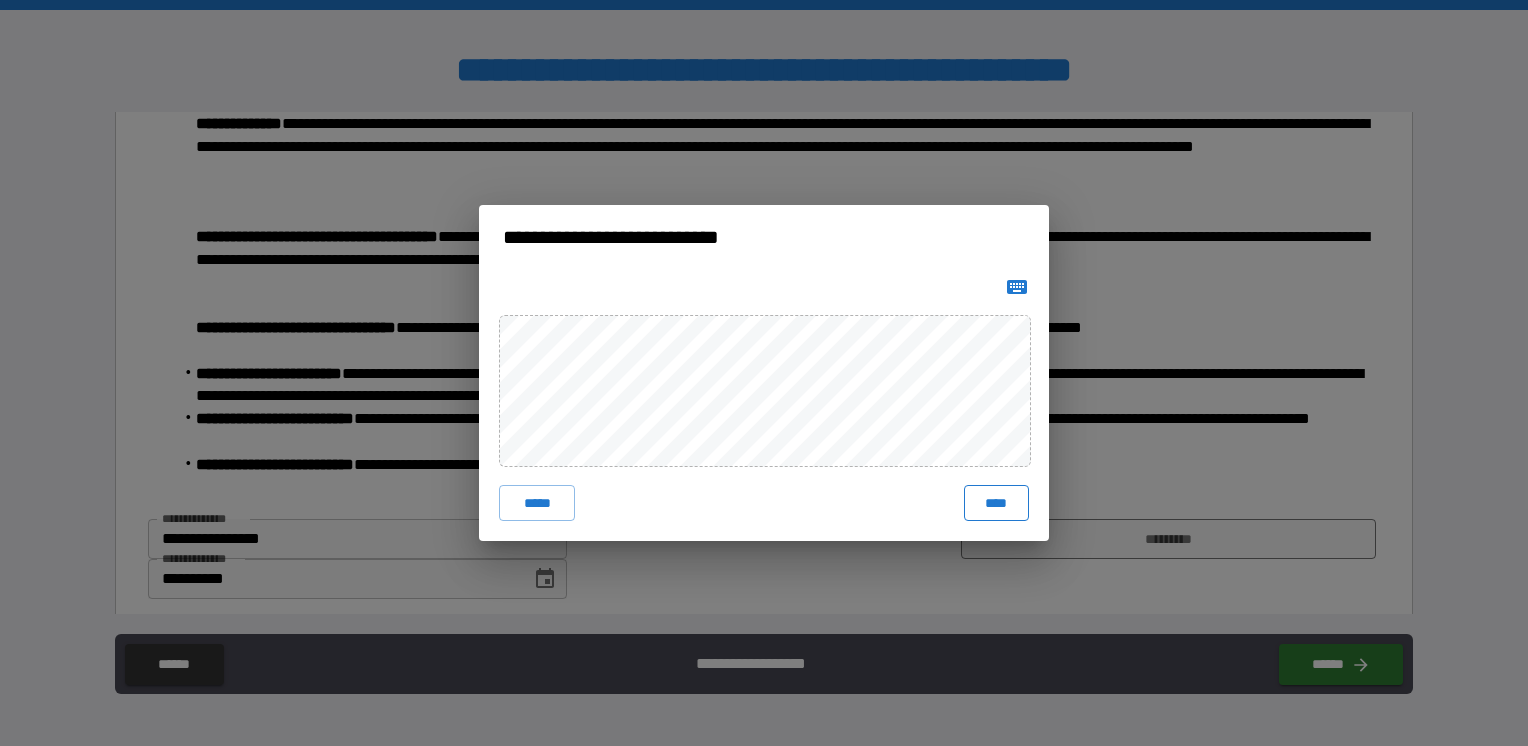 click on "****" at bounding box center (996, 503) 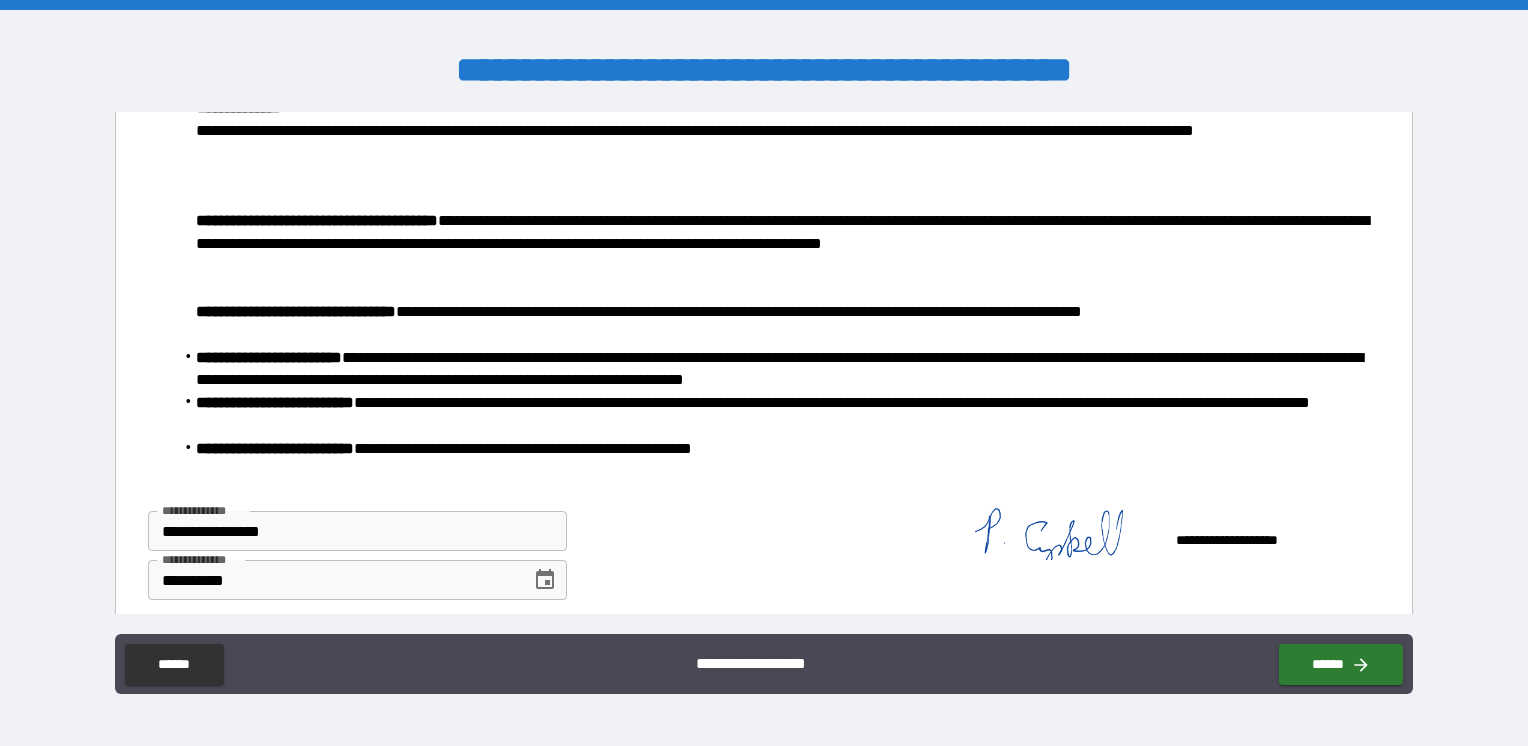scroll, scrollTop: 7353, scrollLeft: 0, axis: vertical 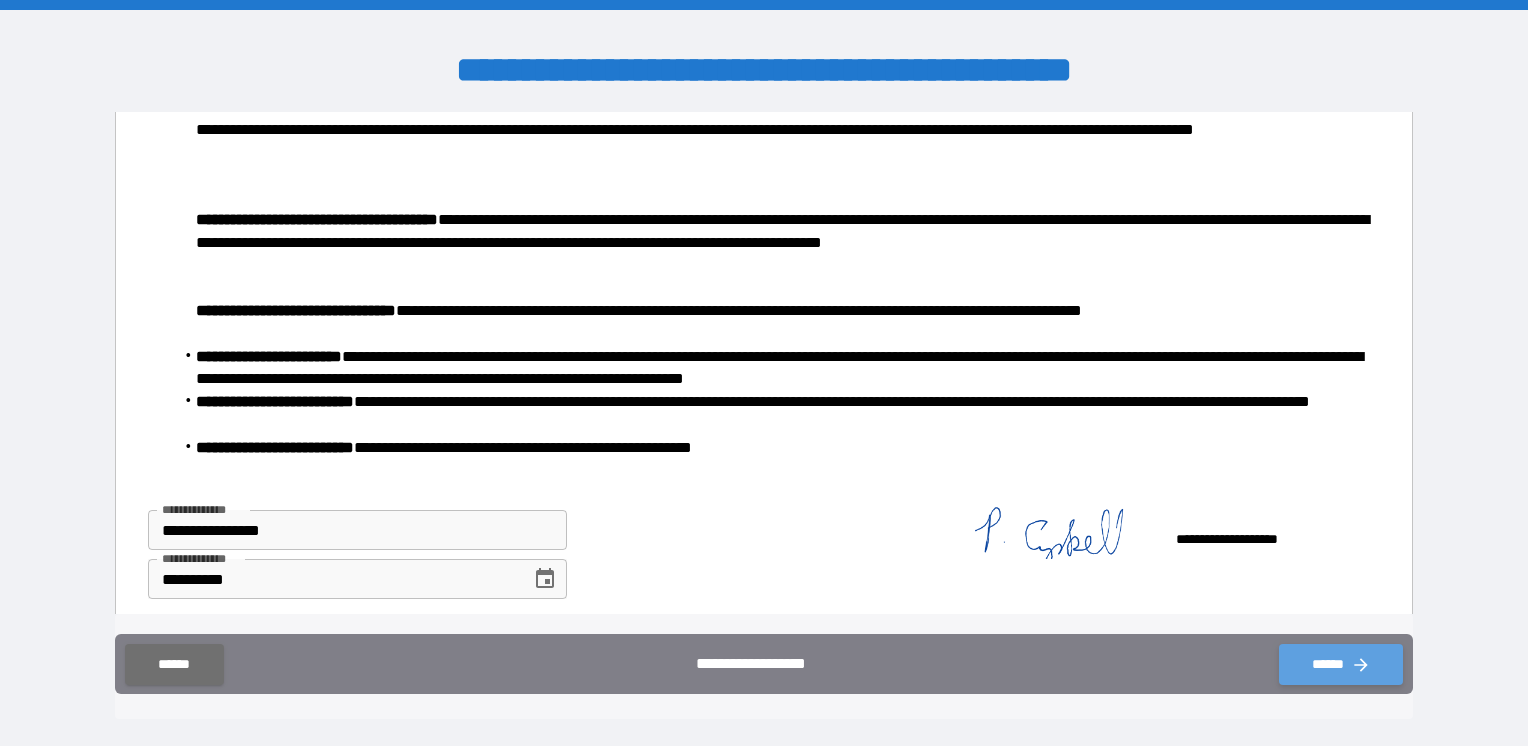 click on "******" at bounding box center (1341, 664) 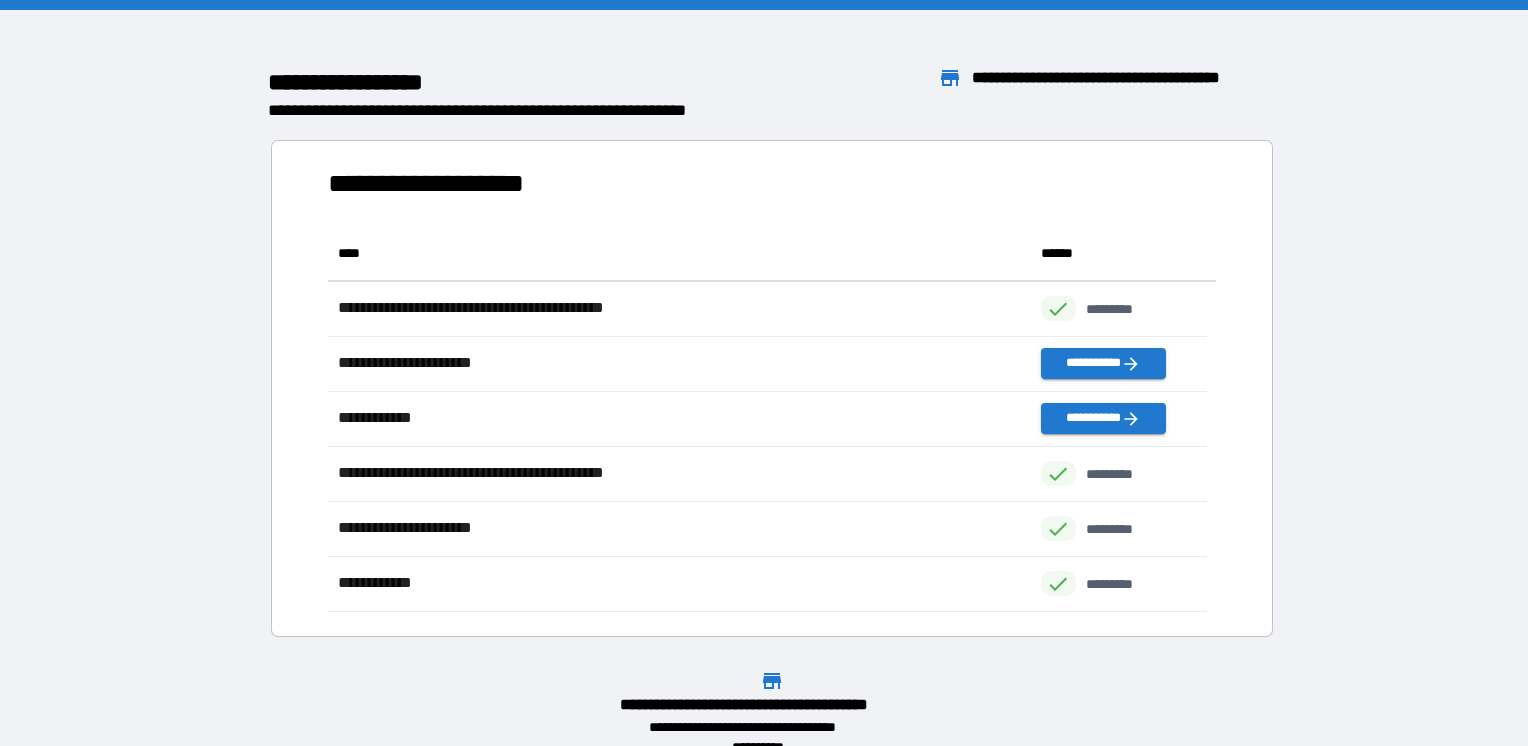 scroll, scrollTop: 16, scrollLeft: 16, axis: both 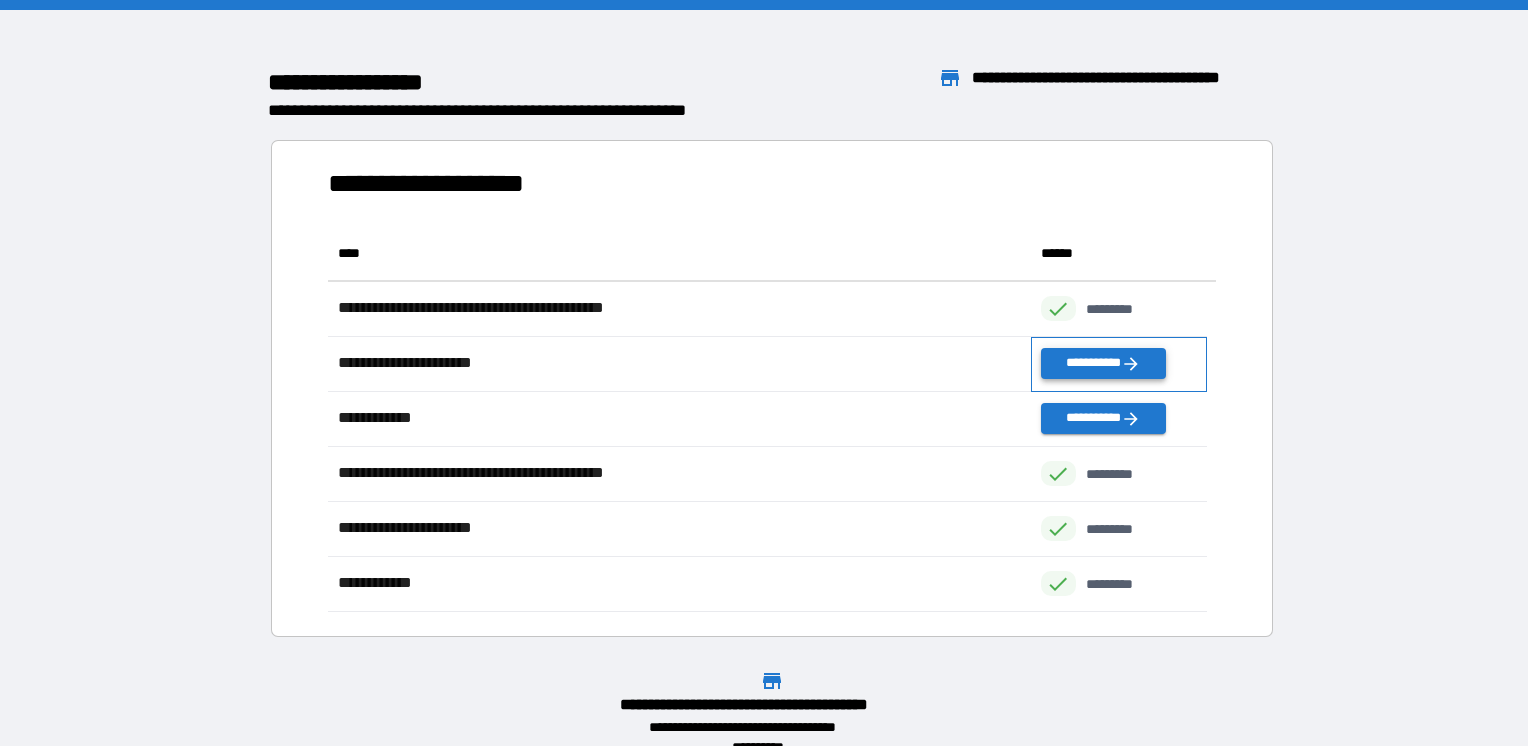 click on "**********" at bounding box center (1119, 364) 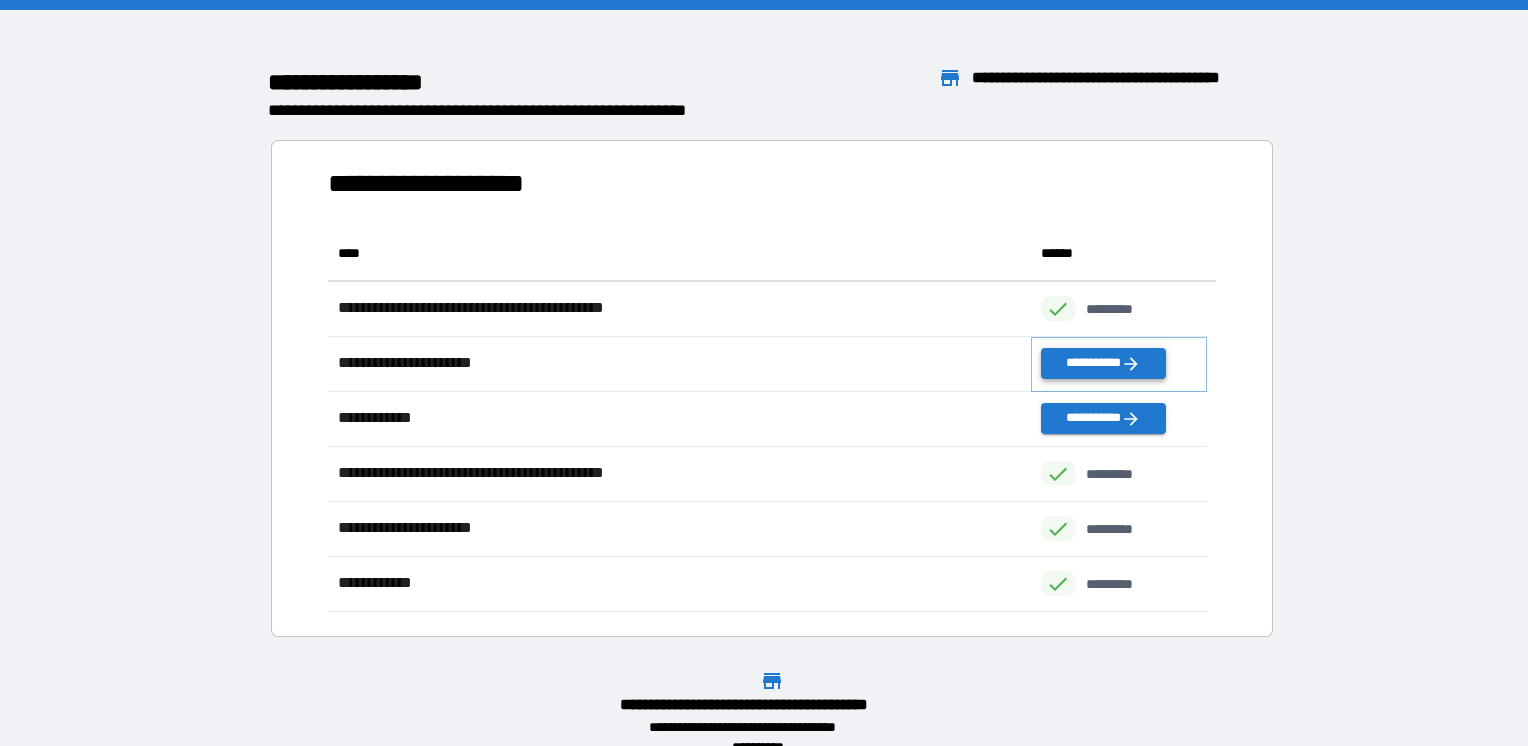 click on "**********" at bounding box center [1103, 363] 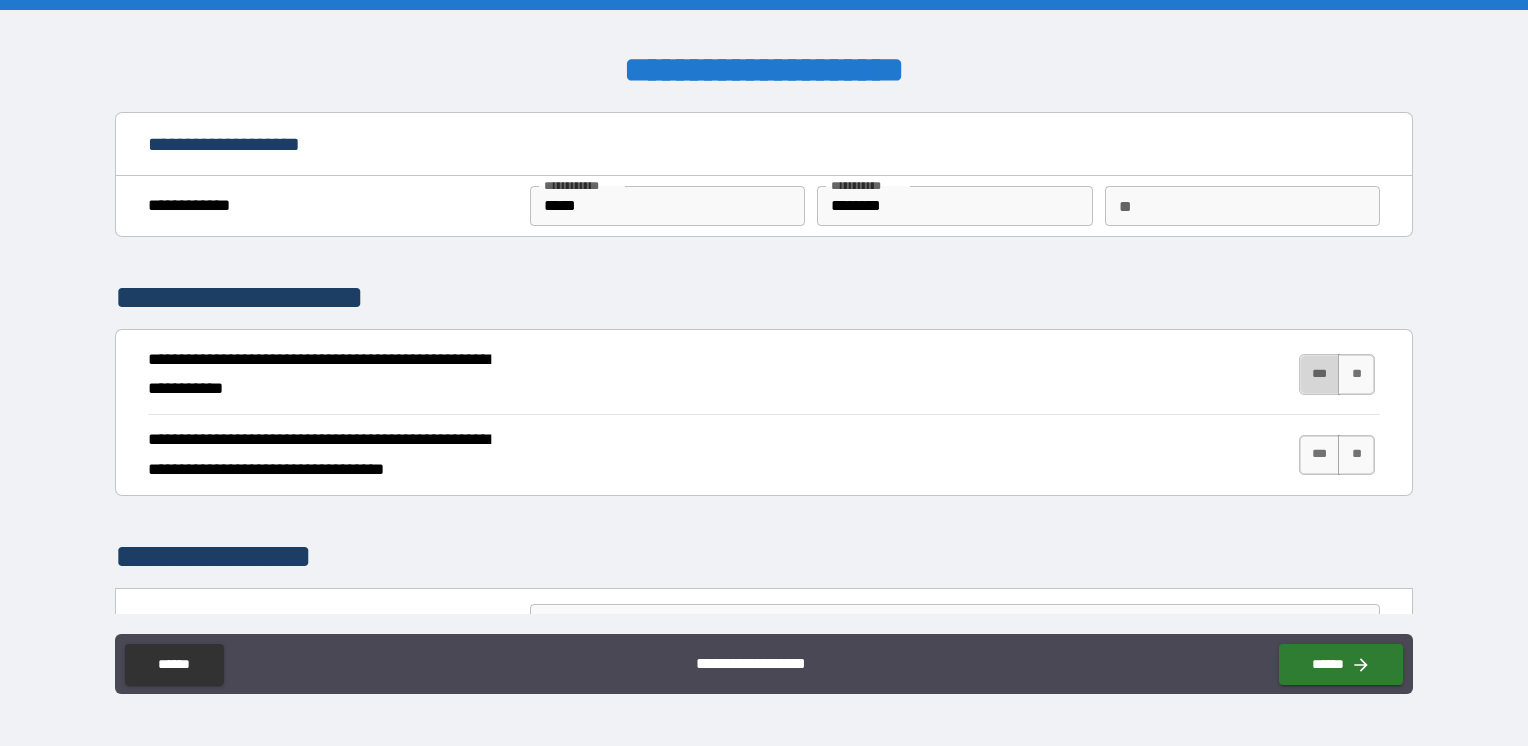 click on "***" at bounding box center [1320, 374] 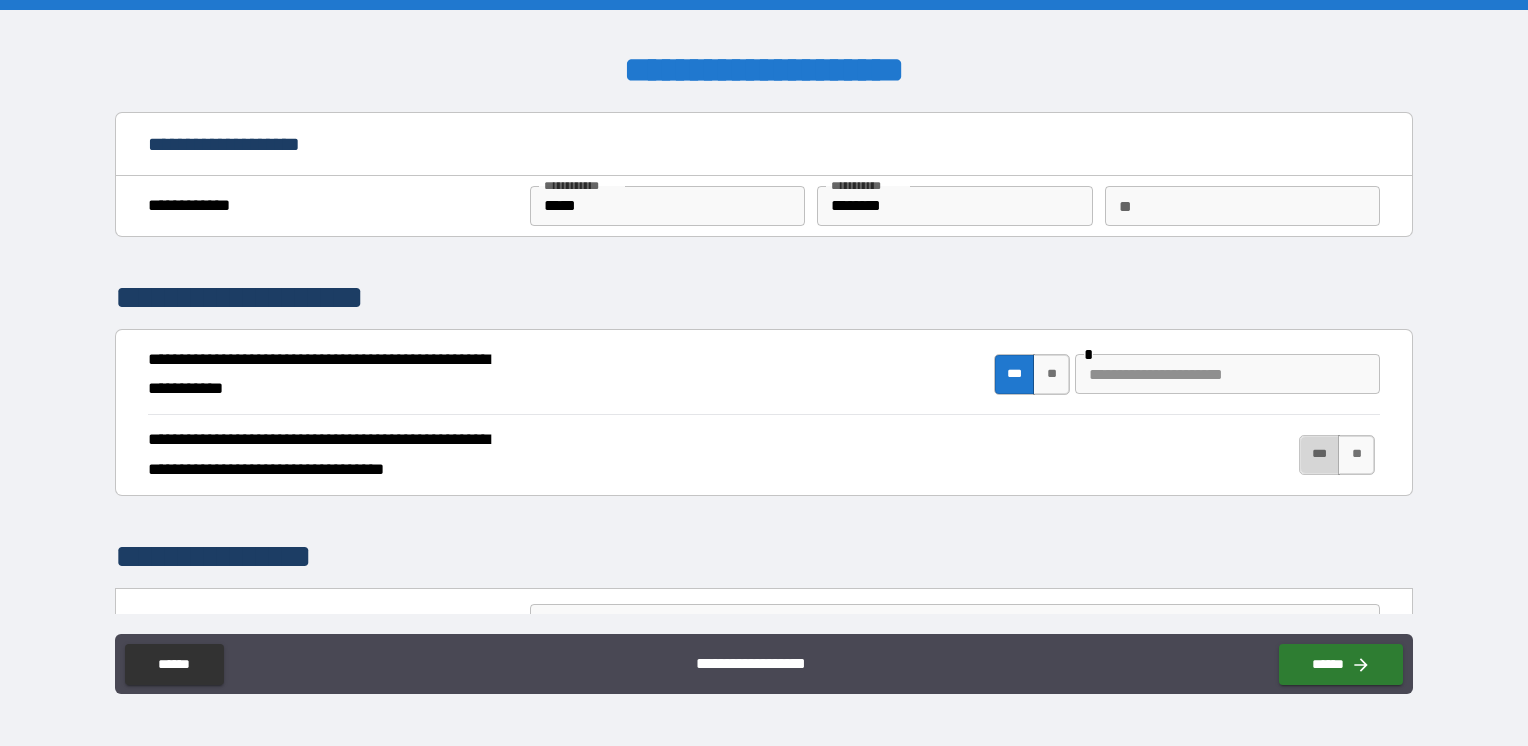 click on "***" at bounding box center (1320, 455) 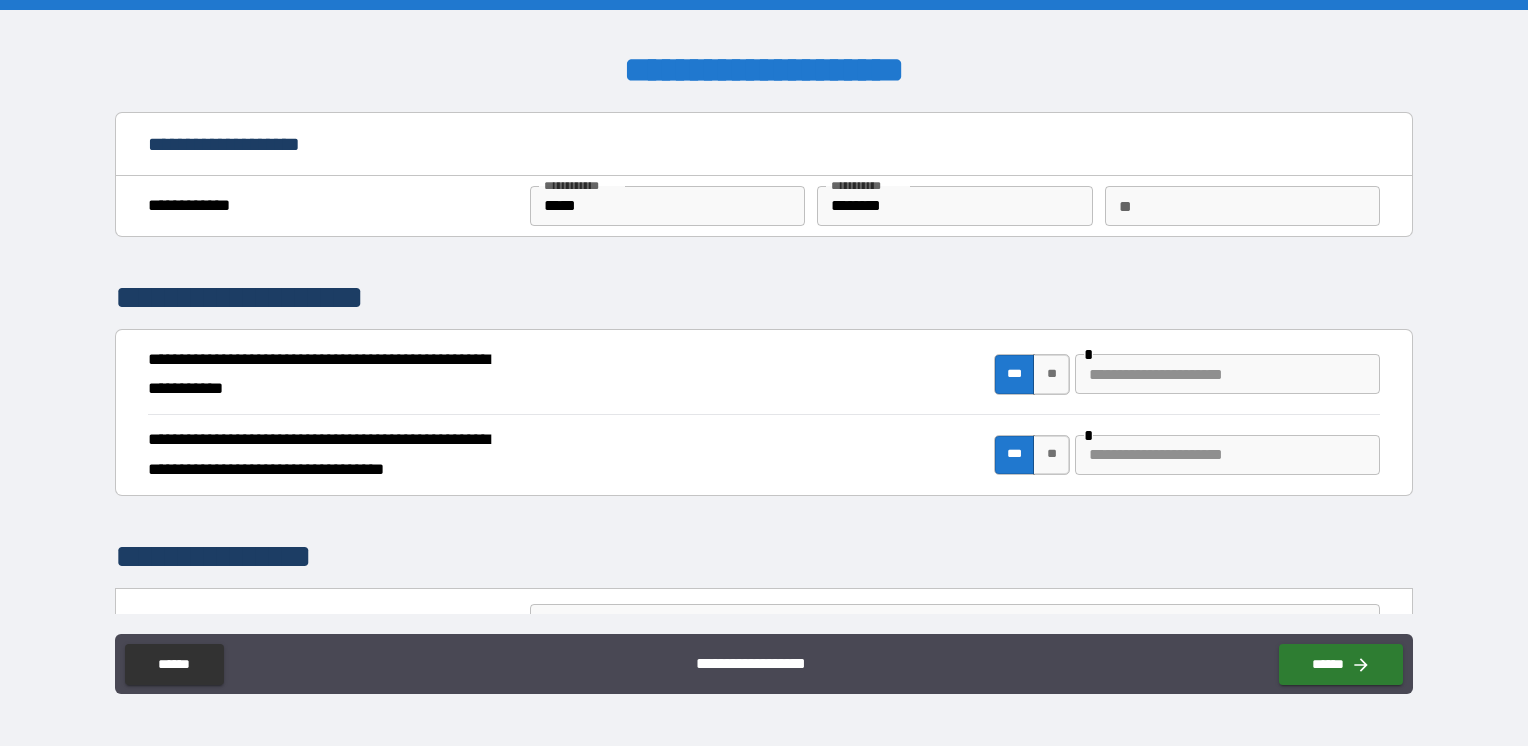 click at bounding box center [1227, 455] 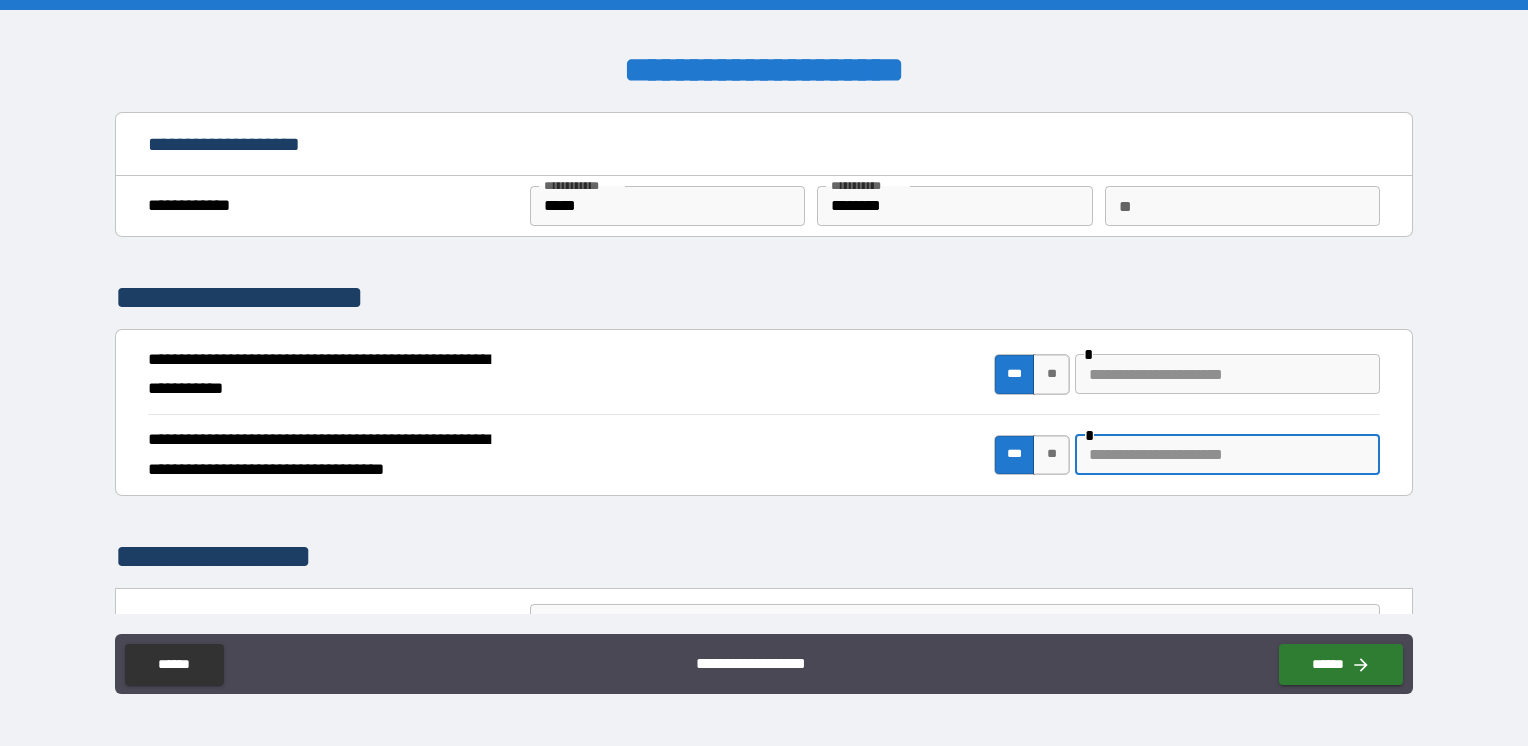 type on "**********" 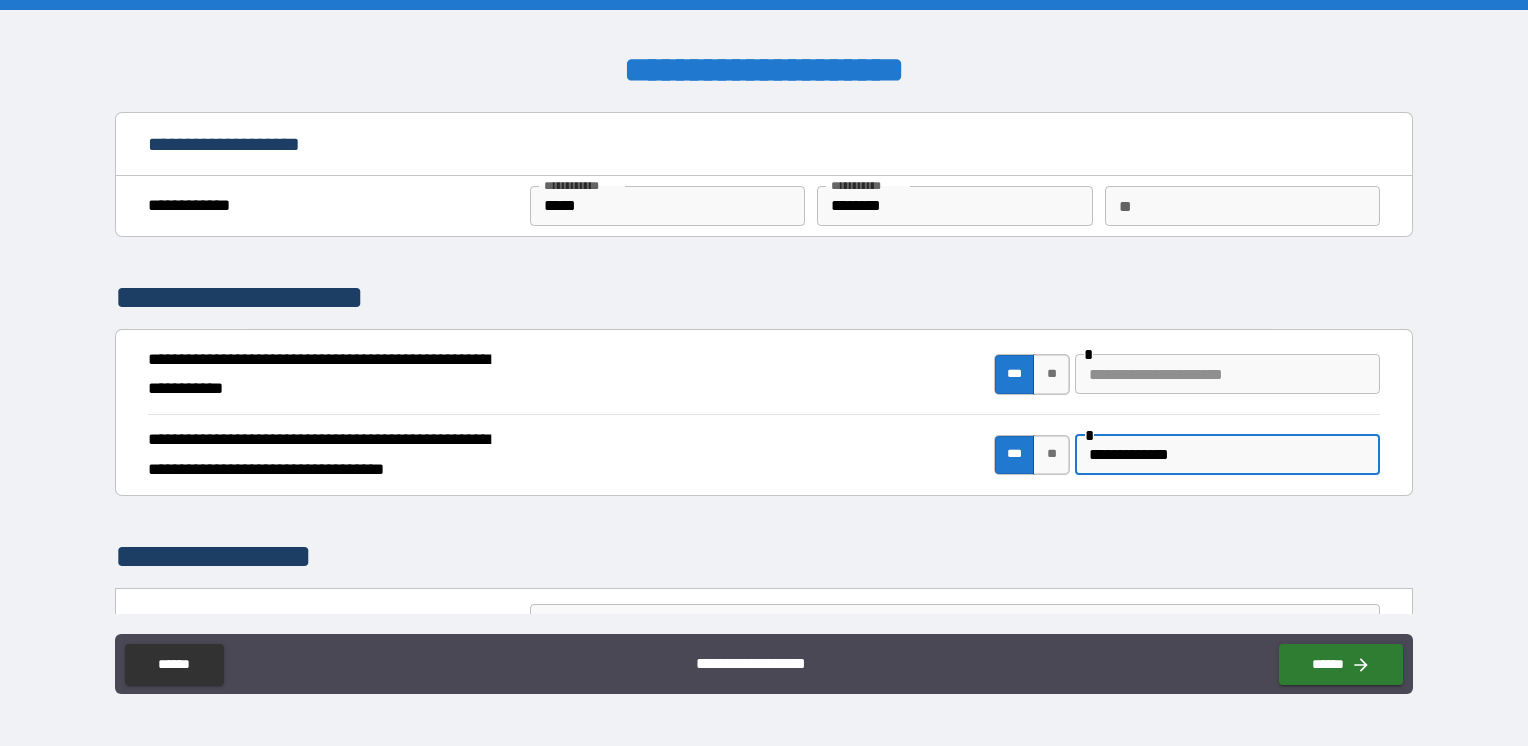 type on "**********" 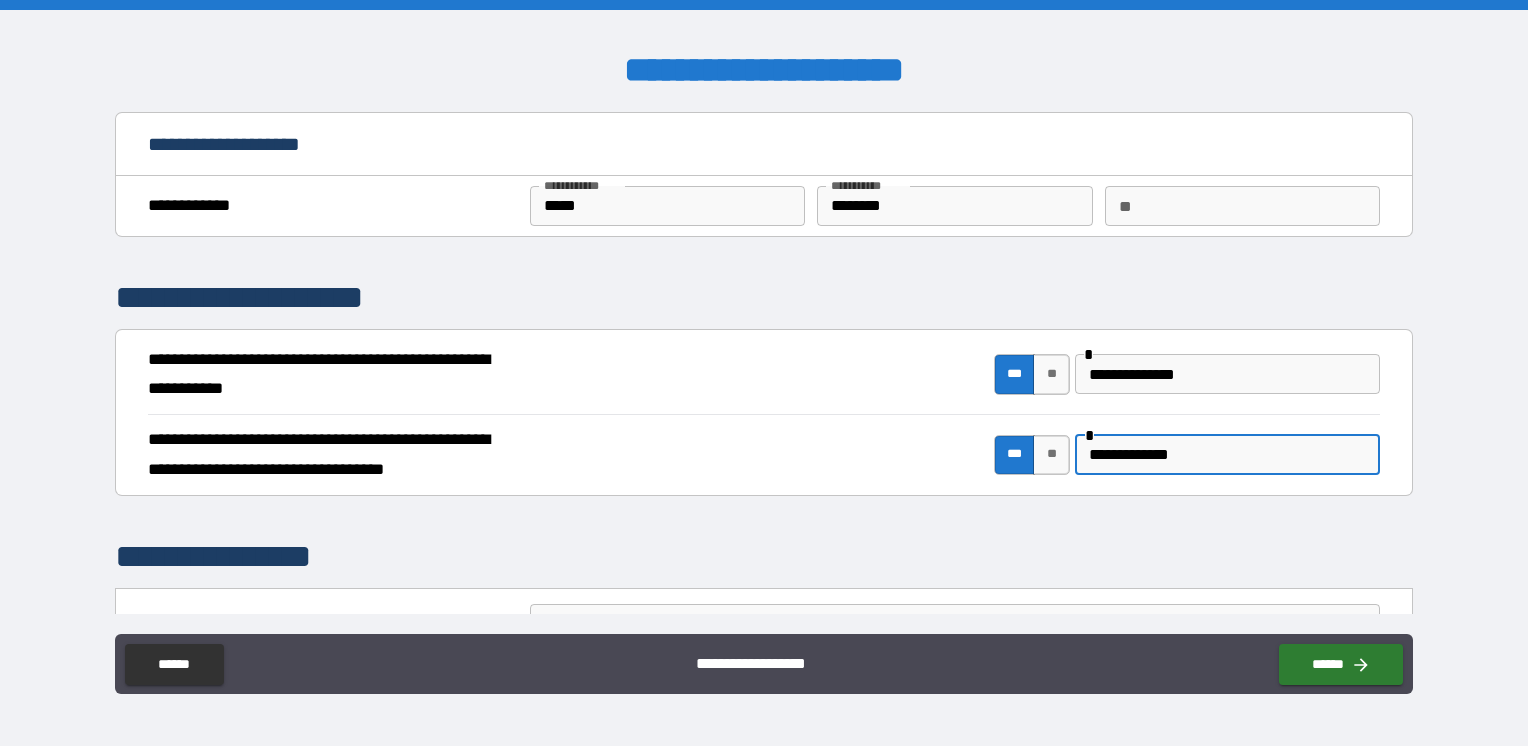 type on "**********" 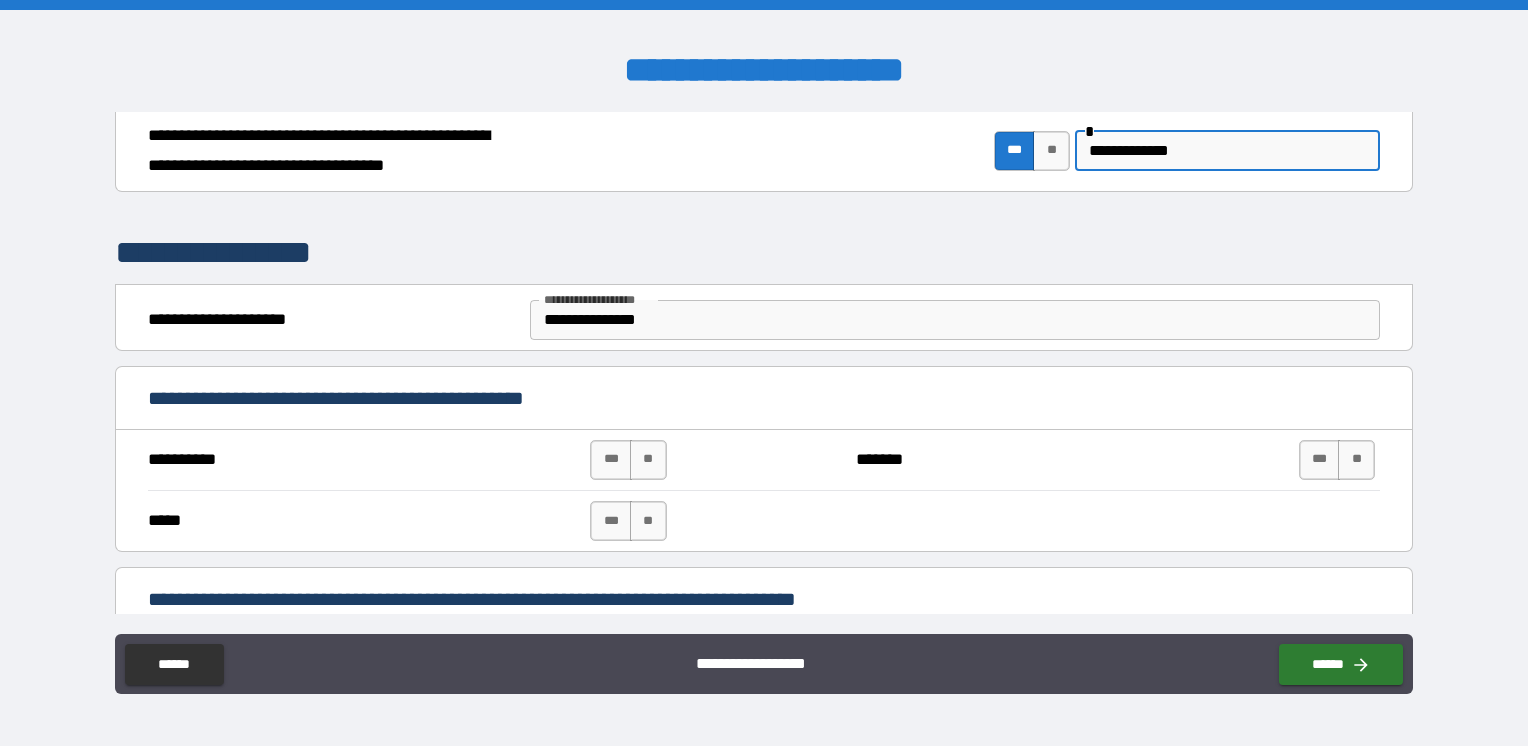 scroll, scrollTop: 400, scrollLeft: 0, axis: vertical 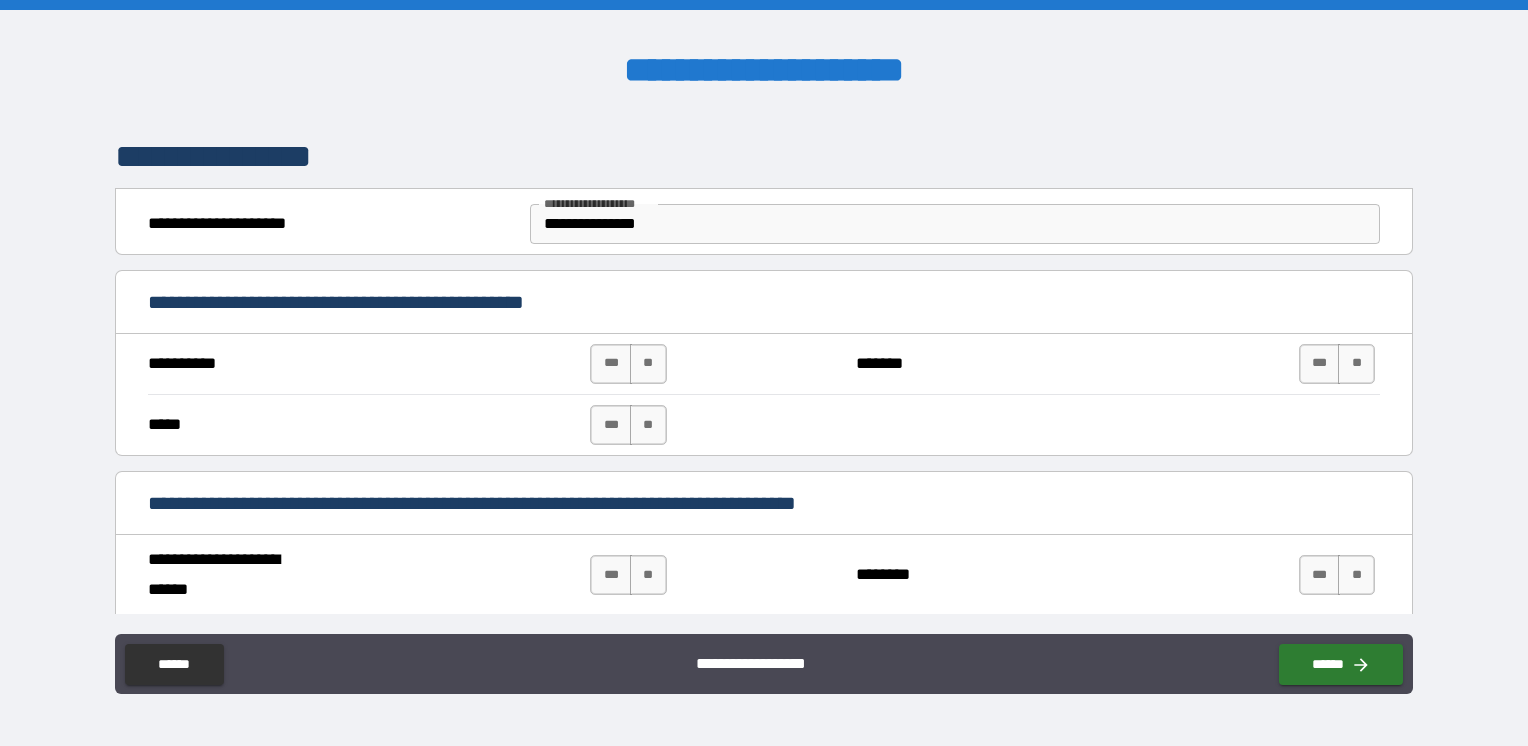 click on "**" at bounding box center (648, 364) 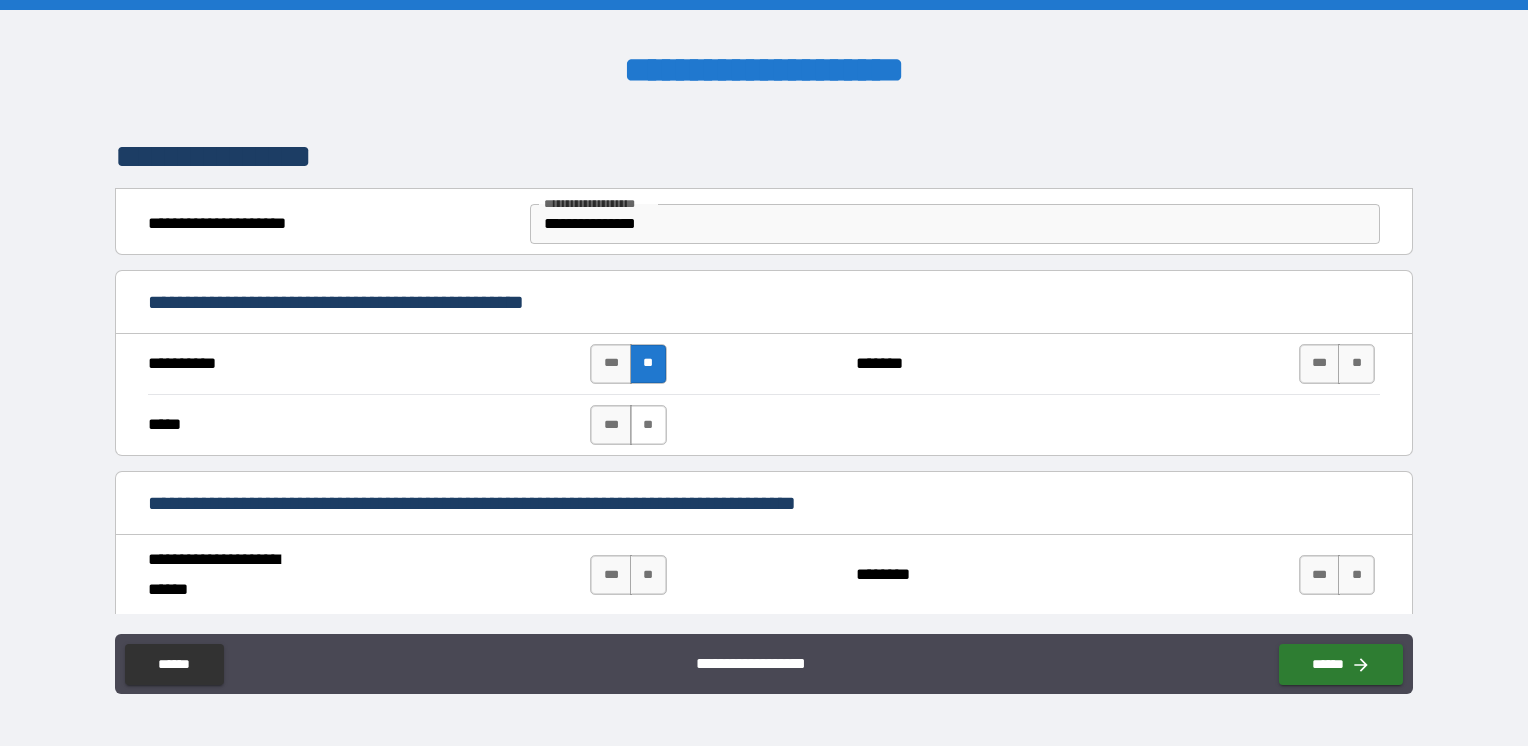 click on "**" at bounding box center [648, 425] 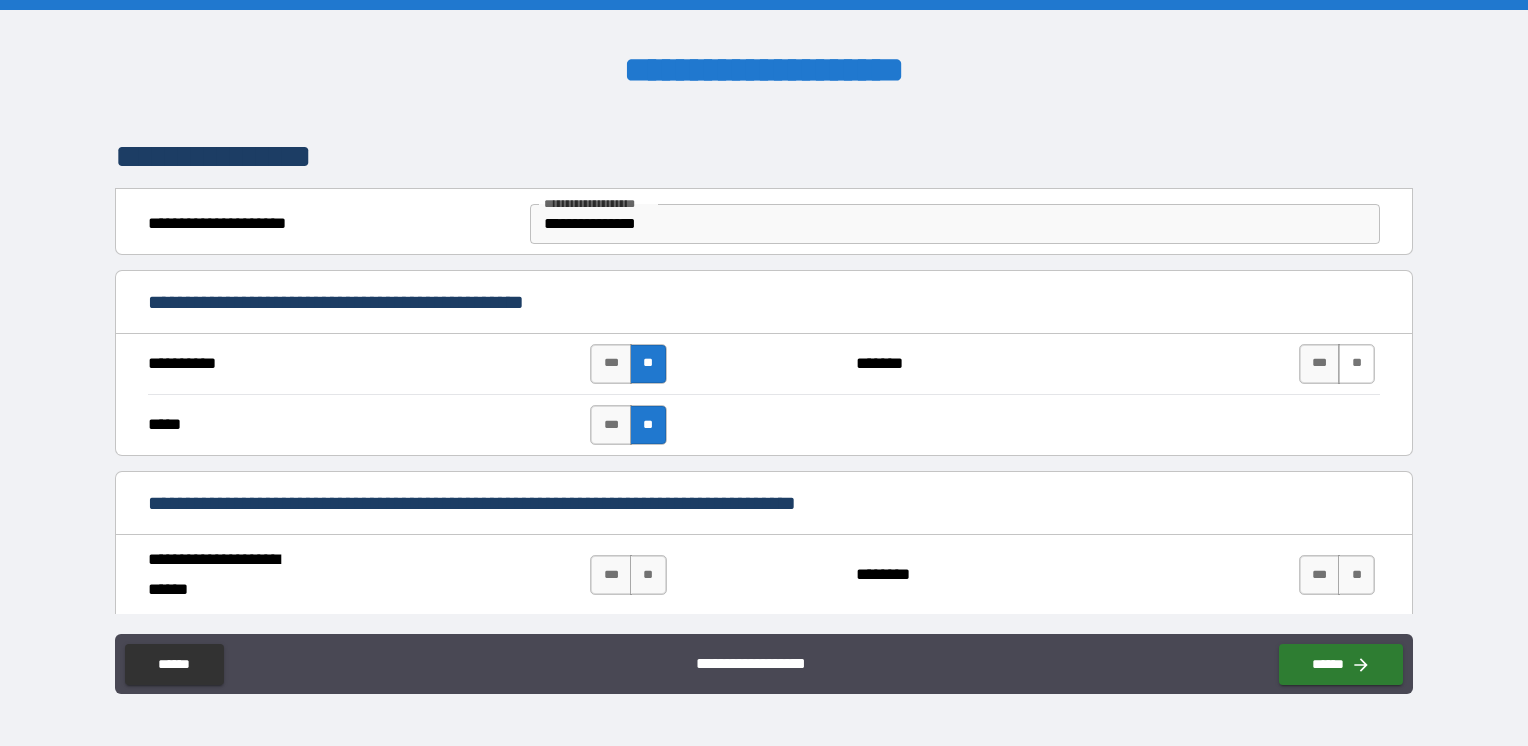 click on "**" at bounding box center (1356, 364) 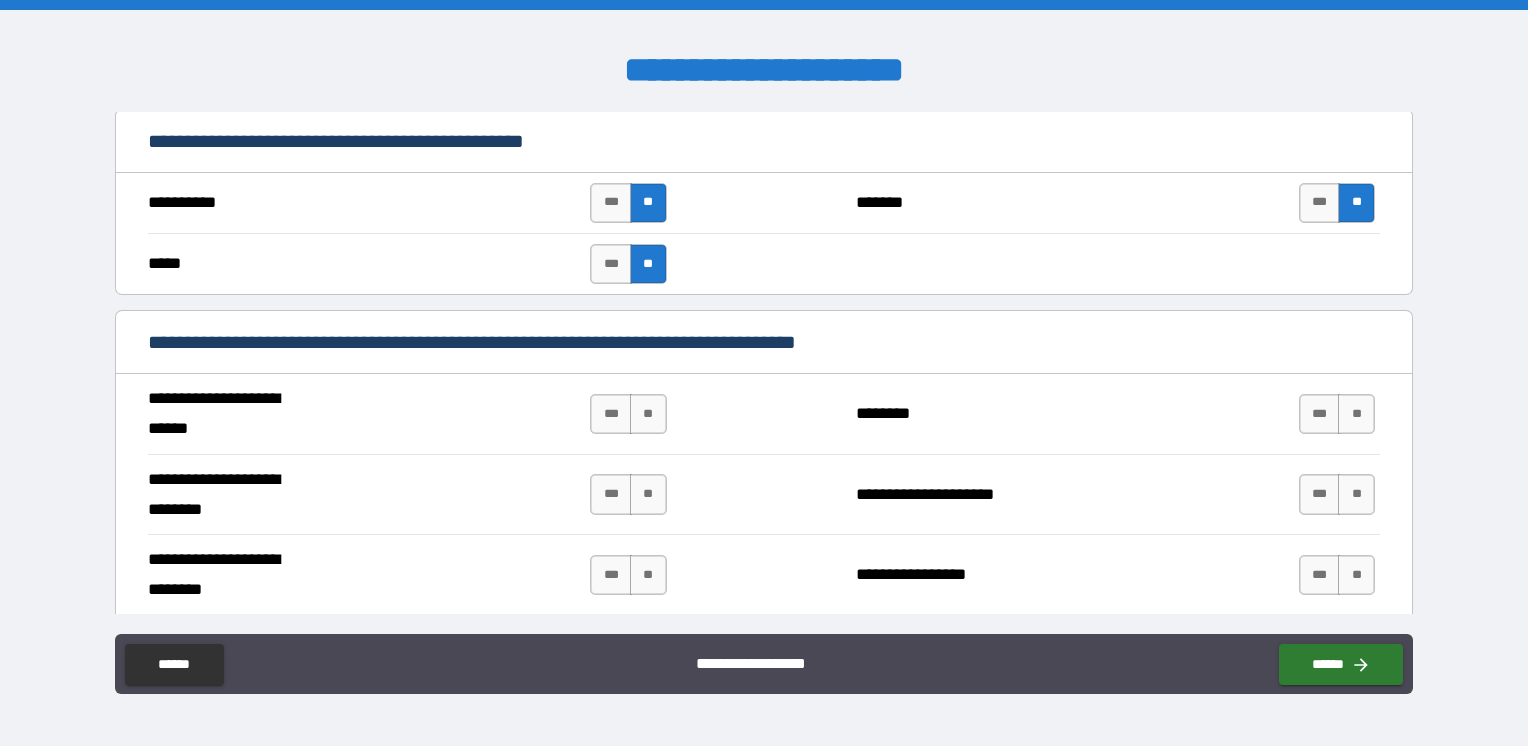 scroll, scrollTop: 700, scrollLeft: 0, axis: vertical 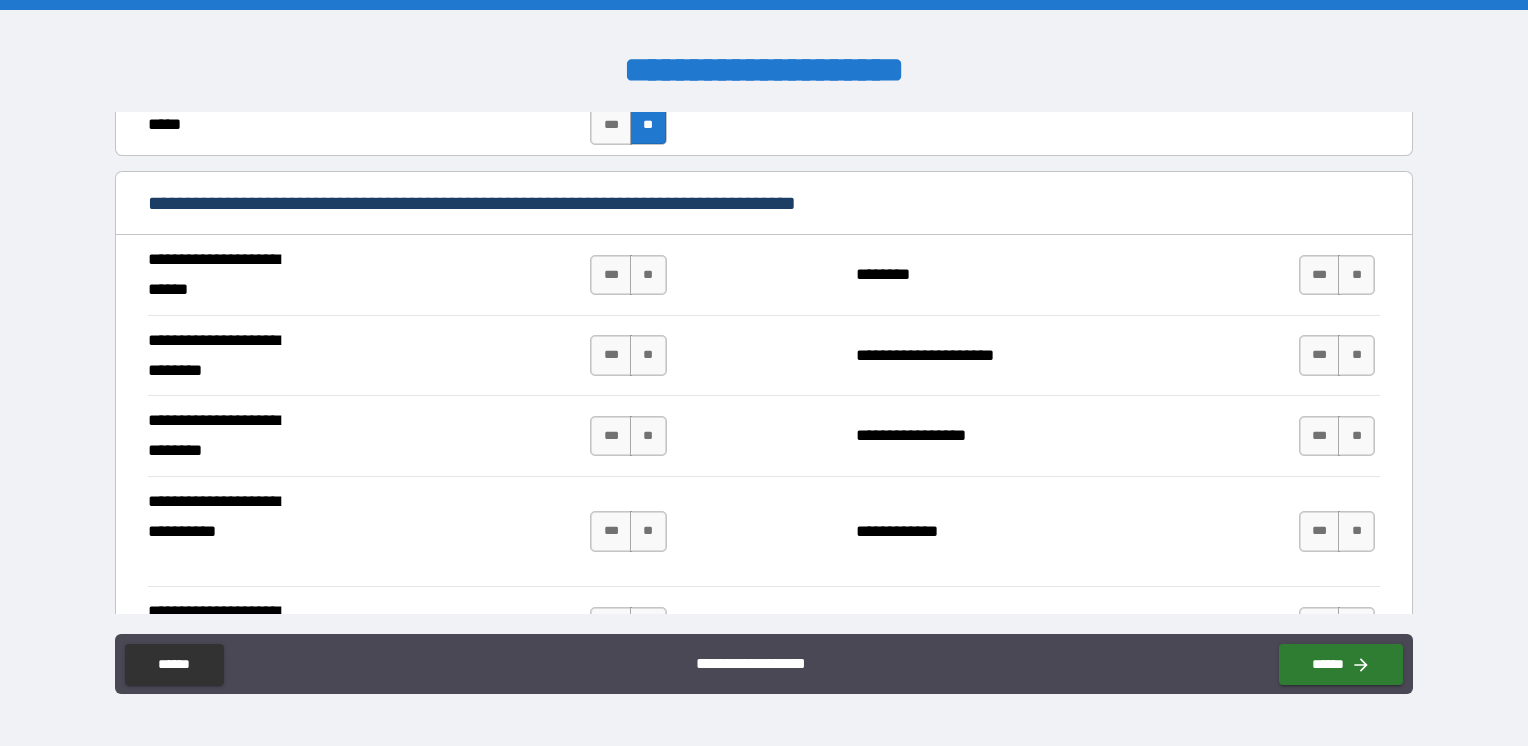 drag, startPoint x: 1350, startPoint y: 290, endPoint x: 1344, endPoint y: 310, distance: 20.880613 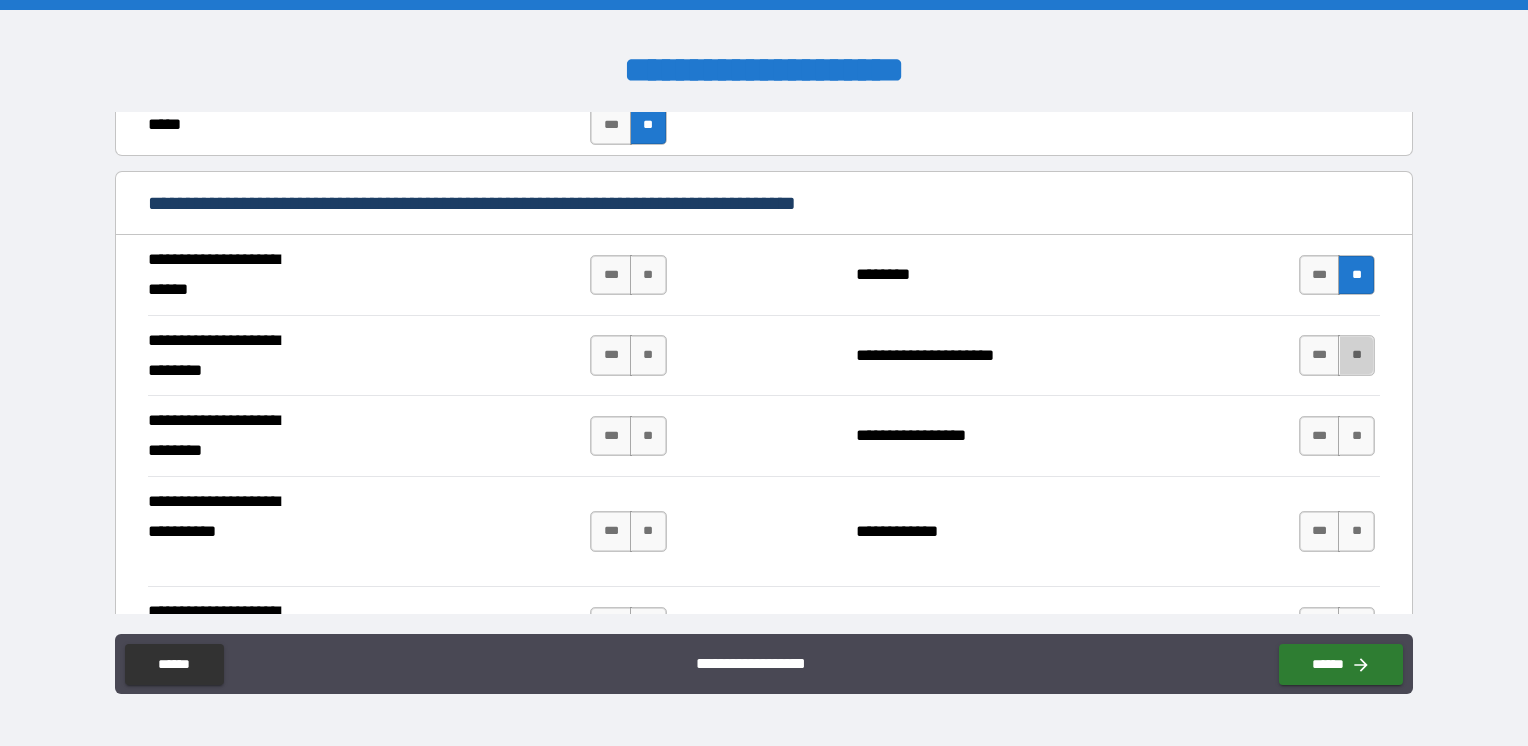 drag, startPoint x: 1344, startPoint y: 346, endPoint x: 1361, endPoint y: 397, distance: 53.75872 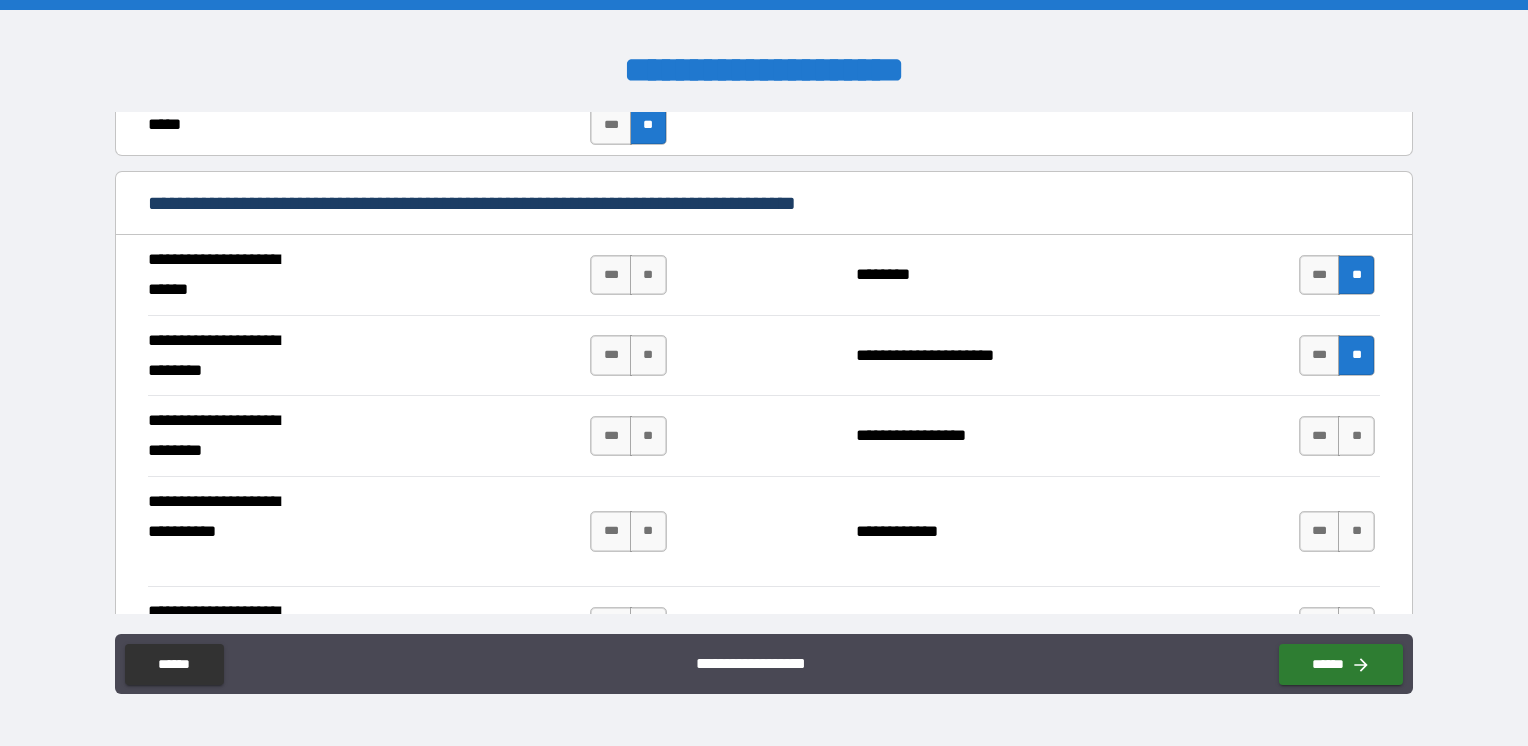 click on "**" at bounding box center (1356, 436) 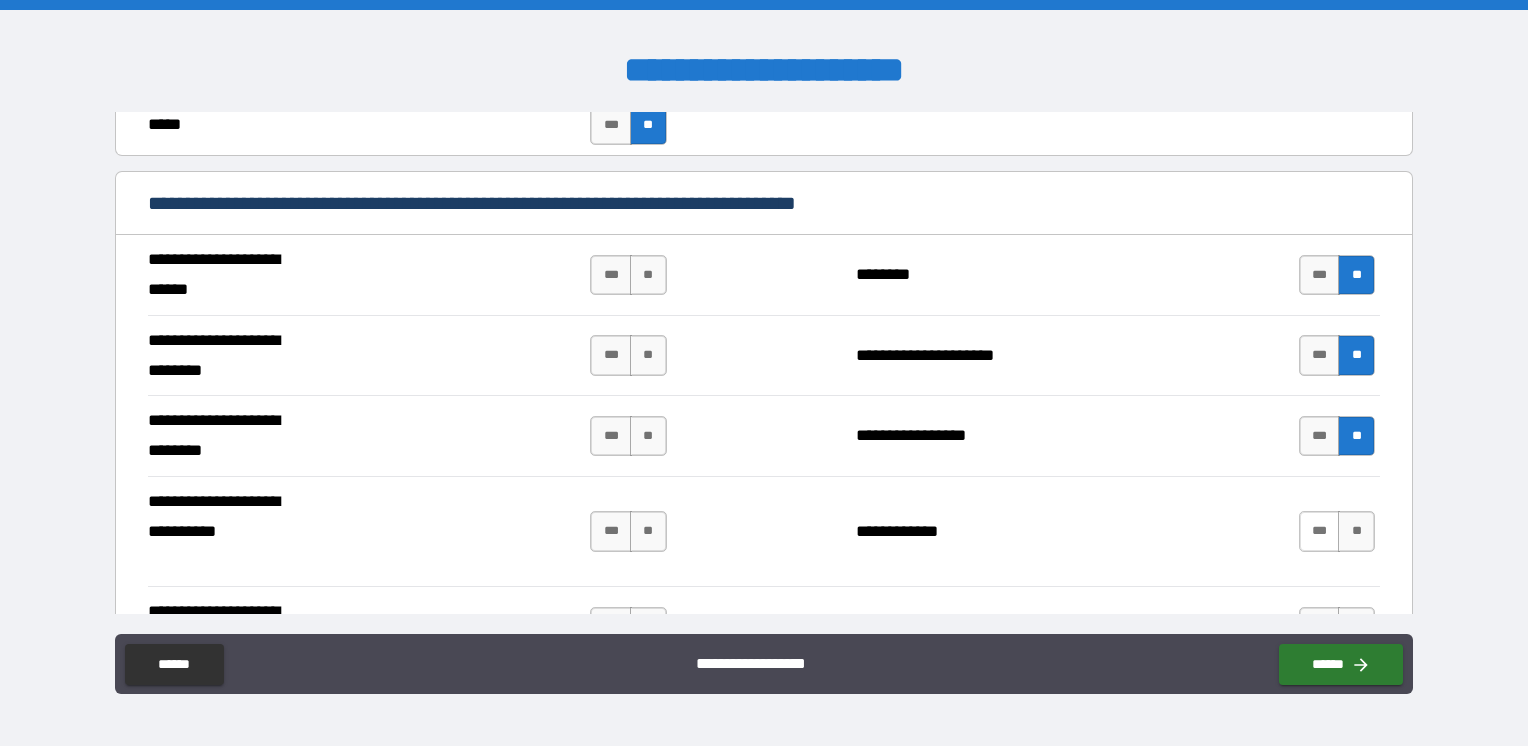 drag, startPoint x: 1346, startPoint y: 530, endPoint x: 1316, endPoint y: 528, distance: 30.066593 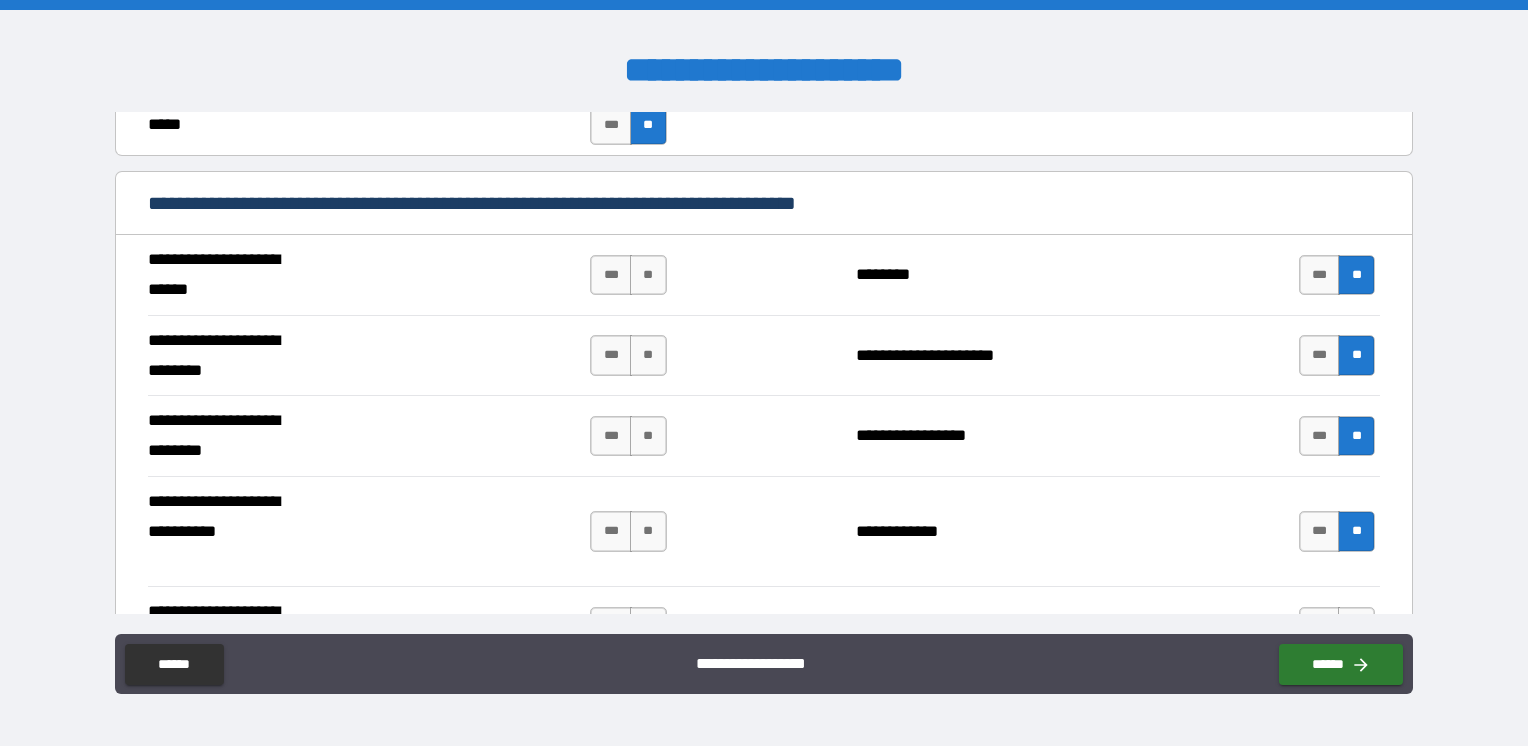 drag, startPoint x: 648, startPoint y: 530, endPoint x: 649, endPoint y: 481, distance: 49.010204 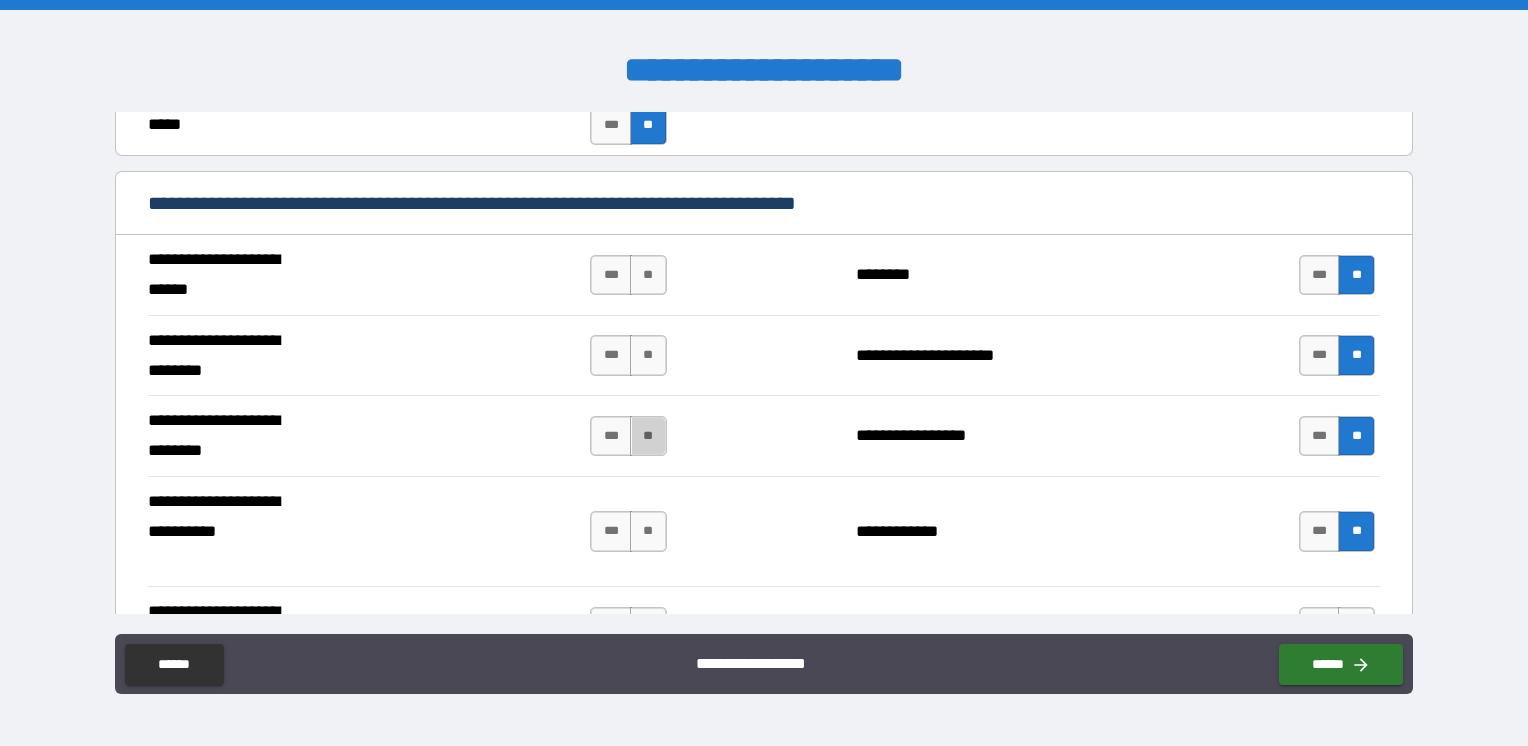 drag, startPoint x: 651, startPoint y: 424, endPoint x: 646, endPoint y: 410, distance: 14.866069 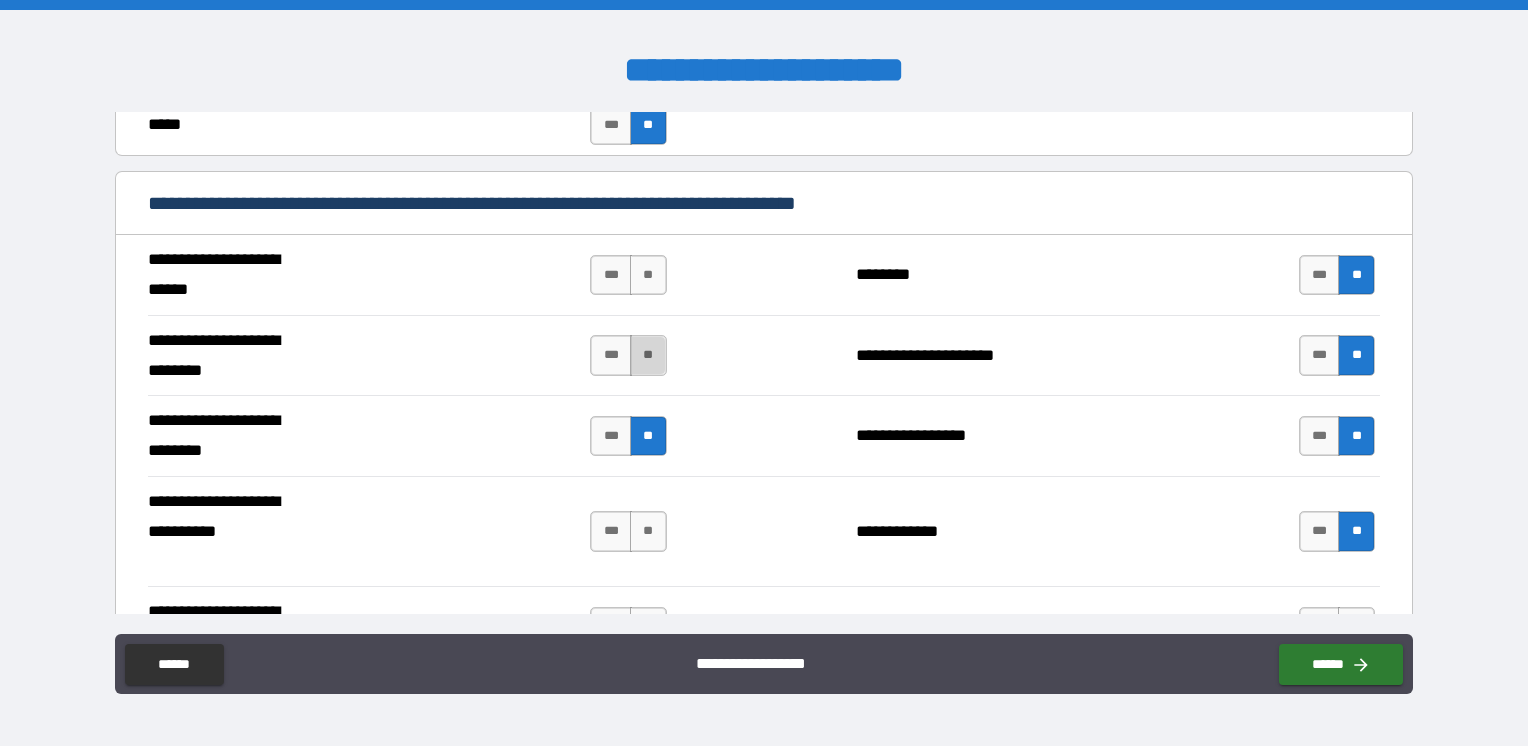 click on "**" at bounding box center (648, 355) 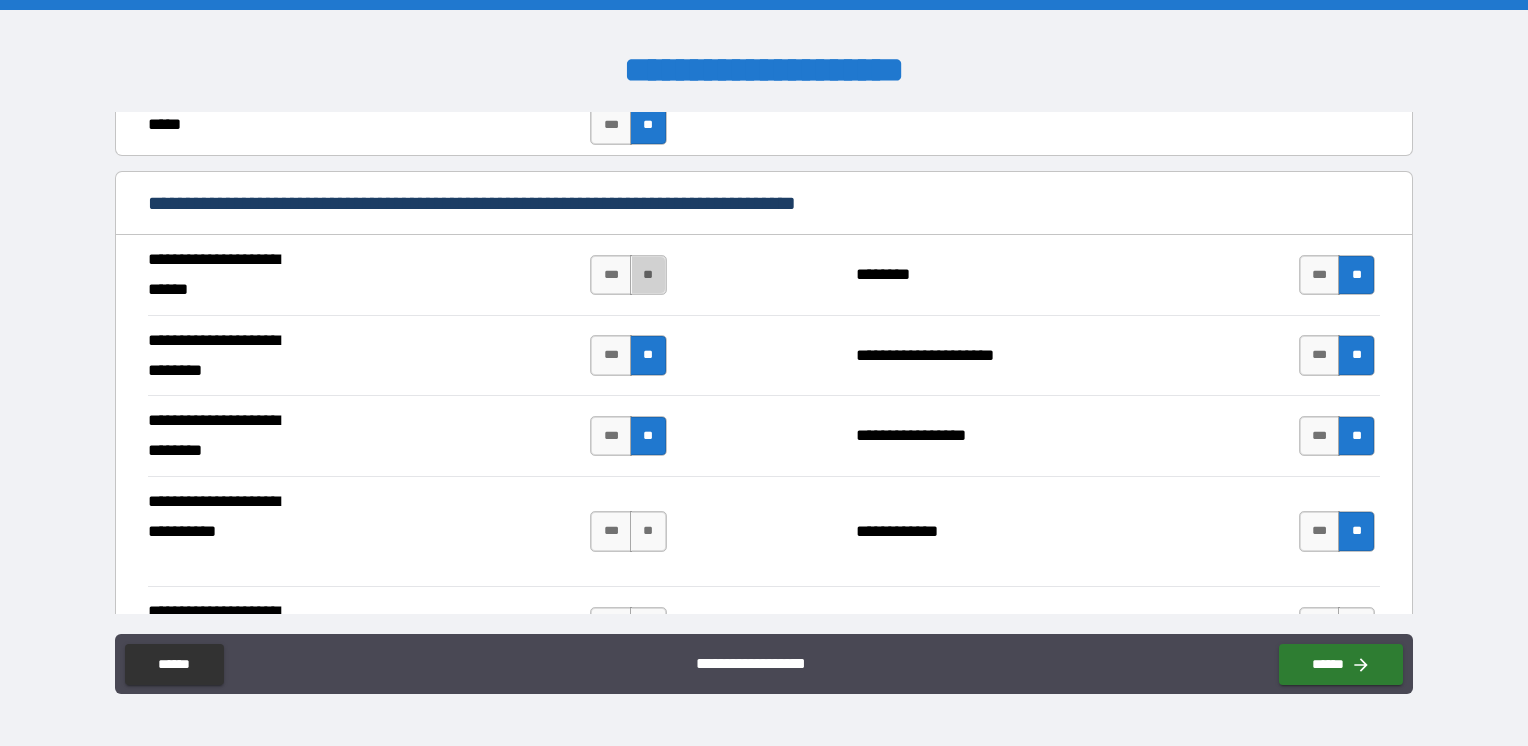 drag, startPoint x: 648, startPoint y: 269, endPoint x: 680, endPoint y: 357, distance: 93.637596 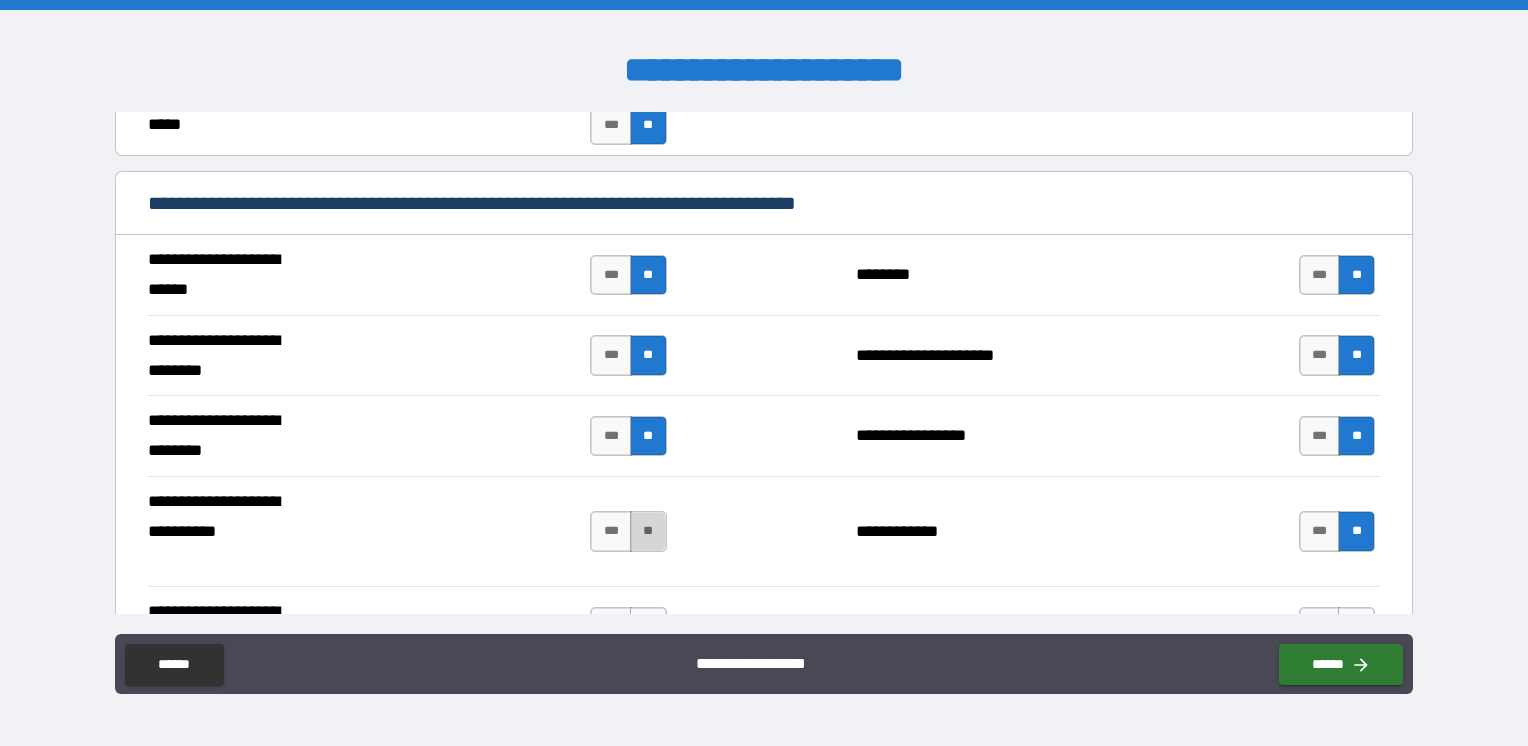click on "**" at bounding box center [648, 531] 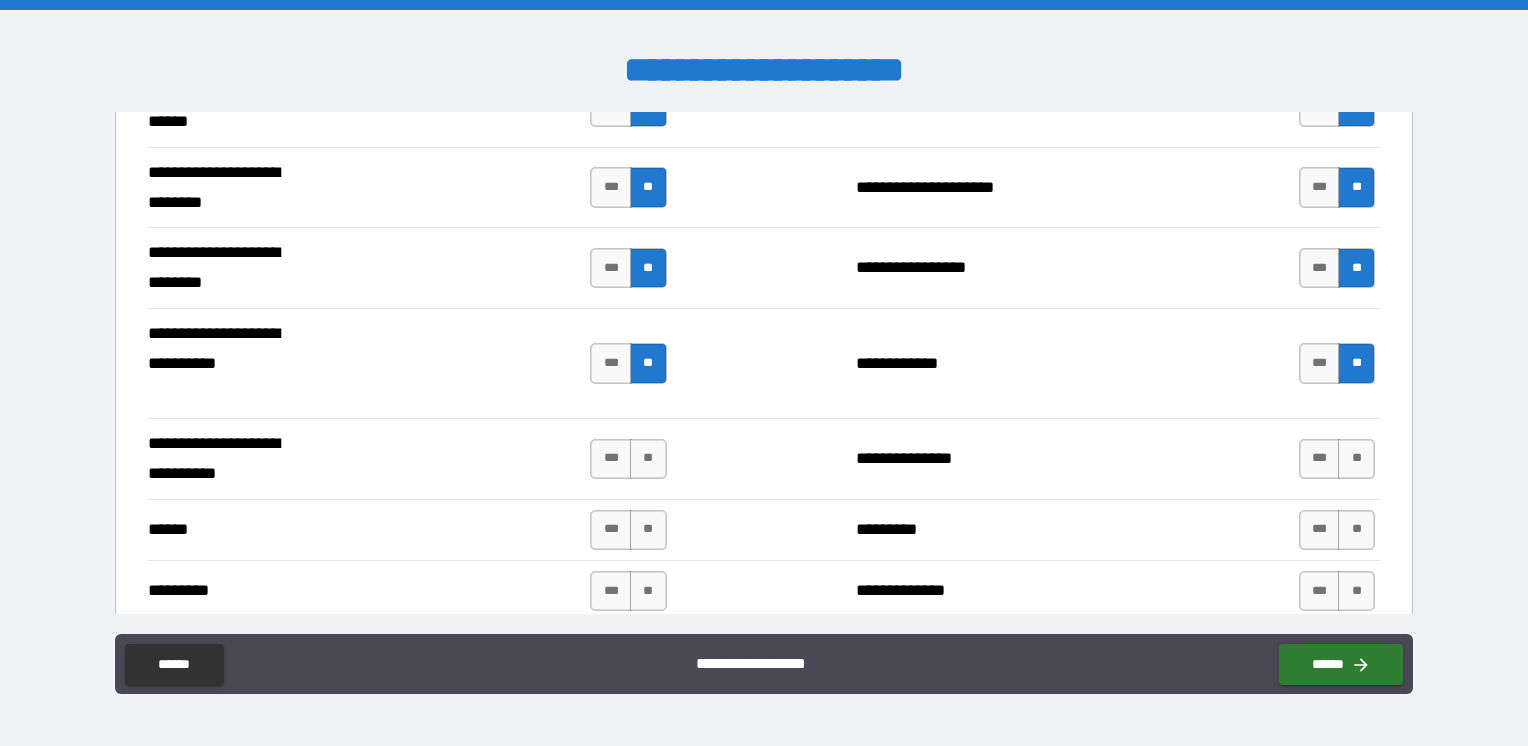 scroll, scrollTop: 1000, scrollLeft: 0, axis: vertical 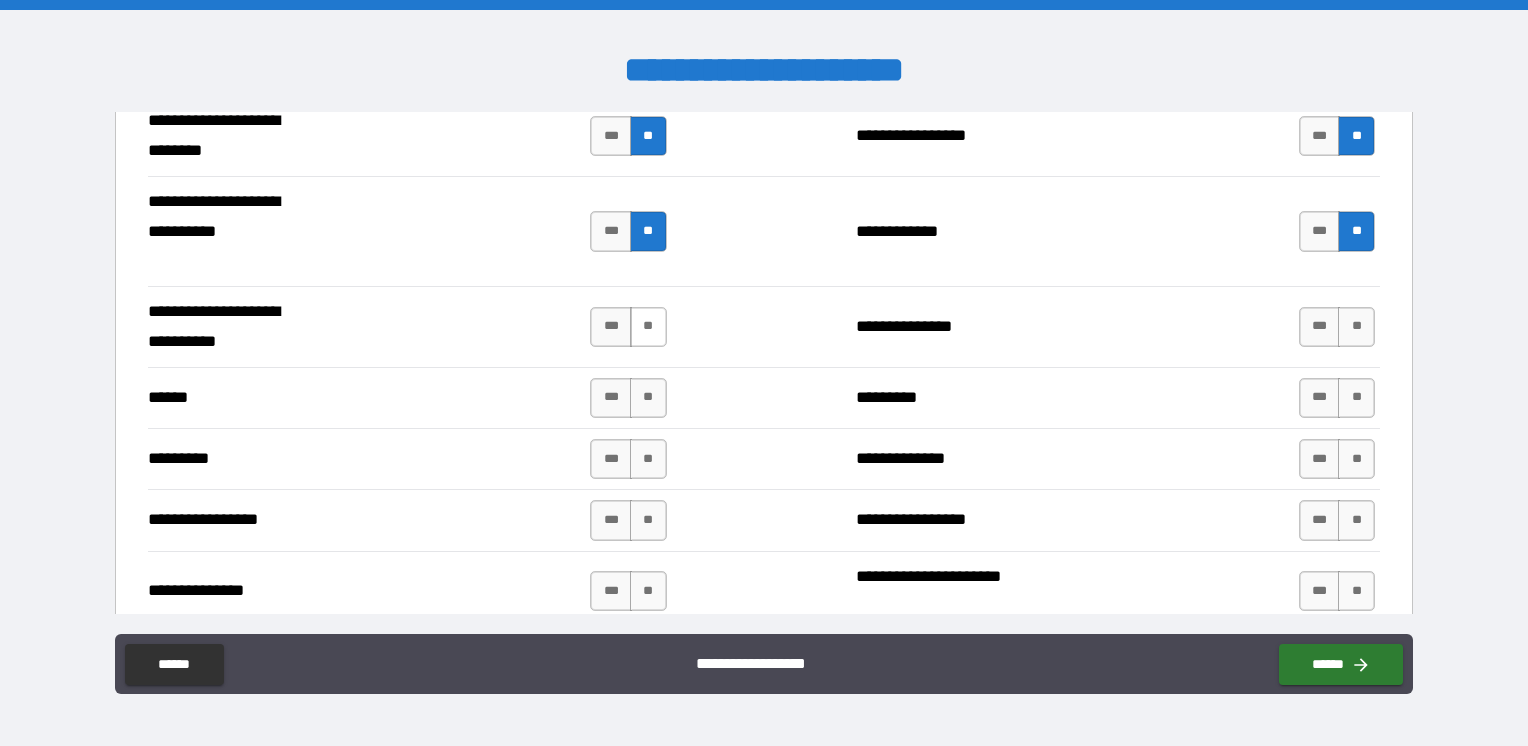 click on "**" at bounding box center [648, 327] 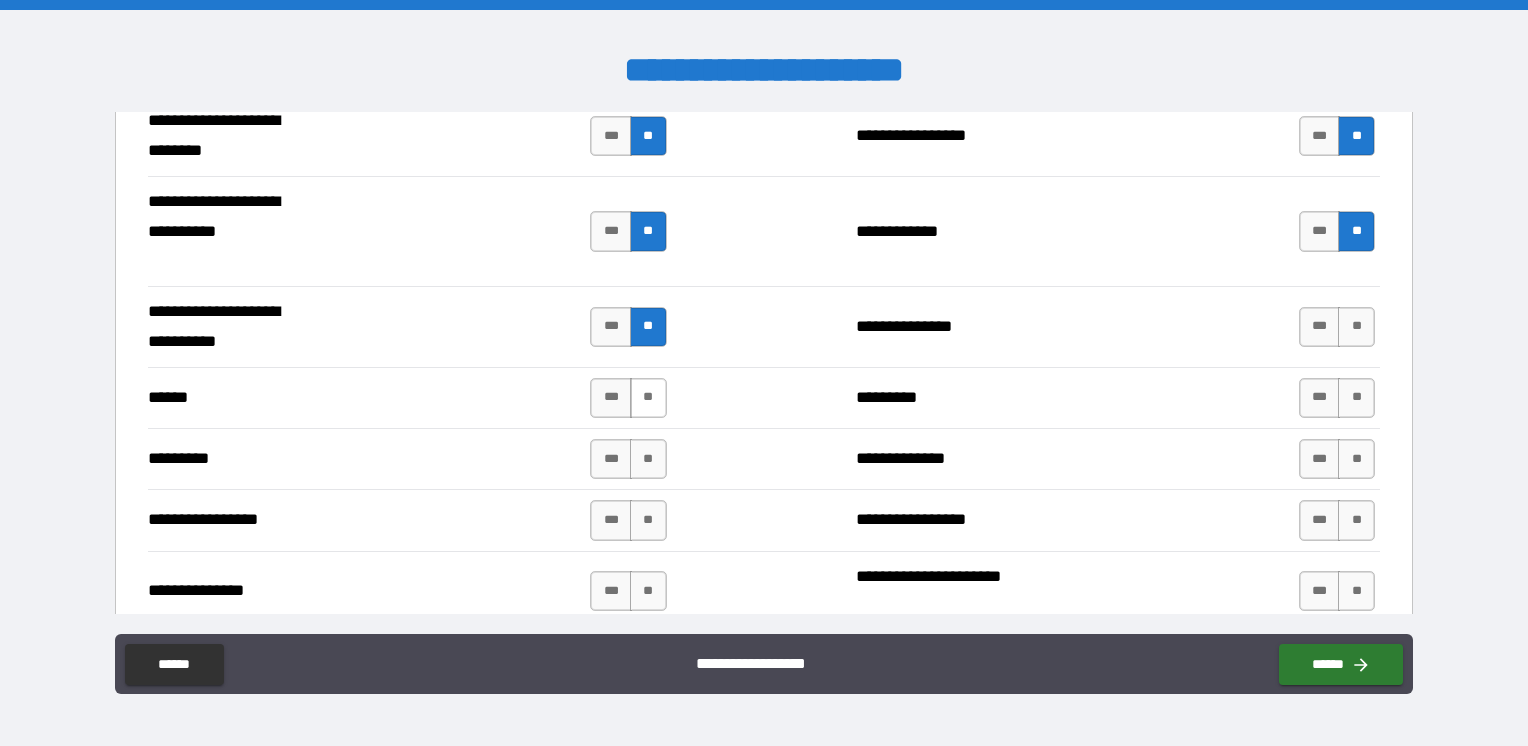 click on "**" at bounding box center [648, 398] 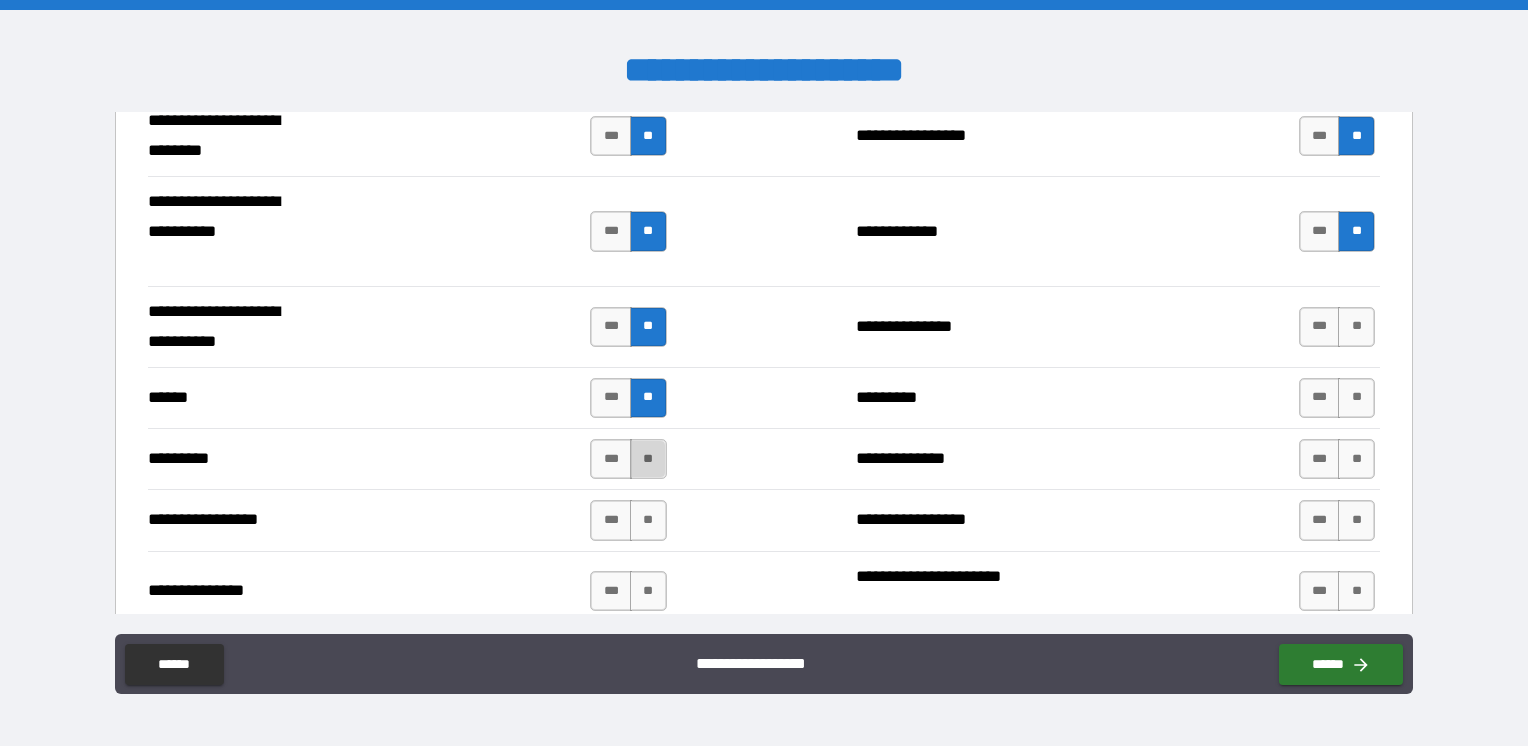 drag, startPoint x: 635, startPoint y: 454, endPoint x: 631, endPoint y: 469, distance: 15.524175 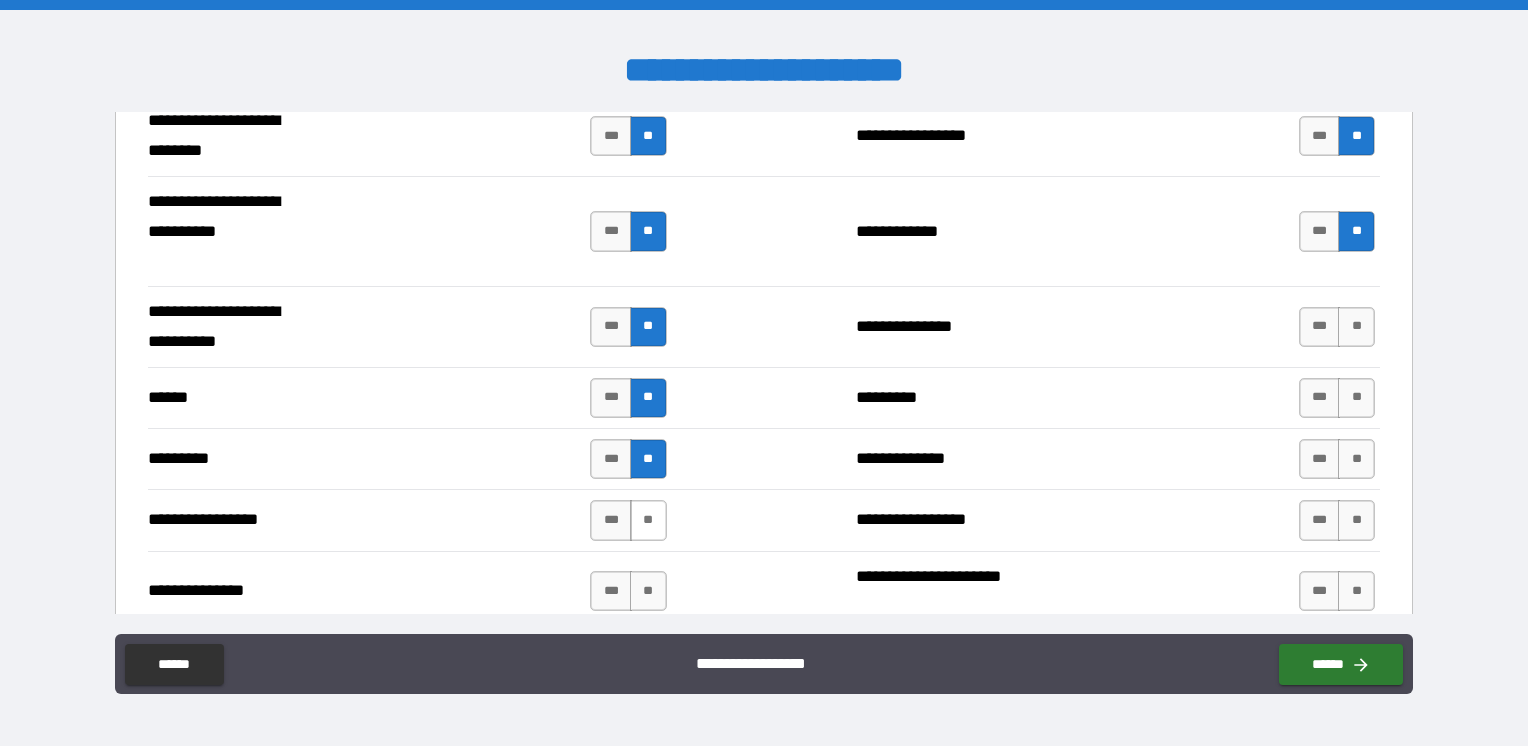drag, startPoint x: 643, startPoint y: 510, endPoint x: 647, endPoint y: 534, distance: 24.33105 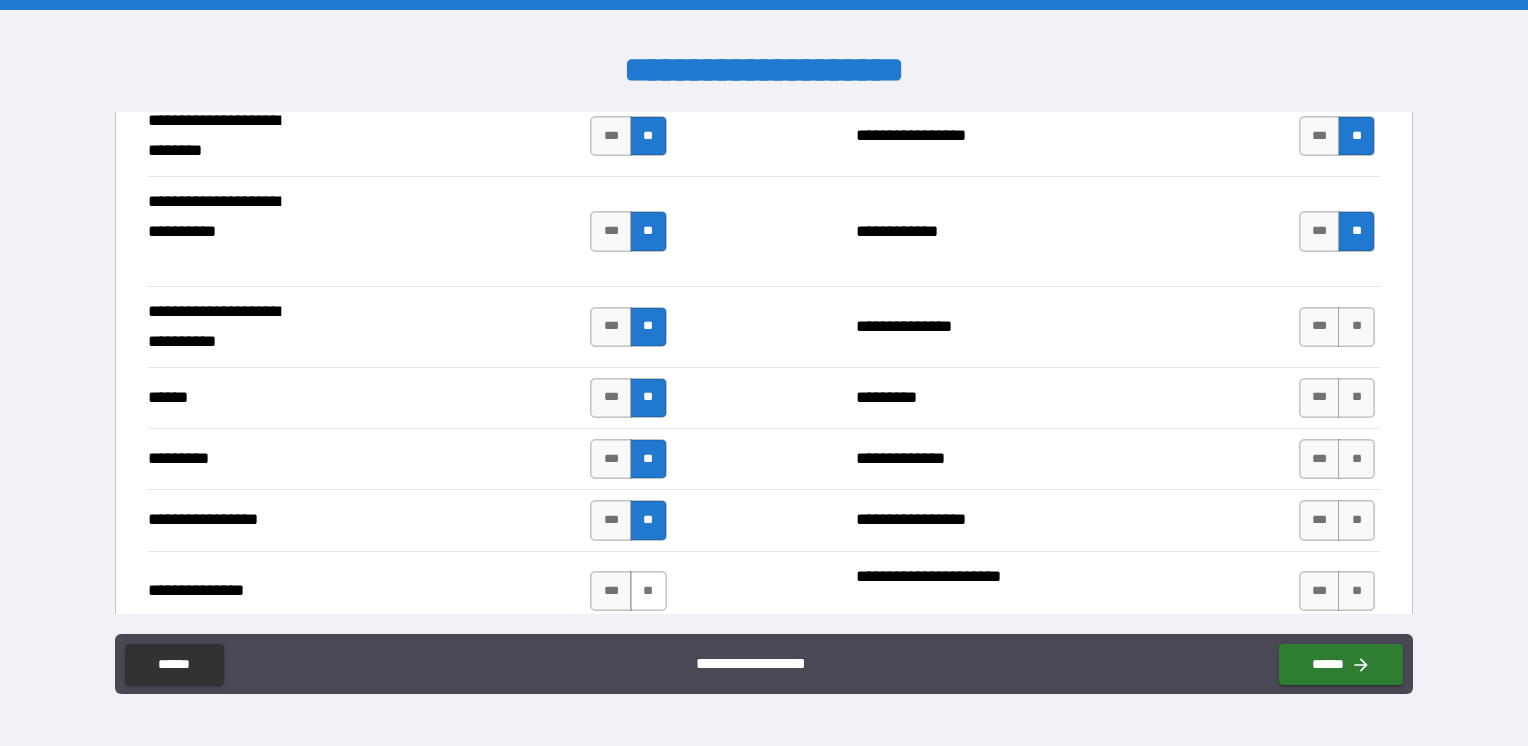 click on "**" at bounding box center (648, 591) 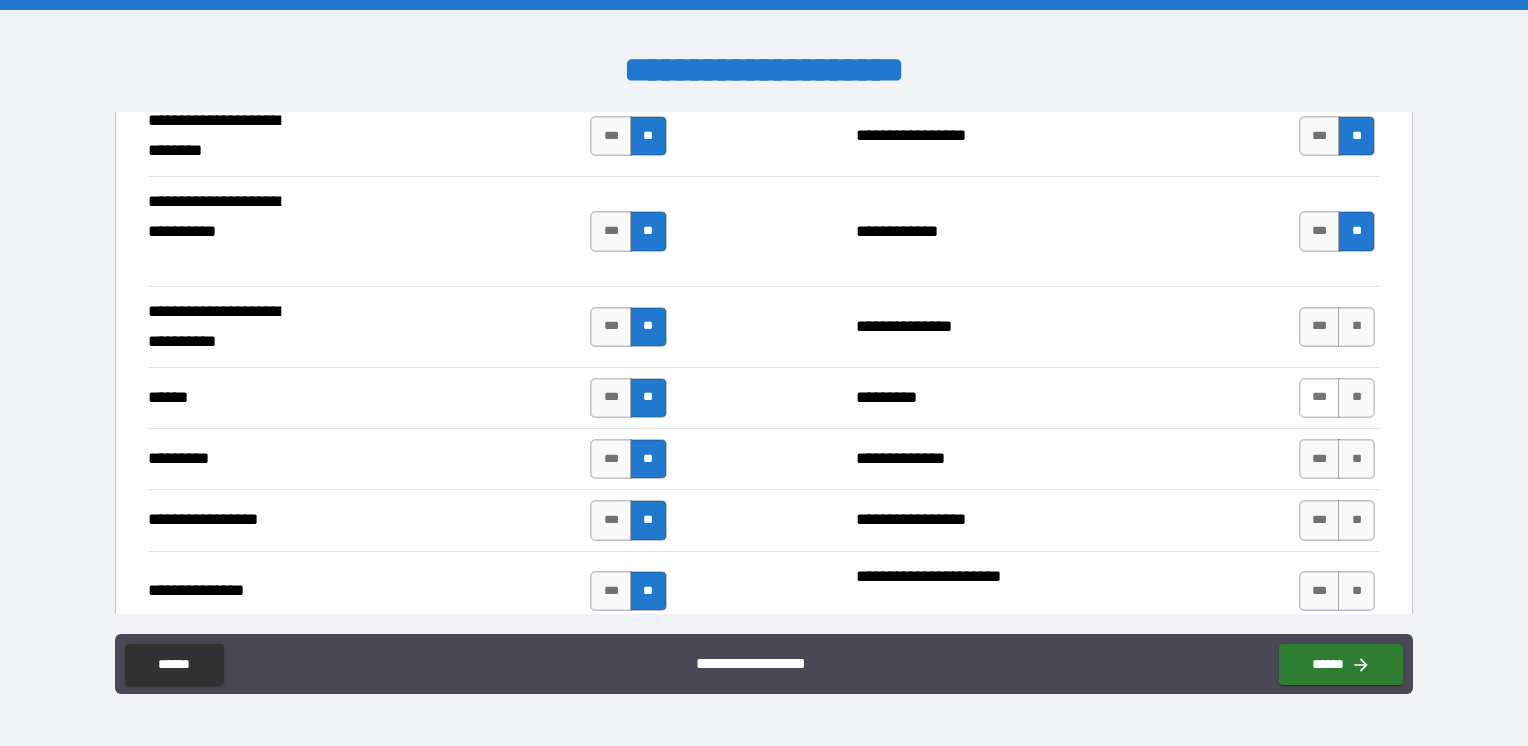 drag, startPoint x: 1349, startPoint y: 337, endPoint x: 1322, endPoint y: 376, distance: 47.434166 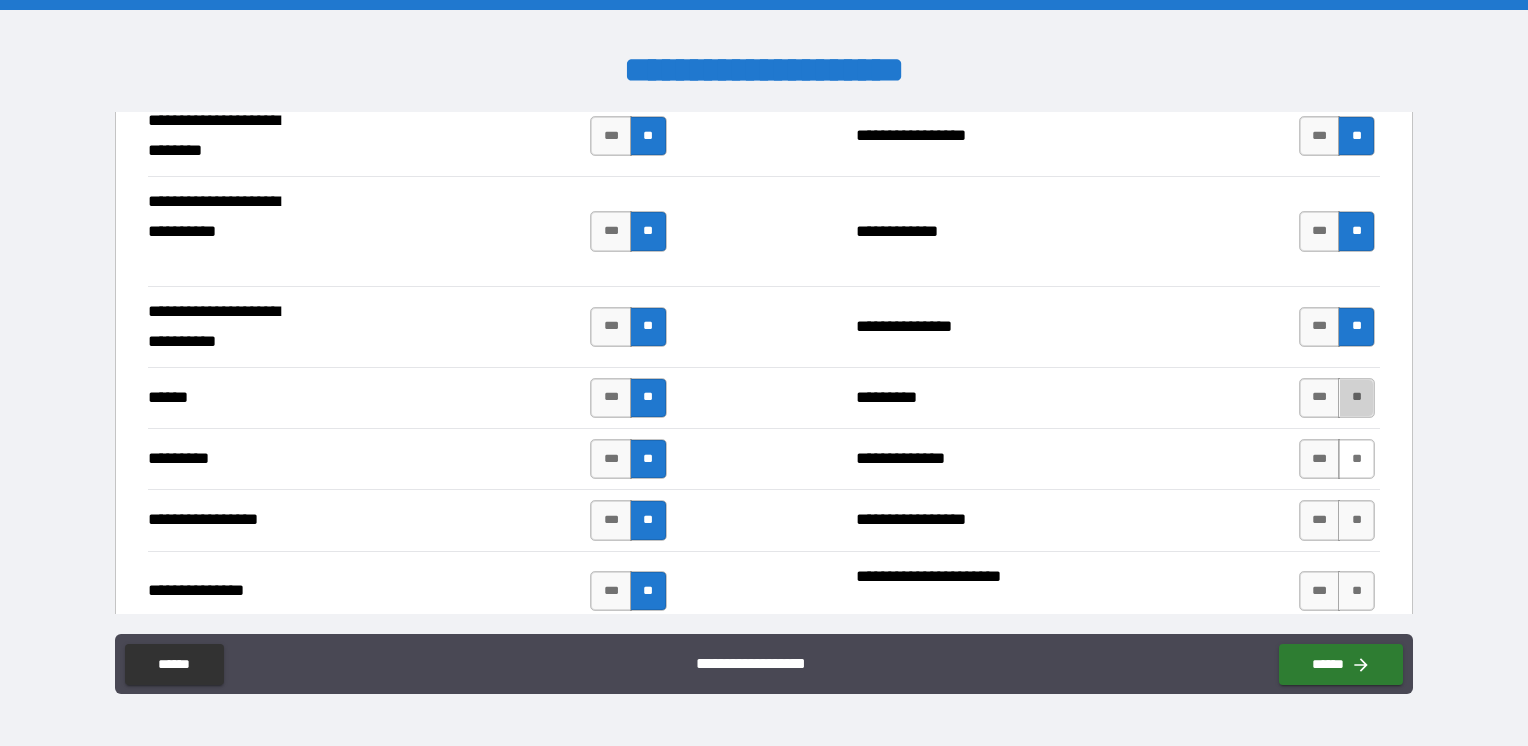 drag, startPoint x: 1354, startPoint y: 390, endPoint x: 1329, endPoint y: 437, distance: 53.235325 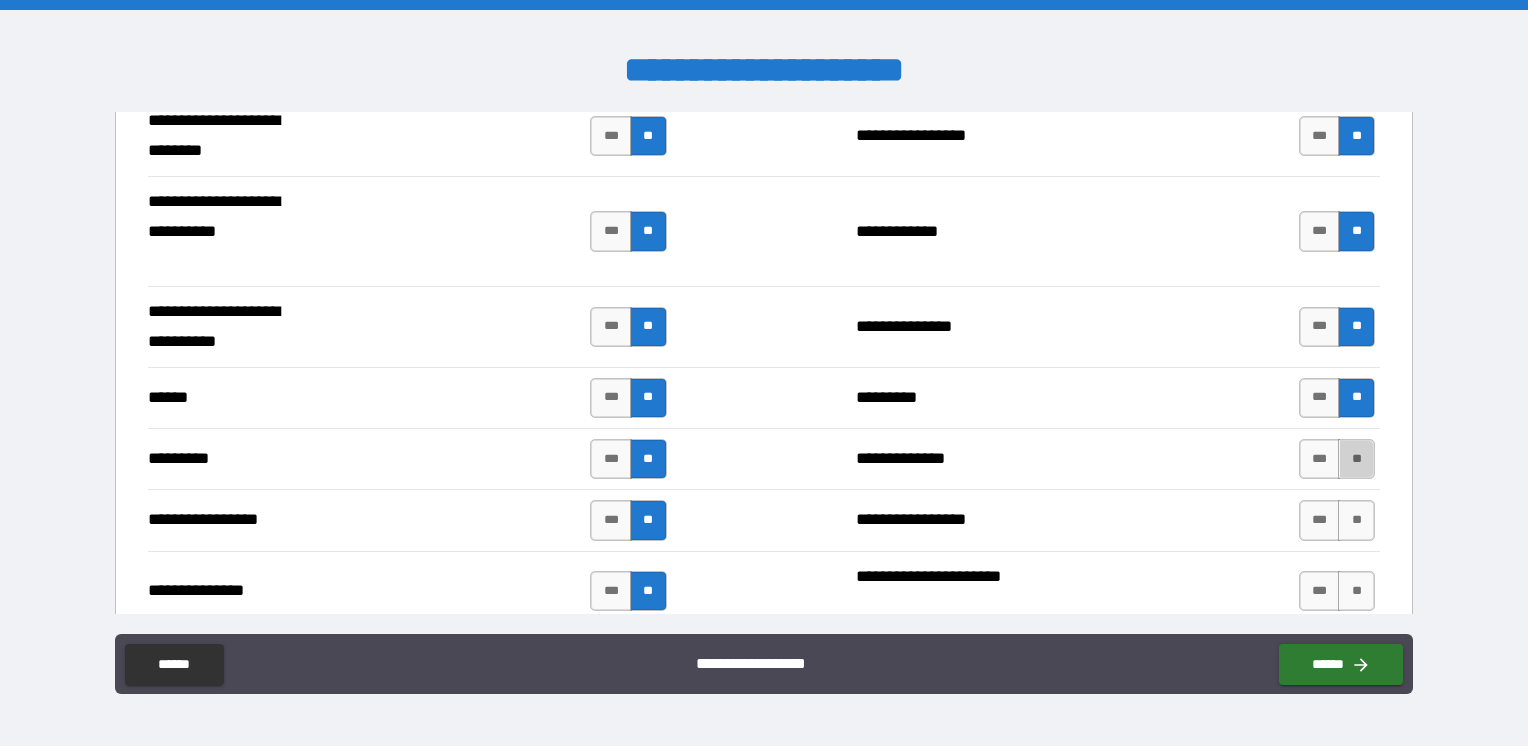 drag, startPoint x: 1333, startPoint y: 454, endPoint x: 1336, endPoint y: 482, distance: 28.160255 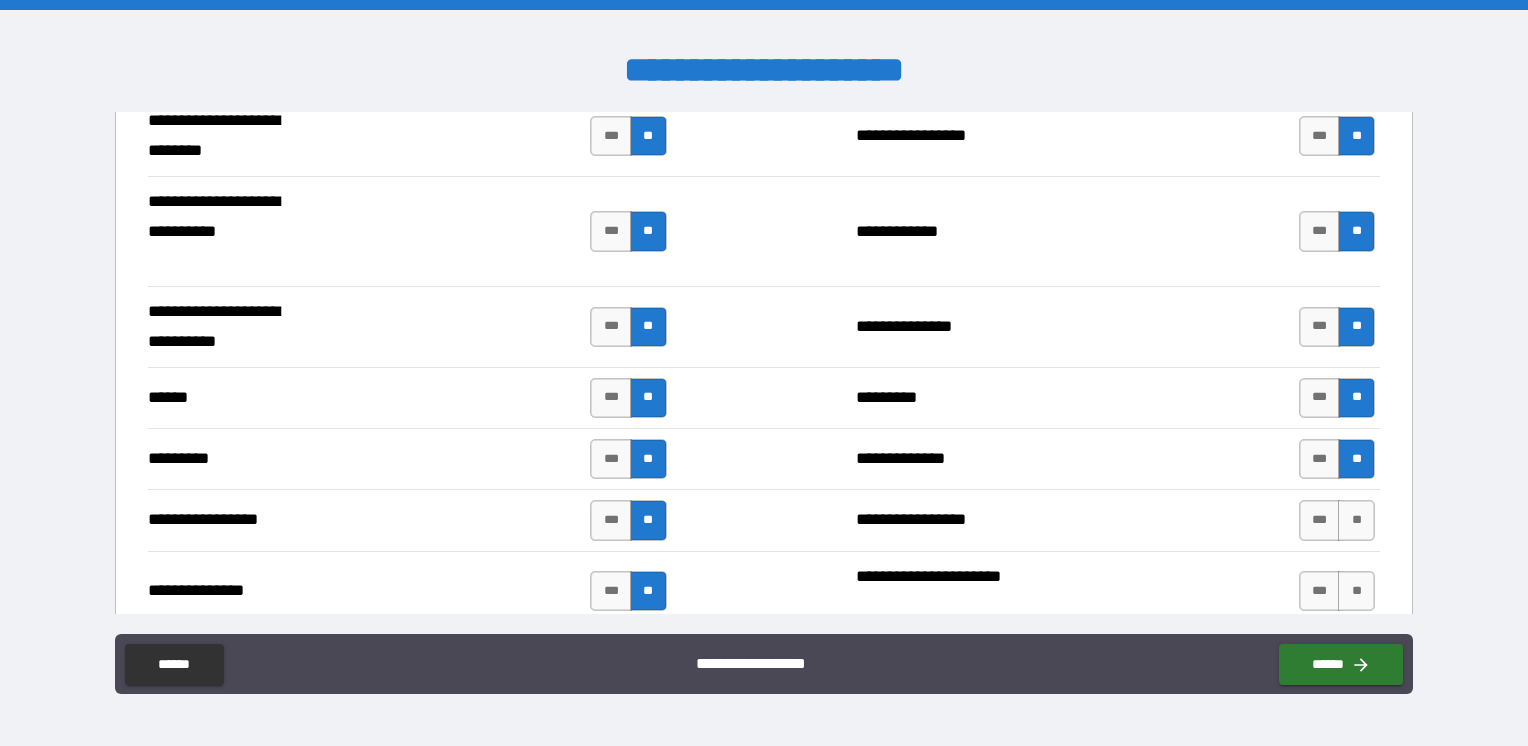 drag, startPoint x: 1332, startPoint y: 510, endPoint x: 1339, endPoint y: 541, distance: 31.780497 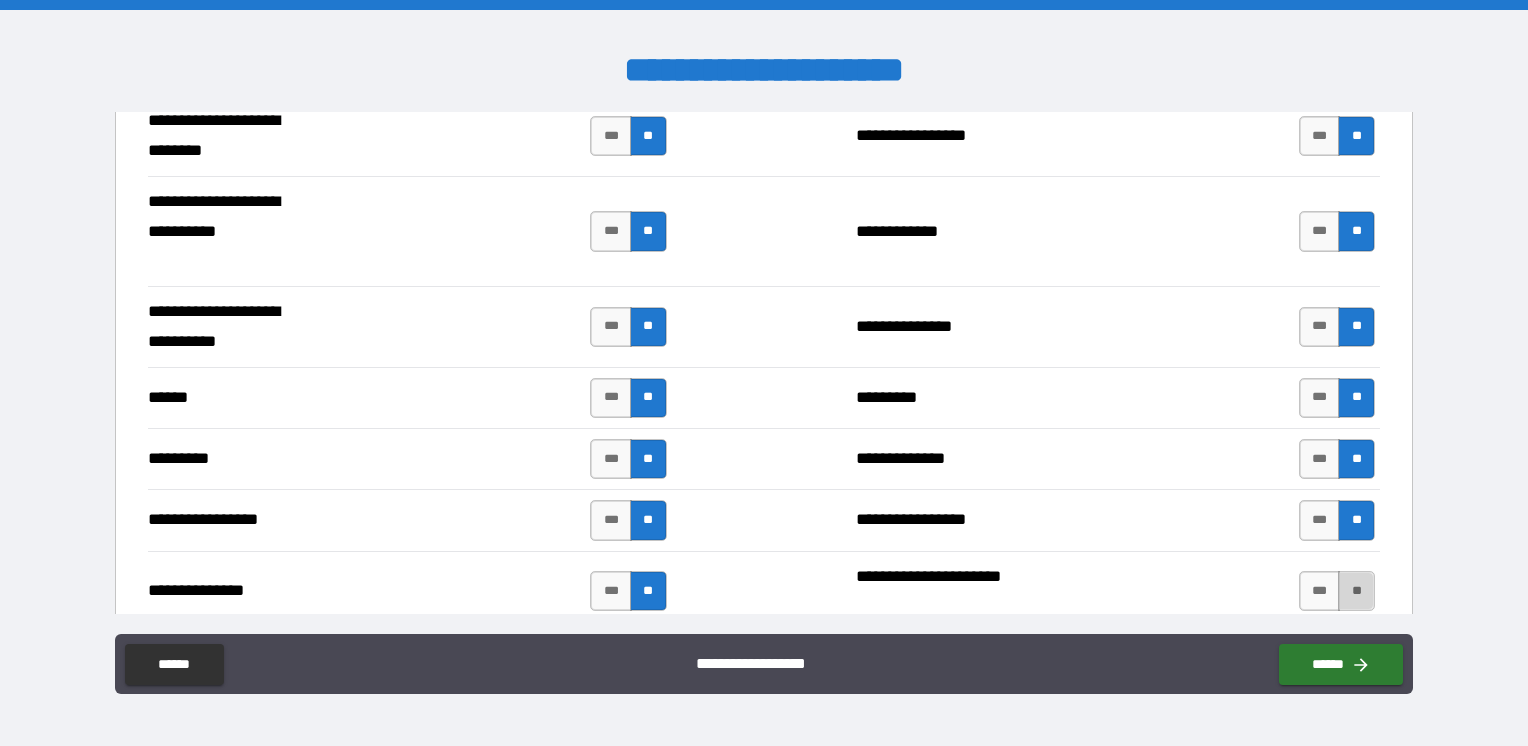 click on "**" at bounding box center [1356, 591] 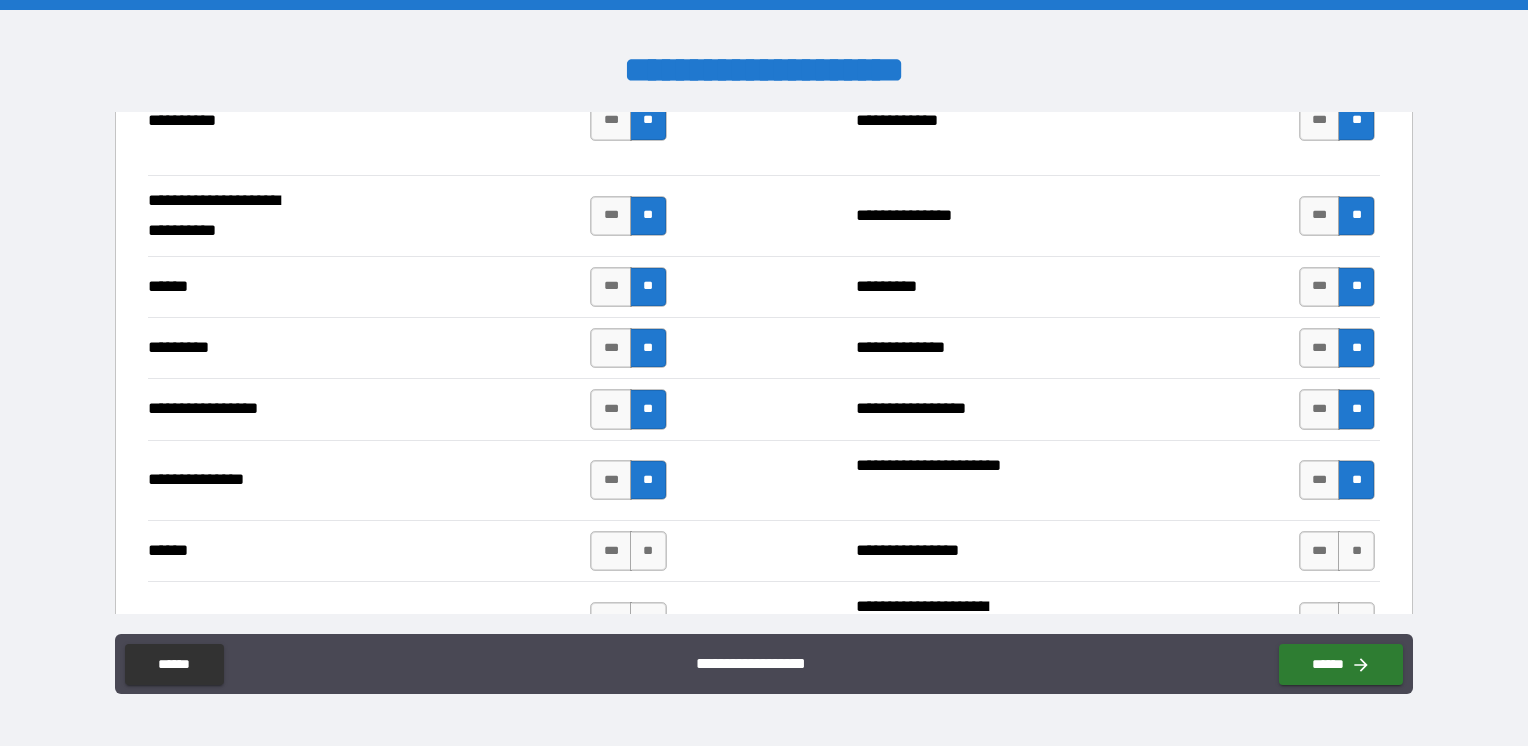 scroll, scrollTop: 1300, scrollLeft: 0, axis: vertical 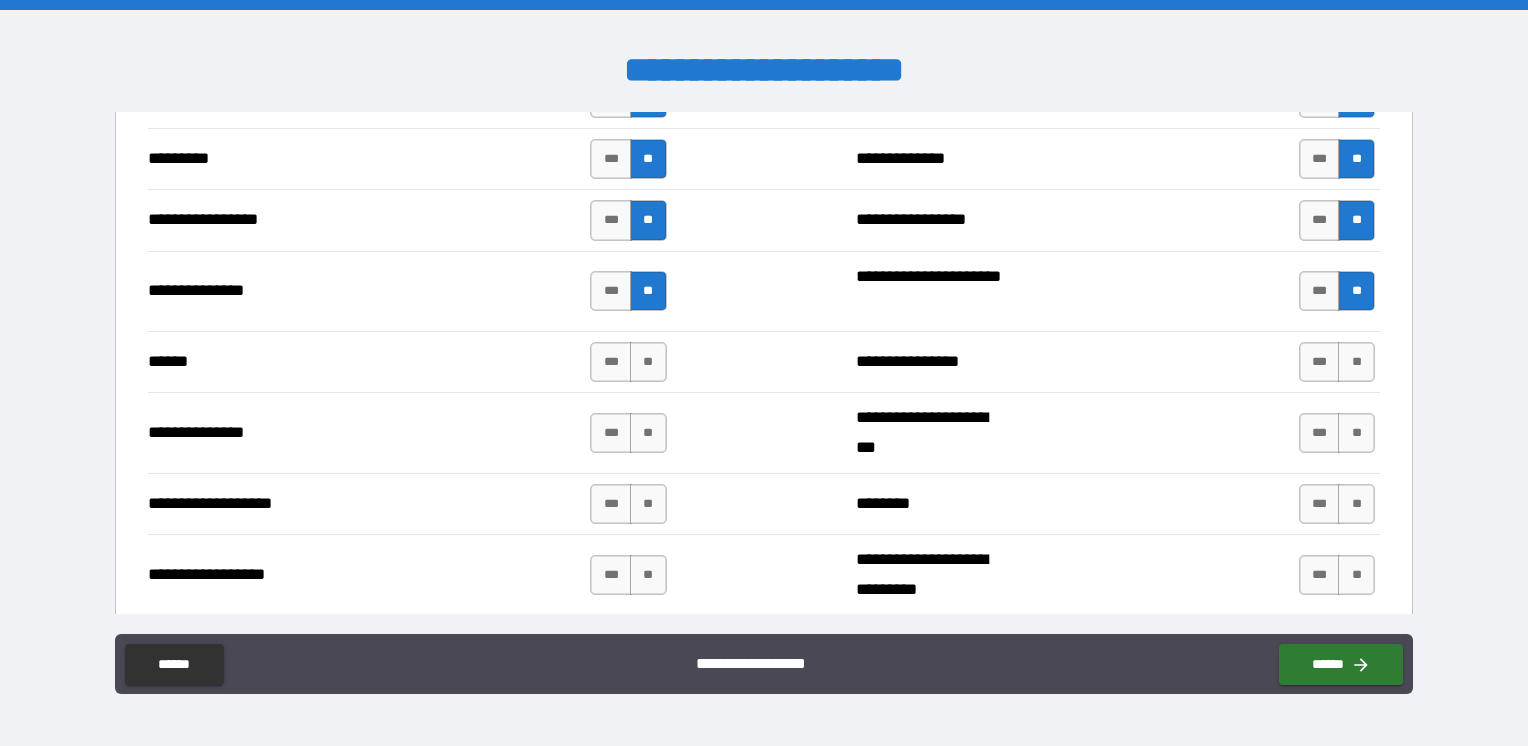 drag, startPoint x: 1340, startPoint y: 347, endPoint x: 1329, endPoint y: 398, distance: 52.17279 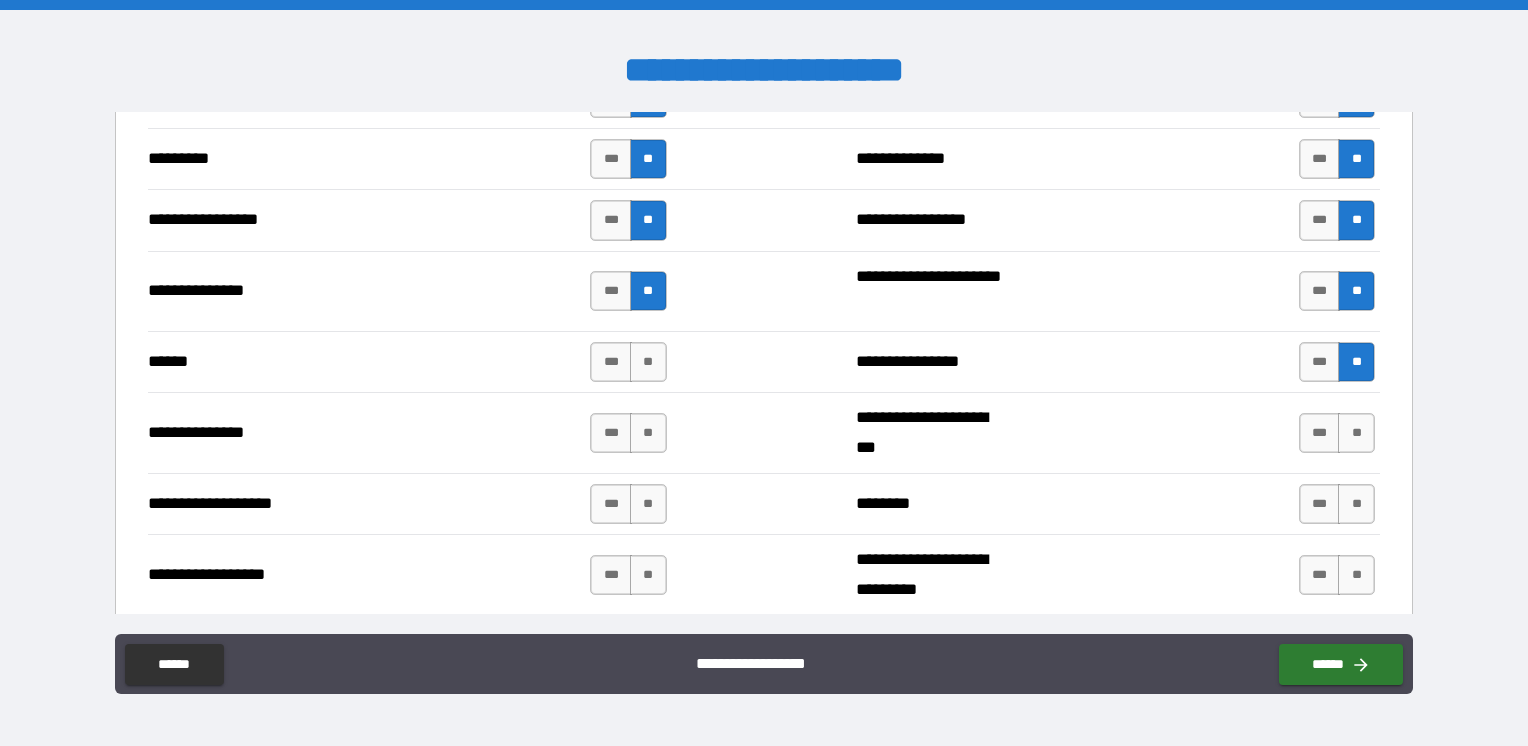 drag, startPoint x: 1336, startPoint y: 430, endPoint x: 1335, endPoint y: 450, distance: 20.024984 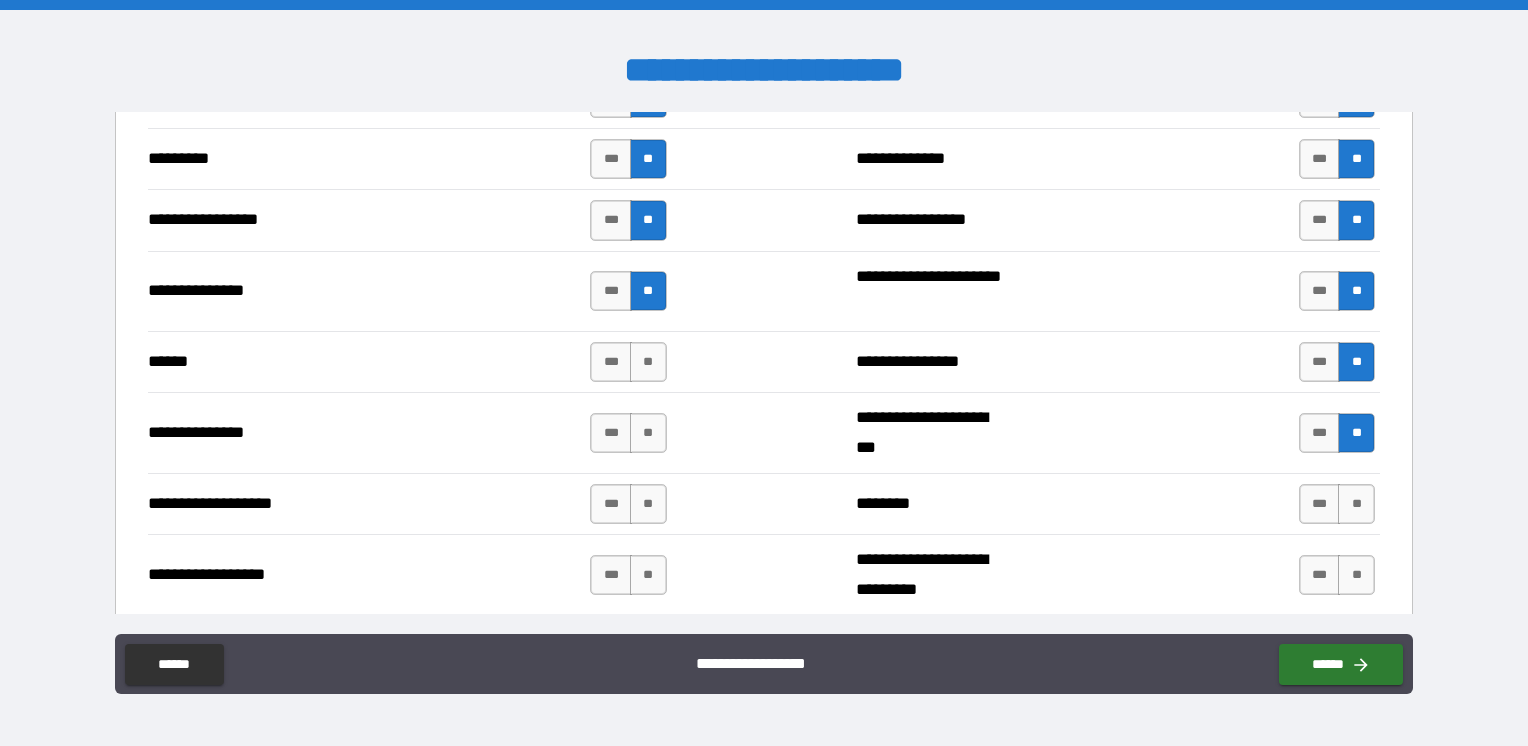 click on "**" at bounding box center (1356, 504) 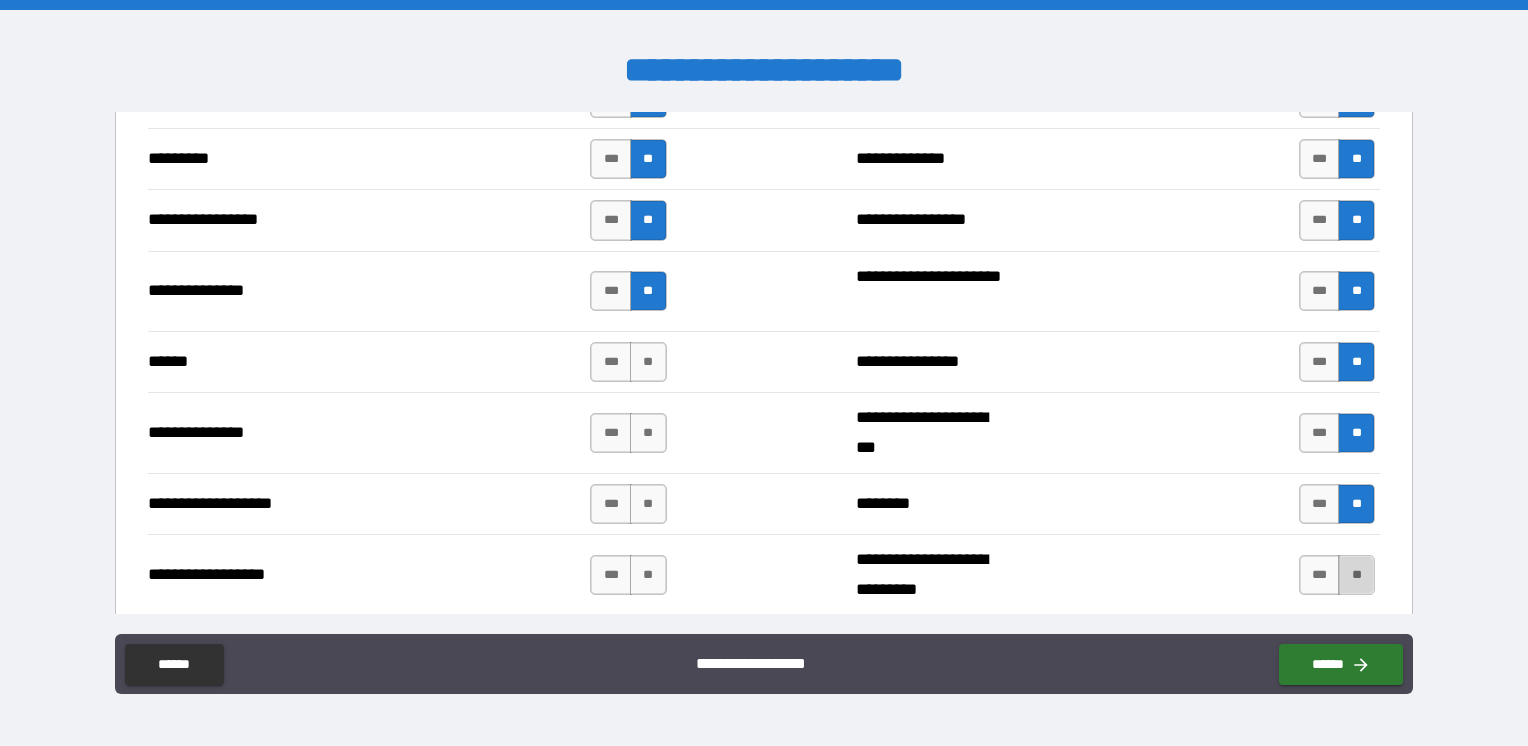 drag, startPoint x: 1351, startPoint y: 562, endPoint x: 979, endPoint y: 577, distance: 372.3023 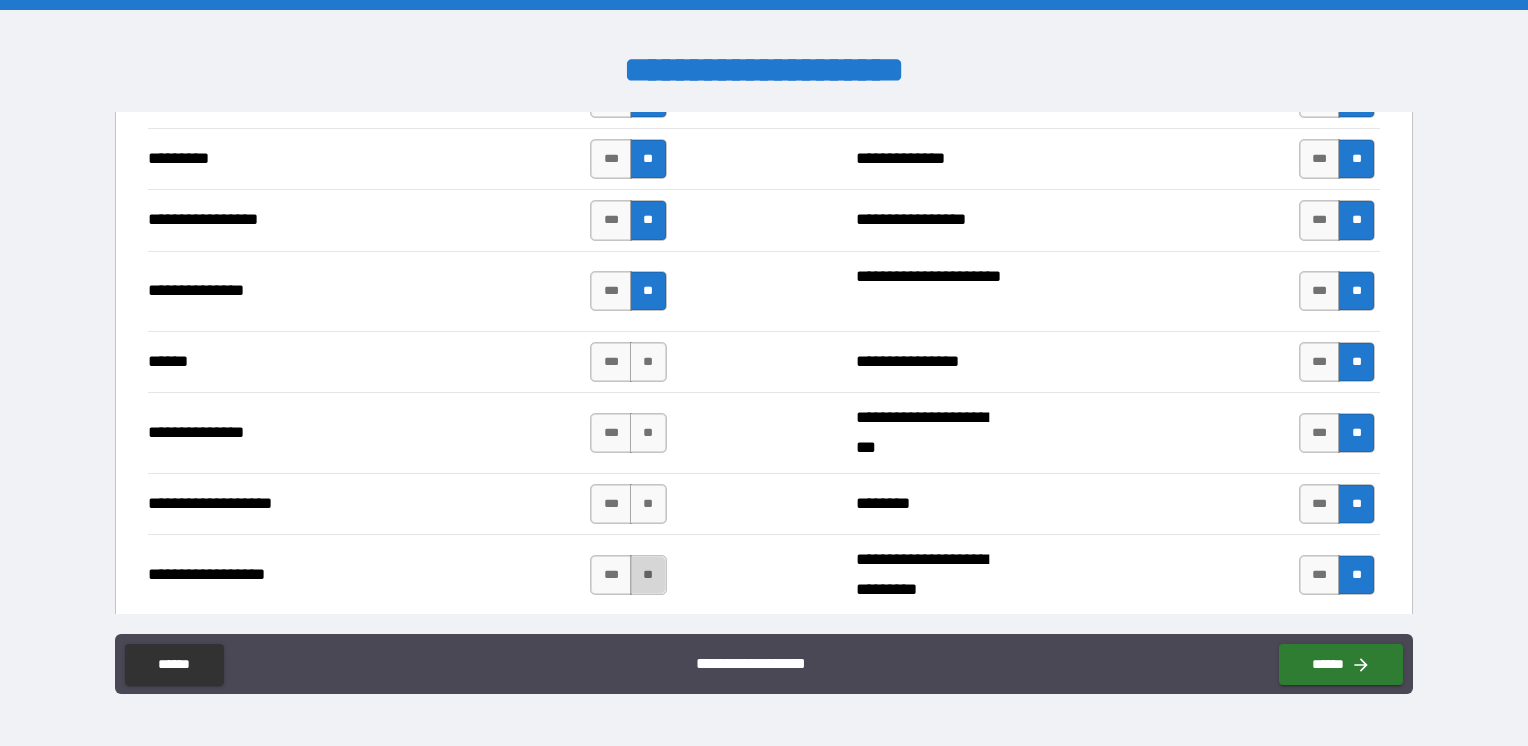 click on "**" at bounding box center [648, 575] 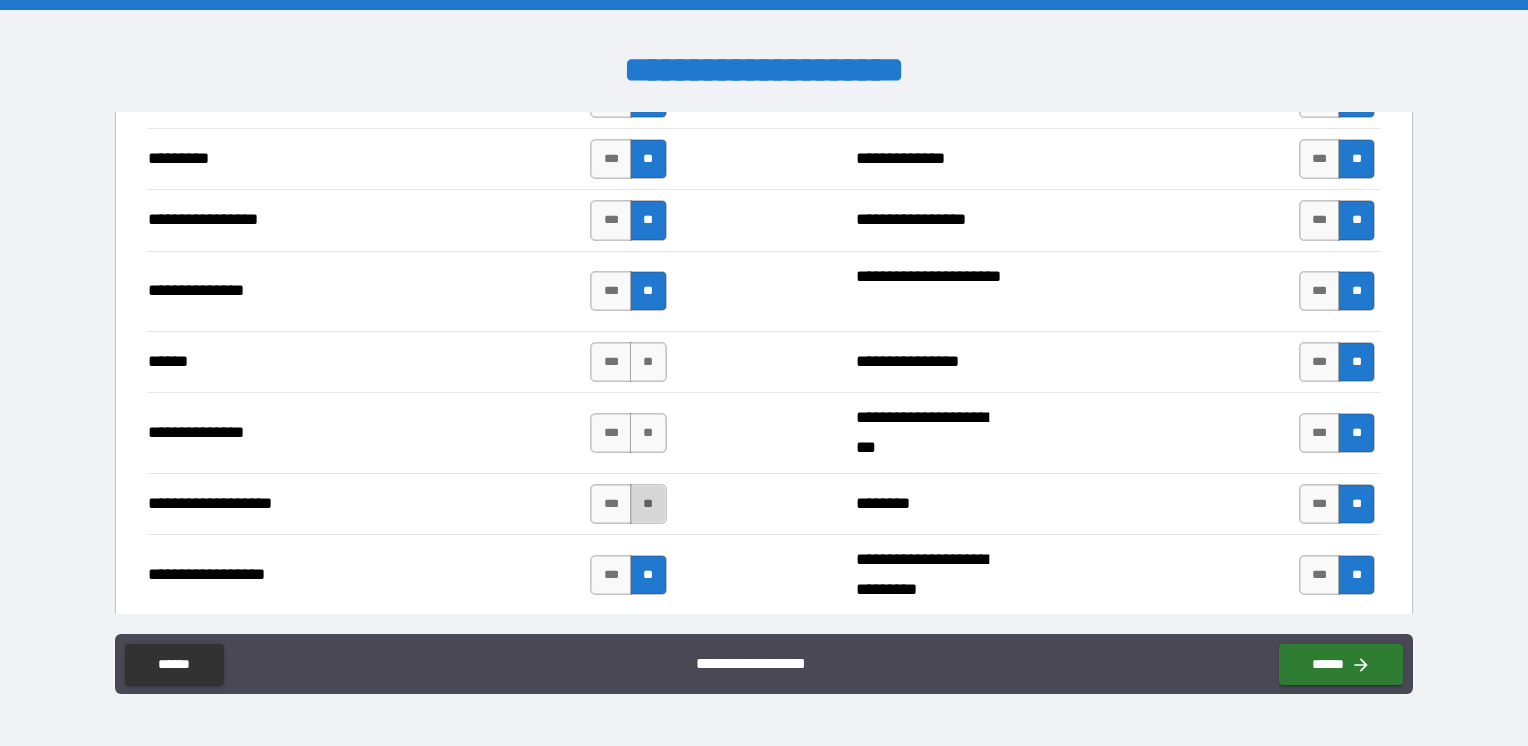 click on "**" at bounding box center (648, 504) 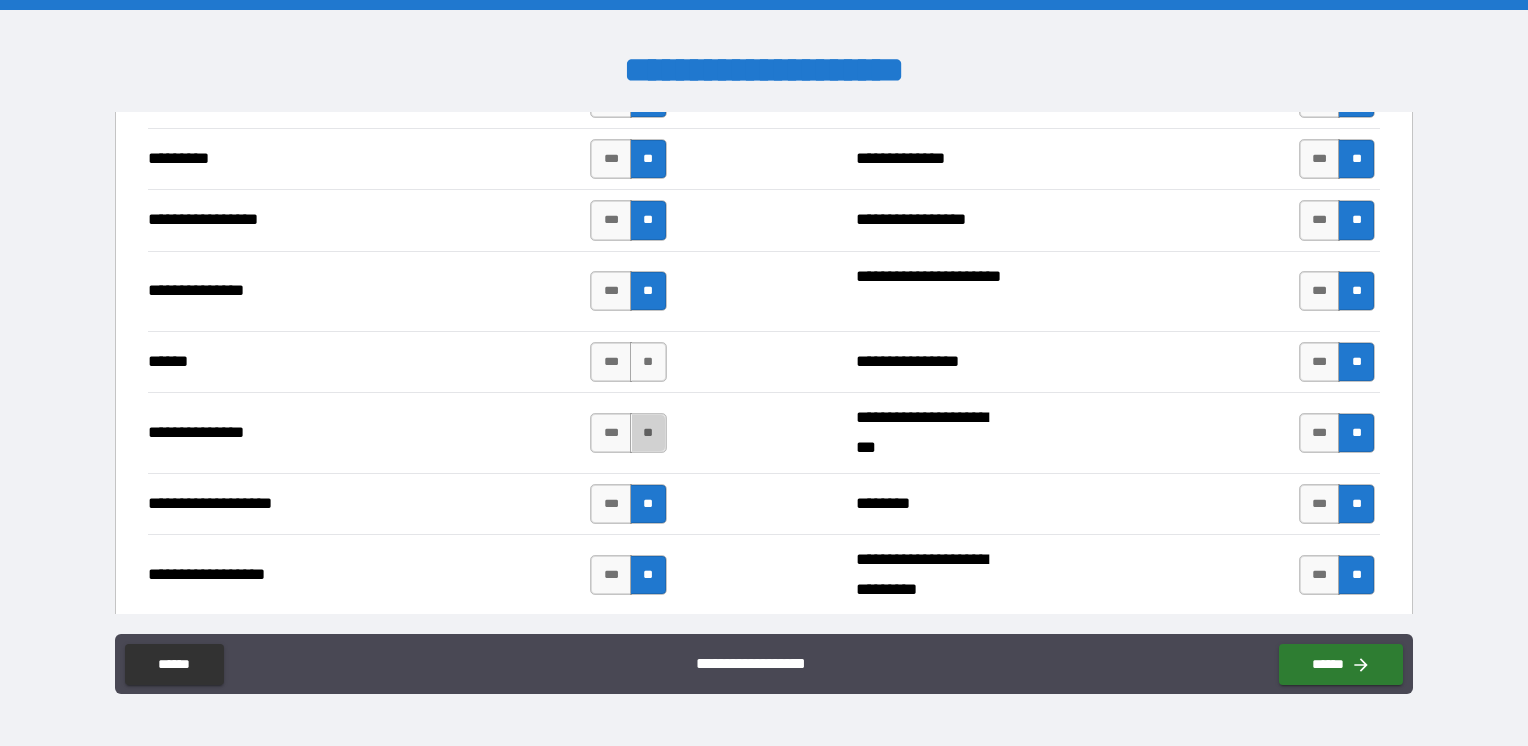 drag, startPoint x: 644, startPoint y: 425, endPoint x: 643, endPoint y: 405, distance: 20.024984 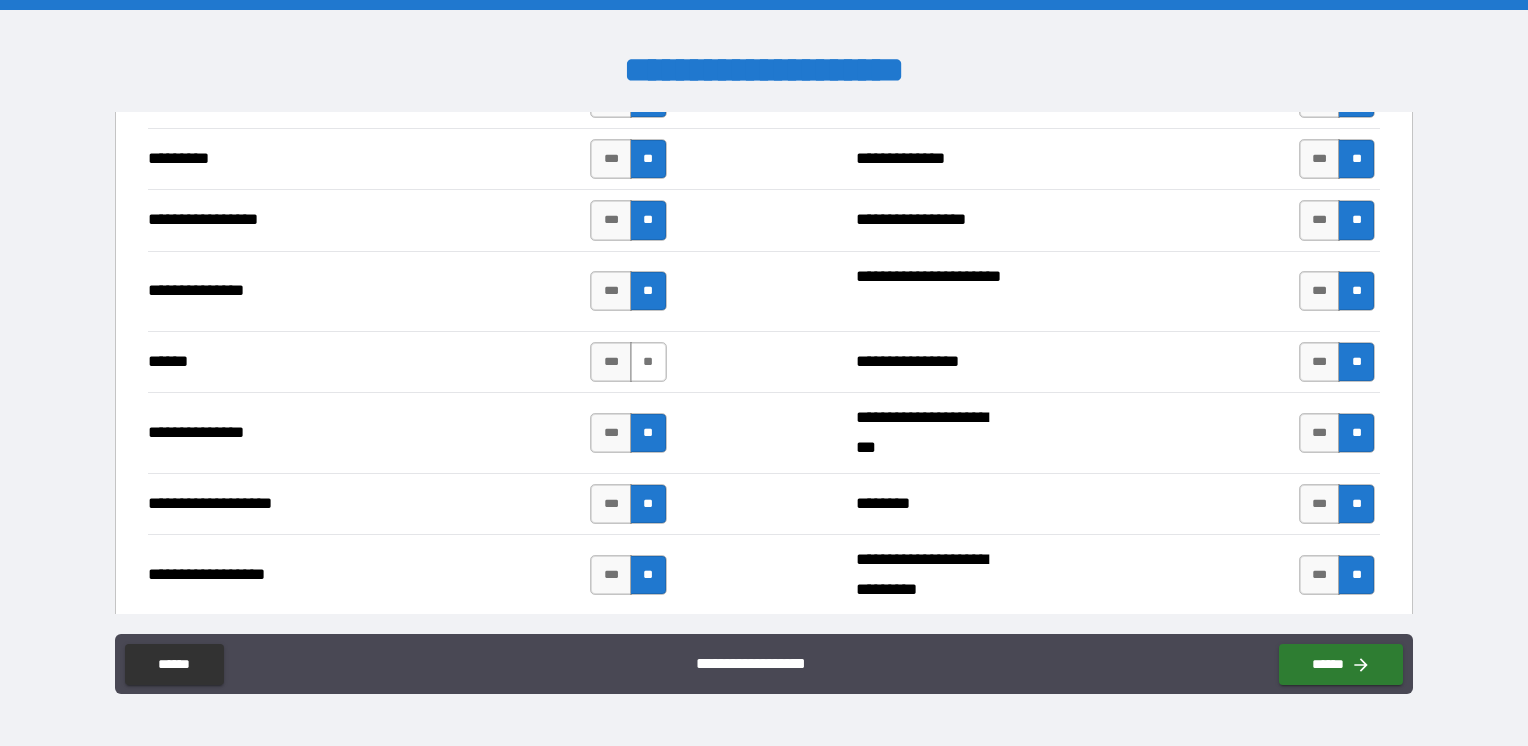click on "**" at bounding box center [648, 362] 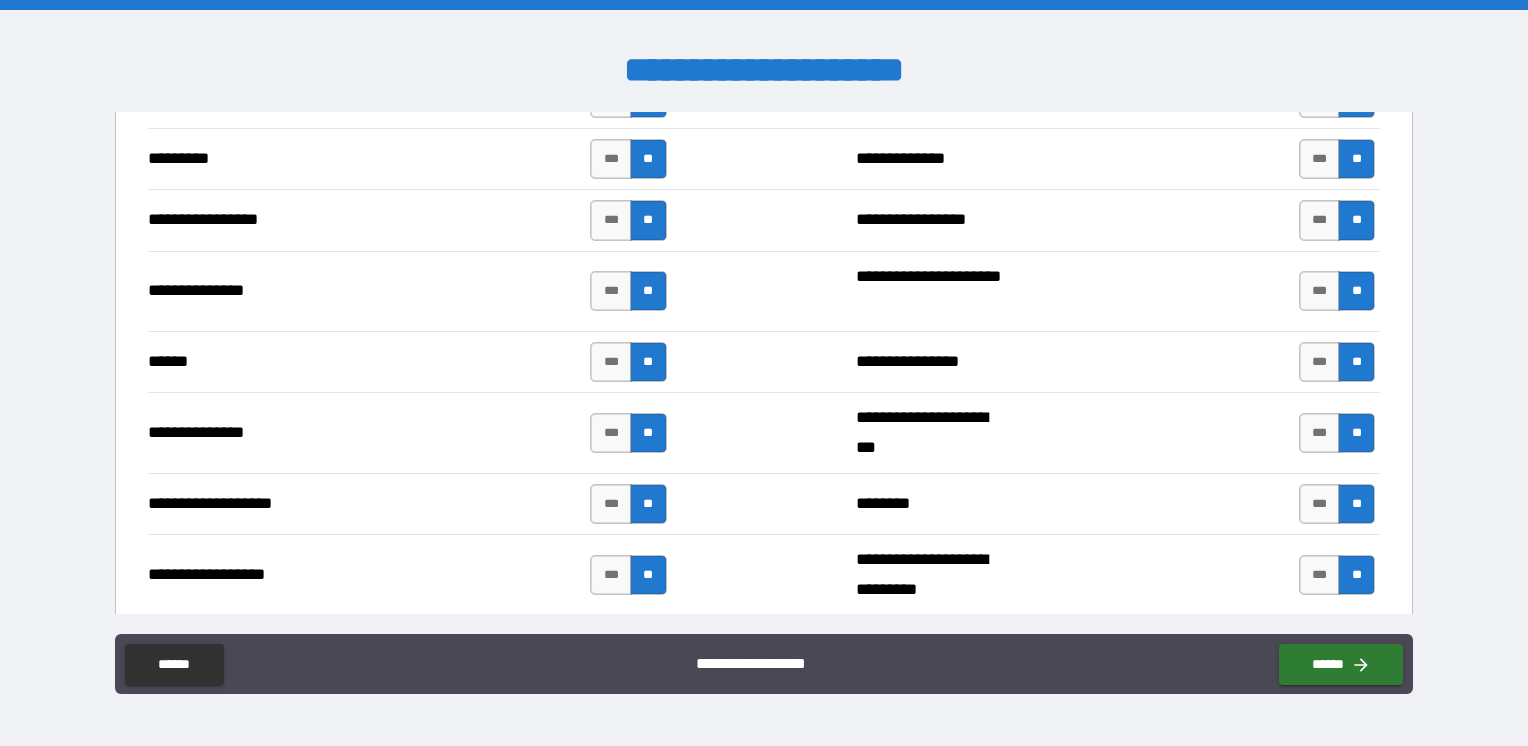 scroll, scrollTop: 1600, scrollLeft: 0, axis: vertical 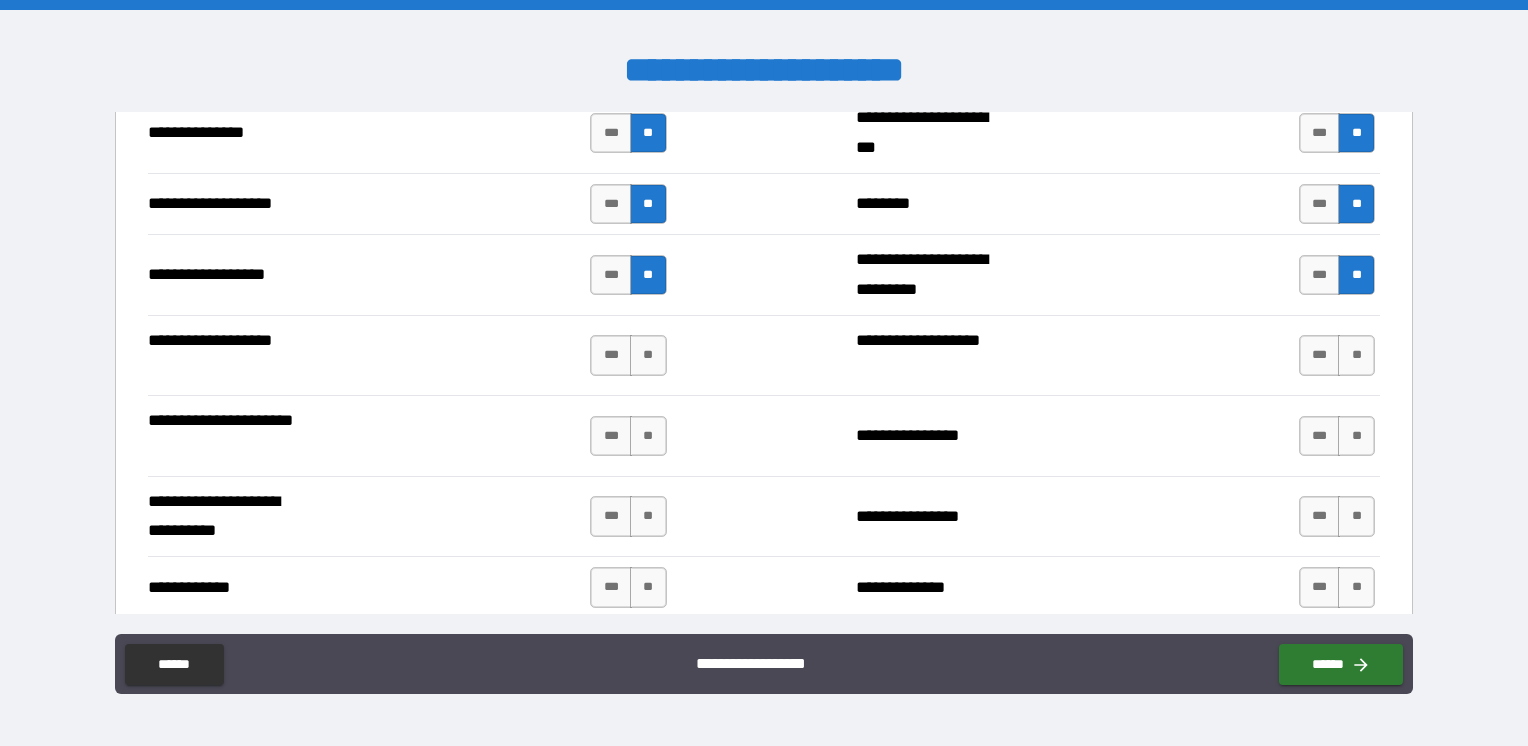 drag, startPoint x: 639, startPoint y: 345, endPoint x: 630, endPoint y: 373, distance: 29.410883 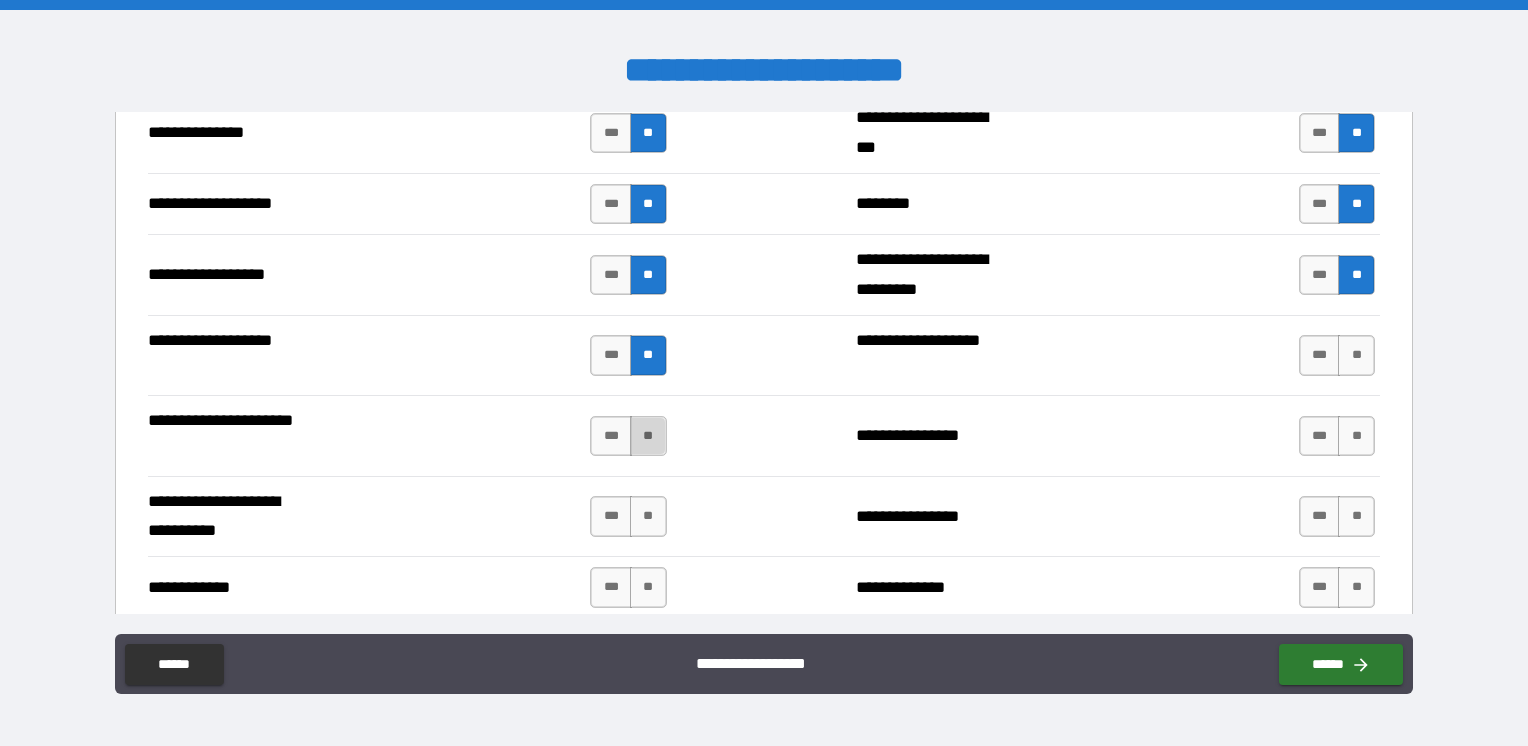 drag, startPoint x: 638, startPoint y: 428, endPoint x: 632, endPoint y: 443, distance: 16.155495 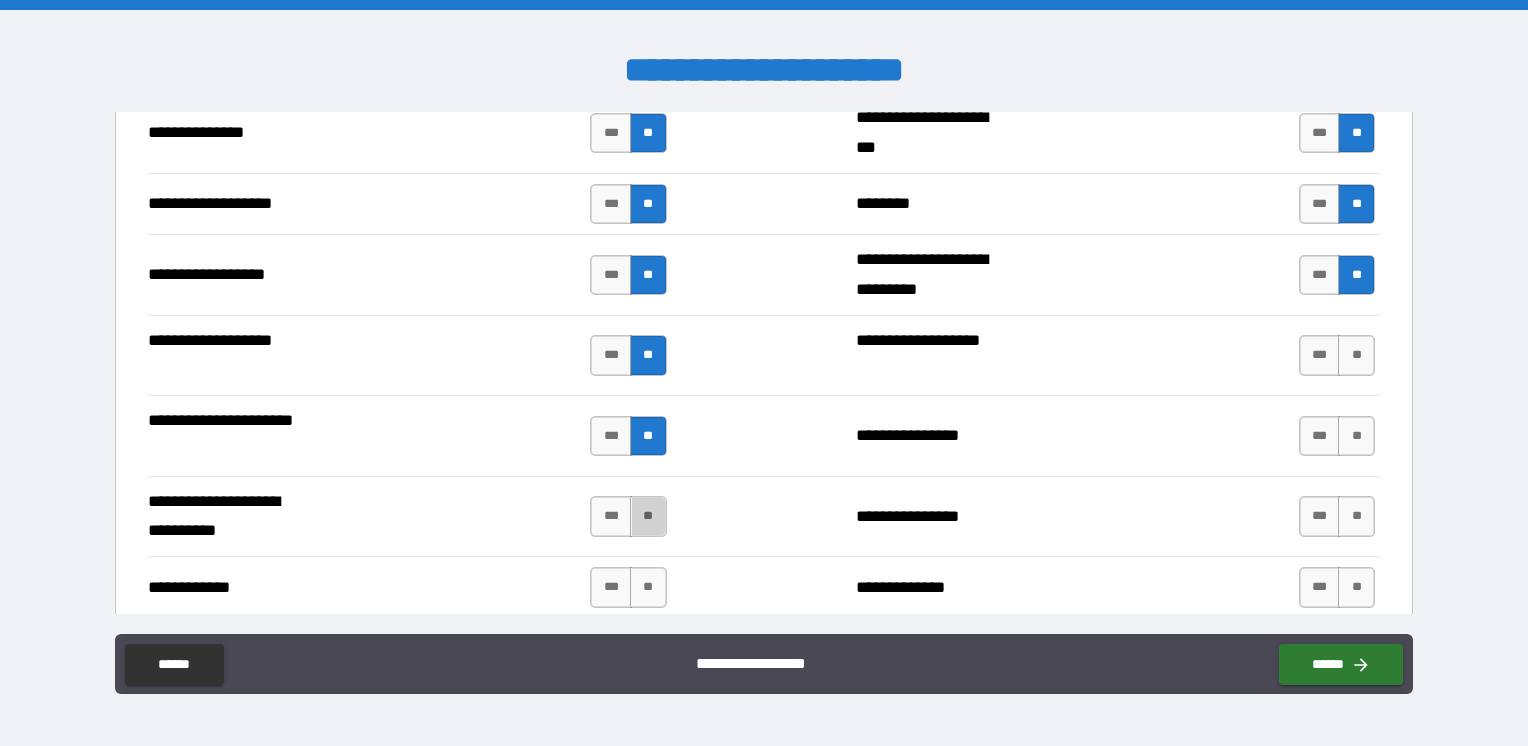 drag, startPoint x: 640, startPoint y: 512, endPoint x: 644, endPoint y: 545, distance: 33.24154 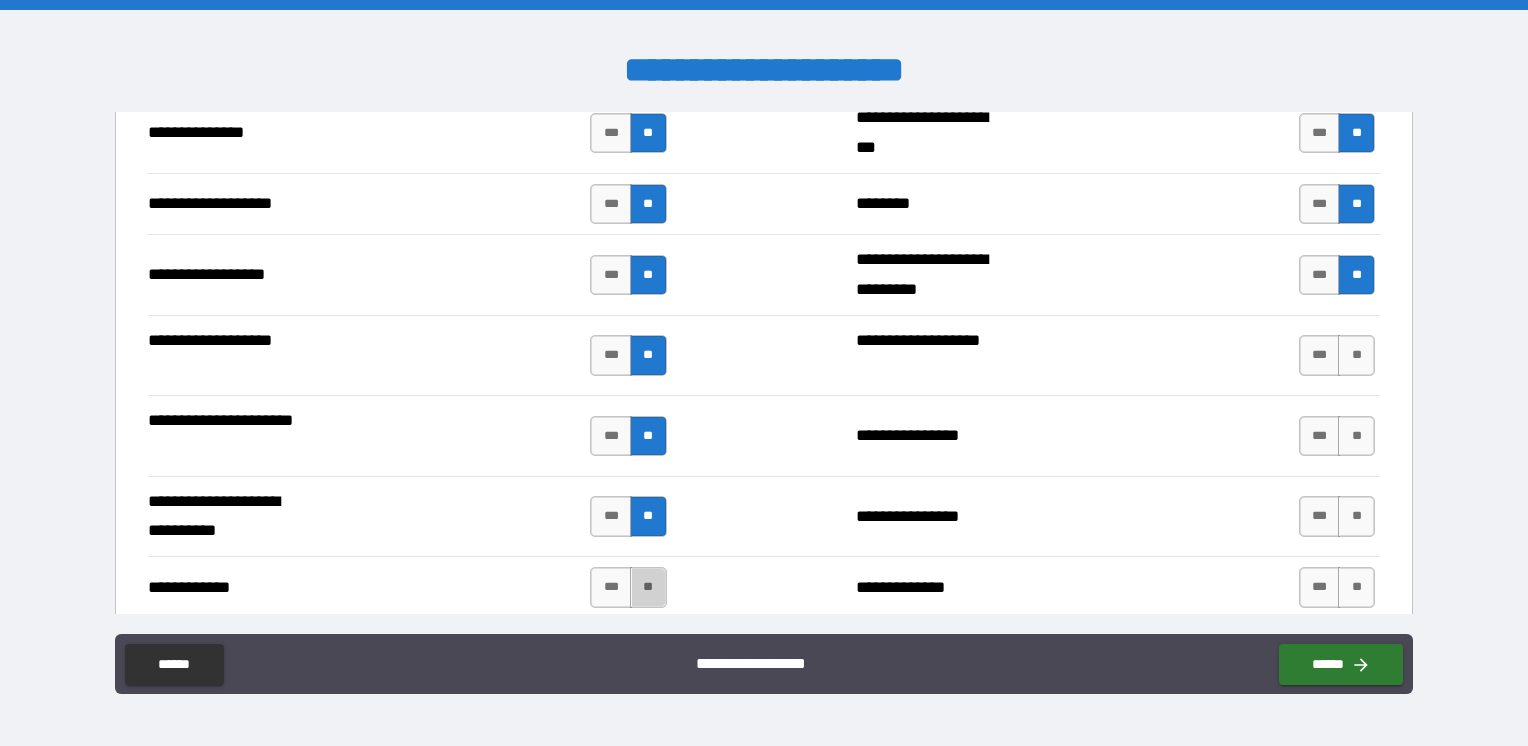 drag, startPoint x: 644, startPoint y: 580, endPoint x: 679, endPoint y: 598, distance: 39.357338 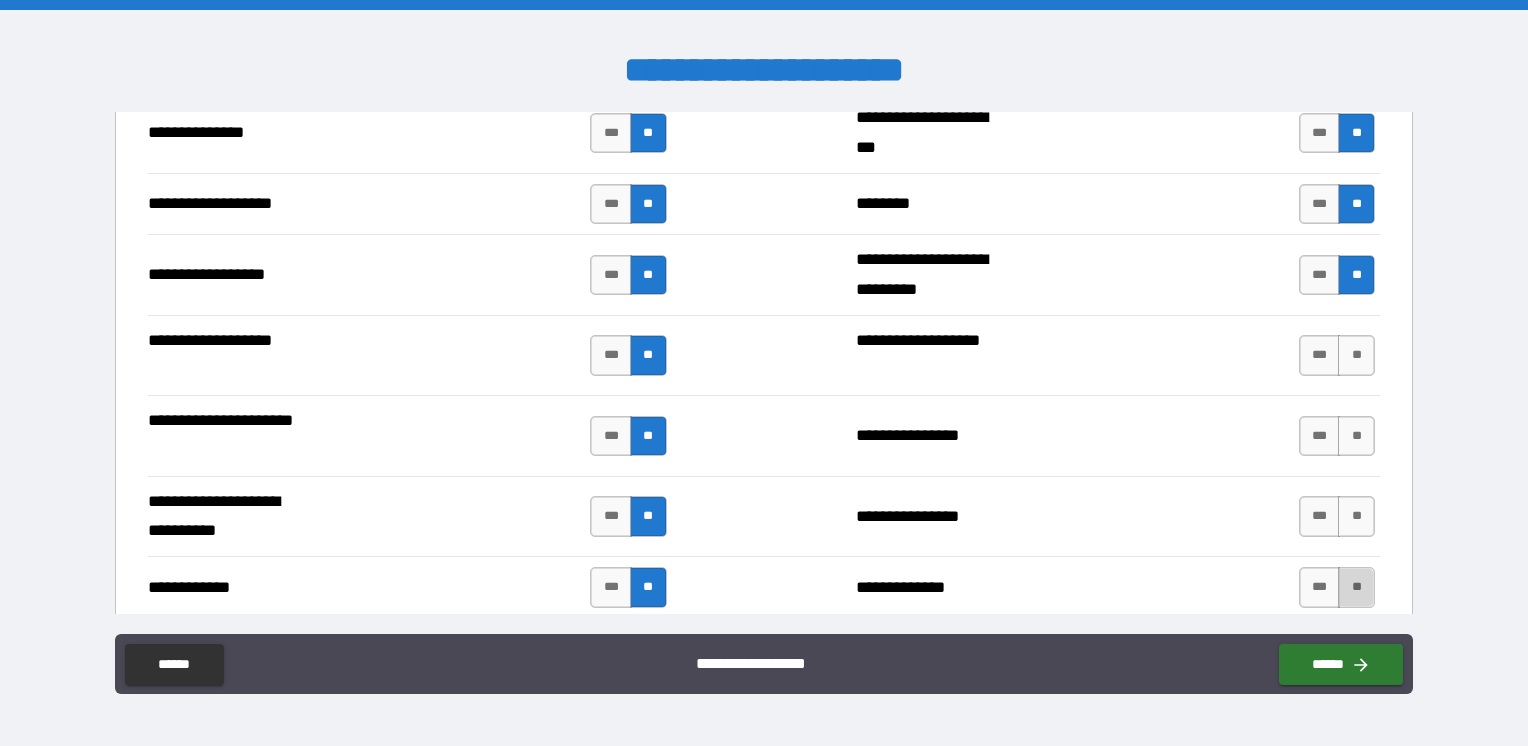 click on "**" at bounding box center [1356, 587] 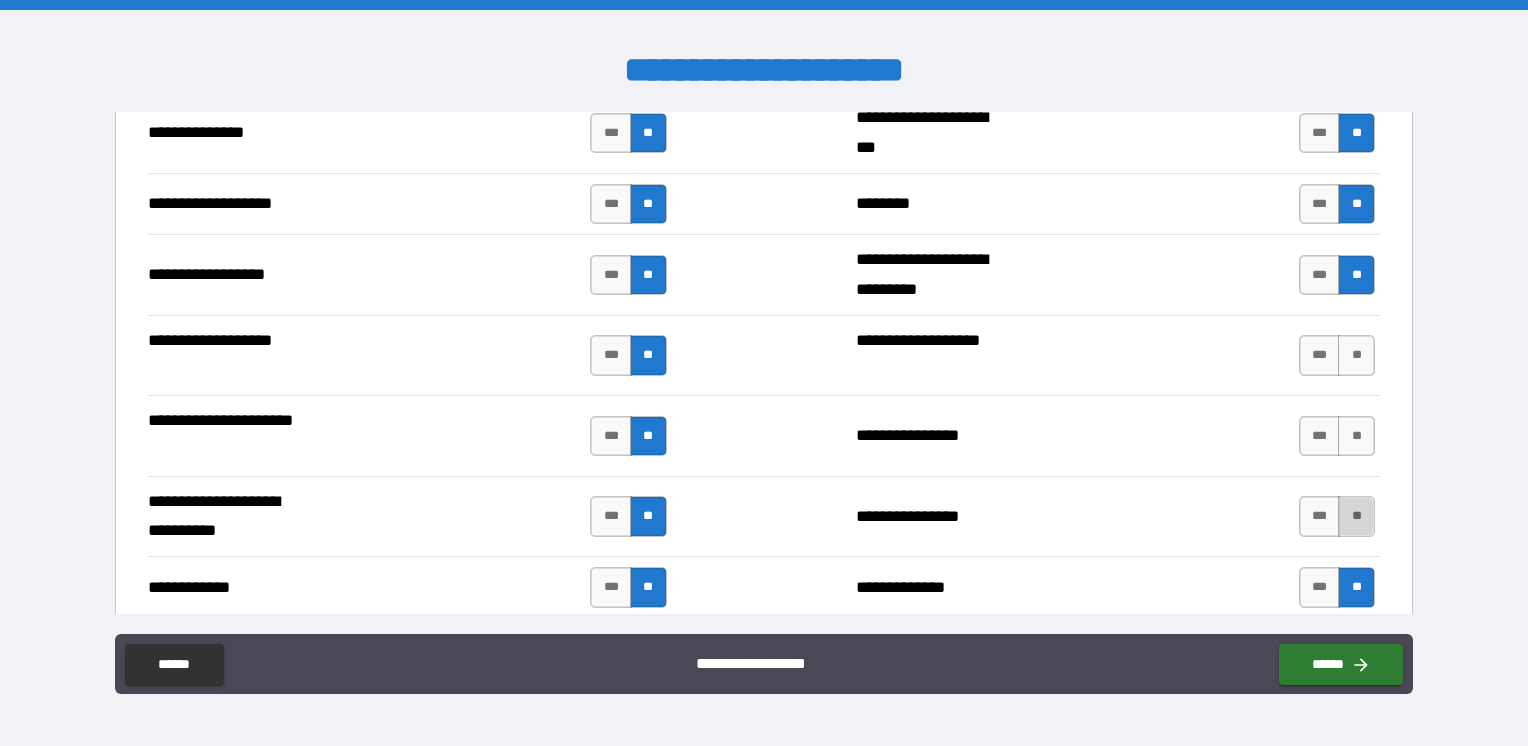 click on "**" at bounding box center (1356, 516) 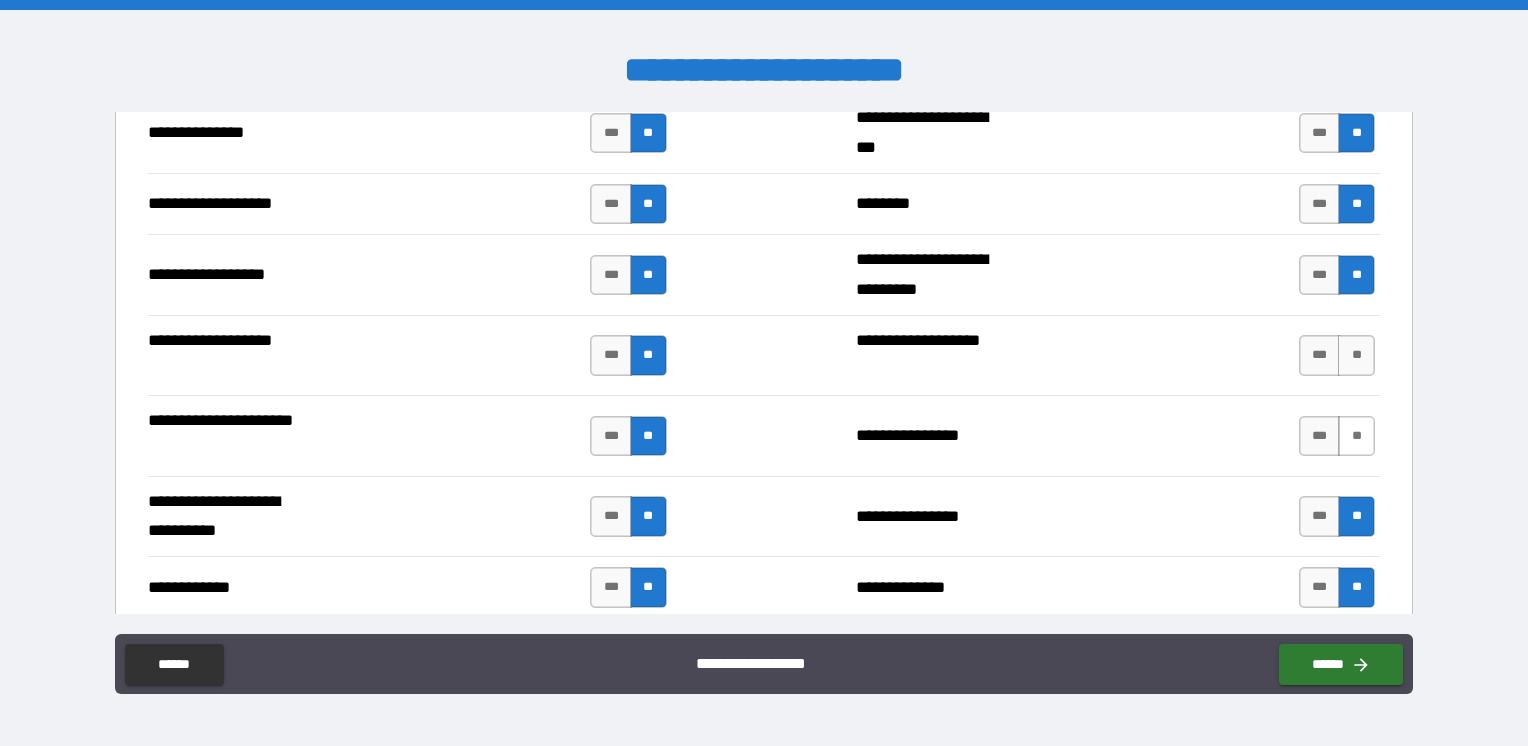 click on "**" at bounding box center (1356, 436) 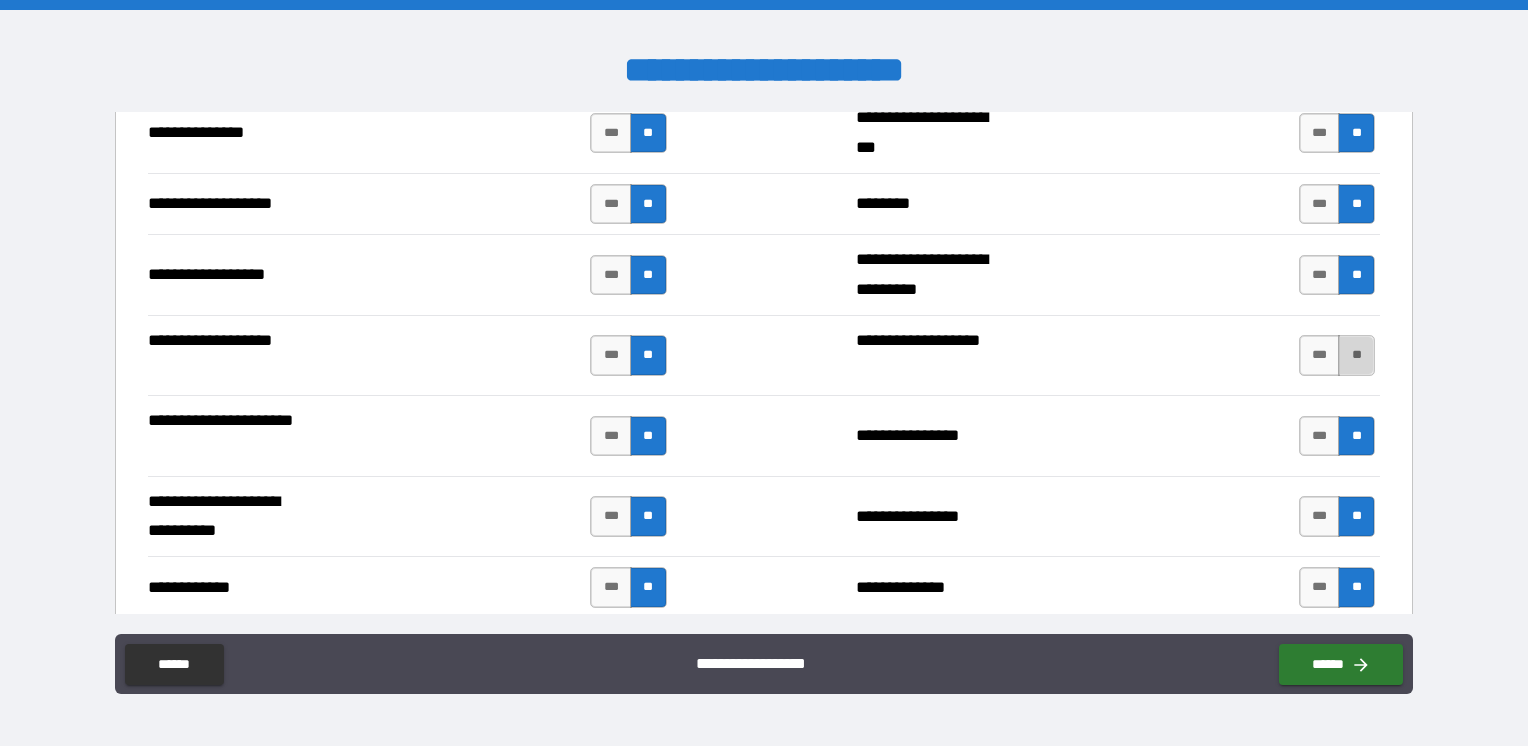 drag, startPoint x: 1341, startPoint y: 343, endPoint x: 1341, endPoint y: 358, distance: 15 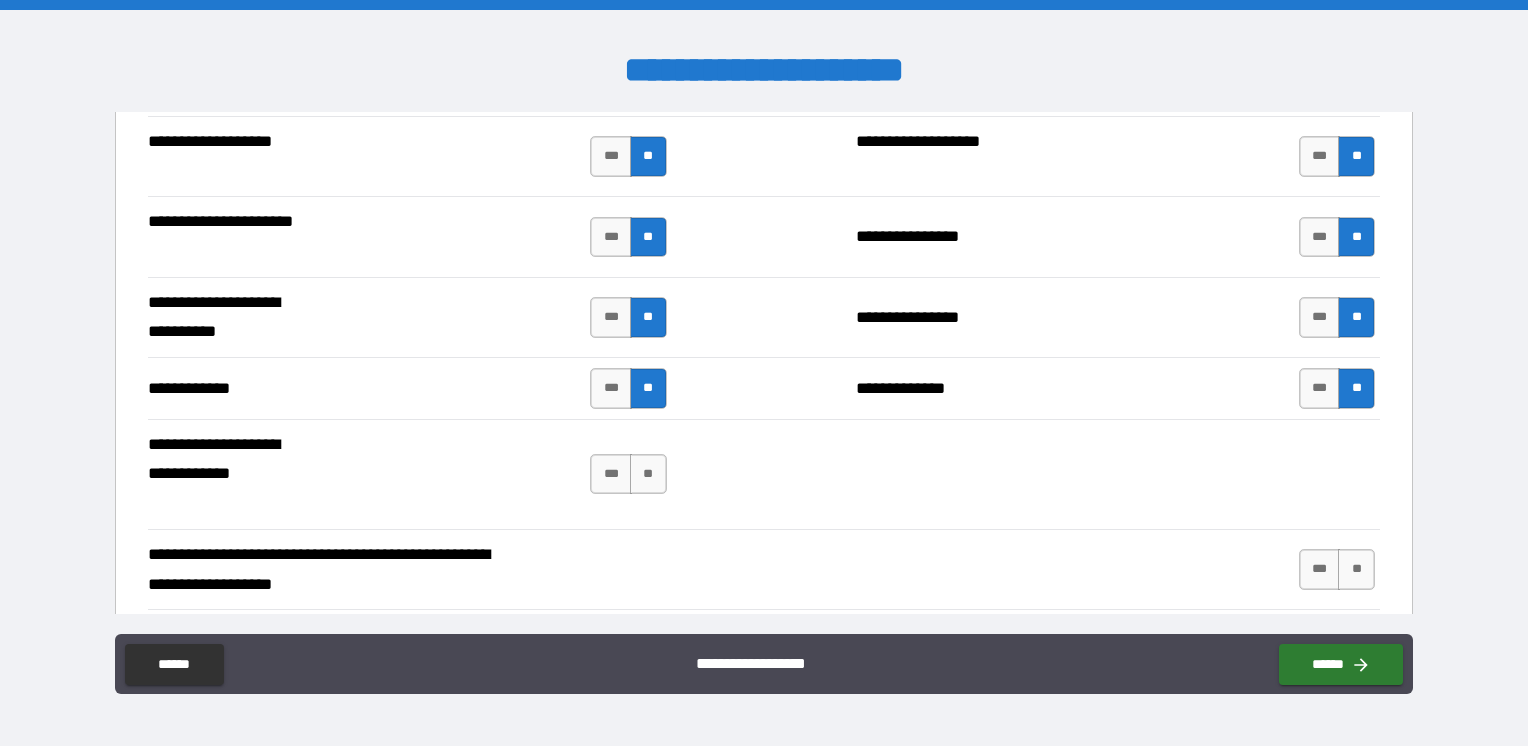 scroll, scrollTop: 1800, scrollLeft: 0, axis: vertical 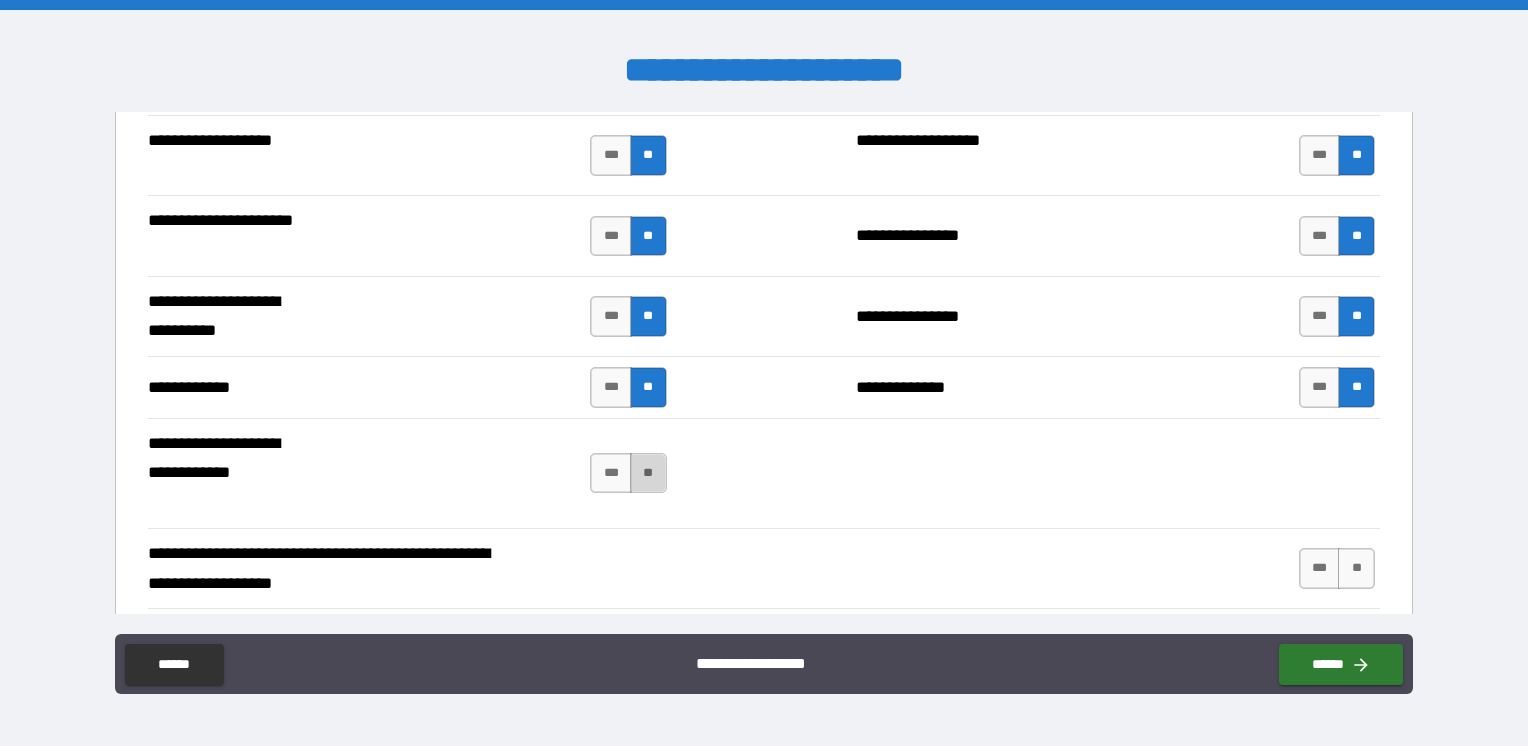 click on "**" at bounding box center (648, 473) 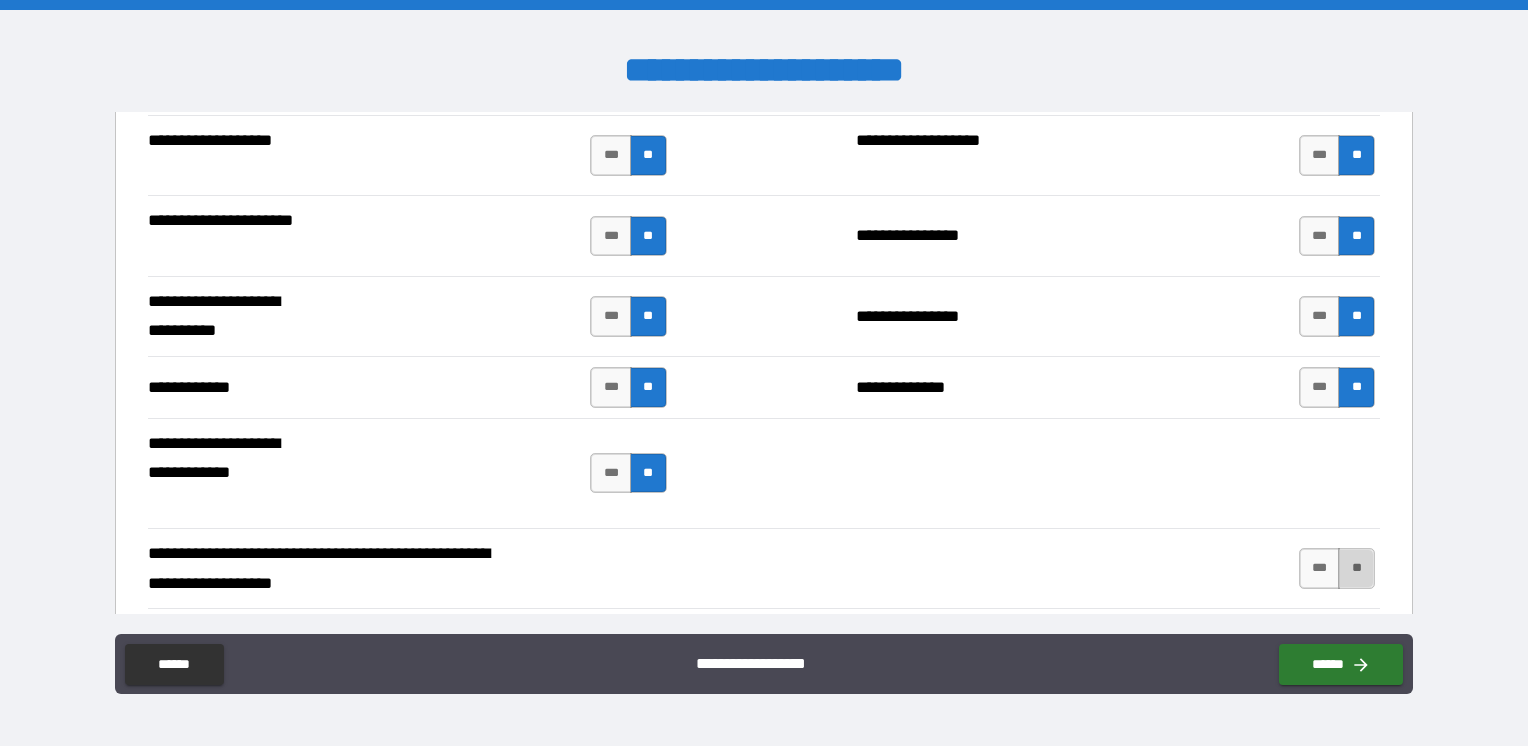 click on "**" at bounding box center (1356, 568) 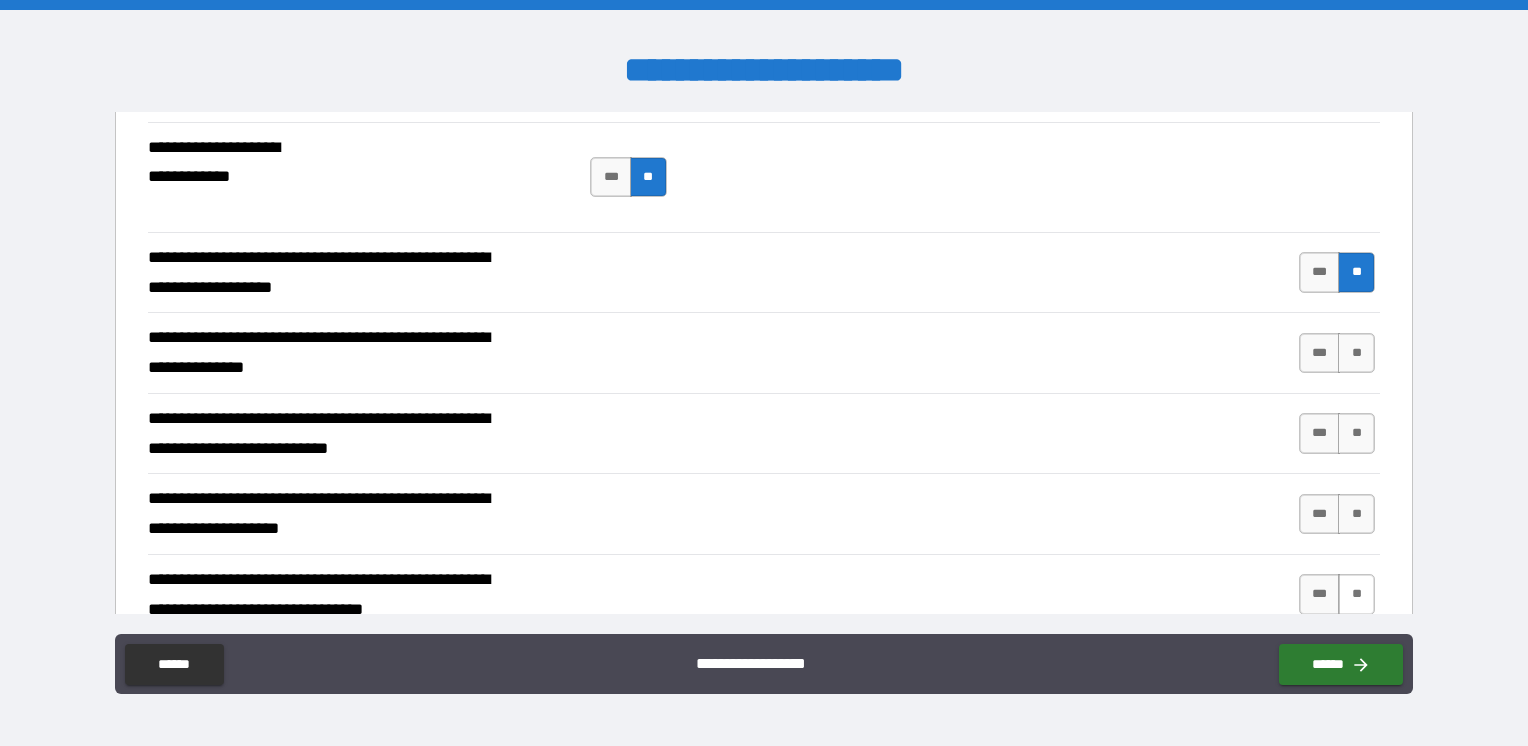 scroll, scrollTop: 2100, scrollLeft: 0, axis: vertical 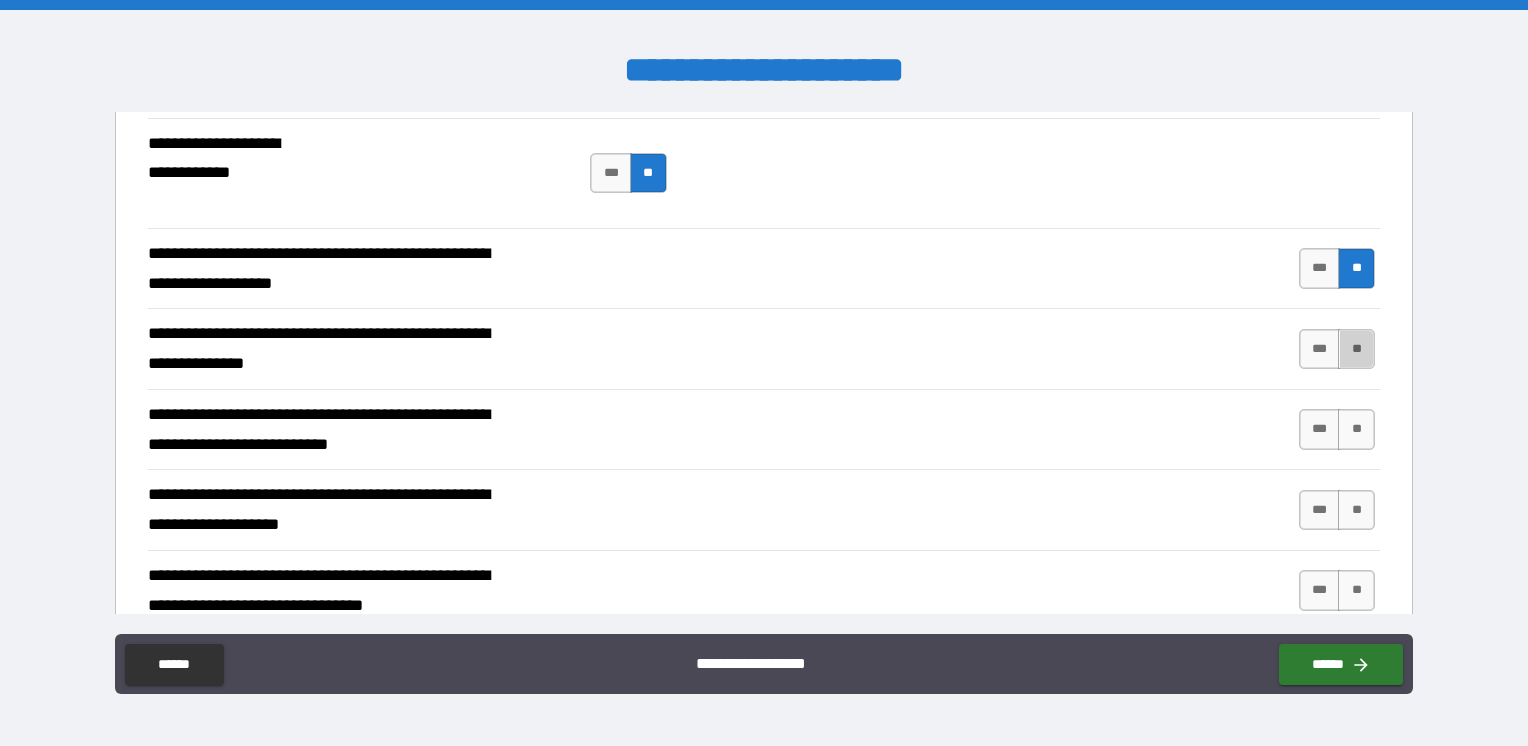 drag, startPoint x: 1352, startPoint y: 354, endPoint x: 1348, endPoint y: 382, distance: 28.284271 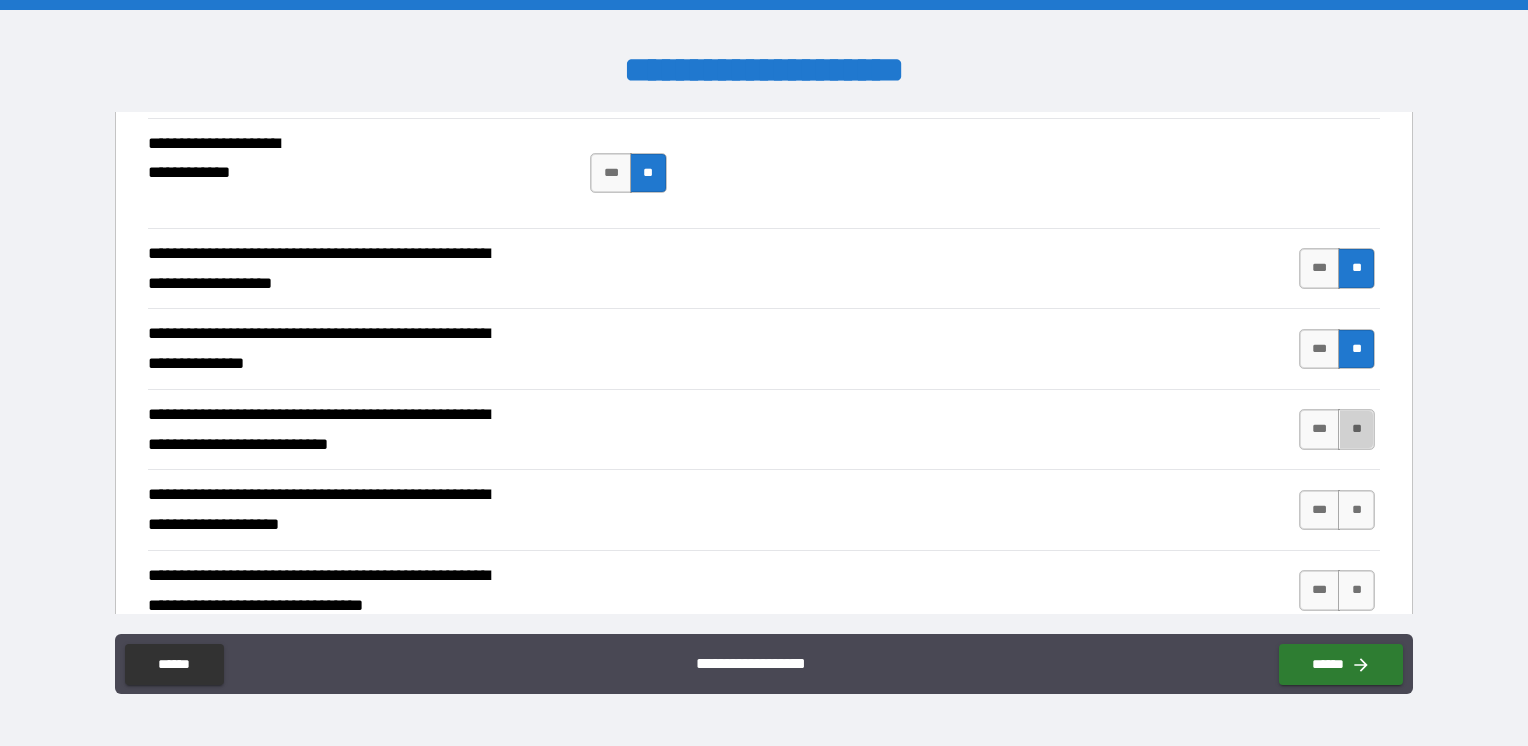 drag, startPoint x: 1343, startPoint y: 414, endPoint x: 1347, endPoint y: 452, distance: 38.209946 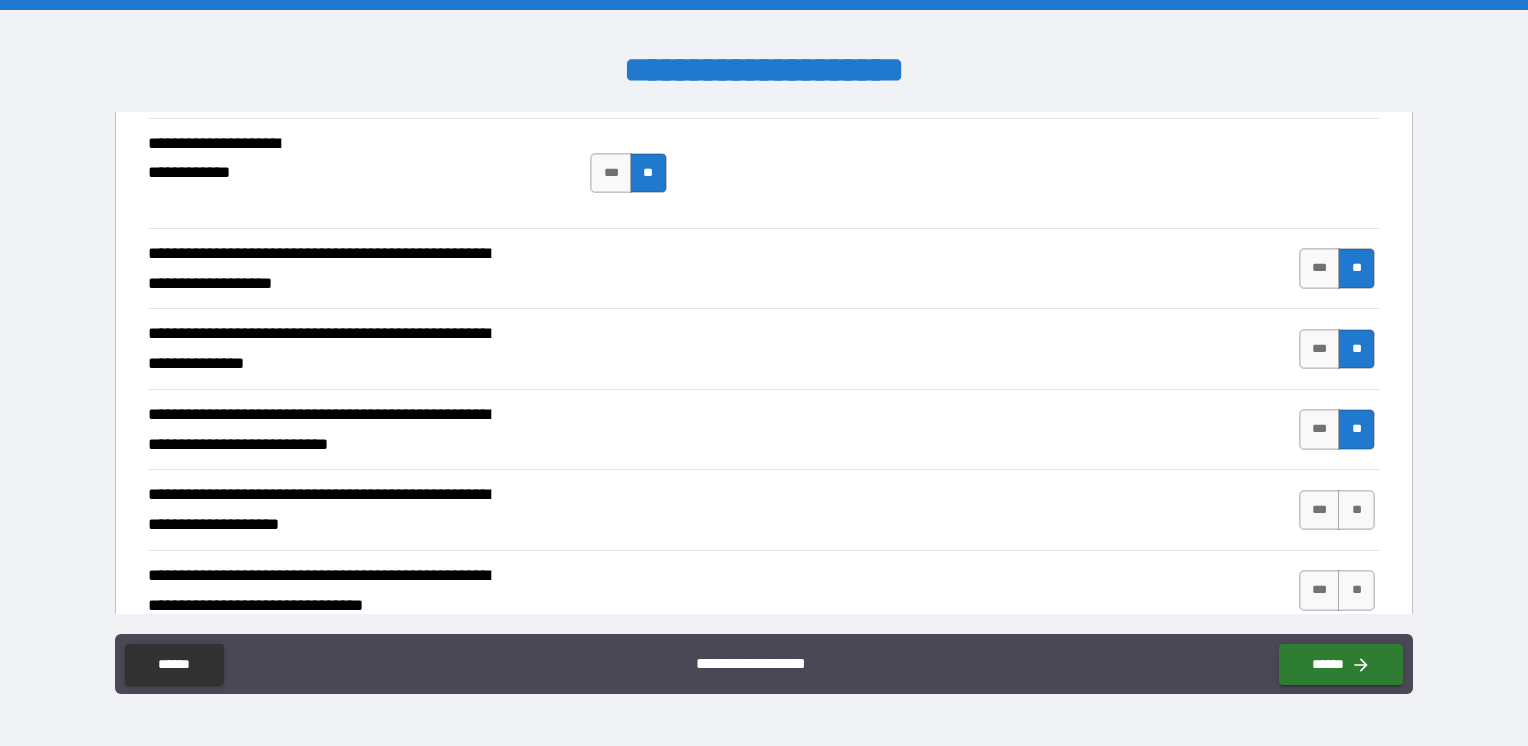 drag, startPoint x: 1352, startPoint y: 497, endPoint x: 1341, endPoint y: 562, distance: 65.9242 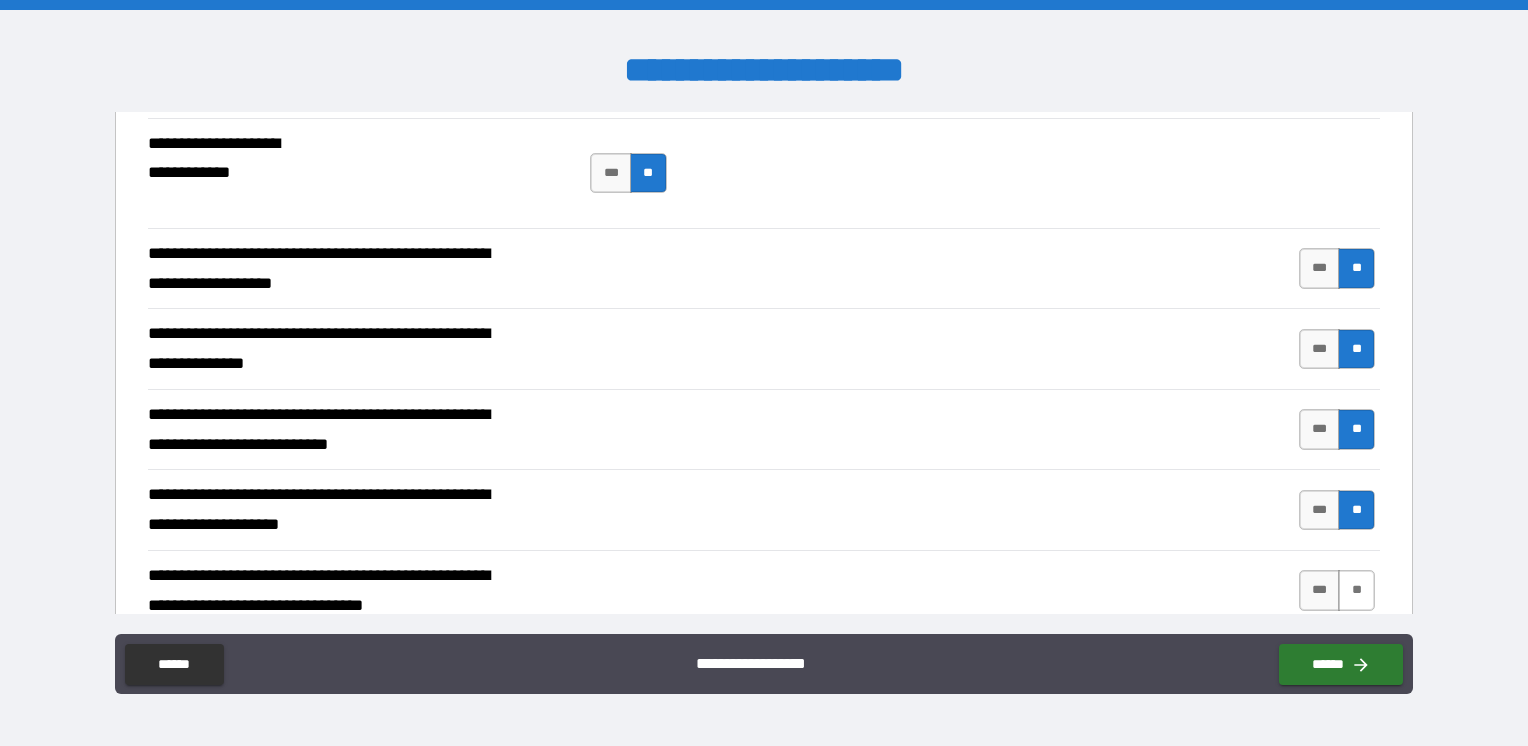 click on "**" at bounding box center [1356, 590] 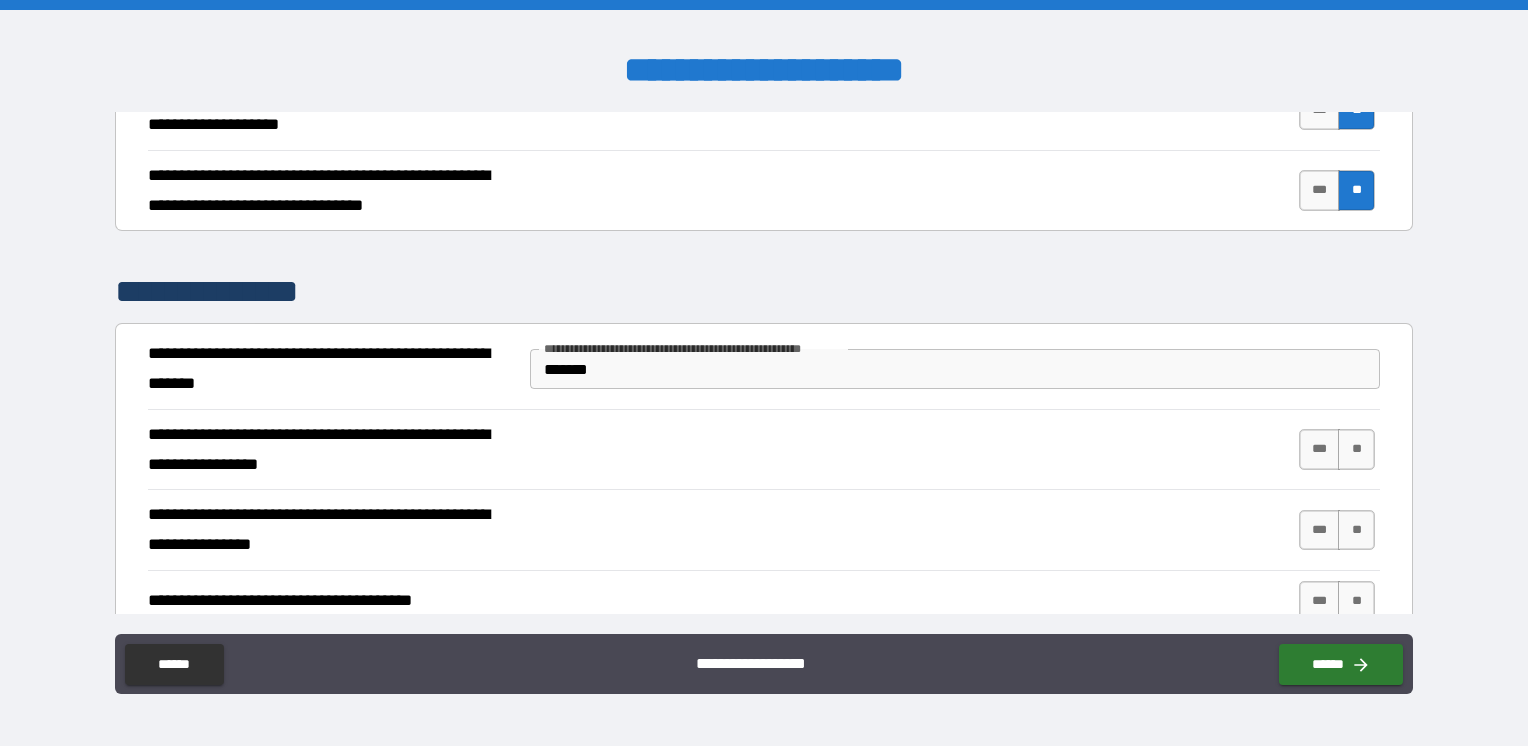 scroll, scrollTop: 2700, scrollLeft: 0, axis: vertical 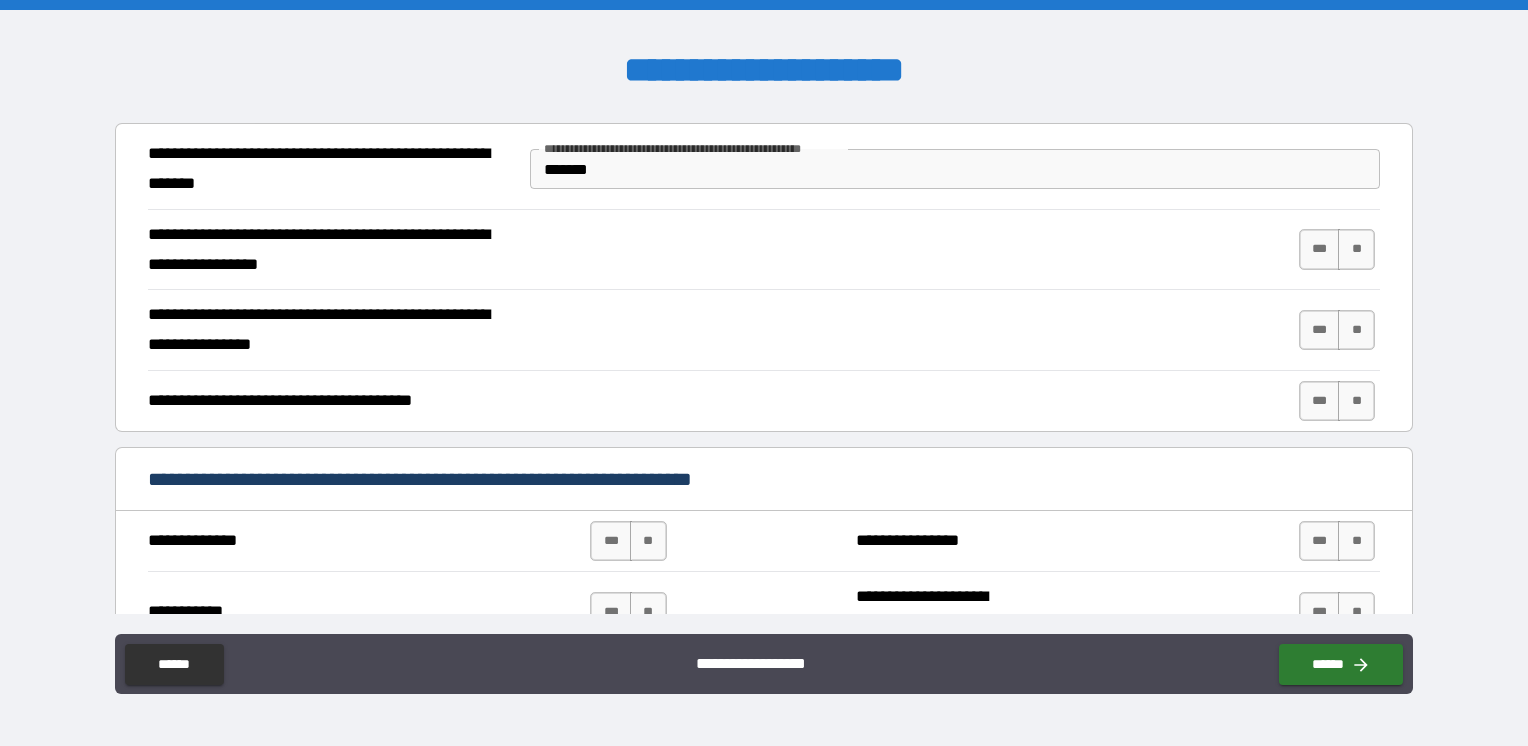 drag, startPoint x: 1344, startPoint y: 249, endPoint x: 1346, endPoint y: 261, distance: 12.165525 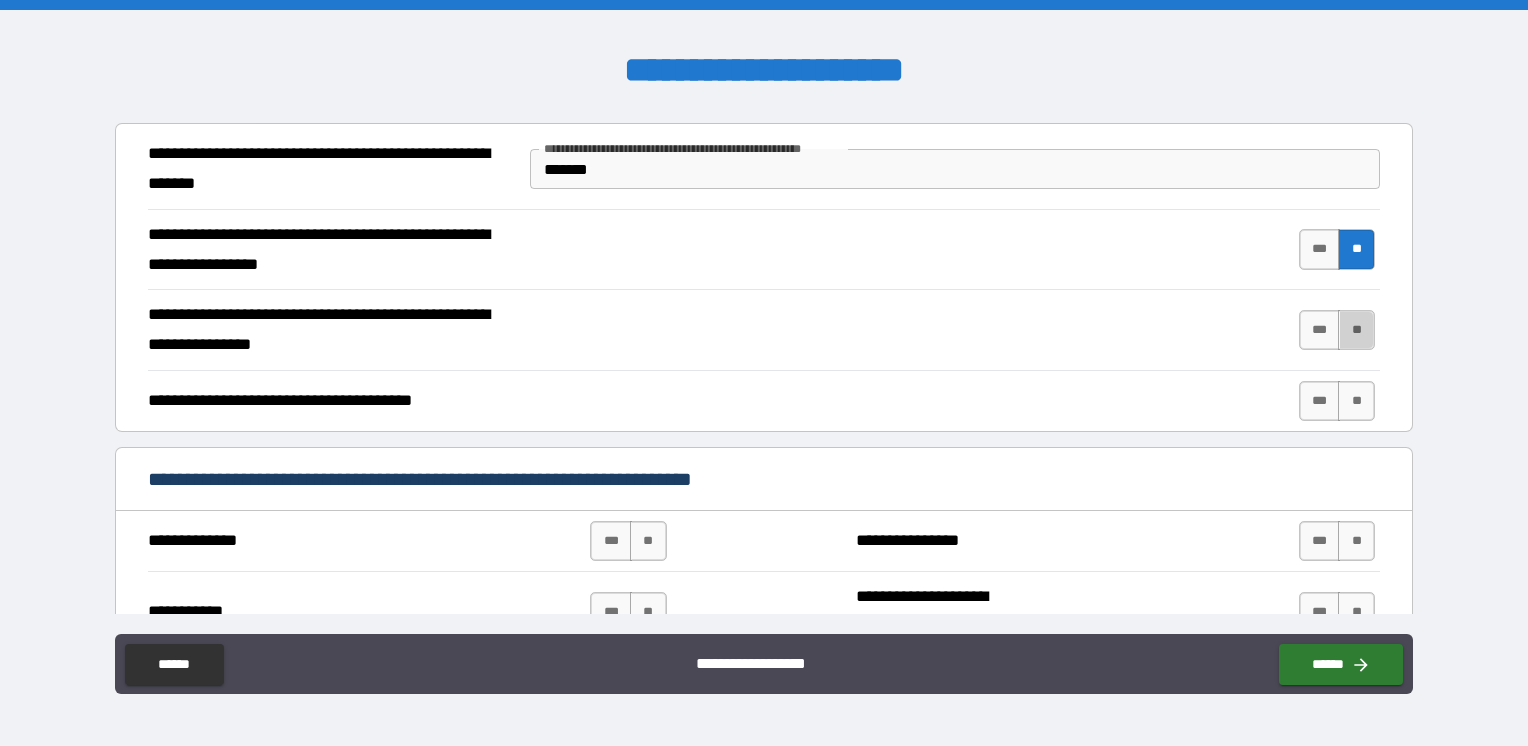 drag, startPoint x: 1350, startPoint y: 311, endPoint x: 1344, endPoint y: 370, distance: 59.3043 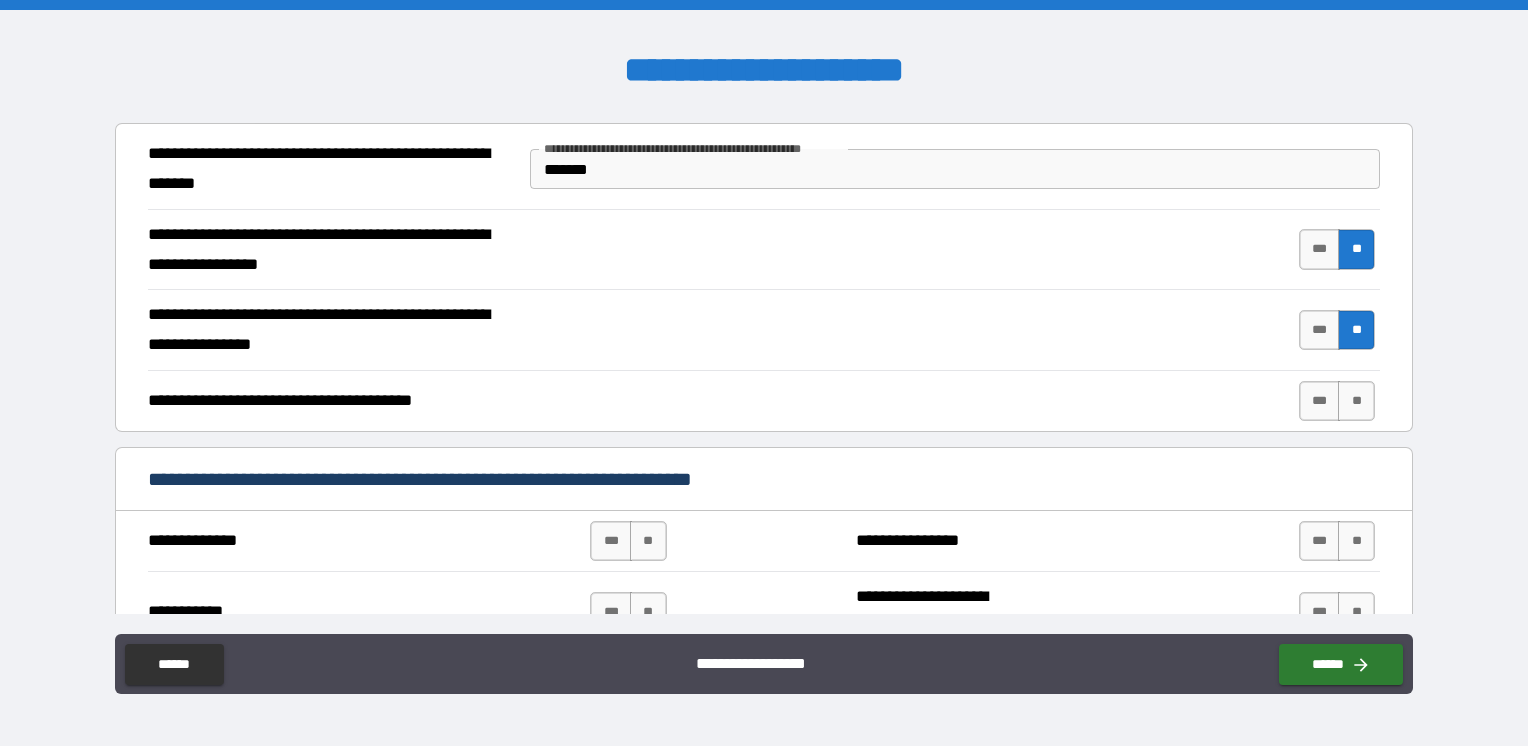 drag, startPoint x: 1343, startPoint y: 384, endPoint x: 1344, endPoint y: 444, distance: 60.00833 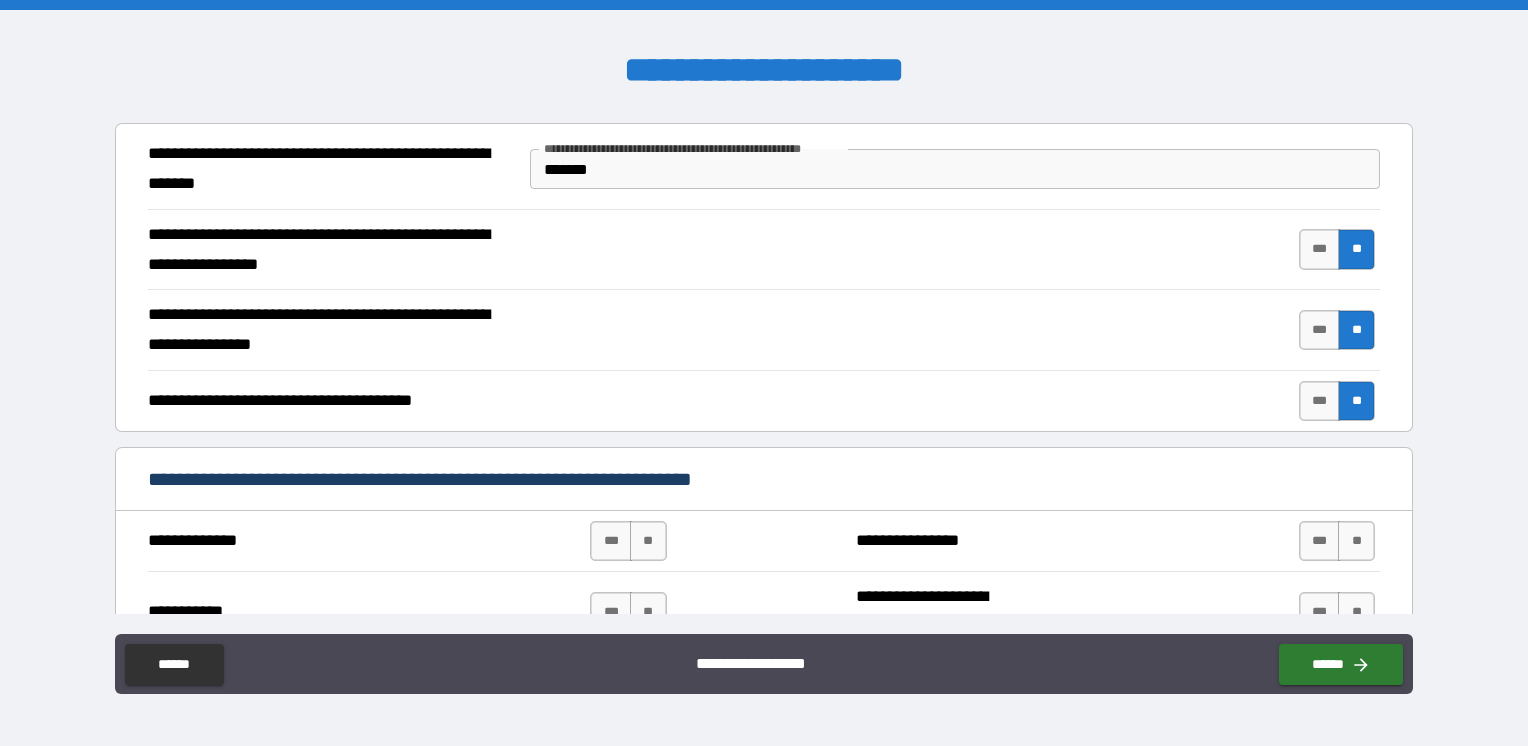 scroll, scrollTop: 2800, scrollLeft: 0, axis: vertical 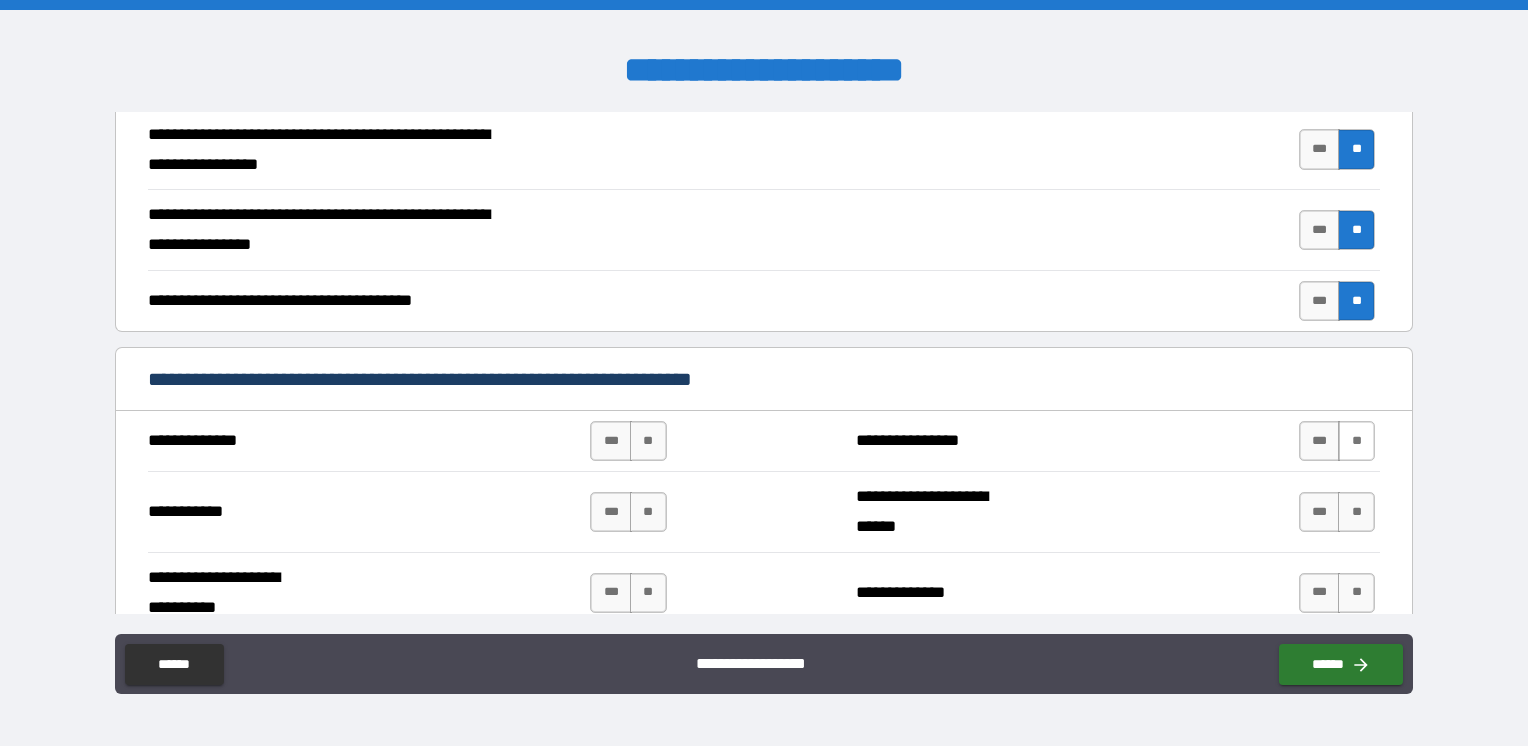 click on "**" at bounding box center [1356, 441] 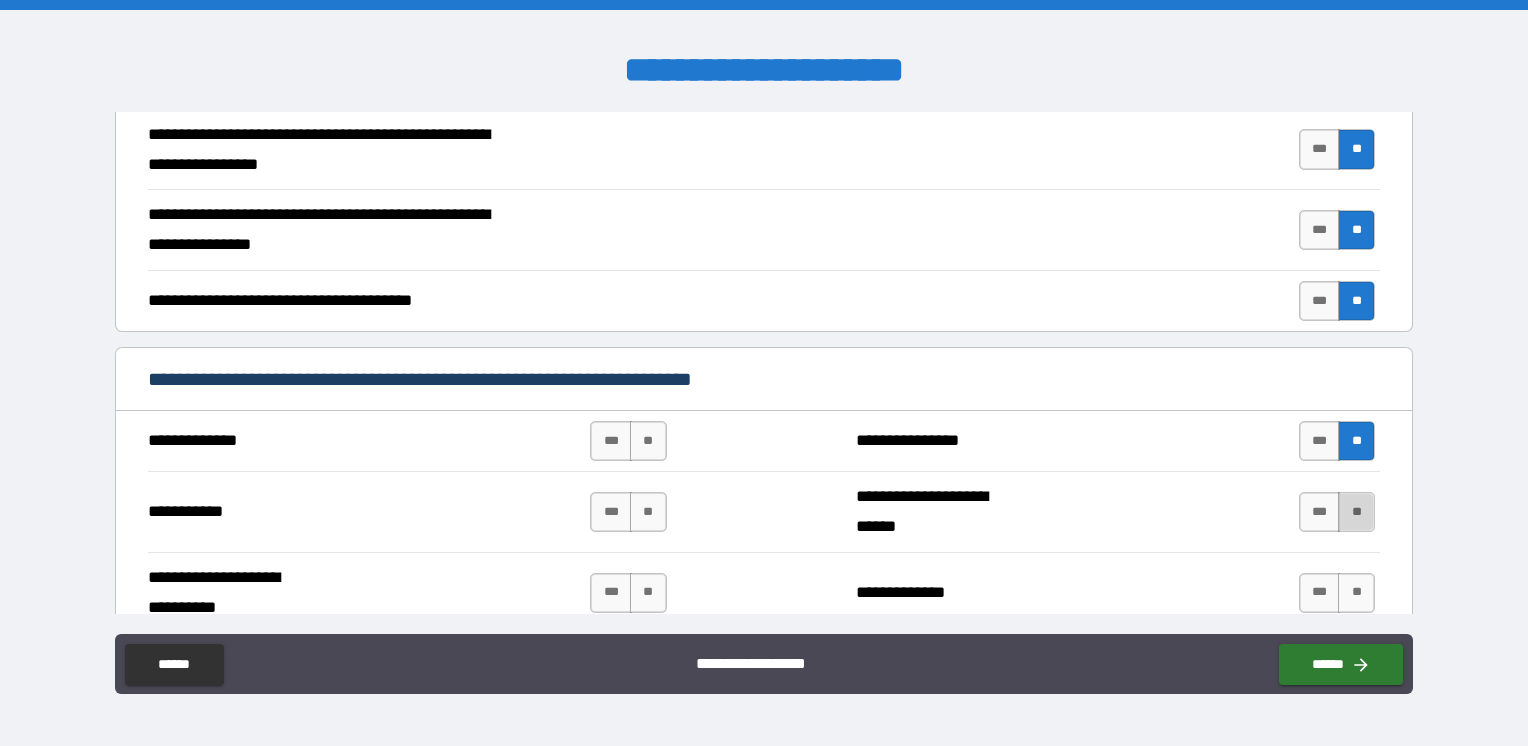 click on "**" at bounding box center [1356, 512] 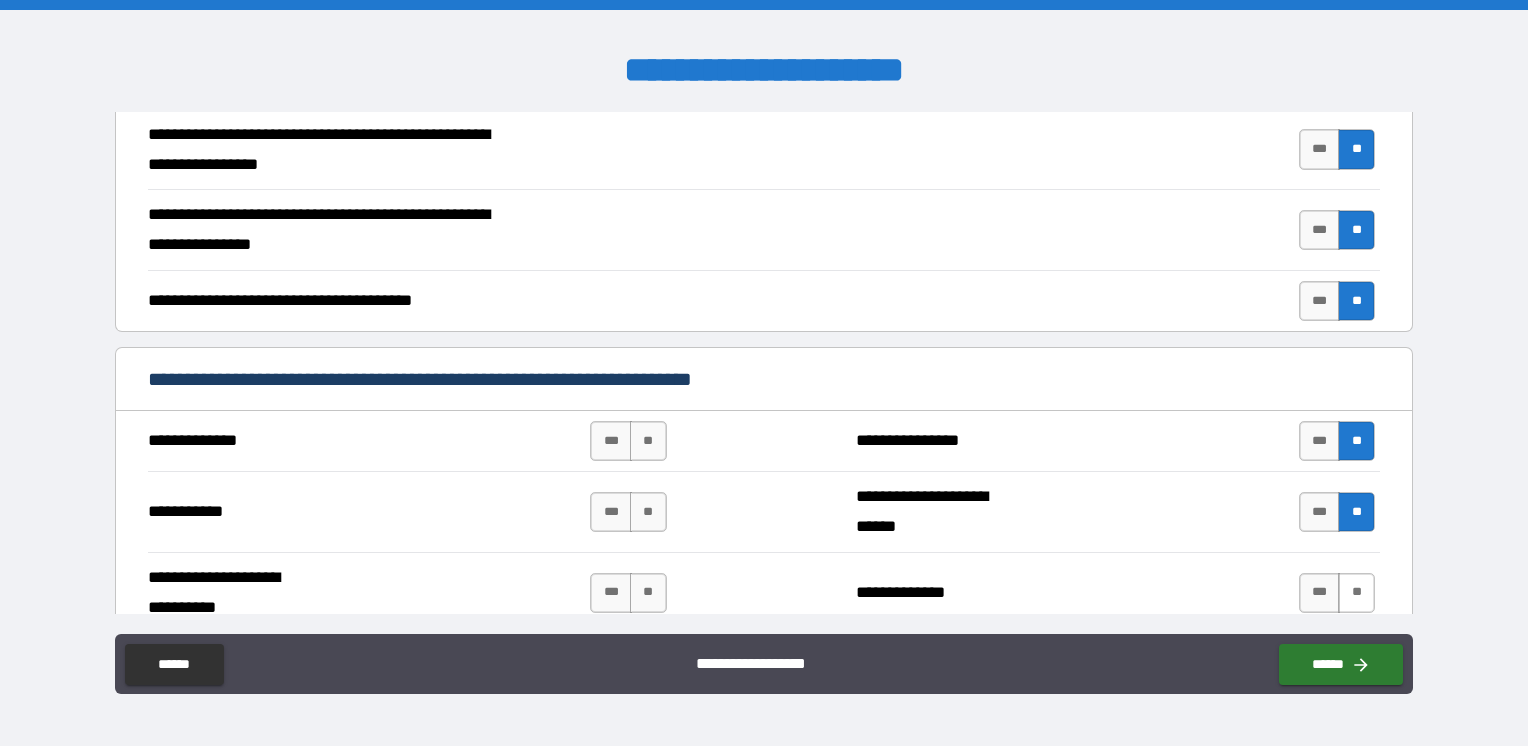 click on "**" at bounding box center [1356, 593] 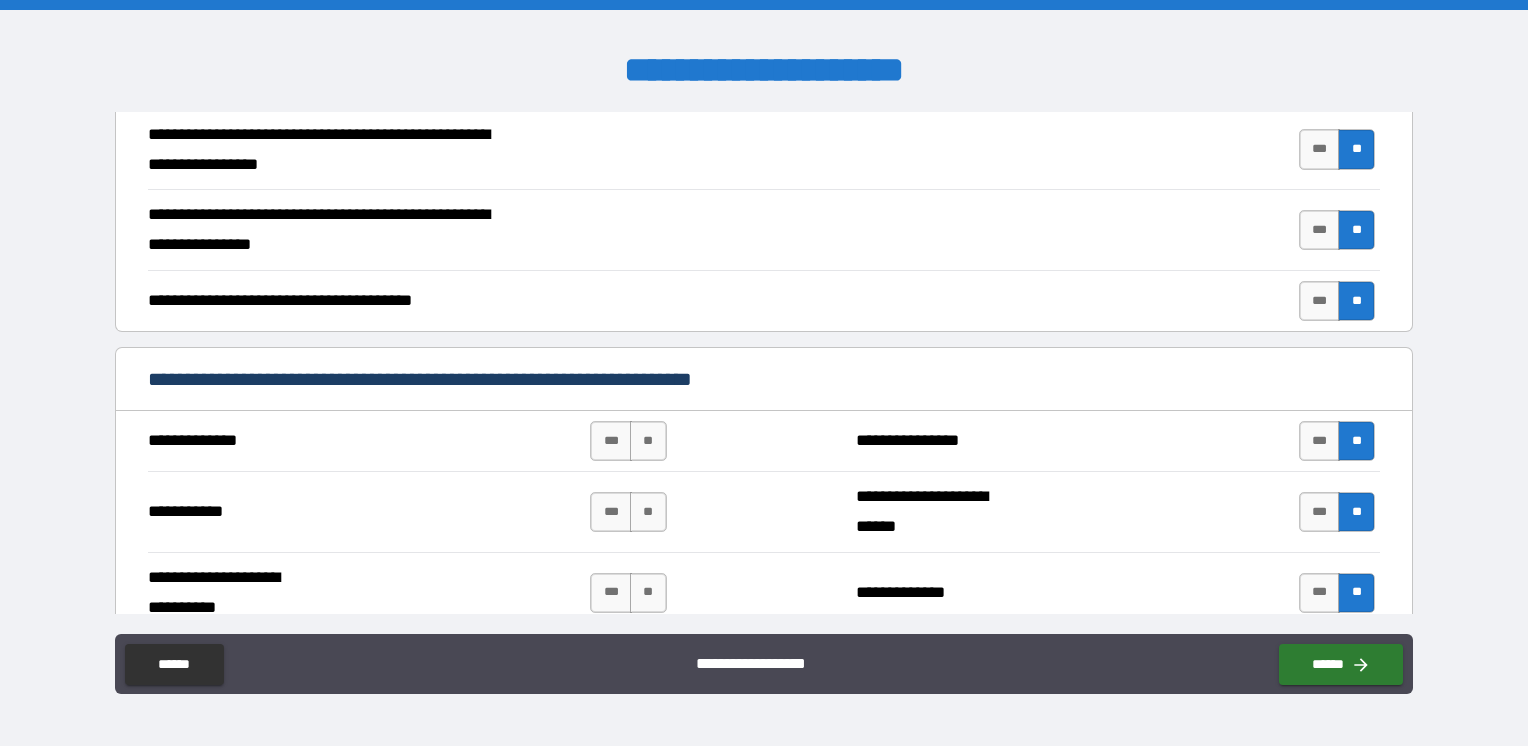 drag, startPoint x: 645, startPoint y: 443, endPoint x: 636, endPoint y: 473, distance: 31.320919 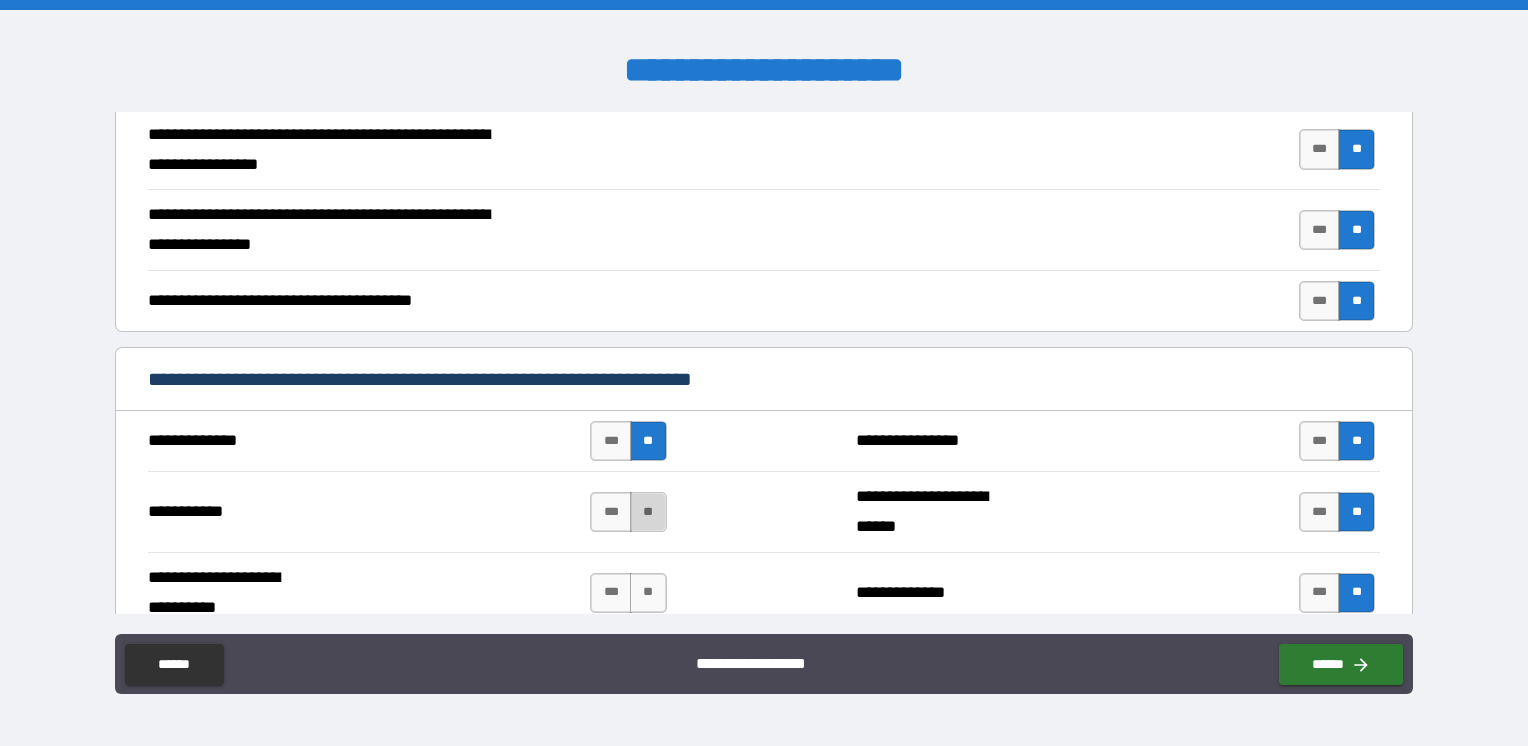 click on "**" at bounding box center (648, 512) 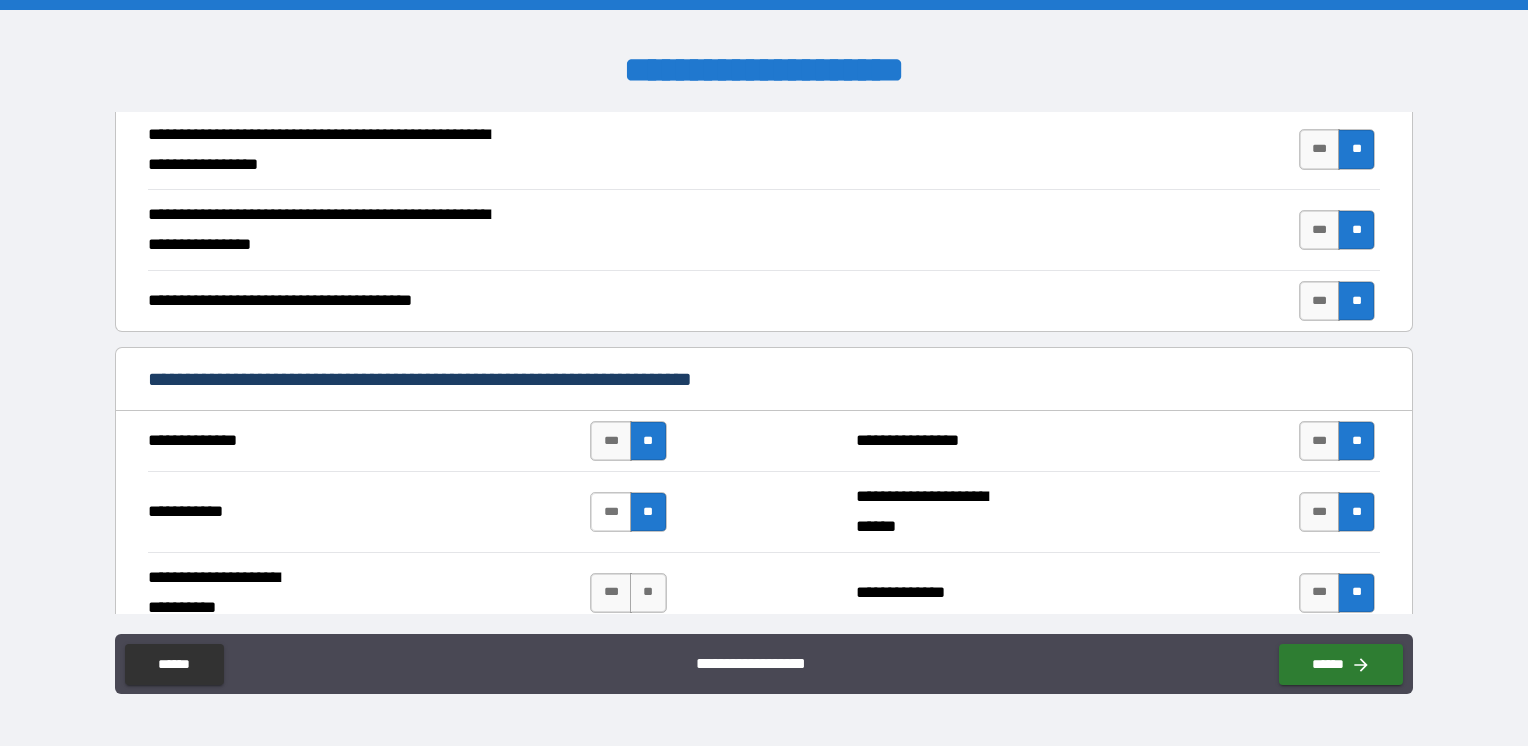 click on "***" at bounding box center (611, 512) 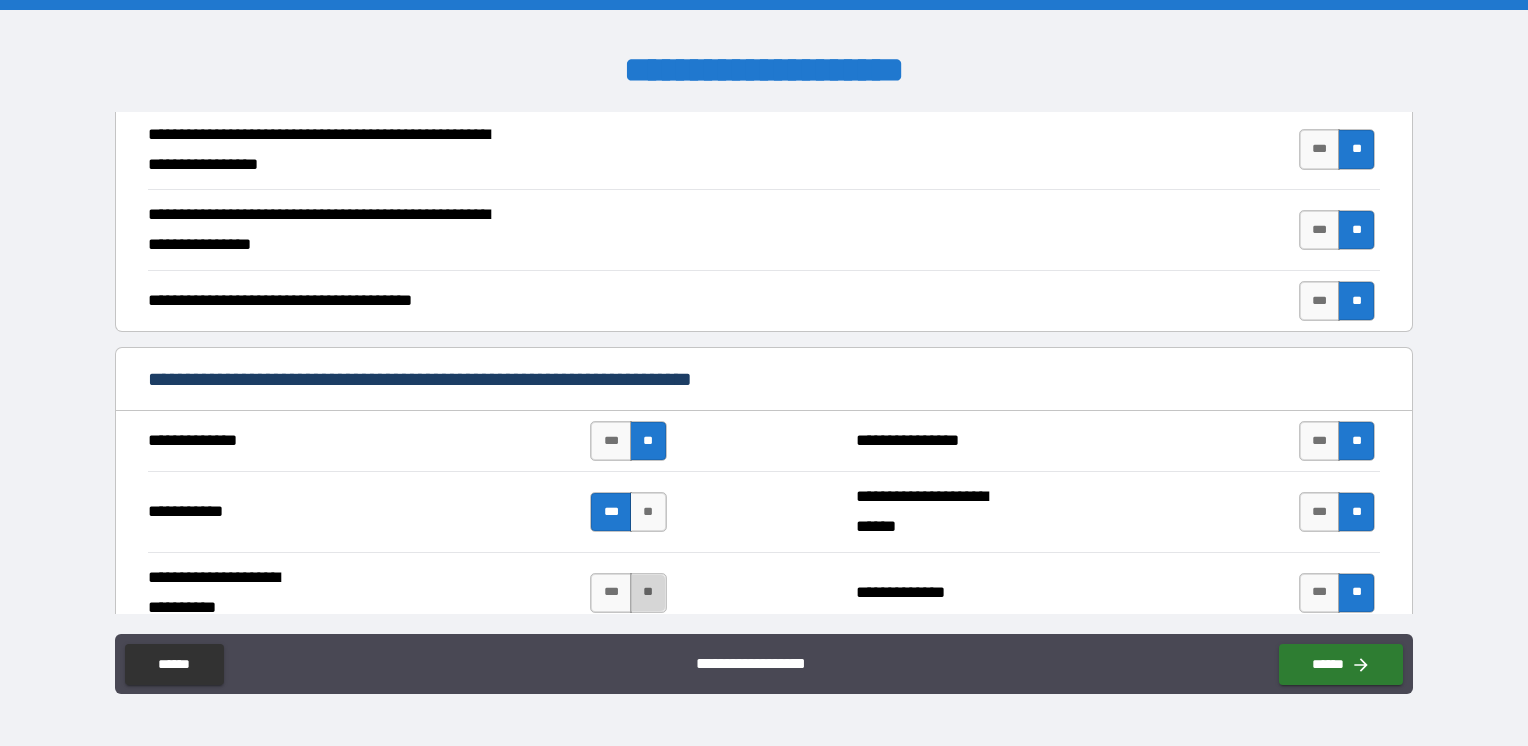 click on "**" at bounding box center [648, 593] 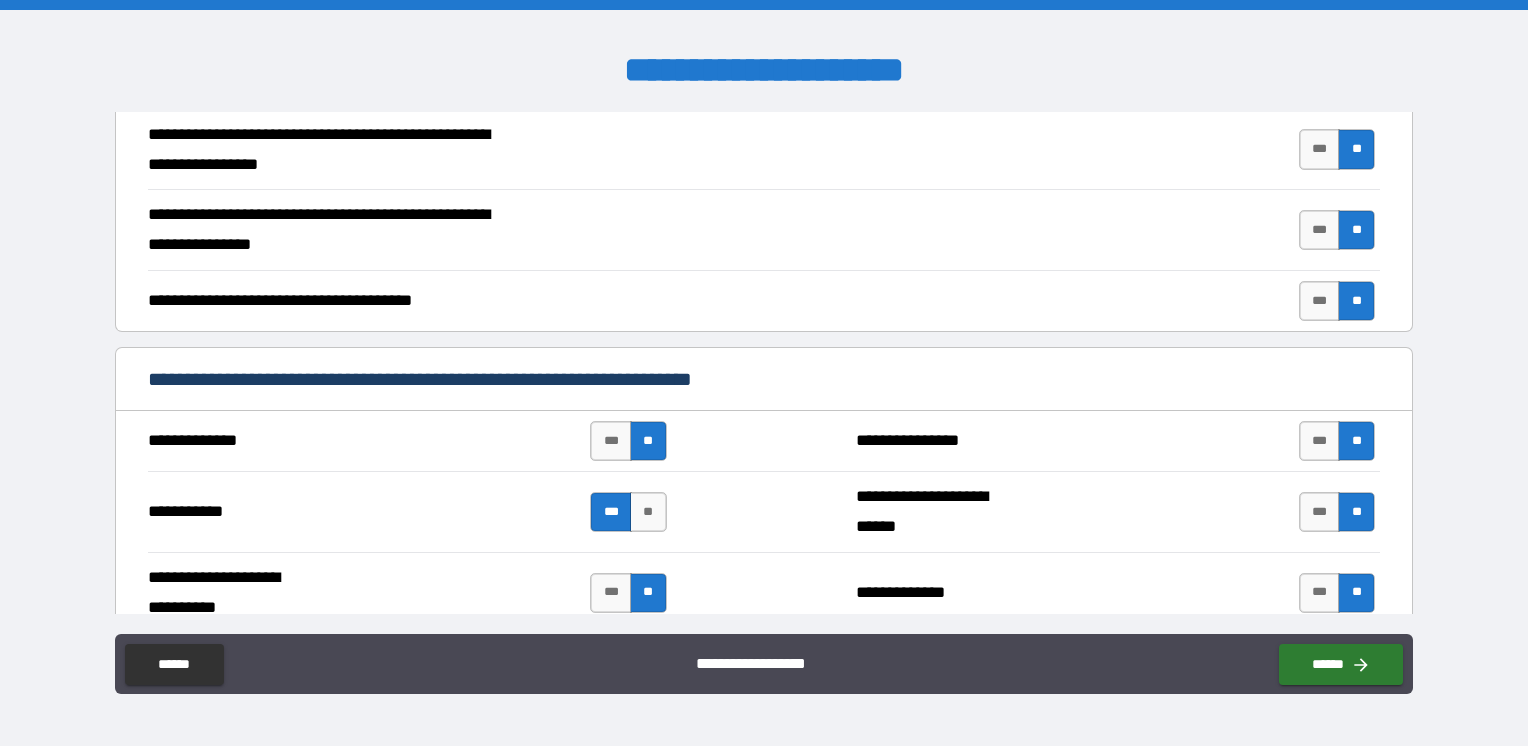 scroll, scrollTop: 3100, scrollLeft: 0, axis: vertical 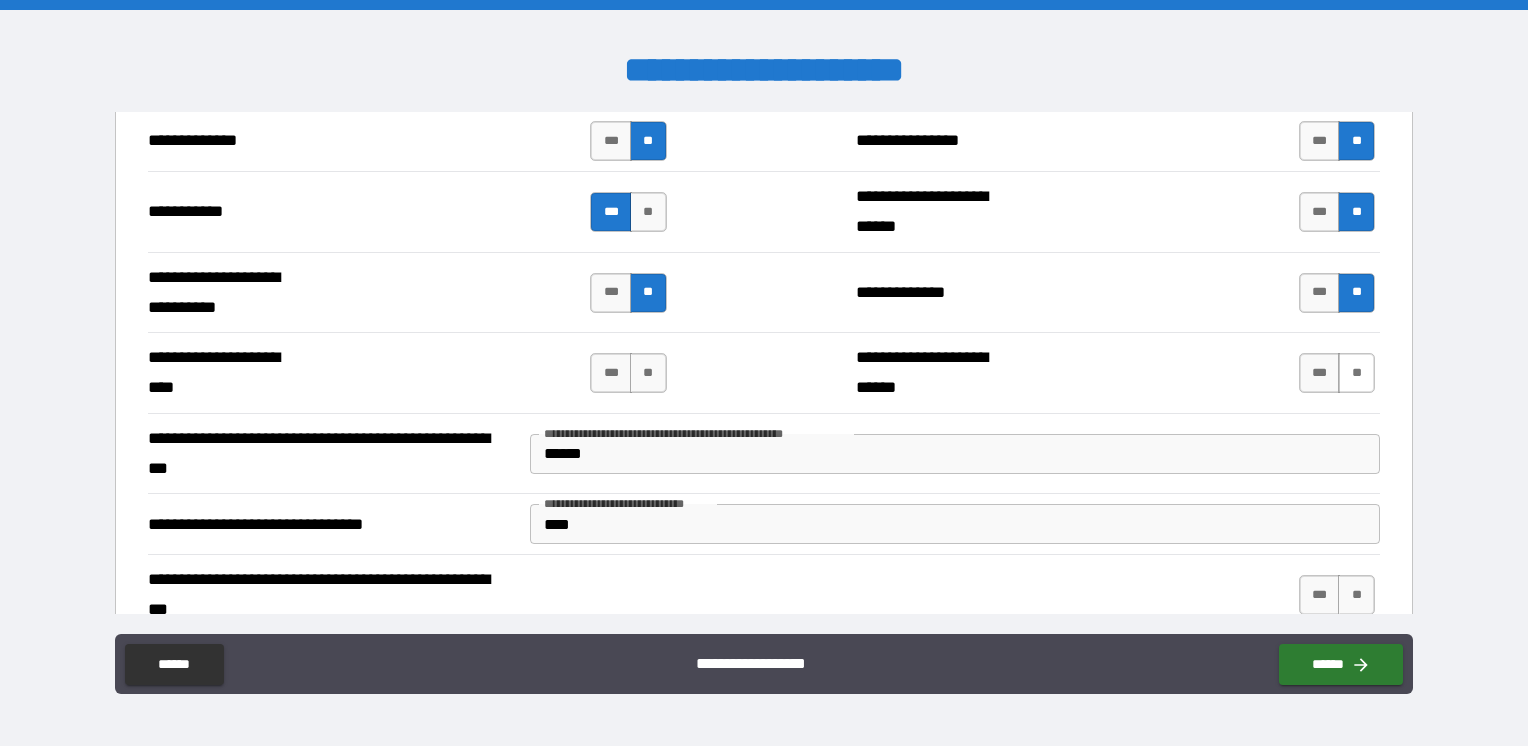 click on "**" at bounding box center [1356, 373] 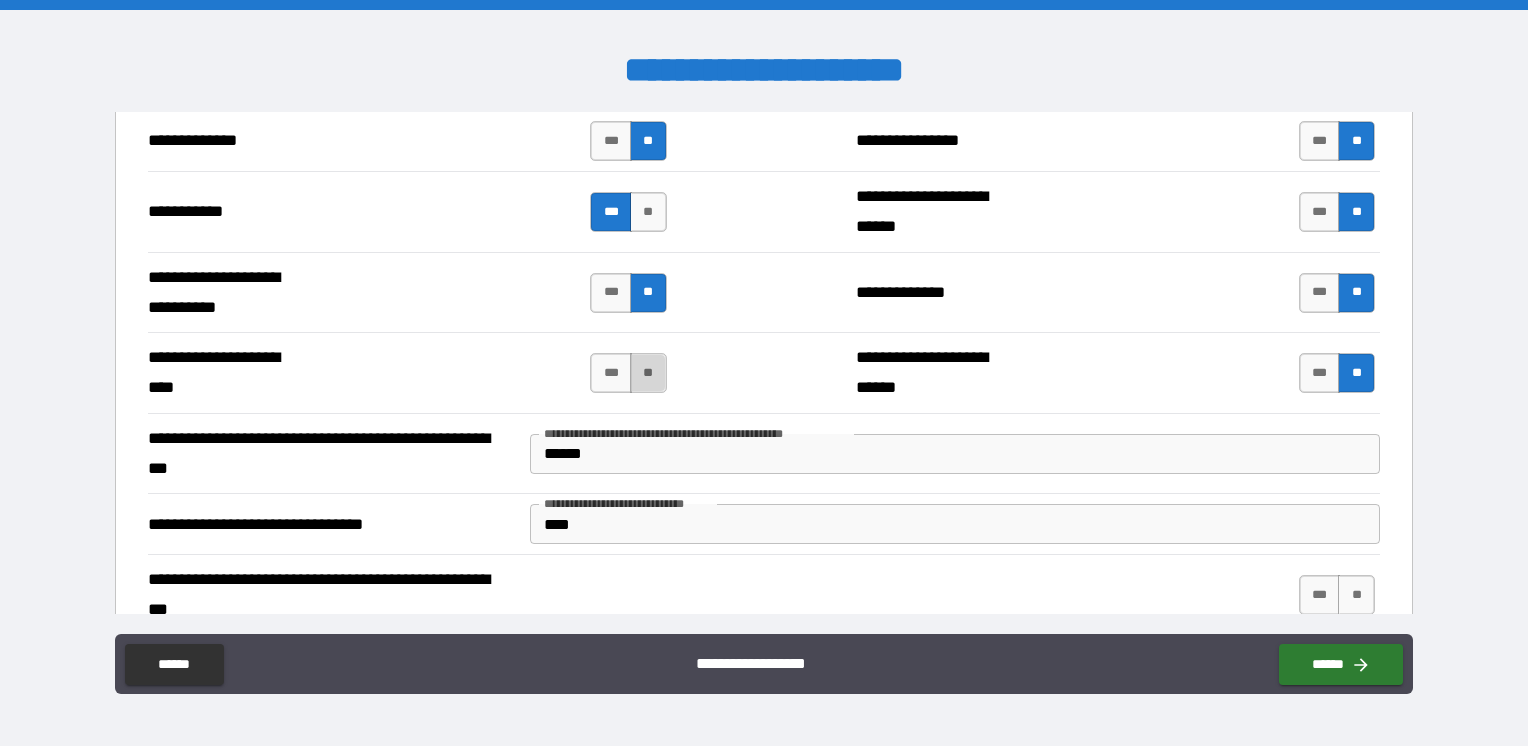 click on "**" at bounding box center [648, 373] 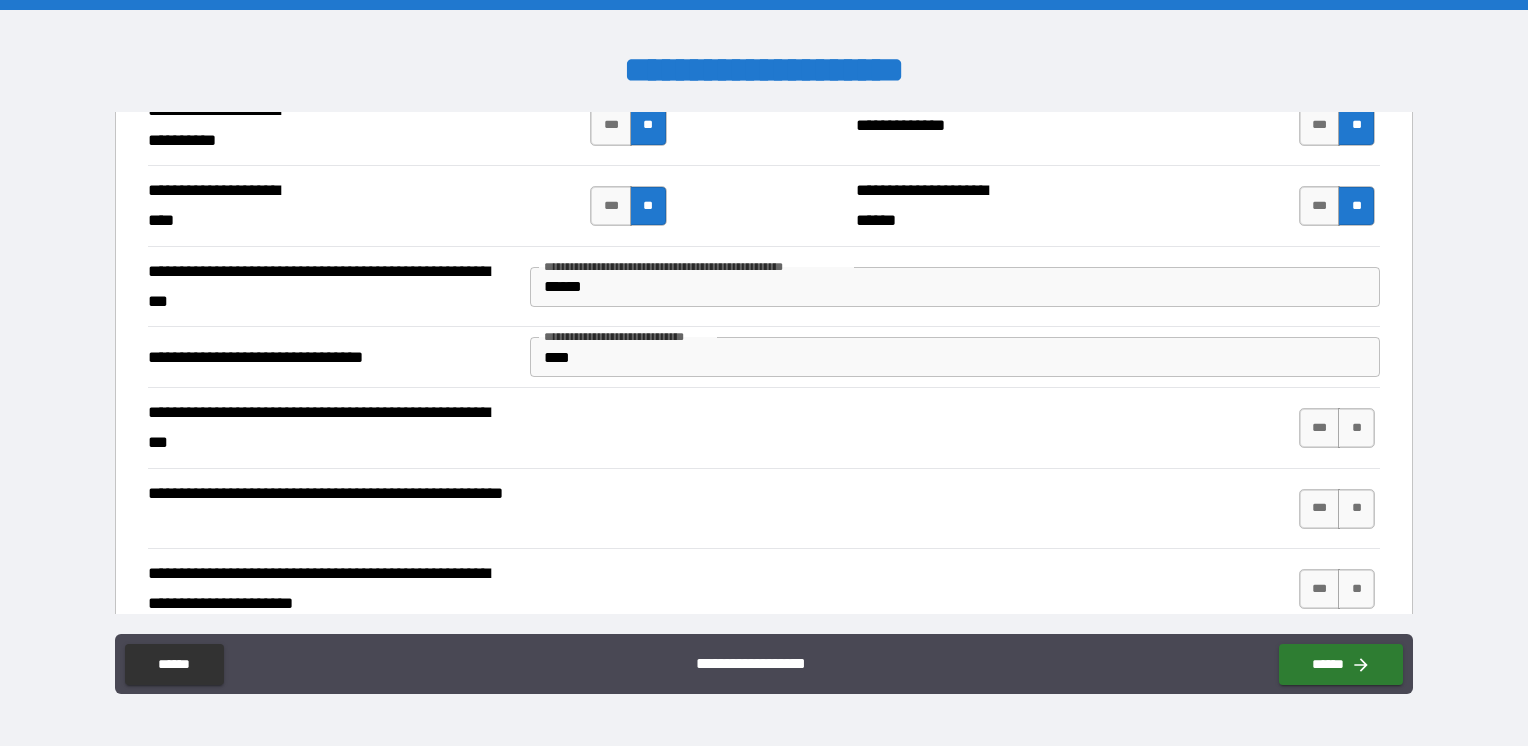 scroll, scrollTop: 3300, scrollLeft: 0, axis: vertical 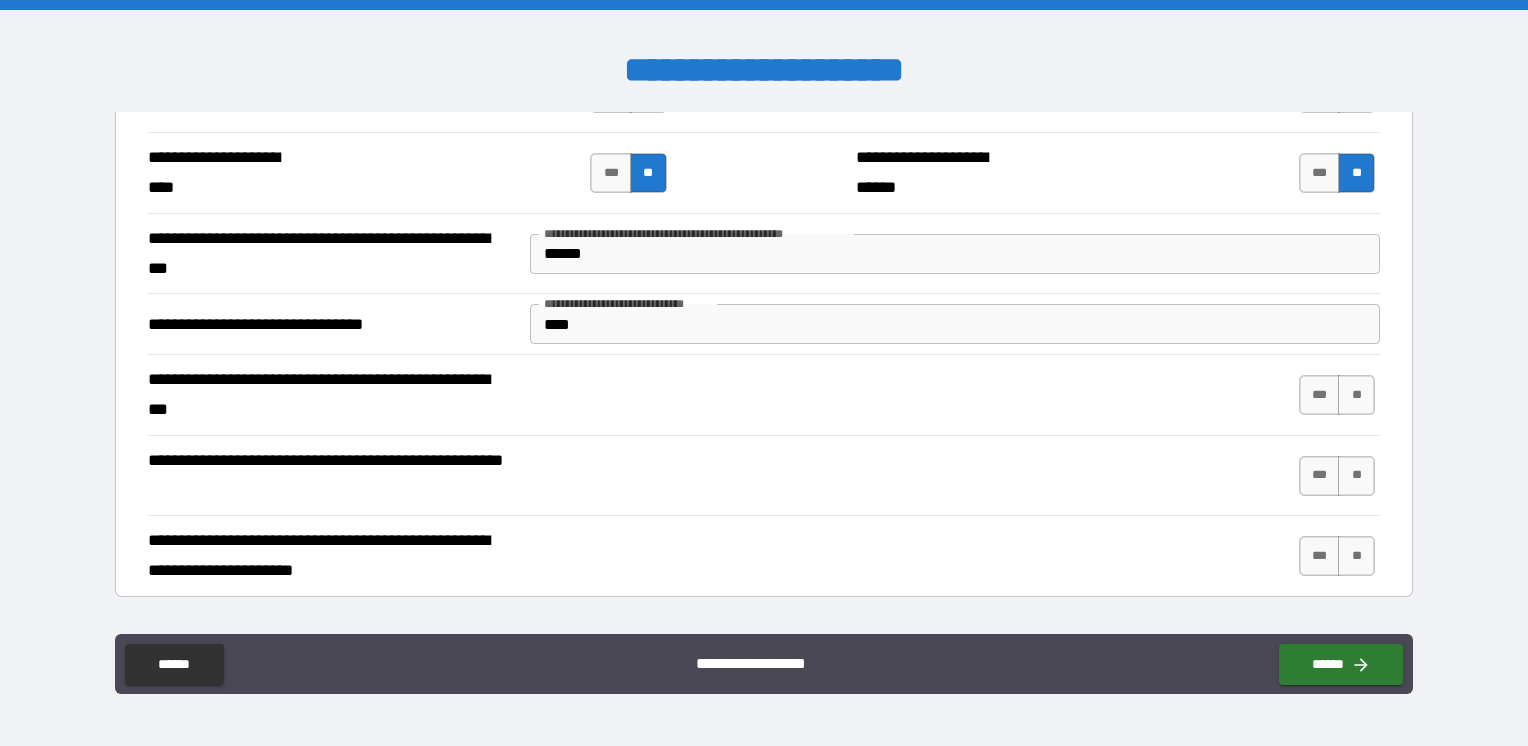 click on "**" at bounding box center (1356, 395) 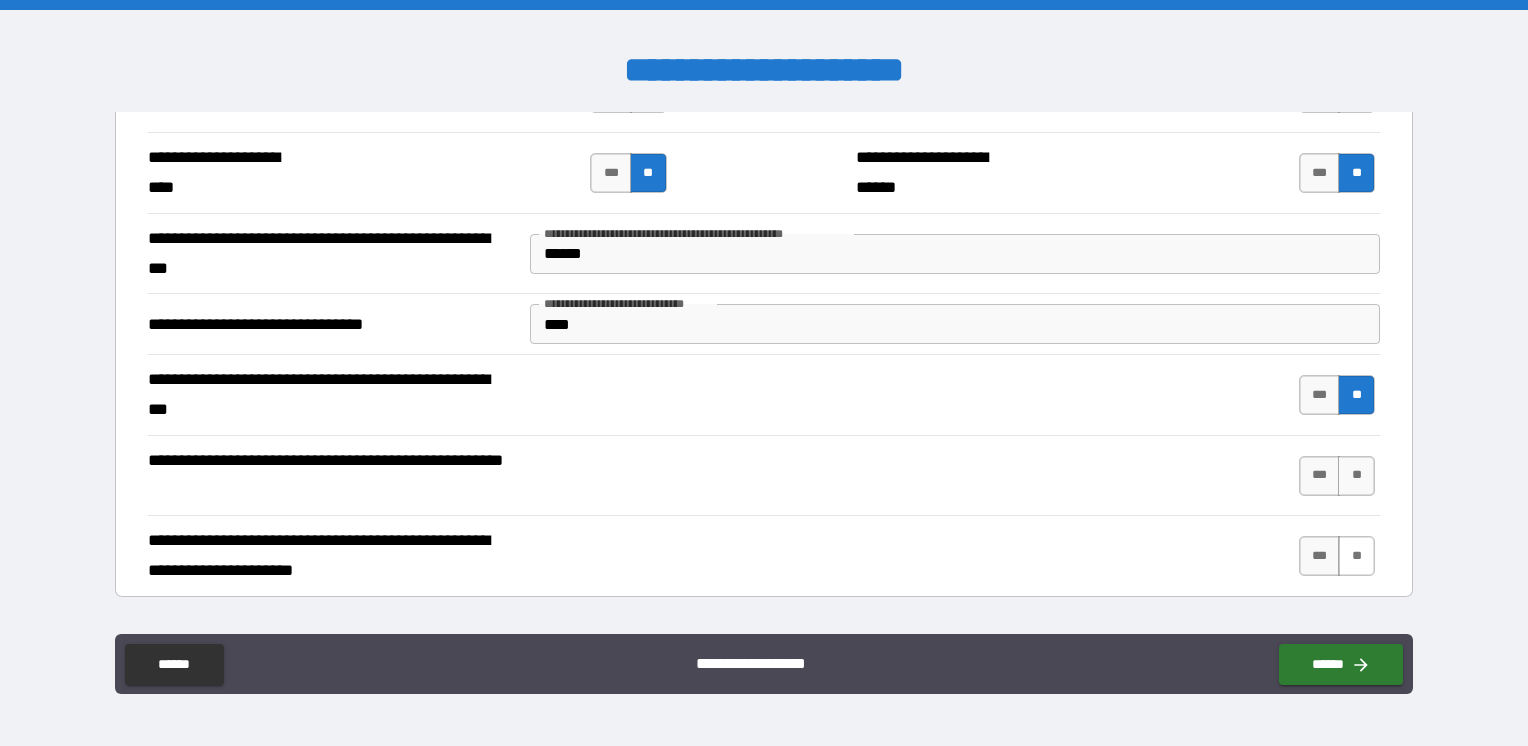 click on "**" at bounding box center [1356, 476] 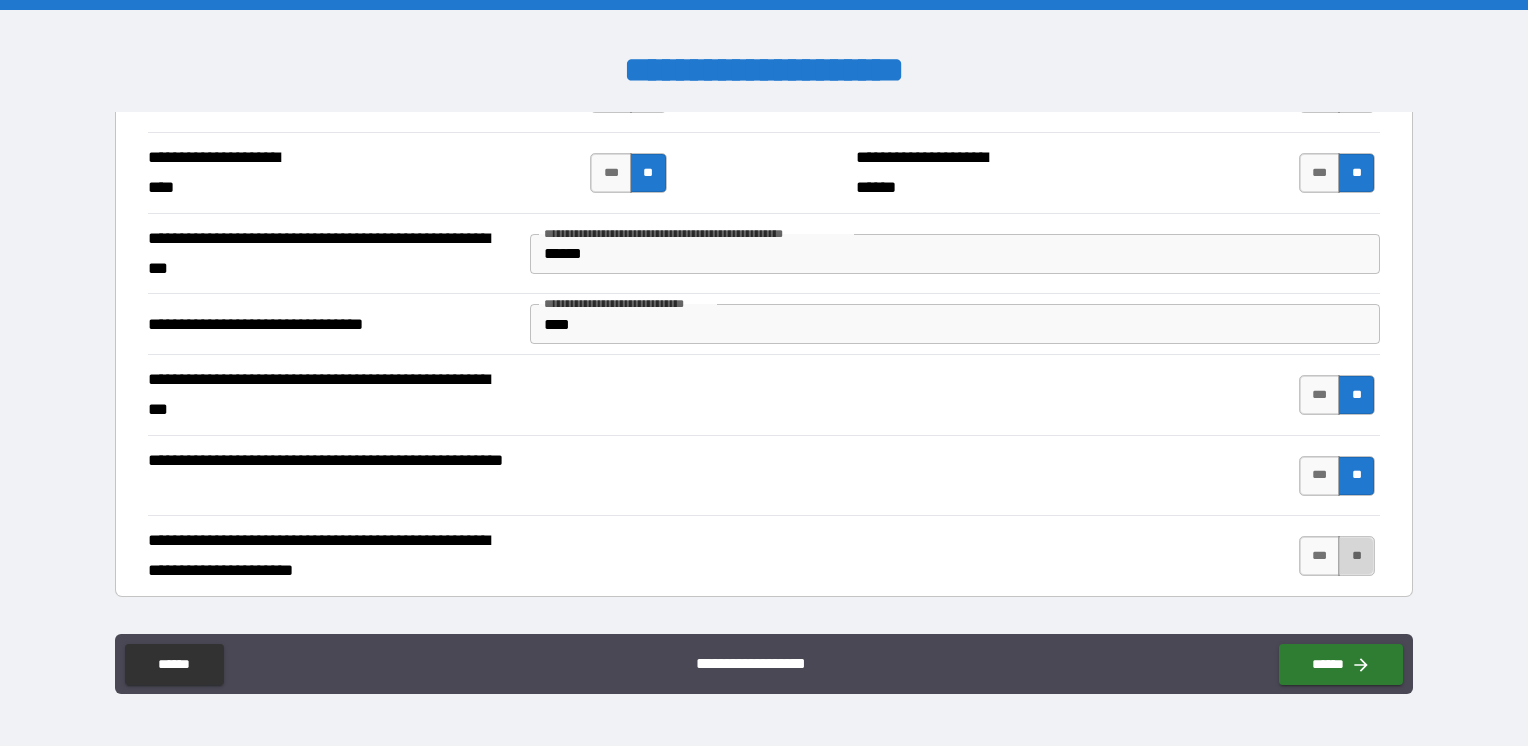 click on "**" at bounding box center [1356, 556] 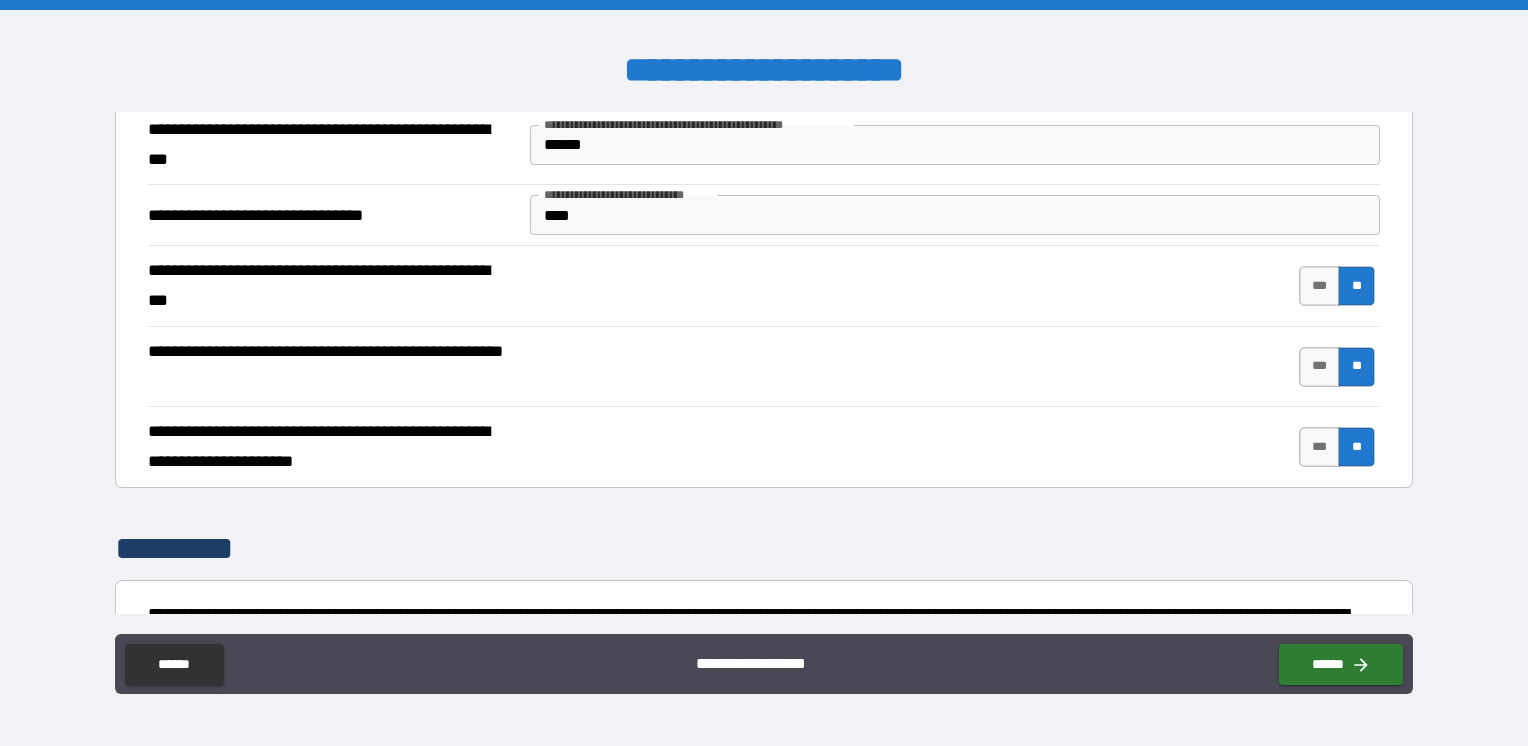 scroll, scrollTop: 3522, scrollLeft: 0, axis: vertical 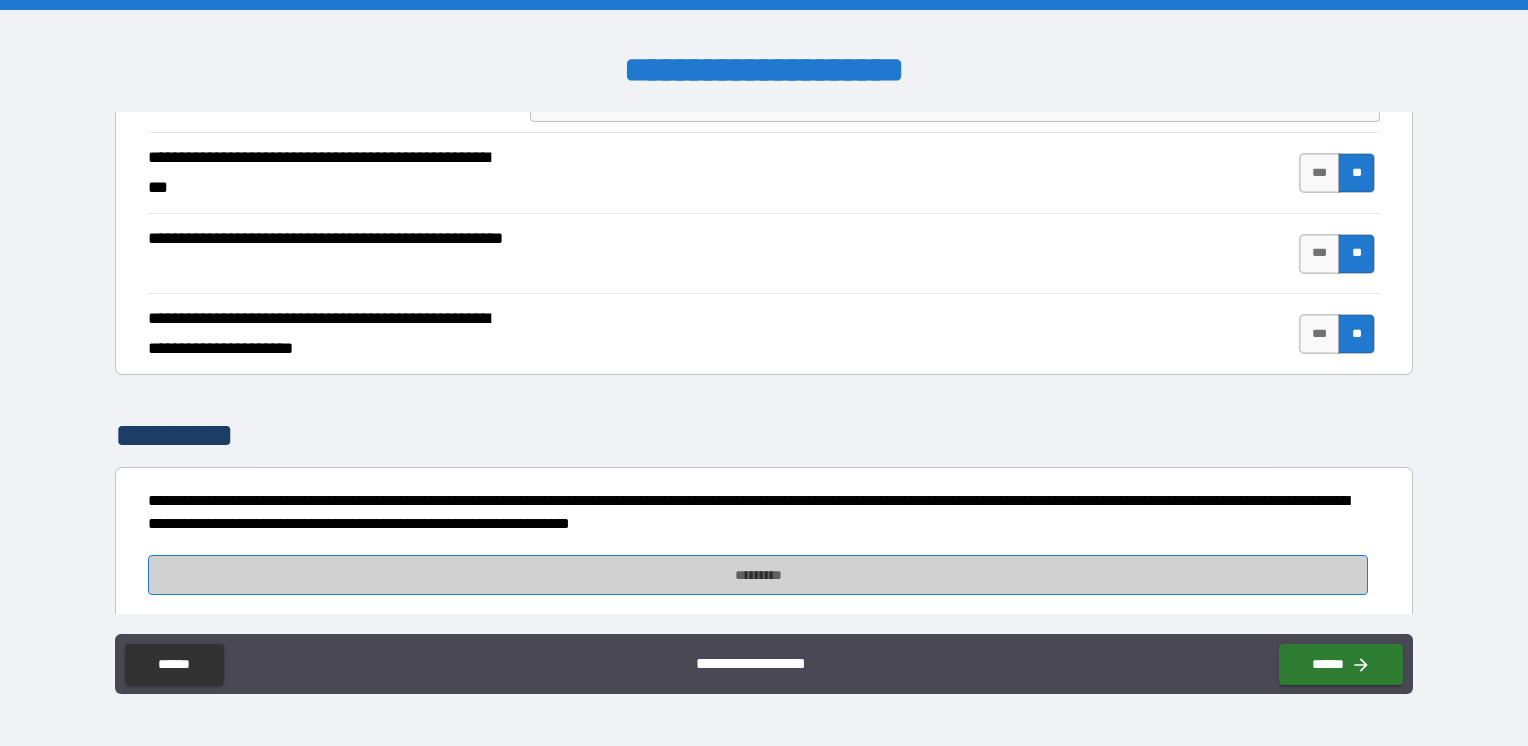 click on "*********" at bounding box center (758, 575) 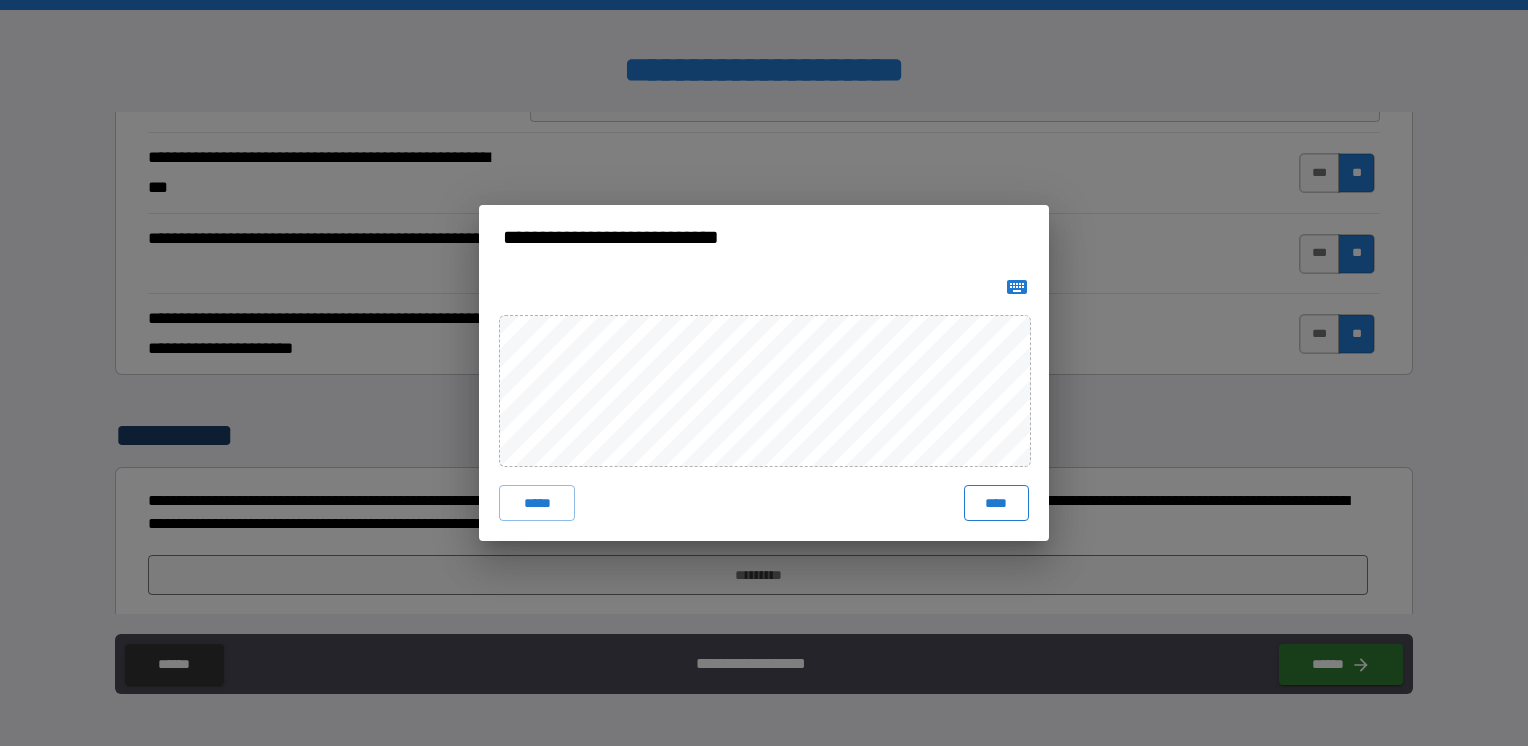 click on "****" at bounding box center [996, 503] 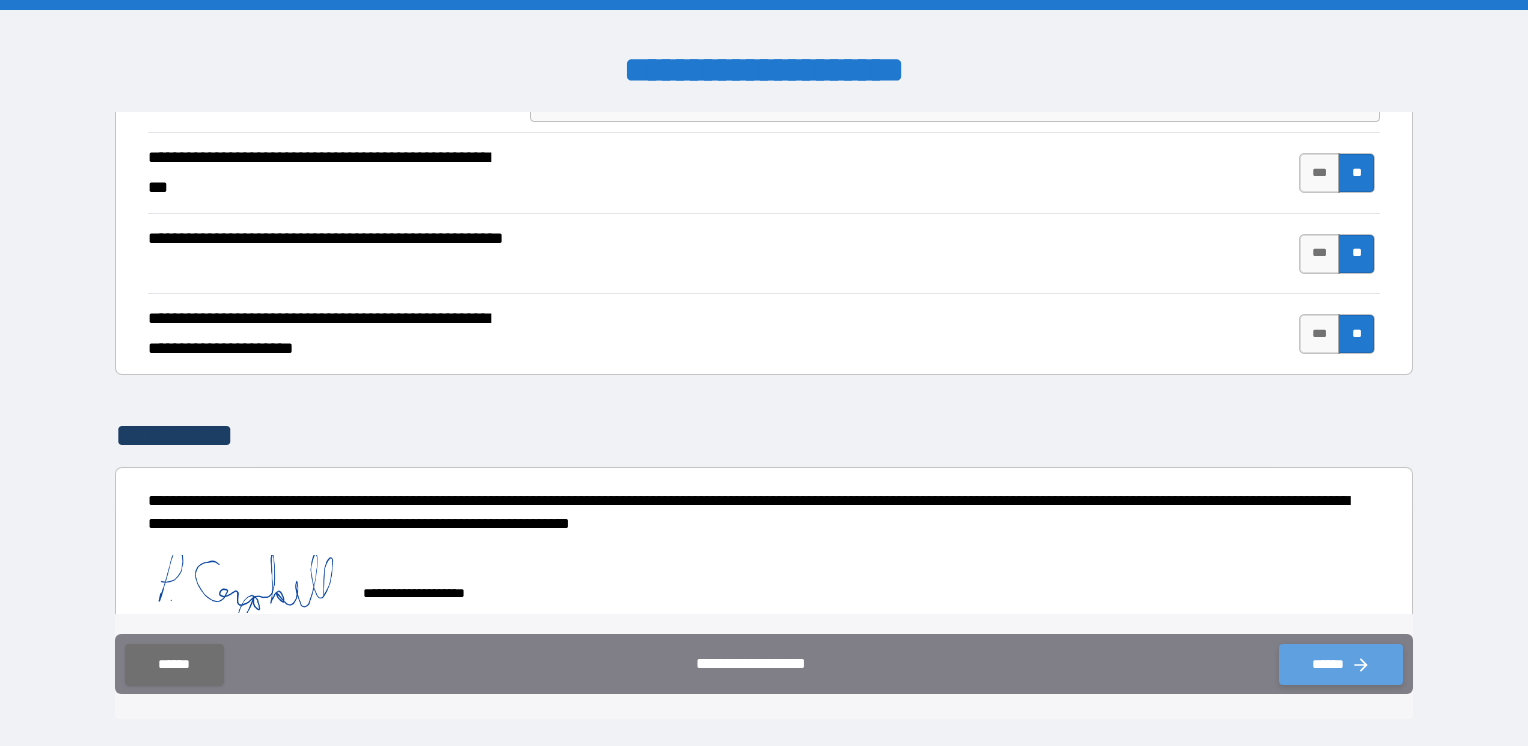 click on "******" at bounding box center (1341, 664) 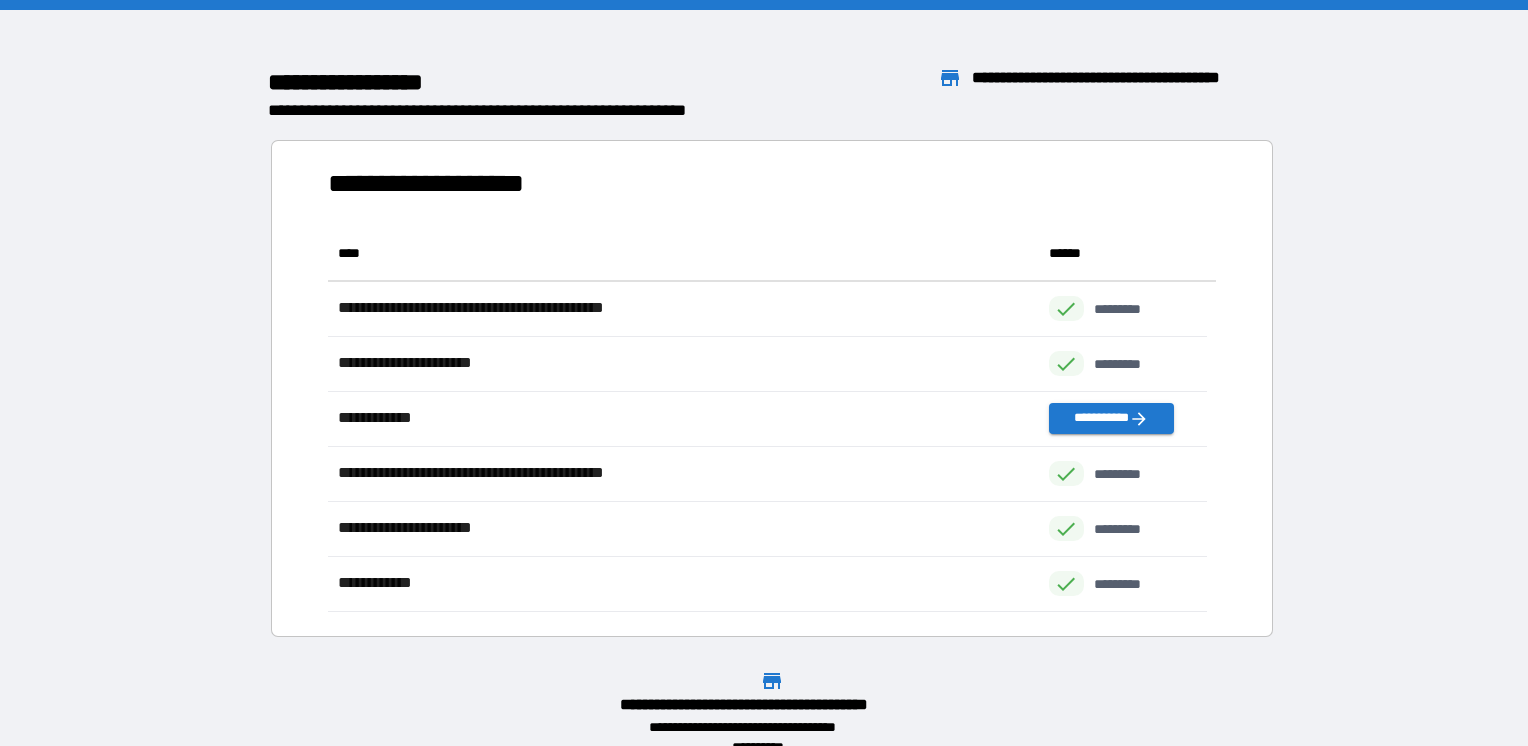 scroll, scrollTop: 16, scrollLeft: 16, axis: both 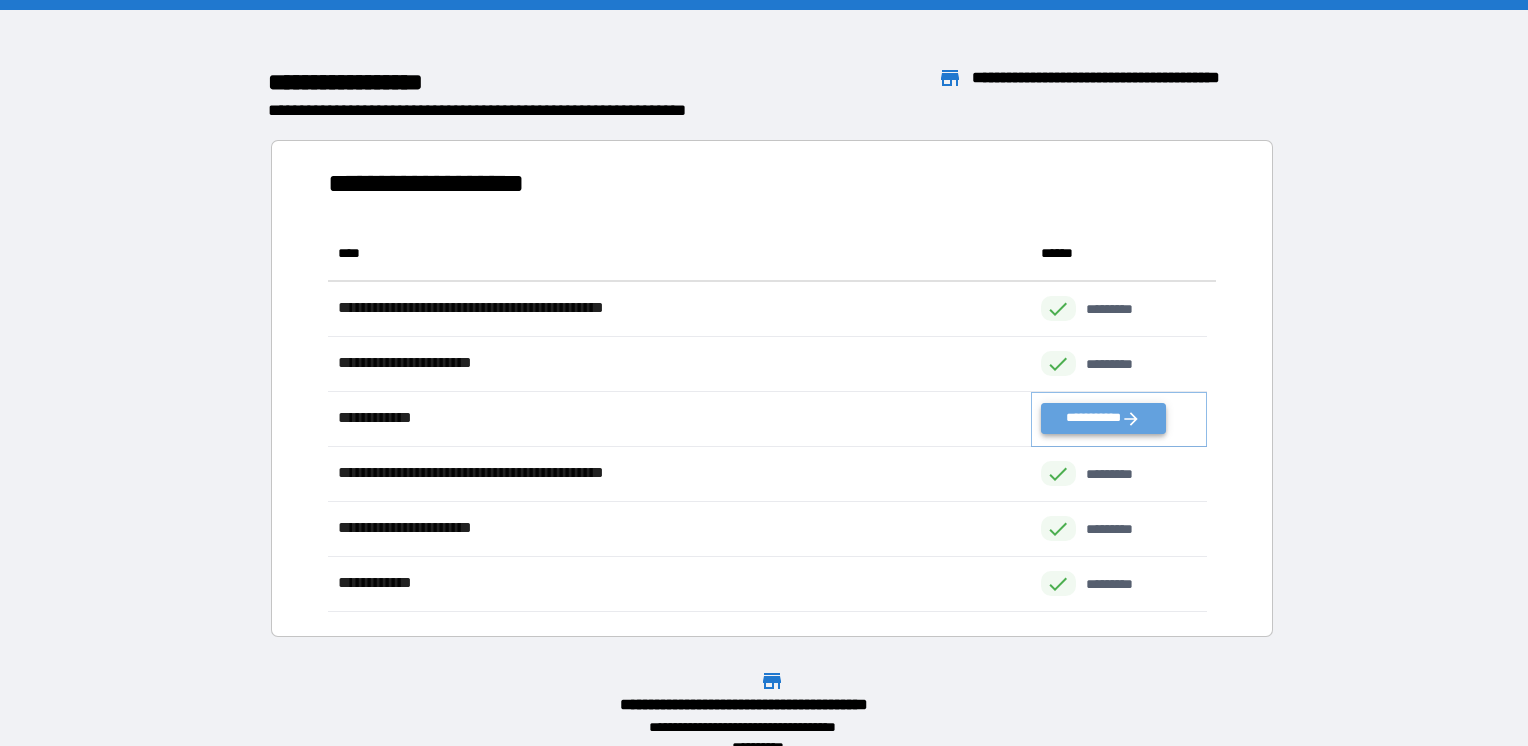 click on "**********" at bounding box center [1103, 418] 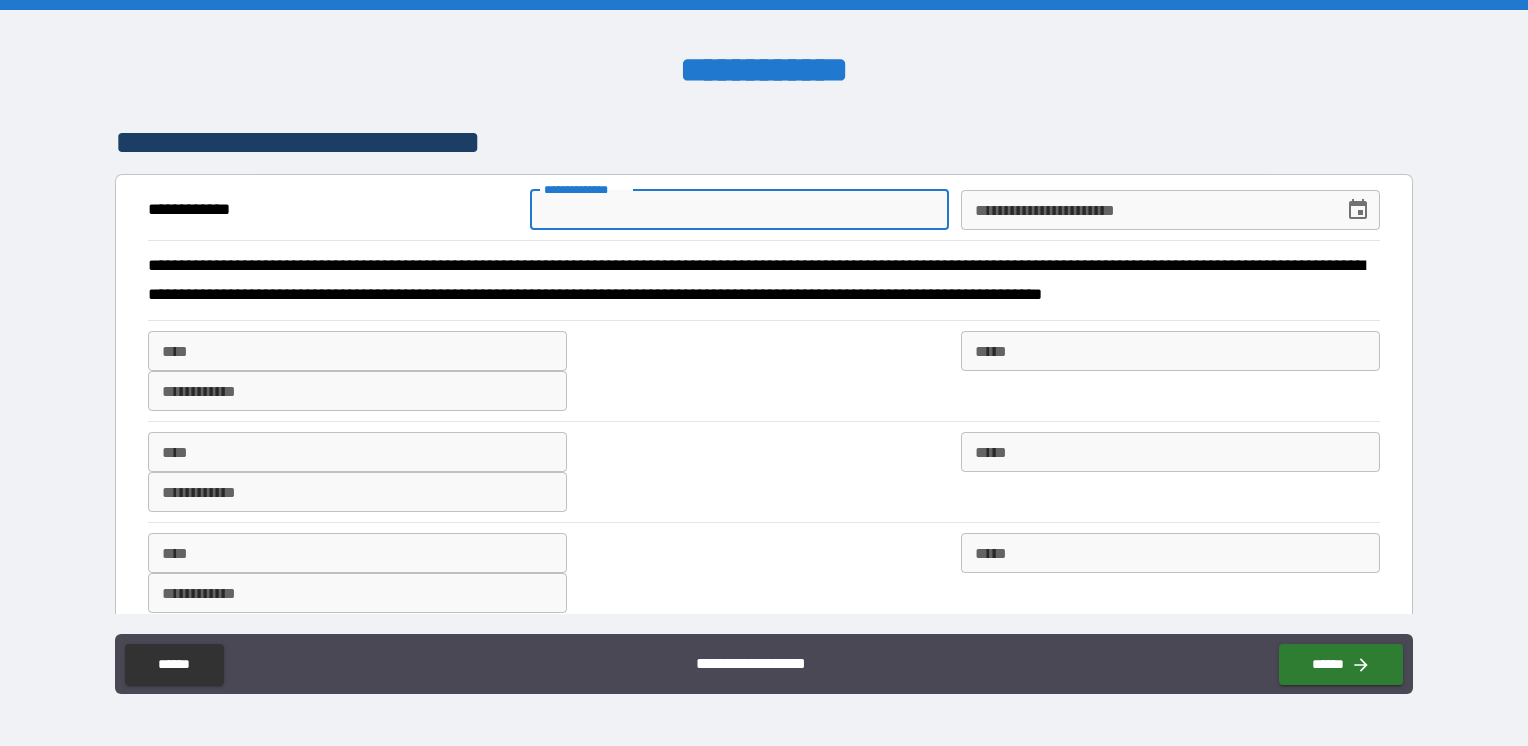 click on "**********" at bounding box center [739, 210] 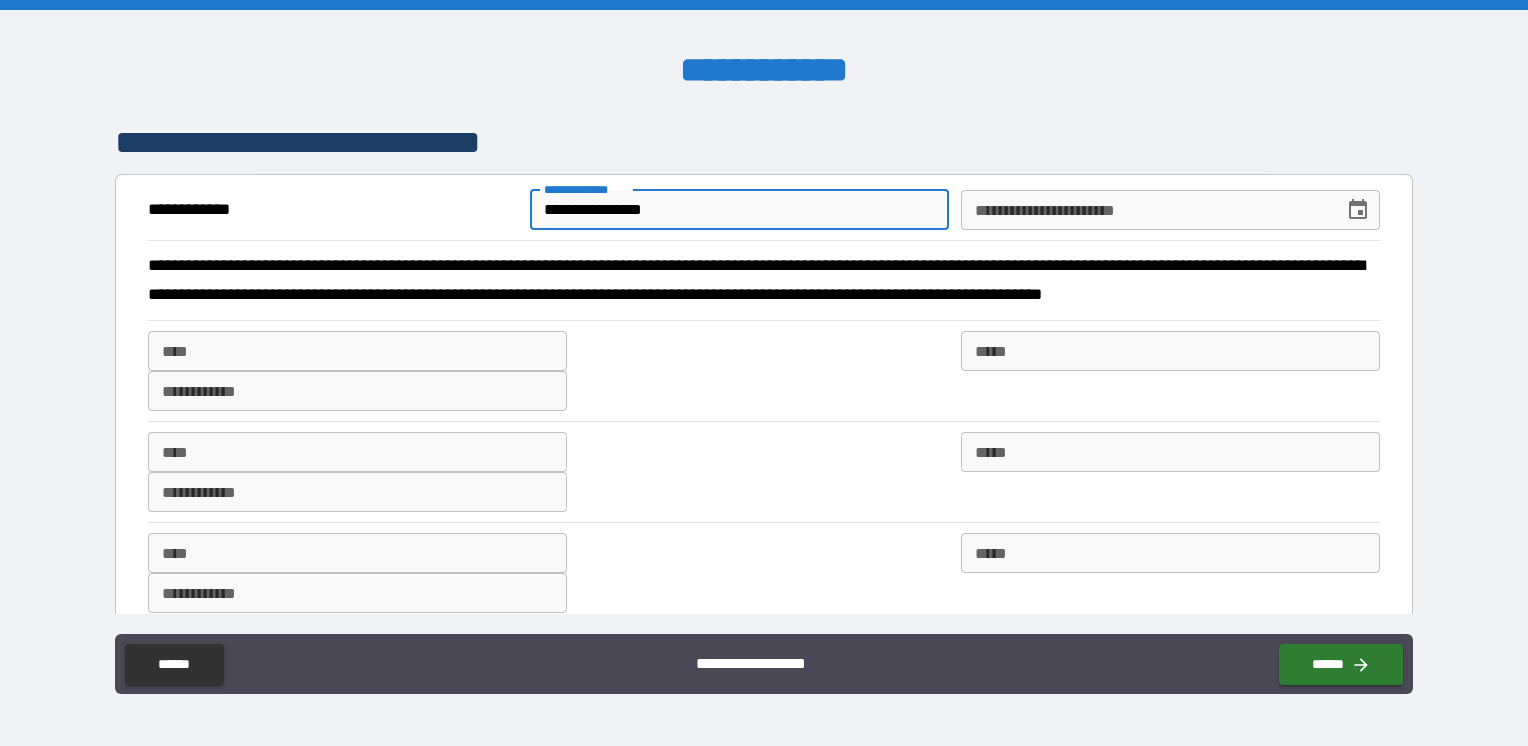 type on "**********" 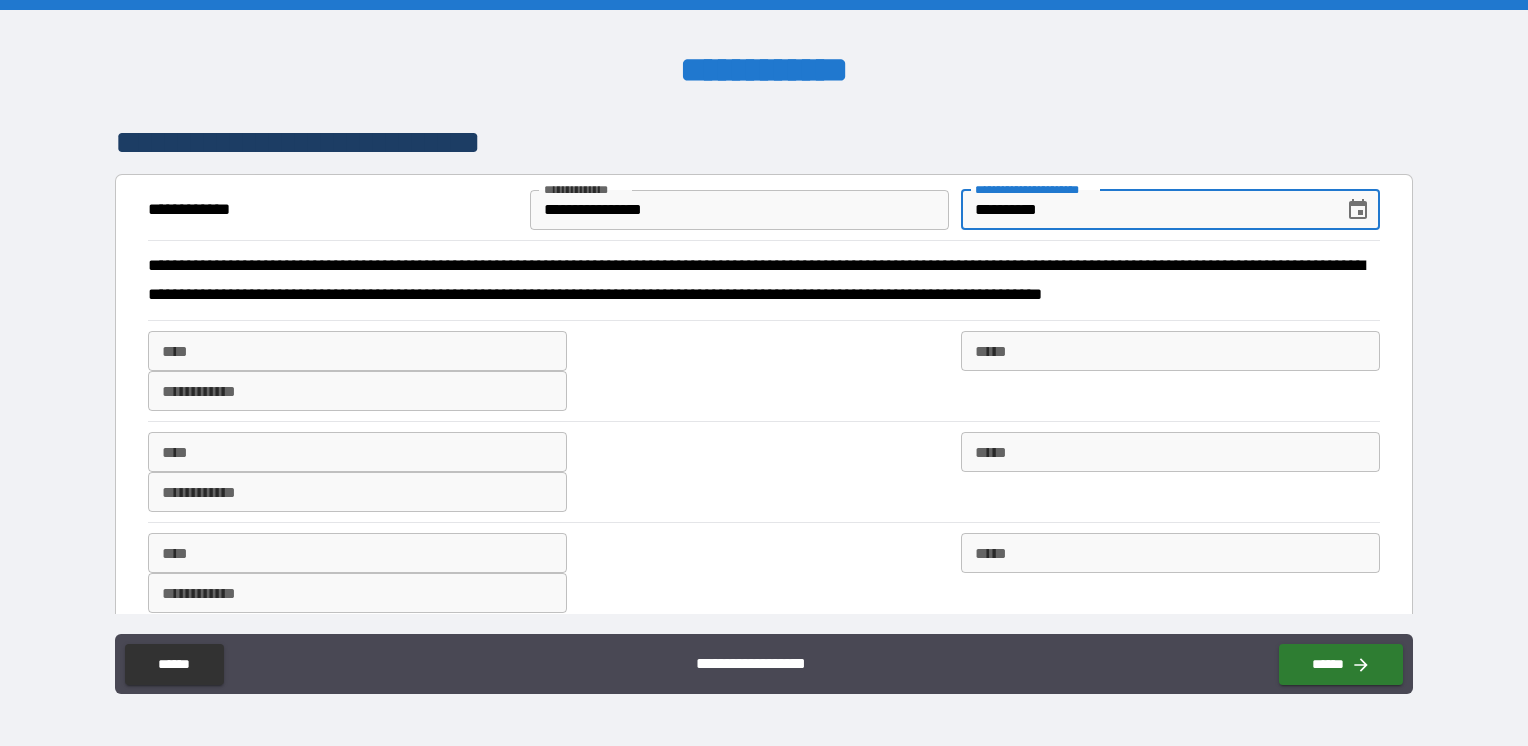 type on "**********" 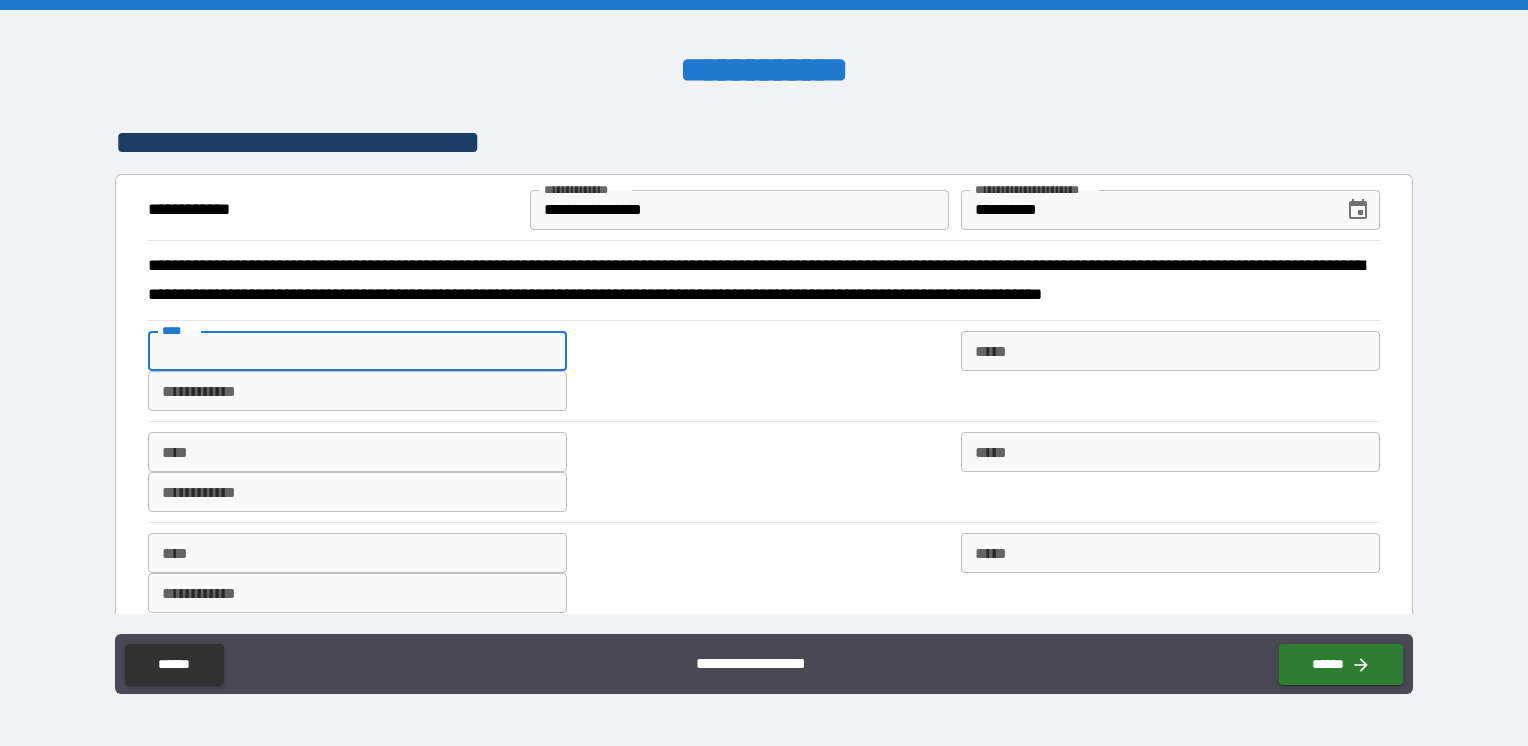 type on "********" 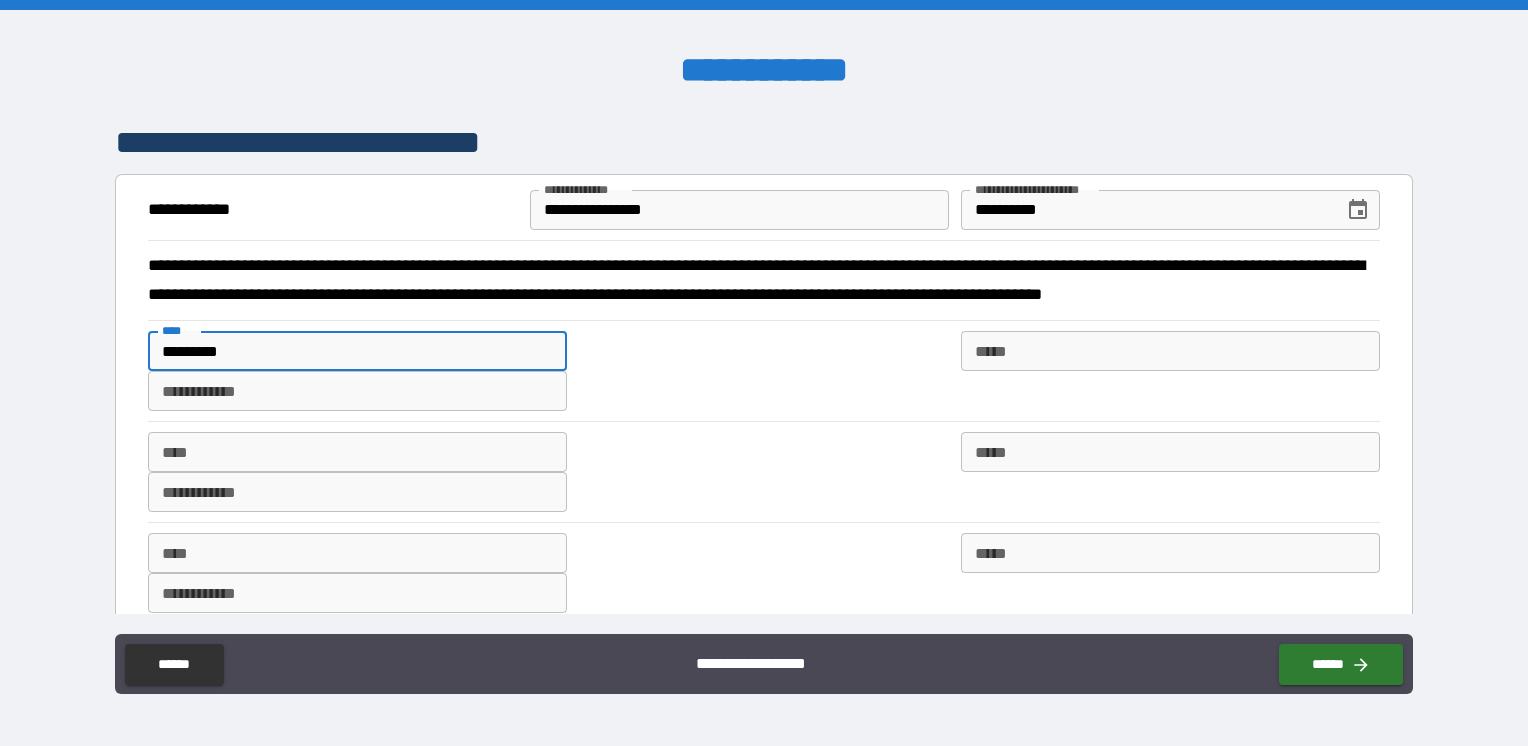 type on "**********" 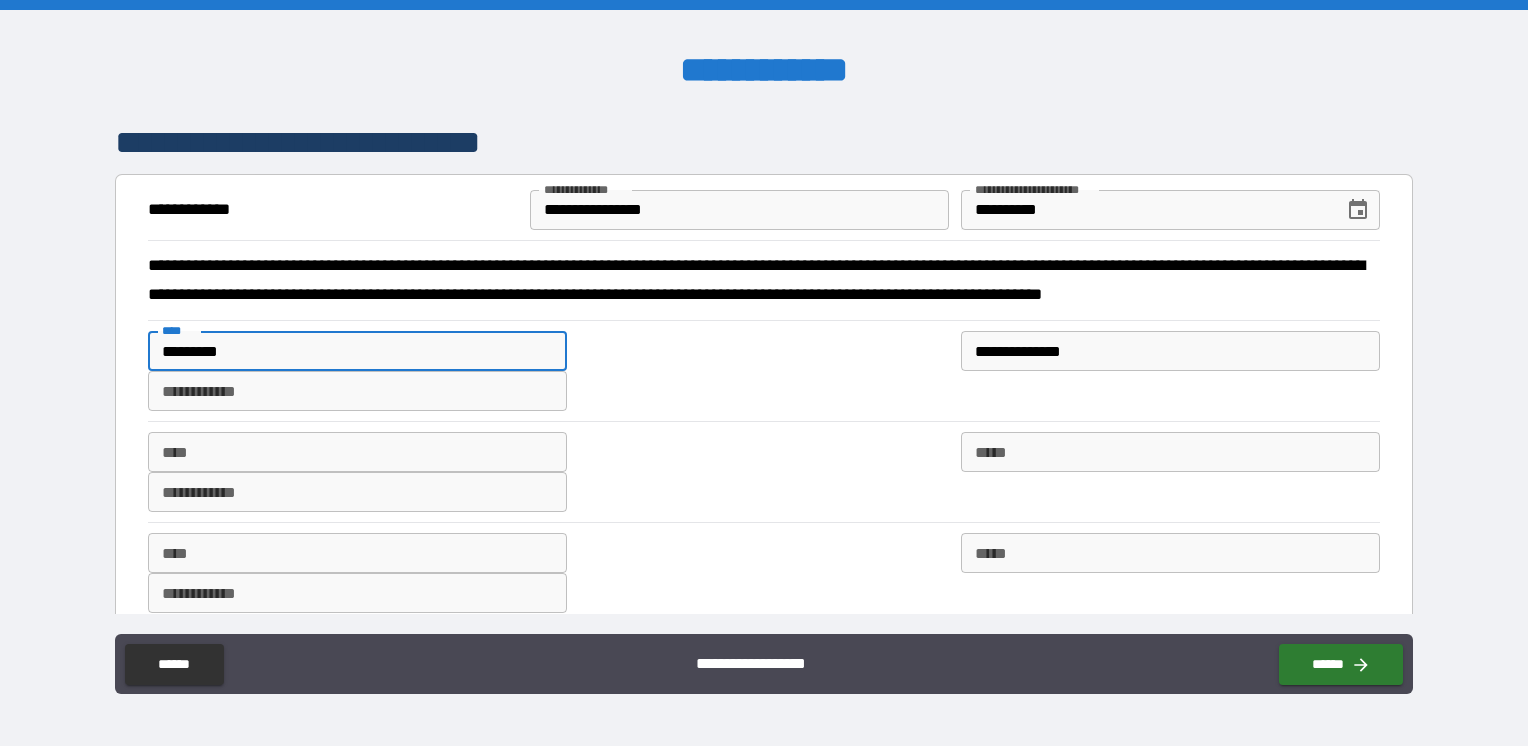 type on "**********" 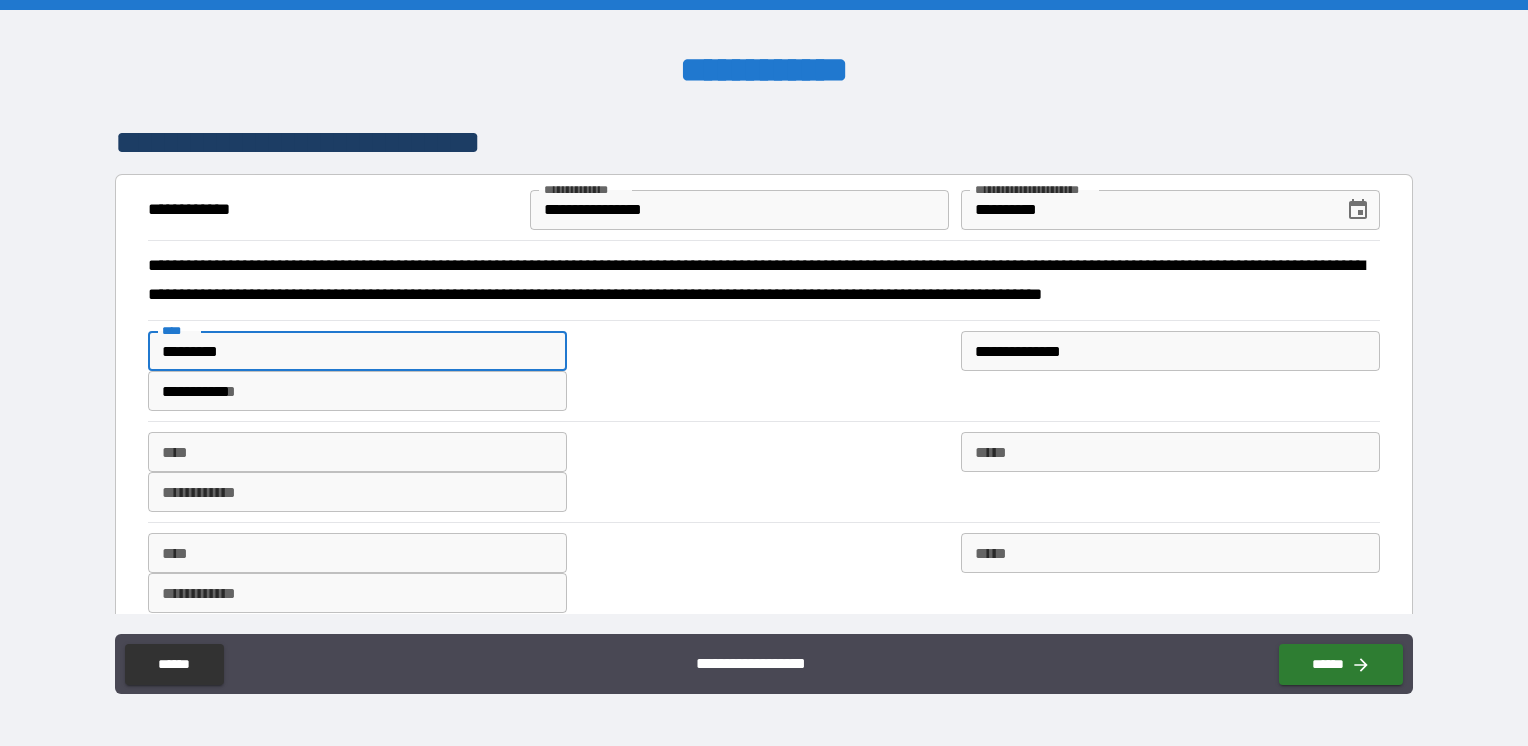 type on "**********" 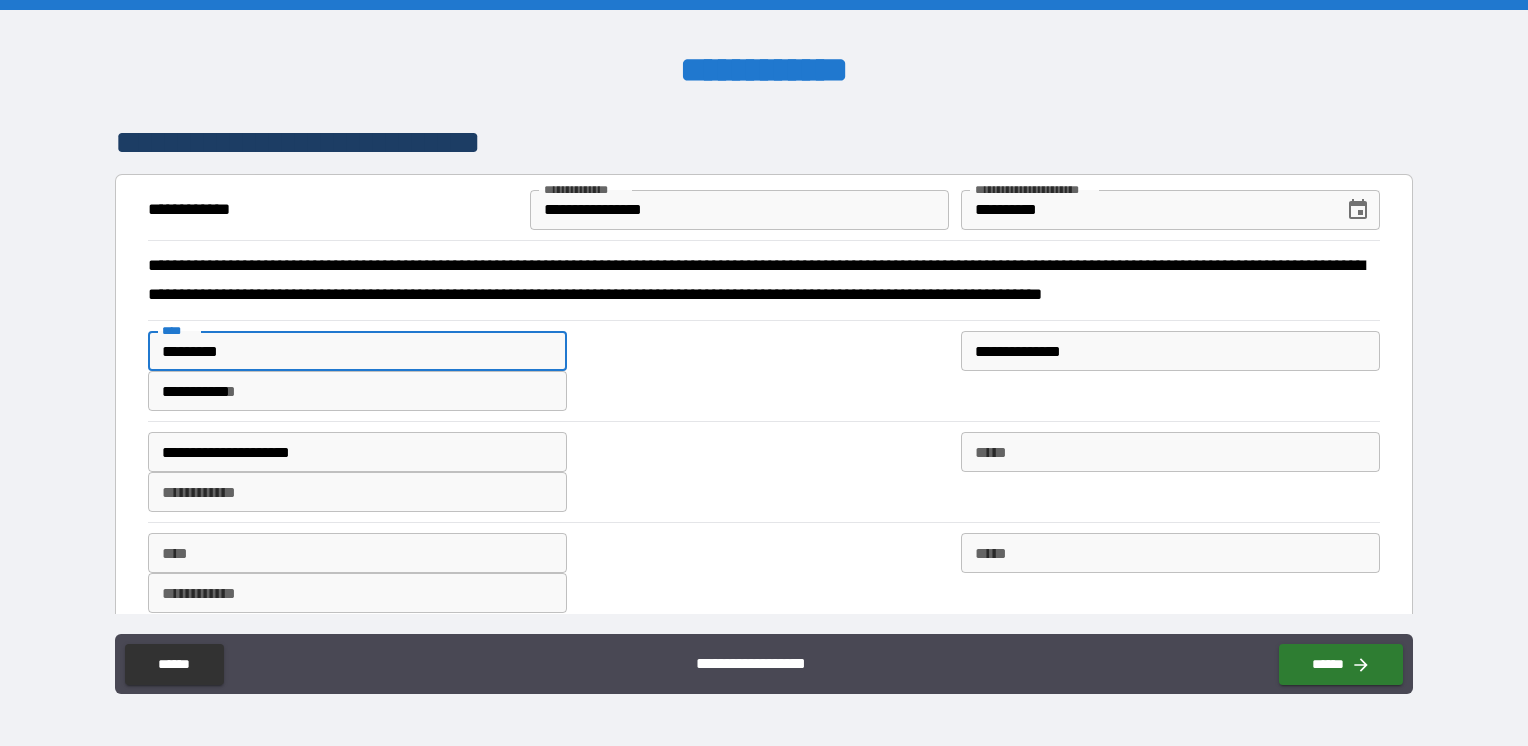 type on "**********" 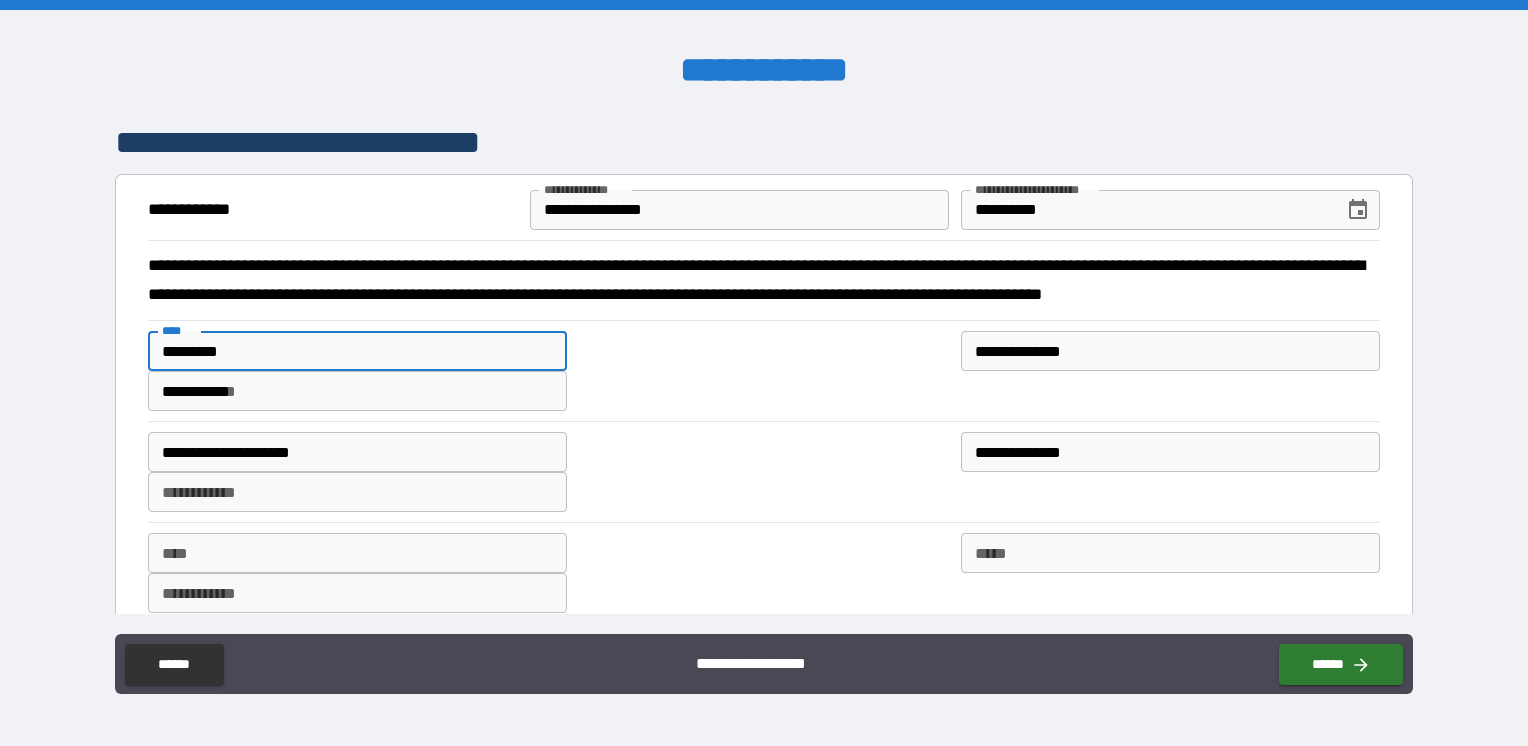 type on "**********" 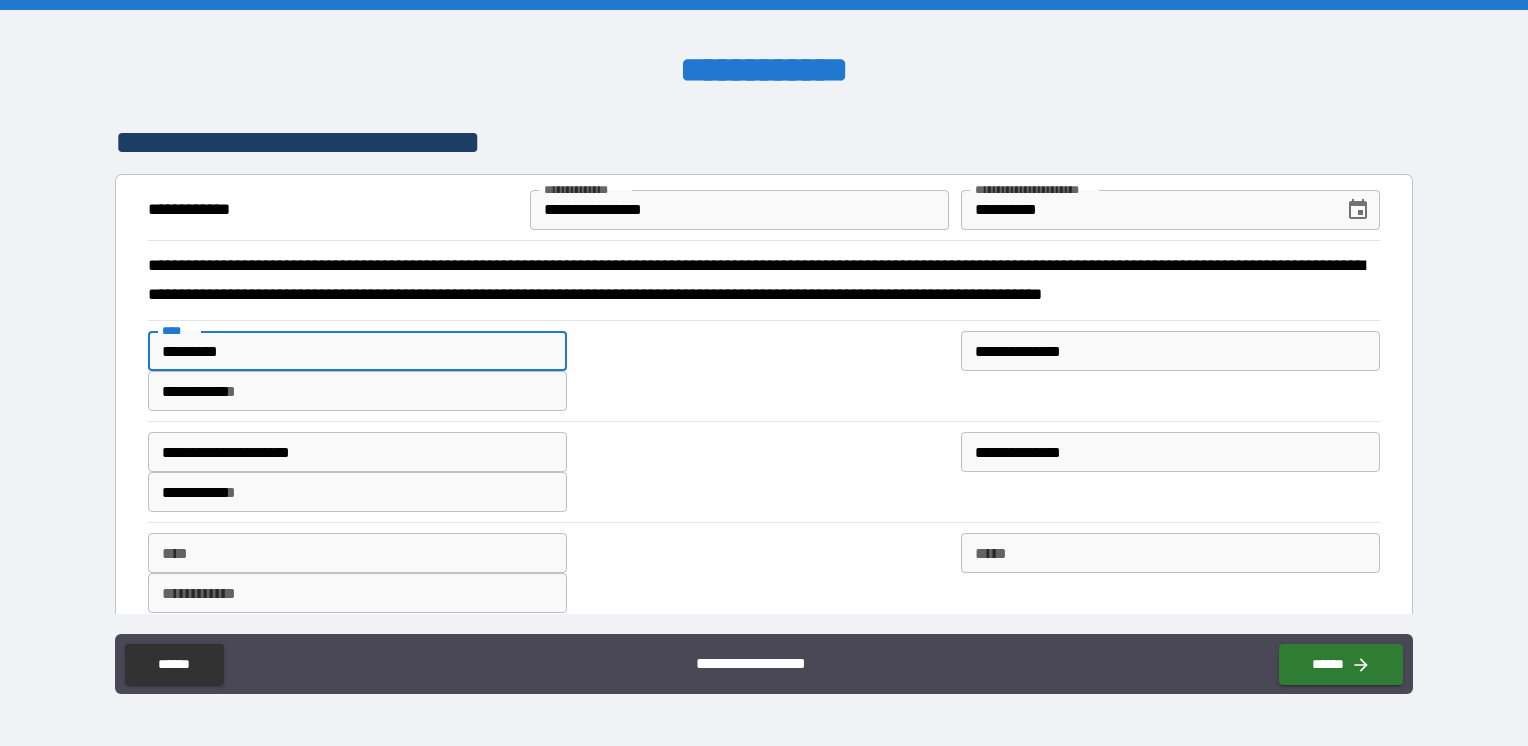 type on "**********" 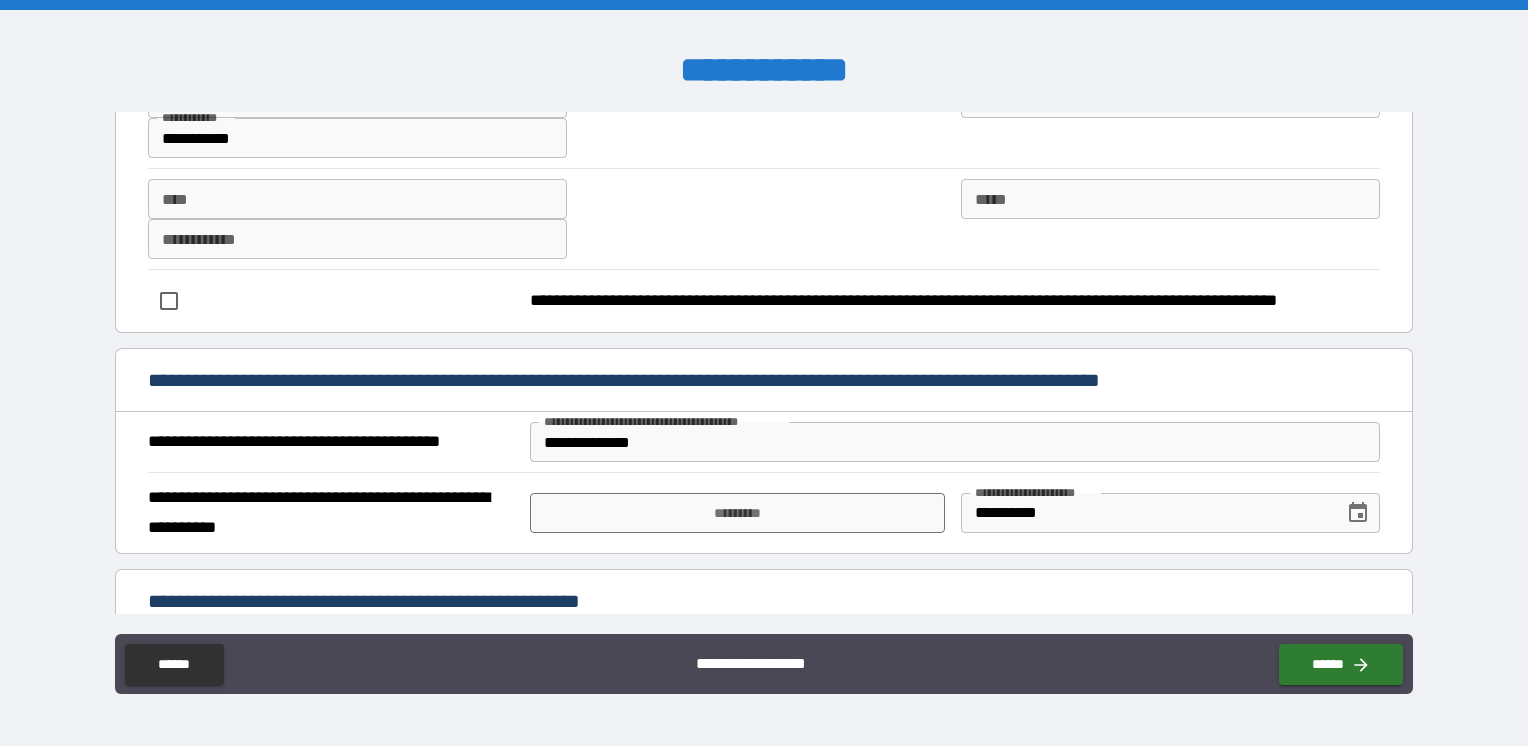 scroll, scrollTop: 400, scrollLeft: 0, axis: vertical 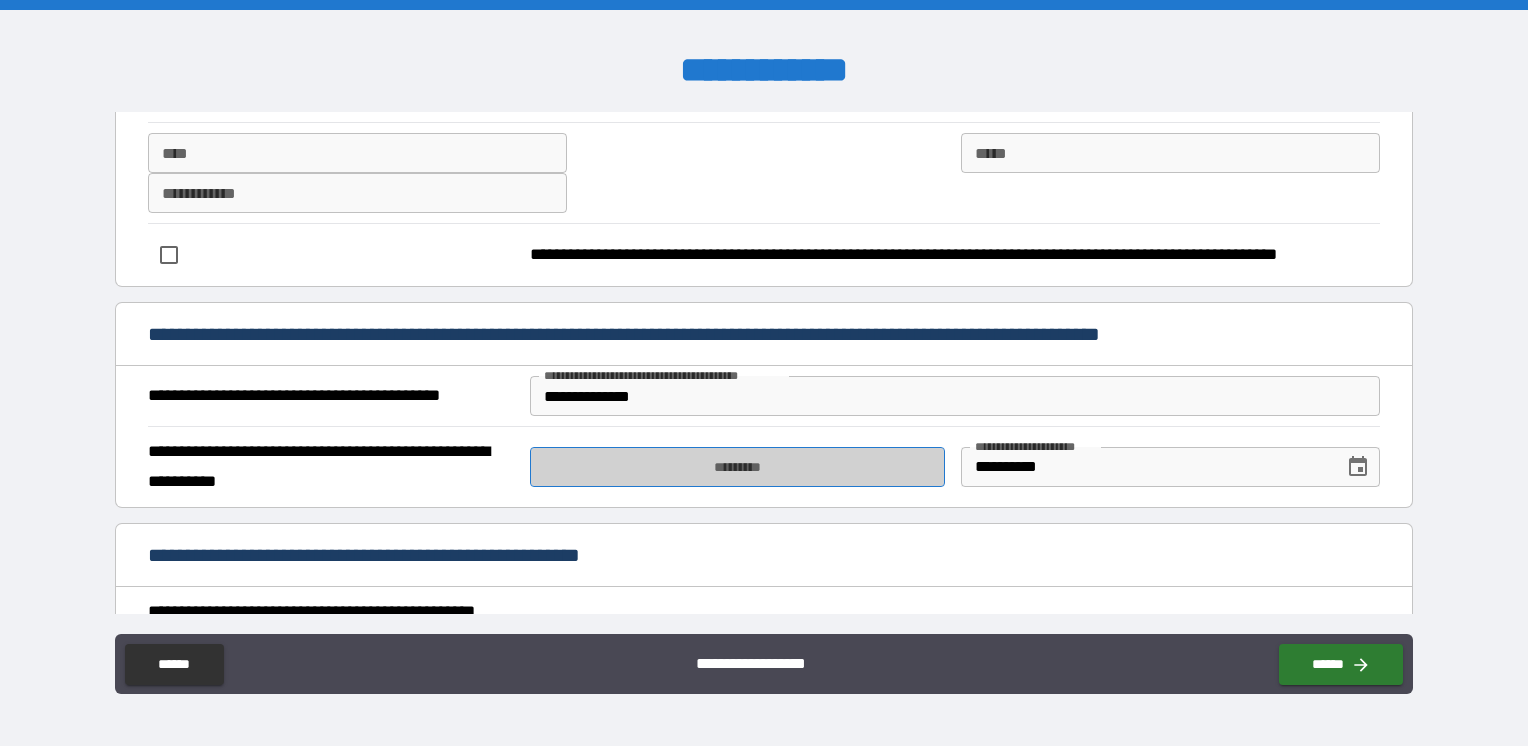 click on "*********" at bounding box center (737, 467) 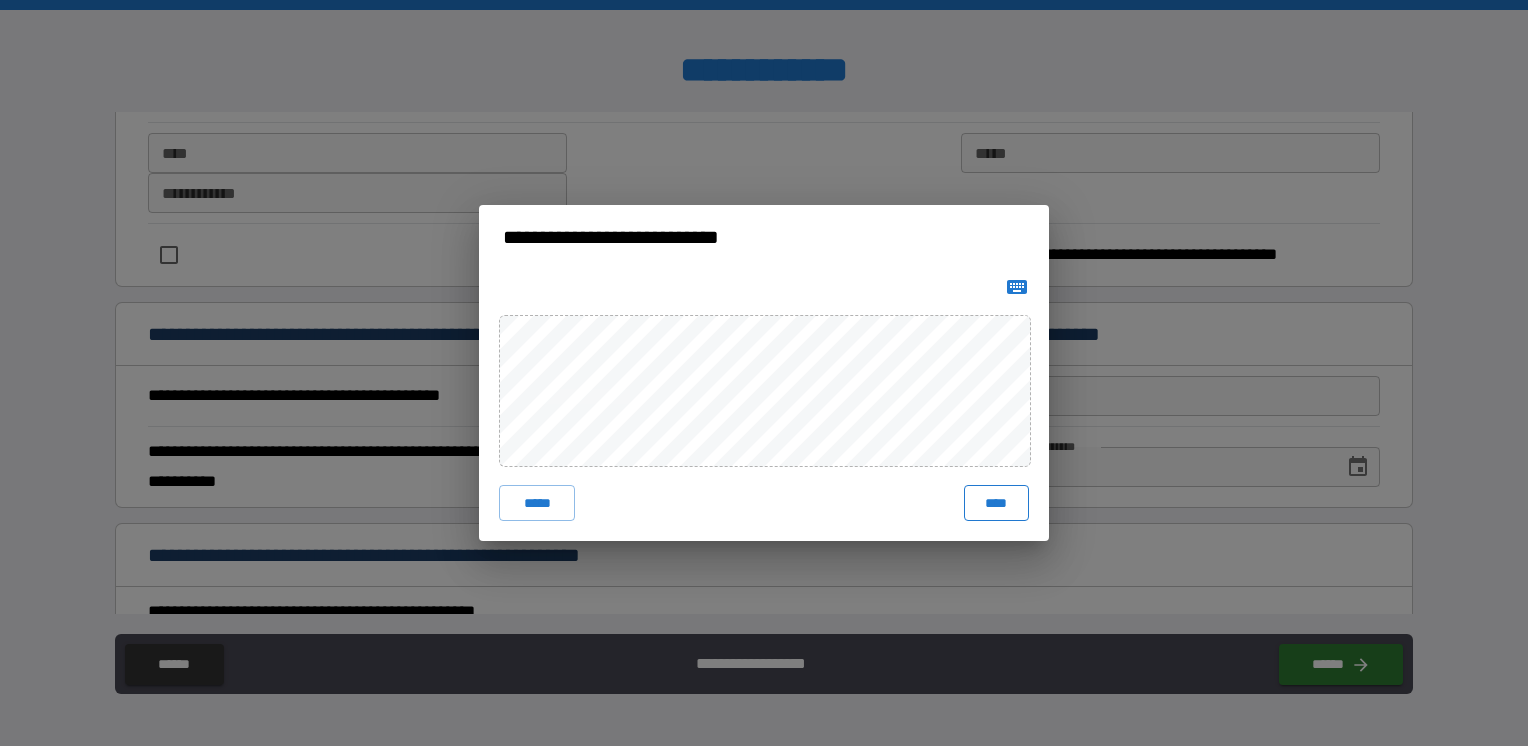 click on "****" at bounding box center [996, 503] 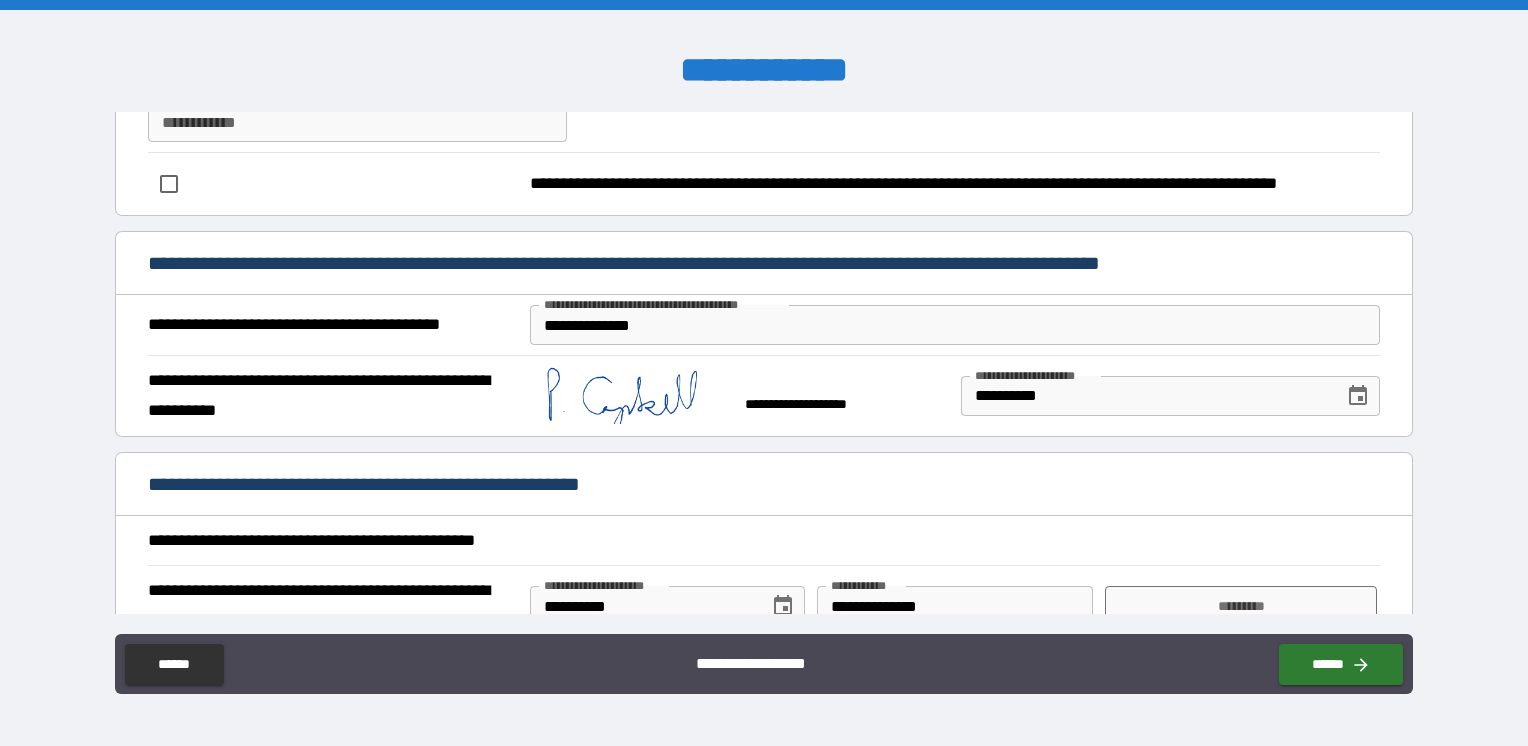 scroll, scrollTop: 520, scrollLeft: 0, axis: vertical 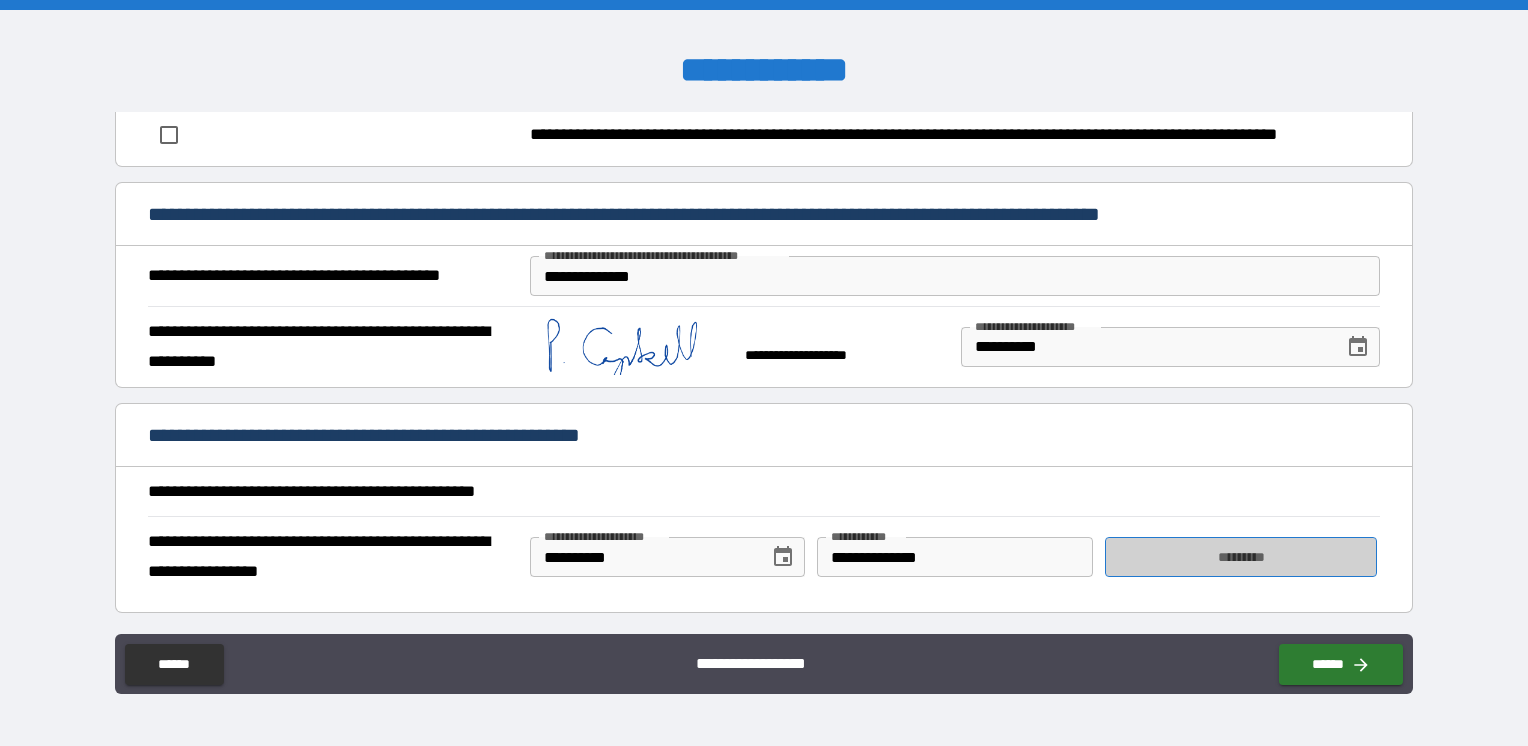 click on "*********" at bounding box center (1241, 557) 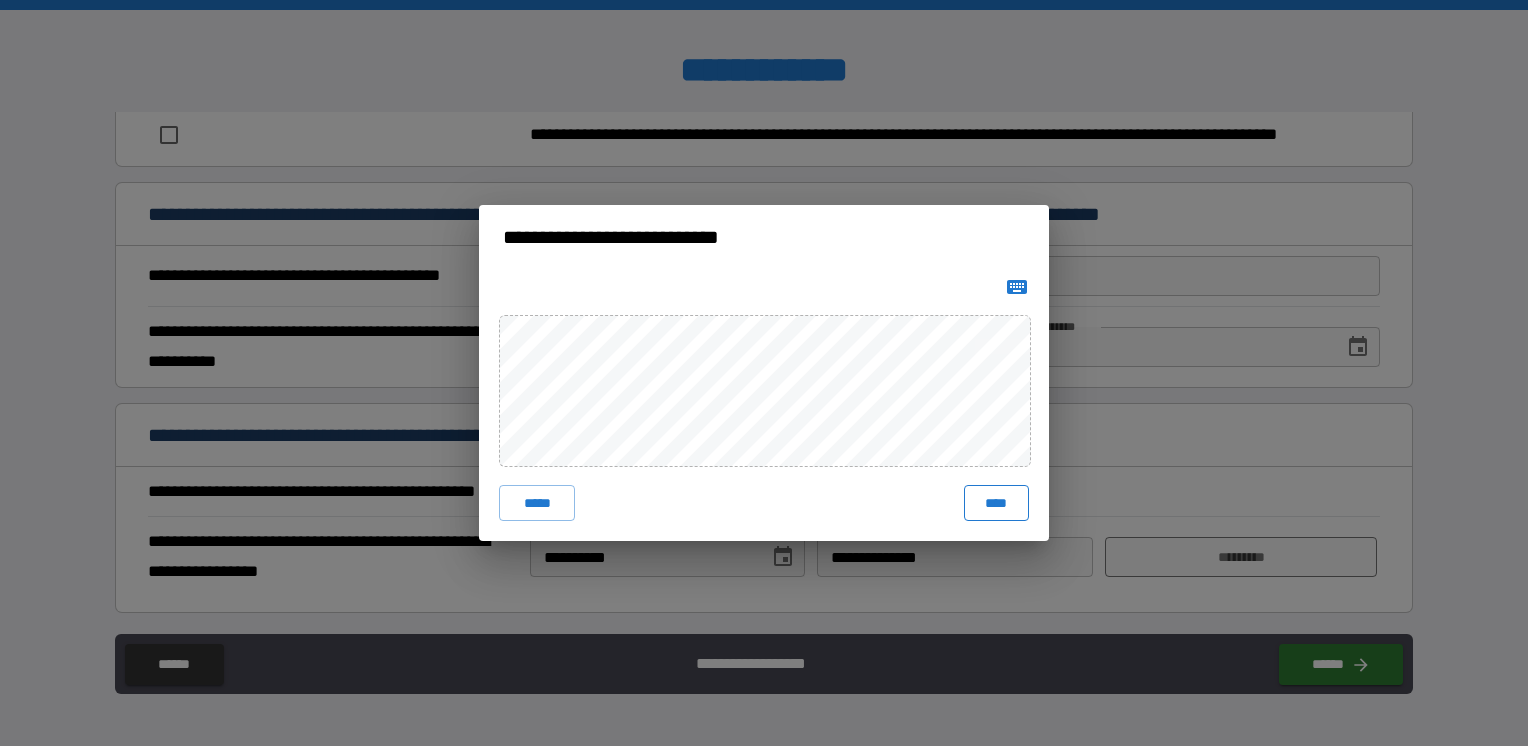 click on "****" at bounding box center (996, 503) 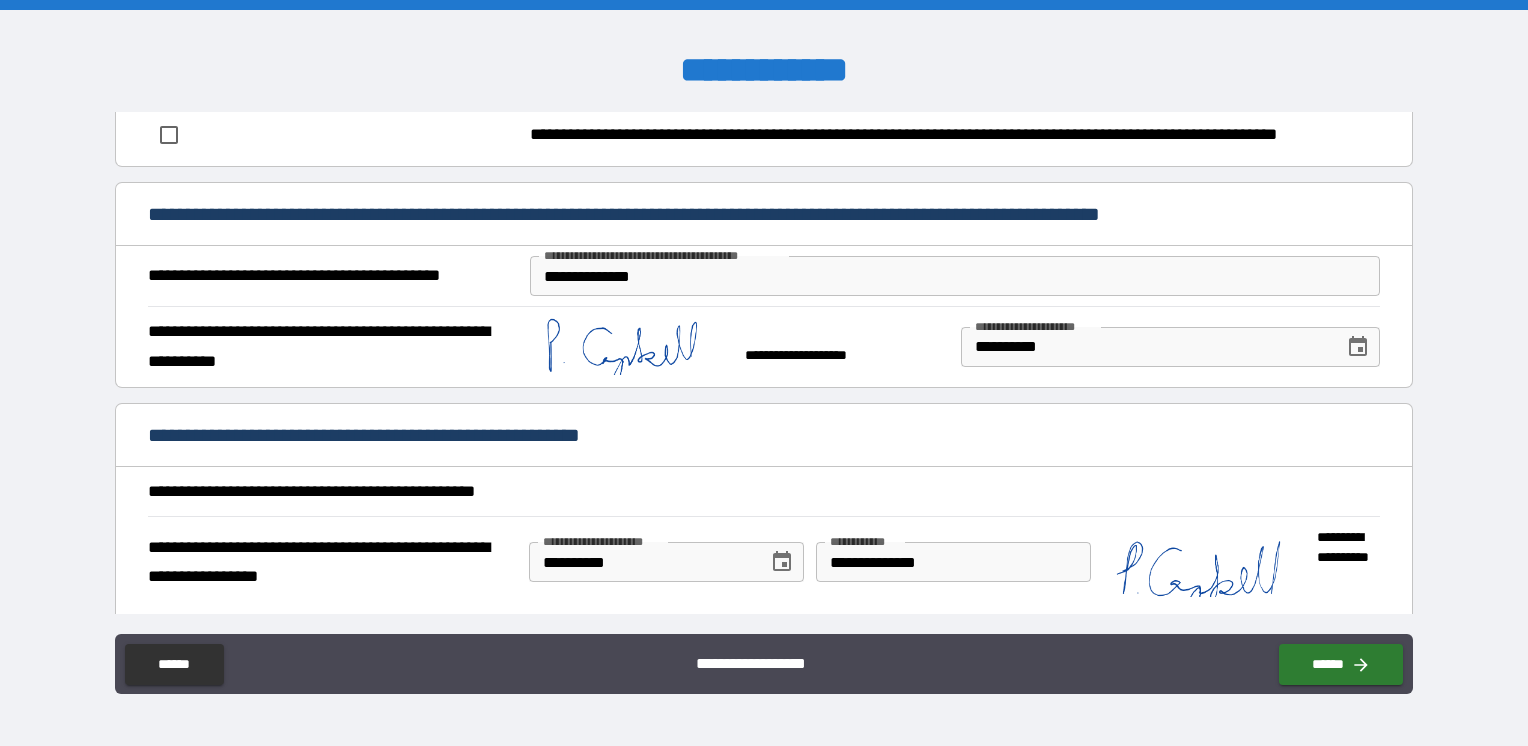 scroll, scrollTop: 530, scrollLeft: 0, axis: vertical 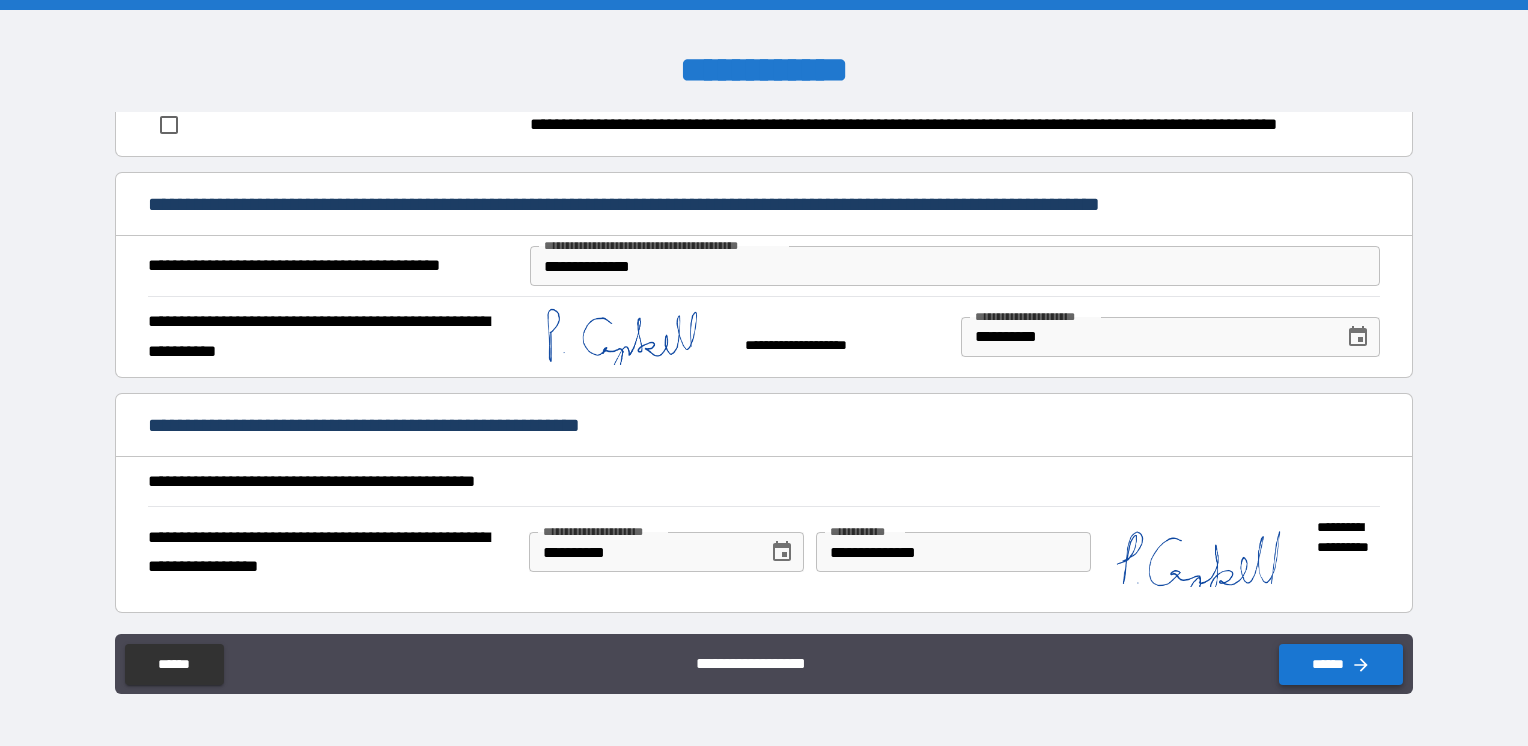 click on "******" at bounding box center [1341, 664] 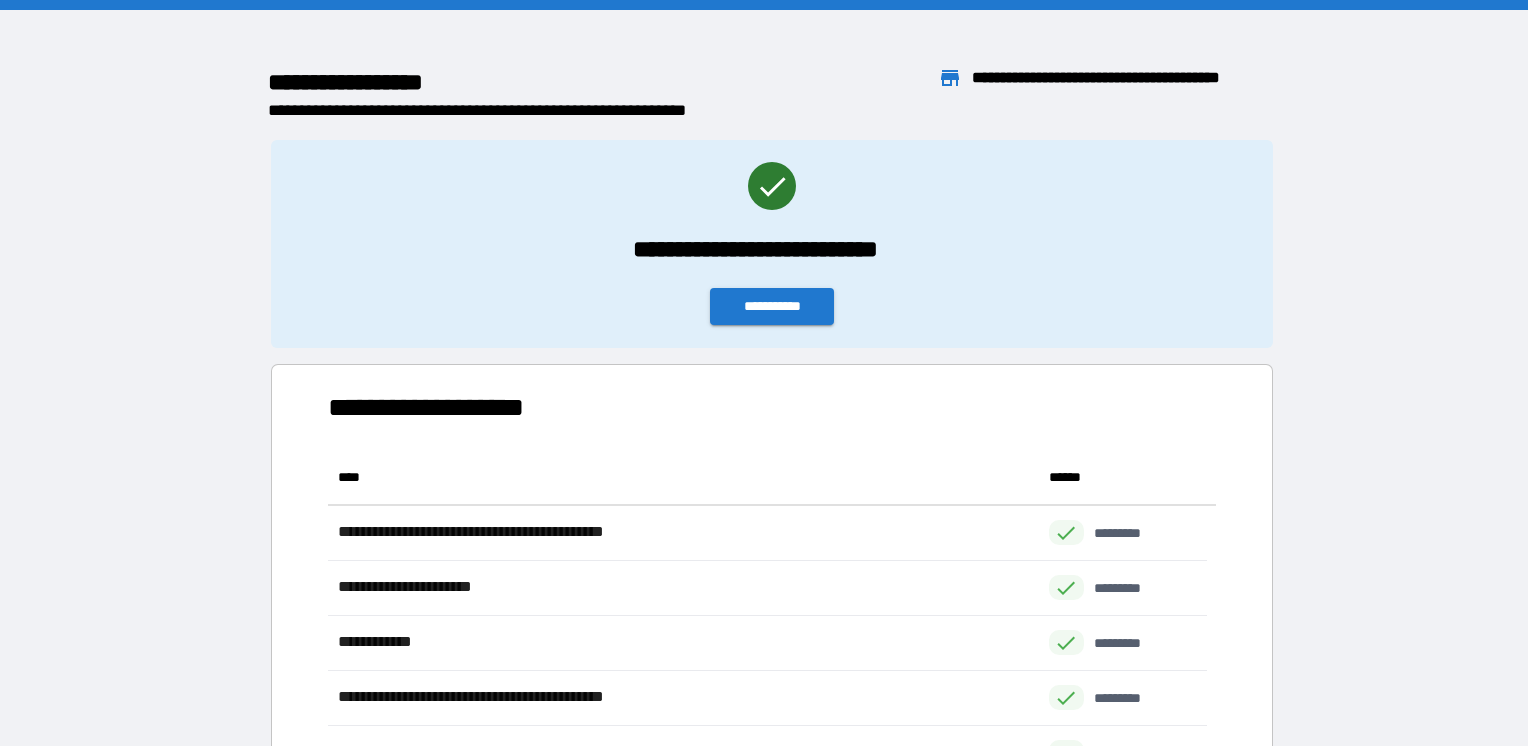 scroll, scrollTop: 16, scrollLeft: 16, axis: both 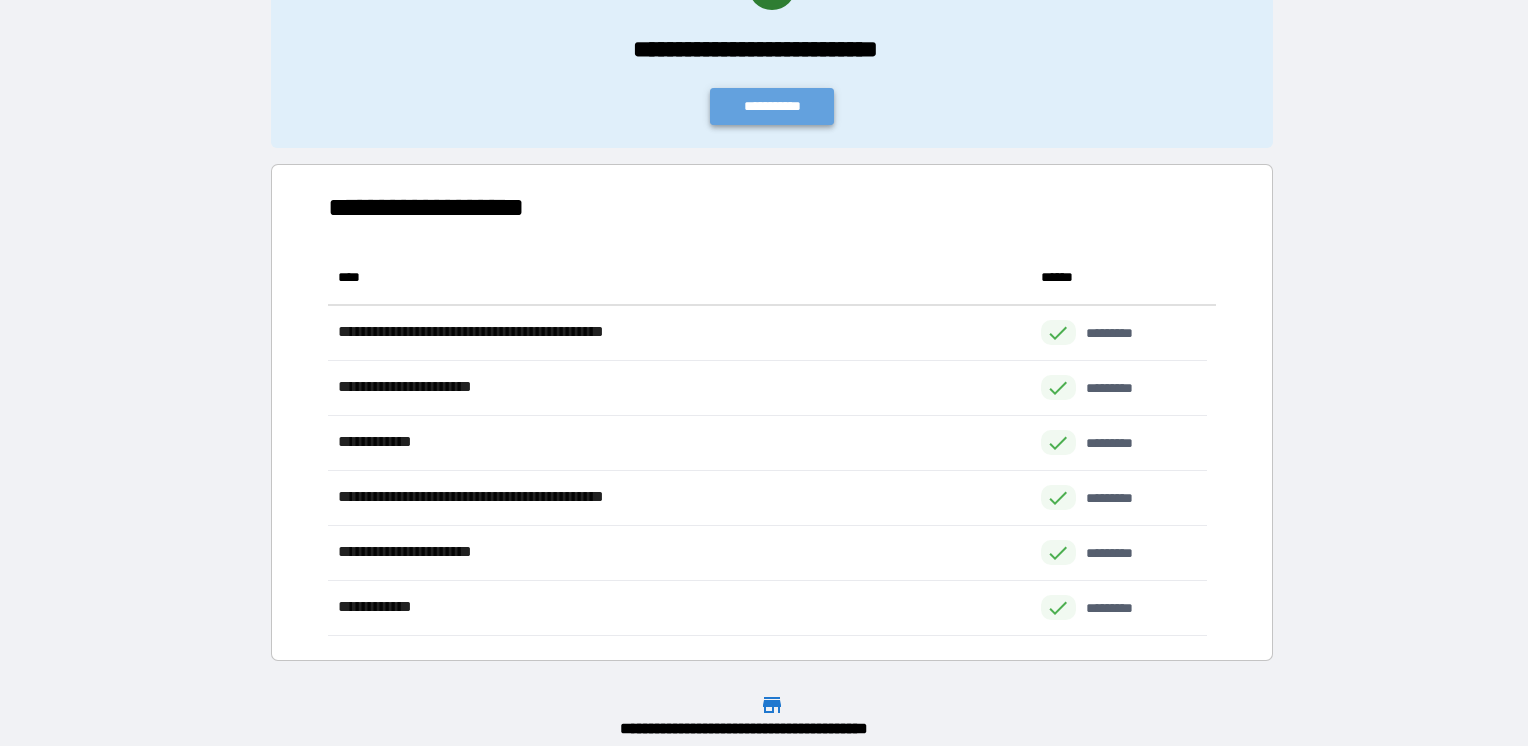 click on "**********" at bounding box center [772, 106] 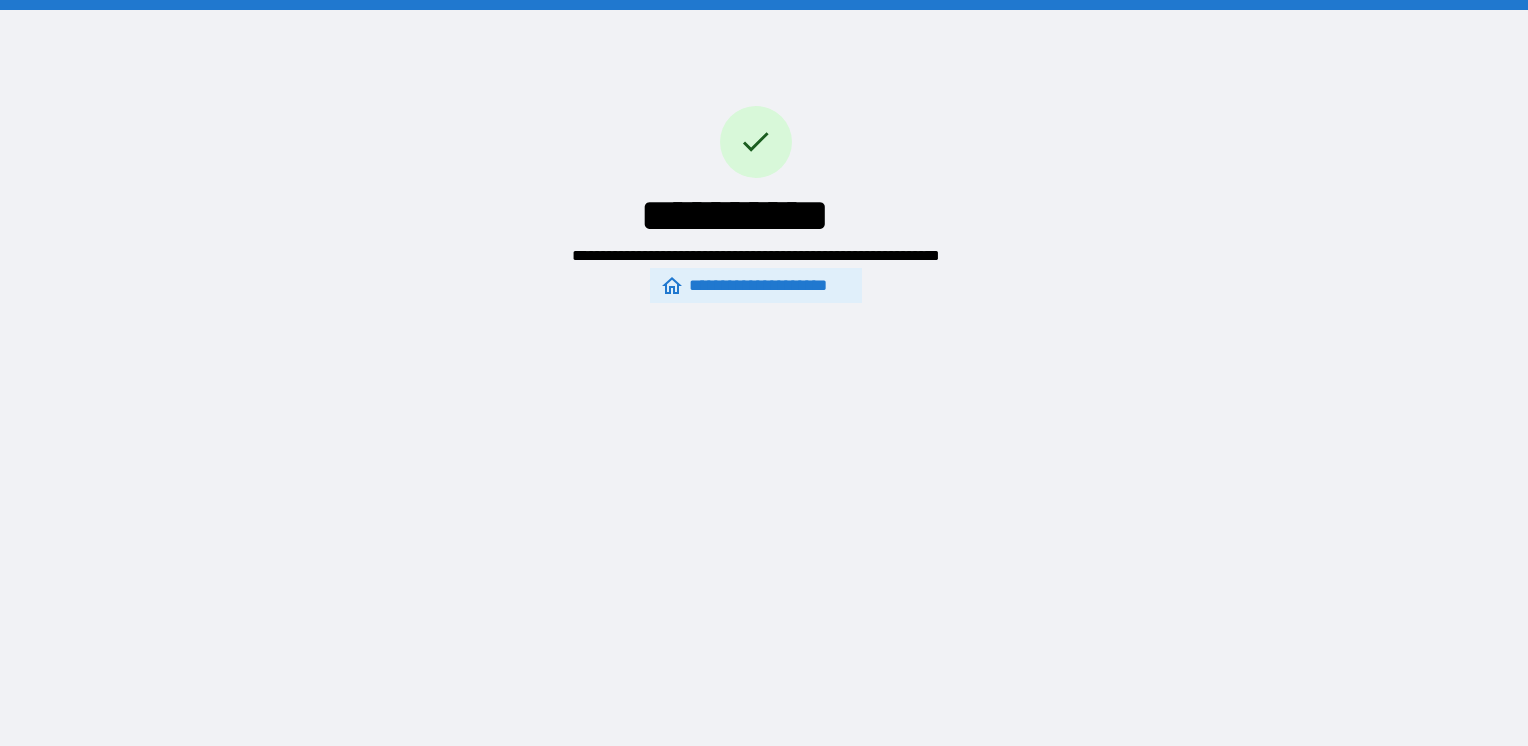 scroll, scrollTop: 0, scrollLeft: 0, axis: both 